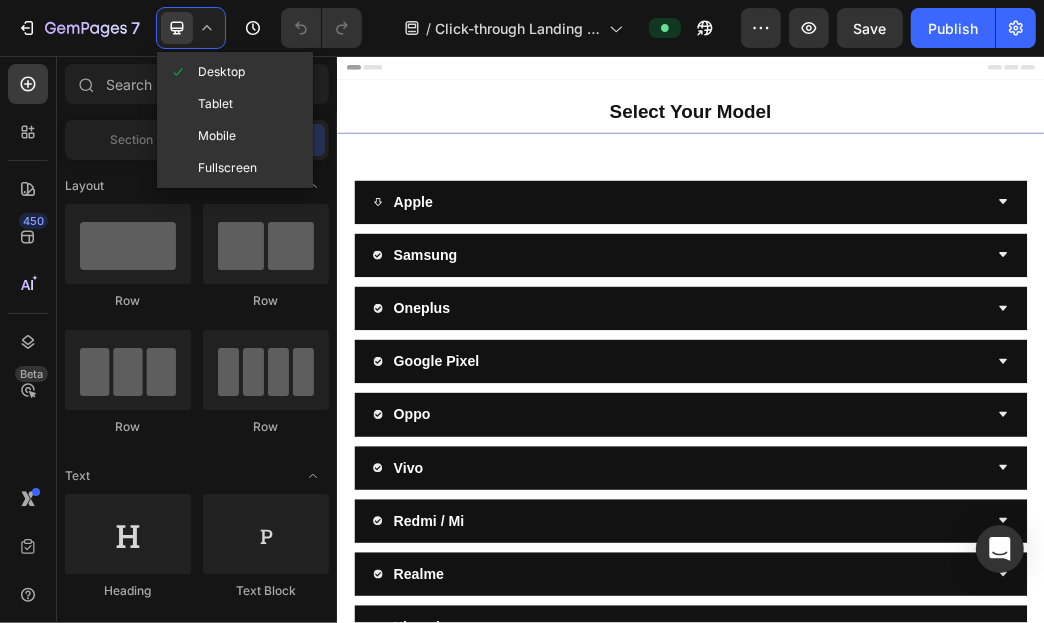 scroll, scrollTop: 0, scrollLeft: 0, axis: both 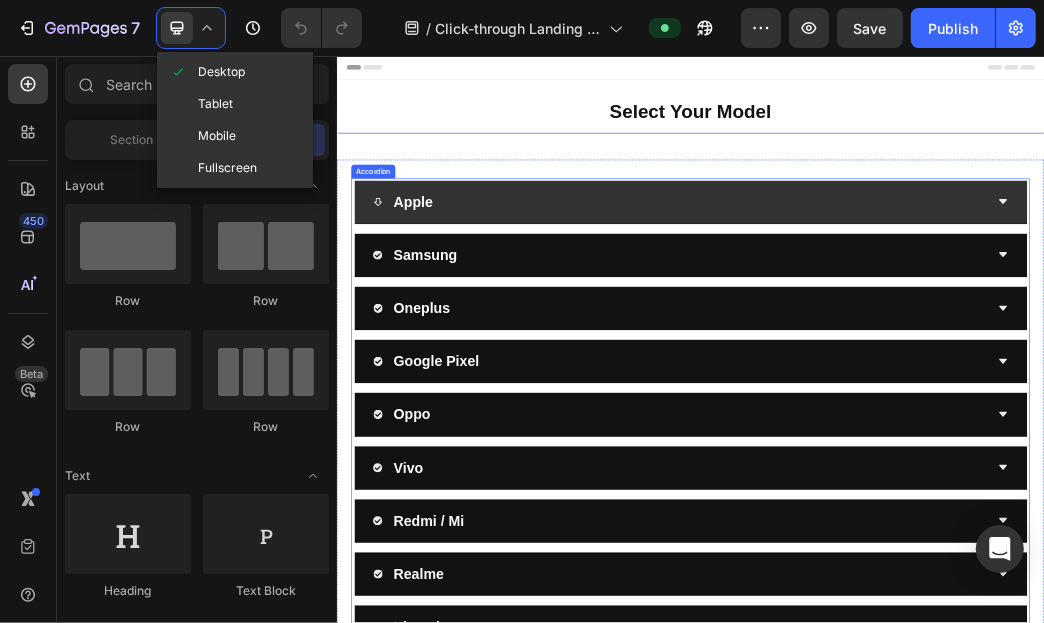 click on "Apple" at bounding box center (919, 303) 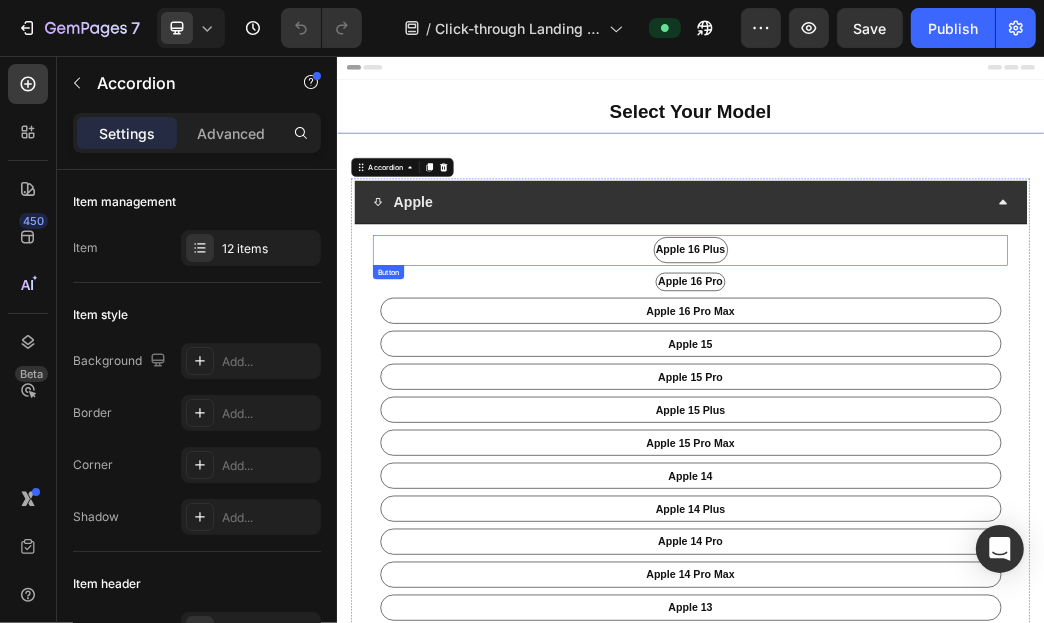 click on "apple 16 Plus Button" at bounding box center (936, 385) 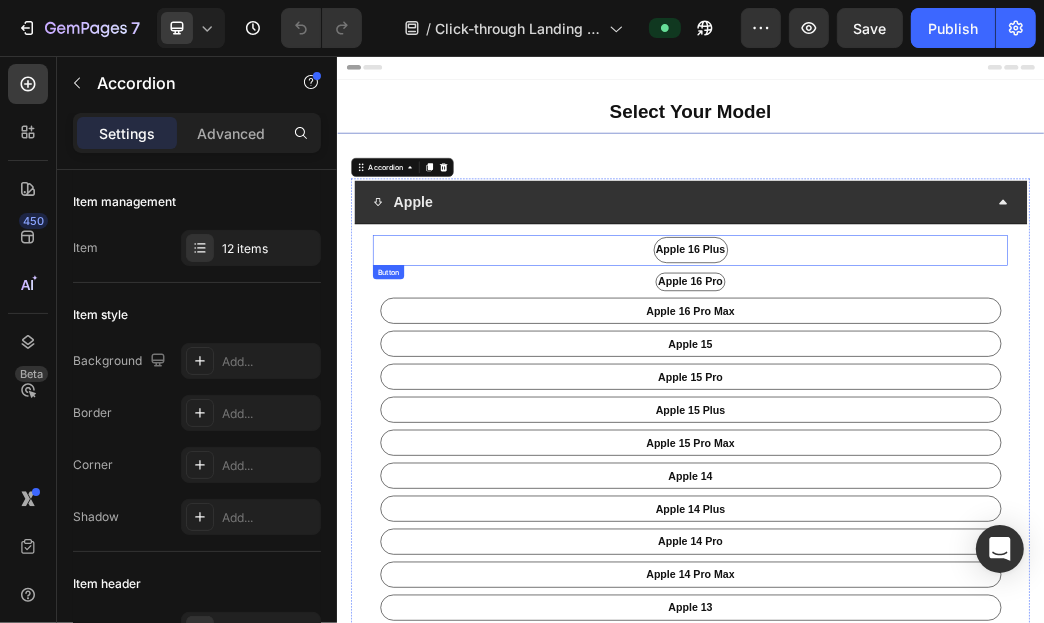 click on "apple 16 Plus Button" at bounding box center (936, 385) 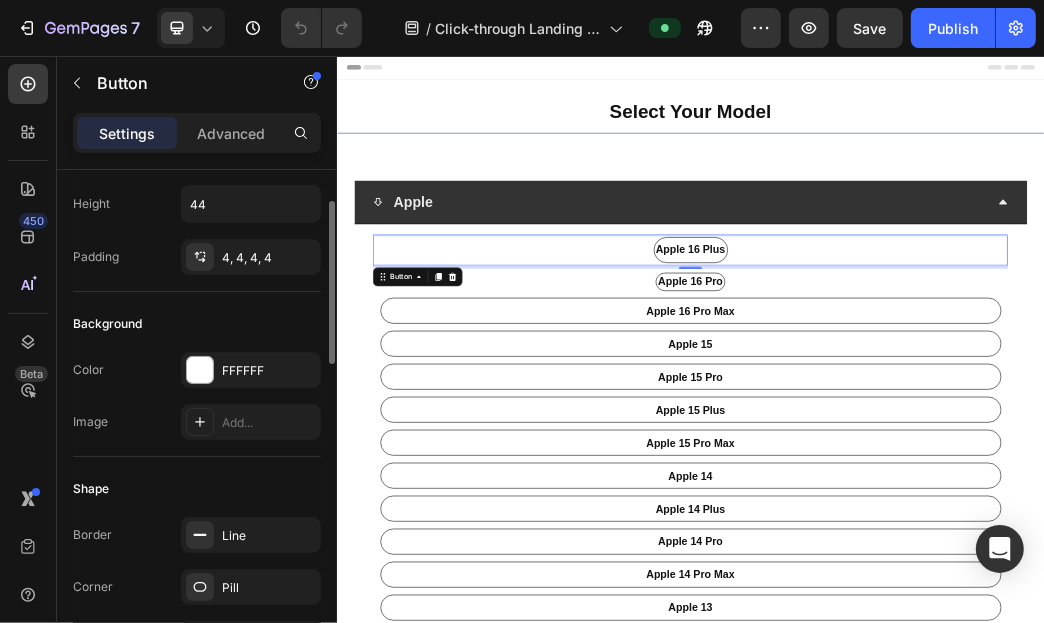 scroll, scrollTop: 0, scrollLeft: 0, axis: both 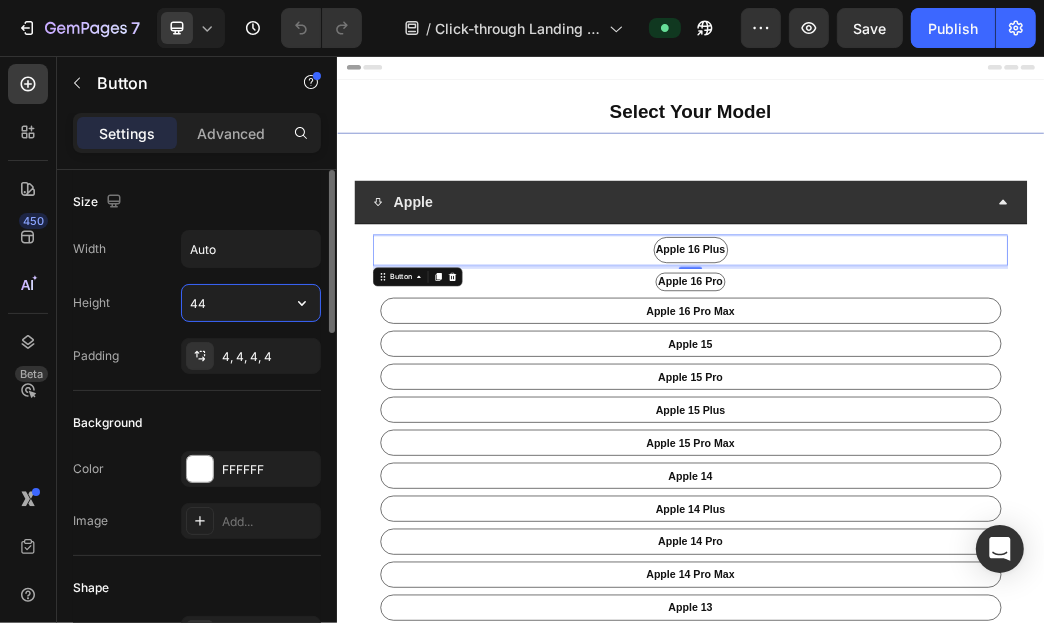 click on "44" at bounding box center (251, 303) 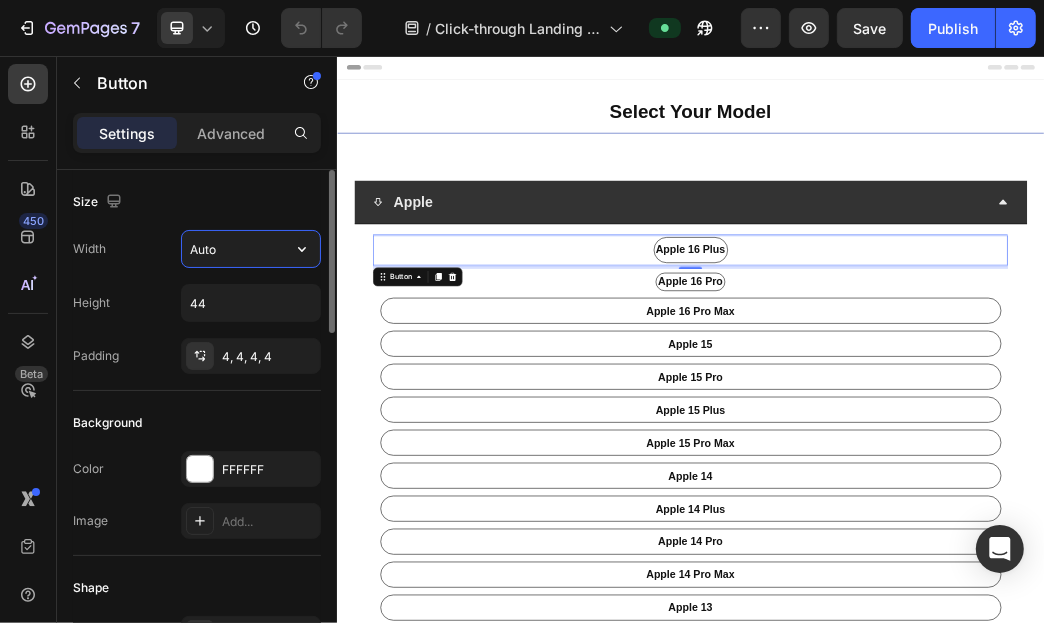 click on "Auto" at bounding box center (251, 249) 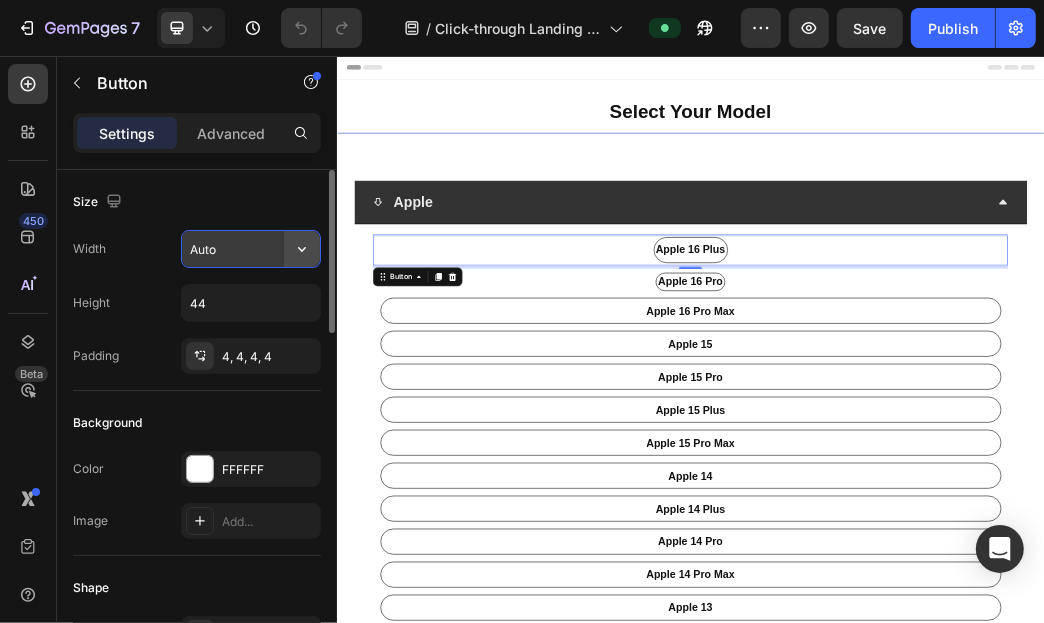 click 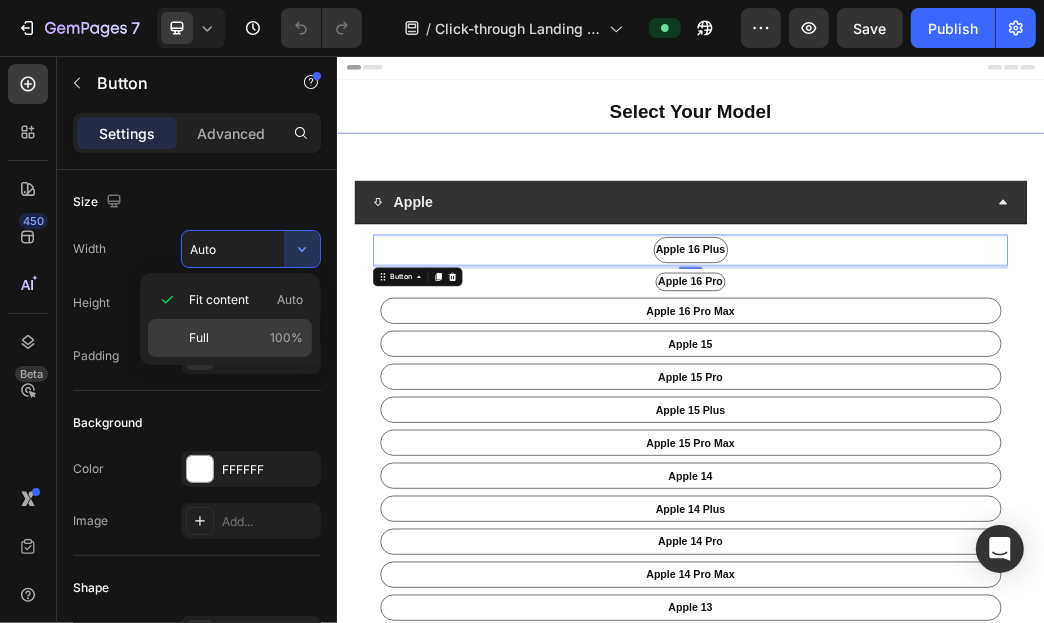 click on "Full 100%" at bounding box center (246, 338) 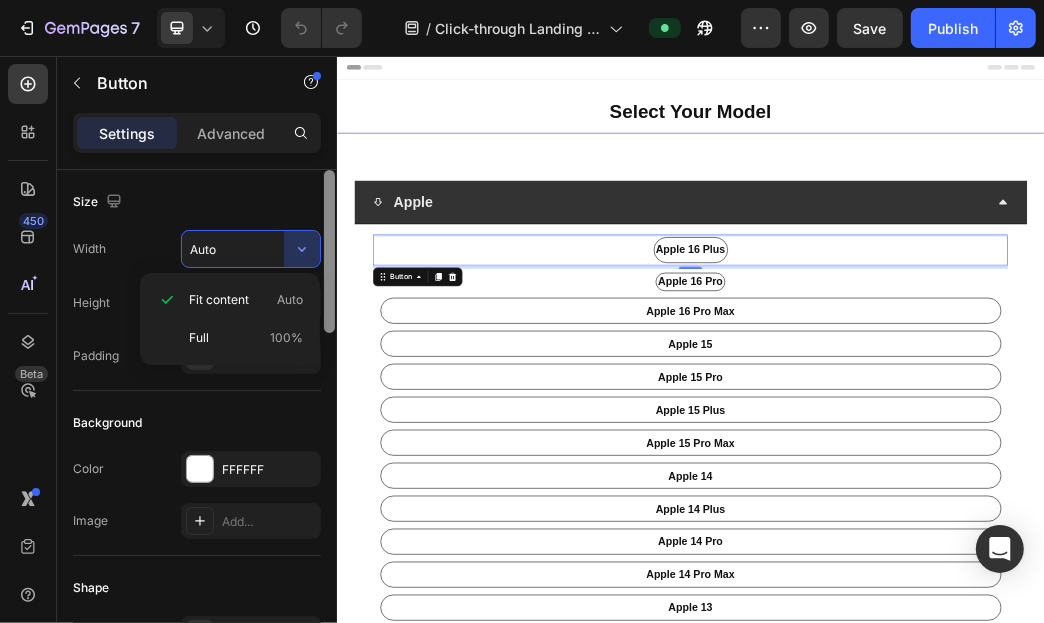 type on "100%" 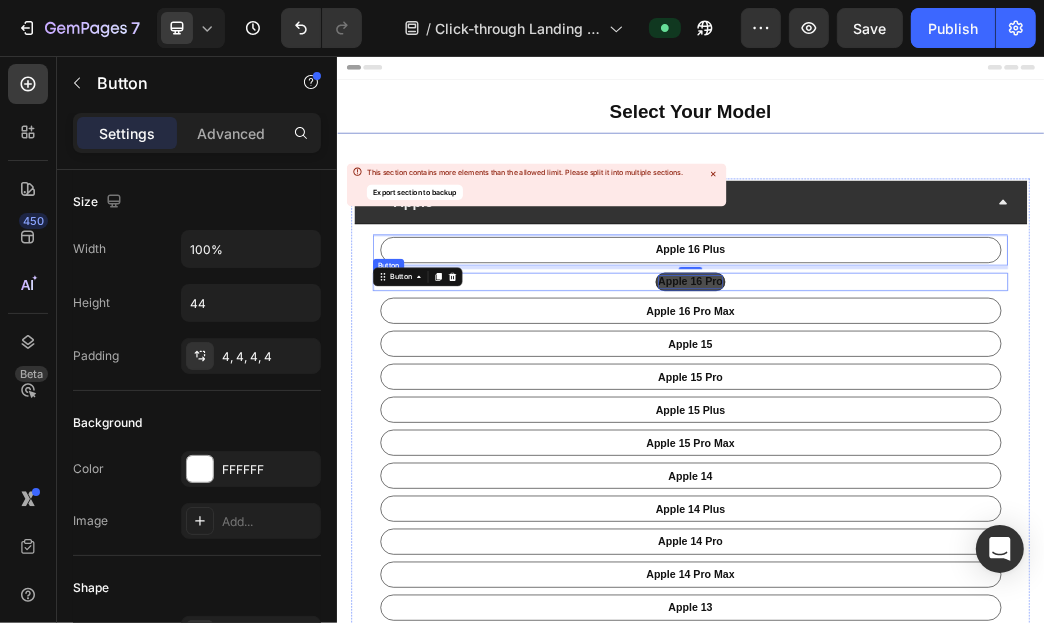 click on "apple 16 pro" at bounding box center (936, 438) 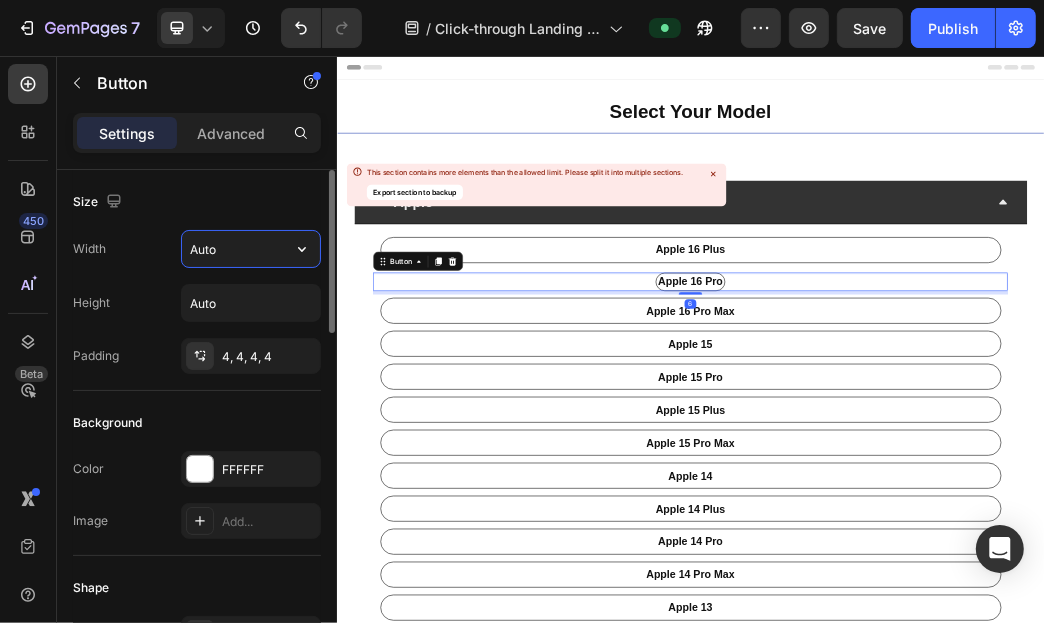 click on "Auto" at bounding box center [251, 249] 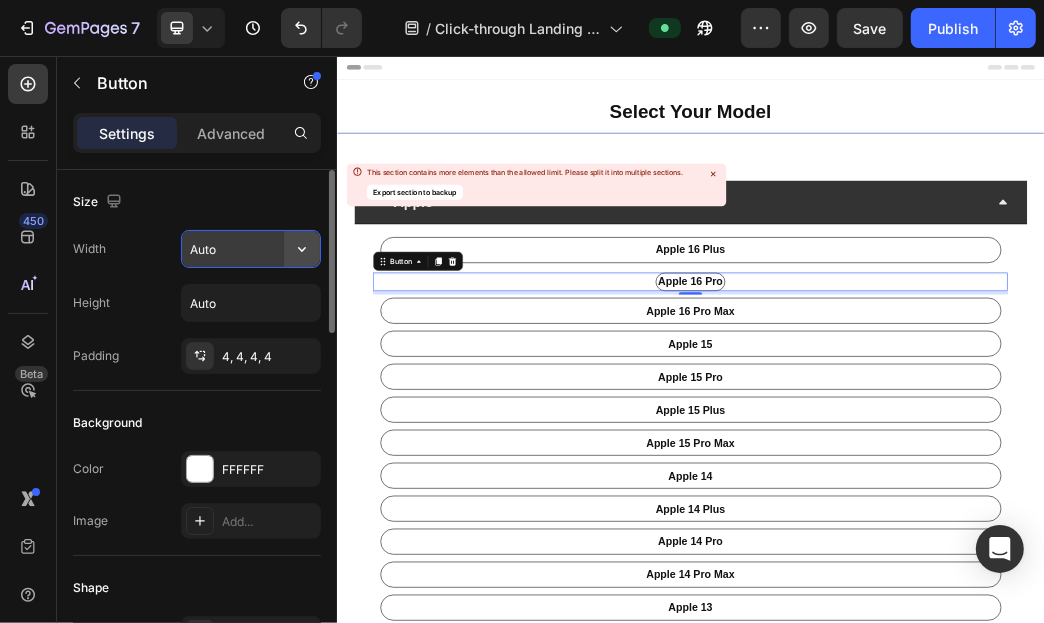 click 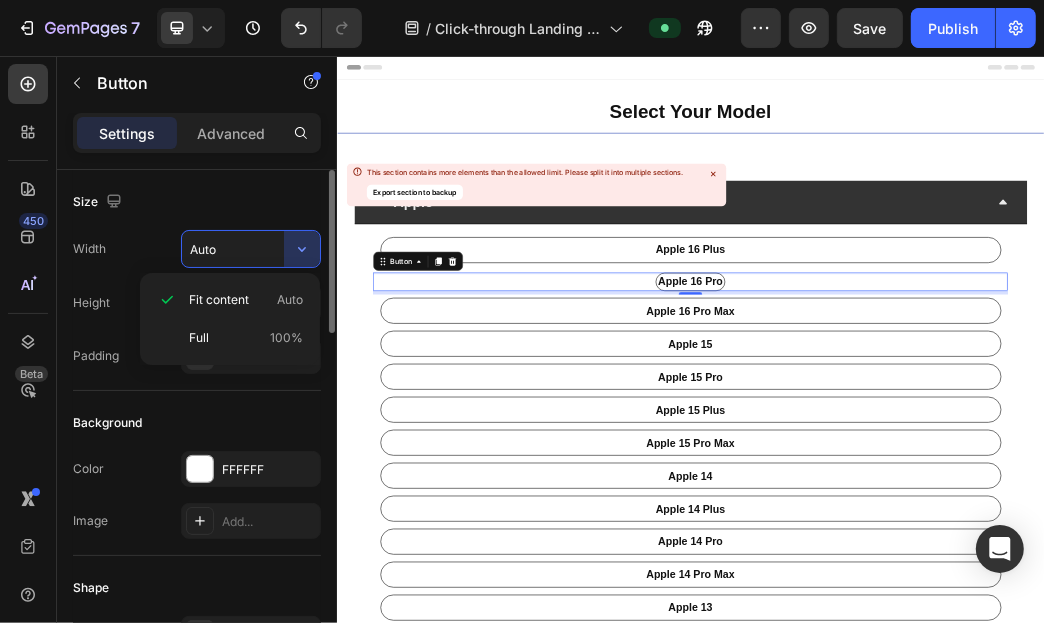 drag, startPoint x: 244, startPoint y: 339, endPoint x: 262, endPoint y: 317, distance: 28.42534 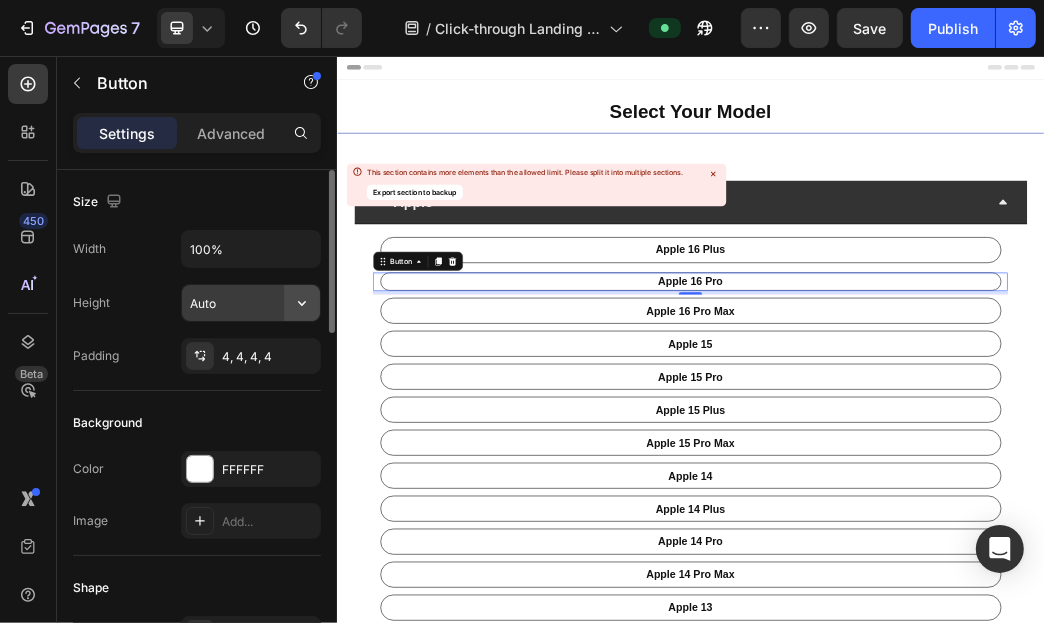 click 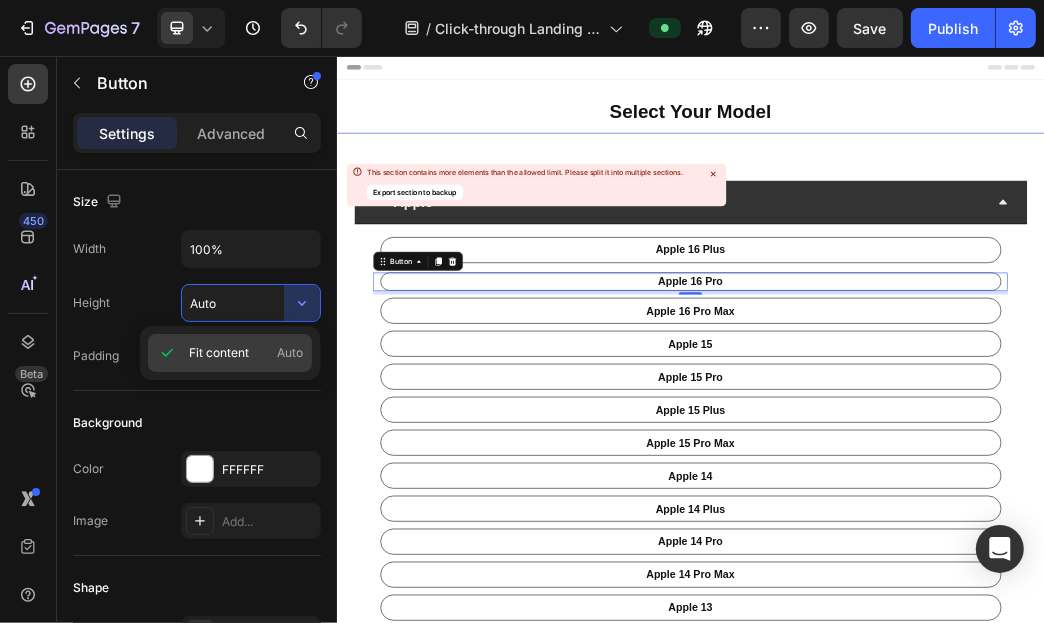 click on "Fit content Auto" at bounding box center (246, 353) 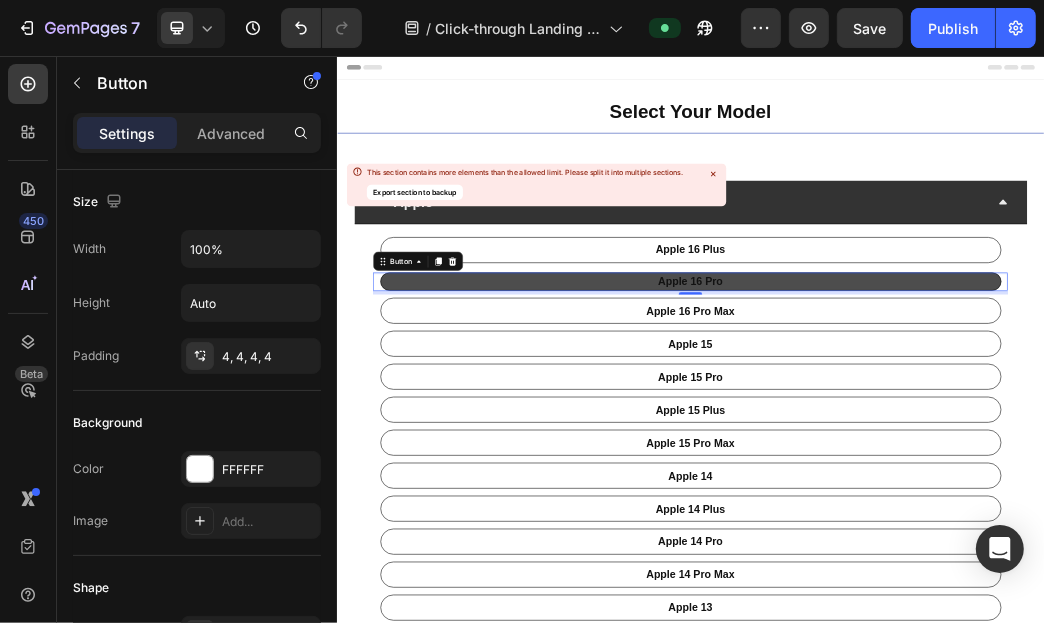 click on "apple 16 pro" at bounding box center (936, 438) 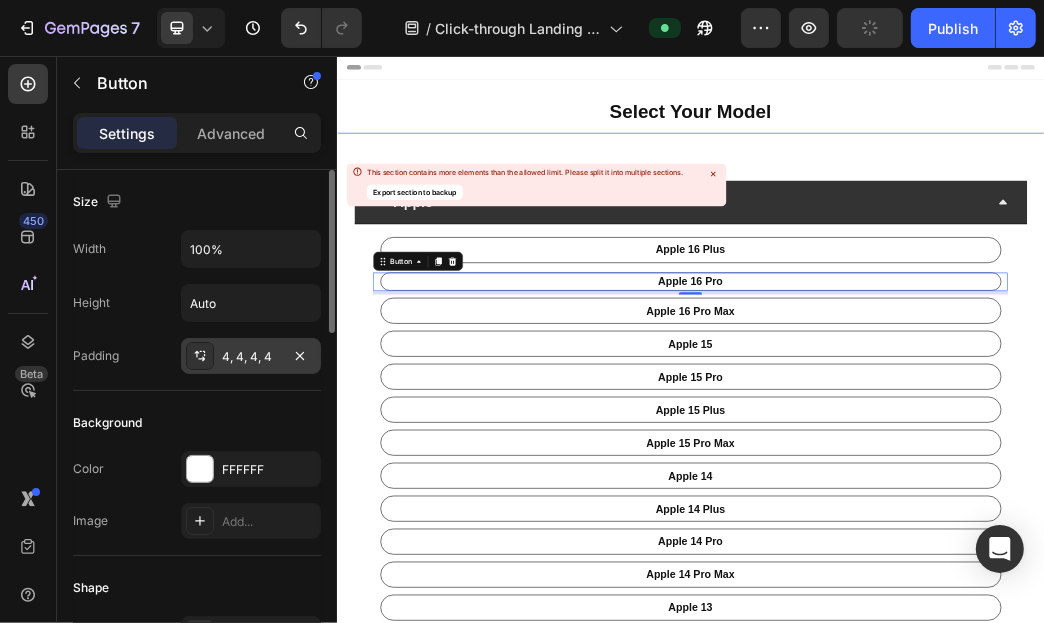 click on "4, 4, 4, 4" at bounding box center (251, 357) 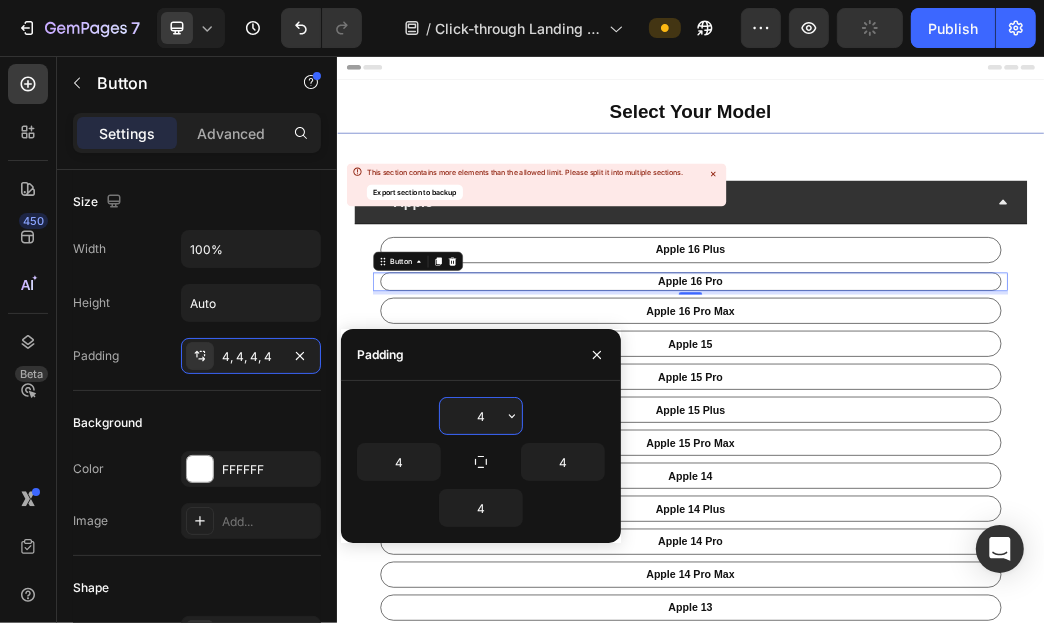 click on "4" at bounding box center [481, 416] 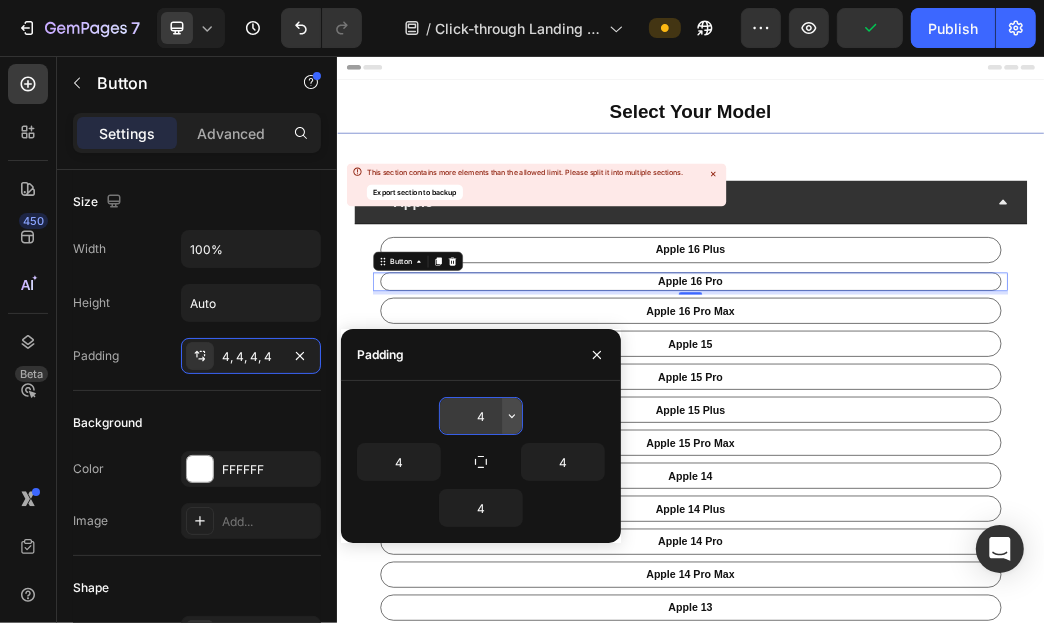 click 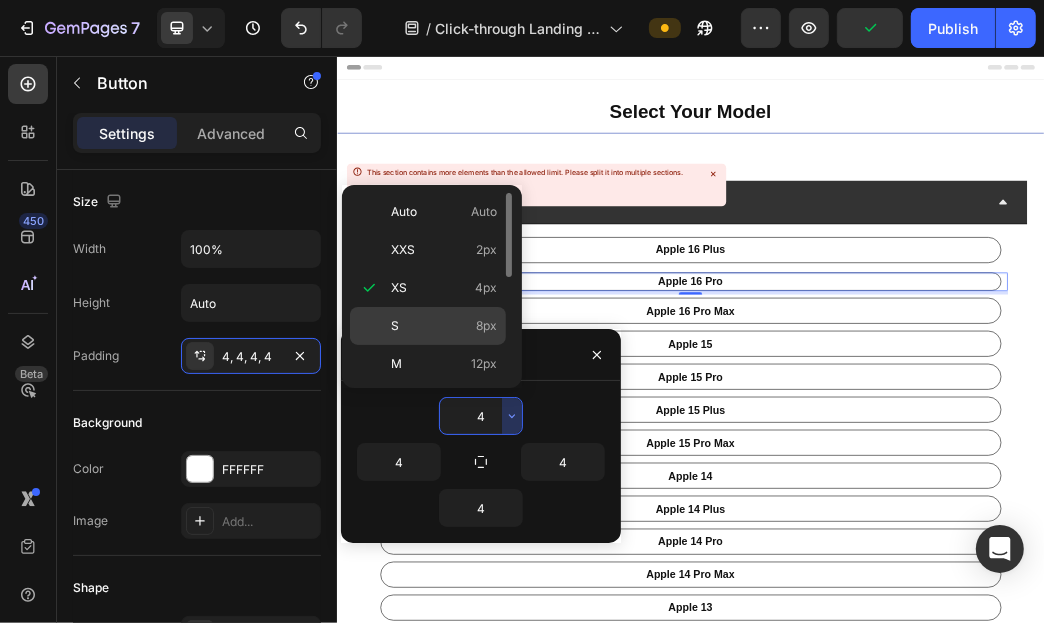 click on "S 8px" at bounding box center [444, 326] 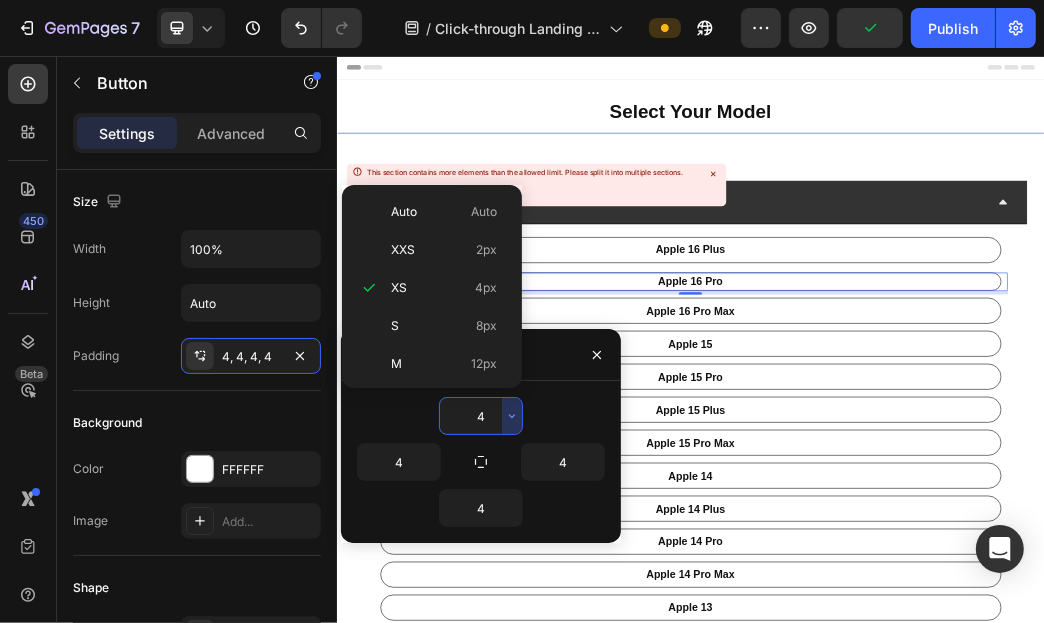 type on "8" 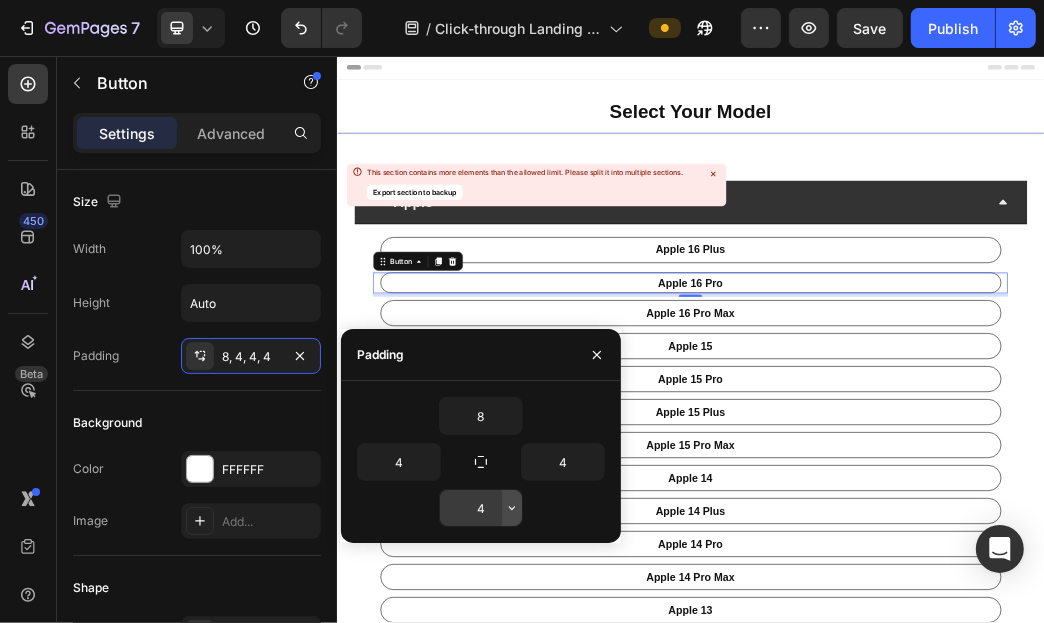 click 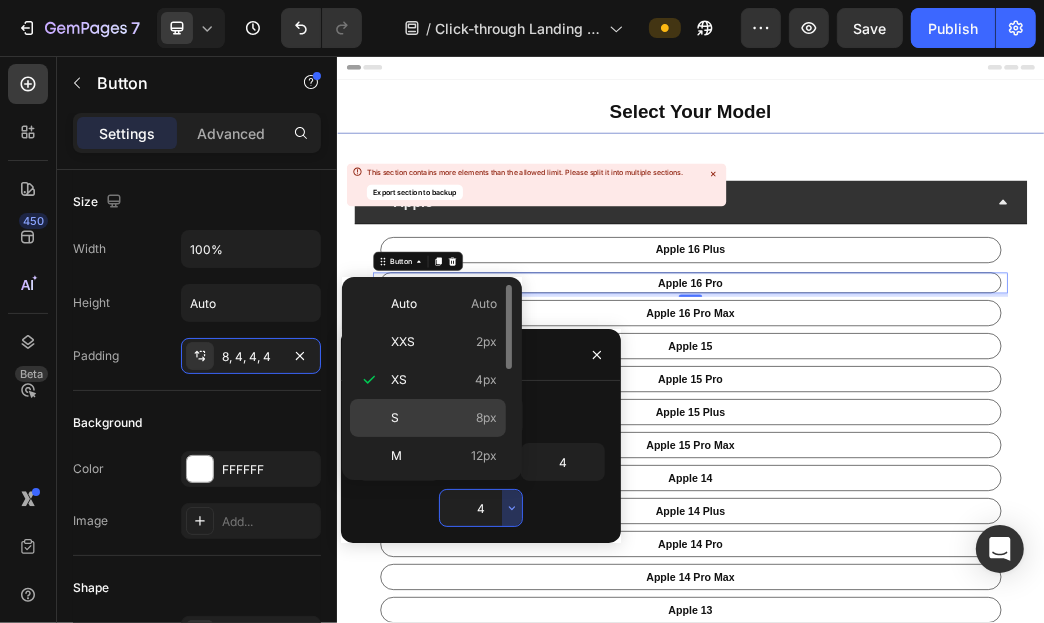 click on "8px" at bounding box center (486, 418) 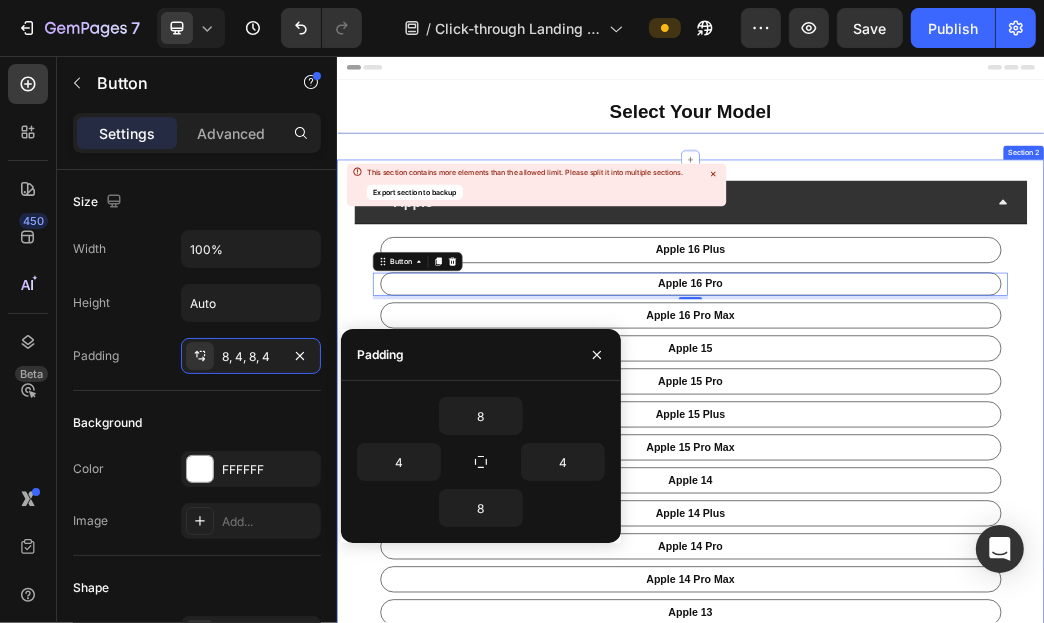 click on "Apple  apple 16 Plus Button apple 16 pro Button   6 apple 16 pro Max Button apple 15 Button apple 15 pro Button apple 15 plus Button apple 15 pro max Button apple 14 Button apple 14 Plus Button apple 14 pro Button apple 14 pro Max Button apple 13 Button apple 13 Pro   Button apple 13 pro Max Button apple 13 Mini Button apple 12 Button apple 12 Pro Button apple 12 pro Max Button apple 12 Mini Button apple 11 Button apple 11 Pro Button apple 11 pro Max Button
Samsung
Oneplus
Google Pixel
Oppo
Vivo
Redmi / Mi
Realme
Xiaomi
Poco
Motorola" at bounding box center [936, 1430] 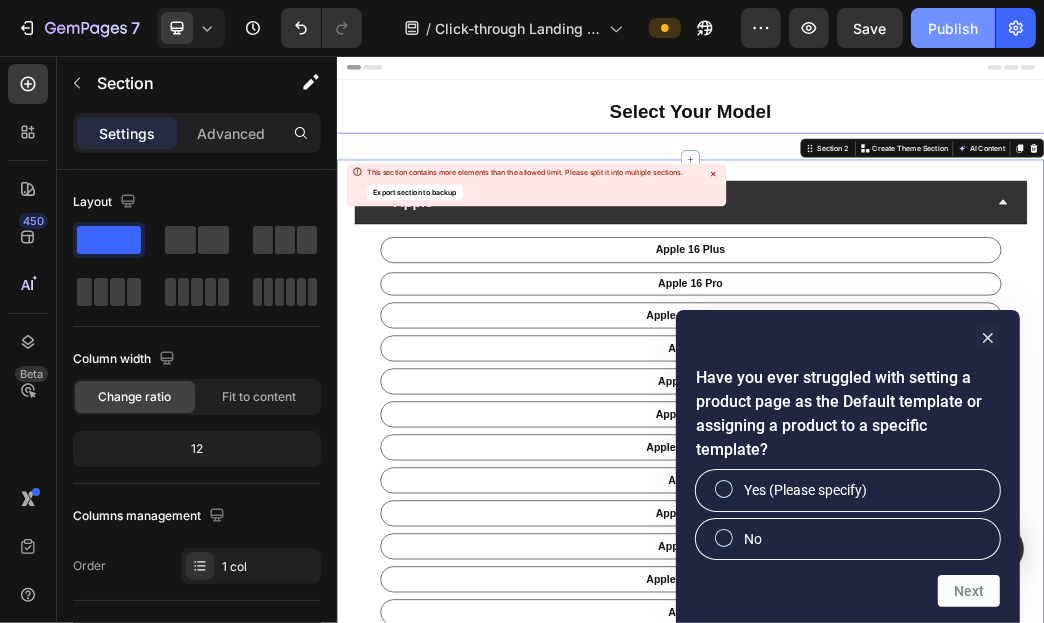 click on "Publish" 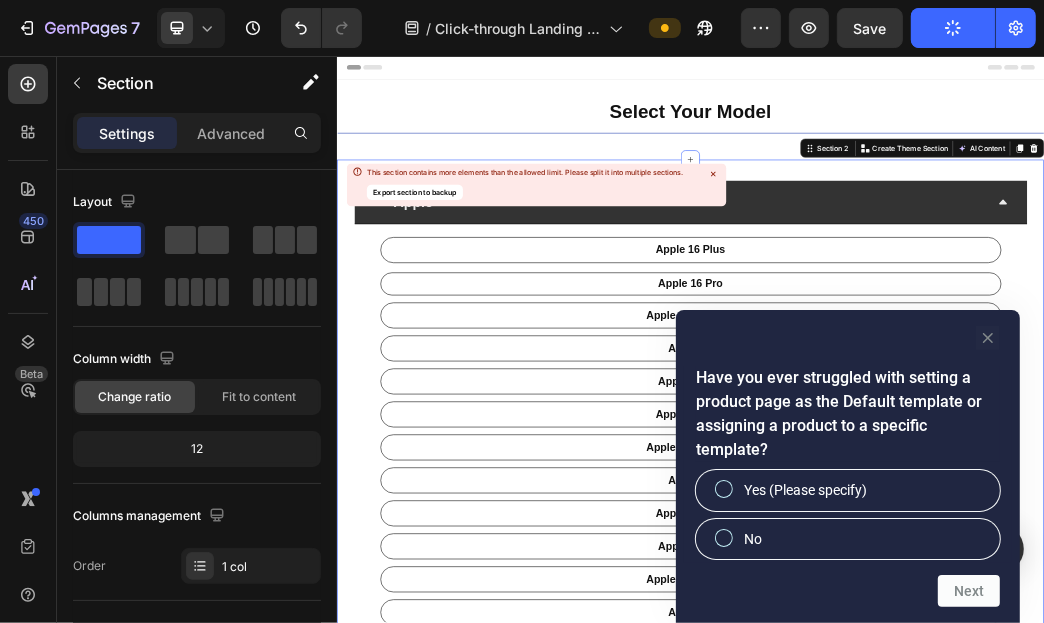 drag, startPoint x: 997, startPoint y: 340, endPoint x: 1118, endPoint y: 481, distance: 185.80096 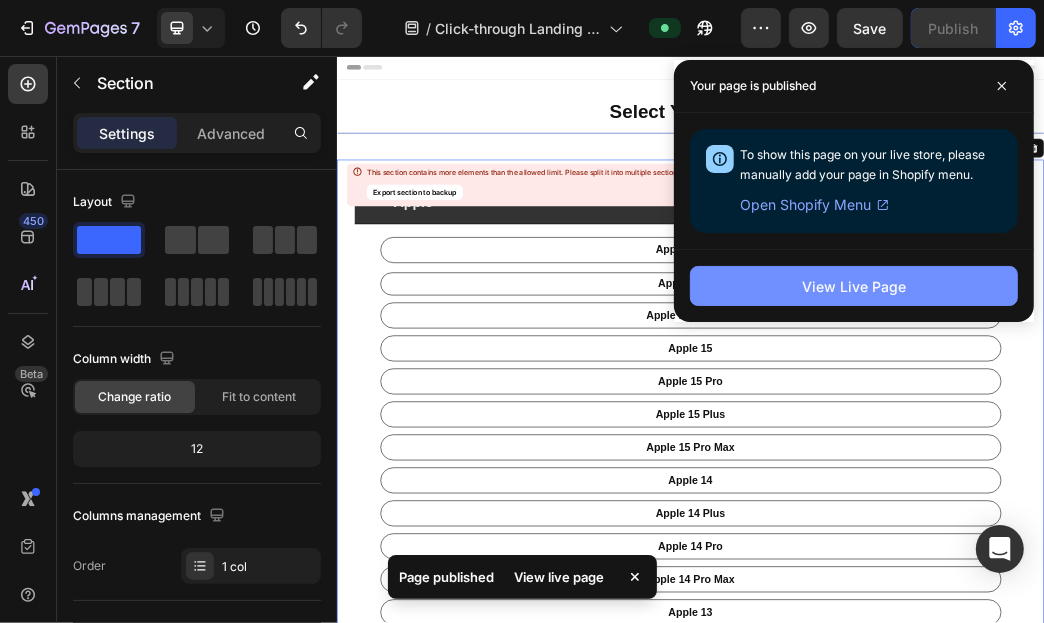 click on "View Live Page" at bounding box center [854, 286] 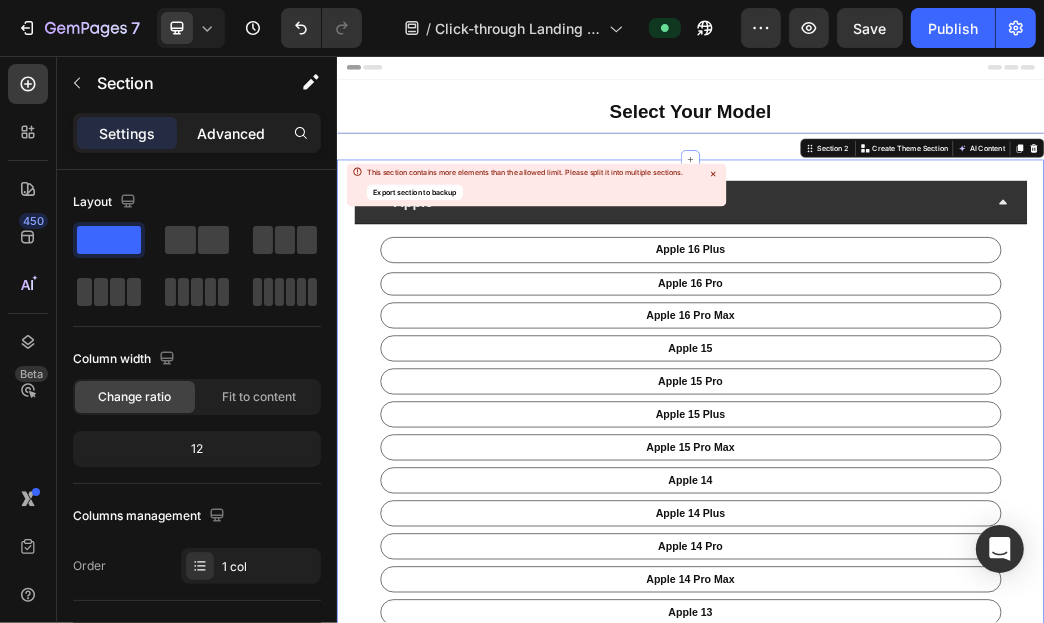click on "Advanced" at bounding box center [231, 133] 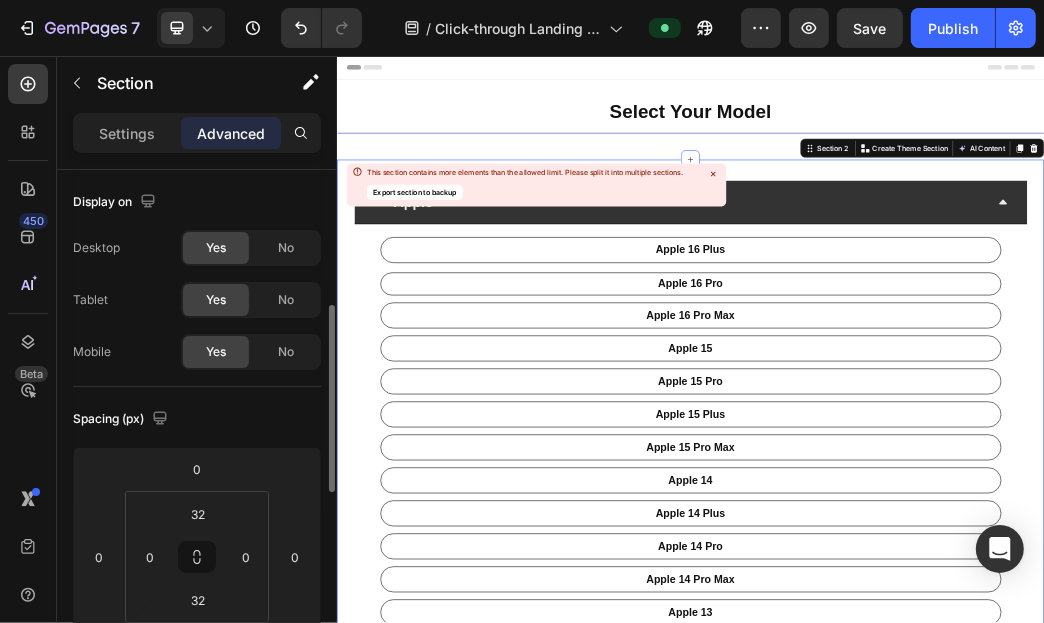 scroll, scrollTop: 99, scrollLeft: 0, axis: vertical 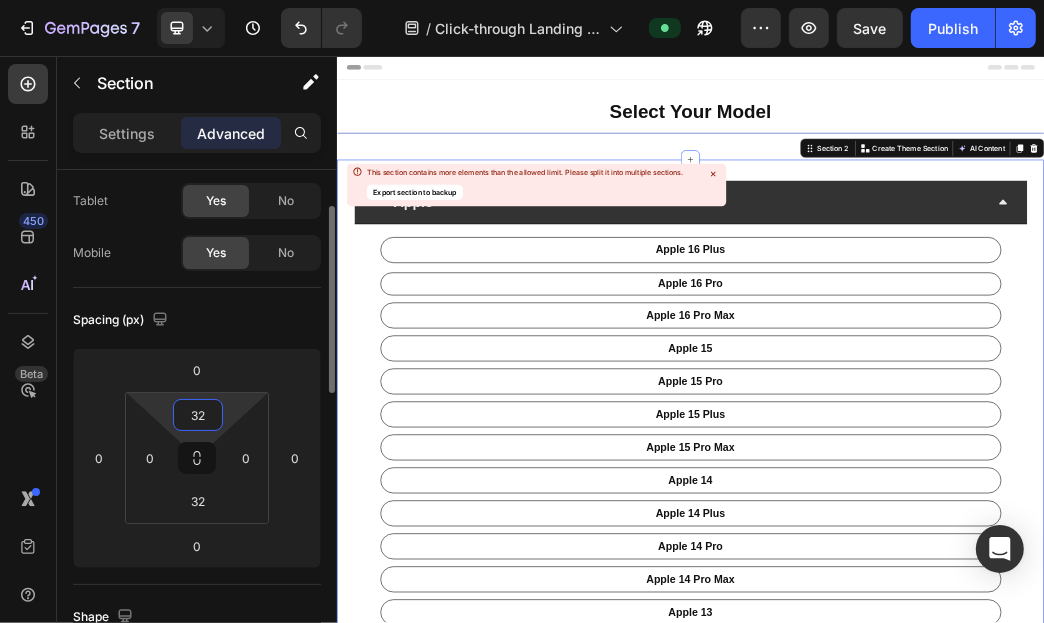 click on "32" at bounding box center (198, 415) 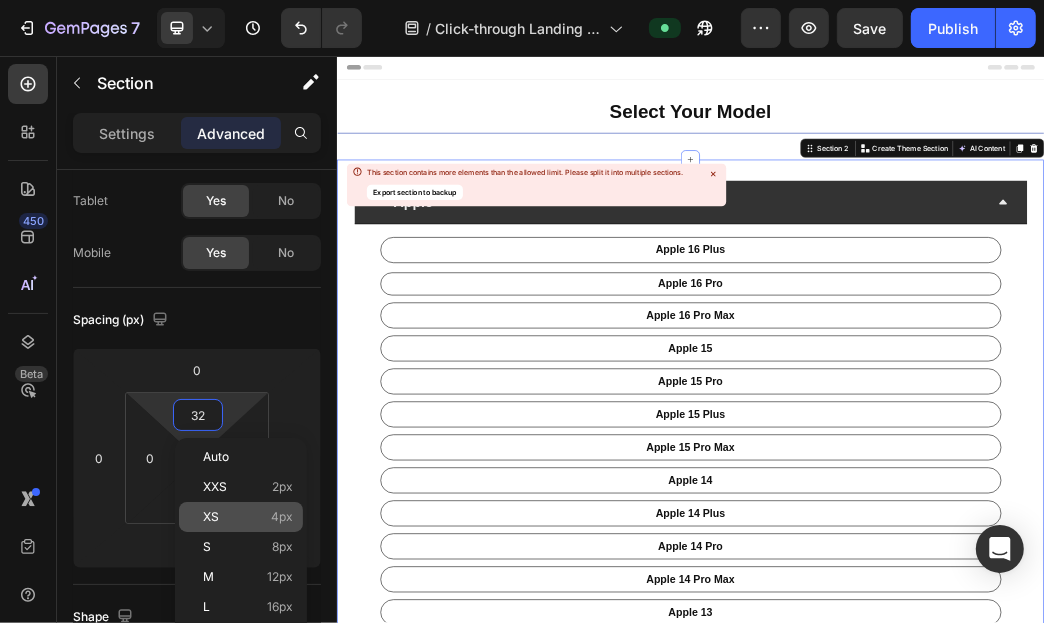 click on "XS 4px" at bounding box center (248, 517) 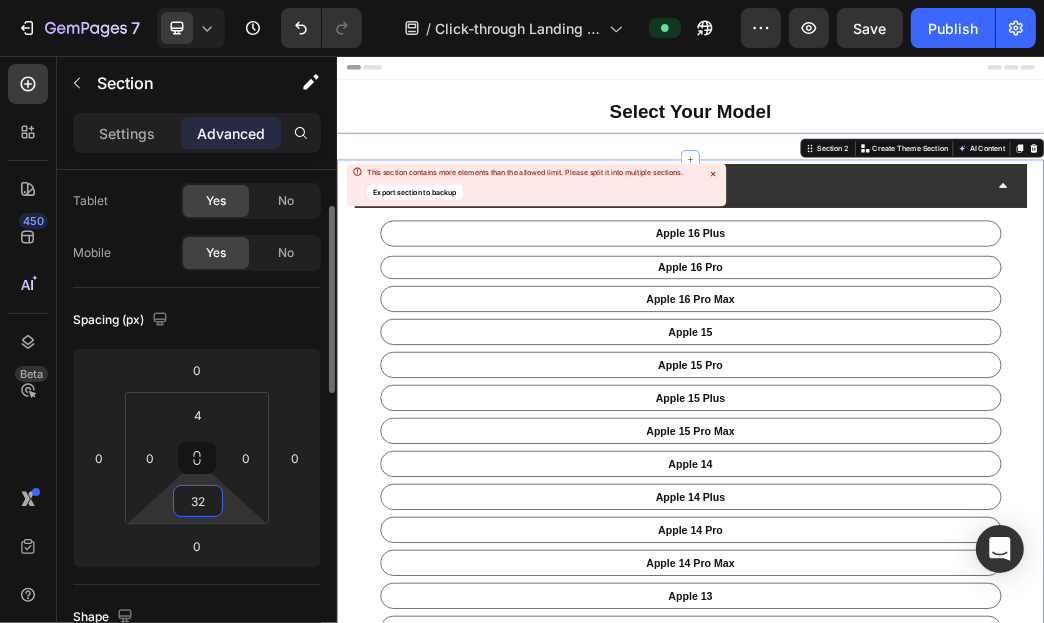 click on "32" at bounding box center [198, 501] 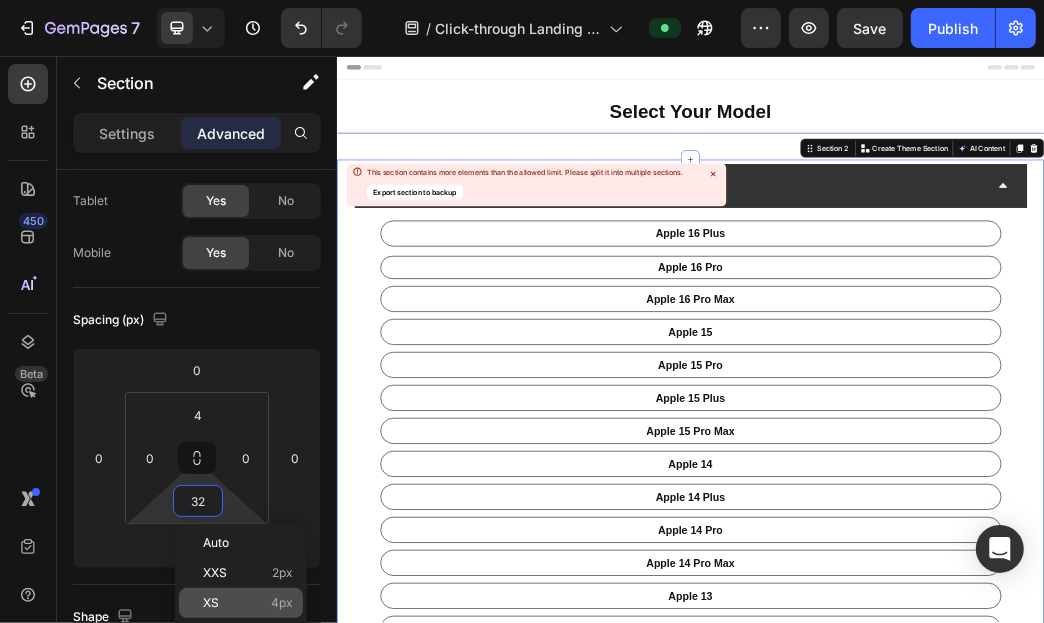 click on "XS 4px" 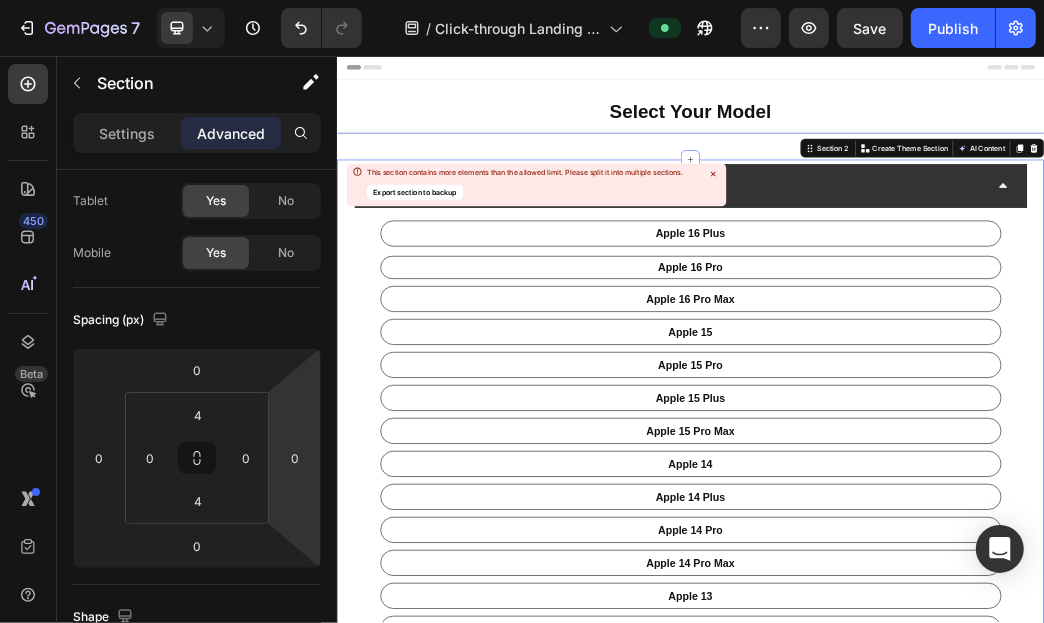 click on "Apple  apple 16 Plus Button apple 16 pro Button apple 16 pro Max Button apple 15 Button apple 15 pro Button apple 15 plus Button apple 15 pro max Button apple 14 Button apple 14 Plus Button apple 14 pro Button apple 14 pro Max Button apple 13 Button apple 13 Pro   Button apple 13 pro Max Button apple 13 Mini Button apple 12 Button apple 12 Pro Button apple 12 pro Max Button apple 12 Mini Button apple 11 Button apple 11 Pro Button apple 11 pro Max Button
Samsung
Oneplus
Google Pixel
Oppo
Vivo
Redmi / Mi
Realme
Xiaomi
Poco
Motorola
Iqoo" at bounding box center [936, 1402] 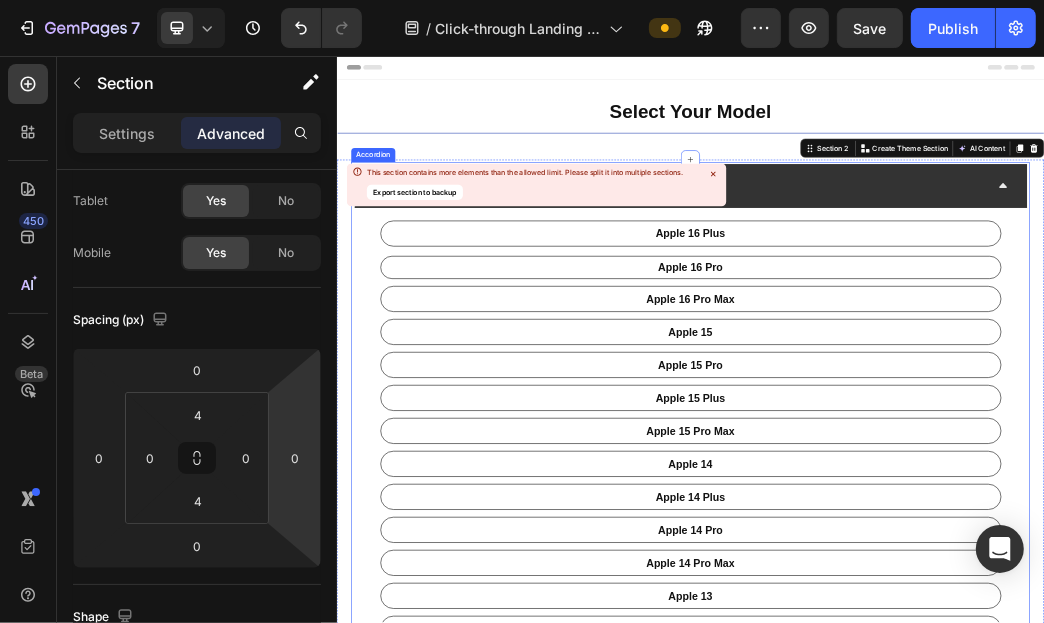 click 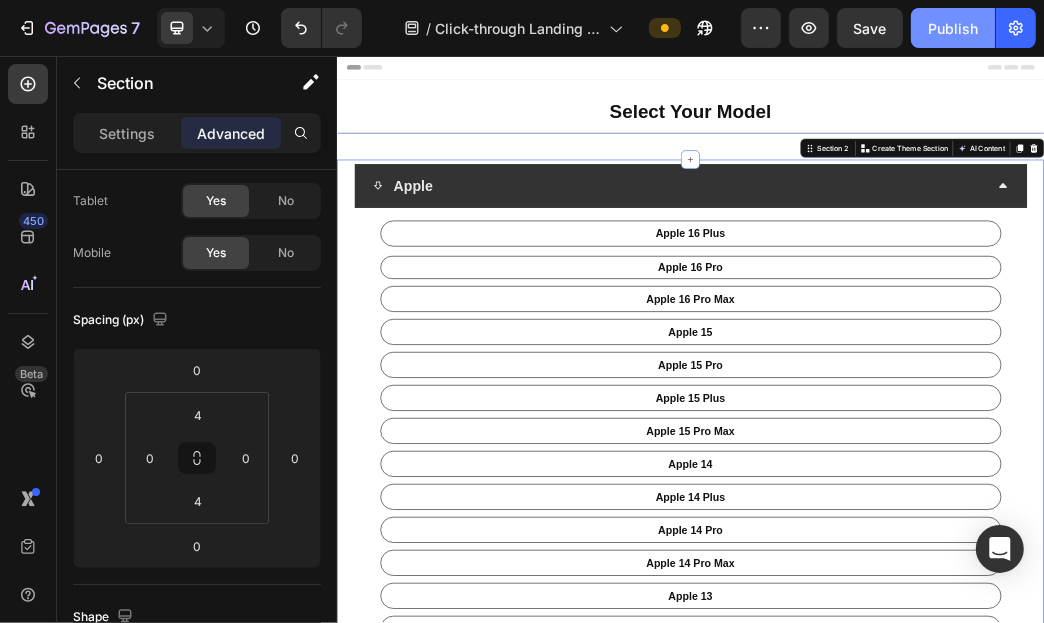 click on "Publish" 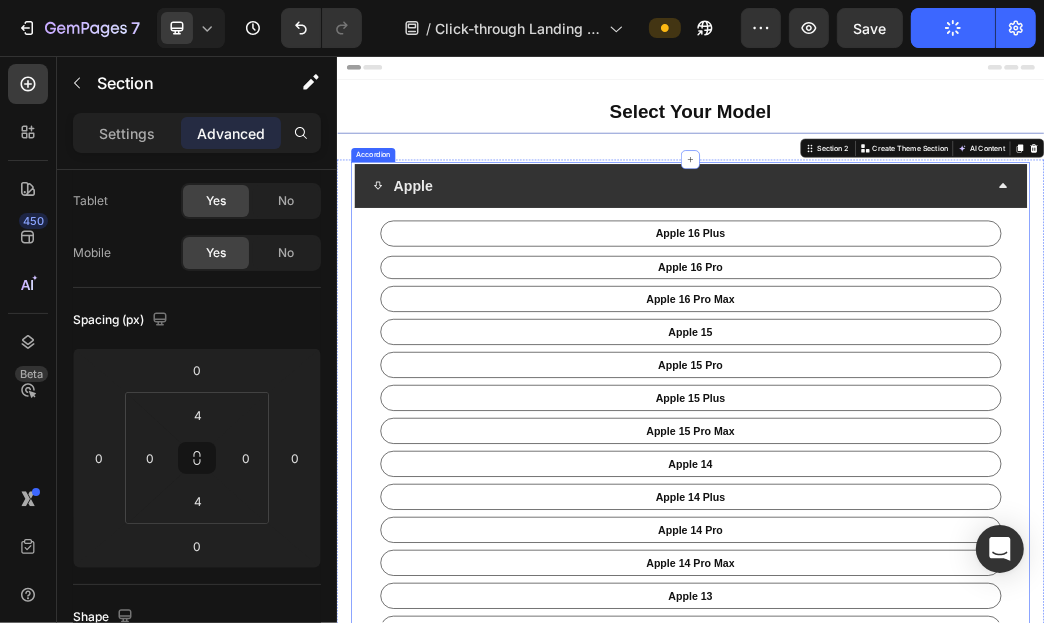 click on "Apple" at bounding box center [919, 275] 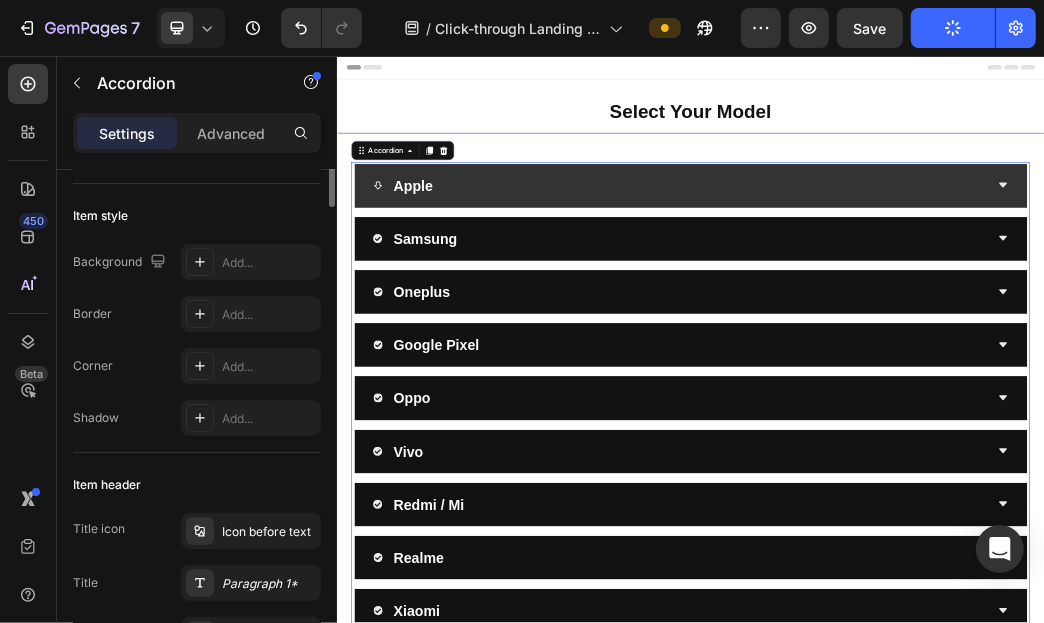 scroll, scrollTop: 0, scrollLeft: 0, axis: both 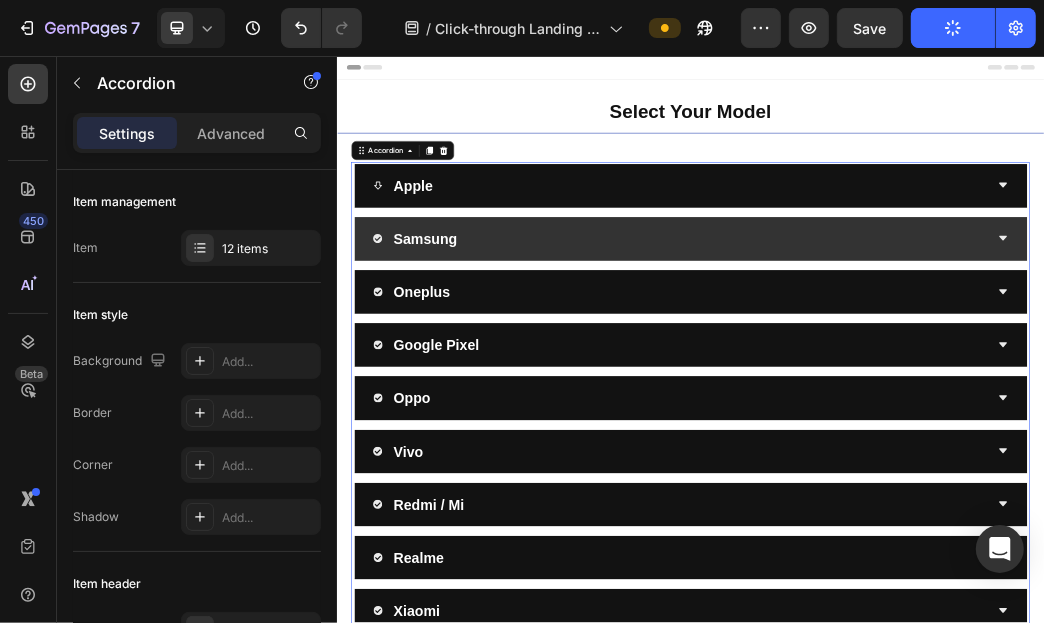 click on "Samsung" at bounding box center [919, 365] 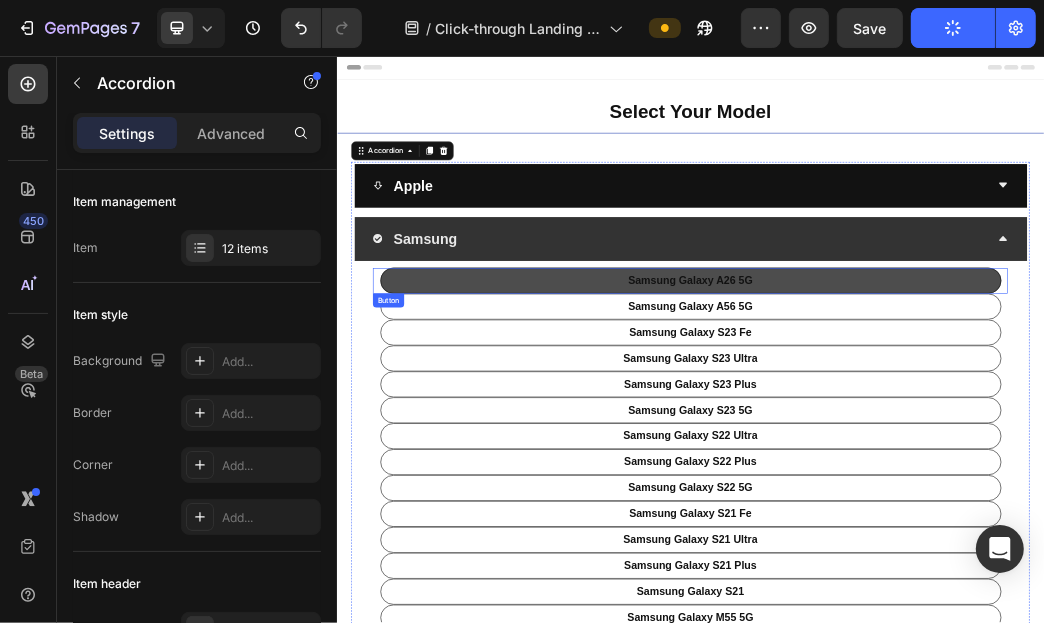 click on "samsung galaxy A26 5G" at bounding box center [936, 437] 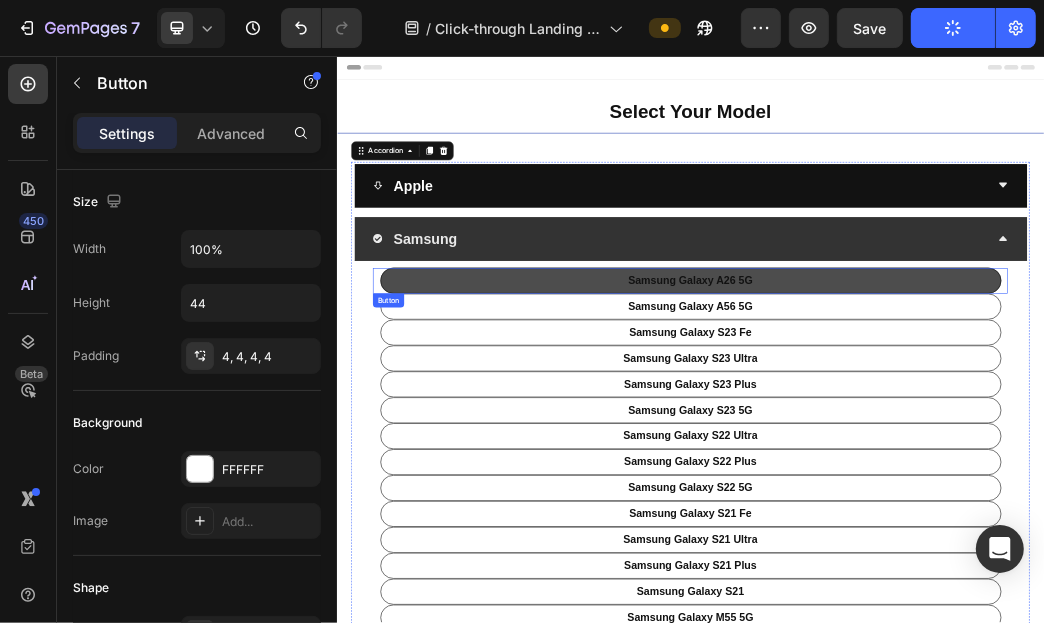 click on "samsung galaxy A26 5G" at bounding box center [936, 437] 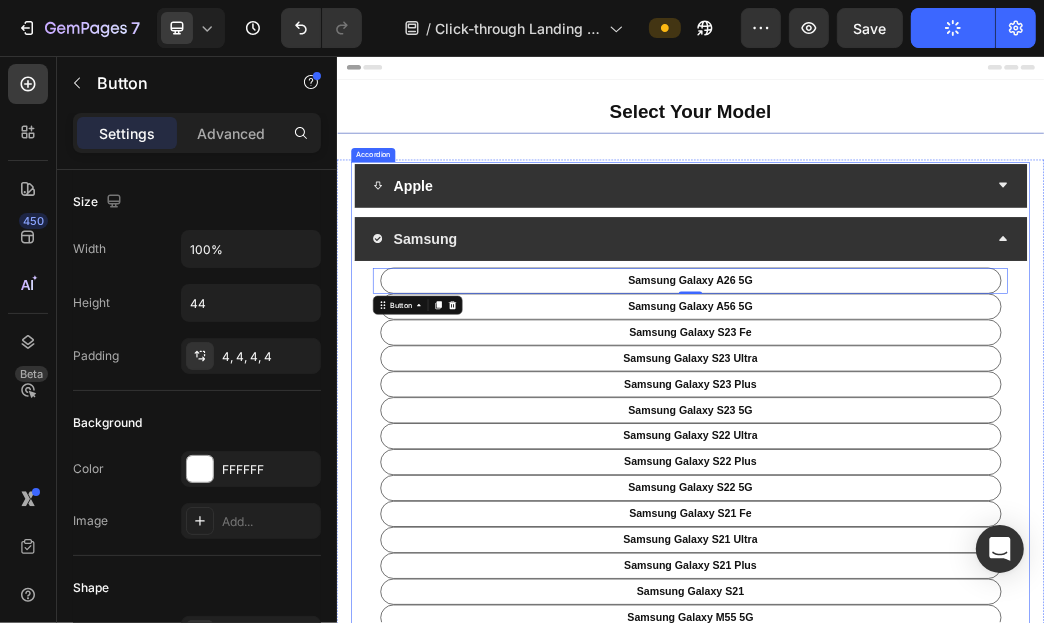 click on "Apple" at bounding box center (919, 275) 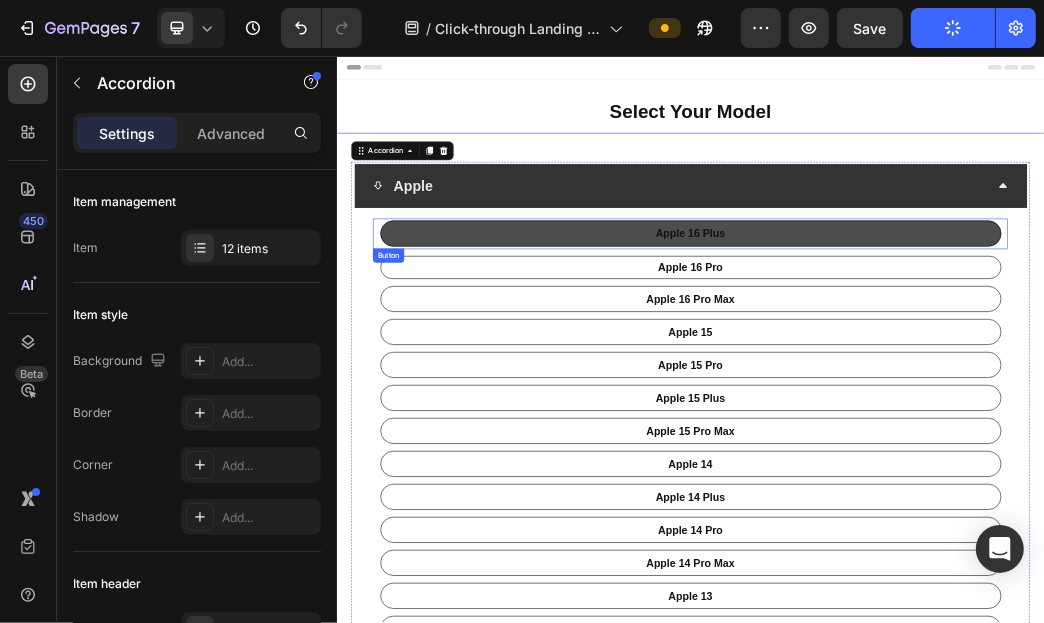 click on "apple 16 Plus" at bounding box center [936, 357] 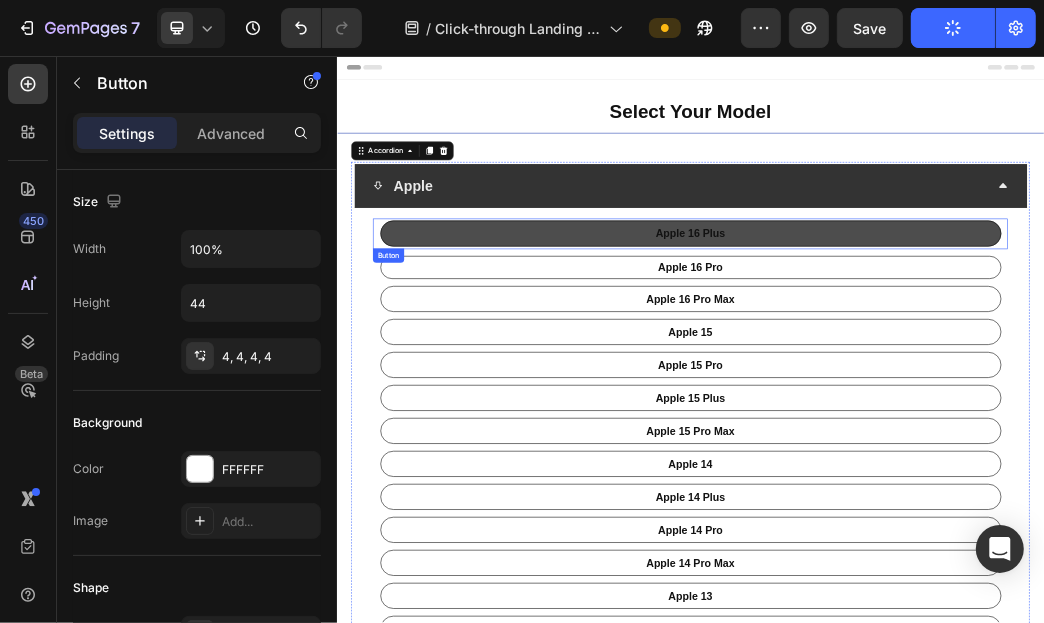 click on "apple 16 Plus" at bounding box center [936, 357] 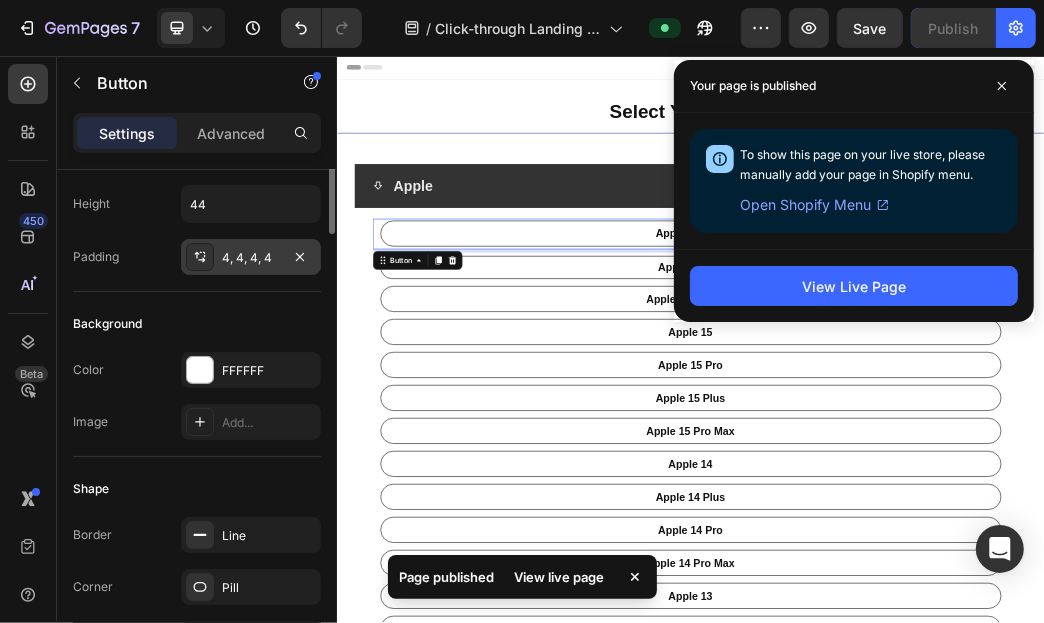 scroll, scrollTop: 0, scrollLeft: 0, axis: both 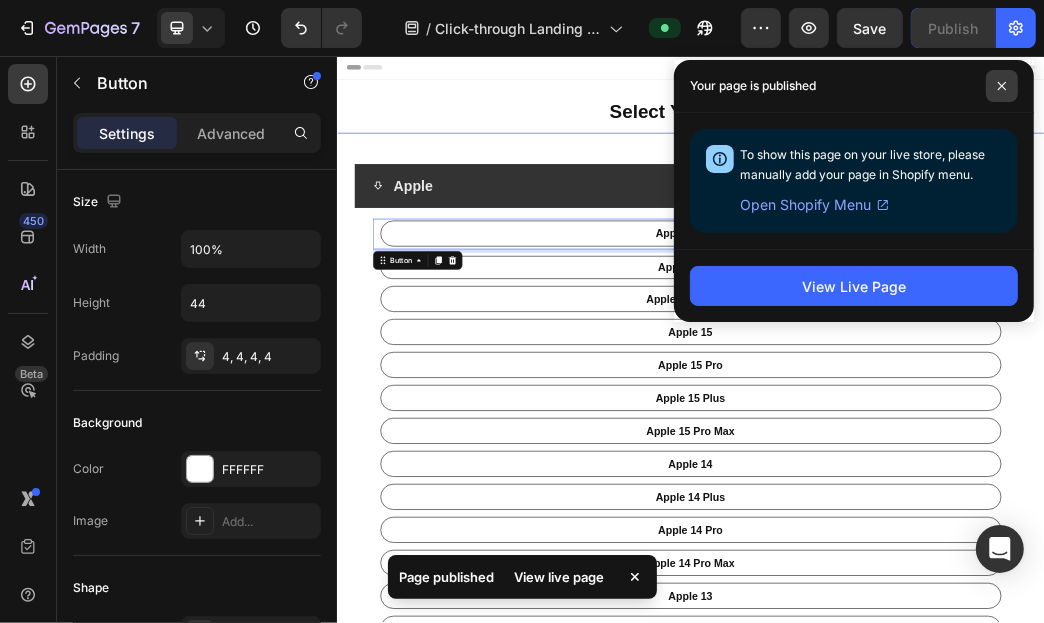 click at bounding box center (1002, 86) 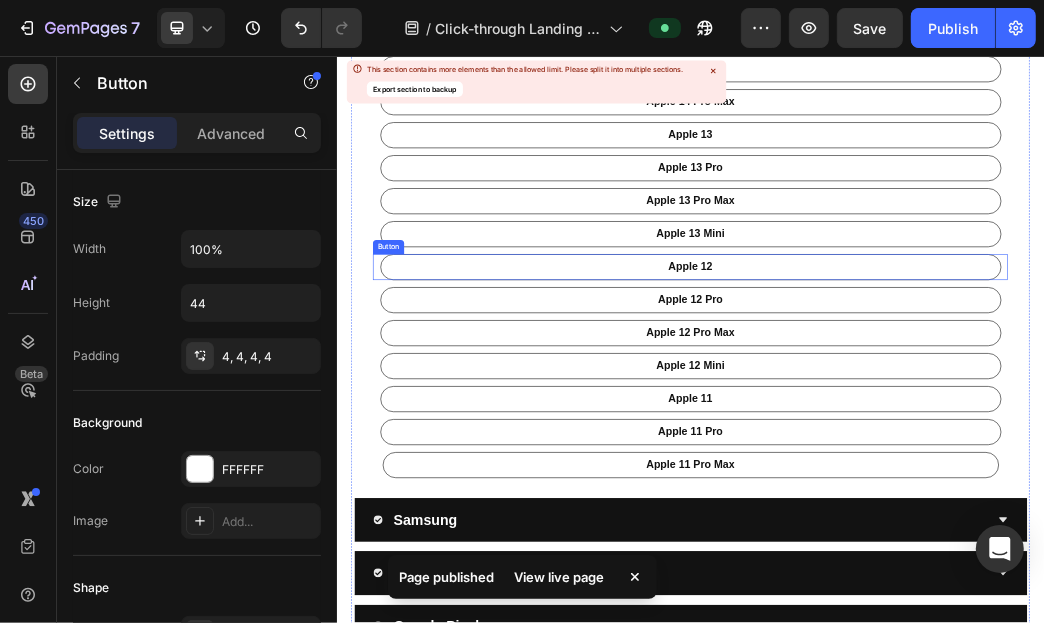 scroll, scrollTop: 1200, scrollLeft: 0, axis: vertical 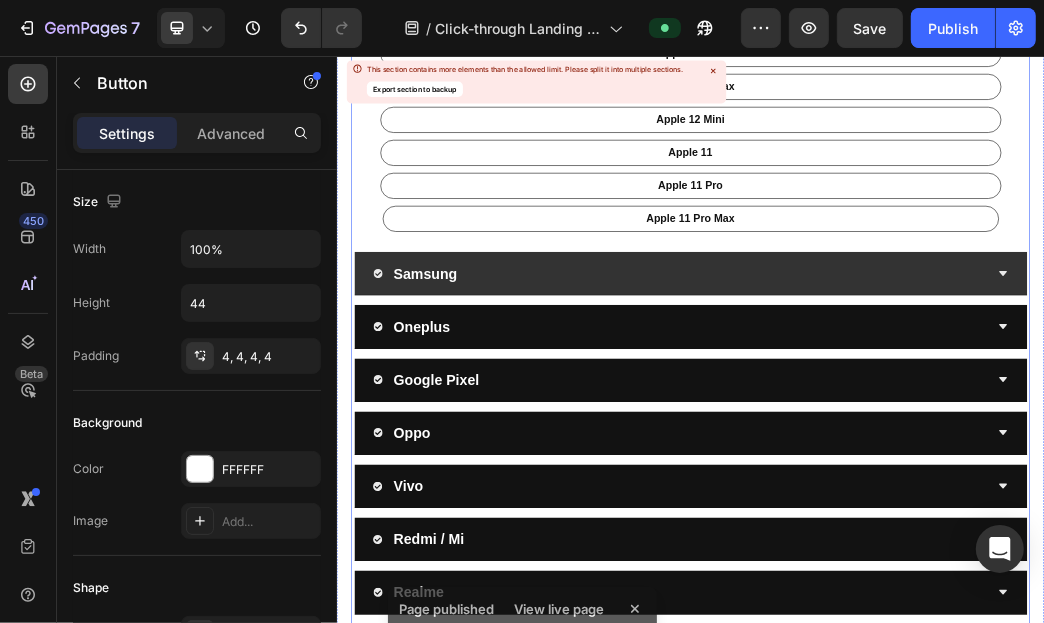 click on "Samsung" at bounding box center [919, 424] 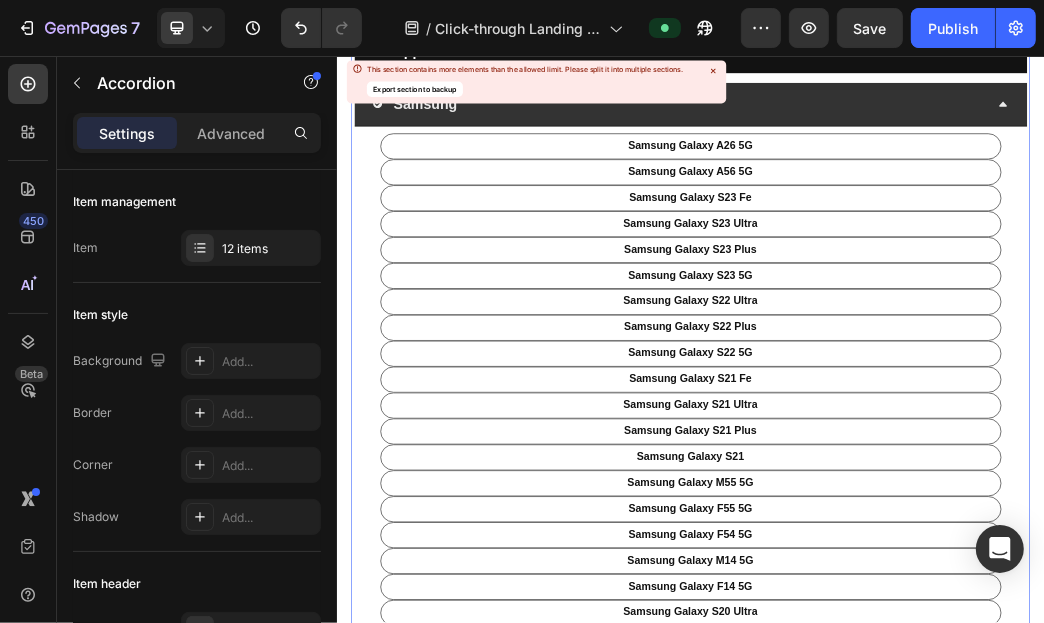 scroll, scrollTop: 106, scrollLeft: 0, axis: vertical 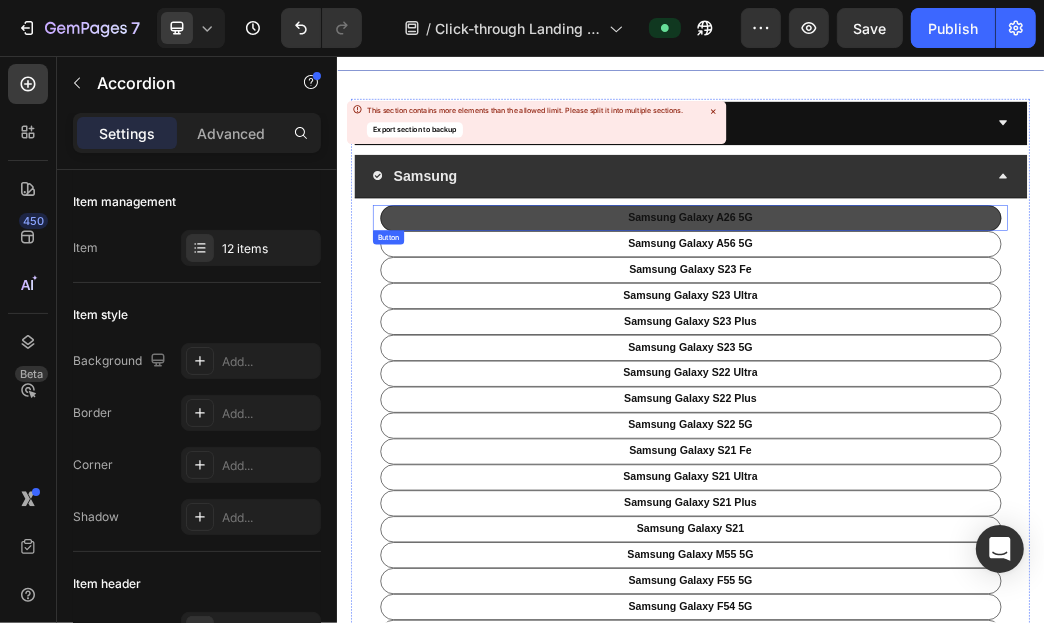 click on "samsung galaxy A26 5G" at bounding box center [936, 331] 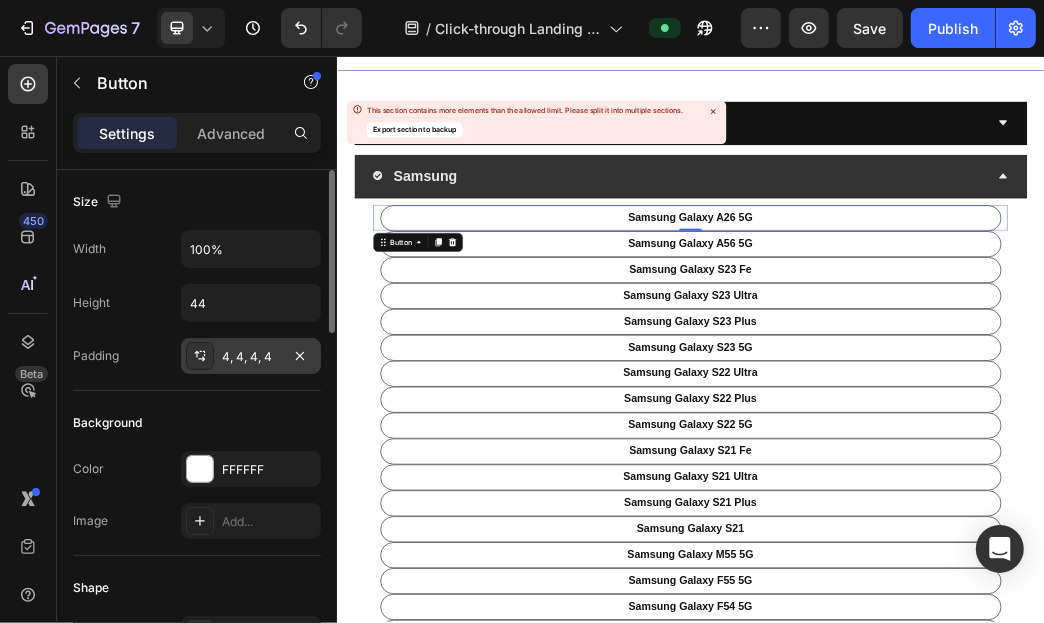 click on "4, 4, 4, 4" at bounding box center (251, 356) 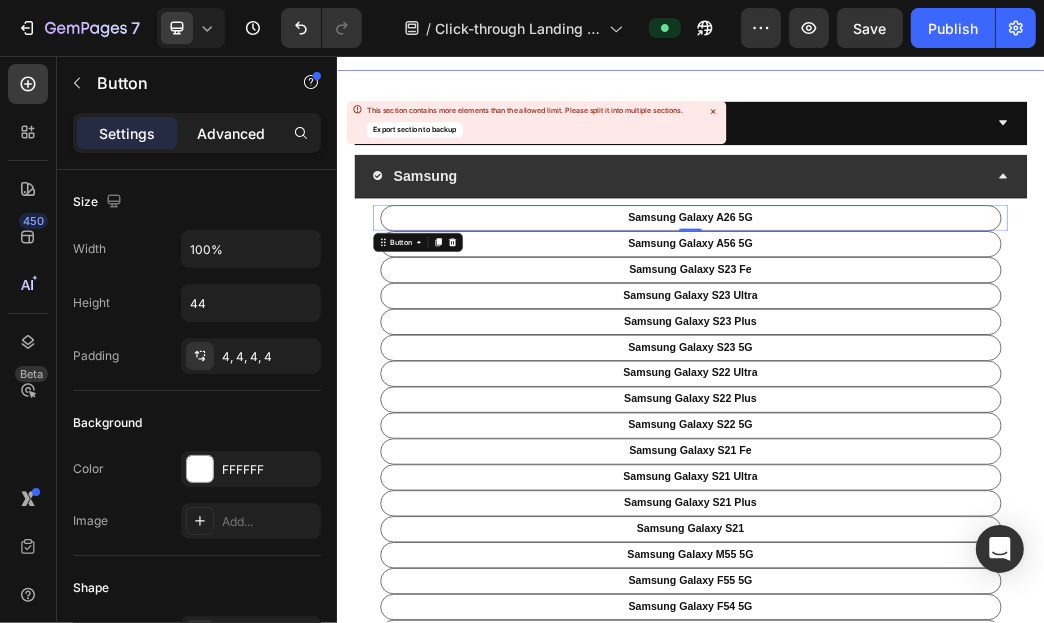 click on "Advanced" at bounding box center [231, 133] 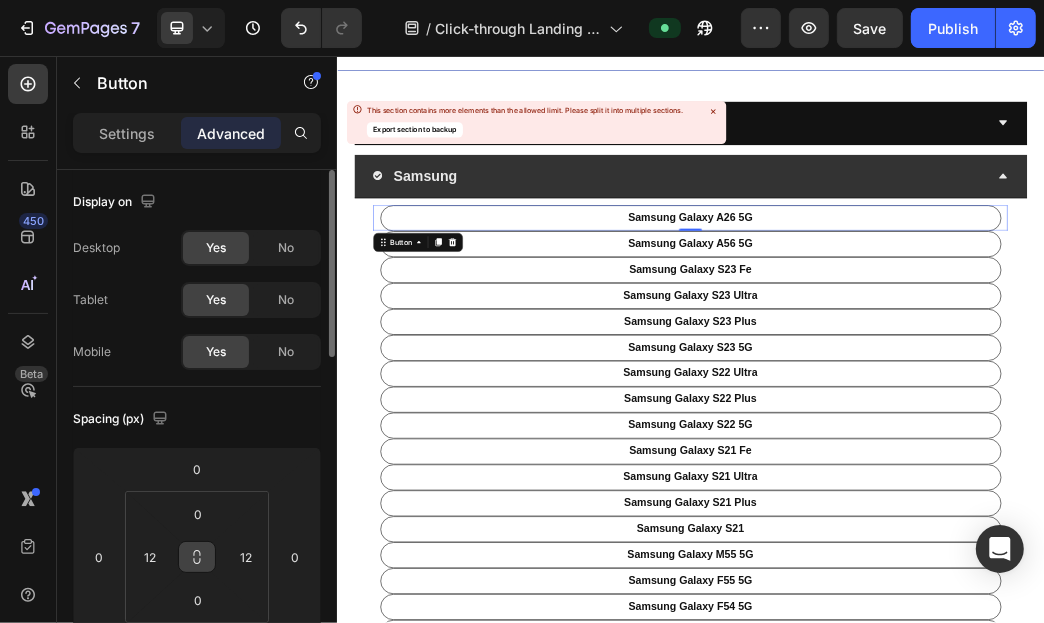 scroll, scrollTop: 99, scrollLeft: 0, axis: vertical 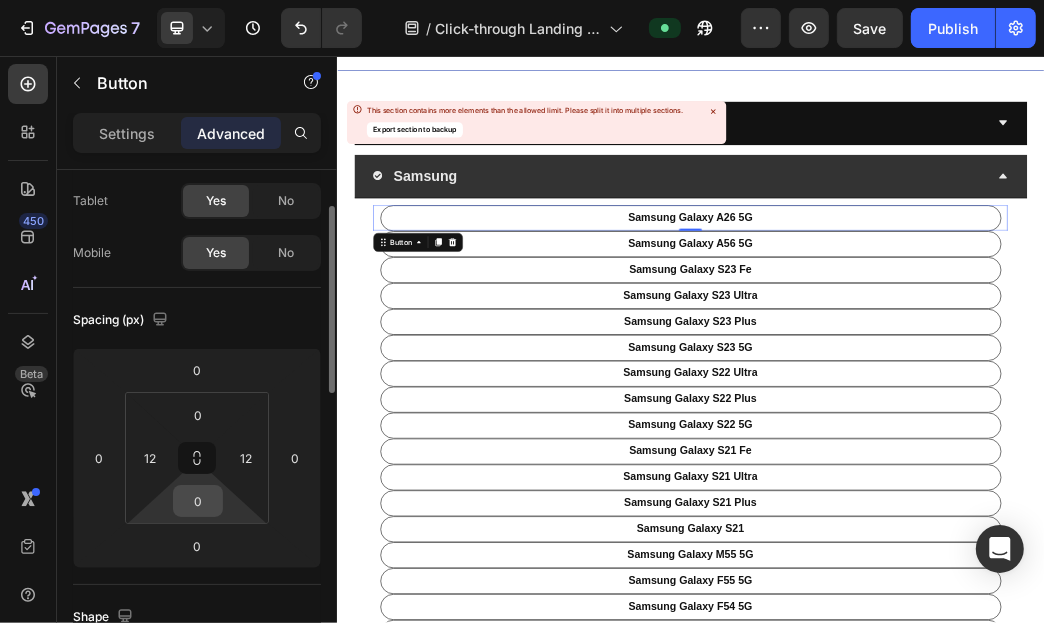 click on "0" at bounding box center [198, 501] 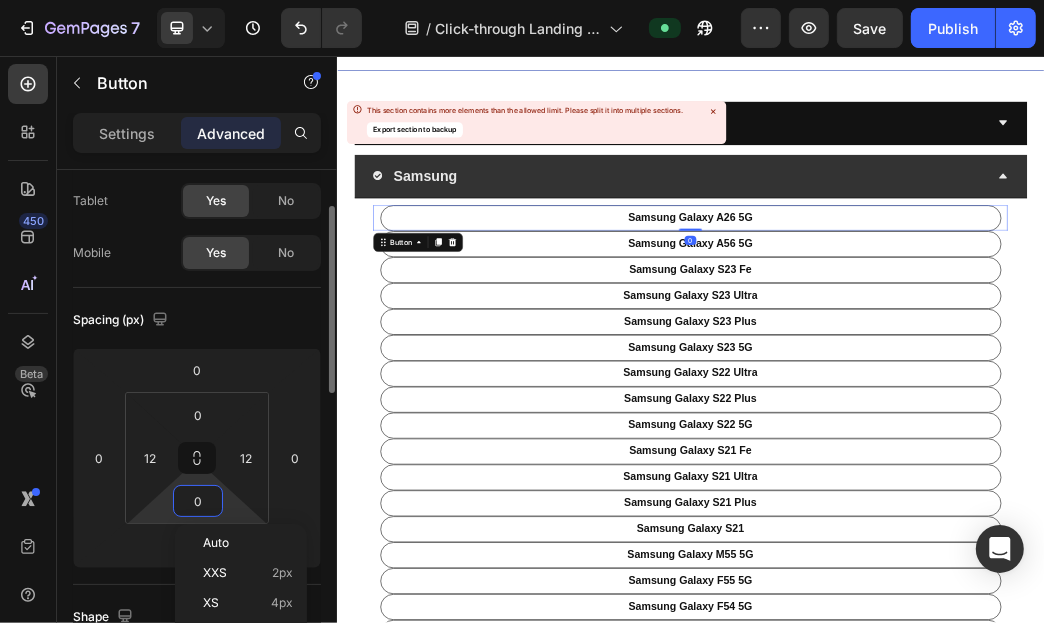 click on "0" at bounding box center (198, 501) 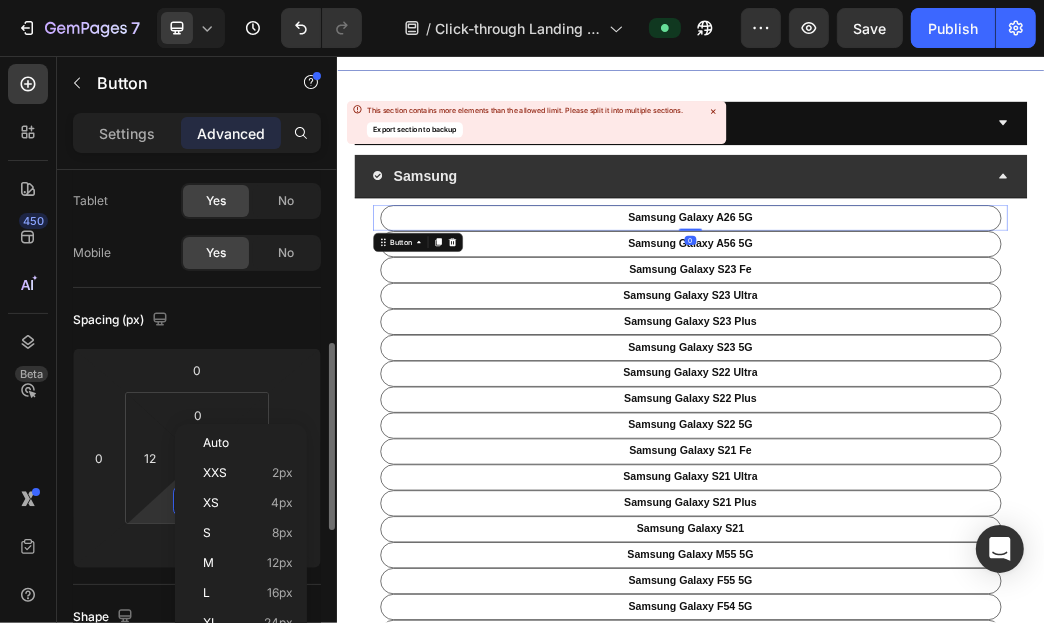 scroll, scrollTop: 199, scrollLeft: 0, axis: vertical 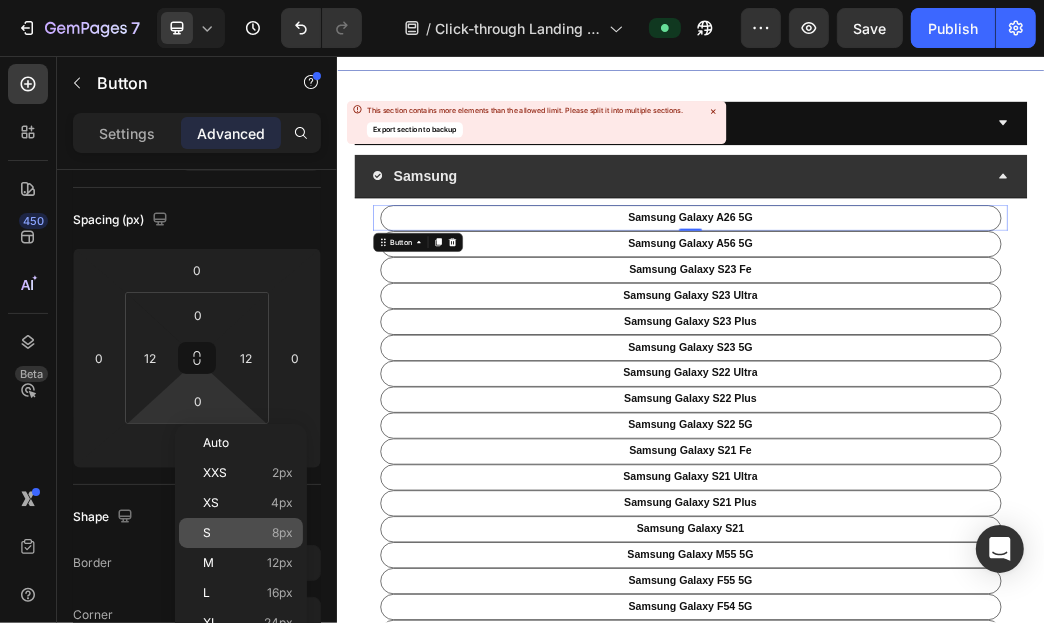 click on "S 8px" at bounding box center [248, 533] 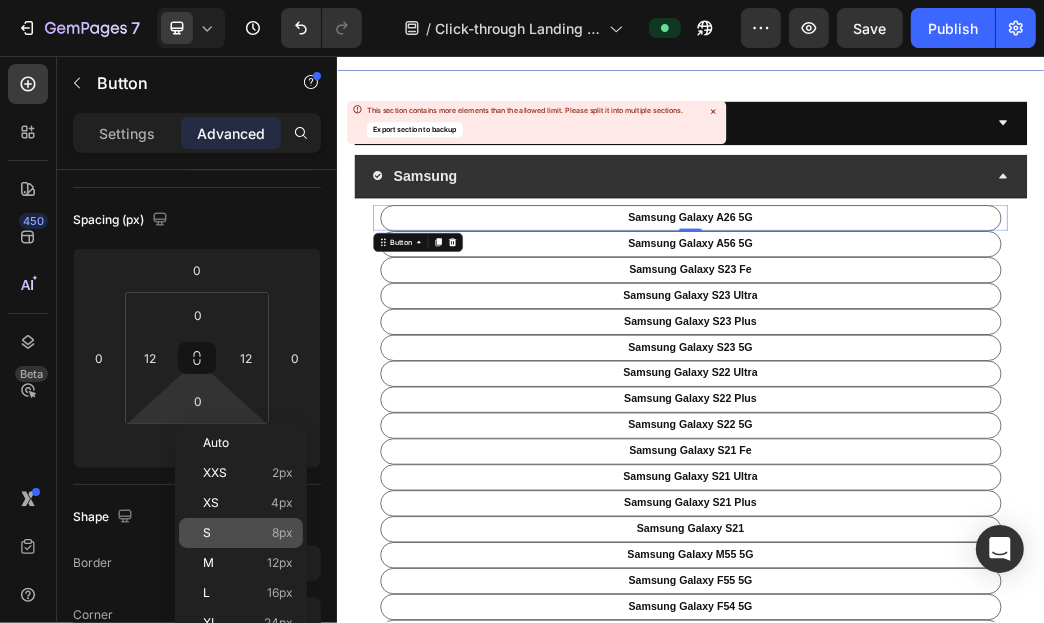 type on "8" 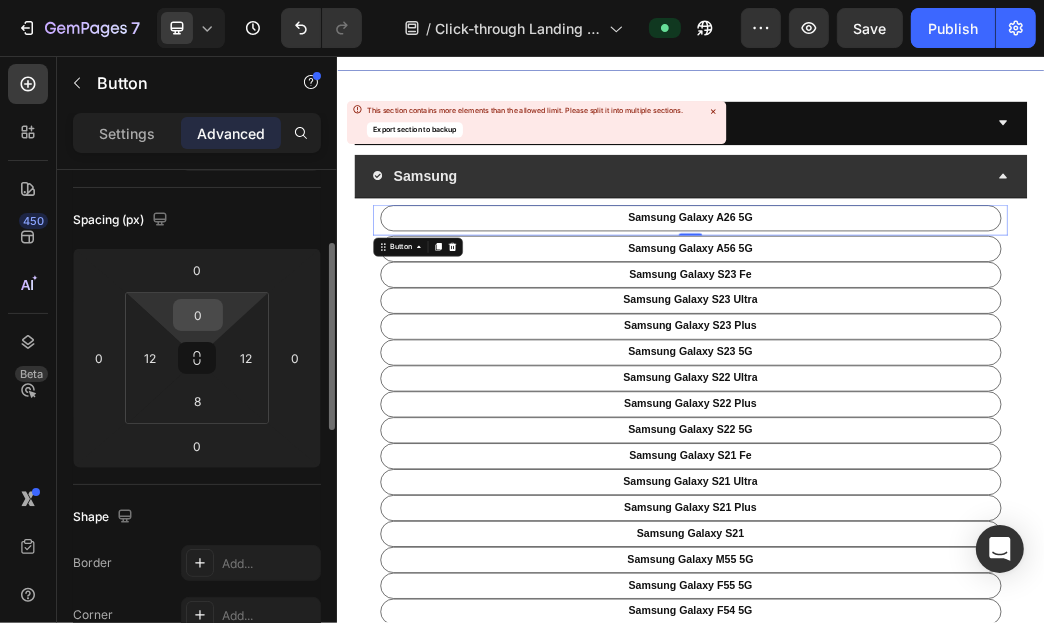 click on "0" at bounding box center [198, 315] 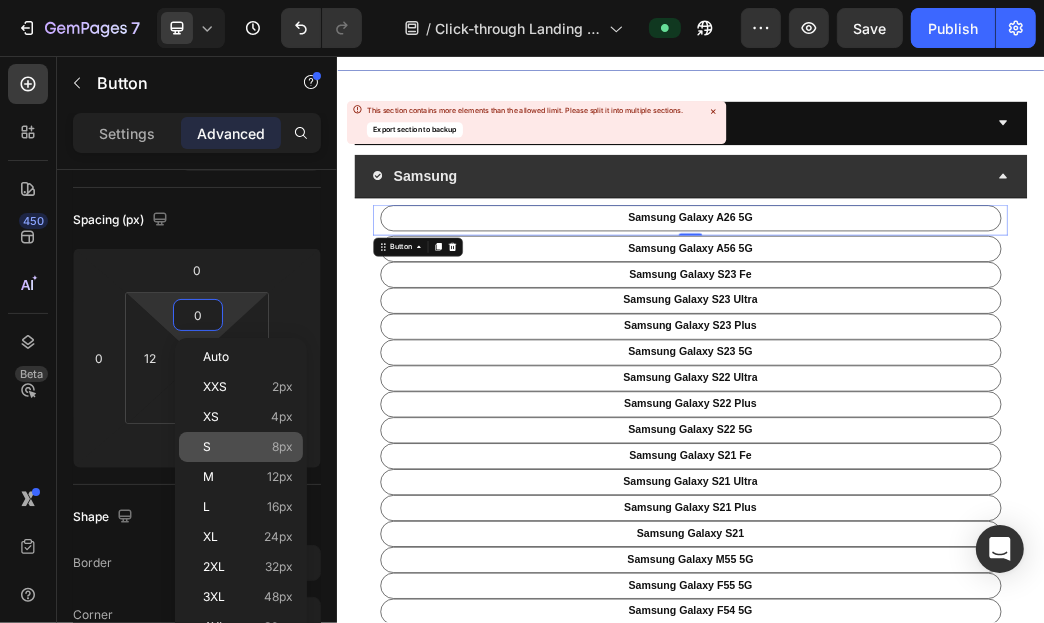 click on "S 8px" 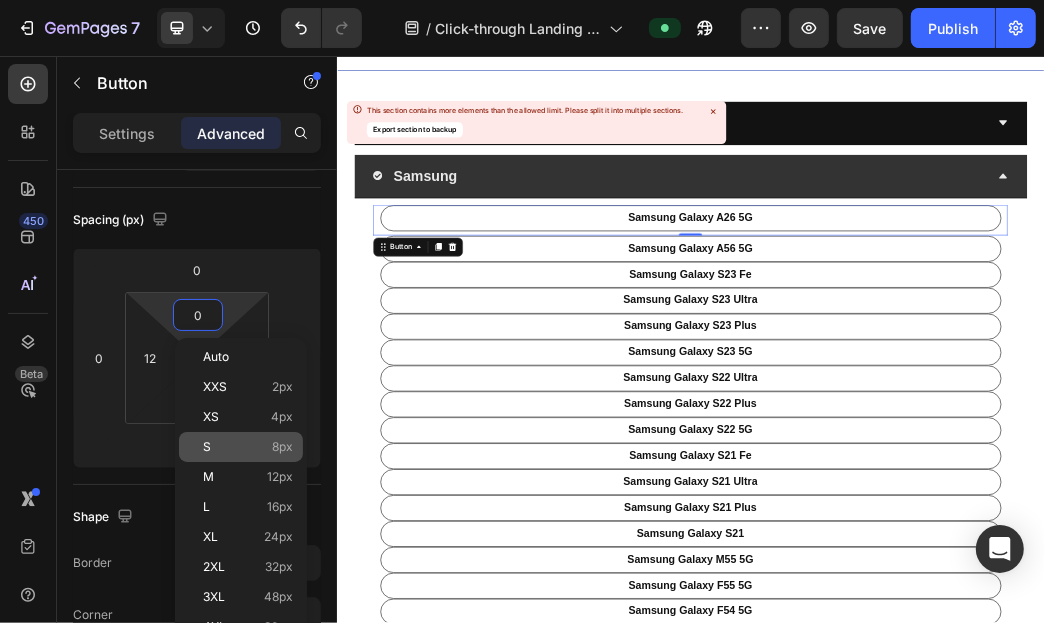 type on "8" 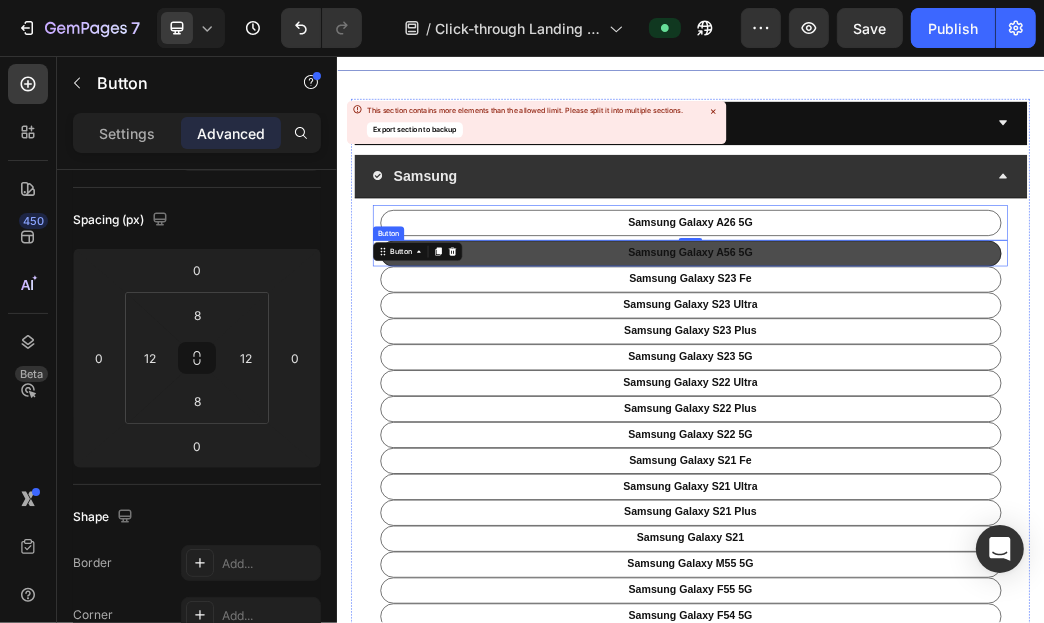click on "samsung Galaxy a56 5G" at bounding box center [936, 391] 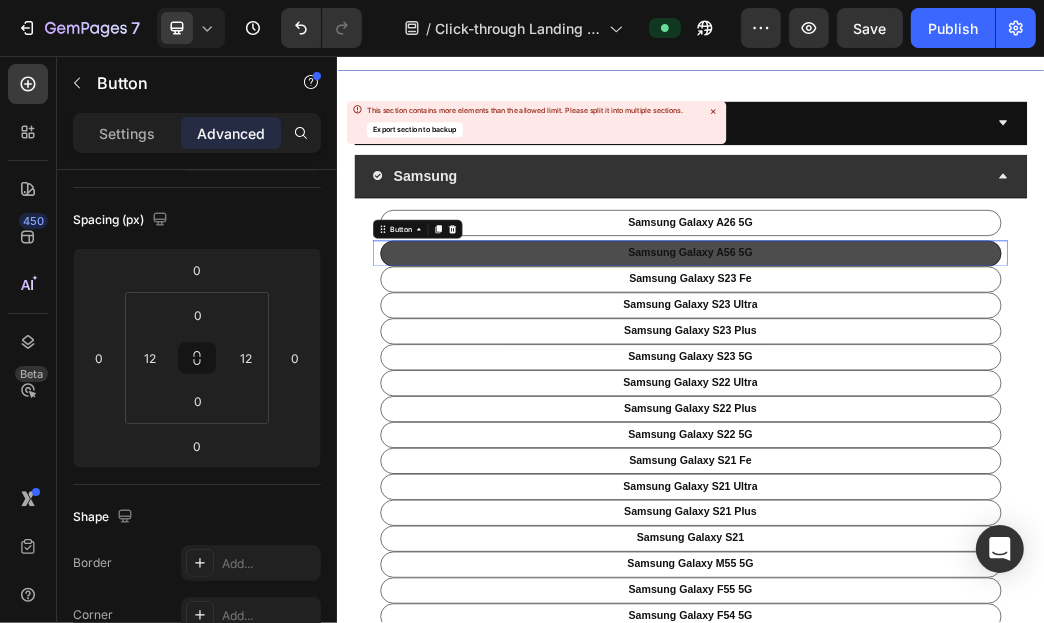click on "samsung Galaxy a56 5G" at bounding box center (936, 391) 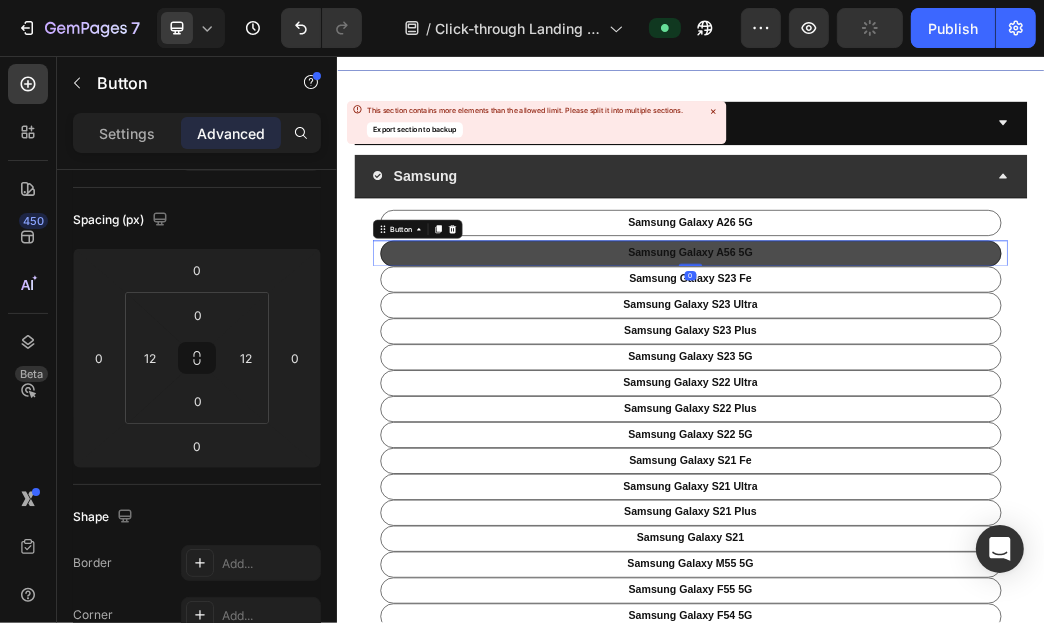 click on "samsung Galaxy a56 5G" at bounding box center (936, 391) 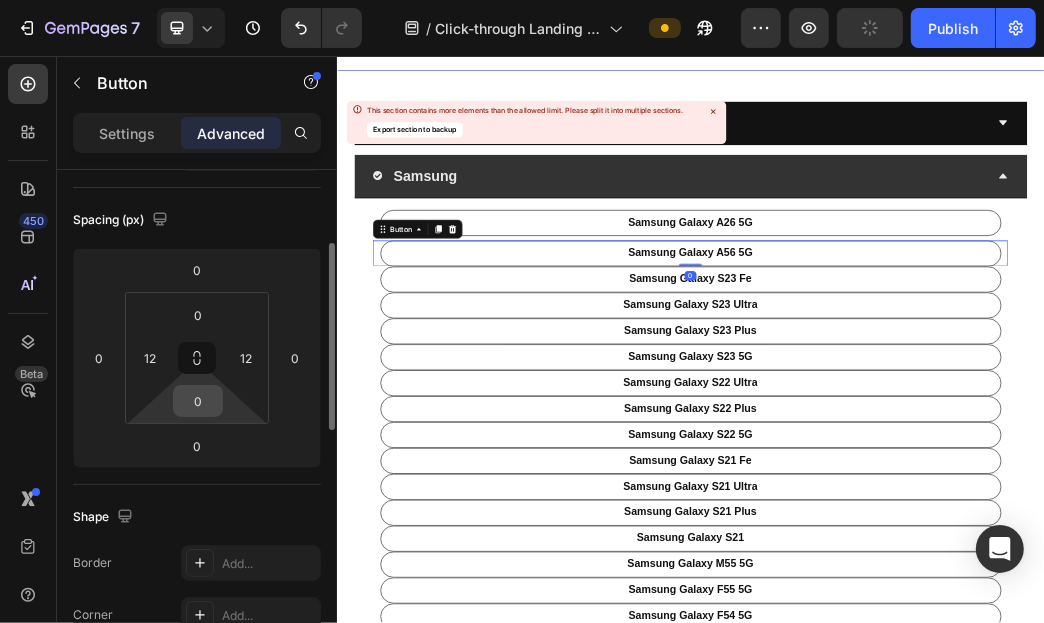 click on "0" at bounding box center [198, 401] 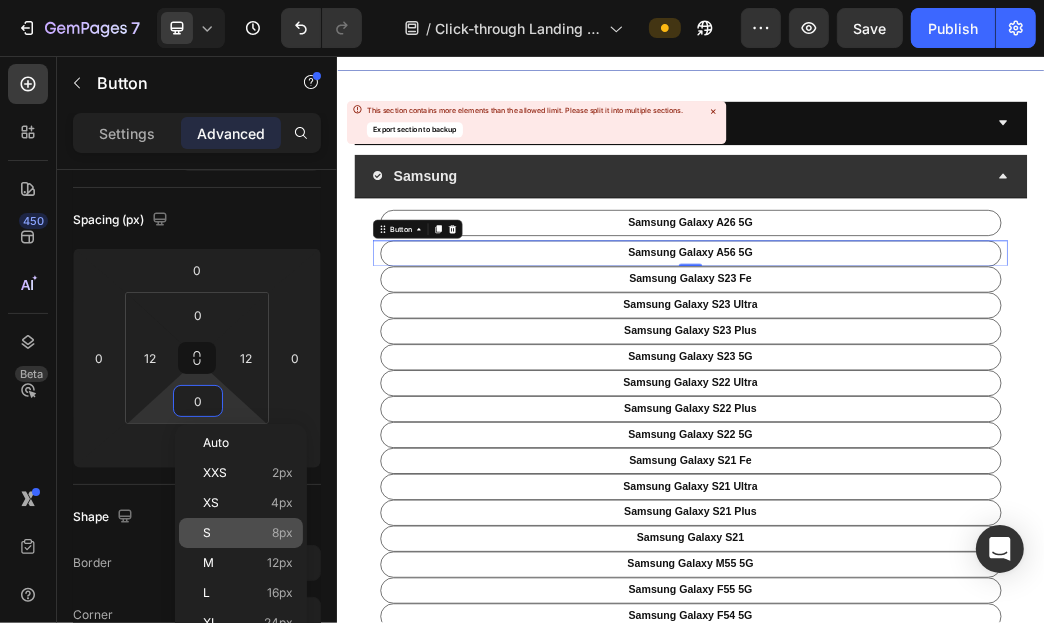 click on "S 8px" 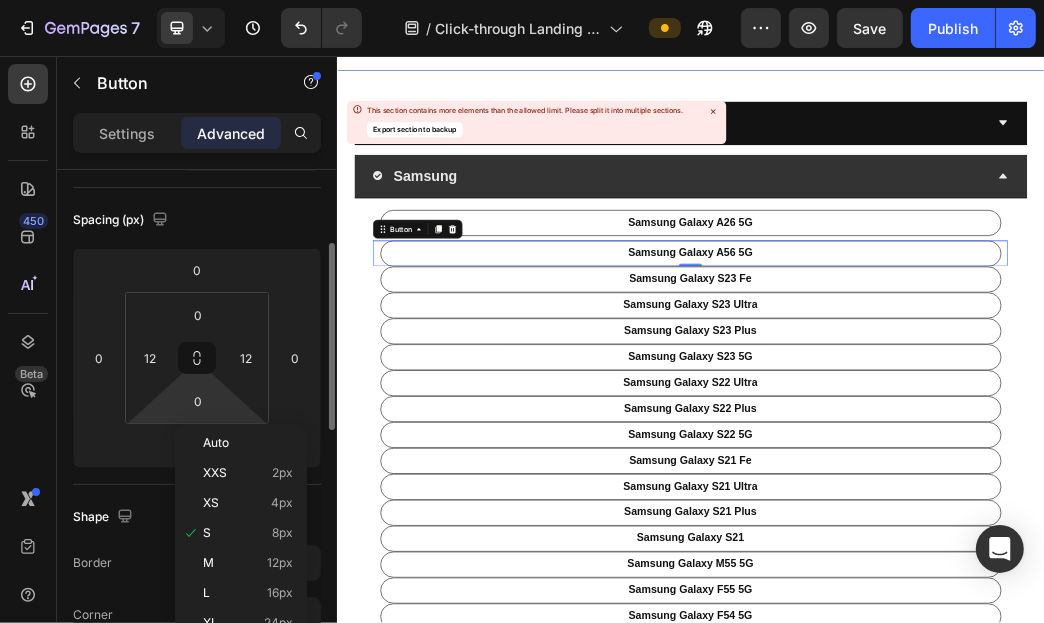 type on "8" 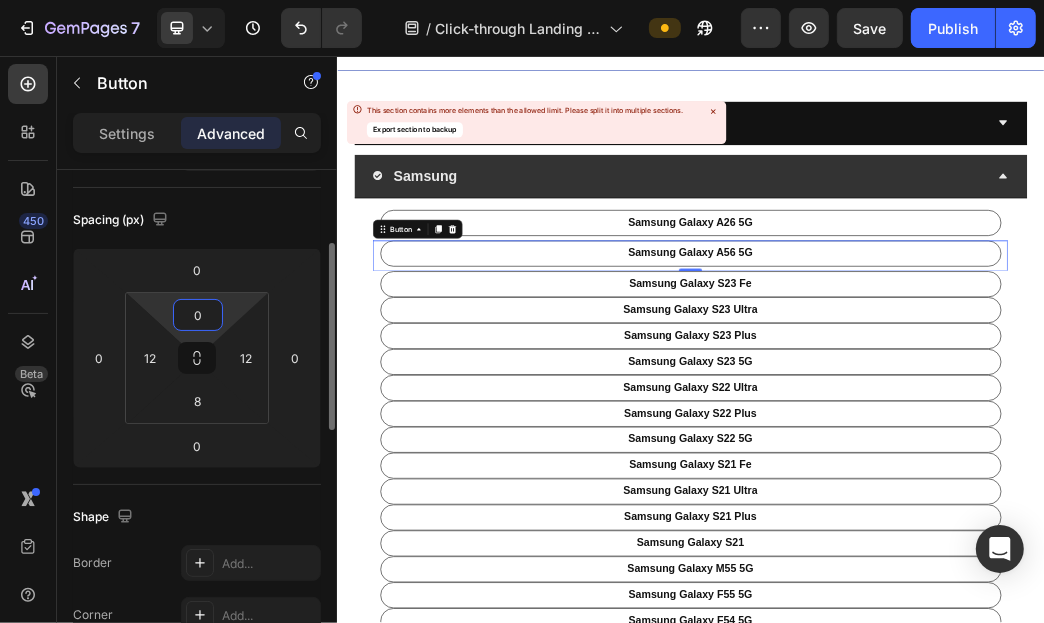 click on "0" at bounding box center (198, 315) 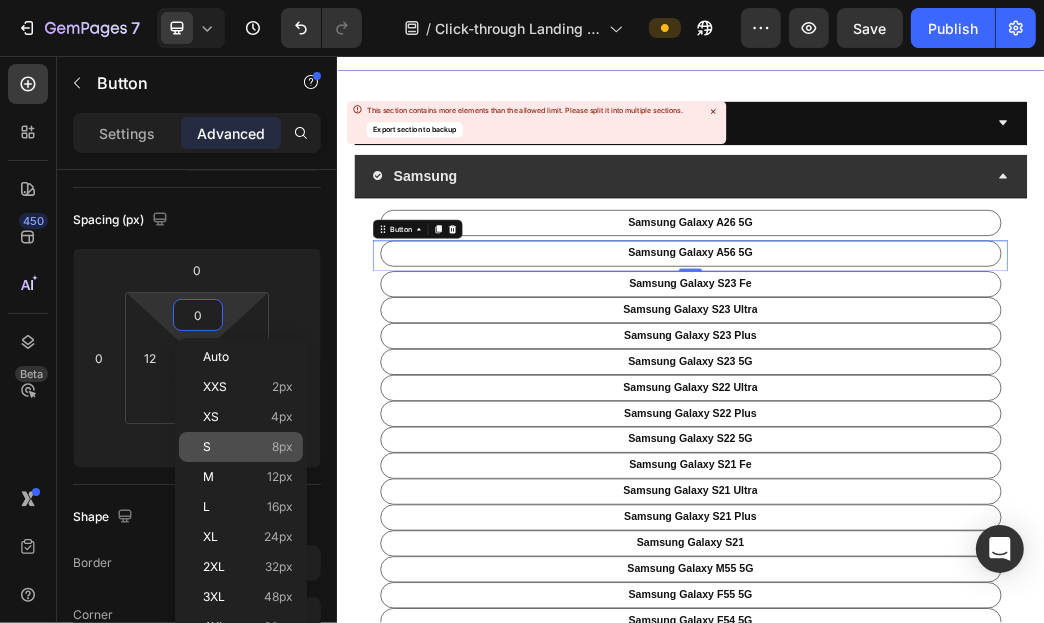click on "S 8px" at bounding box center [248, 447] 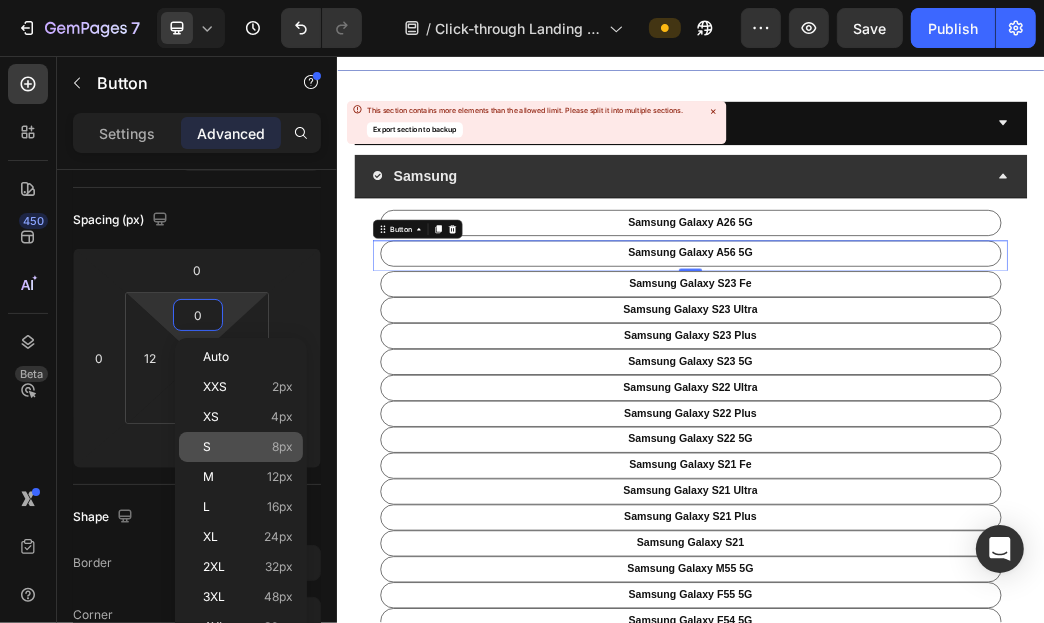 type on "8" 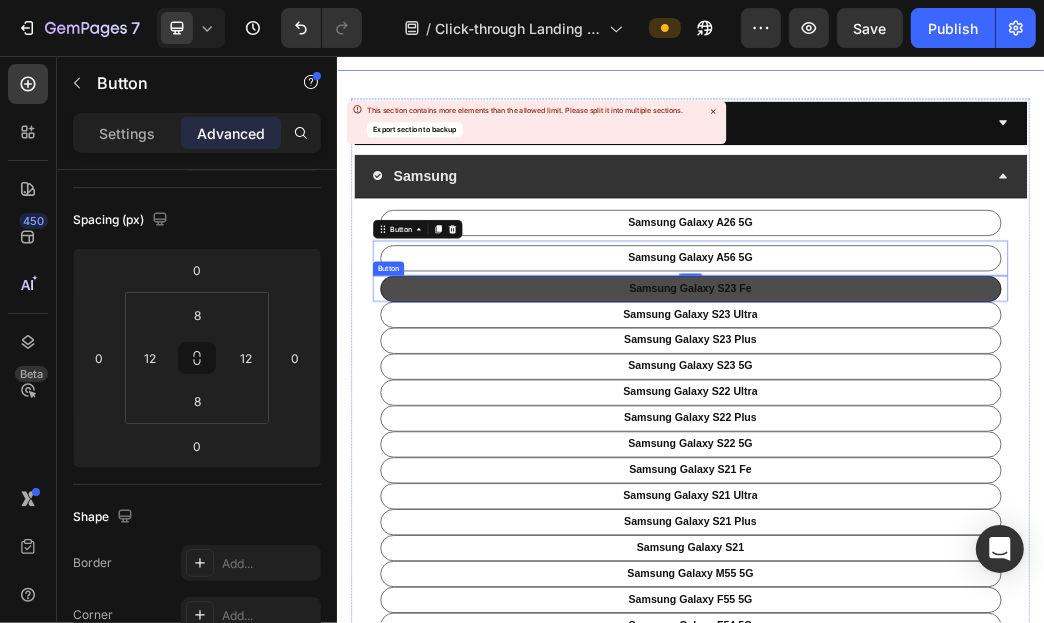 click on "samsung galaxy s23 fe" at bounding box center (936, 451) 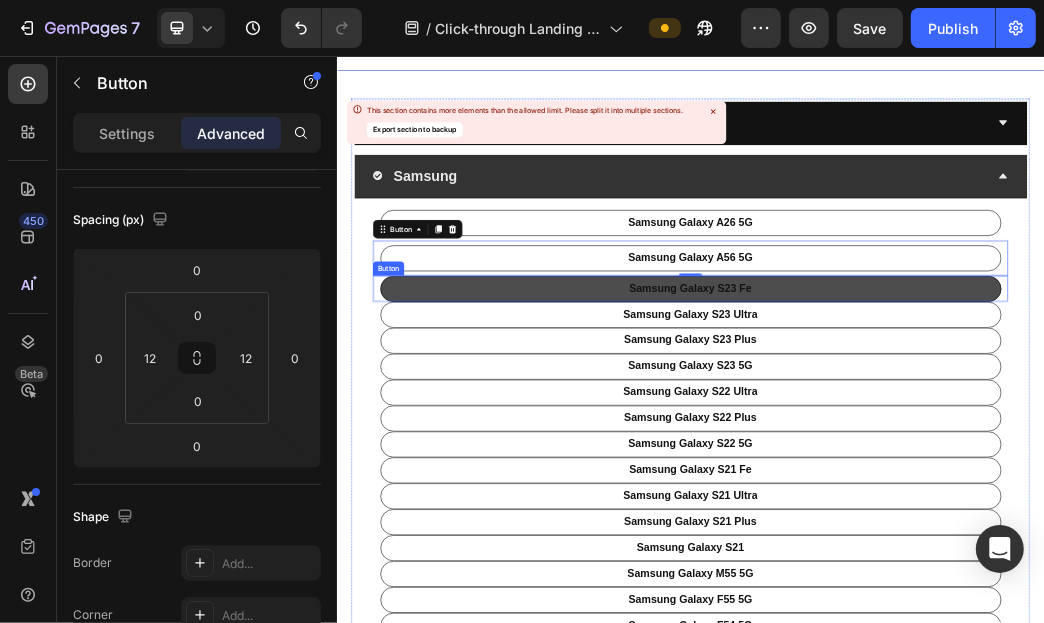 click on "samsung galaxy s23 fe" at bounding box center [936, 451] 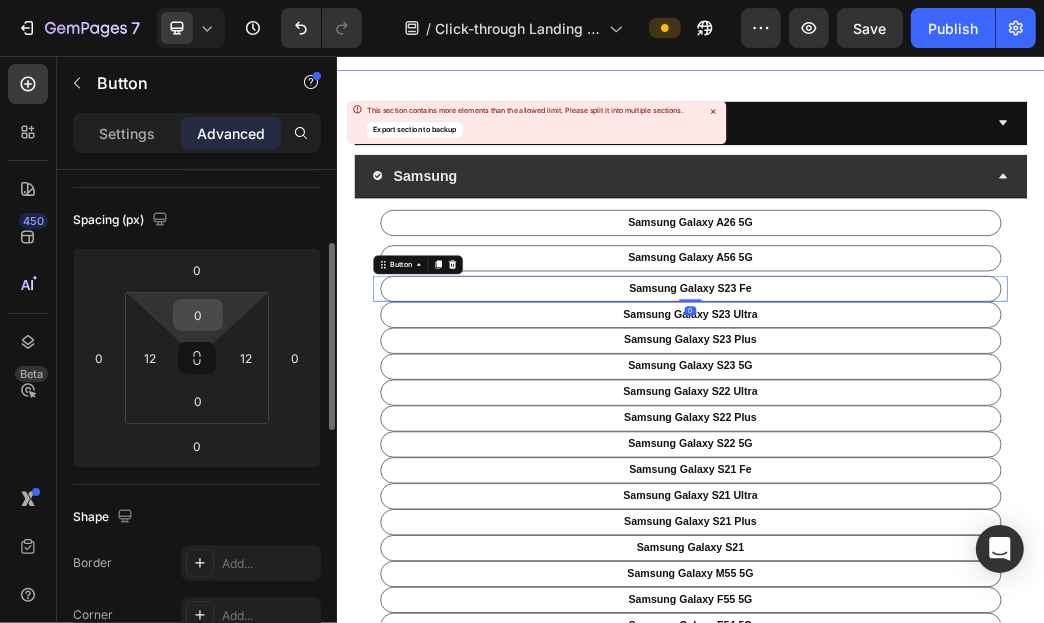 click on "0" at bounding box center (198, 315) 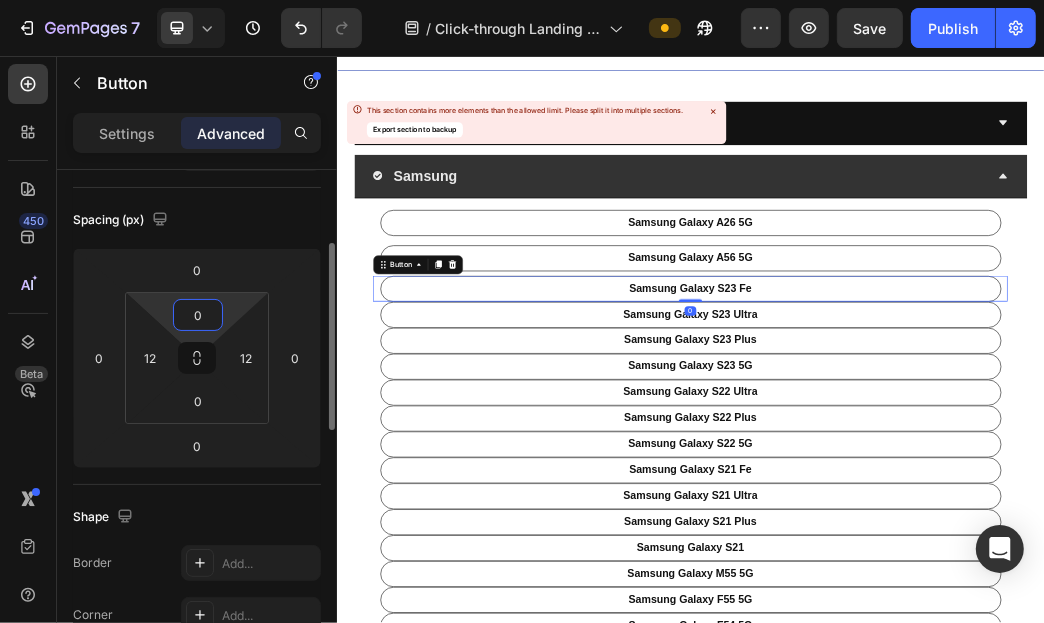 click on "0" at bounding box center [198, 315] 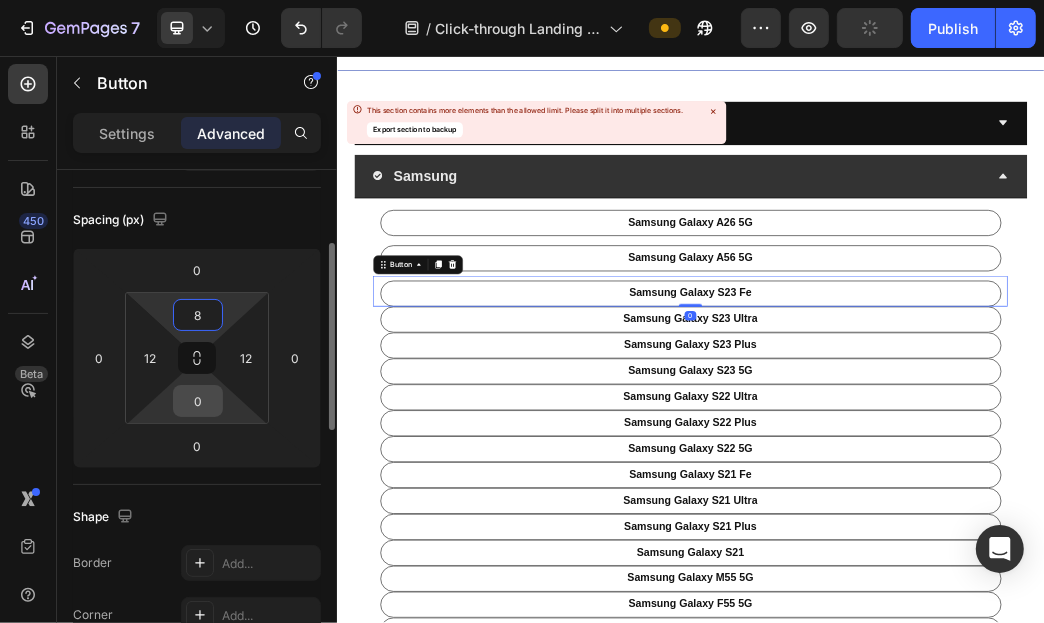 type on "8" 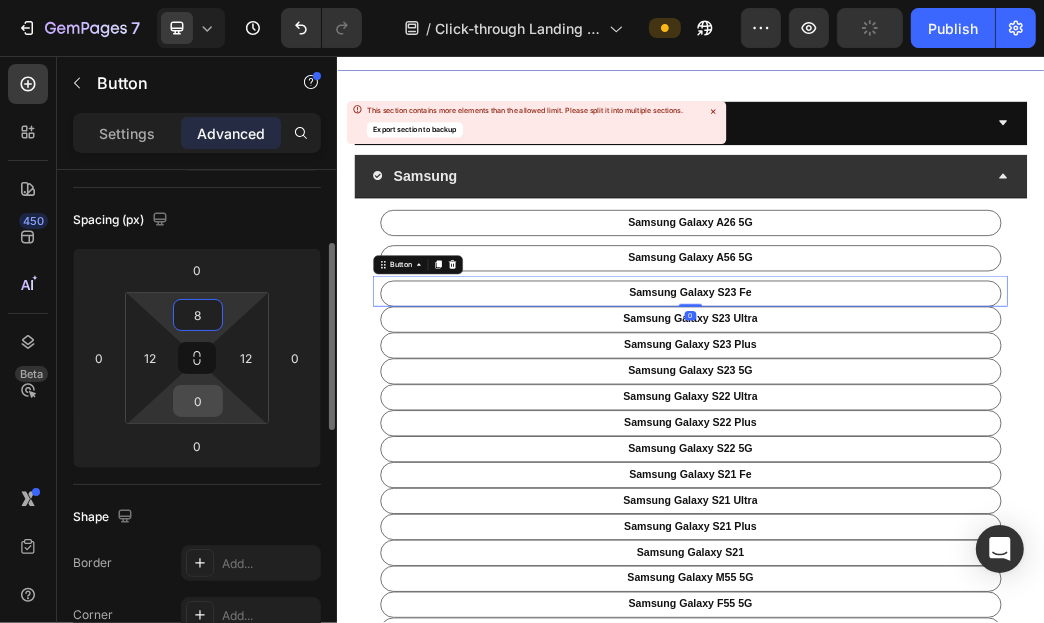 click on "0" at bounding box center (198, 401) 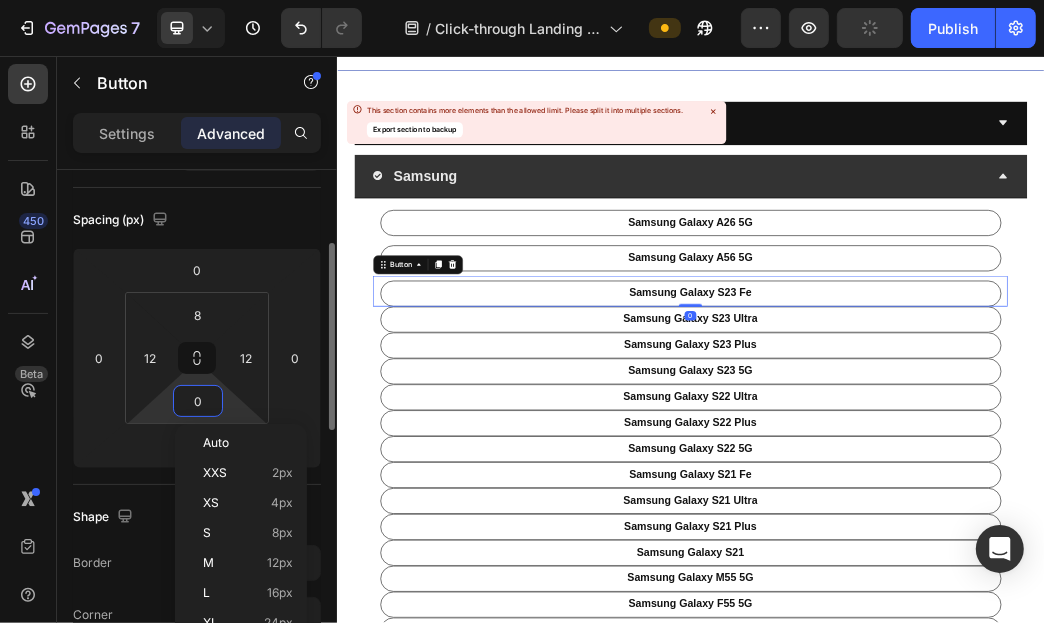 type on "8" 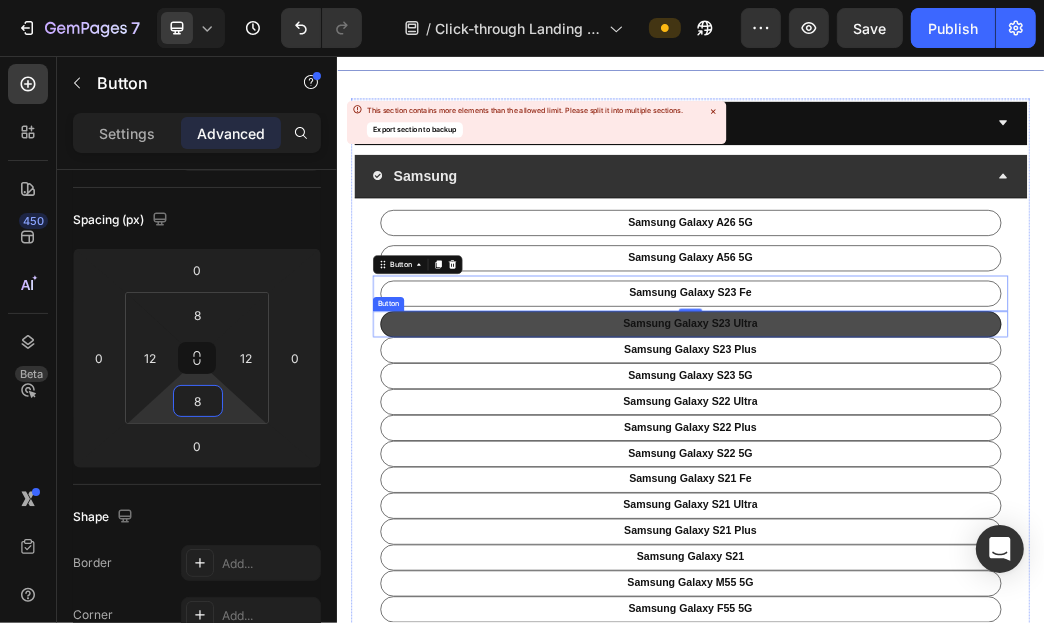 click on "samsung galaxy s23 ultra" at bounding box center (936, 511) 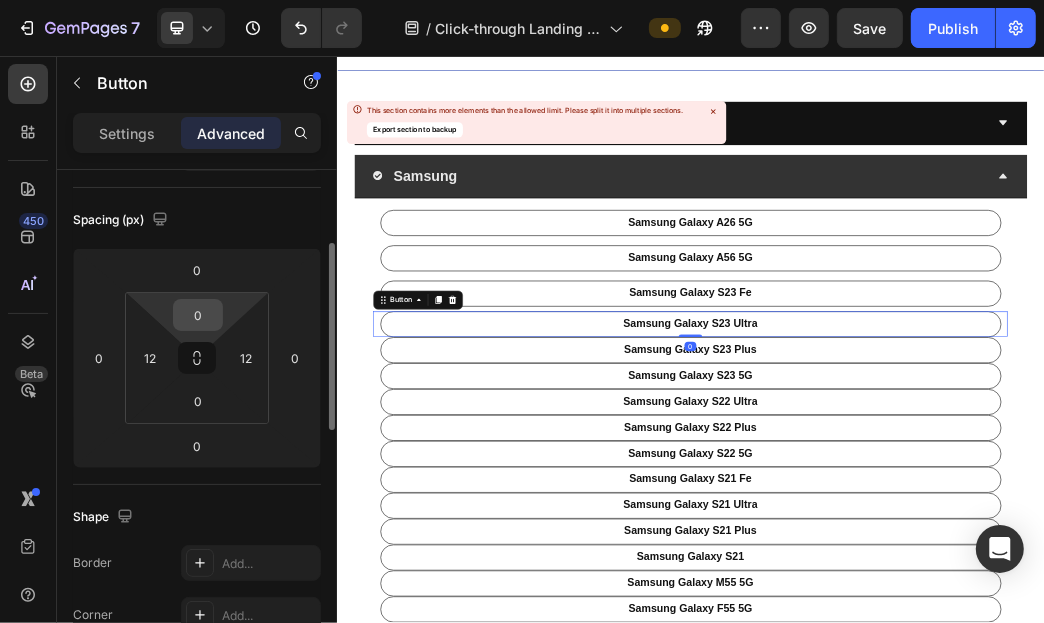 click on "0" at bounding box center [198, 315] 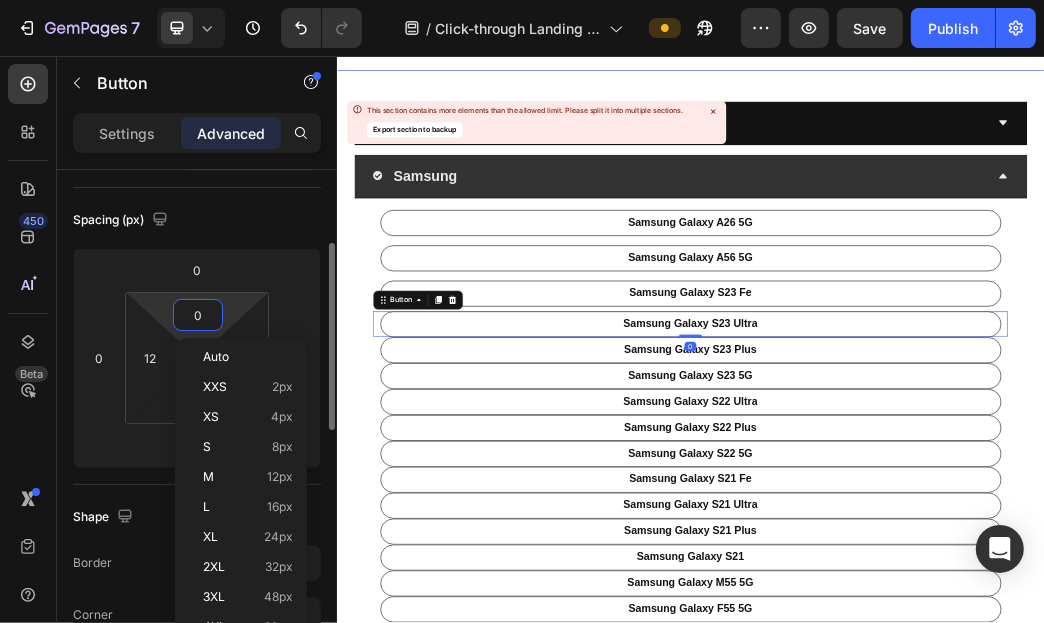 click on "0" at bounding box center (198, 315) 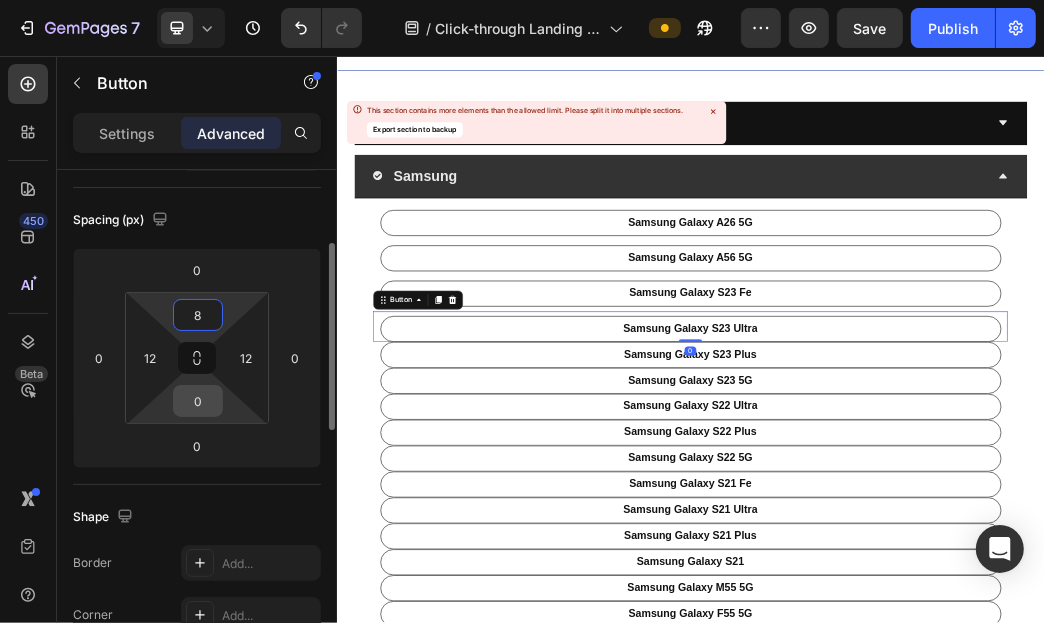type on "8" 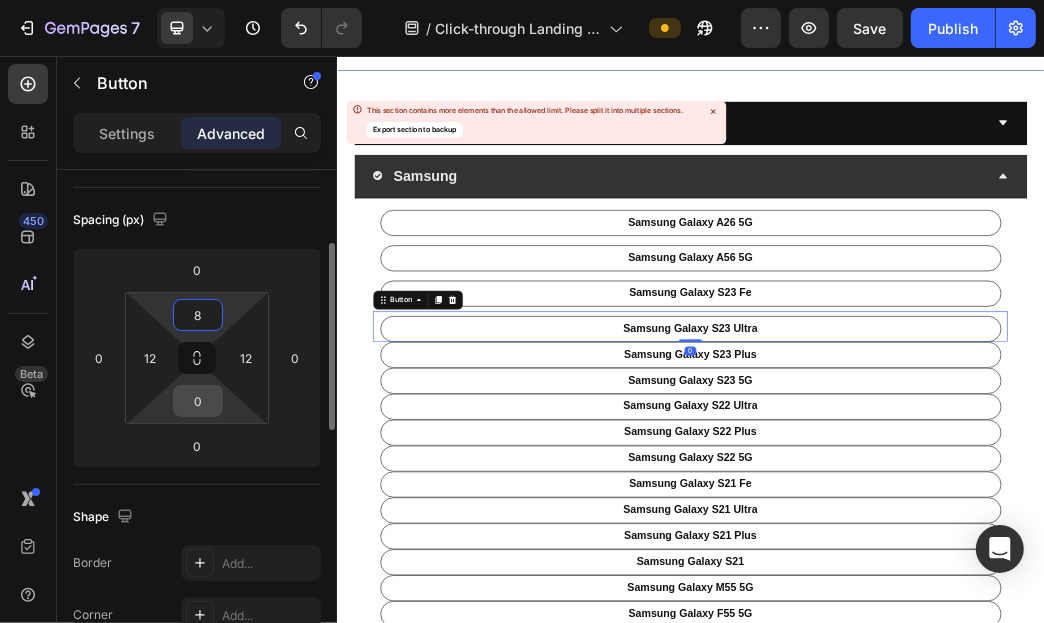 click on "0" at bounding box center [198, 401] 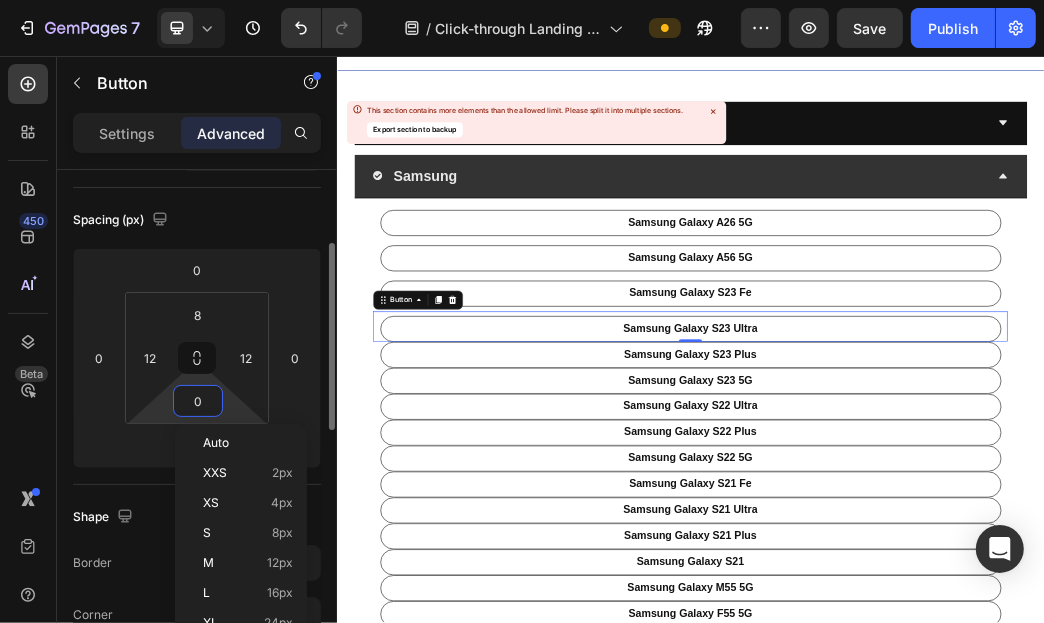 type on "8" 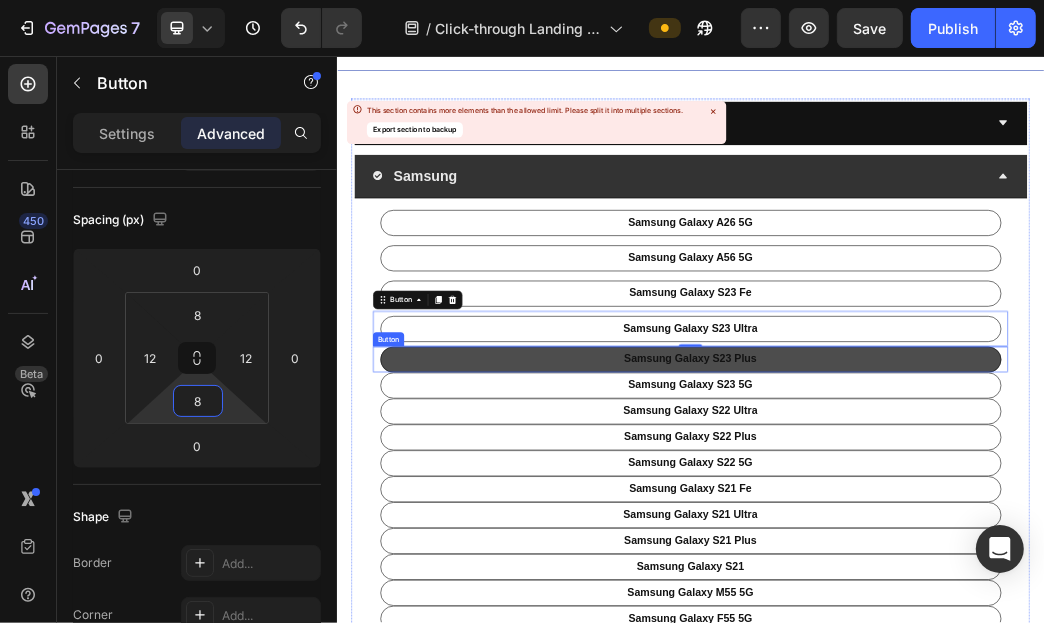 click on "samsung galaxy s23 plus" at bounding box center (936, 571) 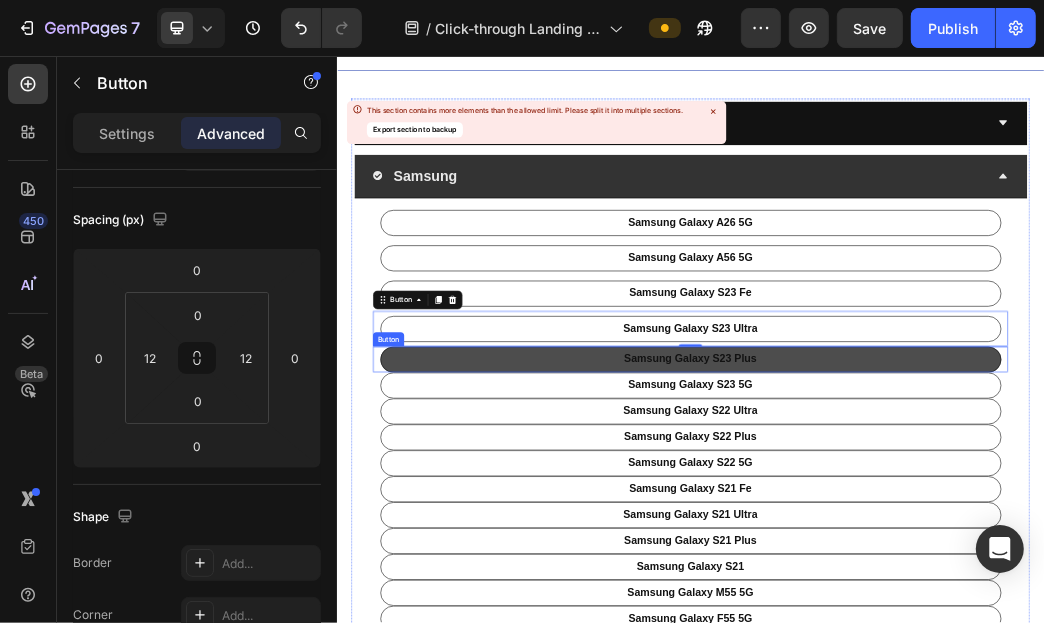 click on "samsung galaxy s23 plus" at bounding box center (936, 571) 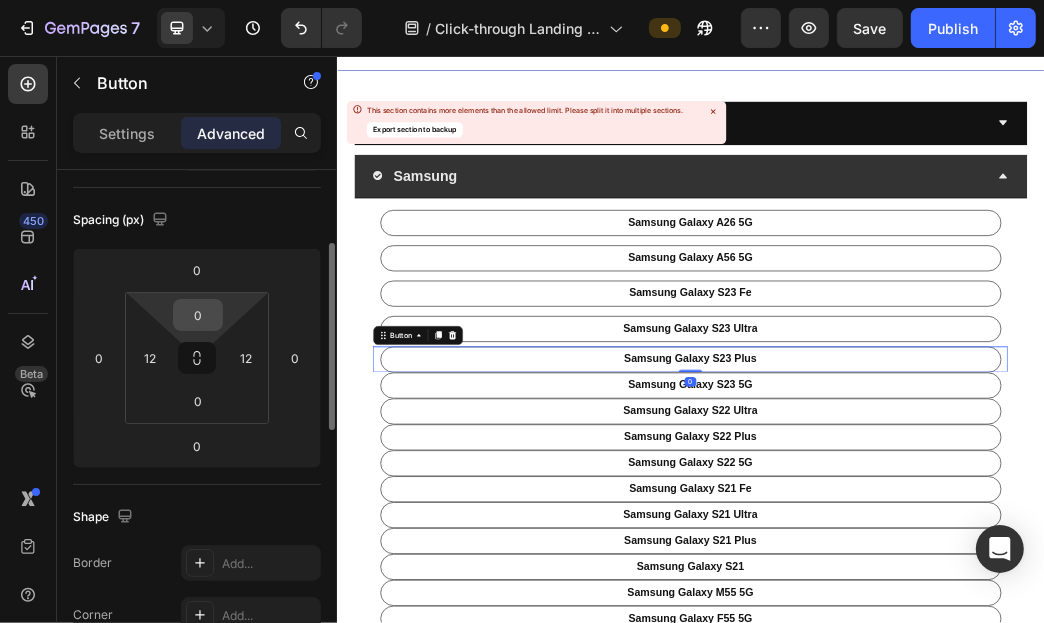 click on "0" at bounding box center [198, 315] 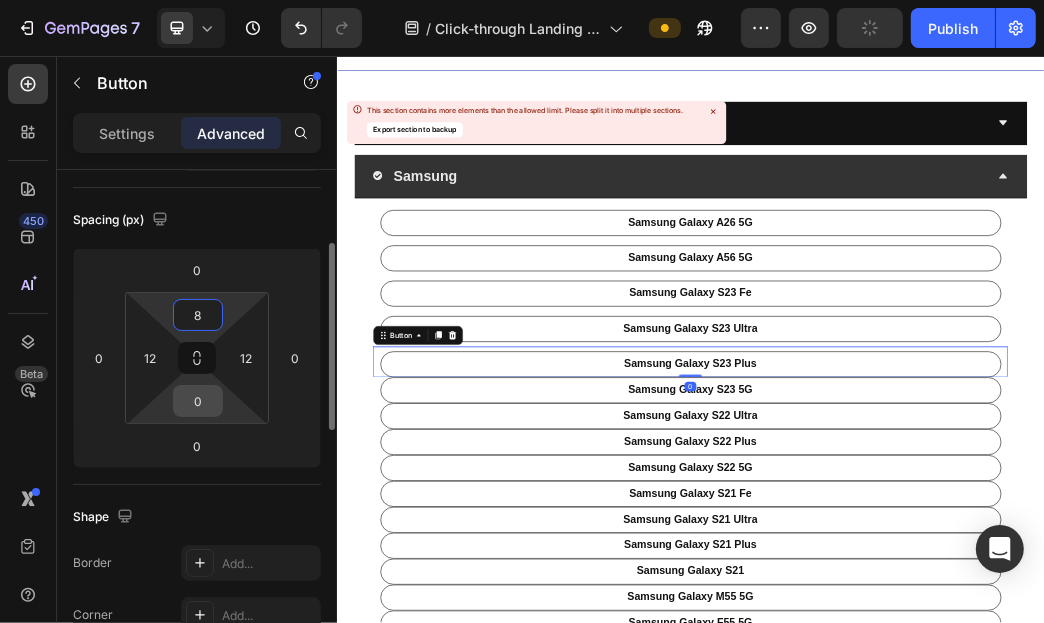 type on "8" 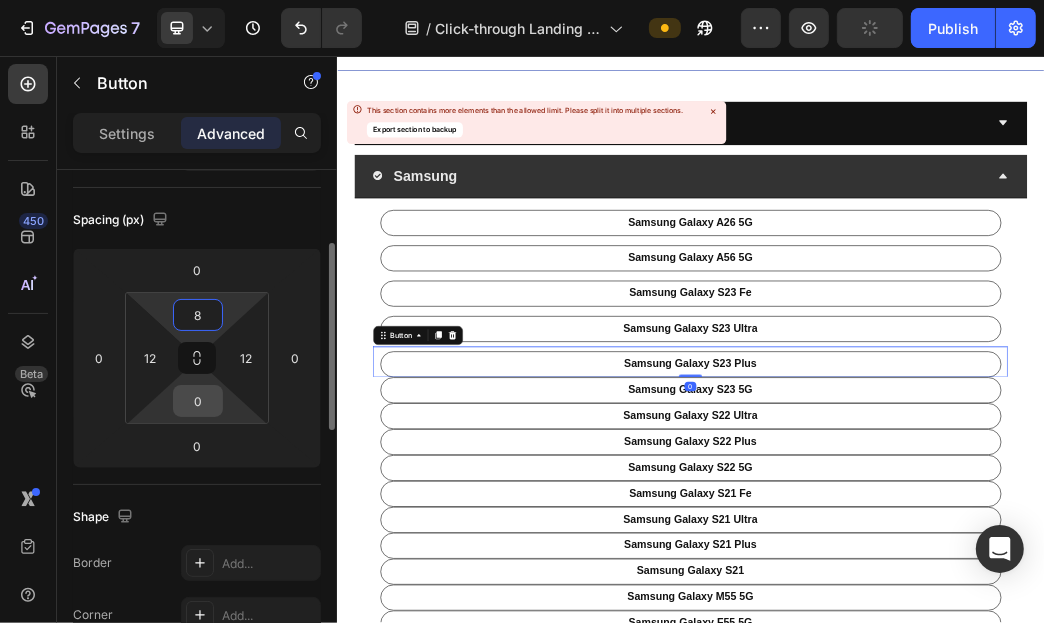 click on "0" at bounding box center [198, 401] 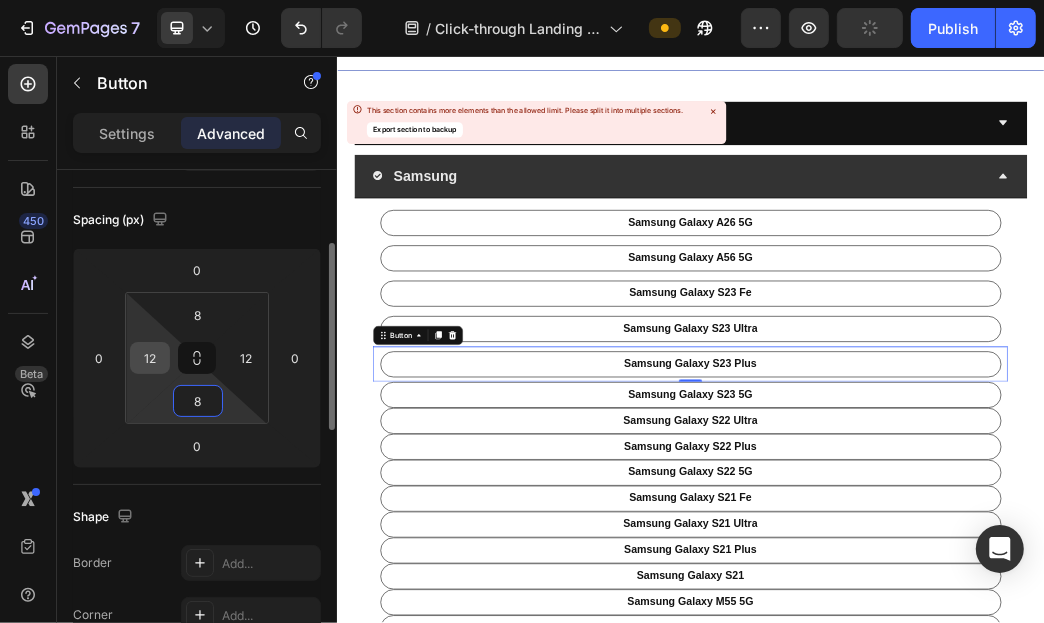 type on "8" 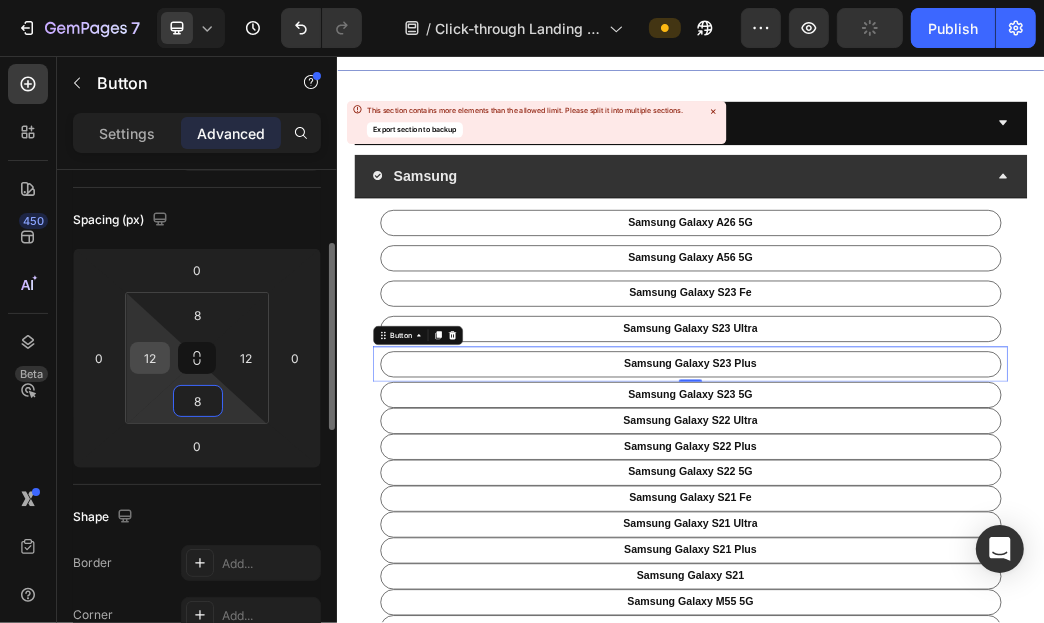 click on "12" at bounding box center (150, 358) 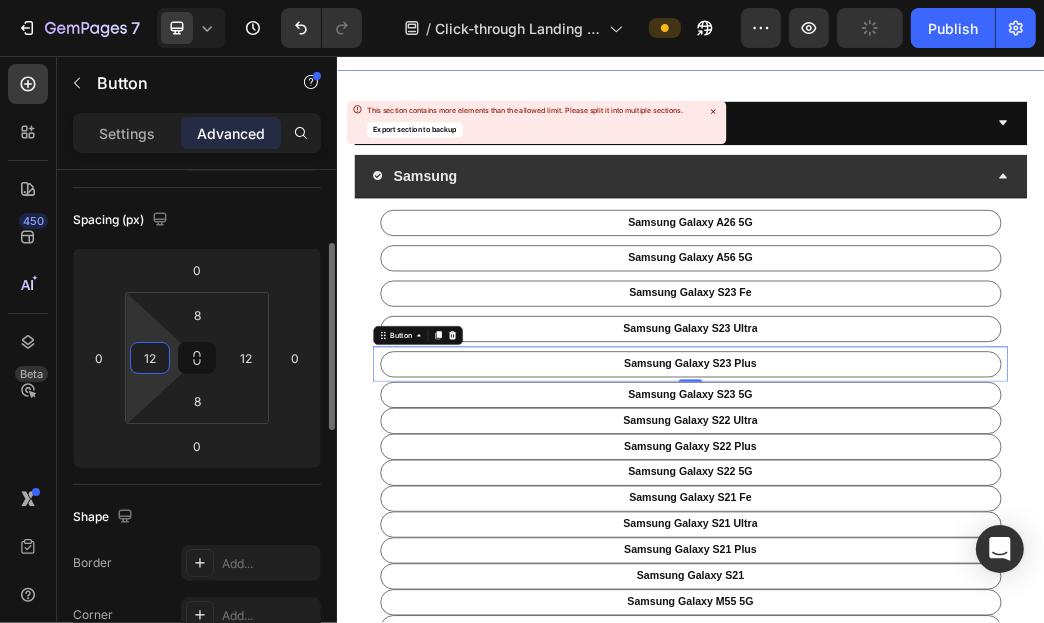 click on "12" at bounding box center [150, 358] 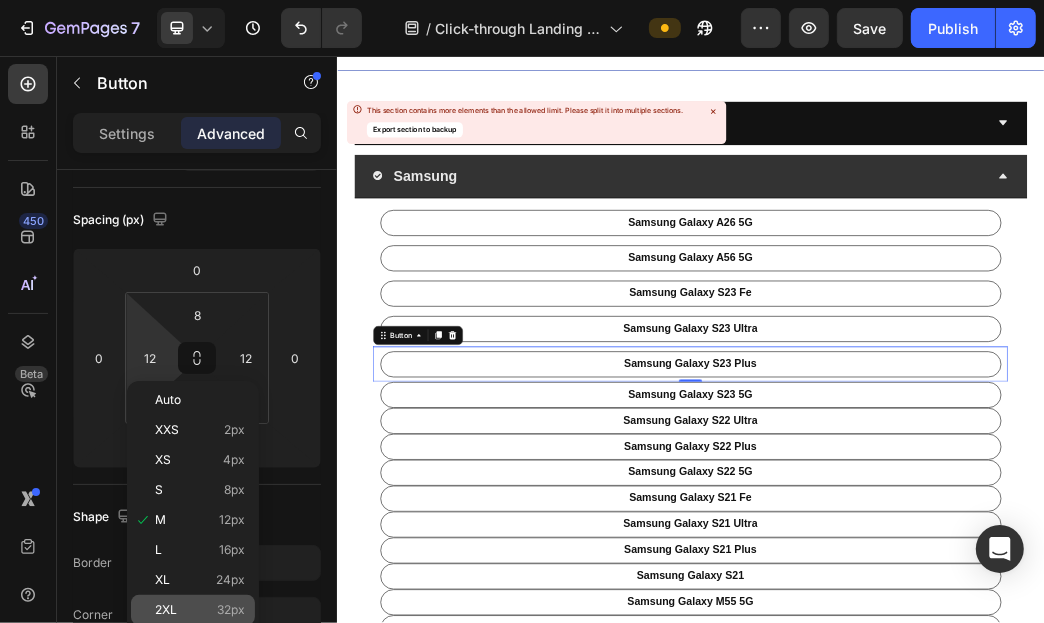 click on "2XL 32px" at bounding box center (200, 610) 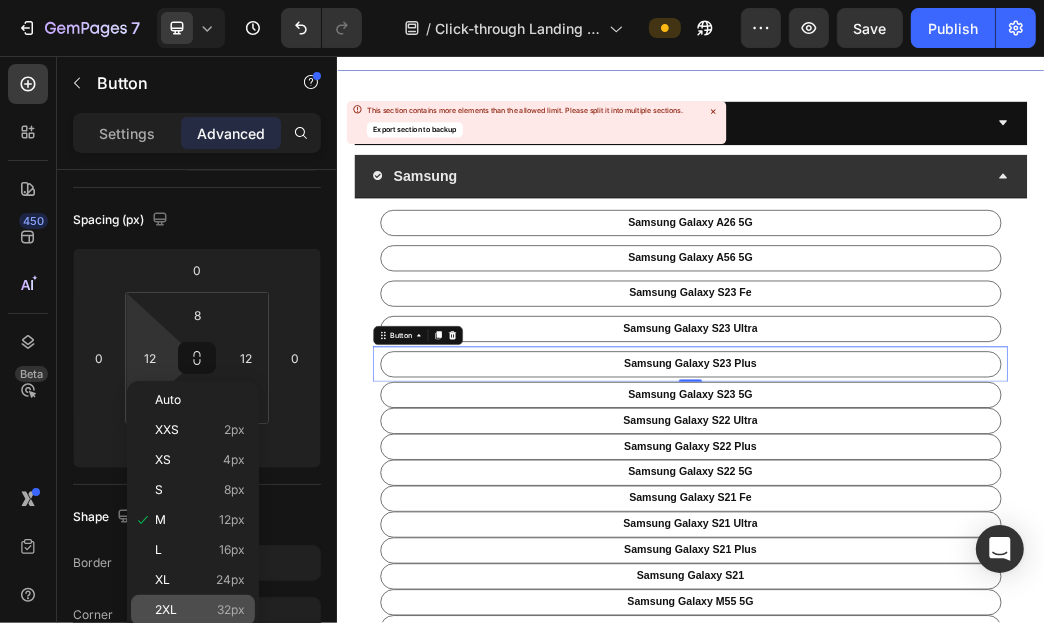 type on "32" 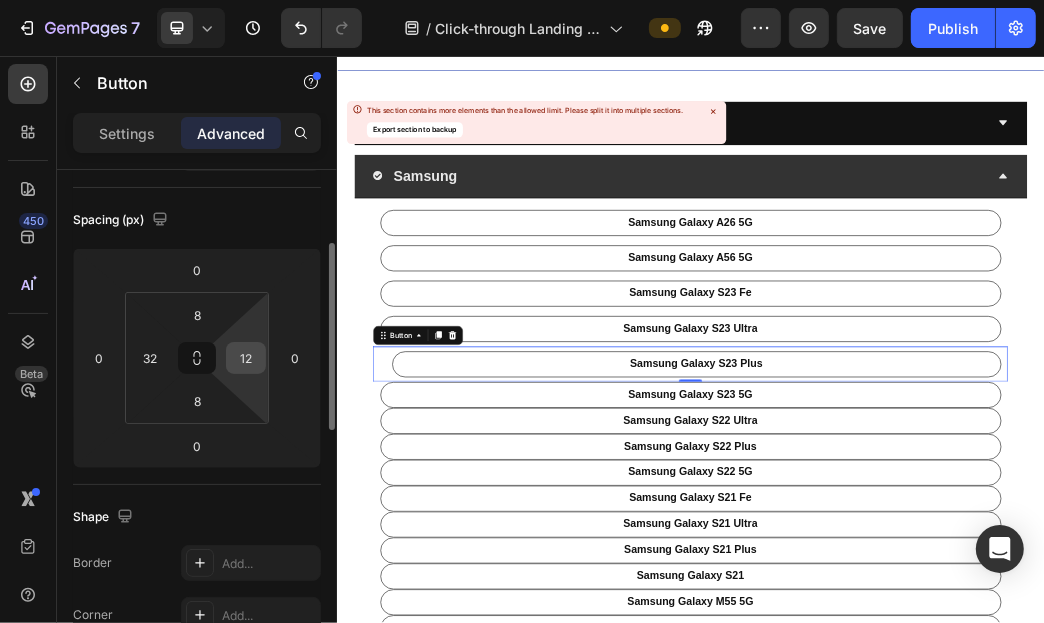 click on "12" at bounding box center [246, 358] 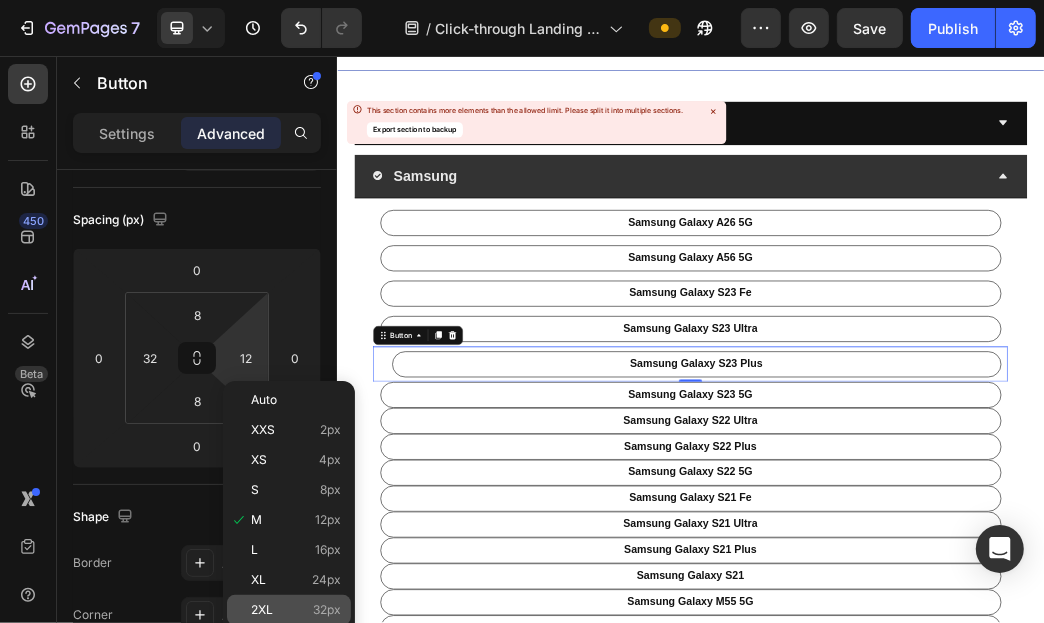 click on "2XL 32px" at bounding box center [296, 610] 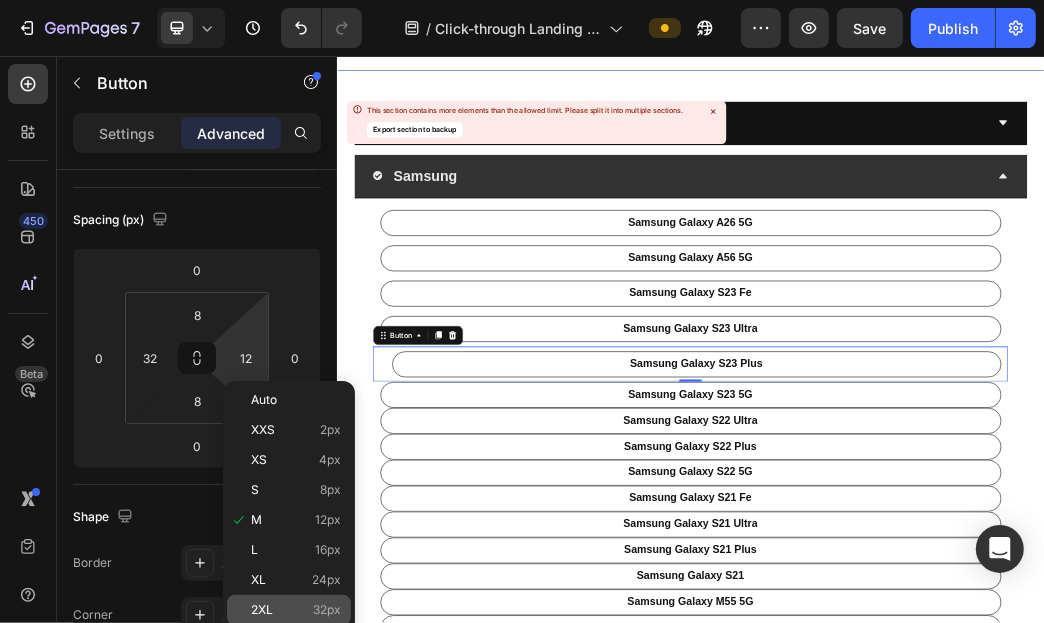 type on "32" 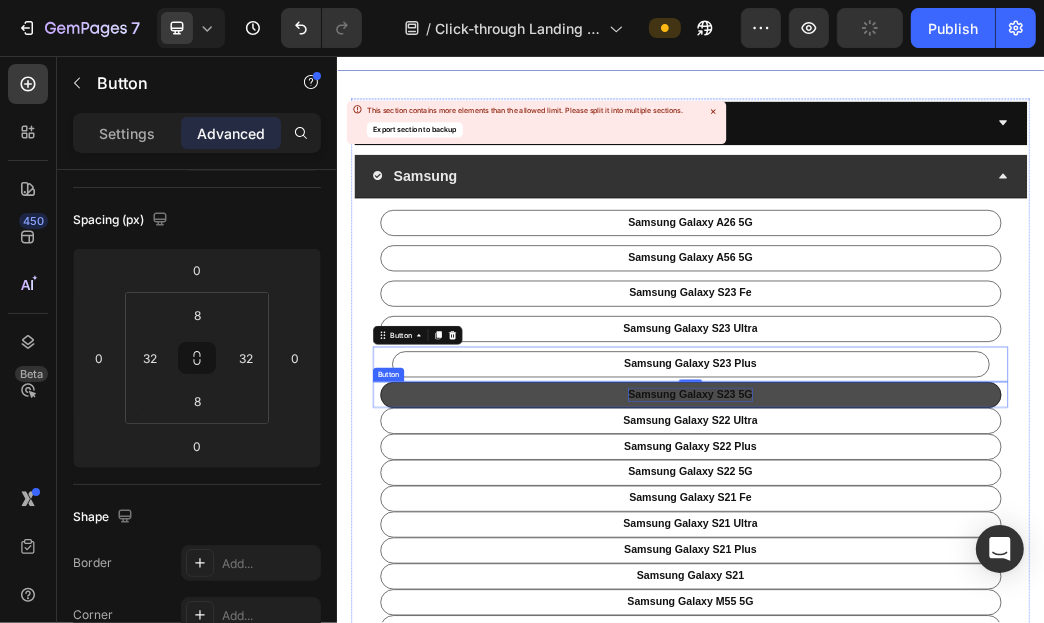 click on "samsung galaxy s23 5G" at bounding box center [935, 630] 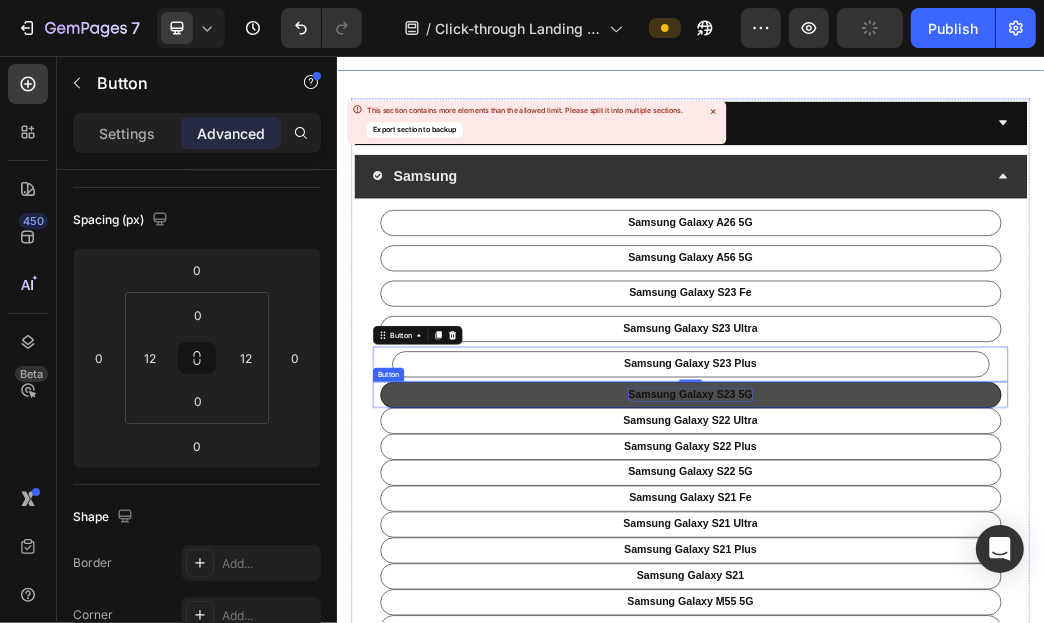 click on "samsung galaxy s23 5G" at bounding box center (935, 630) 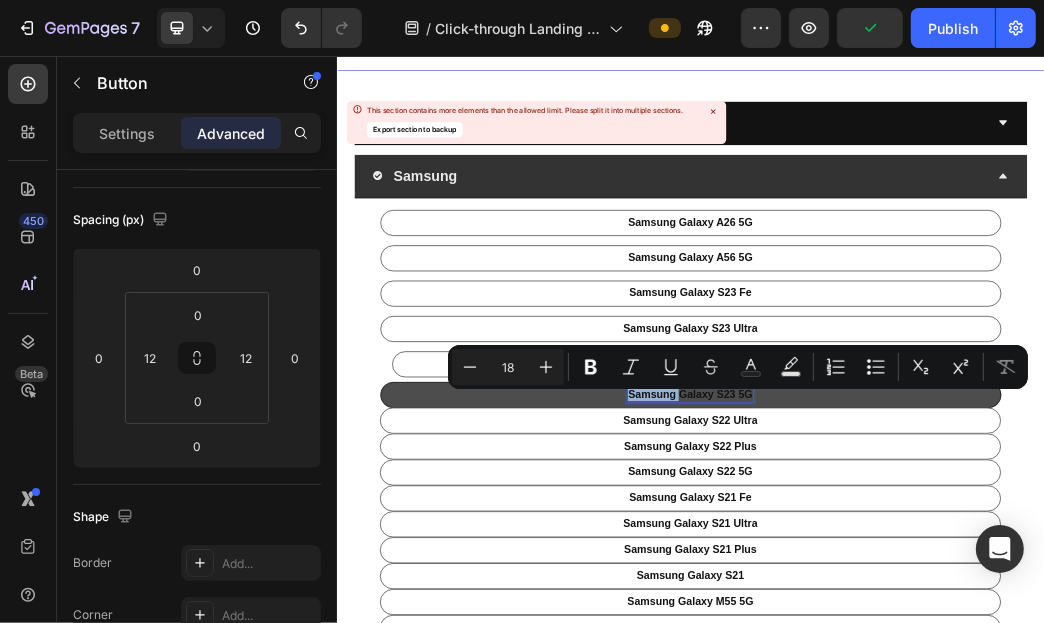 click on "samsung galaxy s23 5G" at bounding box center [936, 631] 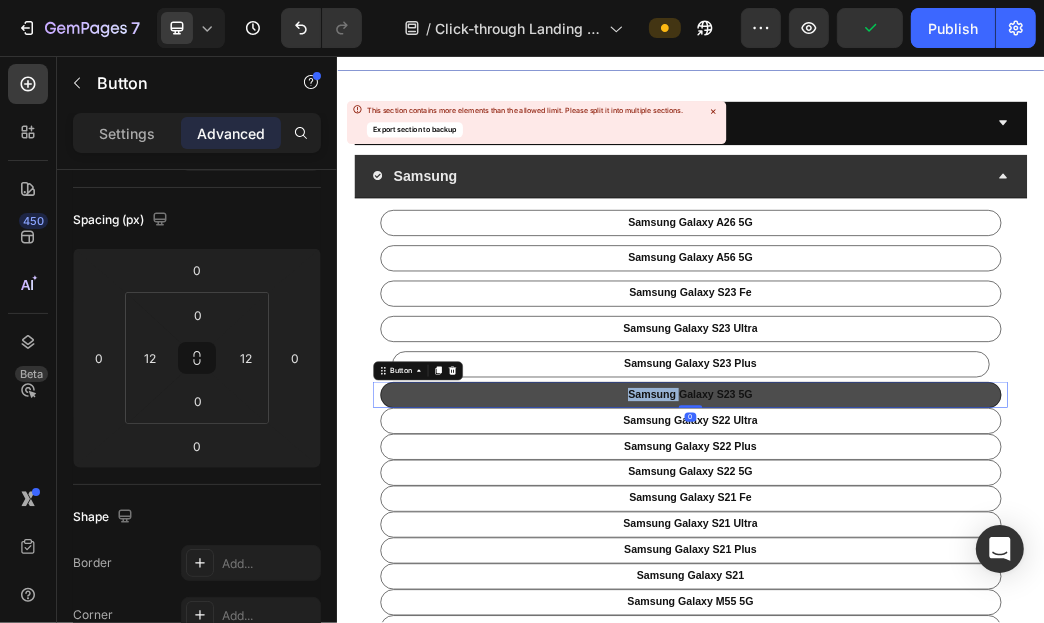 click on "samsung galaxy s23 5G" at bounding box center [936, 631] 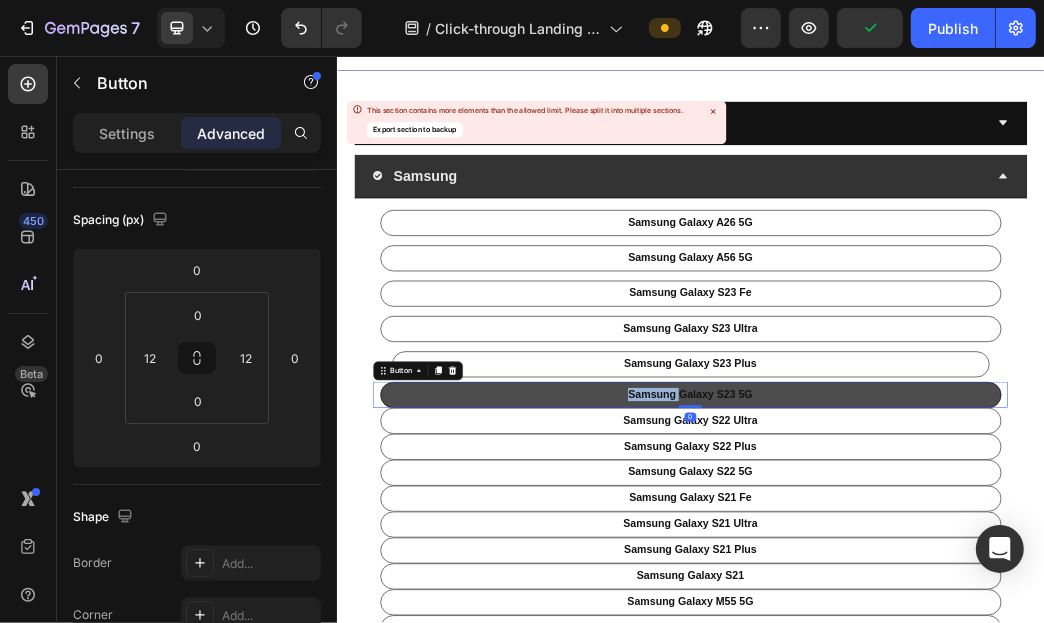 click on "samsung galaxy s23 5G" at bounding box center [936, 631] 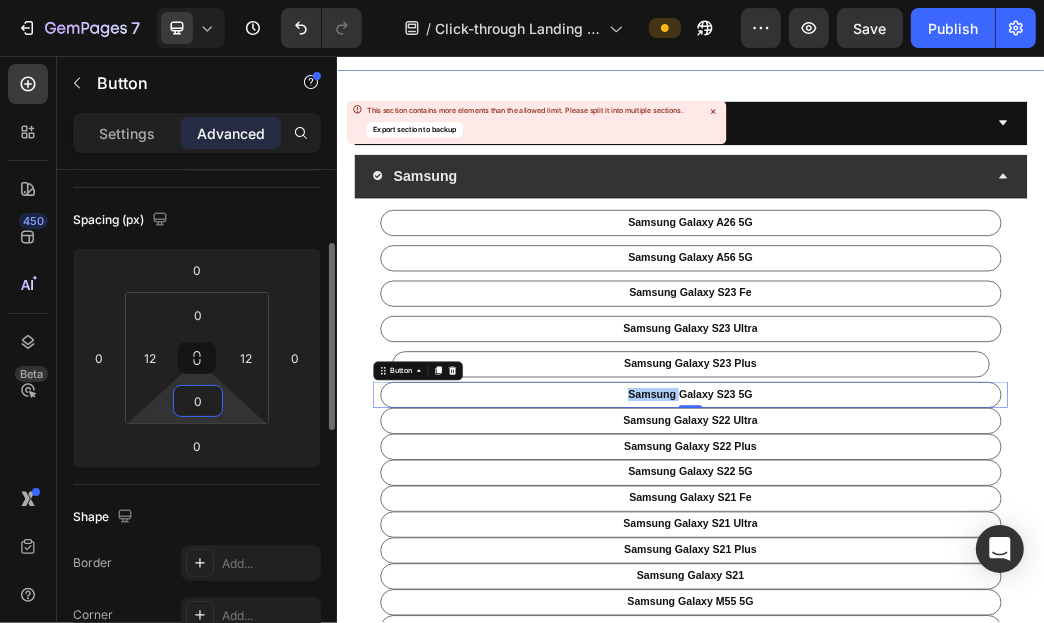 click on "0" at bounding box center [198, 401] 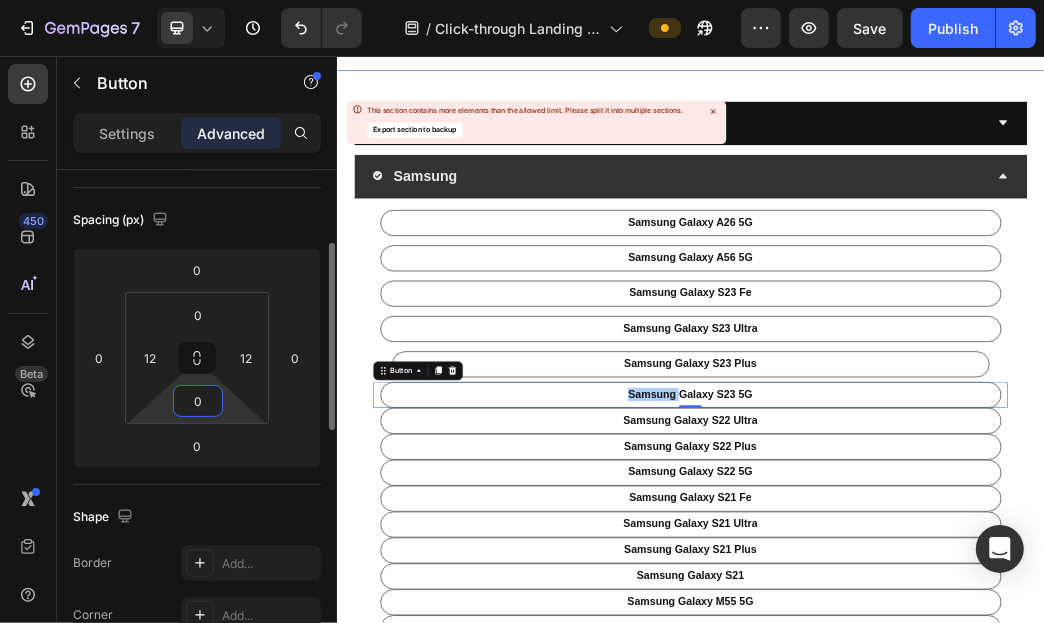 click on "0" at bounding box center (198, 401) 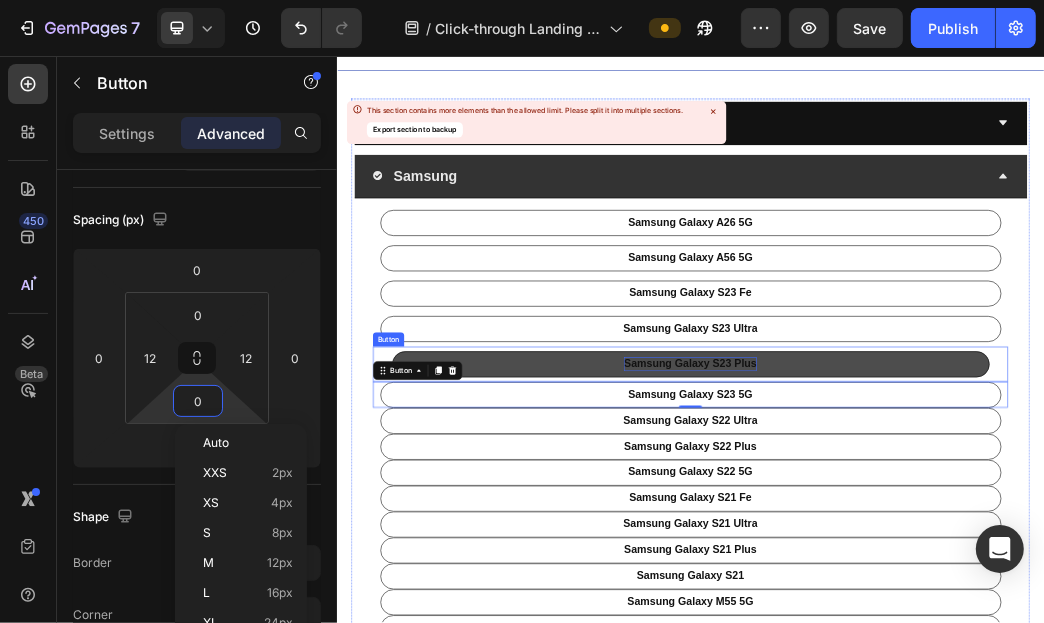click on "samsung galaxy s23 plus" at bounding box center (935, 578) 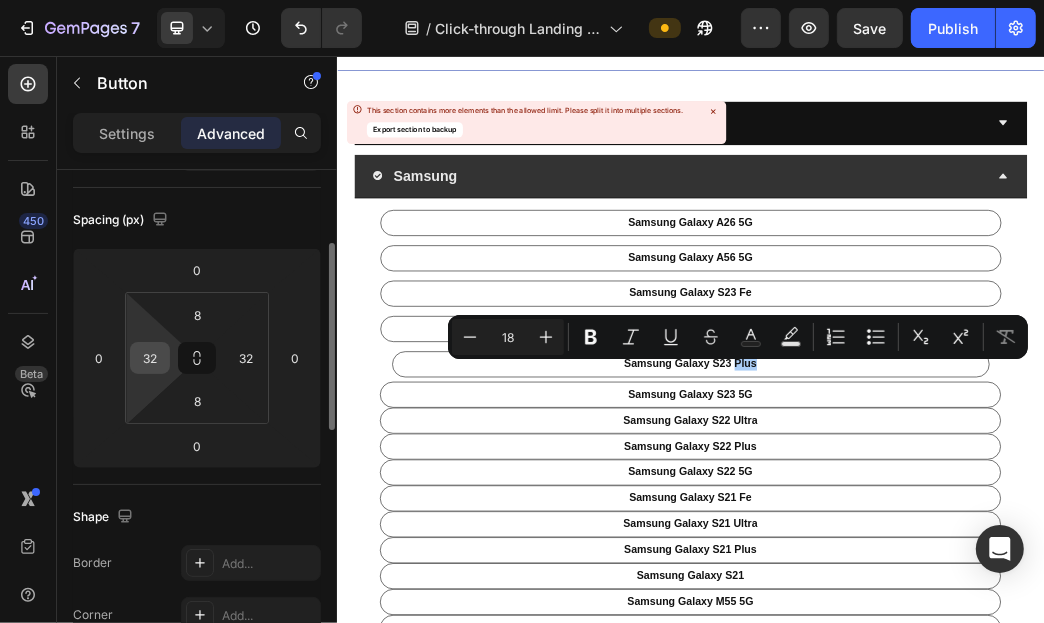 click on "32" at bounding box center (150, 358) 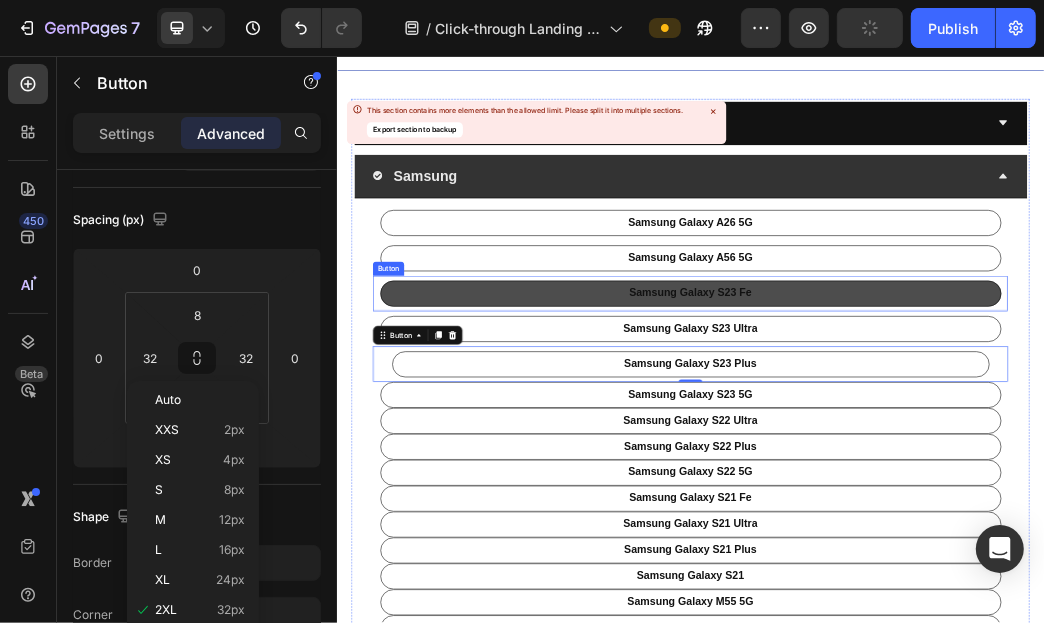 click on "samsung galaxy s23 fe" at bounding box center [936, 459] 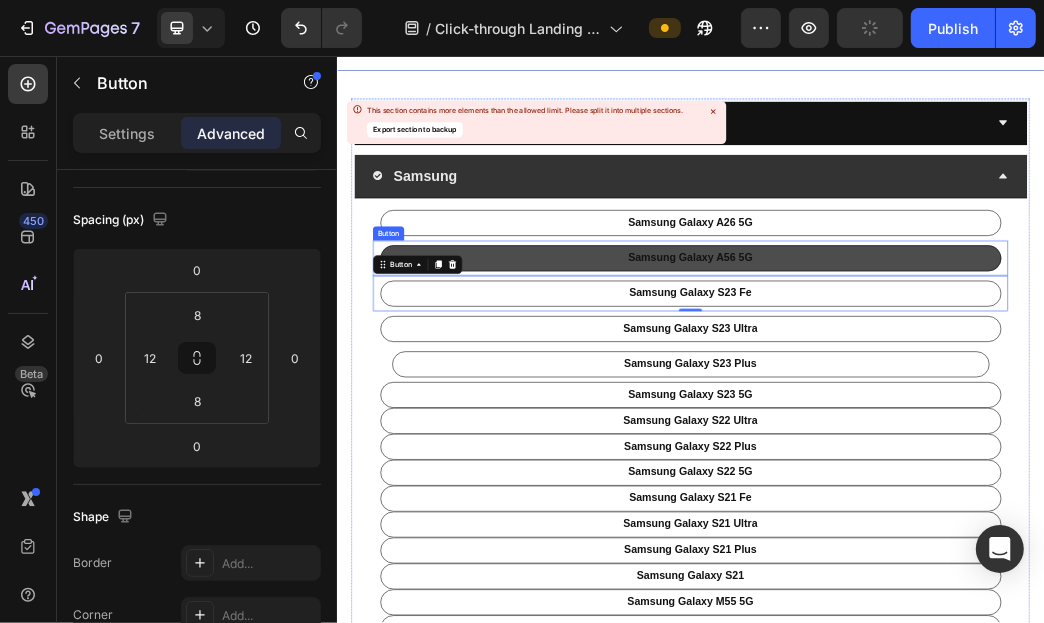 click on "samsung Galaxy a56 5G" at bounding box center (936, 399) 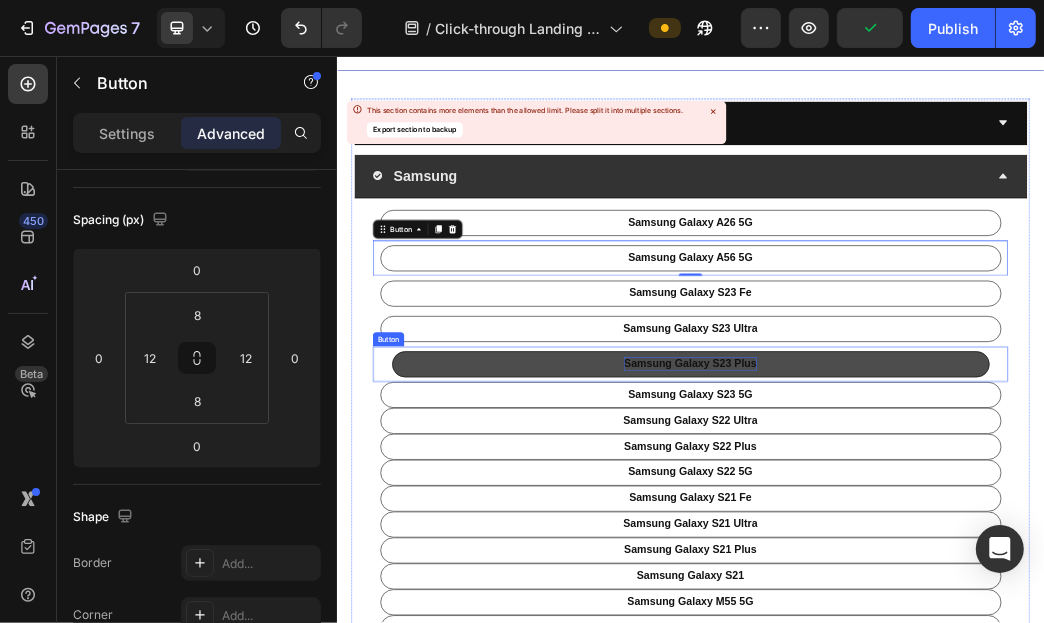 click on "samsung galaxy s23 plus" at bounding box center [935, 578] 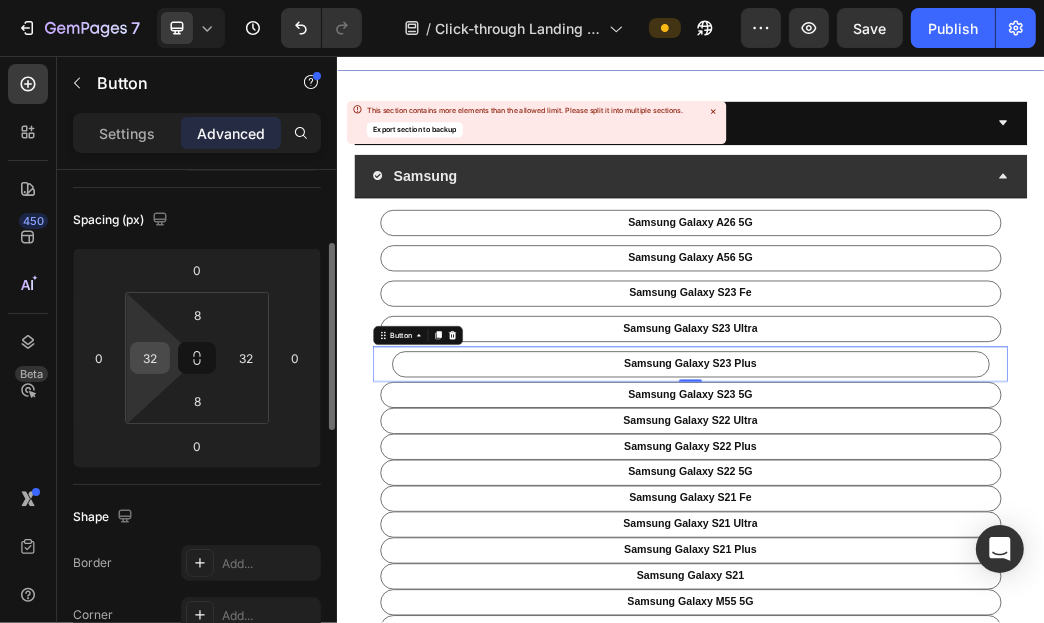 click on "32" at bounding box center [150, 358] 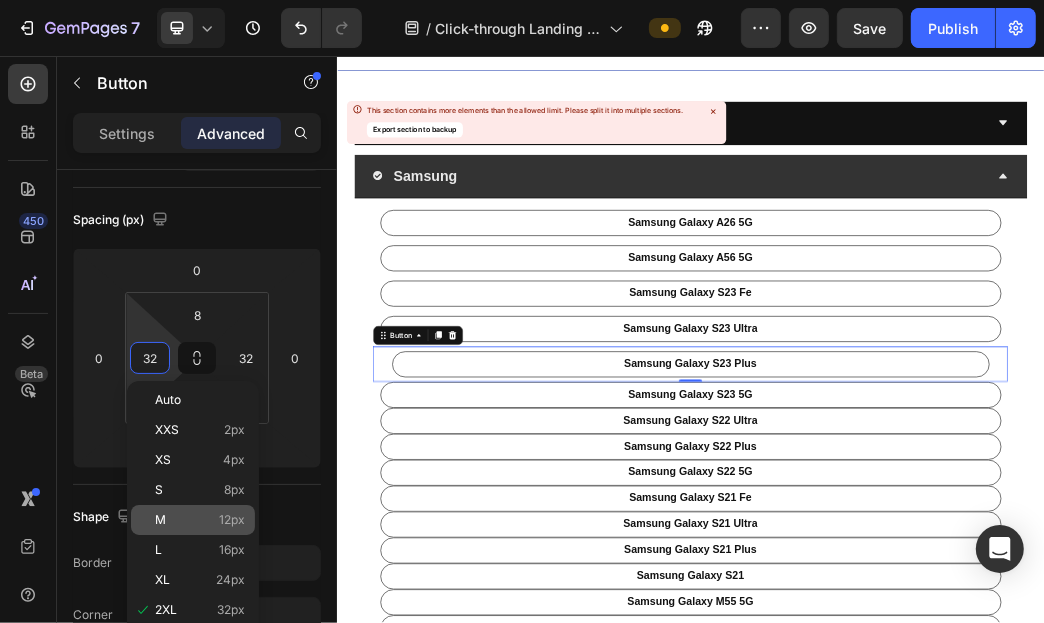 click on "M 12px" 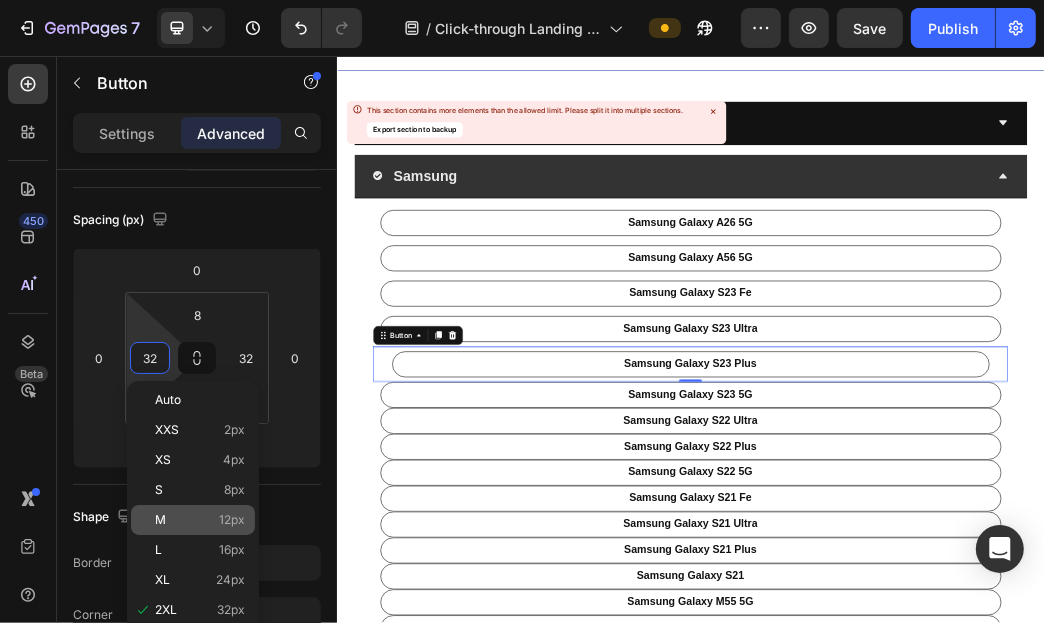 type on "12" 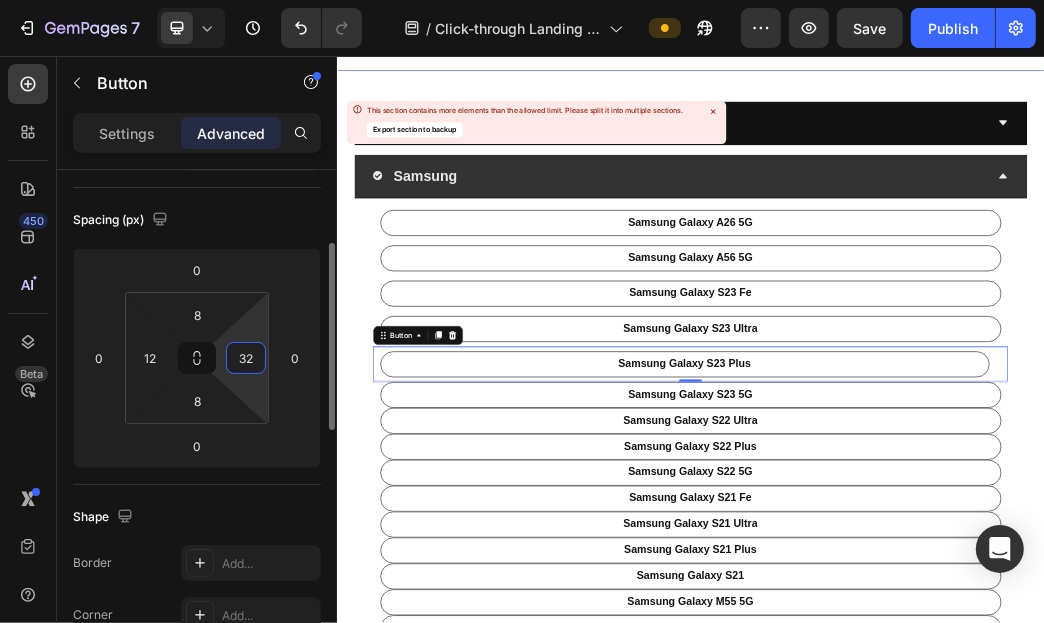 click on "32" at bounding box center [246, 358] 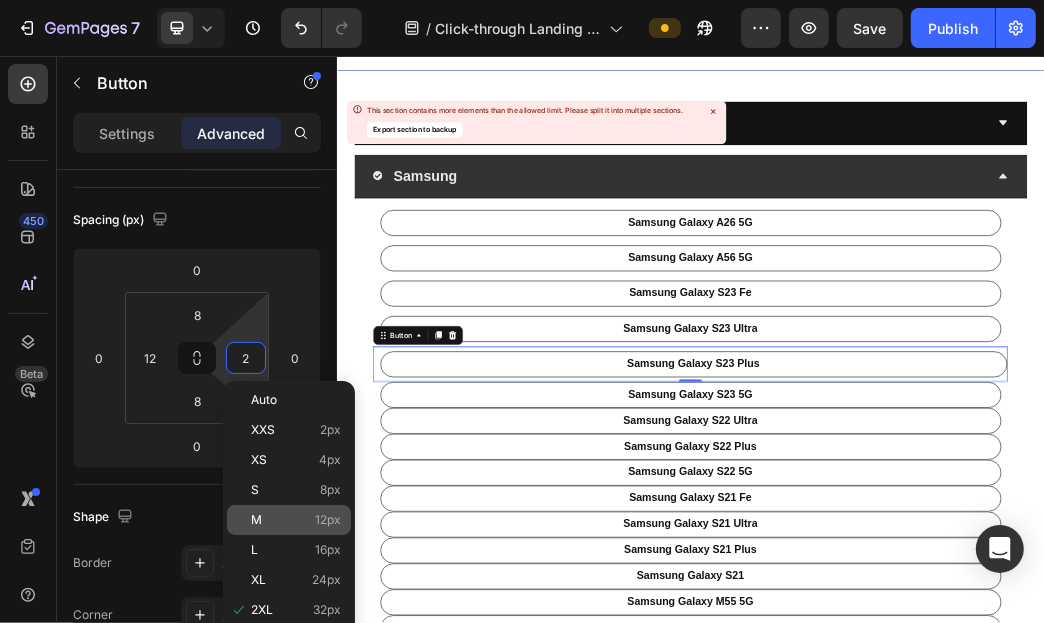 click on "M 12px" 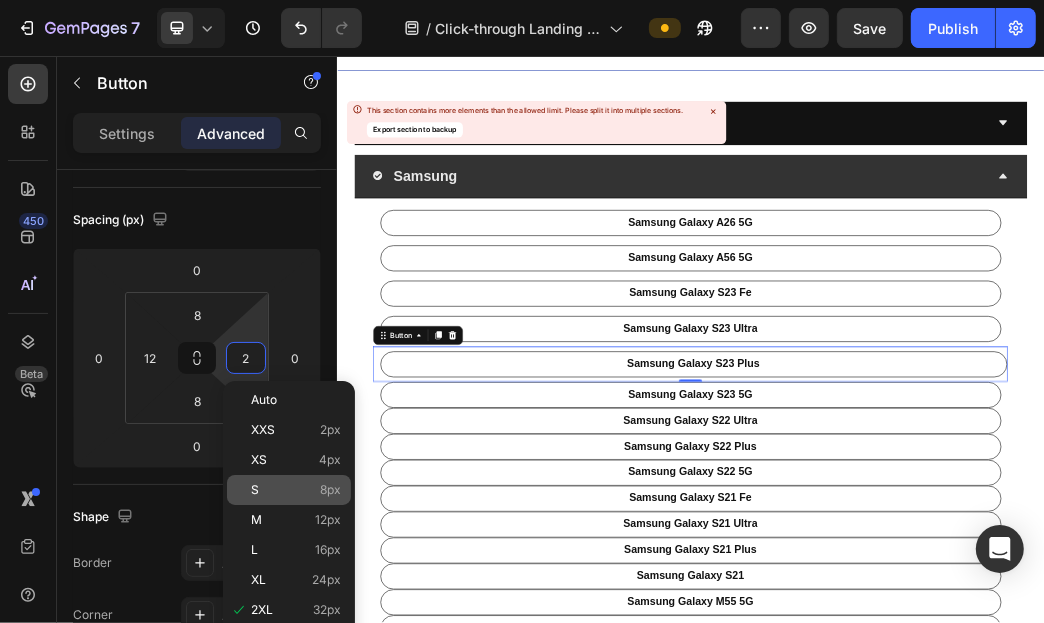 type on "12" 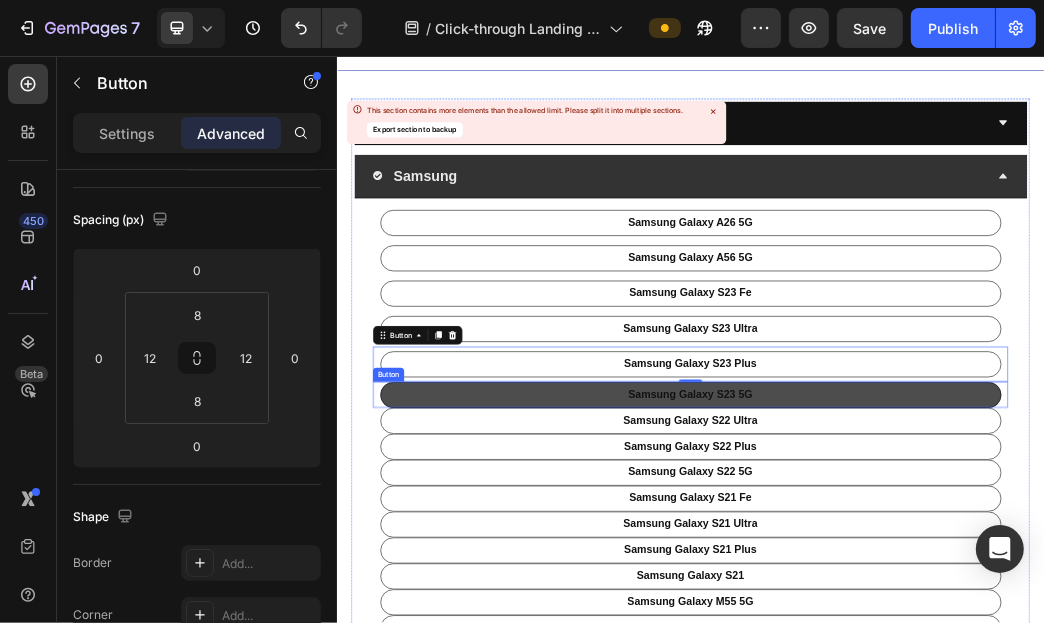 click on "samsung galaxy s23 5G" at bounding box center (936, 631) 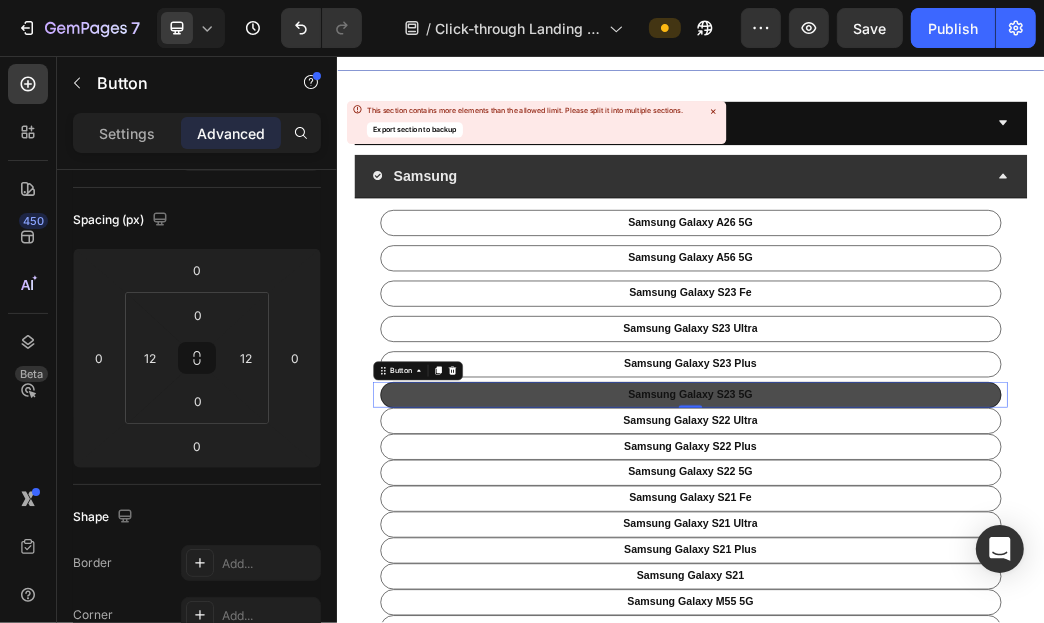 click on "samsung galaxy s23 5G" at bounding box center (936, 631) 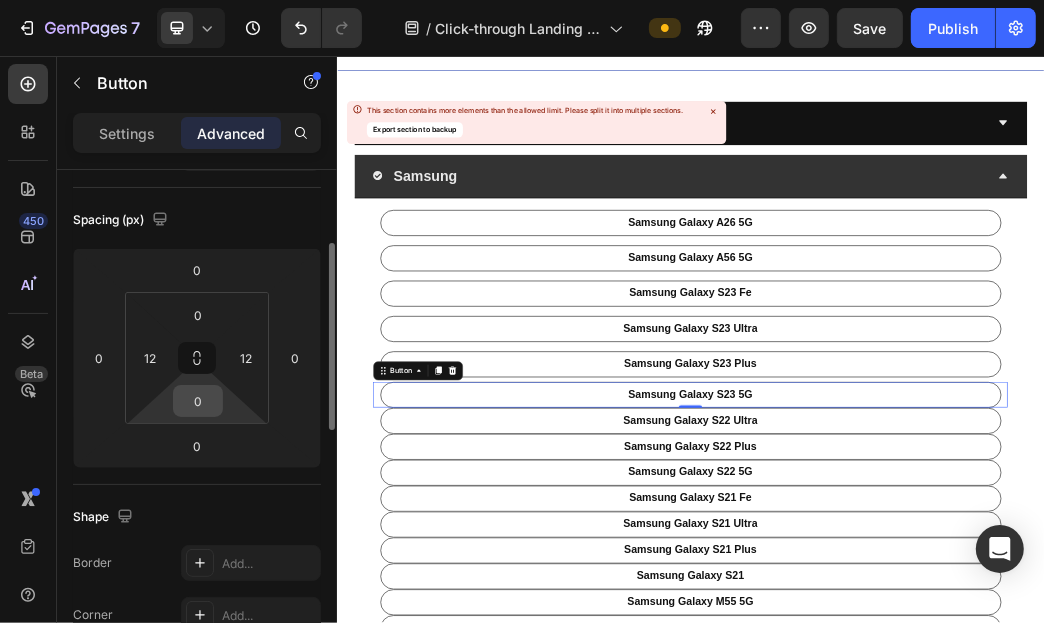 click on "0" at bounding box center [198, 401] 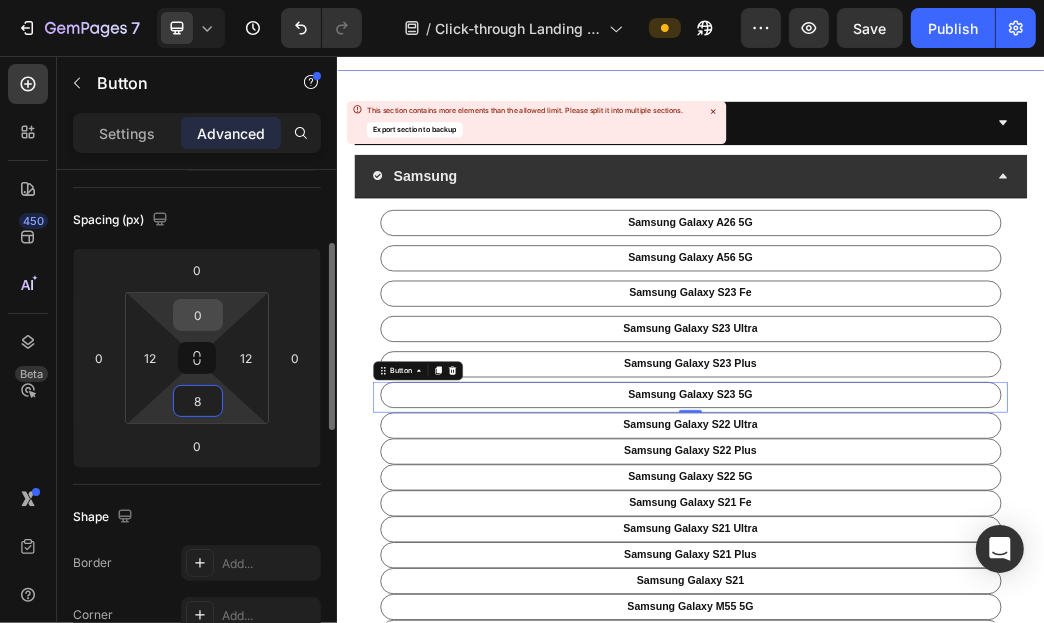 type on "8" 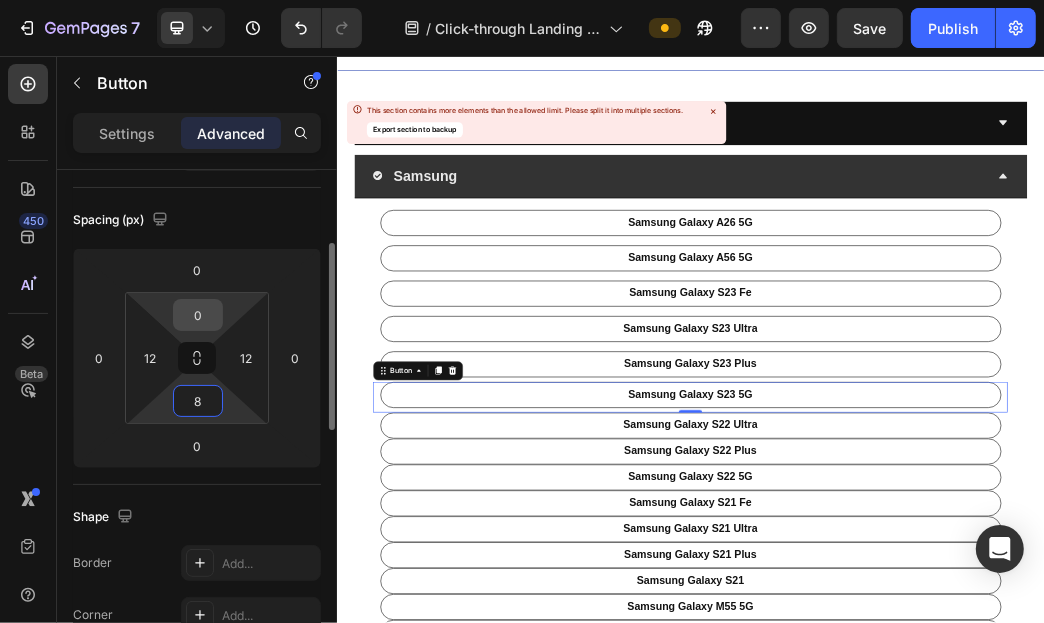 click on "0" at bounding box center (198, 315) 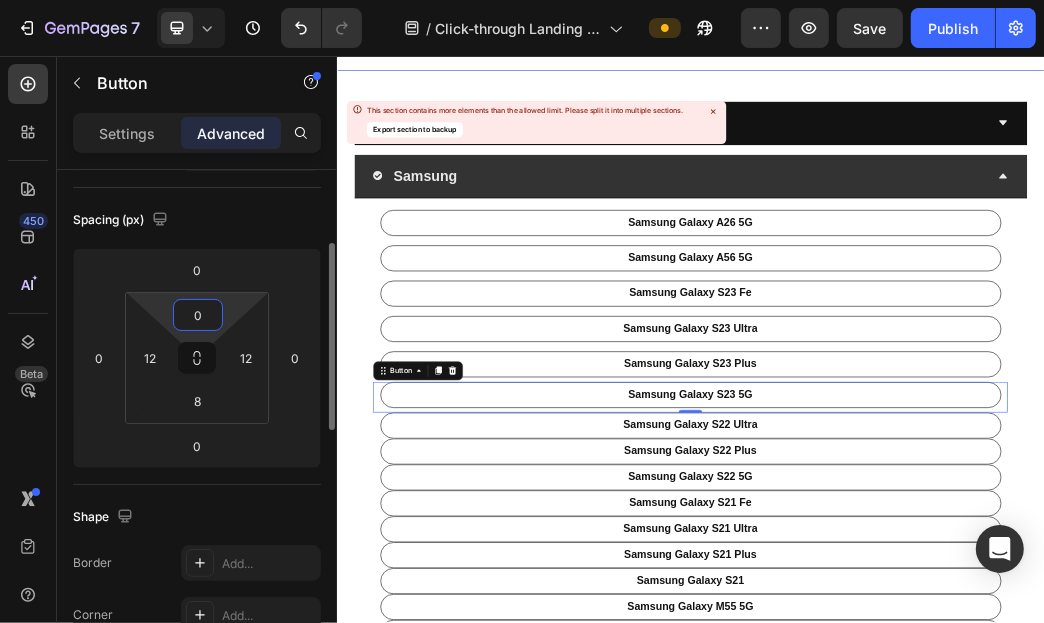 click on "0" at bounding box center [198, 315] 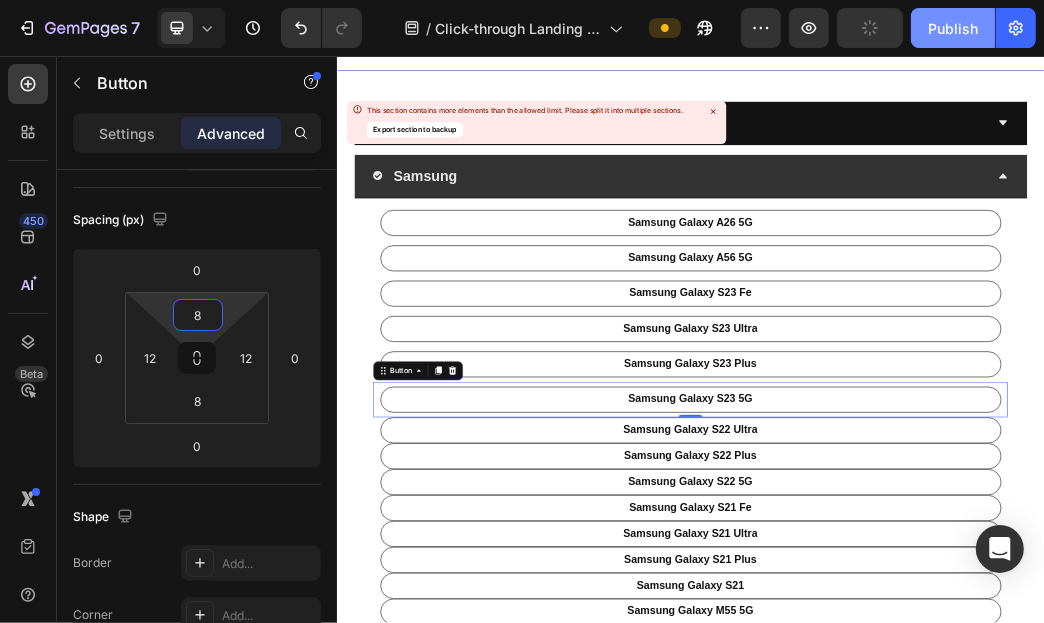 type on "8" 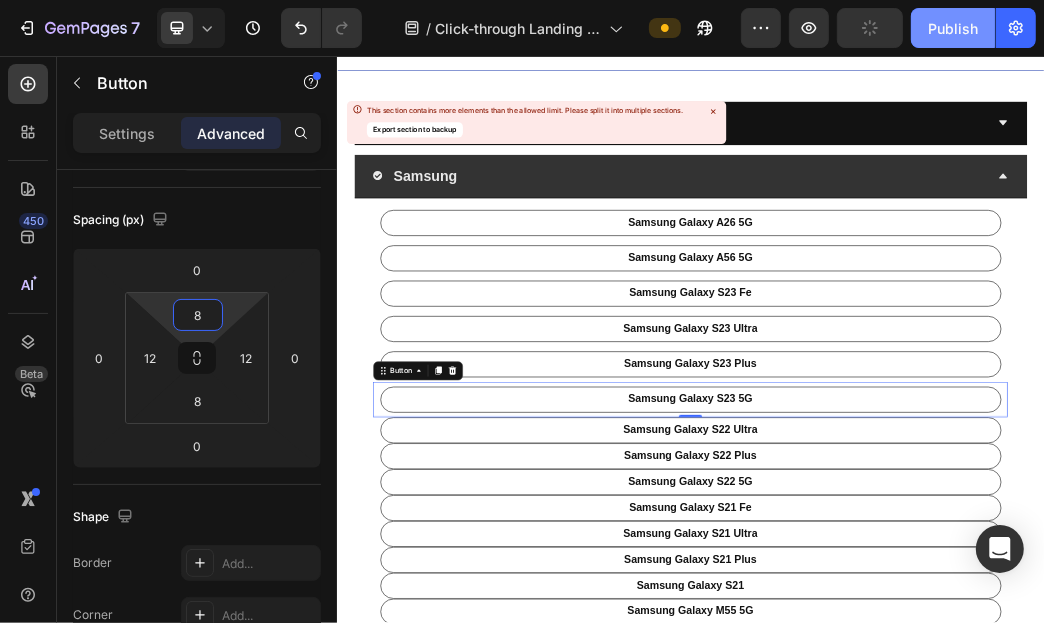 click on "Publish" 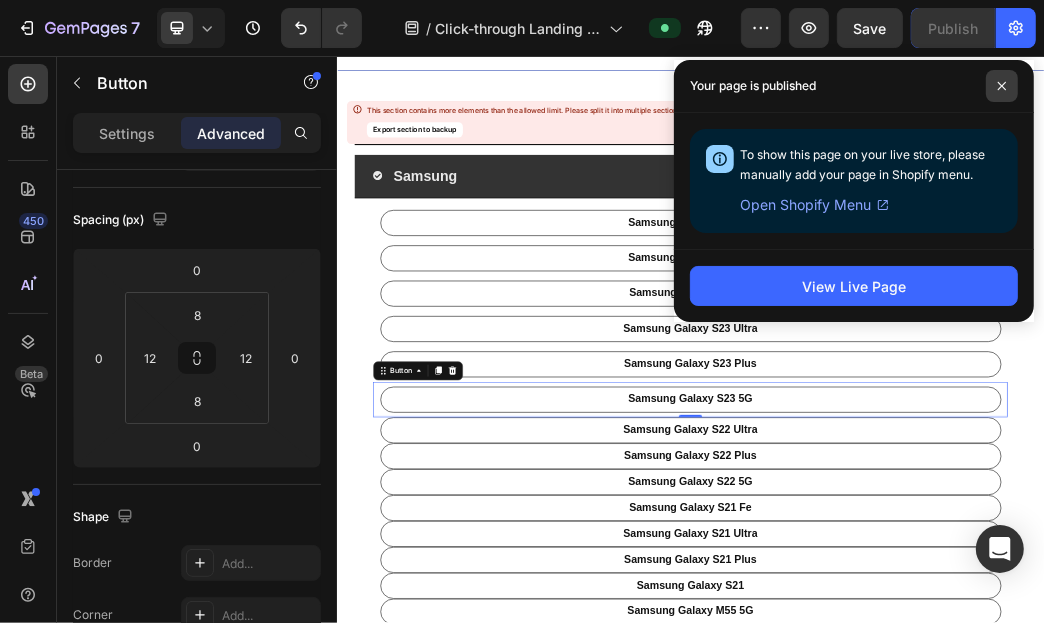 click 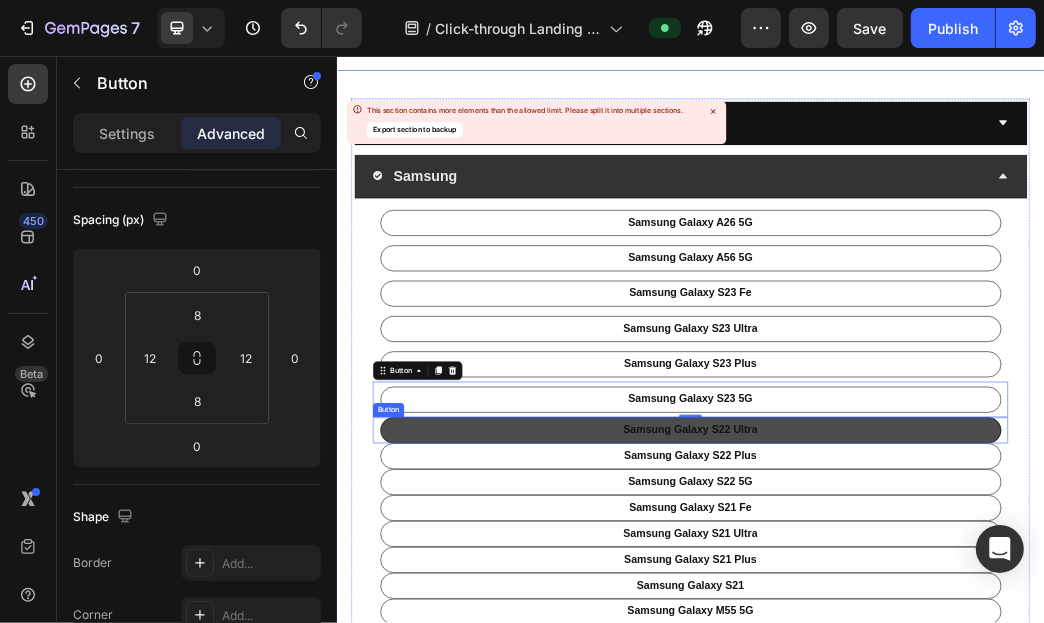 click on "samsung galaxy s22 ultra" at bounding box center [936, 691] 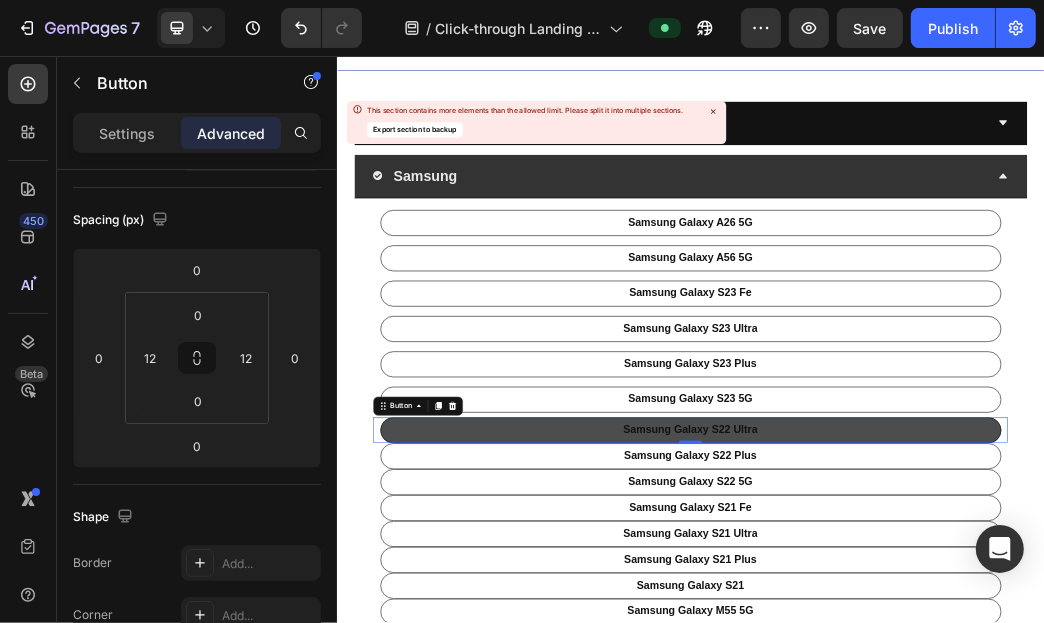 click on "samsung galaxy s22 ultra" at bounding box center (936, 691) 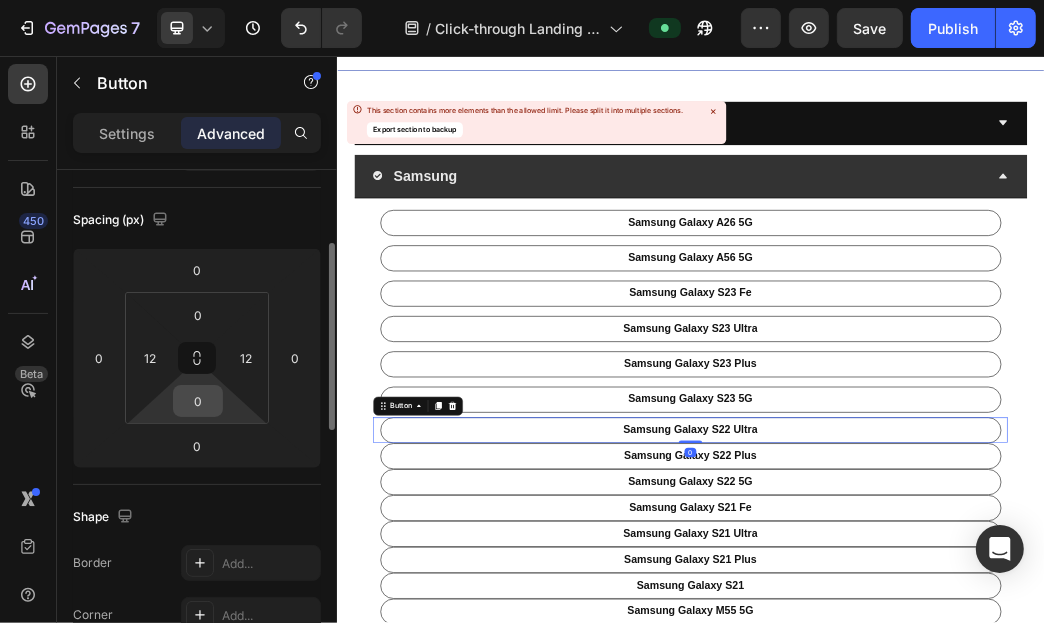 click on "0" at bounding box center (198, 401) 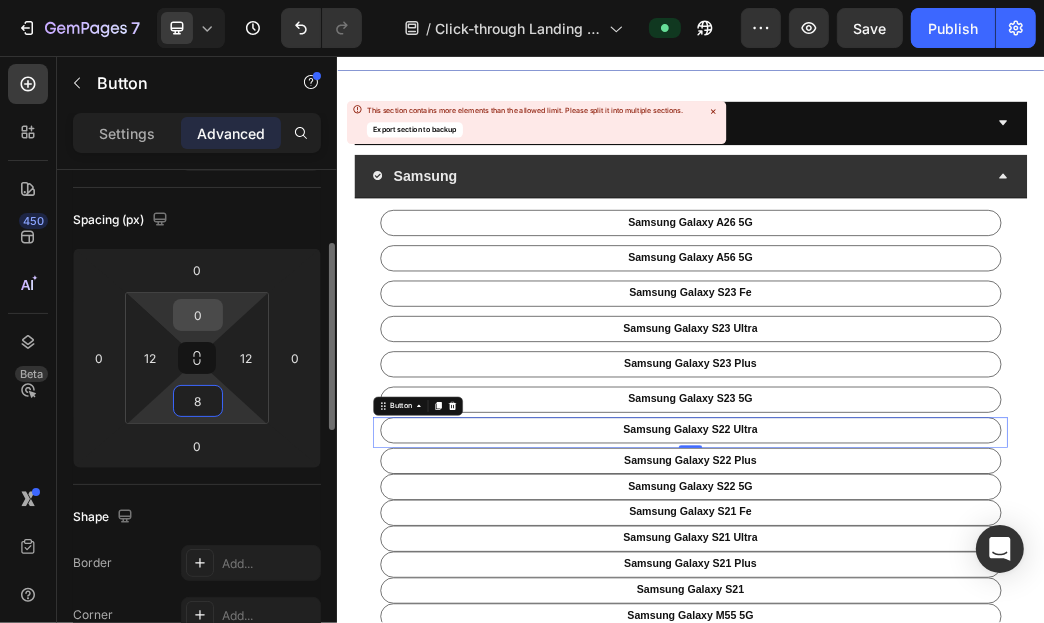 type on "8" 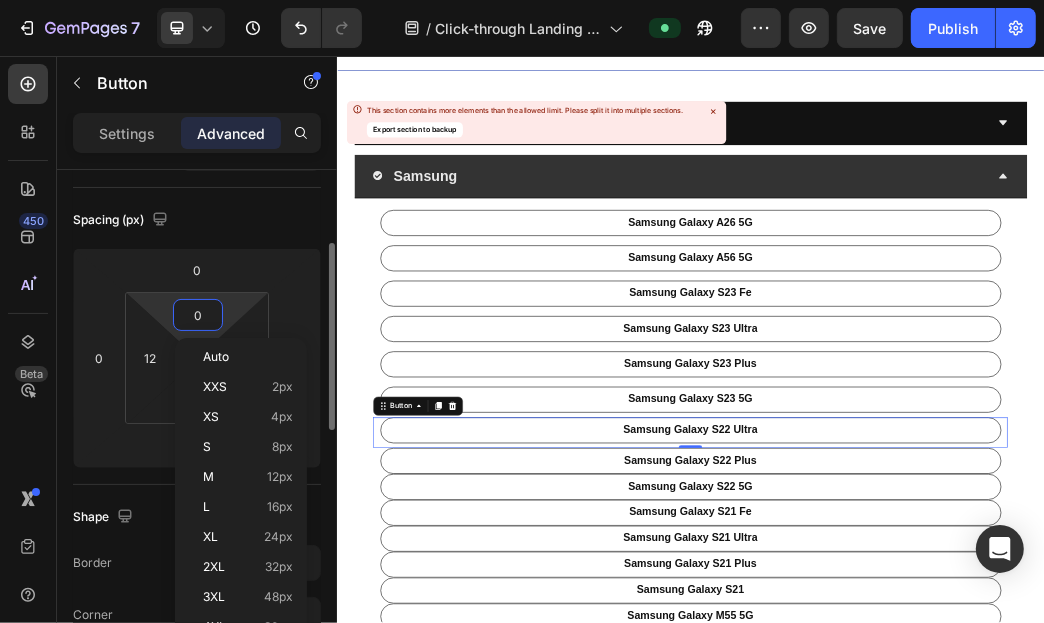 type on "8" 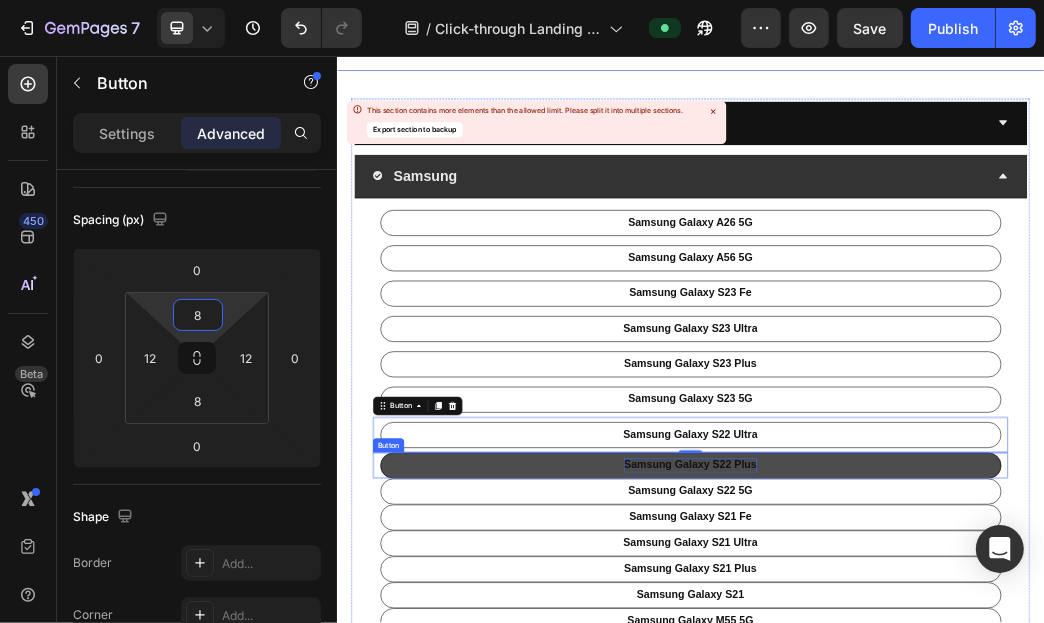 click on "samsung galaxy s22 plus" at bounding box center [935, 750] 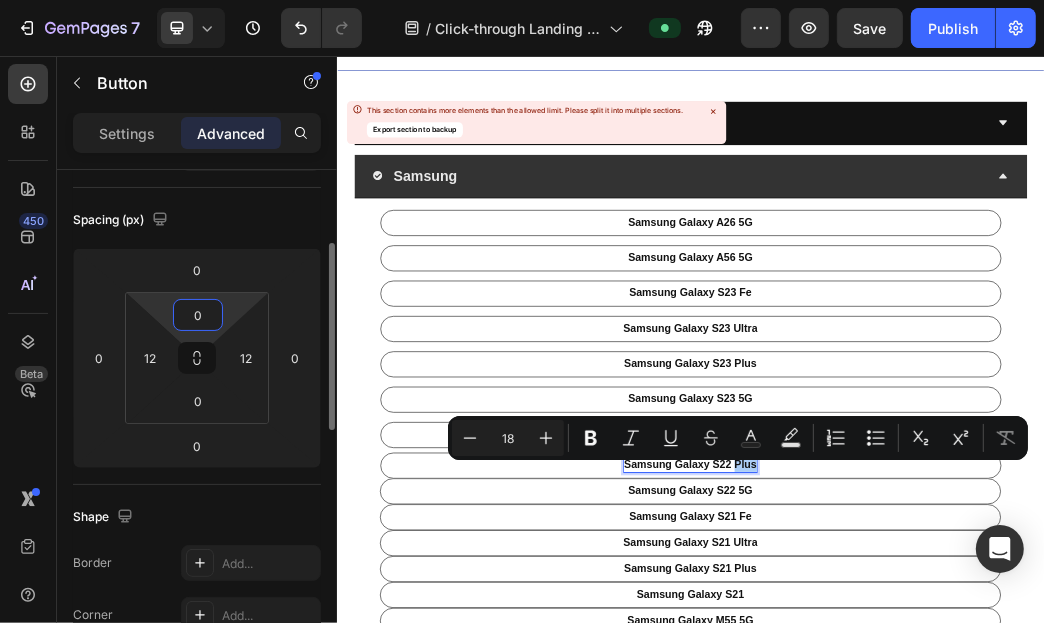 click on "0" at bounding box center (198, 315) 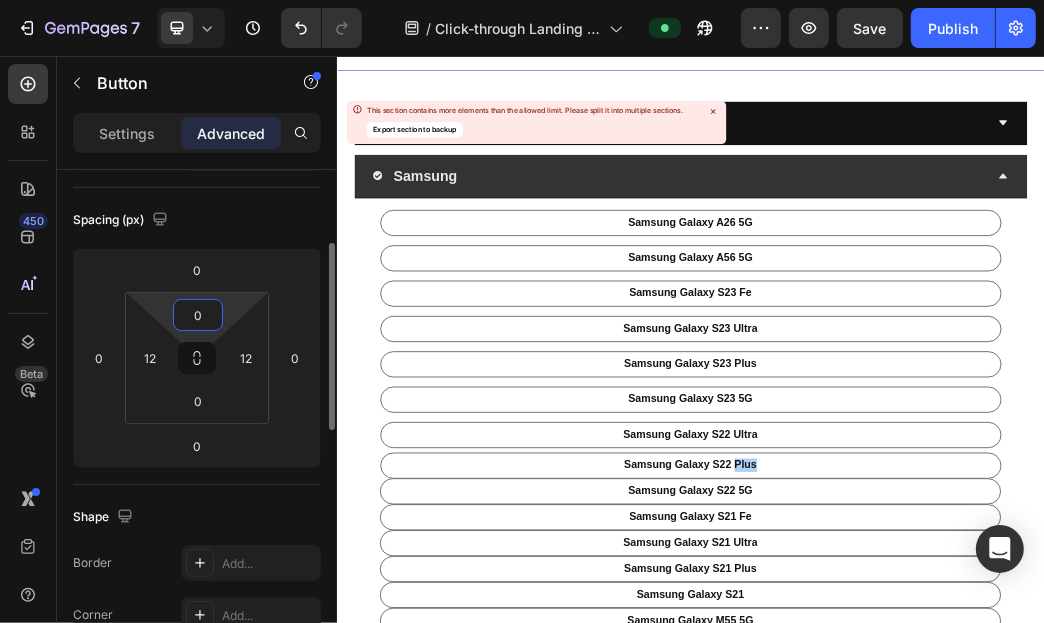 click on "0" at bounding box center [198, 315] 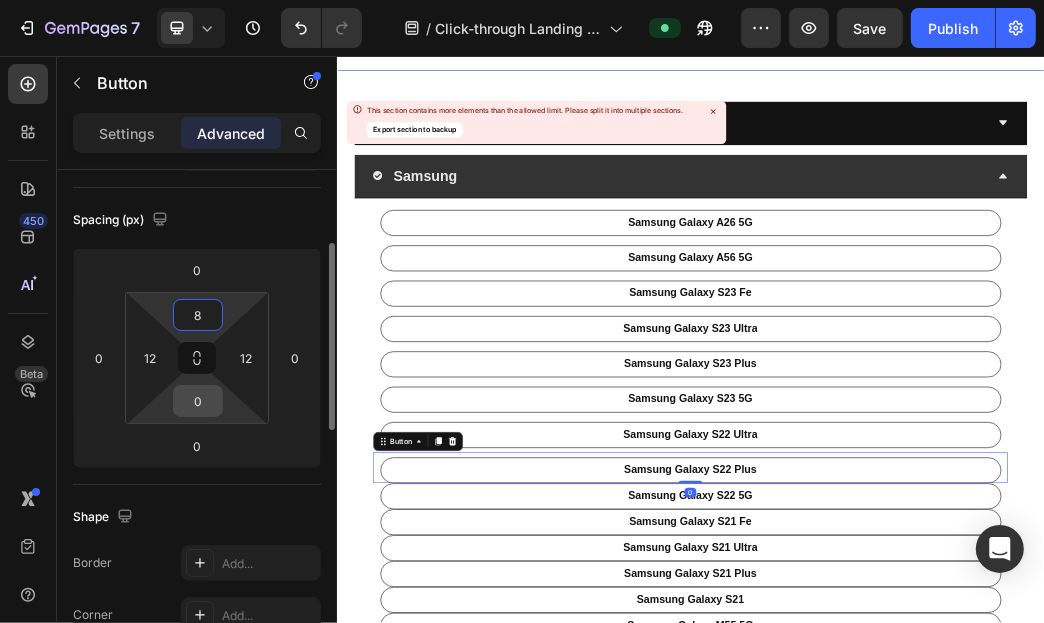 type on "8" 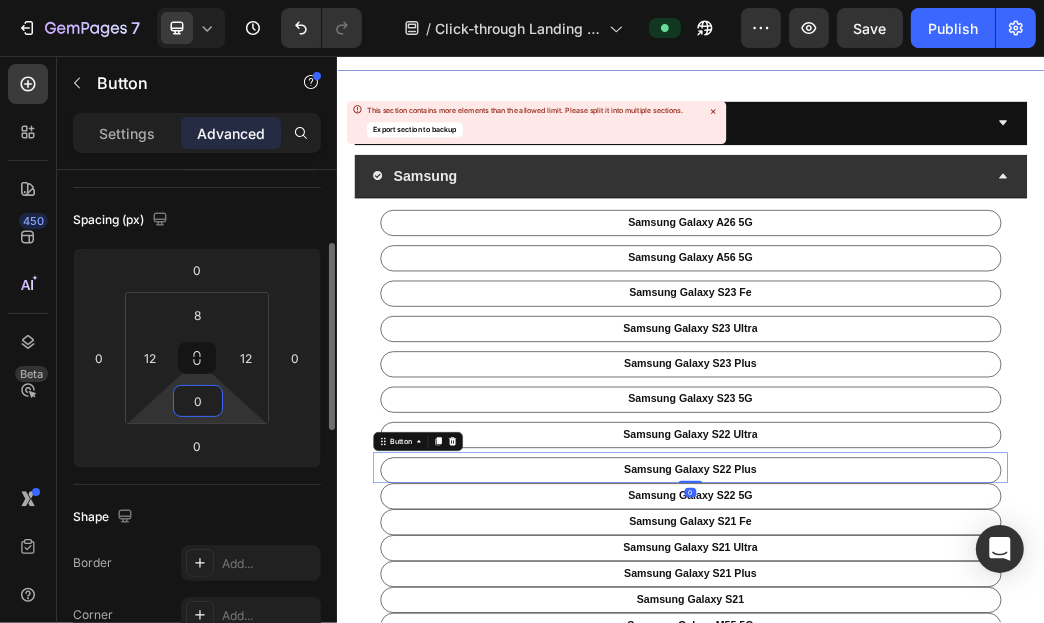 click on "0" at bounding box center [198, 401] 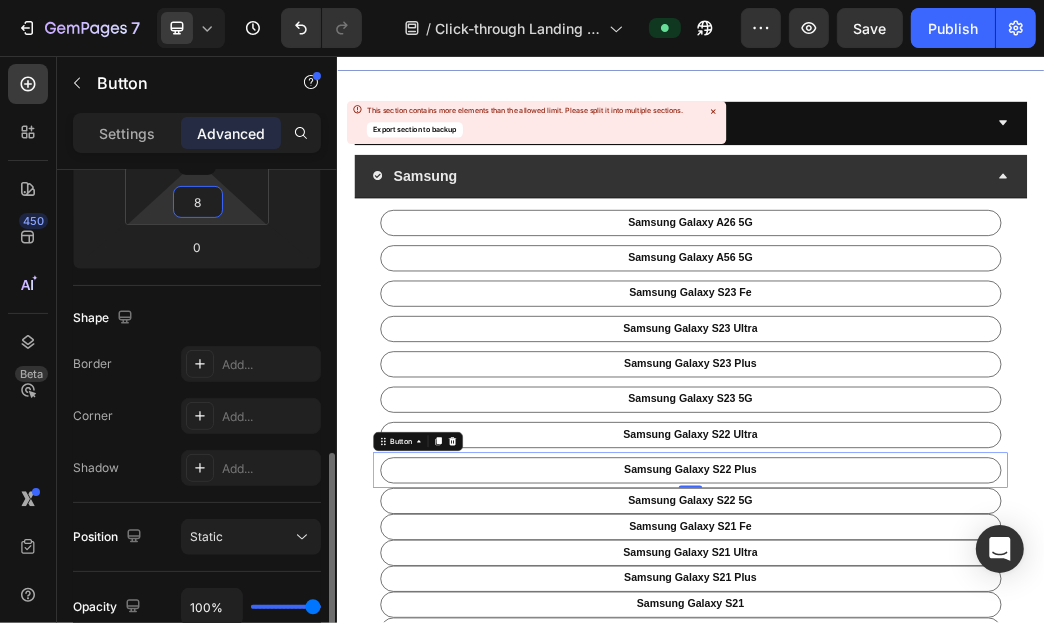 scroll, scrollTop: 498, scrollLeft: 0, axis: vertical 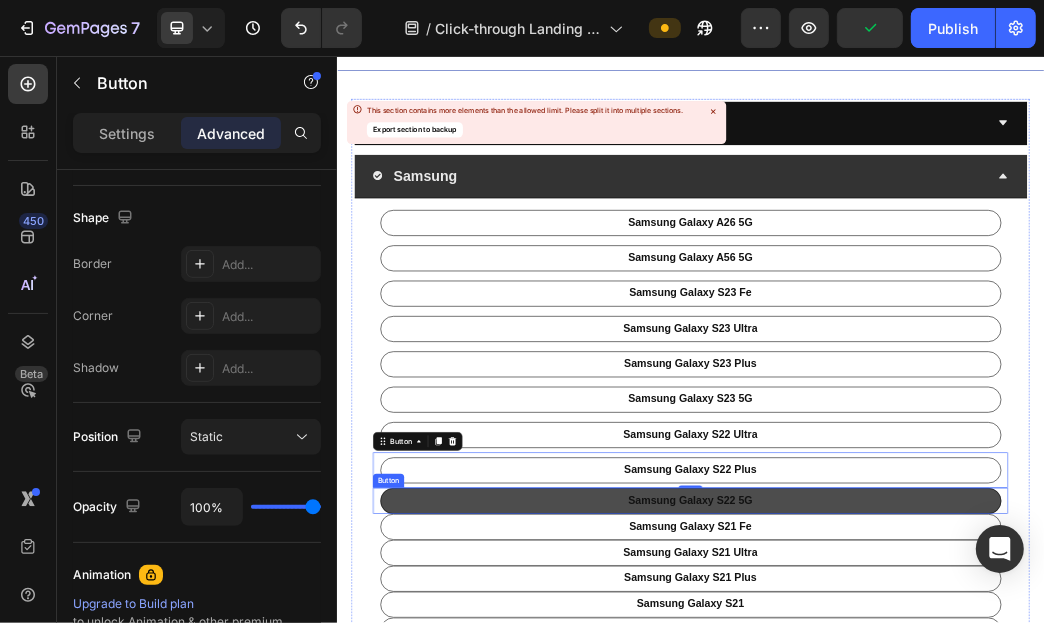 click on "samsung galaxy s22 5G" at bounding box center [936, 811] 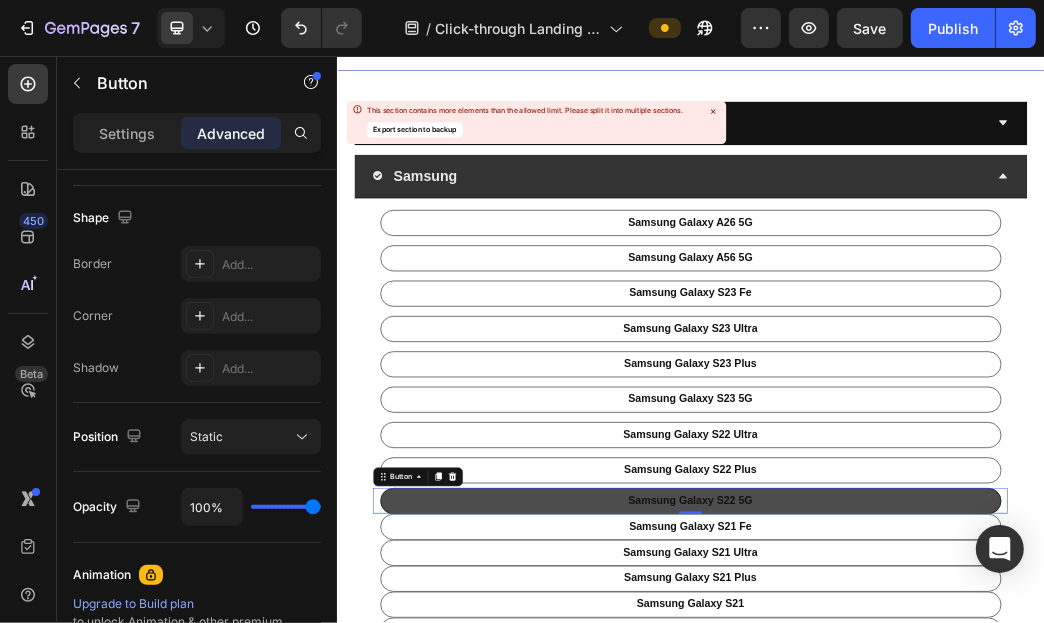 click on "samsung galaxy s22 5G" at bounding box center [936, 811] 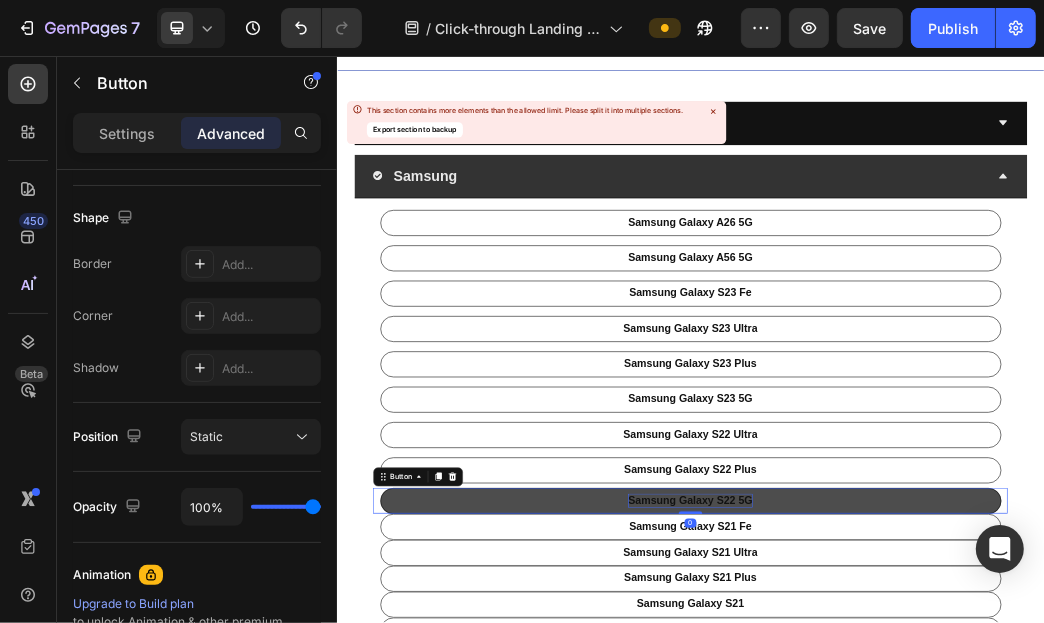 click on "samsung galaxy s22 5G" at bounding box center [935, 810] 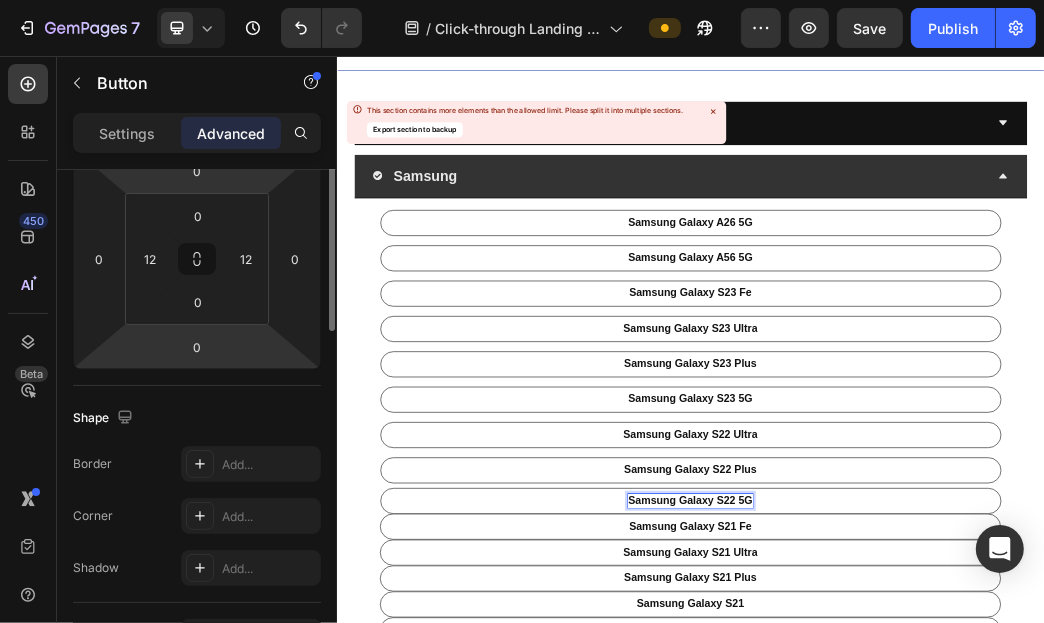 scroll, scrollTop: 199, scrollLeft: 0, axis: vertical 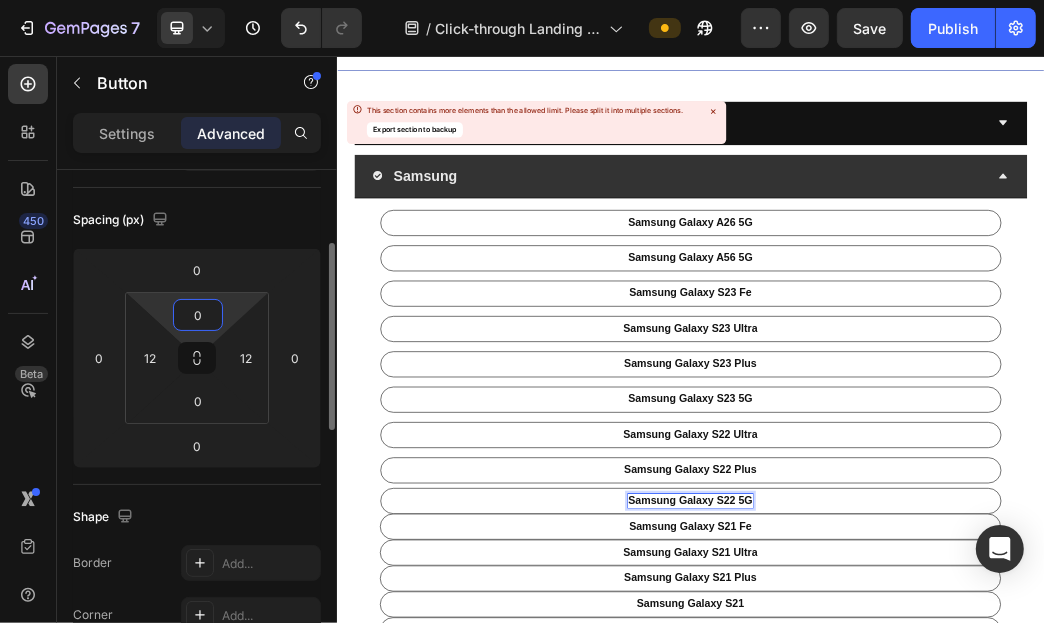 click on "0" at bounding box center [198, 315] 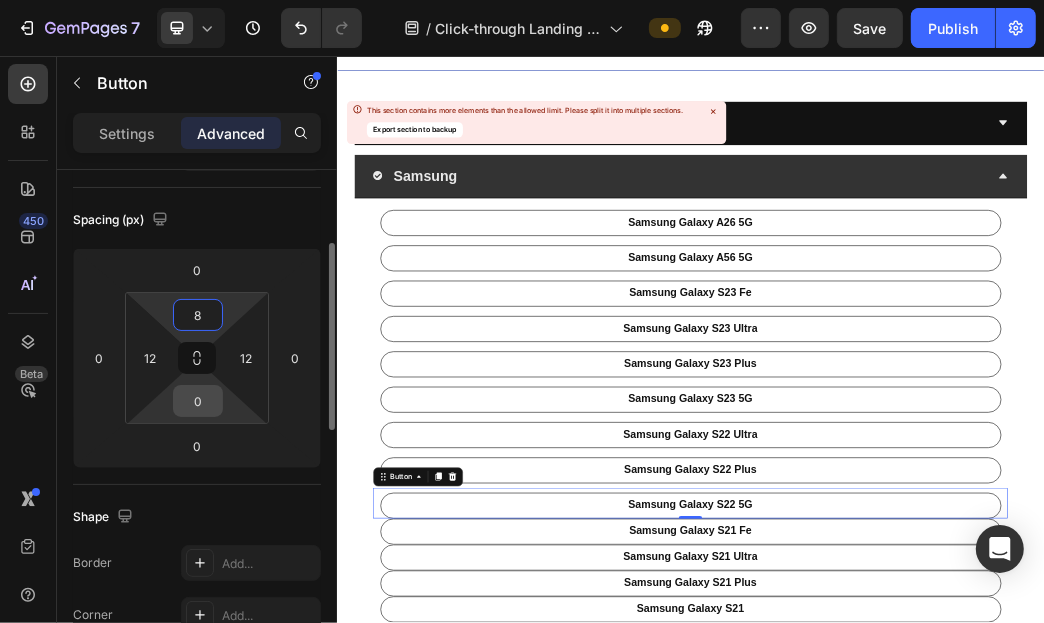 type on "8" 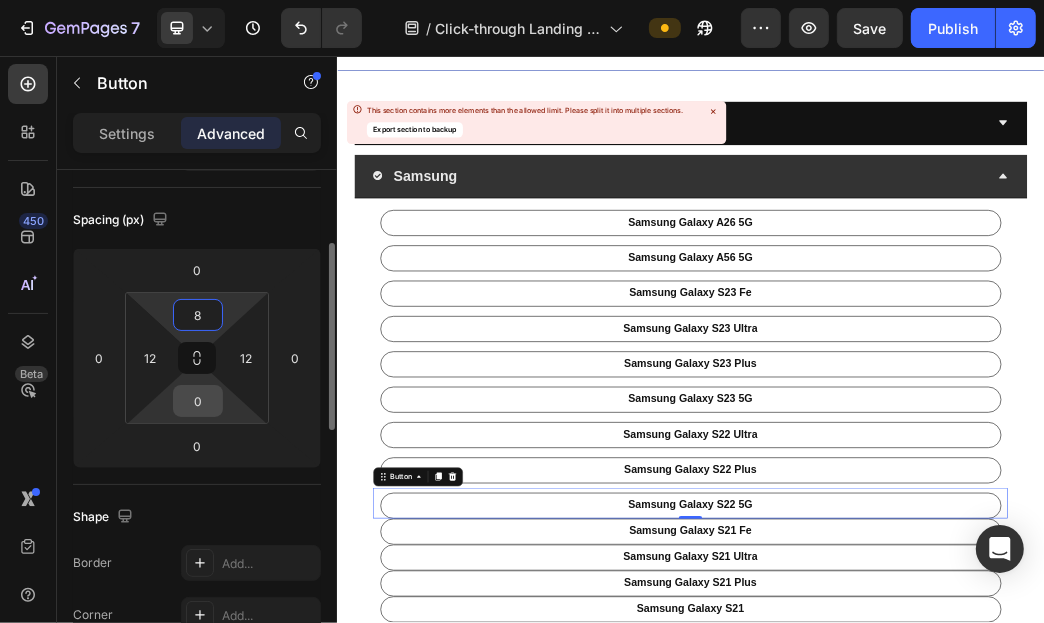 click on "0" at bounding box center [198, 401] 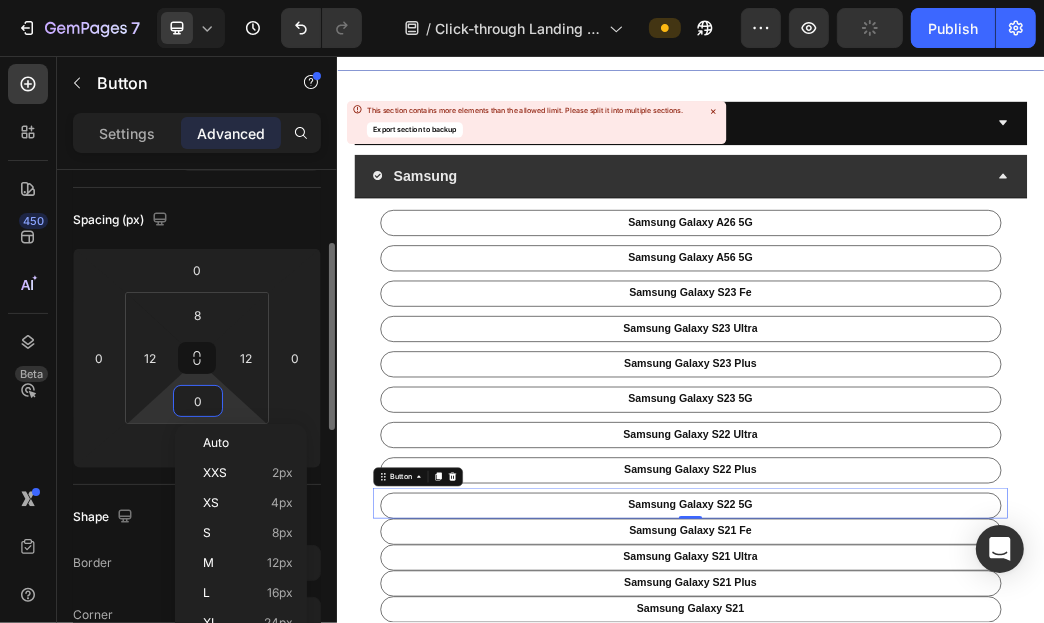 type on "8" 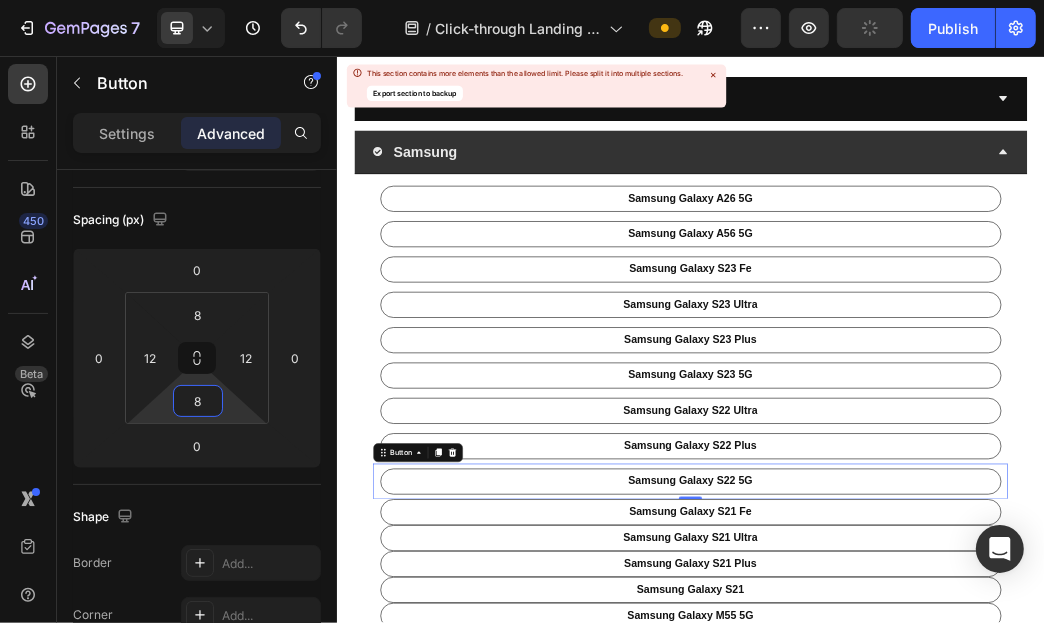 scroll, scrollTop: 307, scrollLeft: 0, axis: vertical 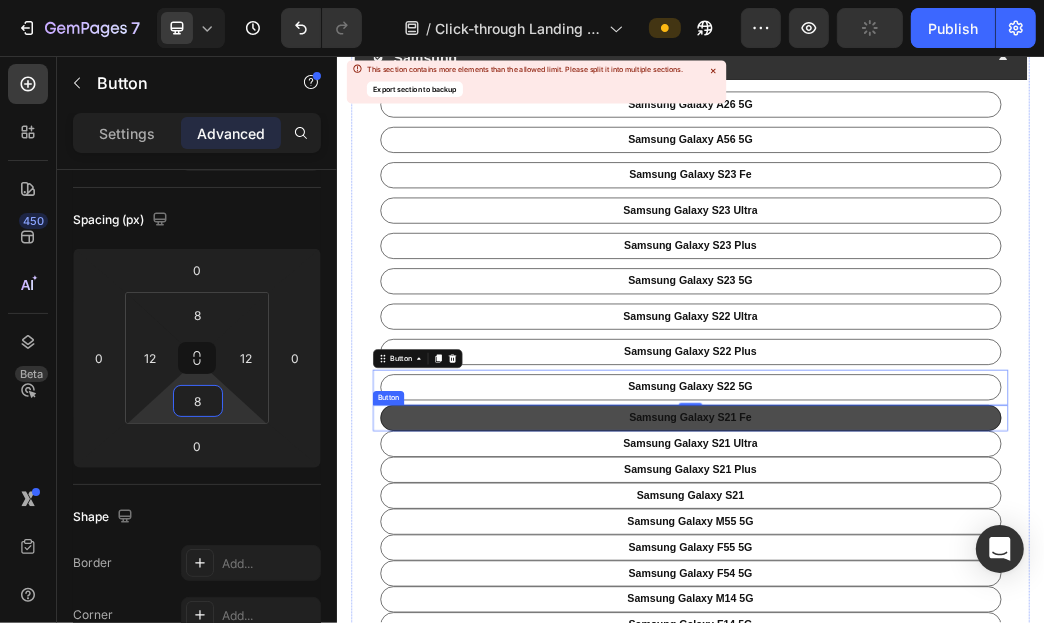 click on "samsung galaxy s21 fe" at bounding box center (936, 670) 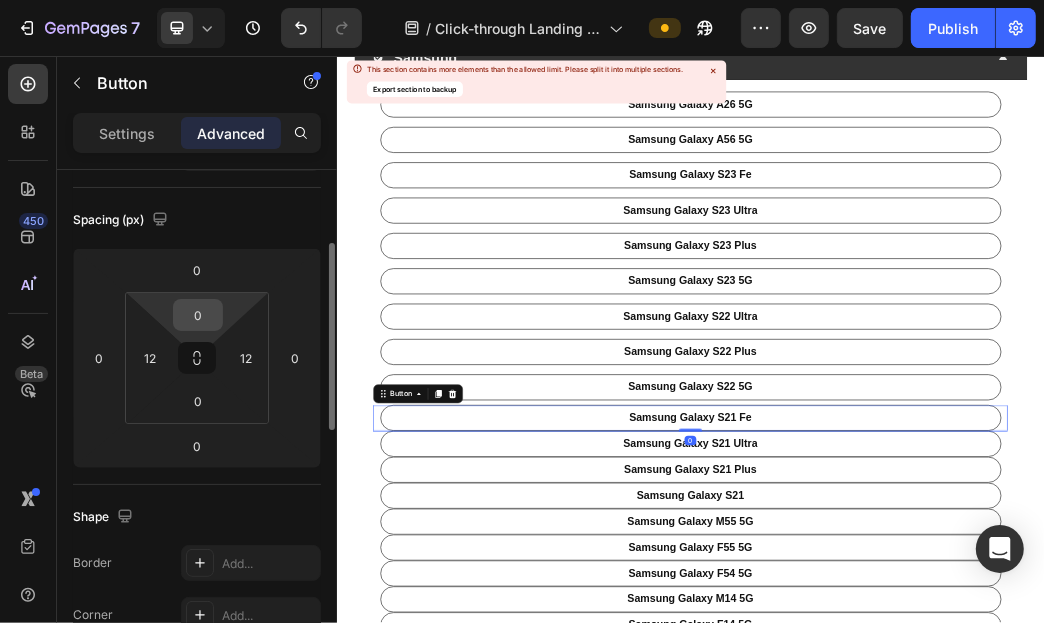 click on "0" at bounding box center [198, 315] 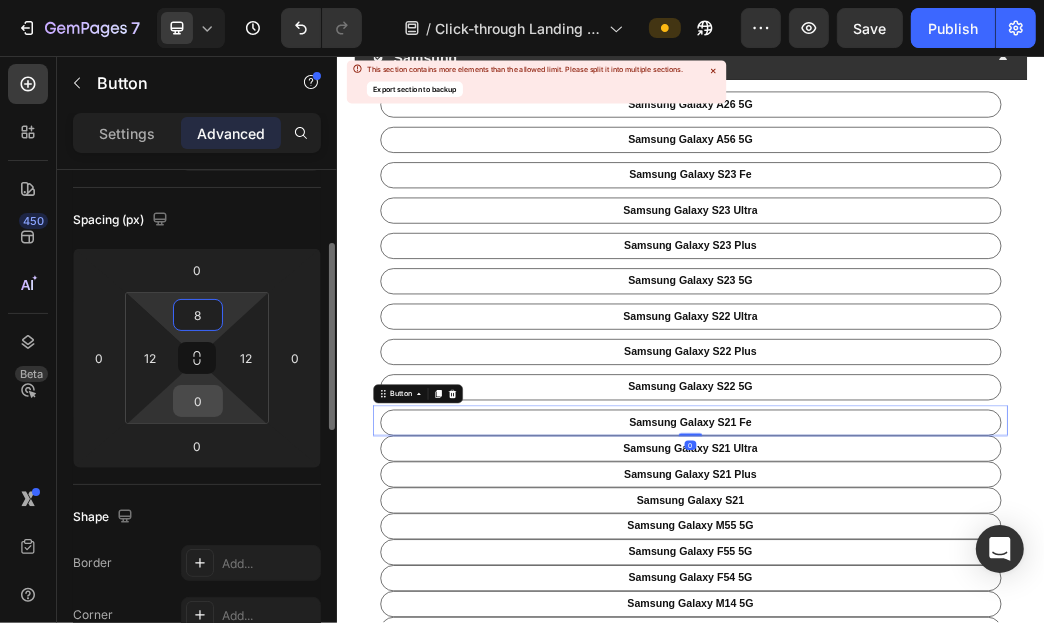 type on "8" 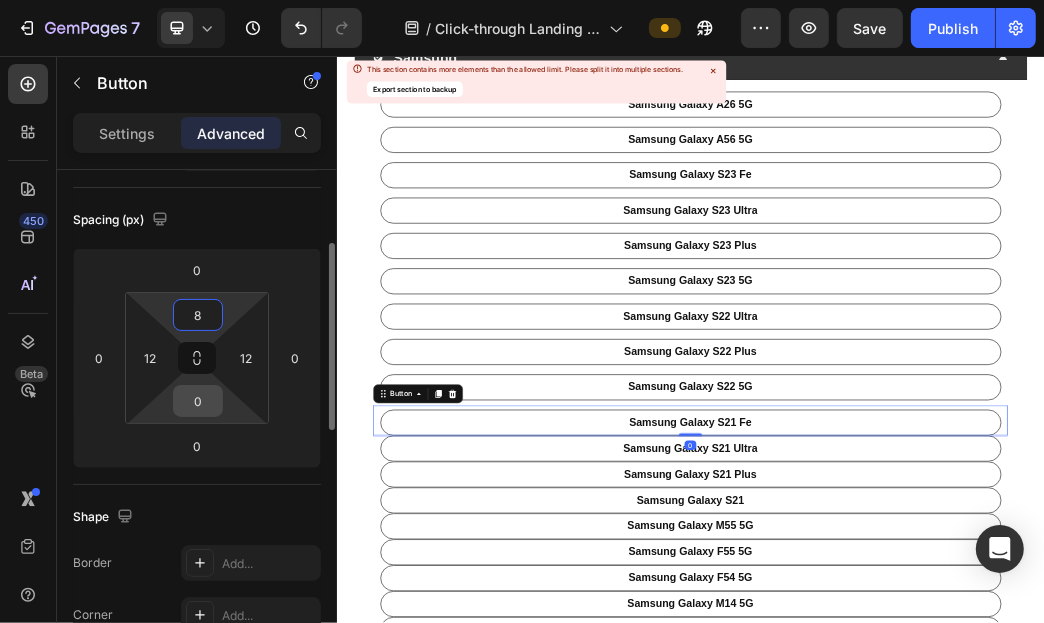 click on "0" at bounding box center [198, 401] 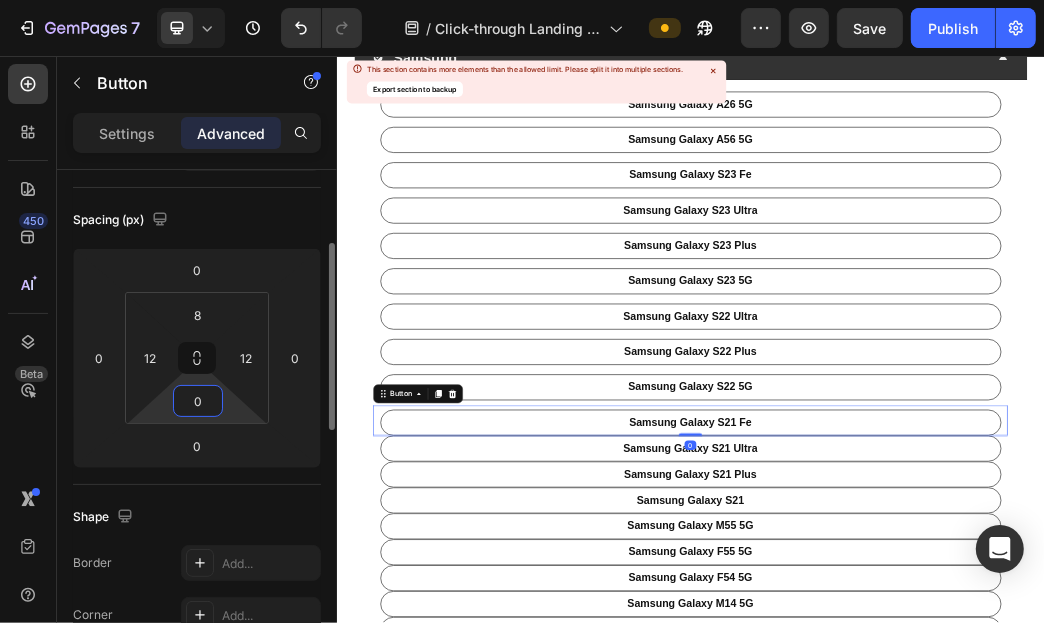 click on "0" at bounding box center (198, 401) 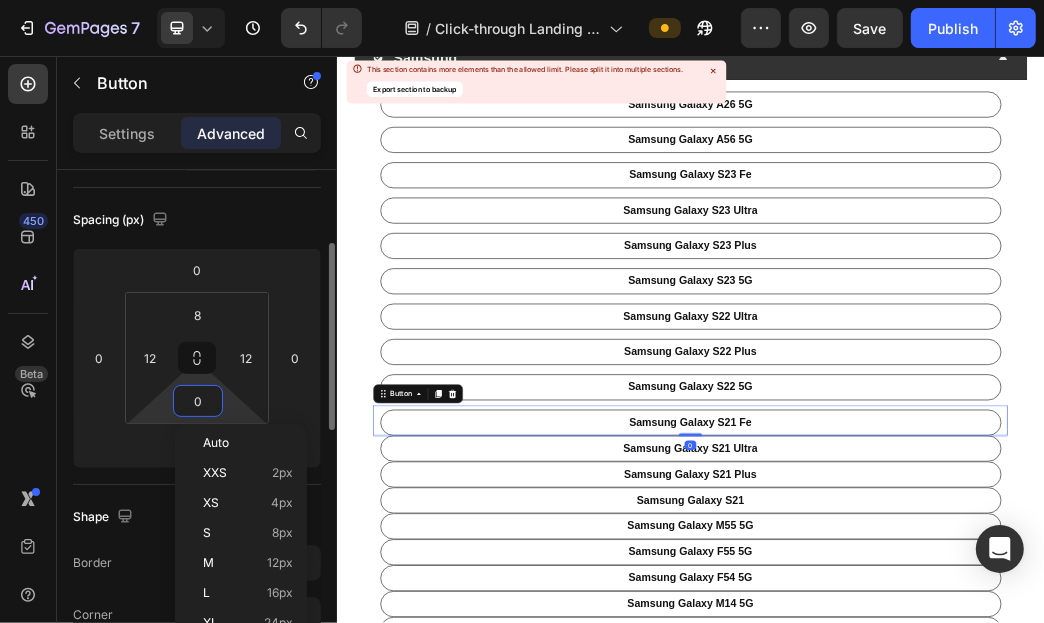 type on "8" 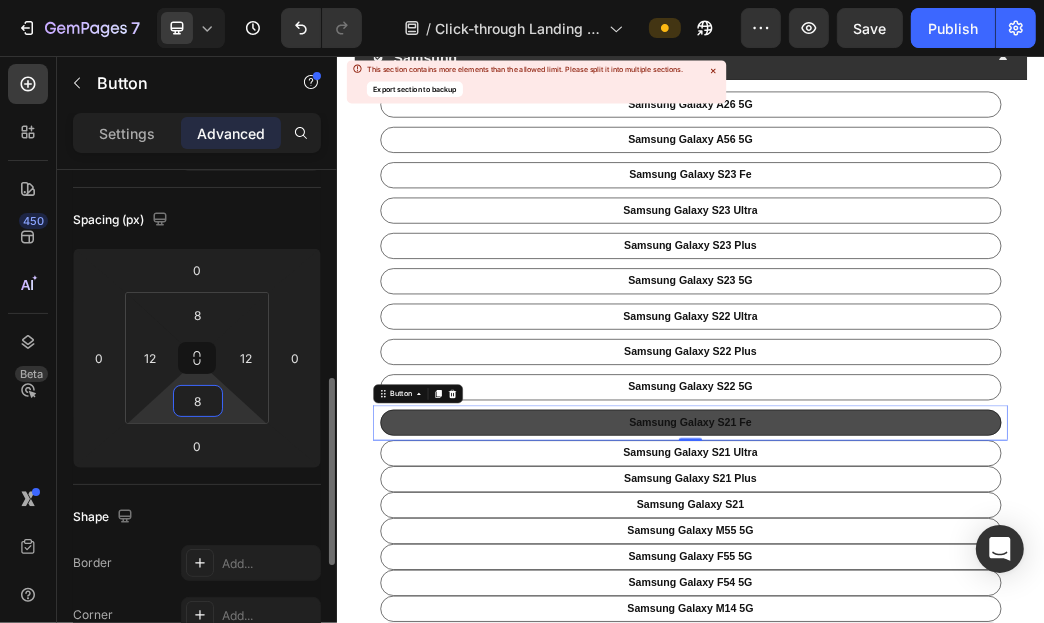 scroll, scrollTop: 298, scrollLeft: 0, axis: vertical 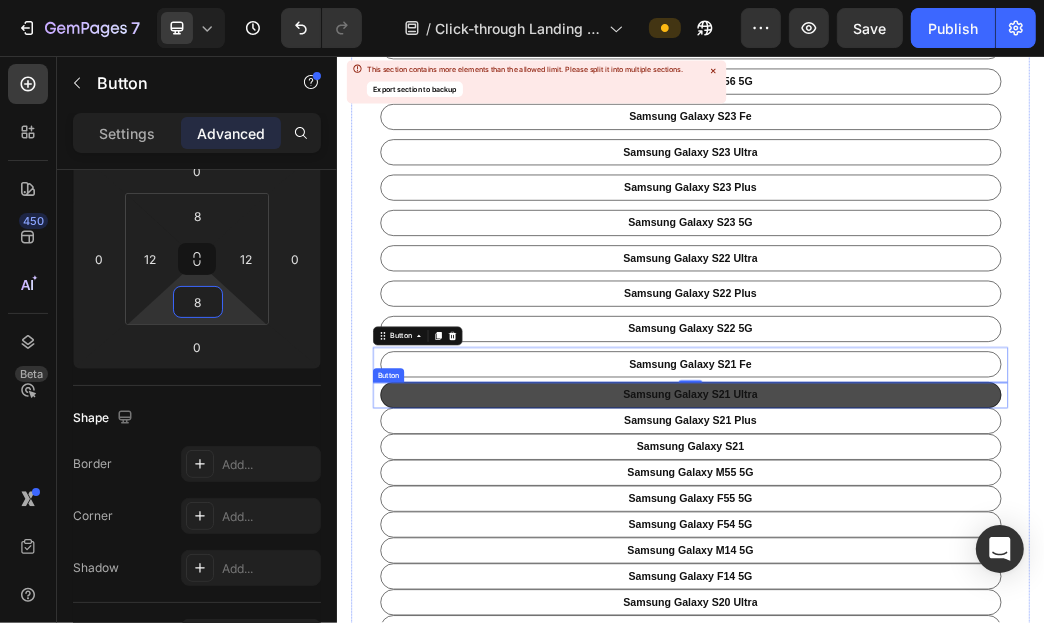click on "samsung galaxy s21 ultra" at bounding box center [936, 631] 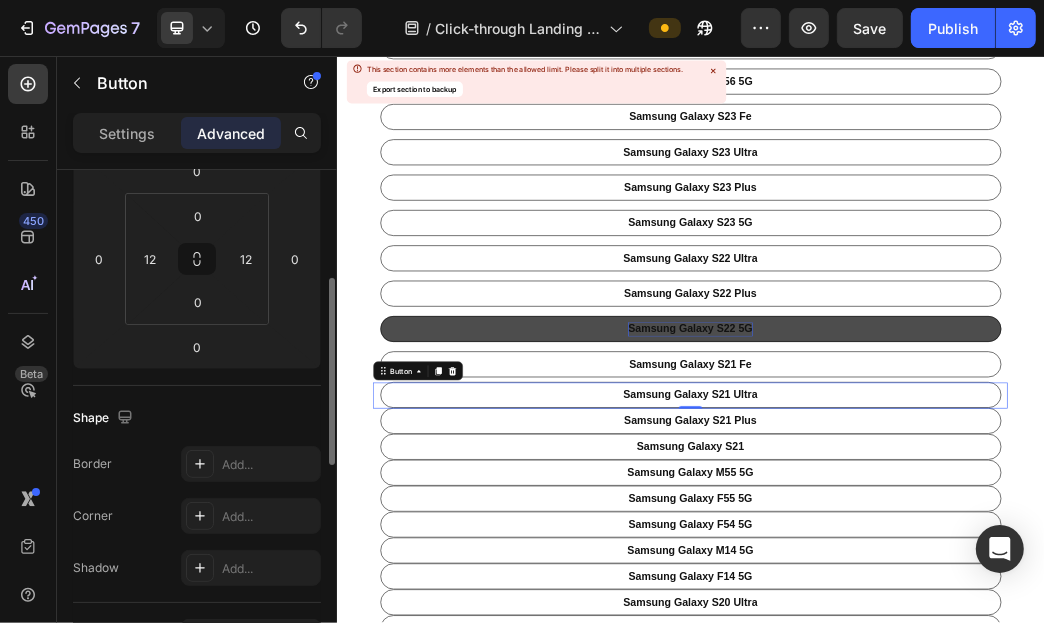 scroll, scrollTop: 297, scrollLeft: 0, axis: vertical 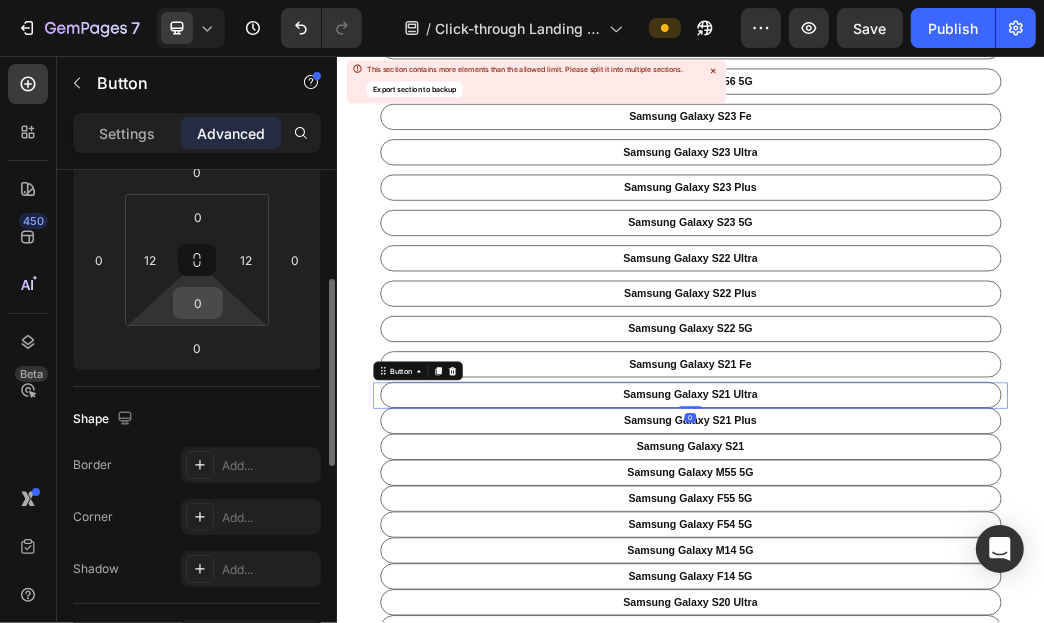 click on "0" at bounding box center [198, 303] 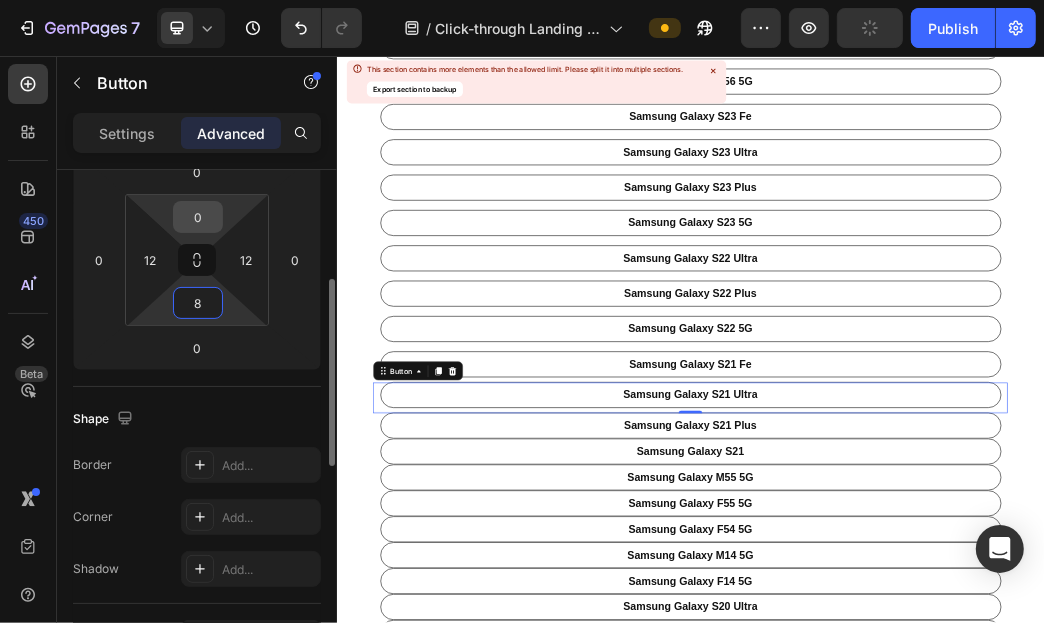 type on "8" 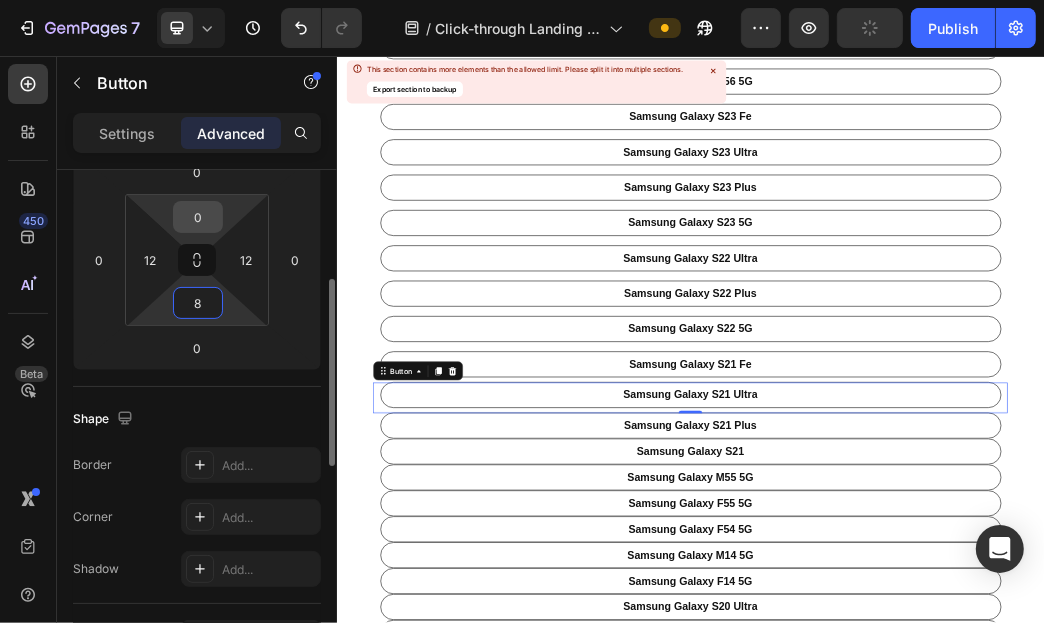 click on "0" at bounding box center (198, 217) 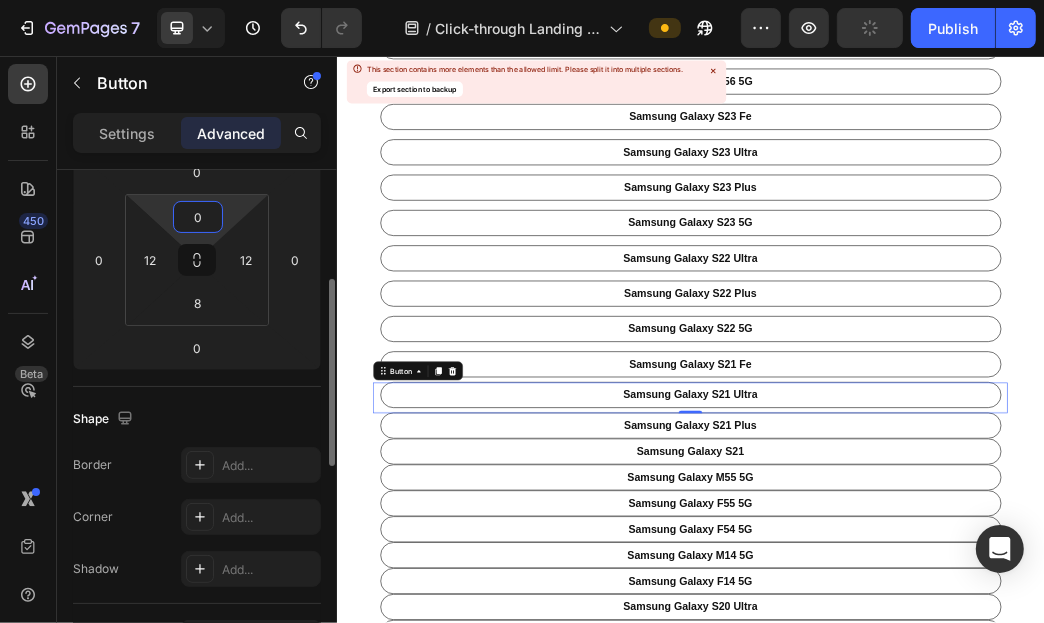 click on "0" at bounding box center [198, 217] 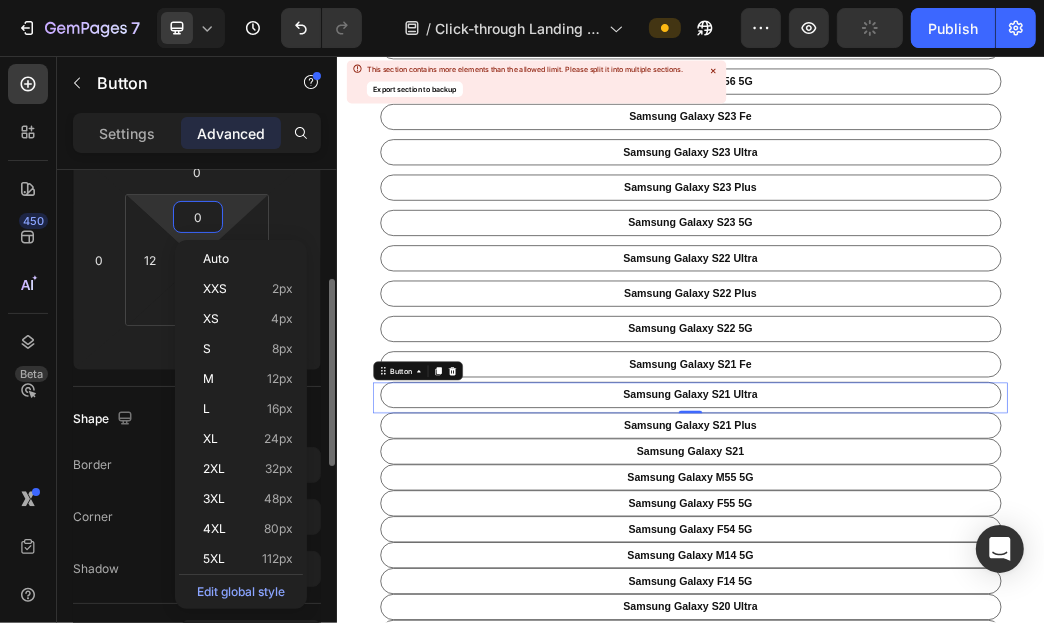 type on "8" 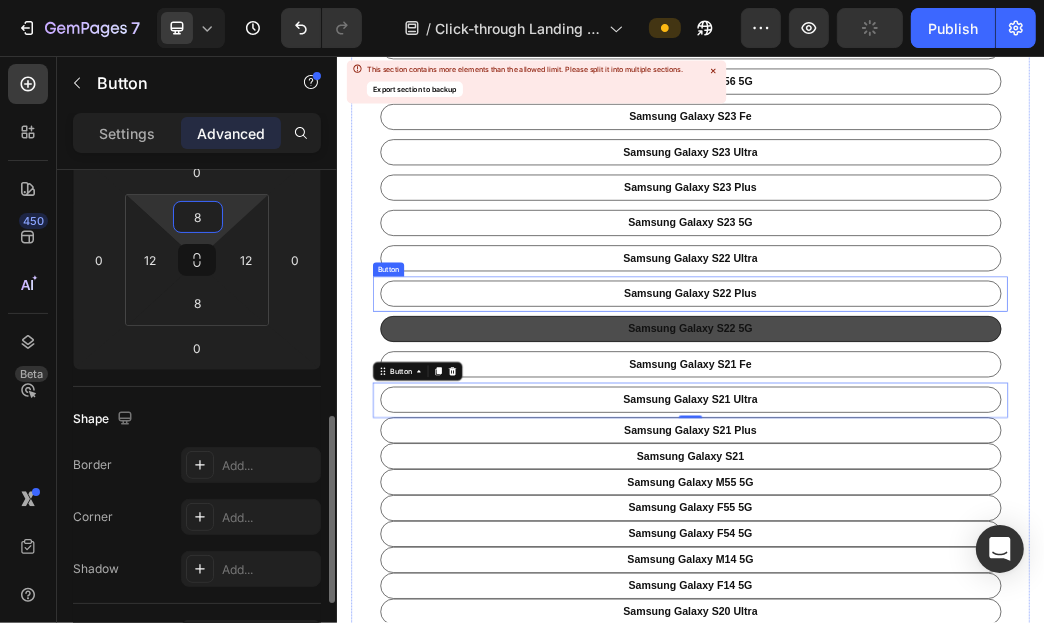 scroll, scrollTop: 397, scrollLeft: 0, axis: vertical 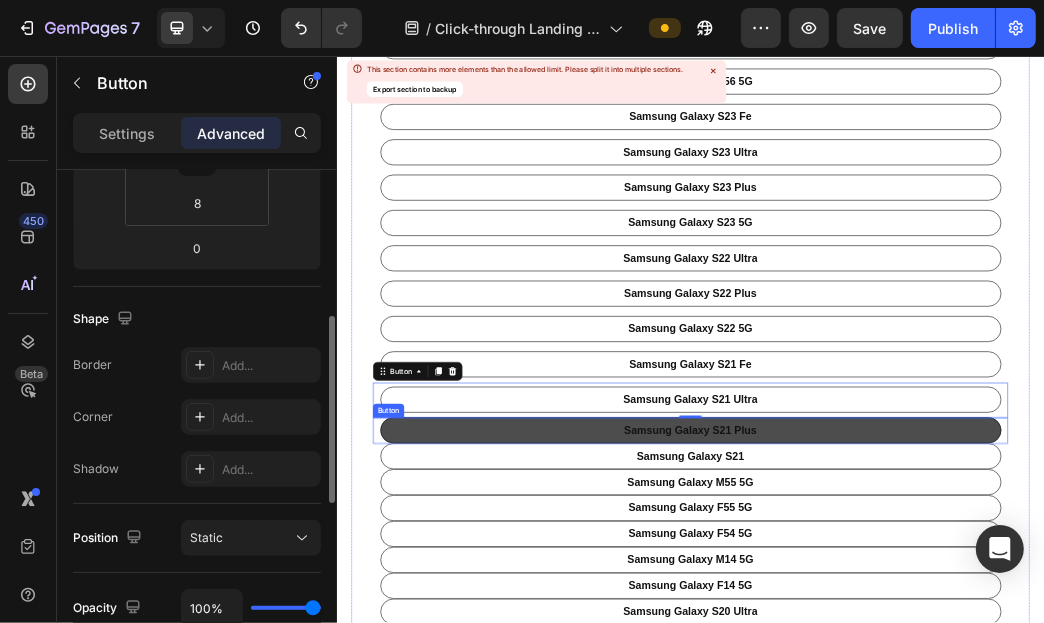 click on "samsung galaxy s21 plus" at bounding box center (936, 691) 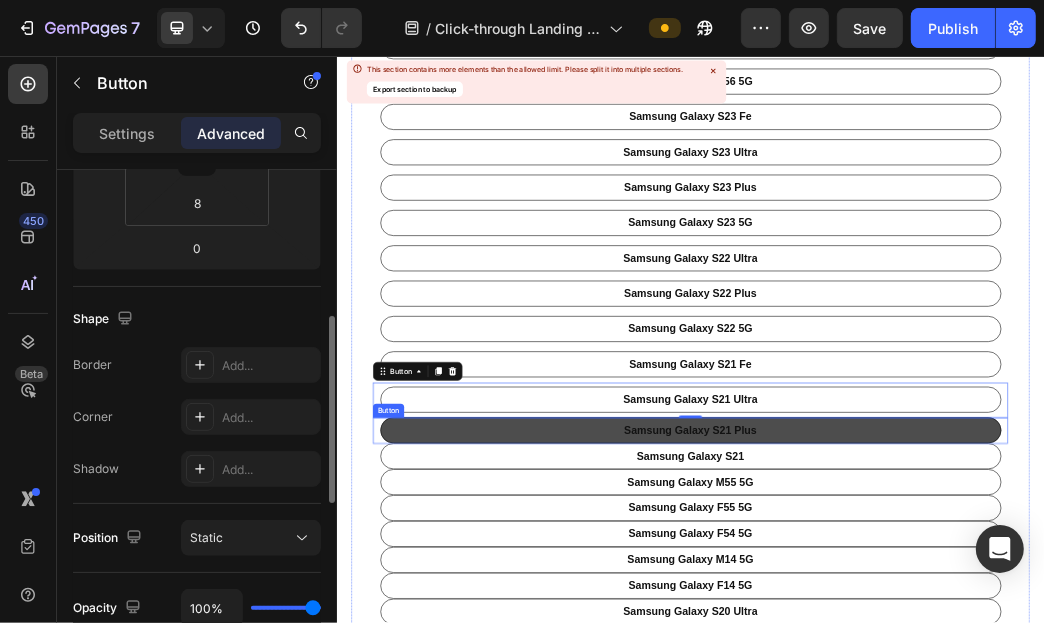click on "samsung galaxy s21 plus" at bounding box center [936, 691] 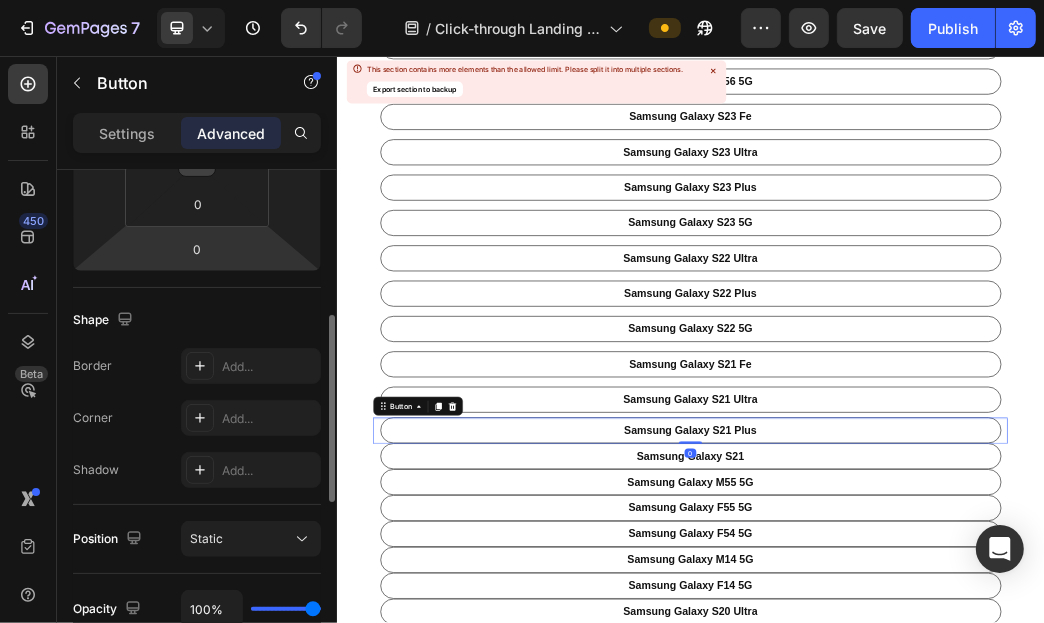 scroll, scrollTop: 197, scrollLeft: 0, axis: vertical 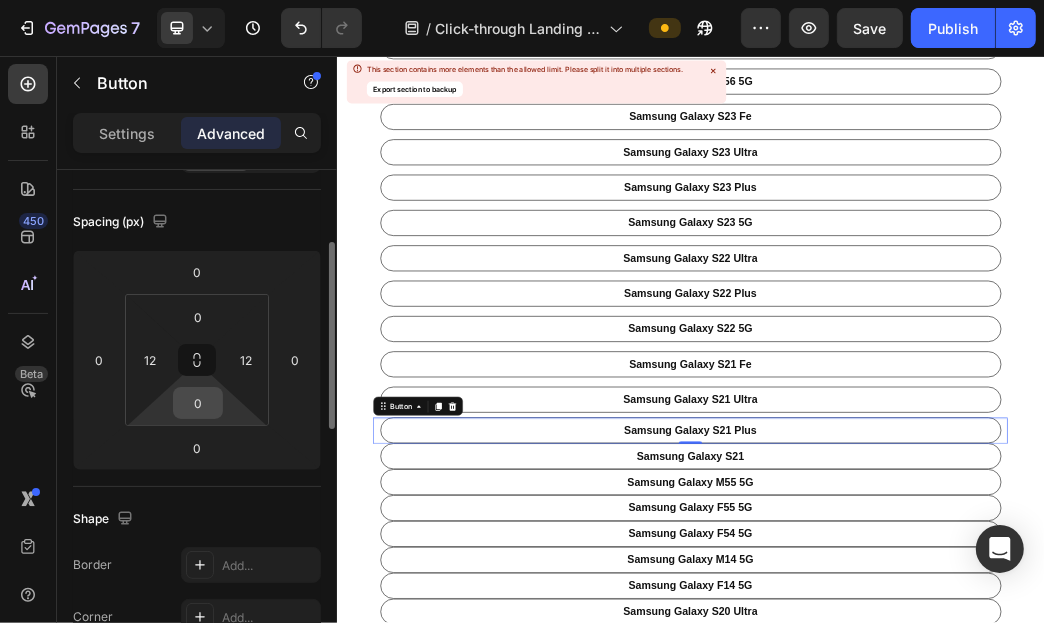 click on "0" at bounding box center (198, 403) 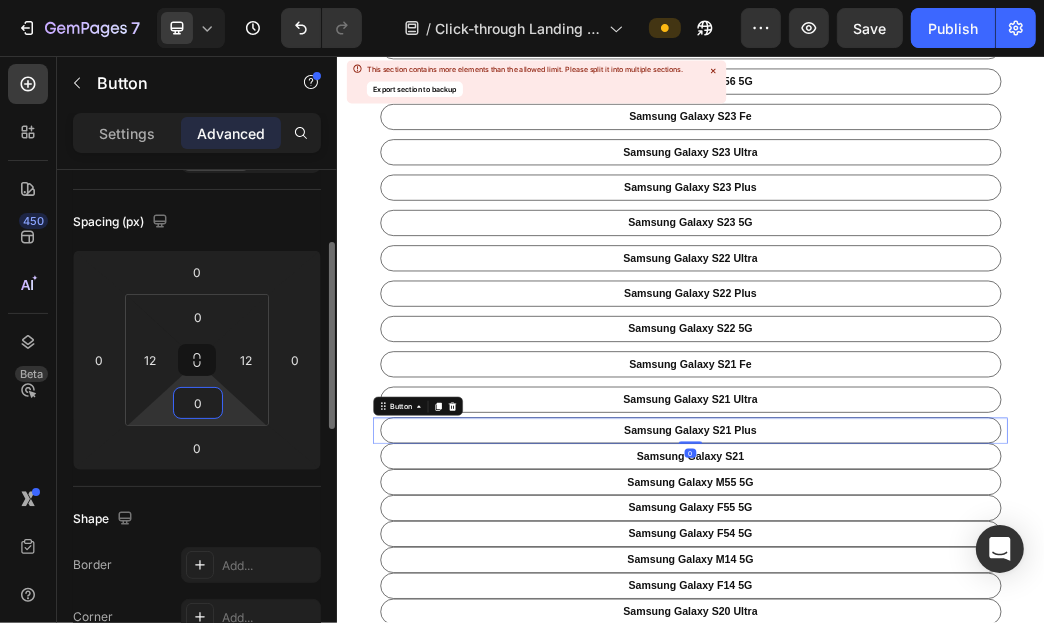 click on "0" at bounding box center [198, 403] 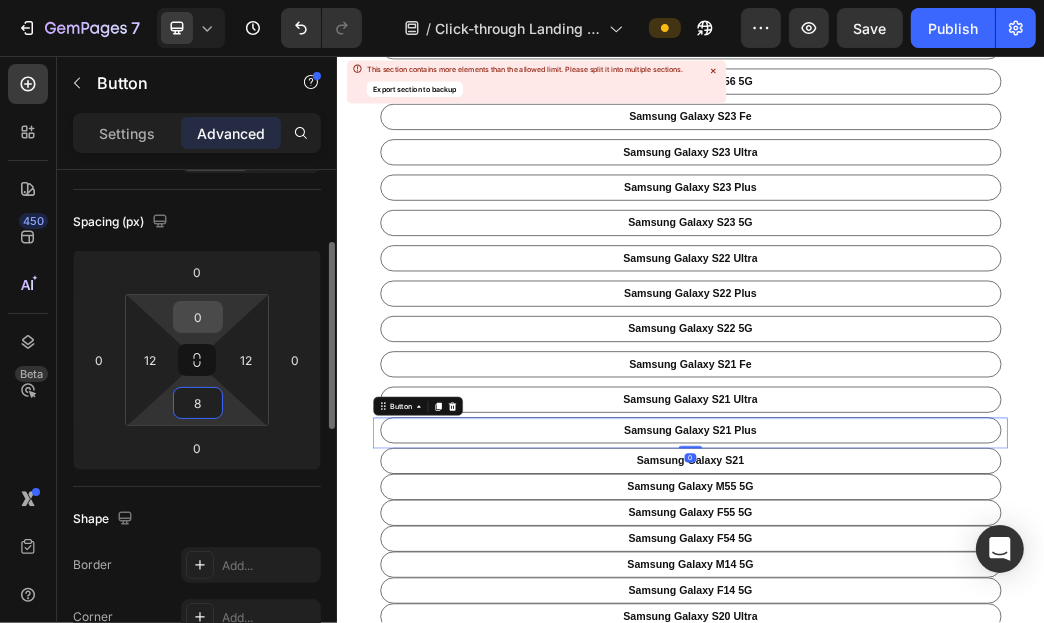 type on "8" 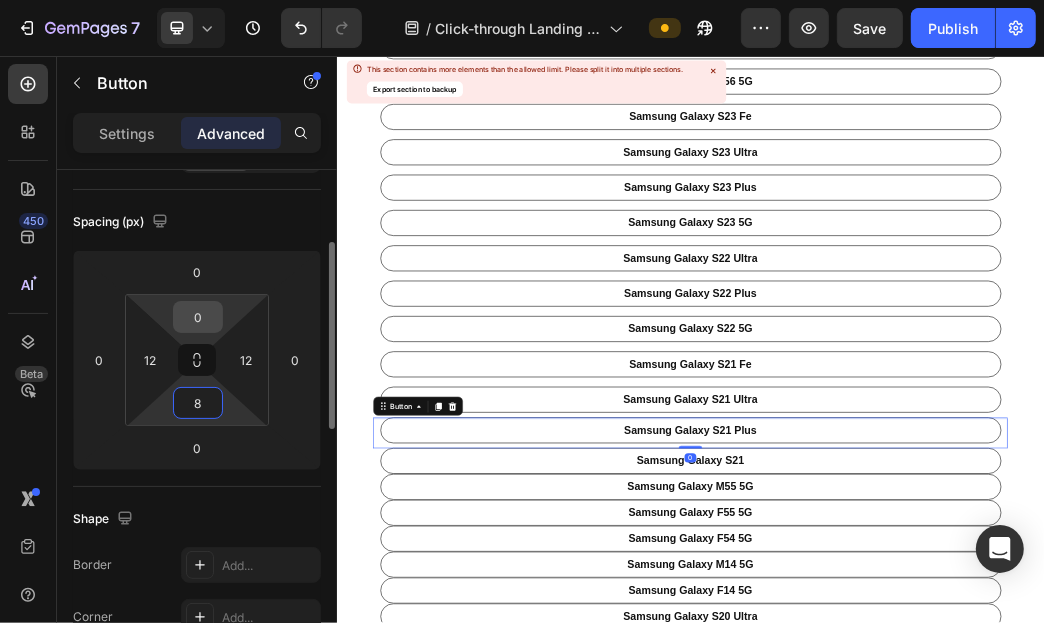 click on "0" at bounding box center [198, 317] 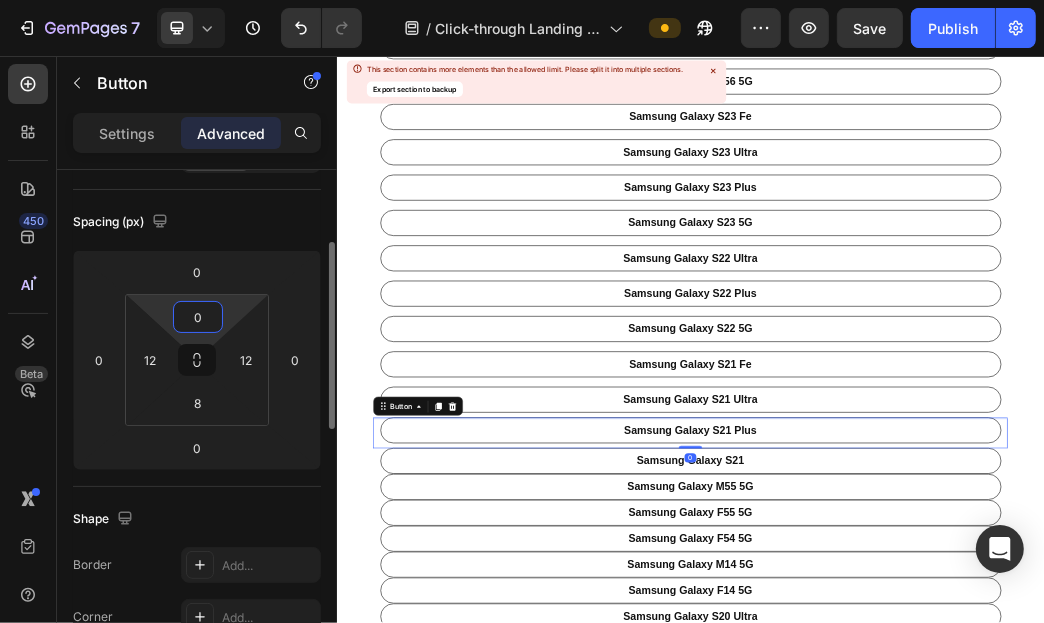 click on "0" at bounding box center (198, 317) 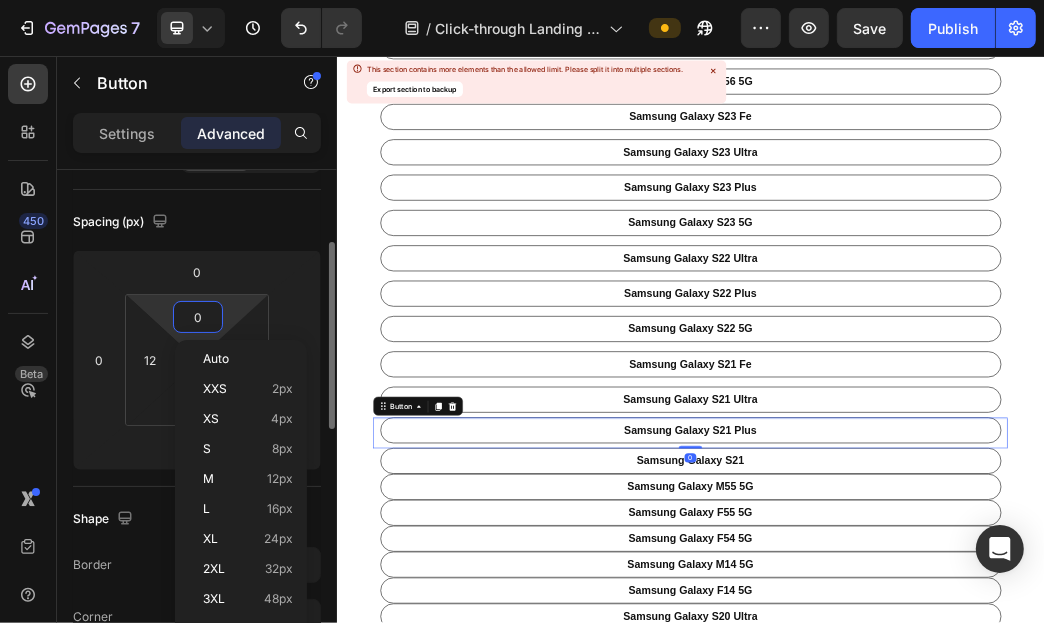 type on "8" 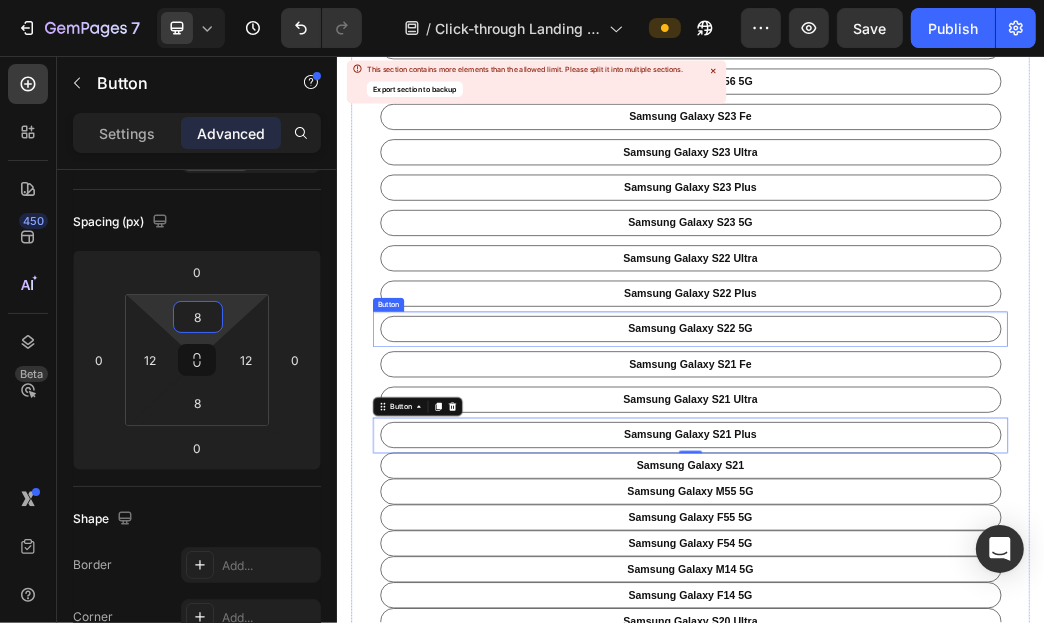 scroll, scrollTop: 507, scrollLeft: 0, axis: vertical 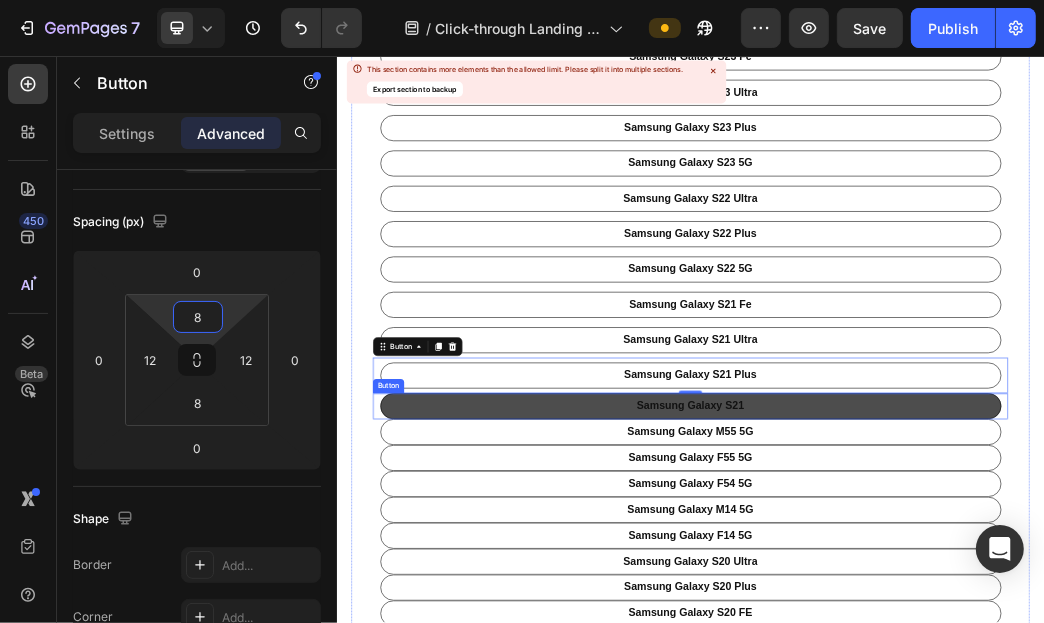 click on "samsung galaxy s21" at bounding box center [936, 650] 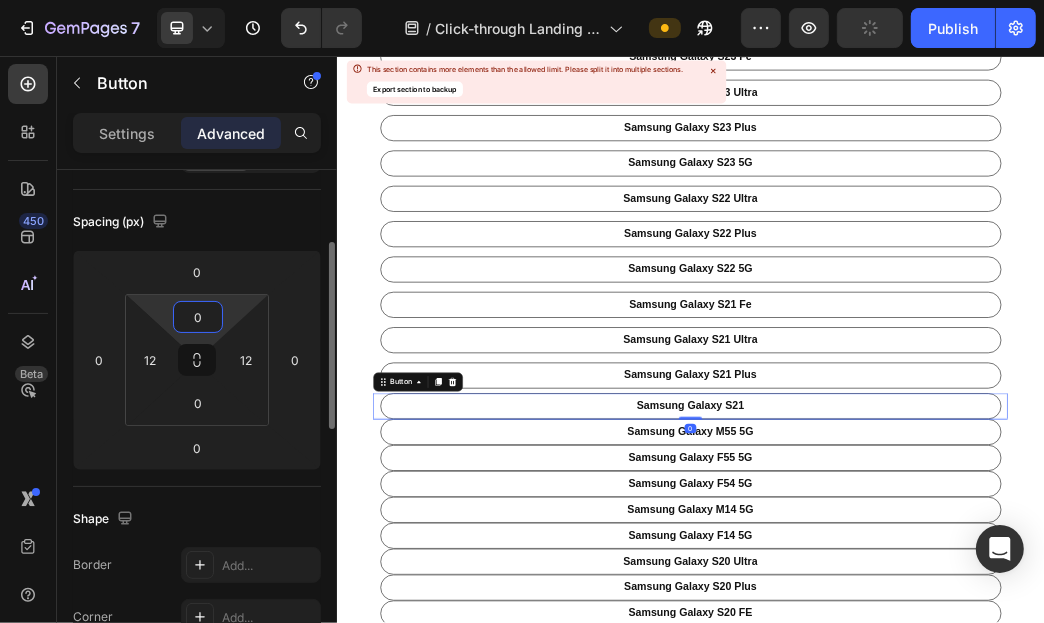 click on "0" at bounding box center [198, 317] 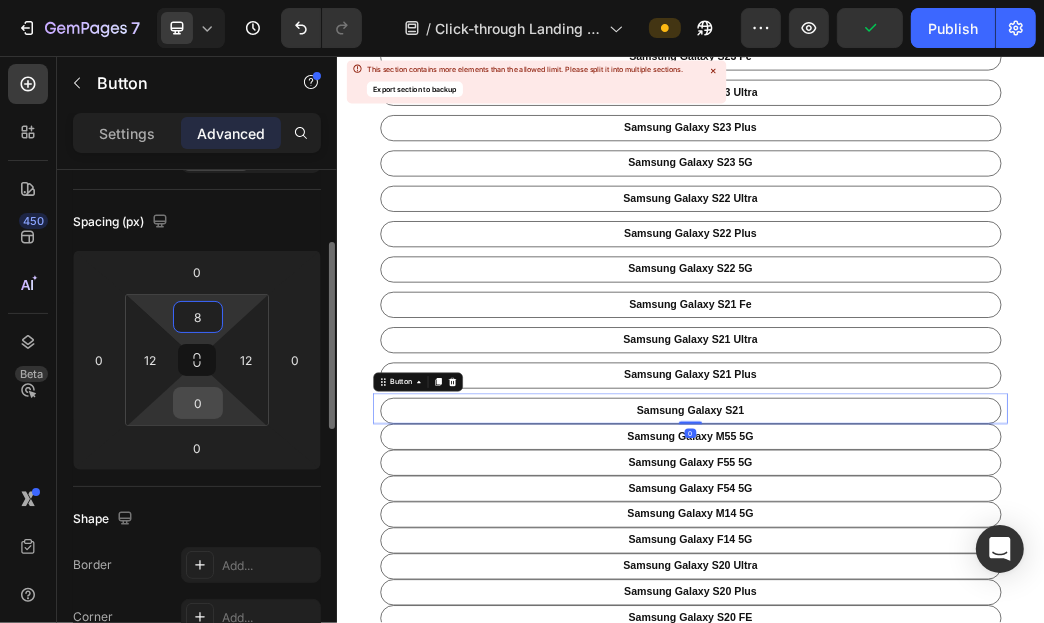 type on "8" 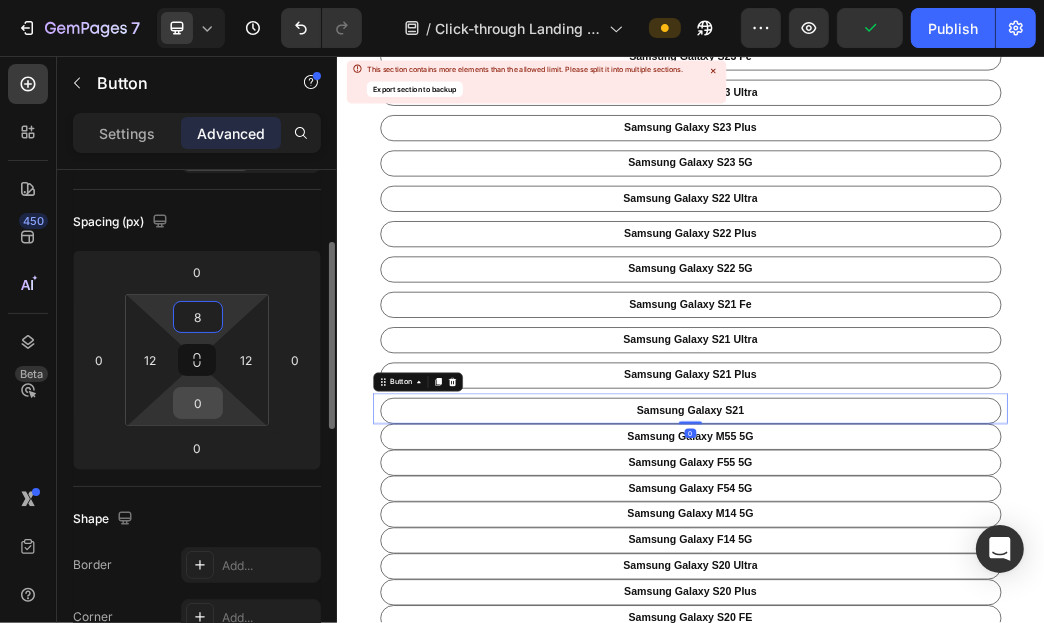 click on "0" at bounding box center (198, 403) 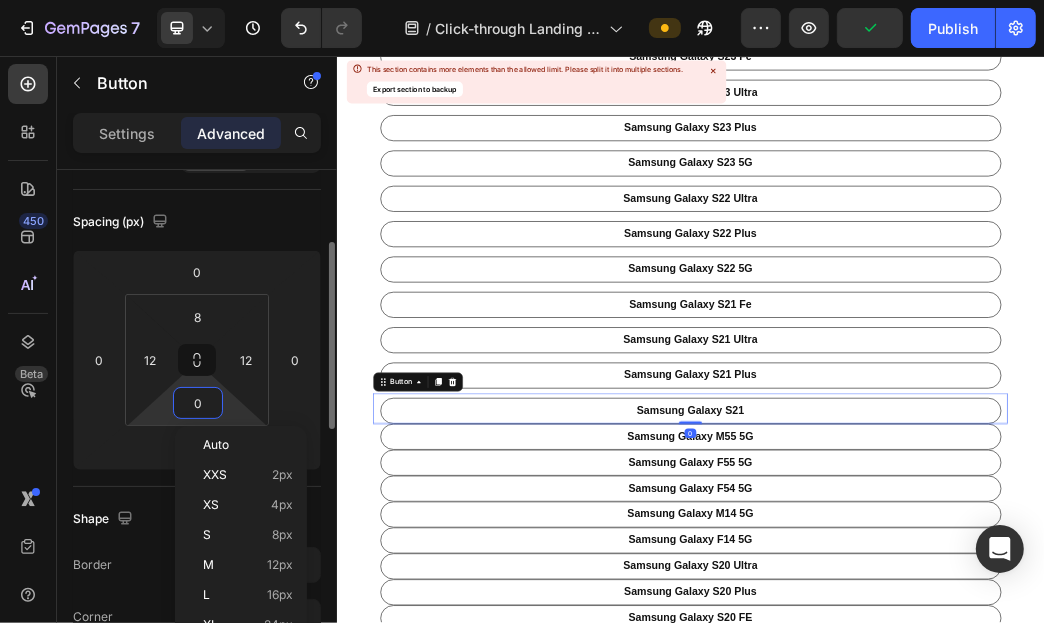 type on "8" 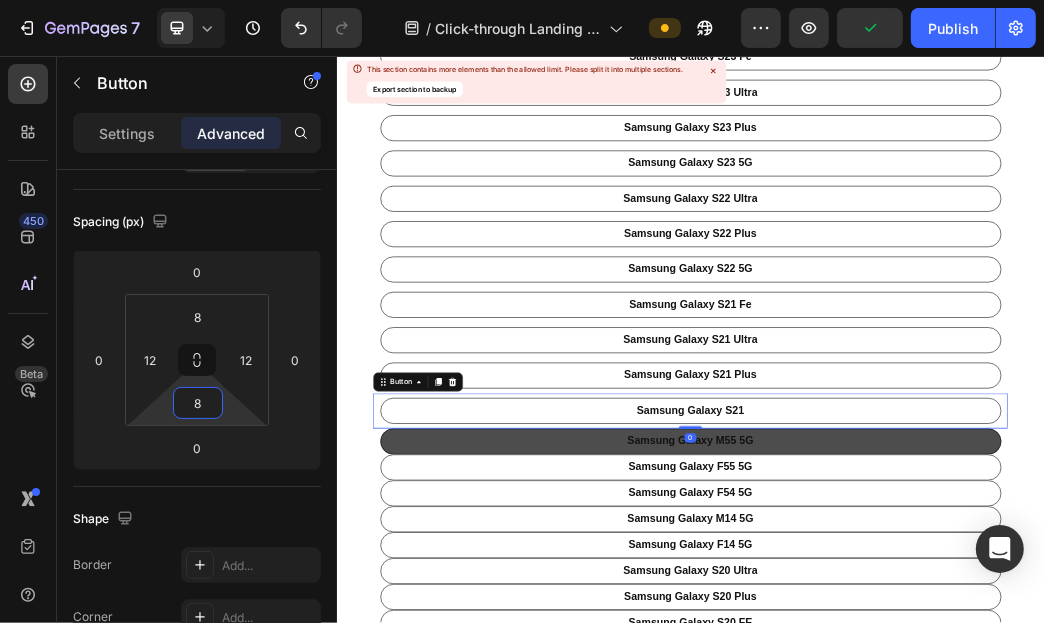 scroll, scrollTop: 707, scrollLeft: 0, axis: vertical 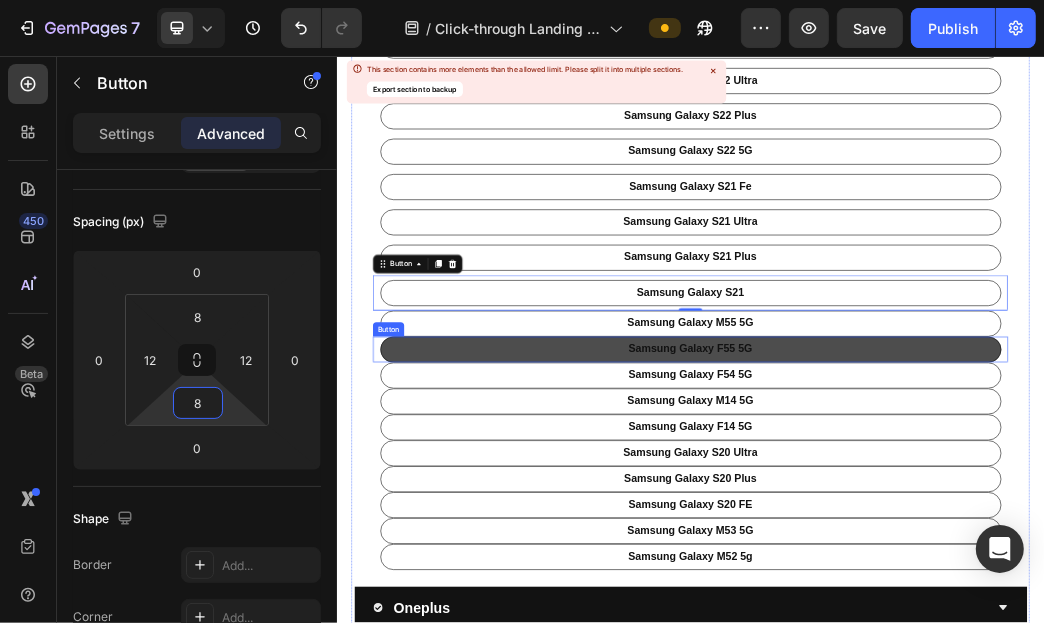 click on "samsung galaxy f55 5G" at bounding box center [936, 554] 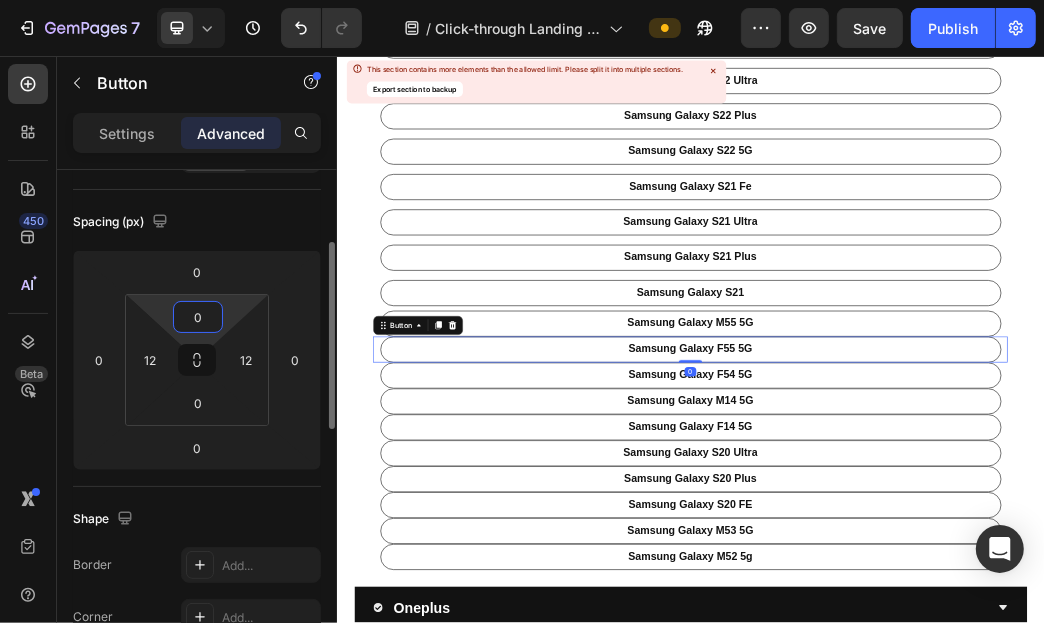 click on "0" at bounding box center (198, 317) 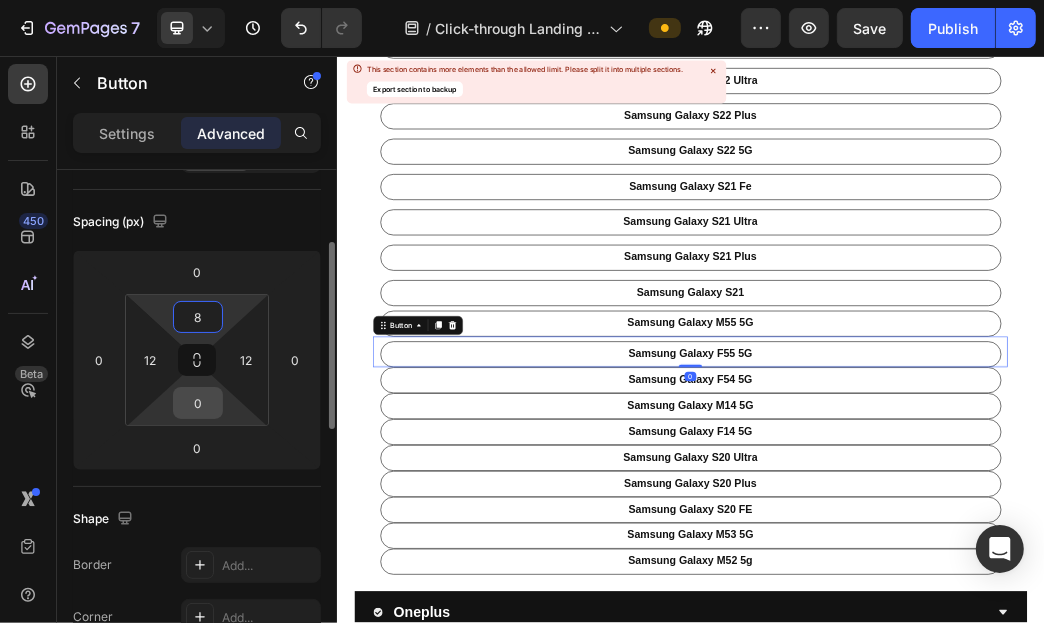 type on "8" 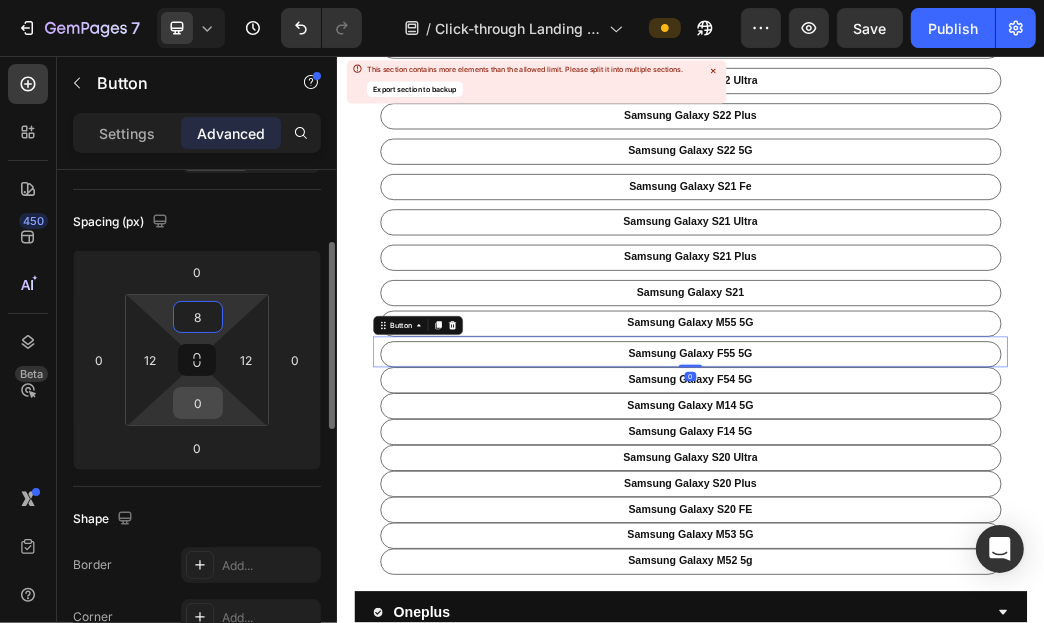 click on "0" at bounding box center [198, 403] 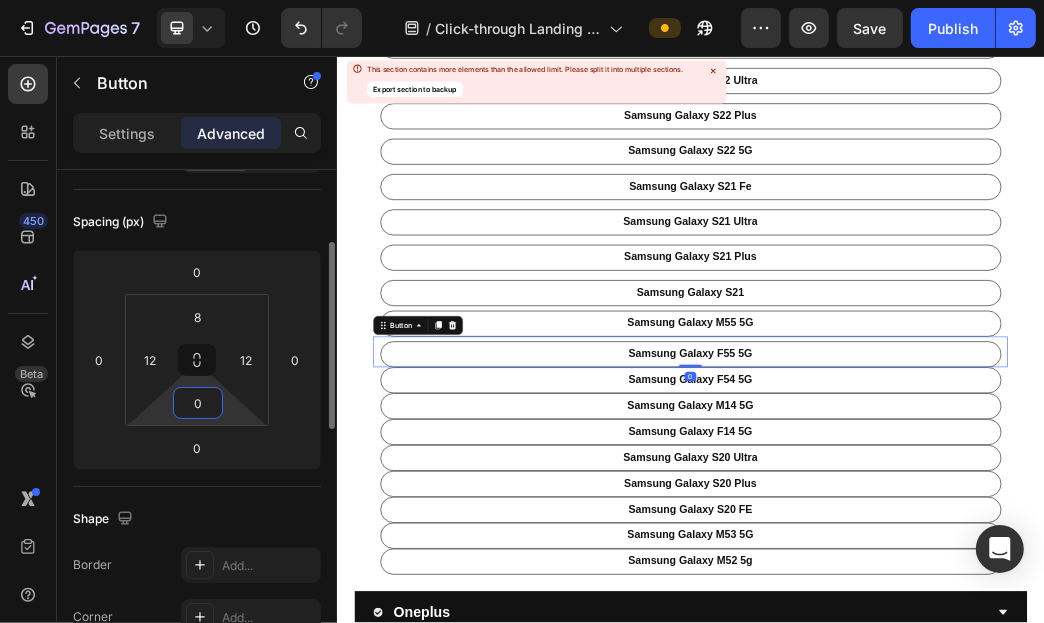 click on "0" at bounding box center [198, 403] 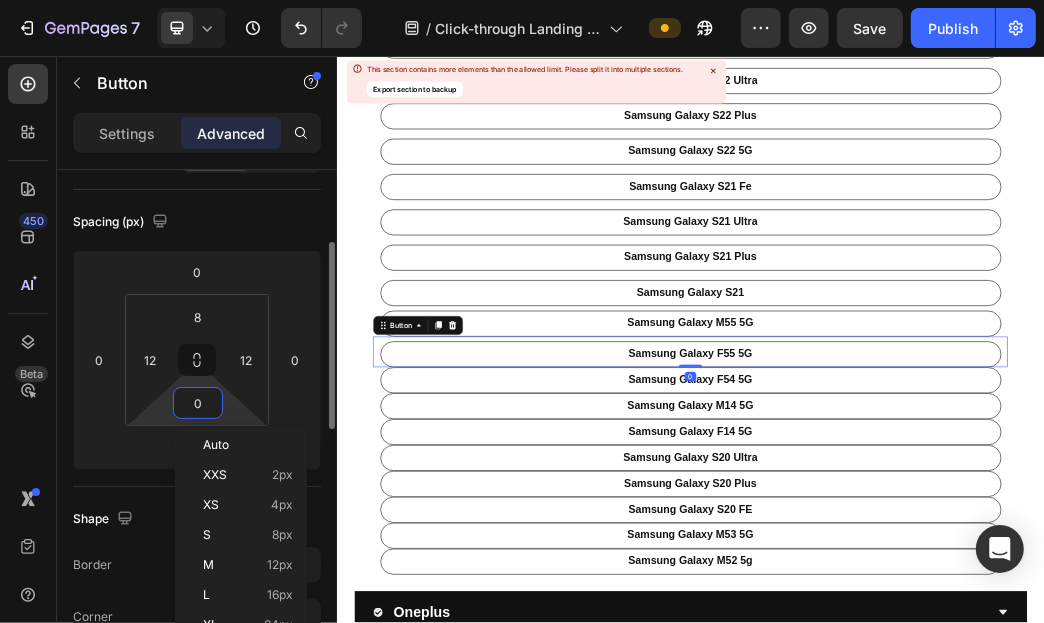 type on "8" 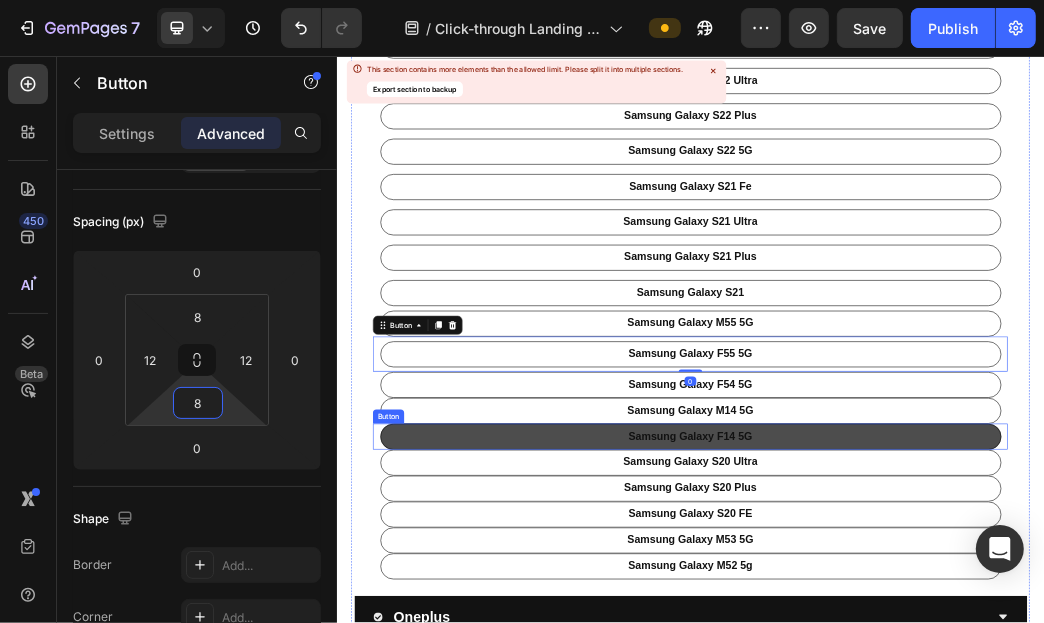 scroll, scrollTop: 806, scrollLeft: 0, axis: vertical 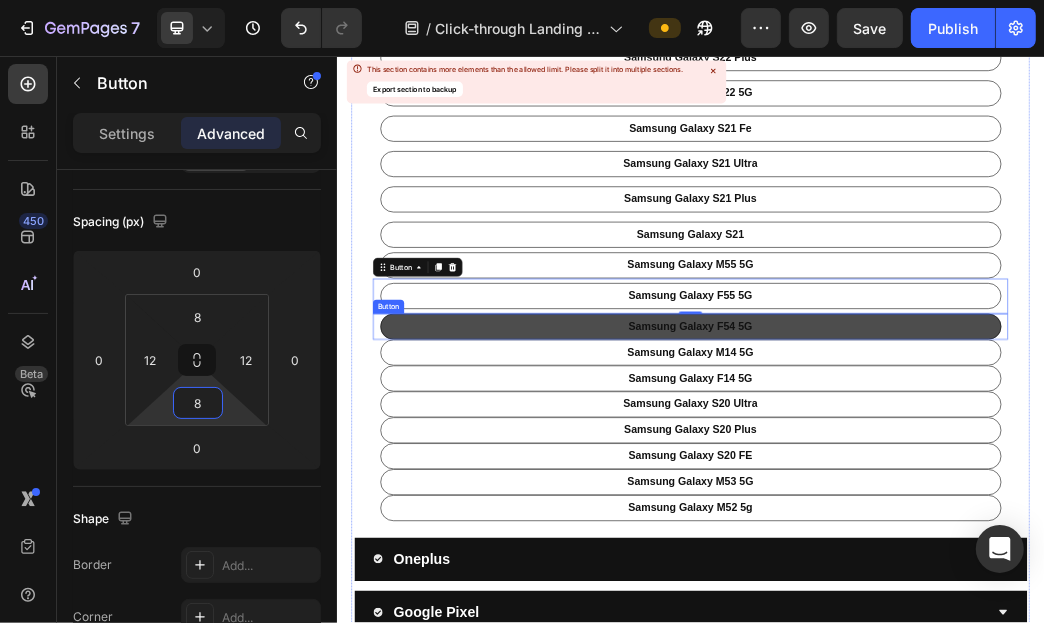 click on "samsung galaxy f54 5G" at bounding box center [936, 515] 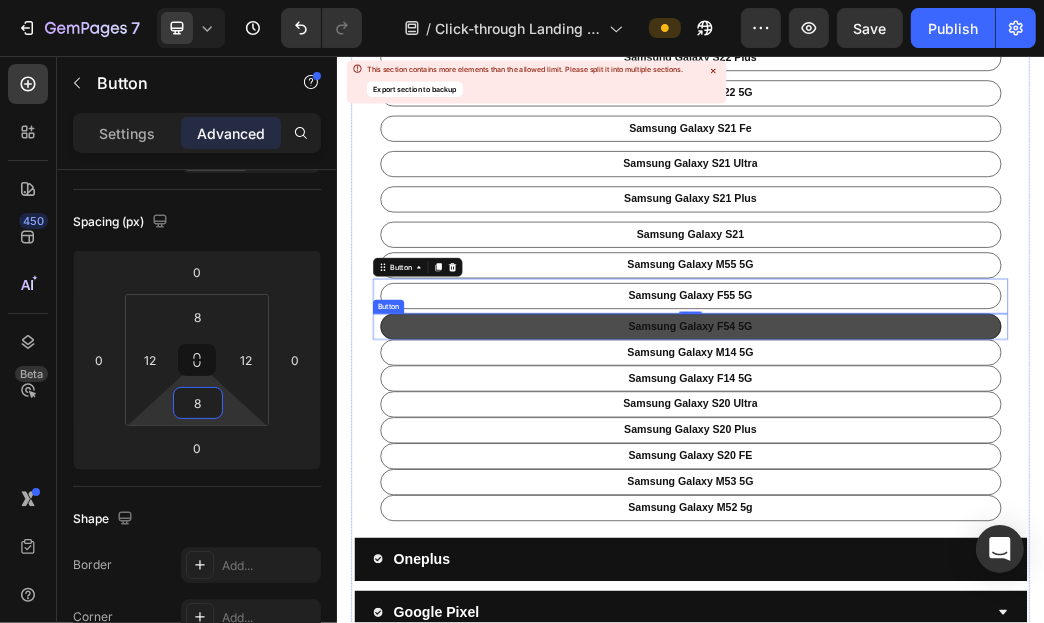 click on "samsung galaxy f54 5G" at bounding box center [936, 515] 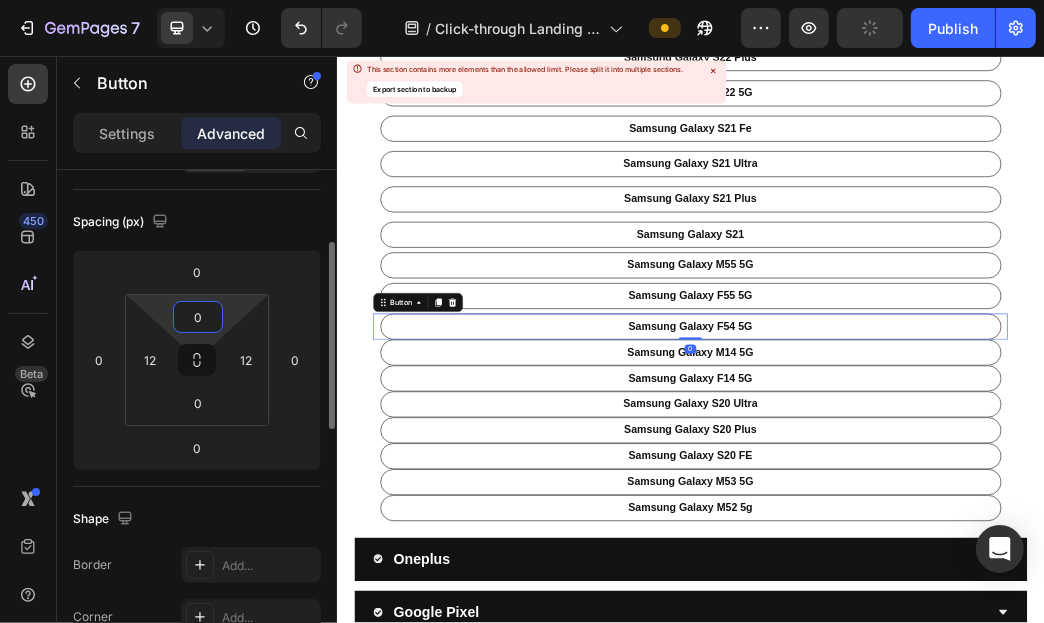 click on "0" at bounding box center (198, 317) 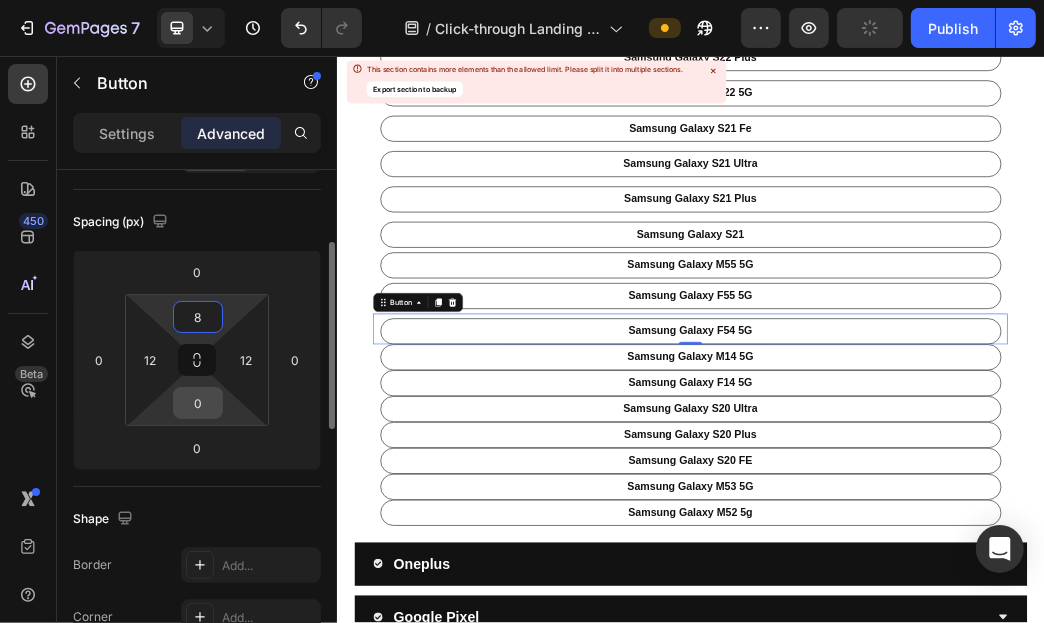 type on "8" 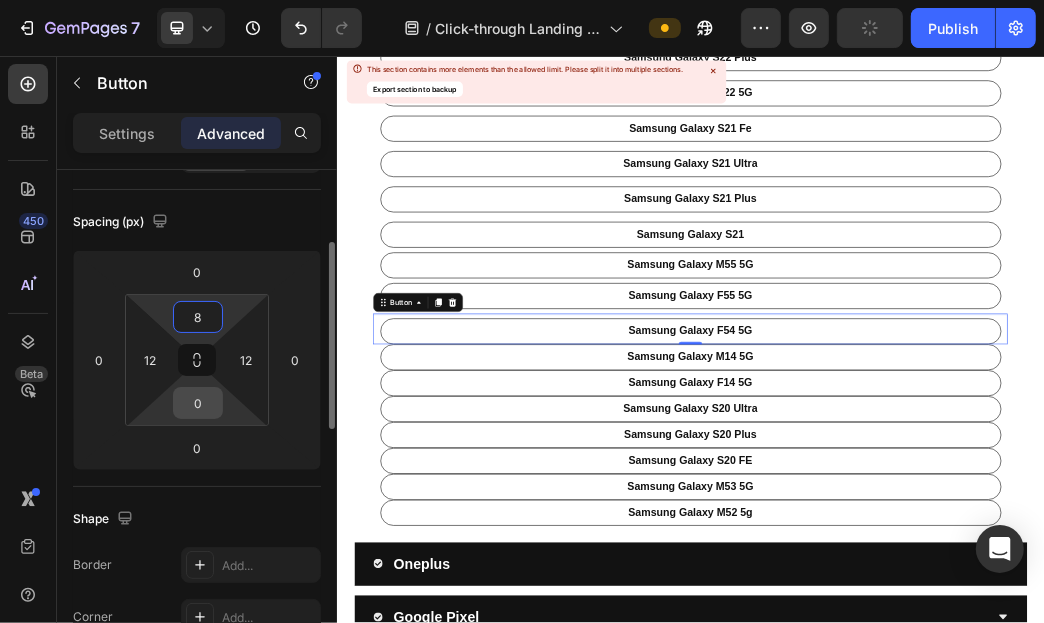 click on "0" at bounding box center [198, 403] 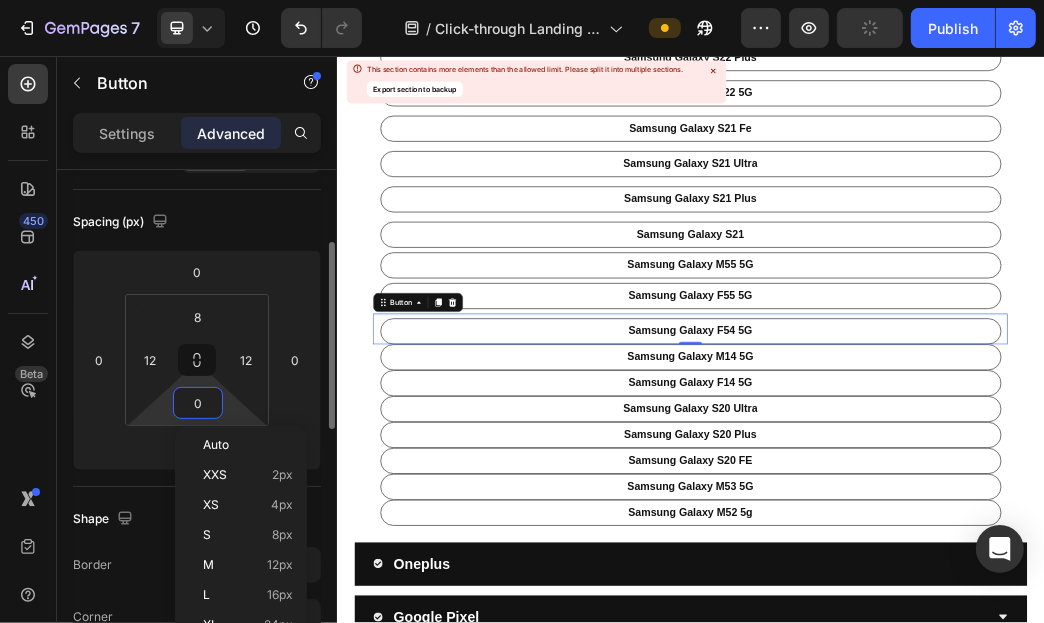 type on "8" 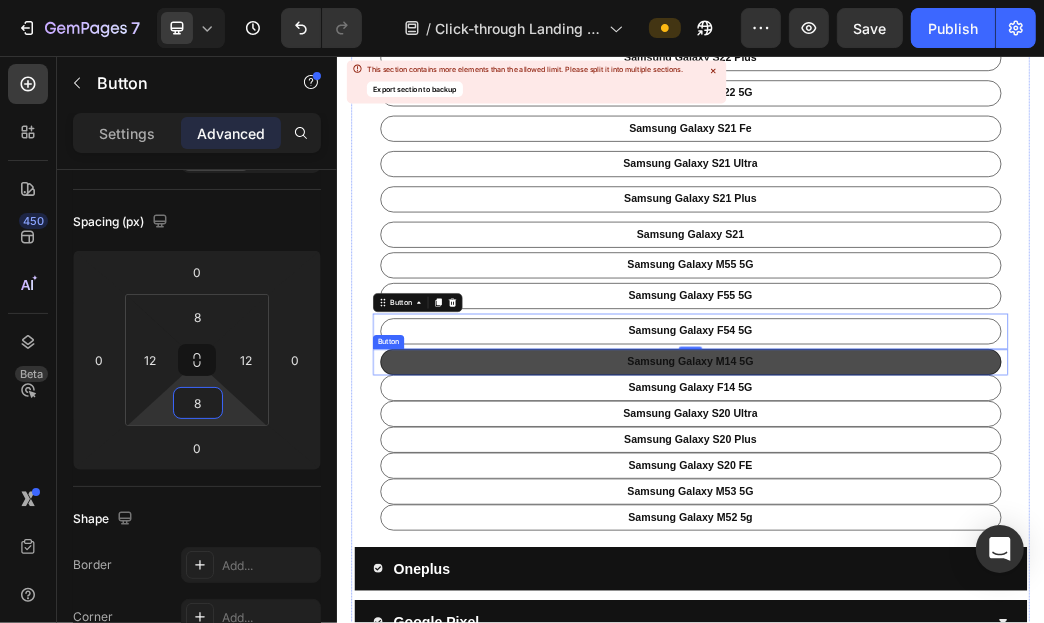 click on "samsung galaxy m14 5G" at bounding box center (936, 575) 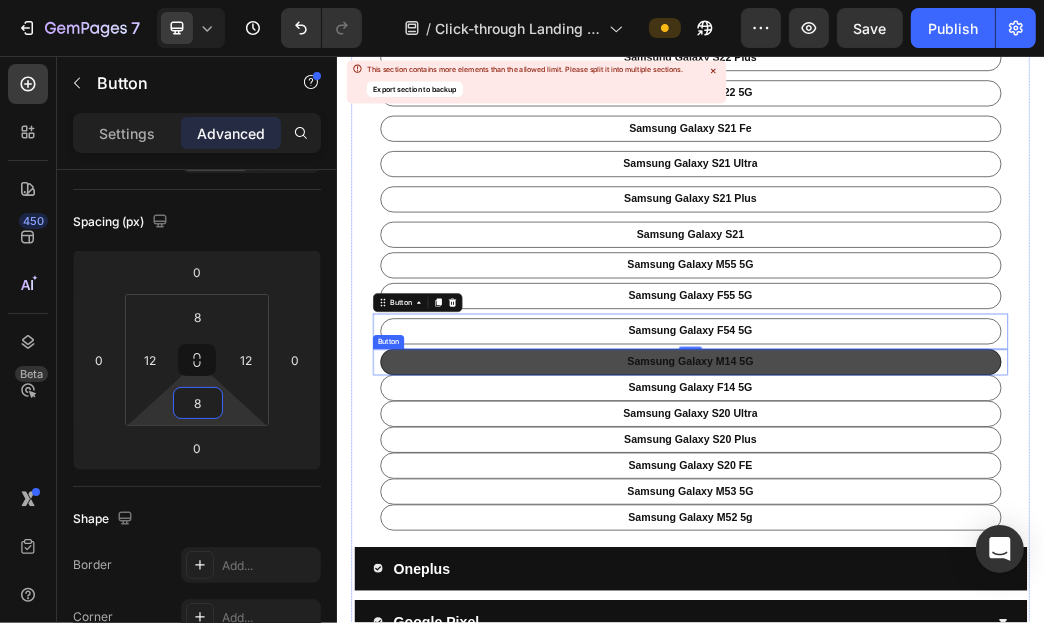click on "samsung galaxy m14 5G" at bounding box center (936, 575) 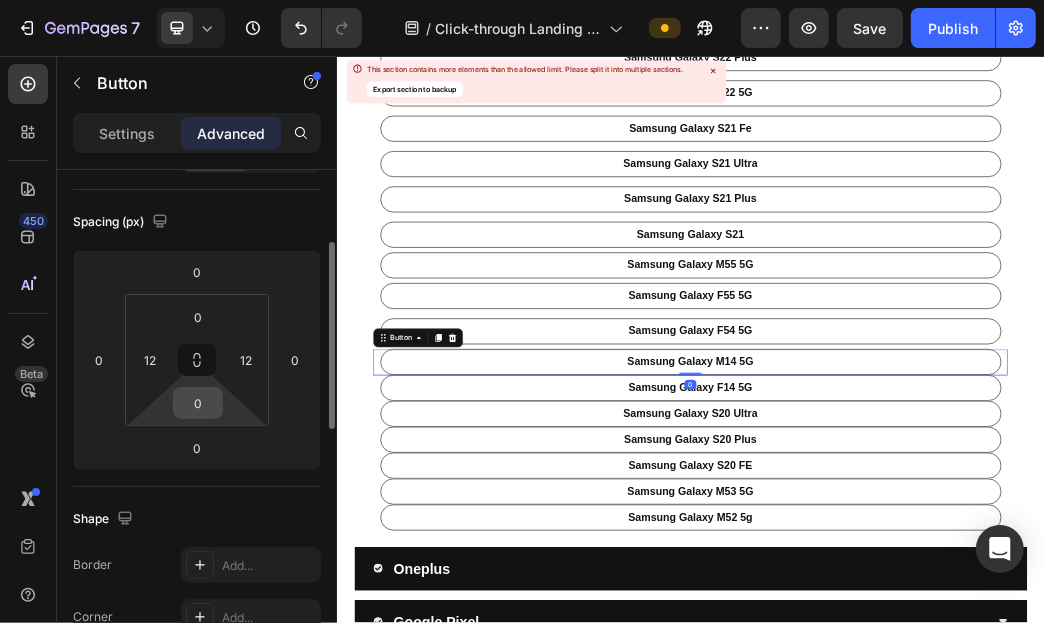 click on "0" at bounding box center [198, 403] 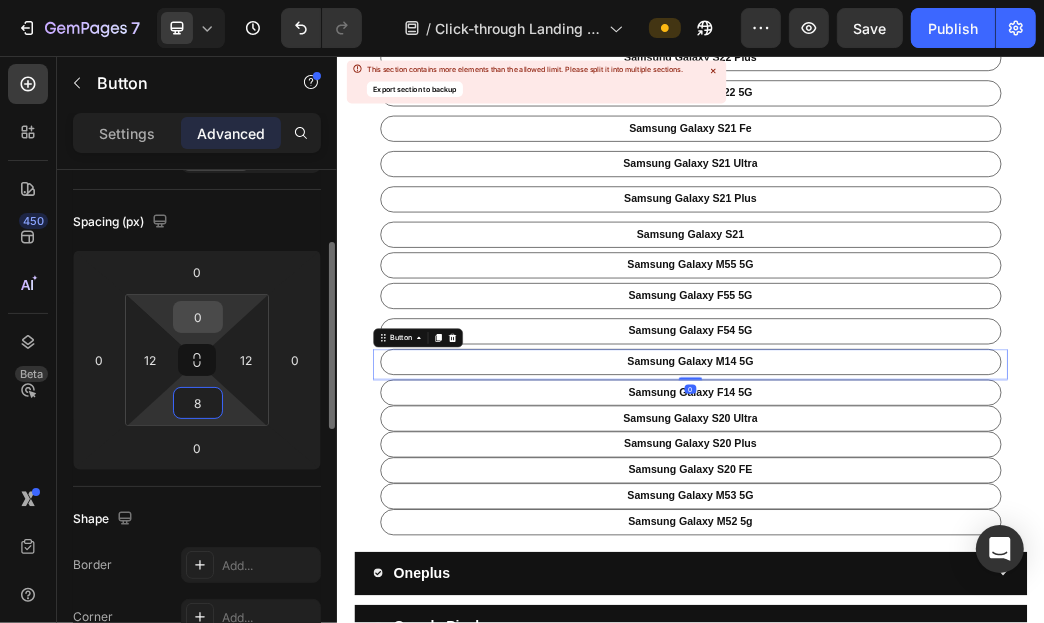 type on "8" 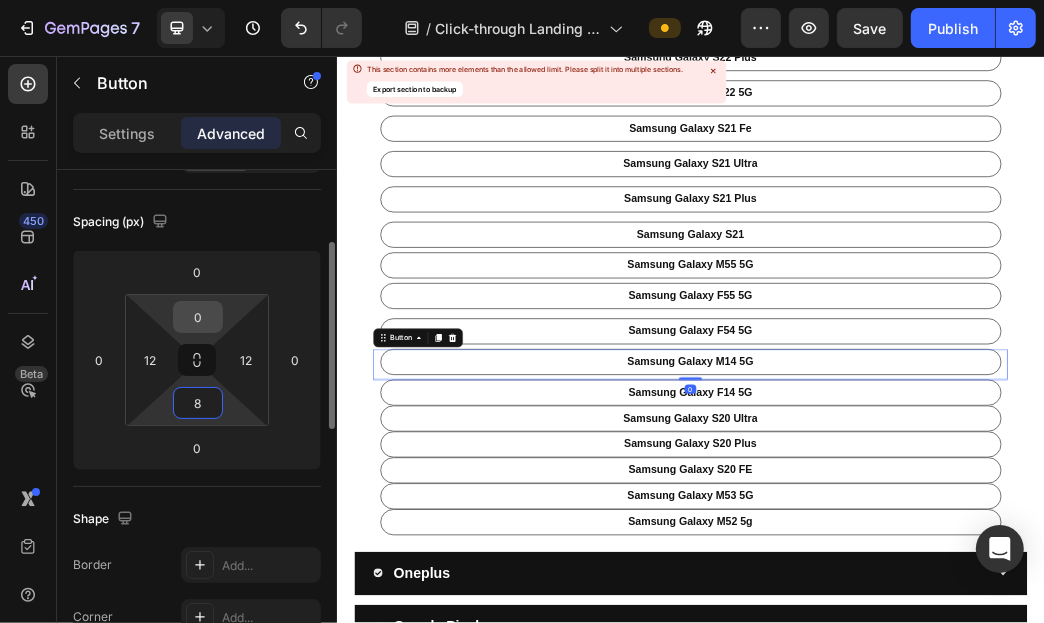 click on "0" at bounding box center [198, 317] 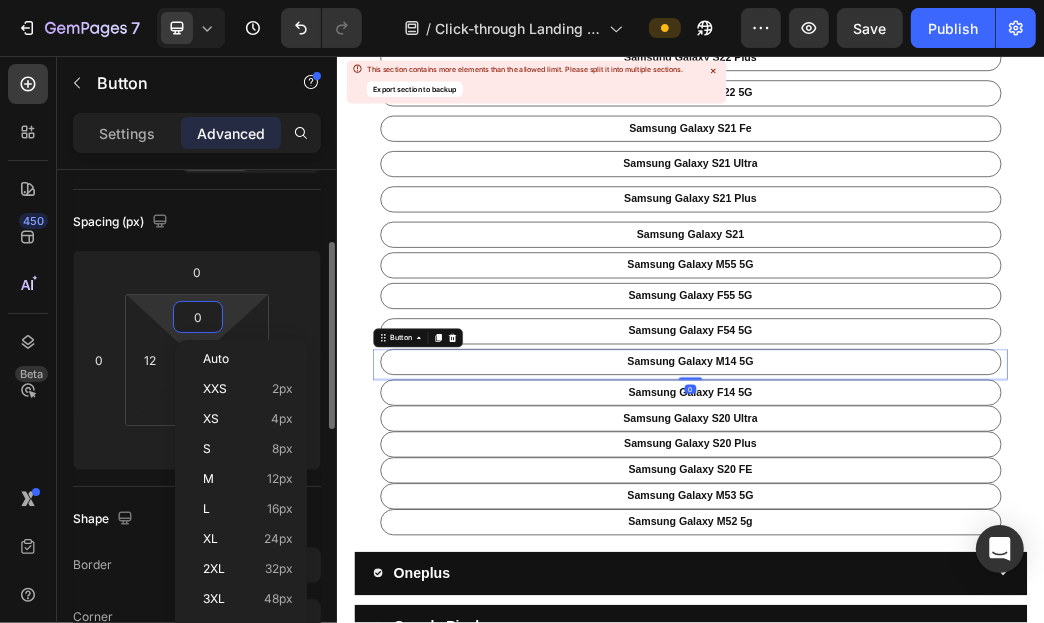 type on "8" 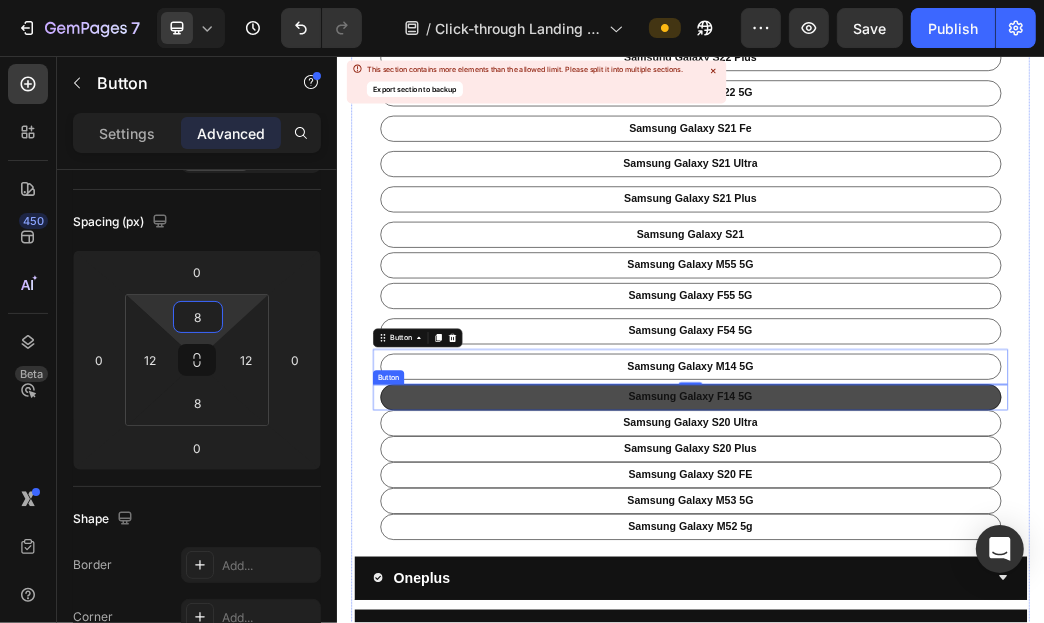 click on "samsung galaxy f14 5G" at bounding box center (936, 635) 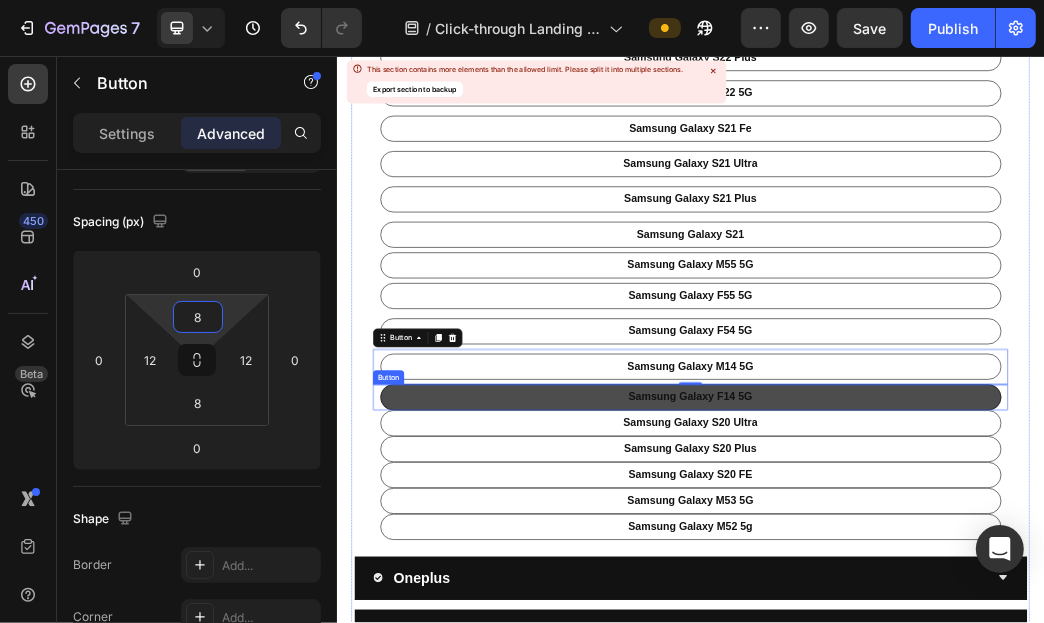 click on "samsung galaxy f14 5G" at bounding box center [936, 635] 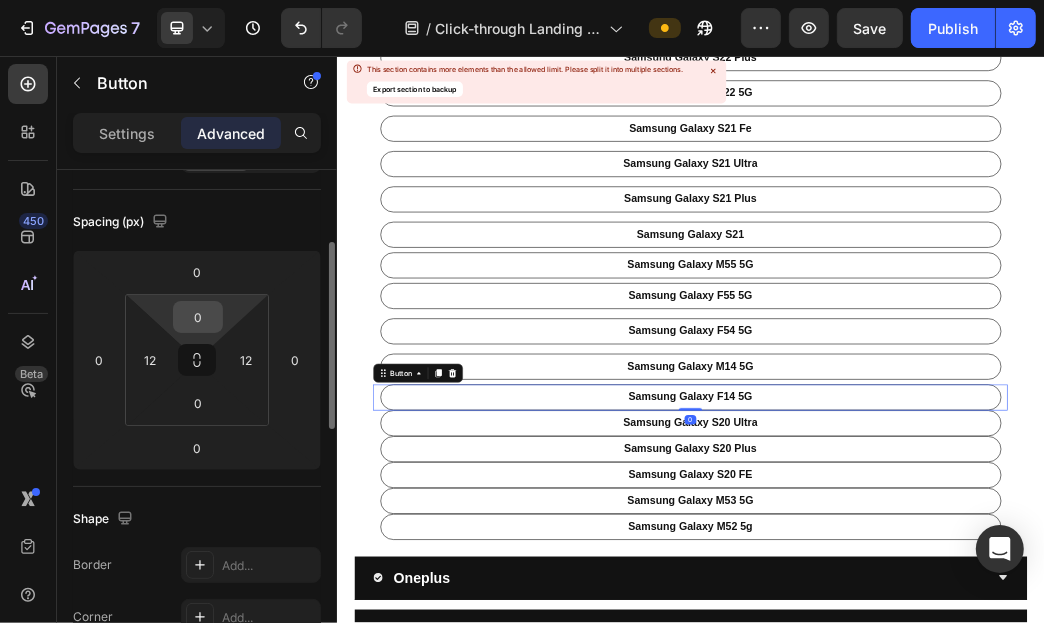 click on "0" at bounding box center (198, 317) 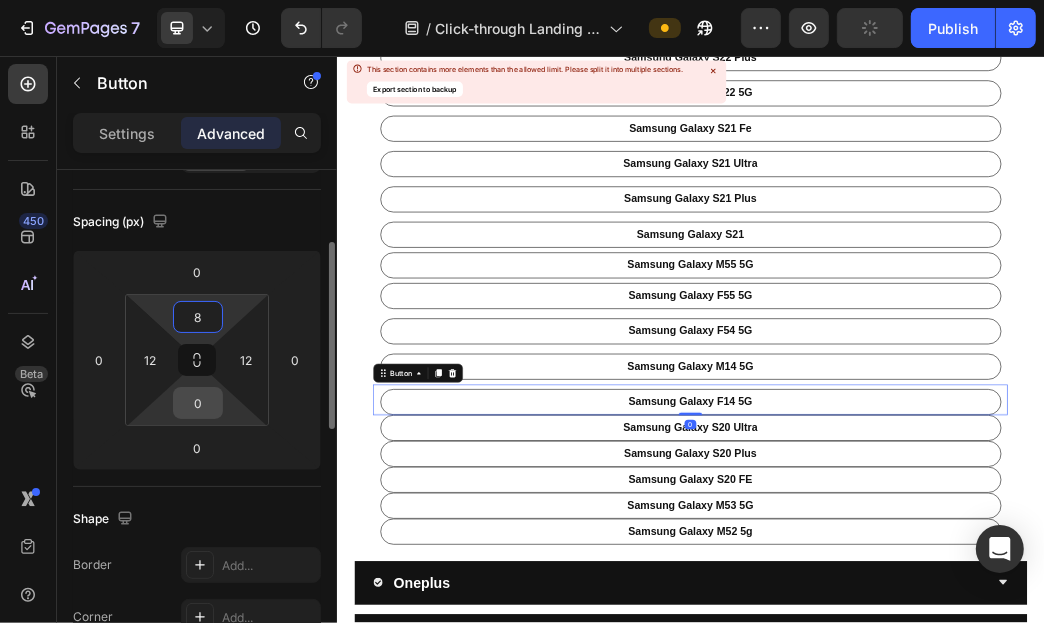 type on "8" 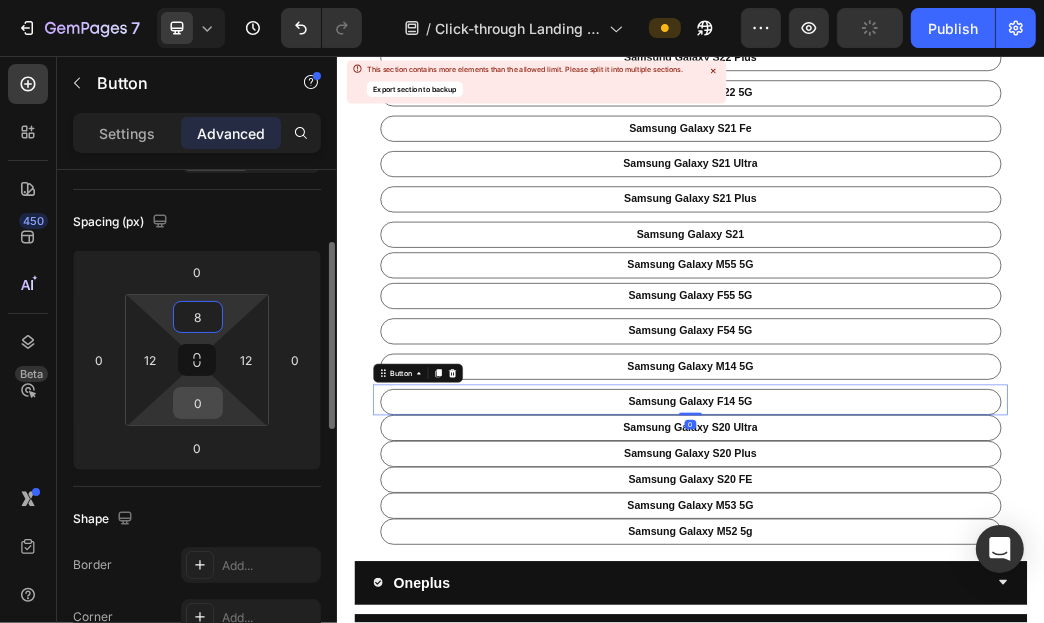 click on "0" at bounding box center [198, 403] 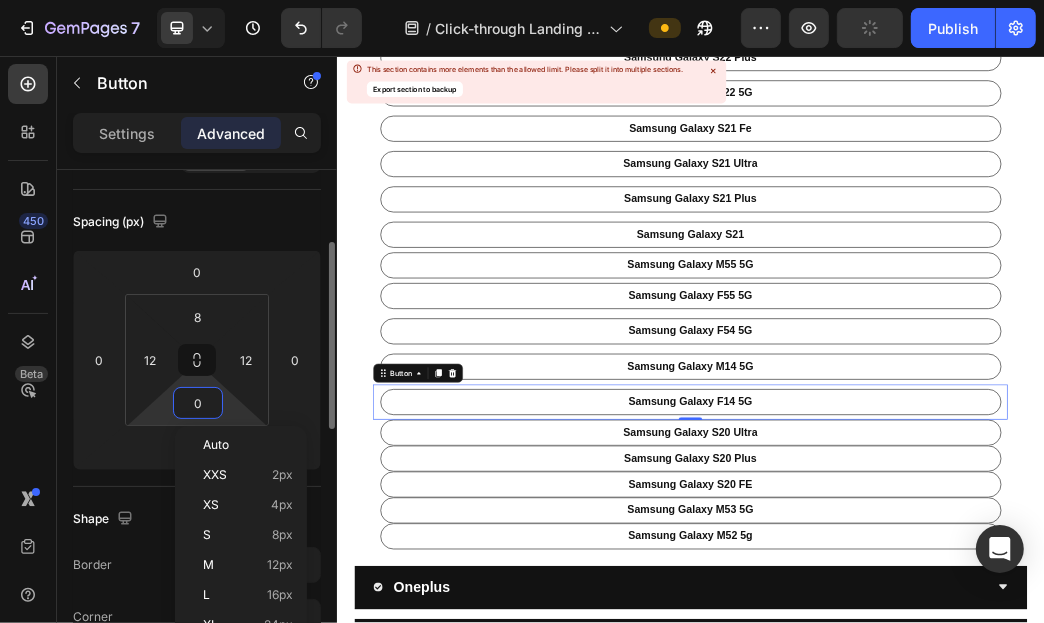 type on "08" 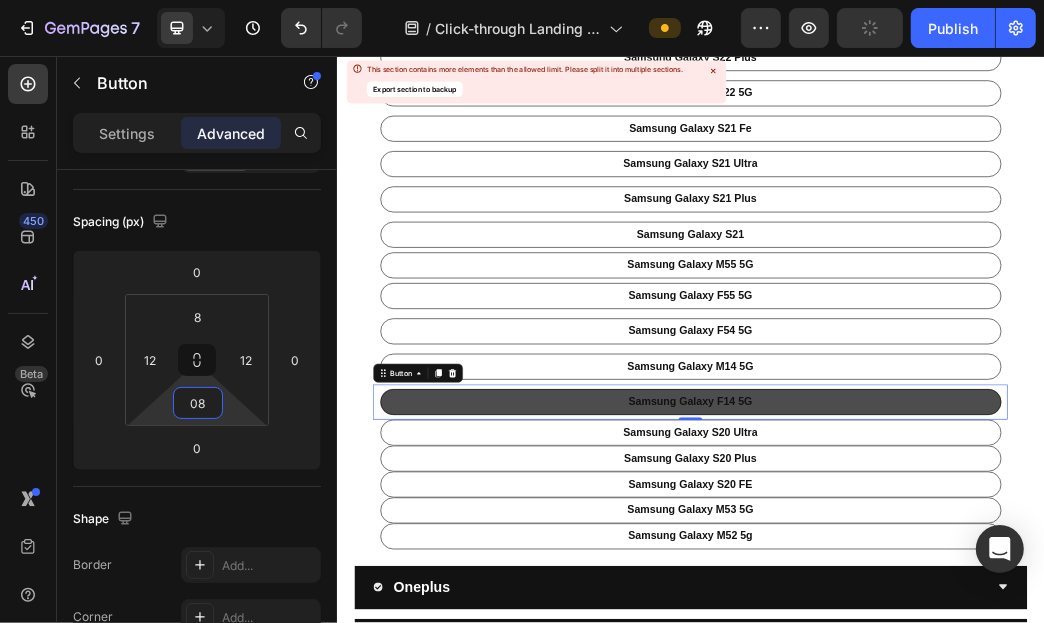 scroll, scrollTop: 907, scrollLeft: 0, axis: vertical 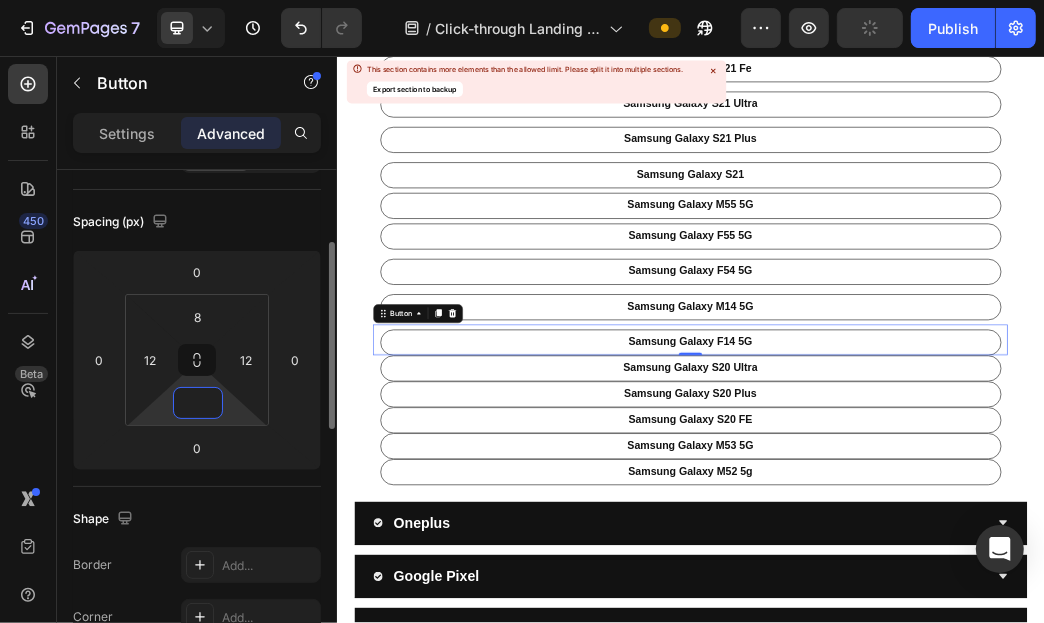 type on "8" 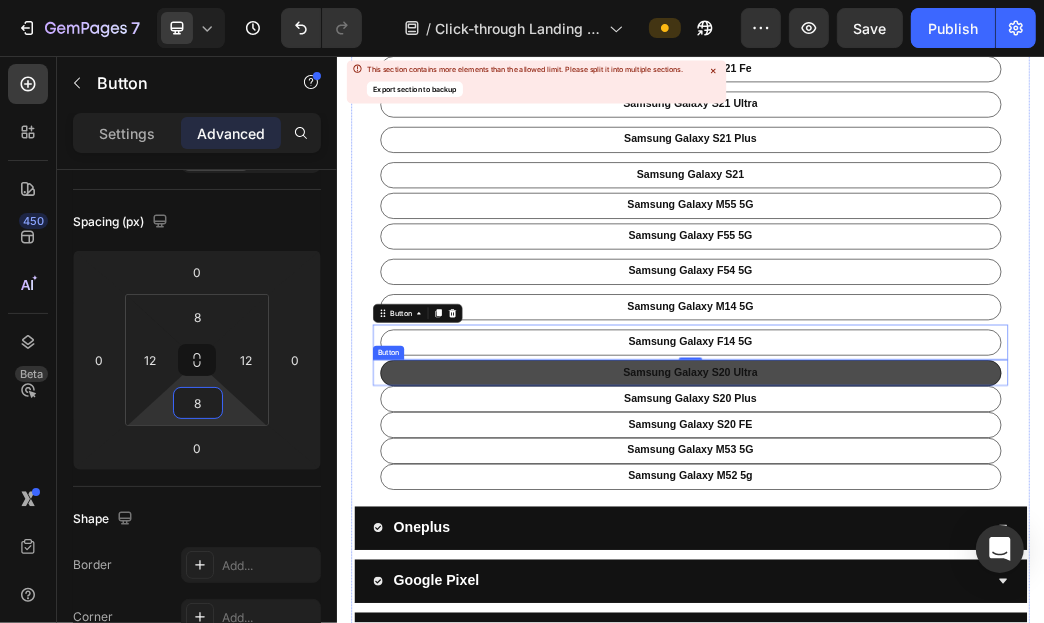 click on "samsung galaxy s20 Ultra" at bounding box center (936, 594) 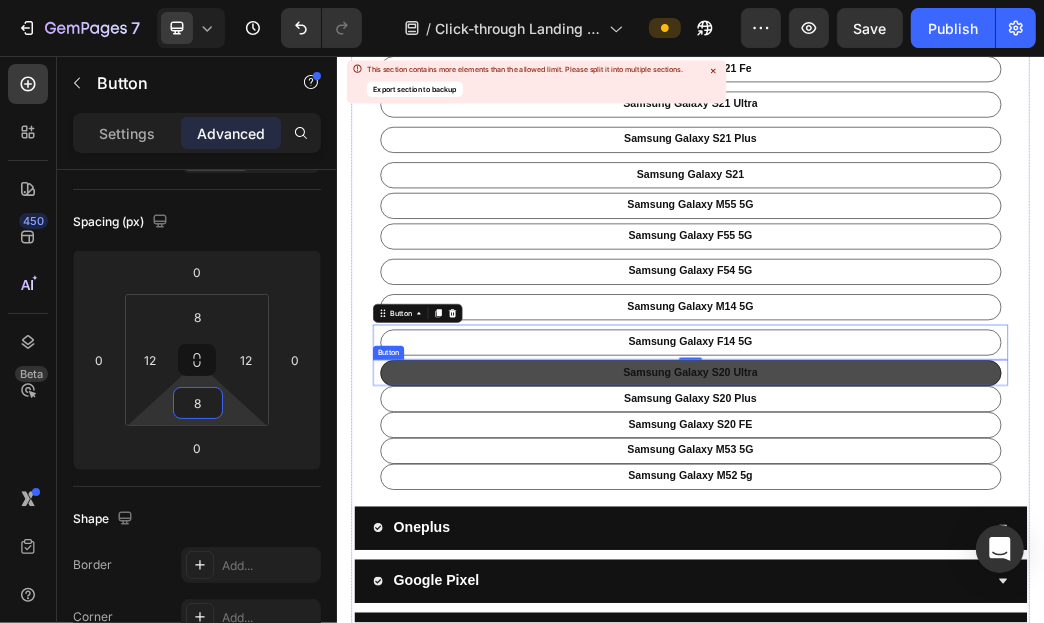 click on "samsung galaxy s20 Ultra" at bounding box center [936, 594] 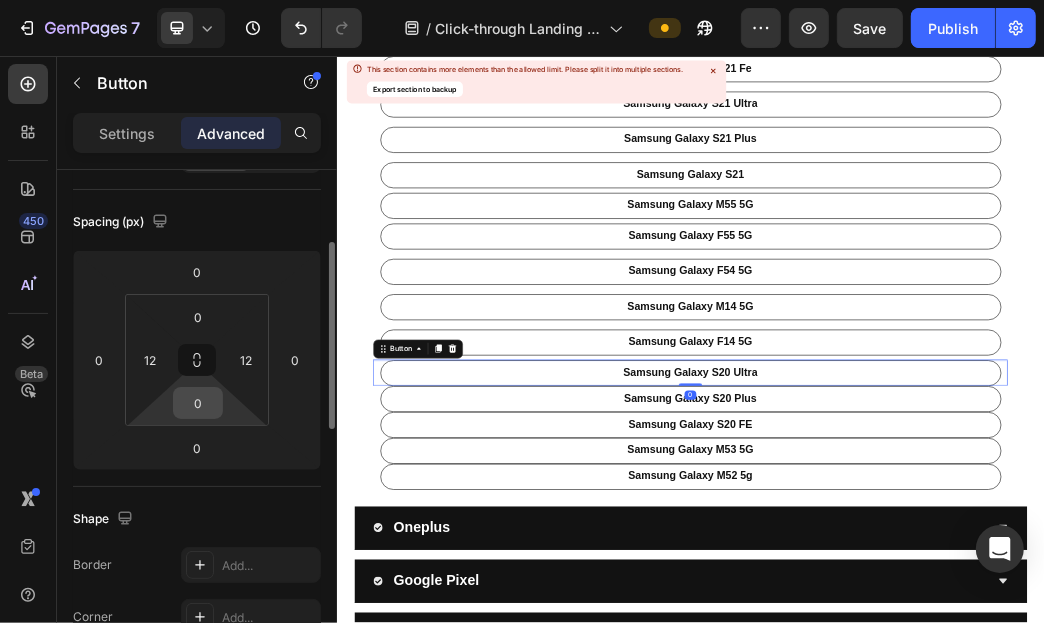 click on "0" at bounding box center [198, 403] 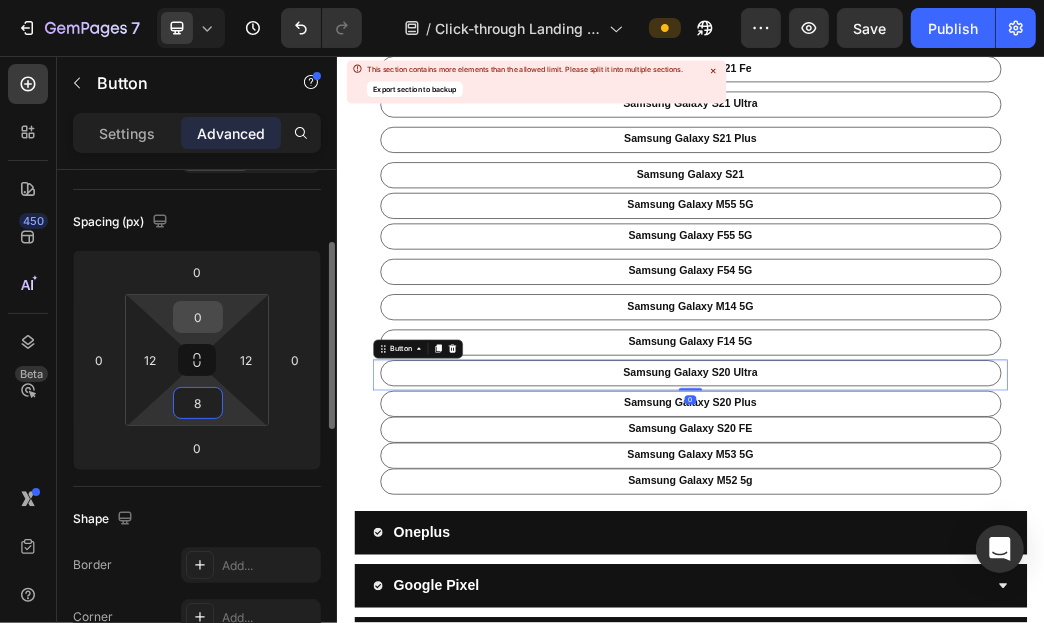 type on "8" 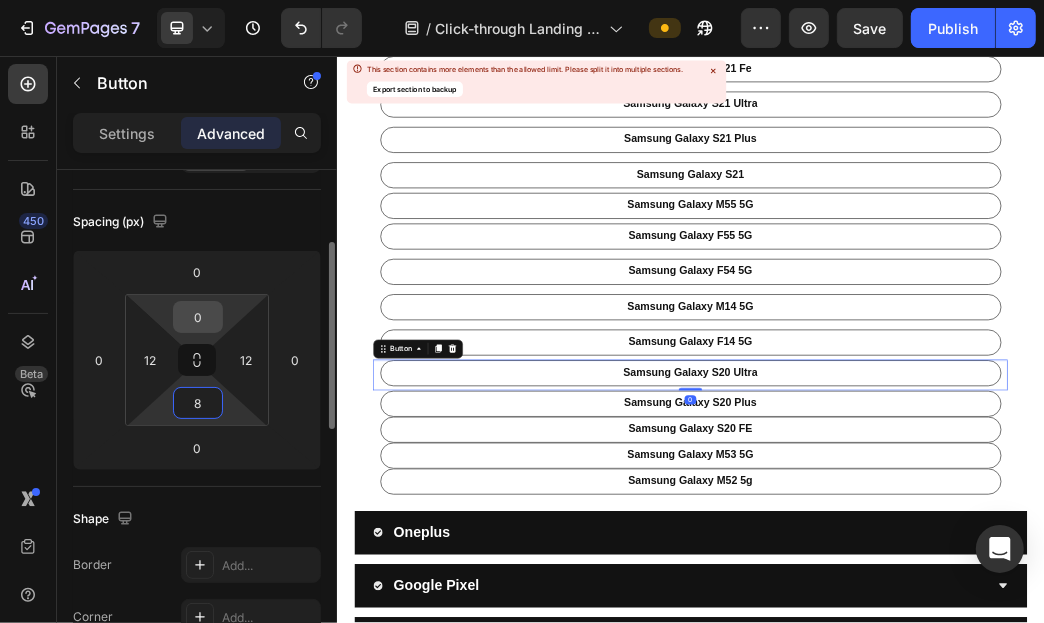 click on "0" at bounding box center (198, 317) 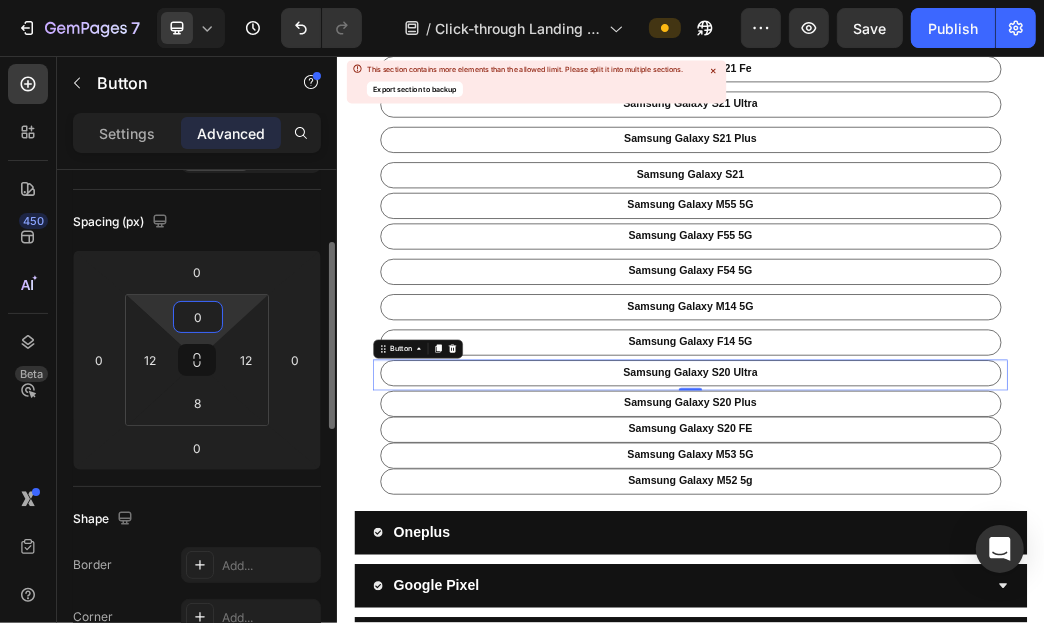 click on "0" at bounding box center [198, 317] 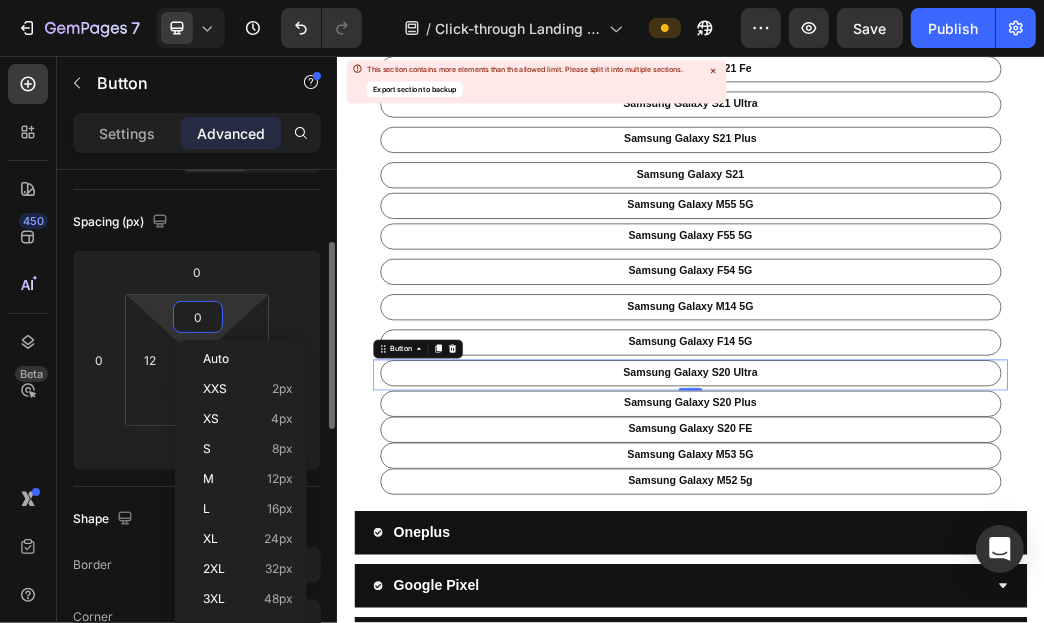 type on "8" 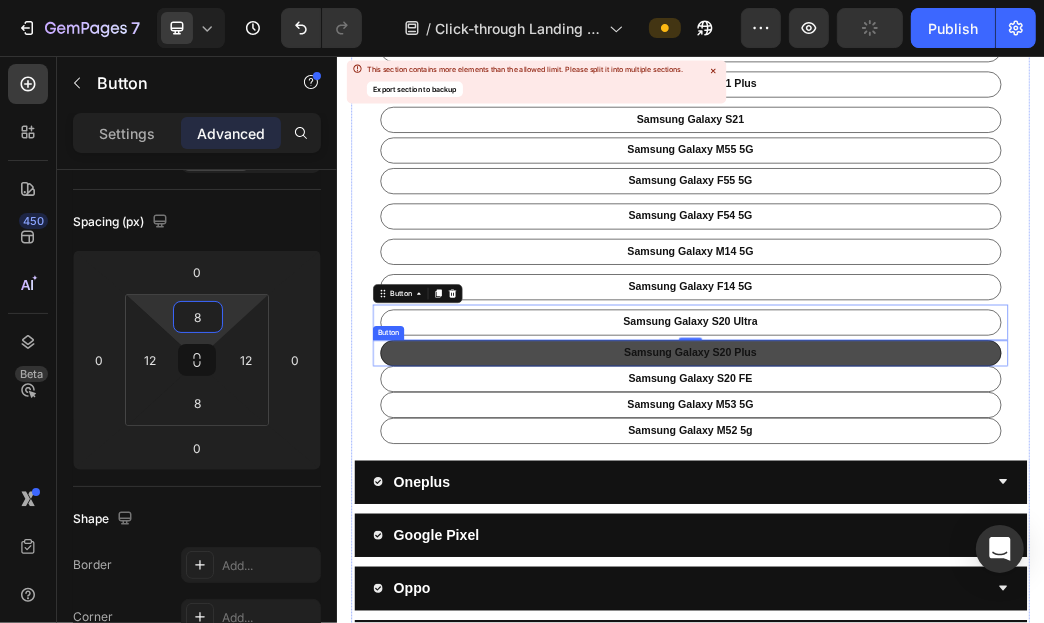 scroll, scrollTop: 1007, scrollLeft: 0, axis: vertical 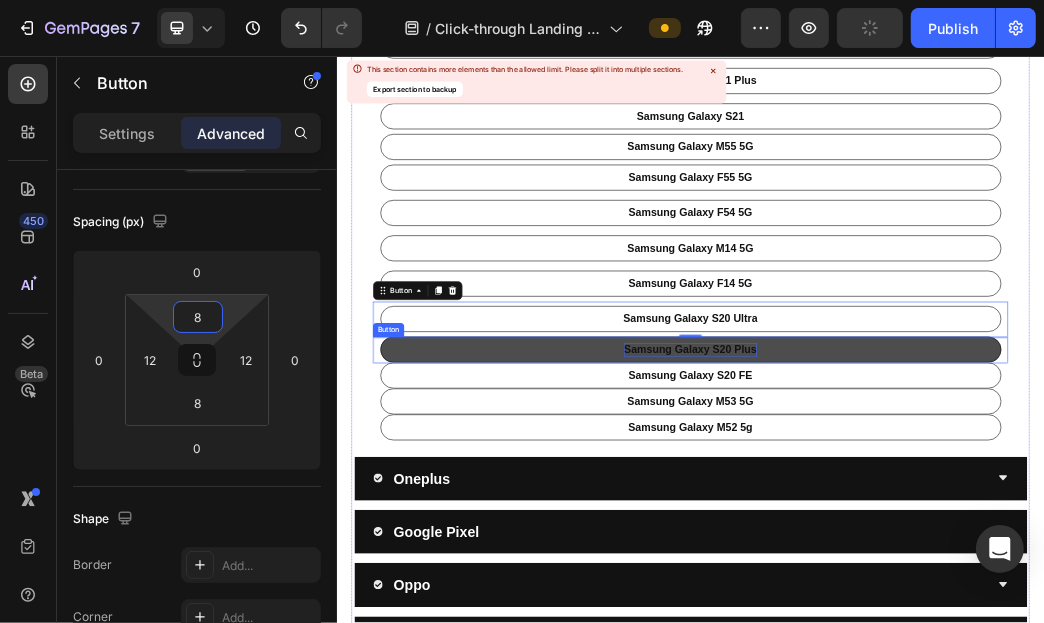 click on "samsung galaxy s20 plus" at bounding box center [935, 553] 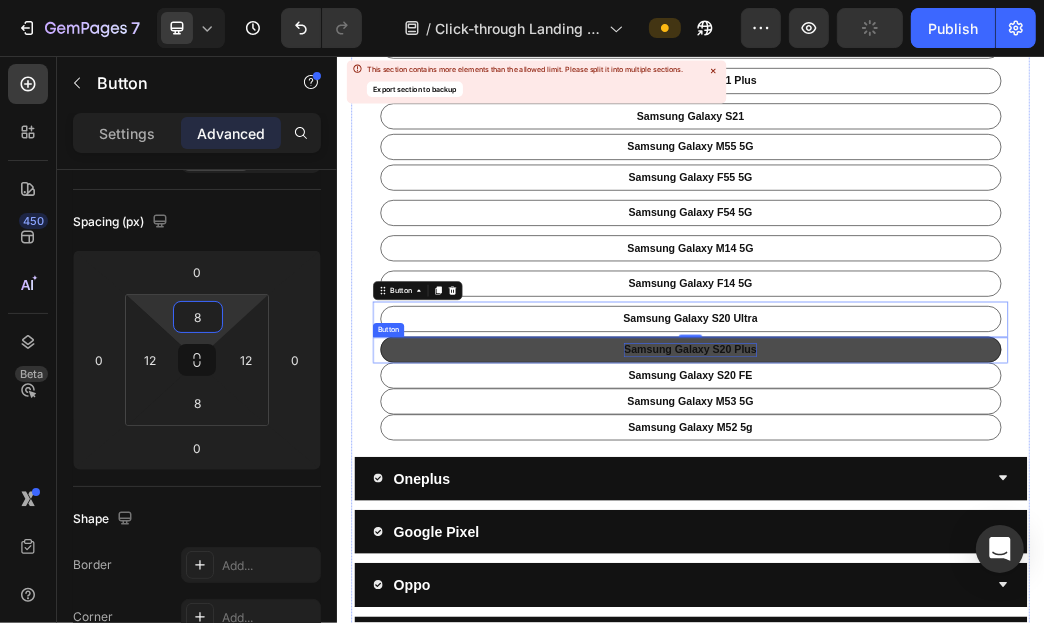 click on "samsung galaxy s20 plus" at bounding box center (935, 553) 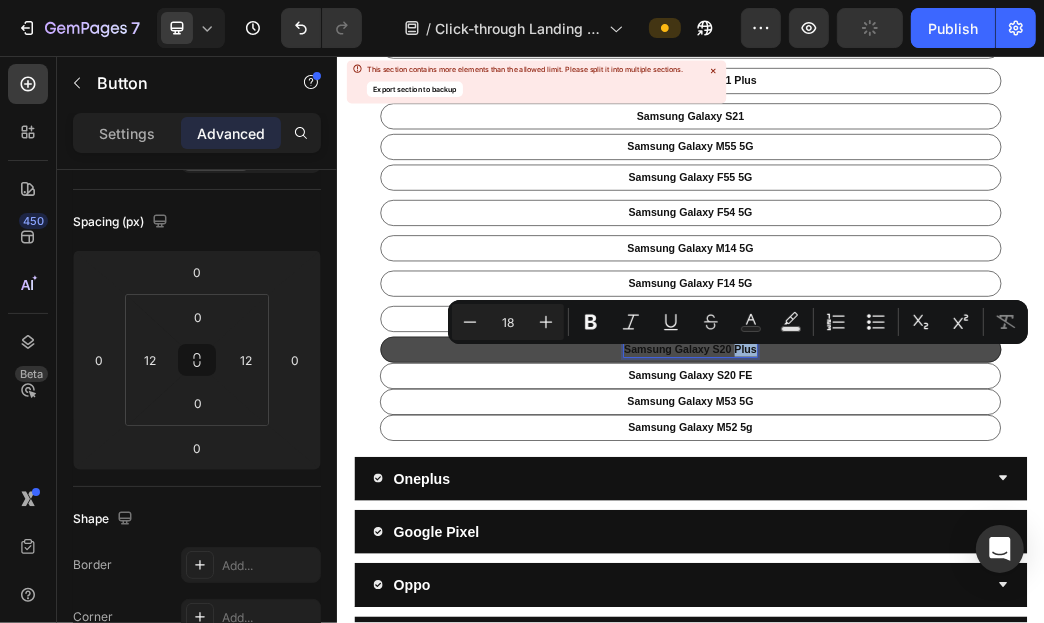 click on "samsung galaxy s20 plus" at bounding box center [936, 554] 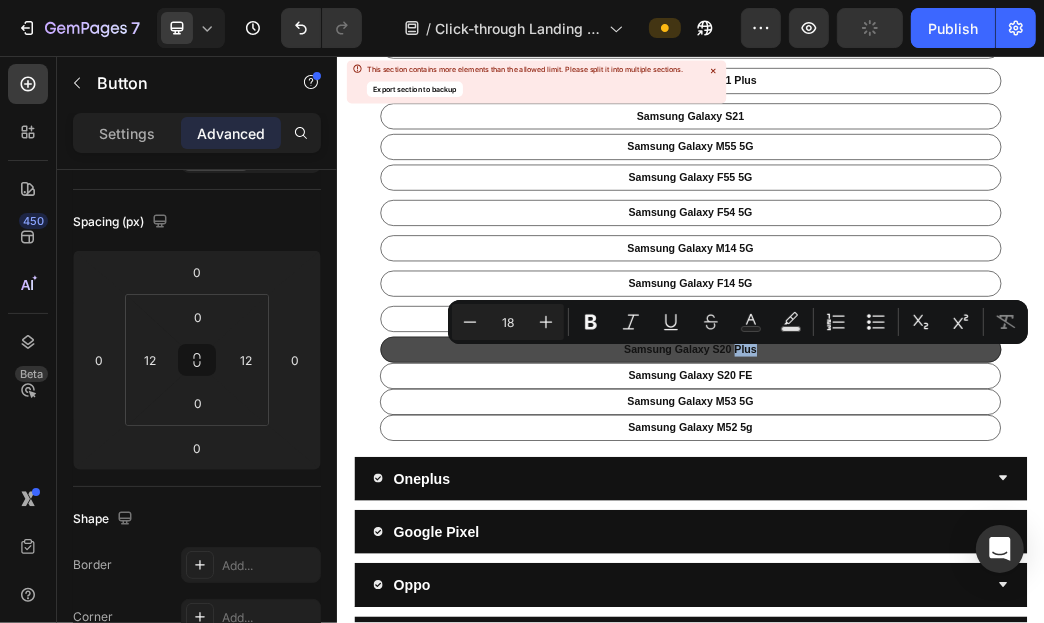 click on "samsung galaxy s20 plus" at bounding box center [936, 554] 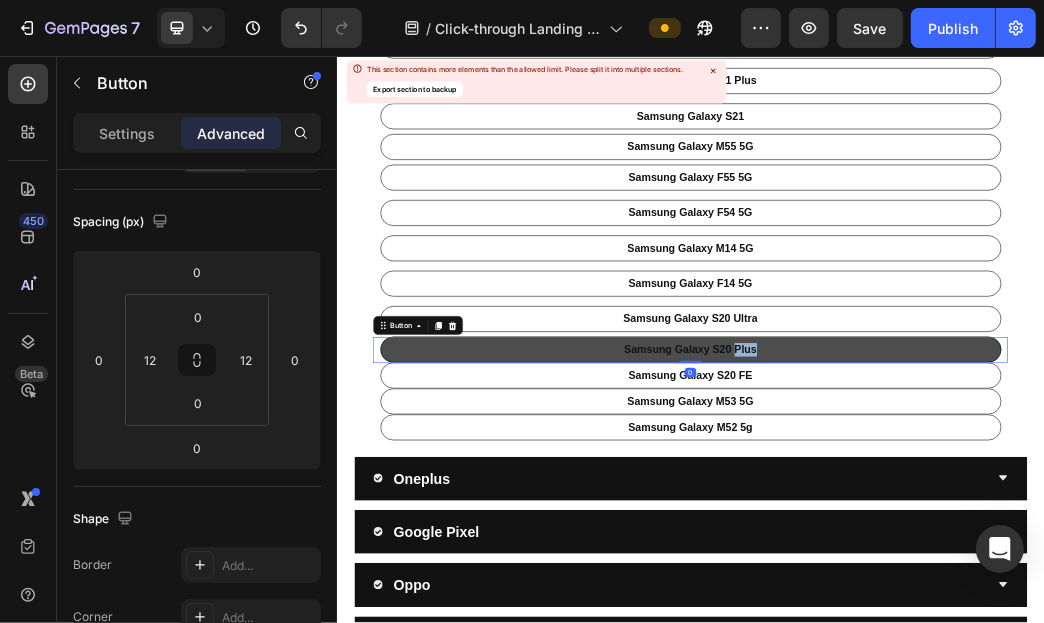 click on "samsung galaxy s20 plus" at bounding box center (936, 554) 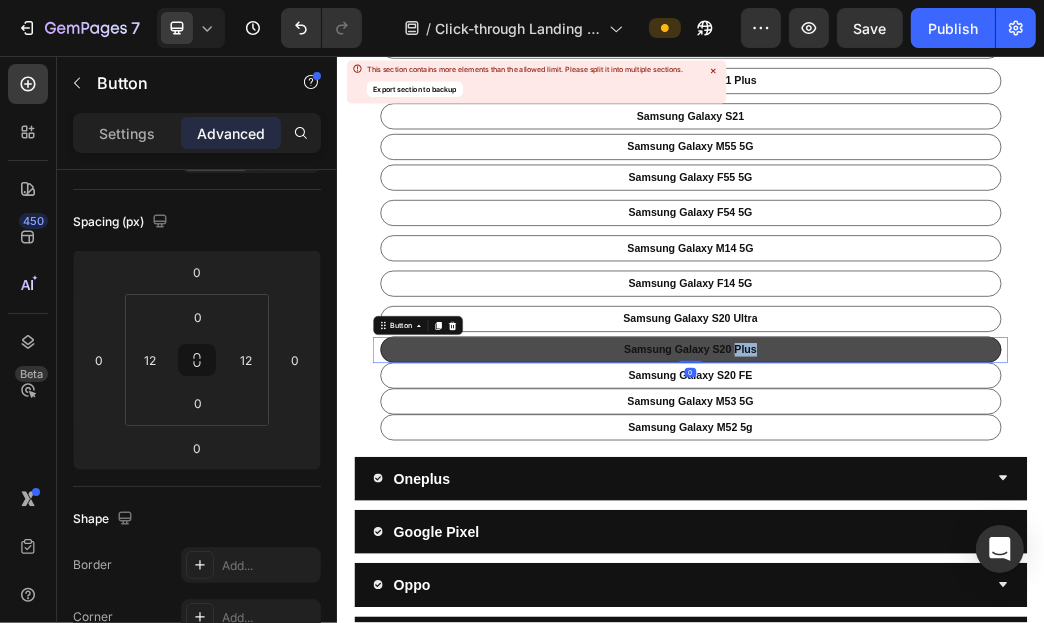 click on "samsung galaxy s20 plus" at bounding box center (936, 554) 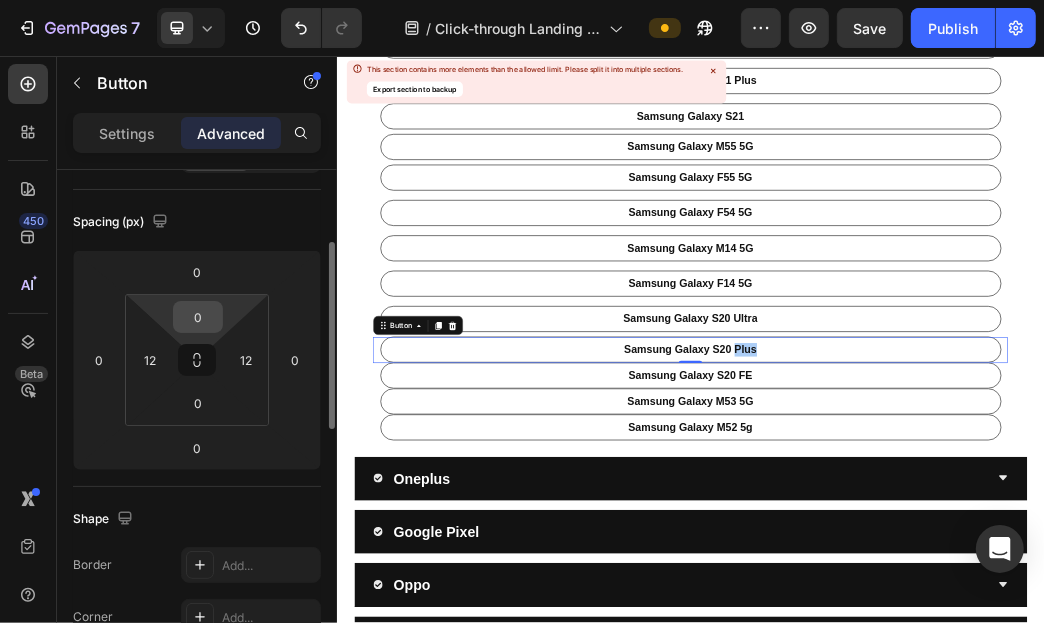 click on "0" at bounding box center [198, 317] 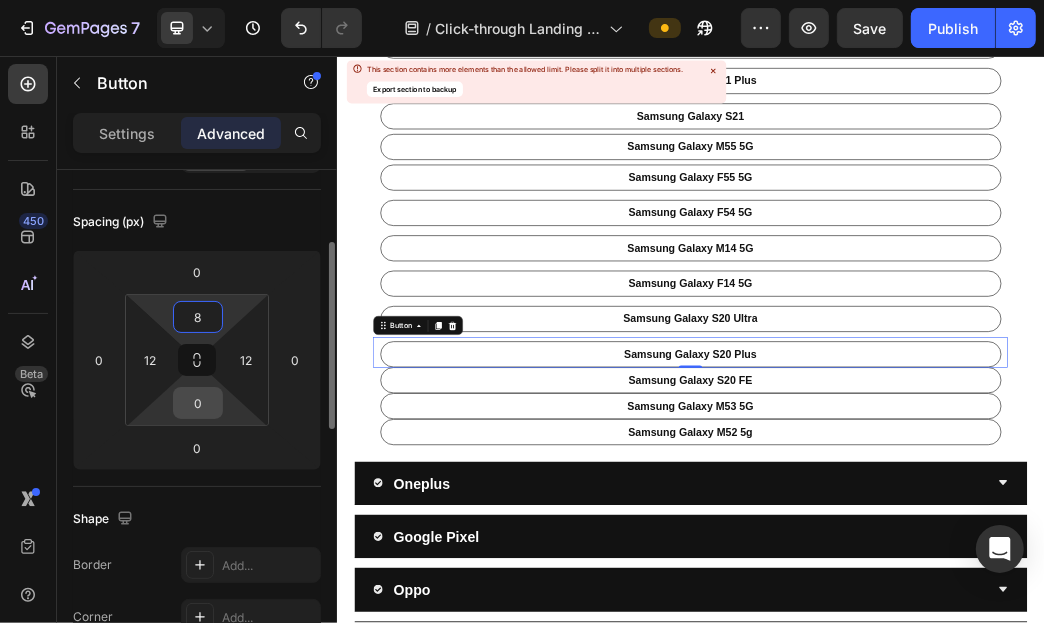 type on "8" 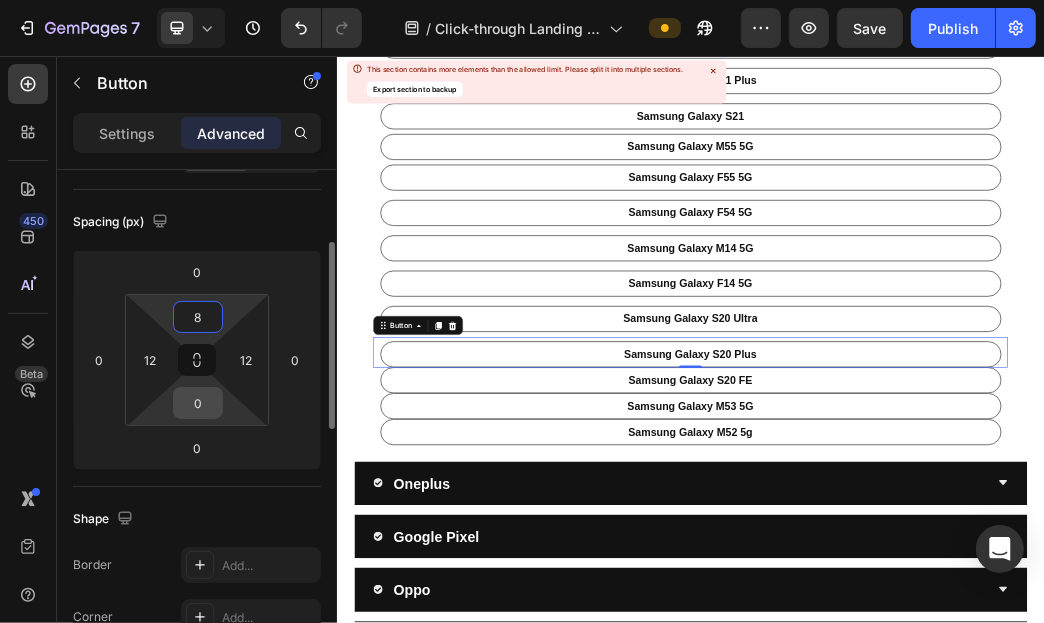 click on "0" at bounding box center (198, 403) 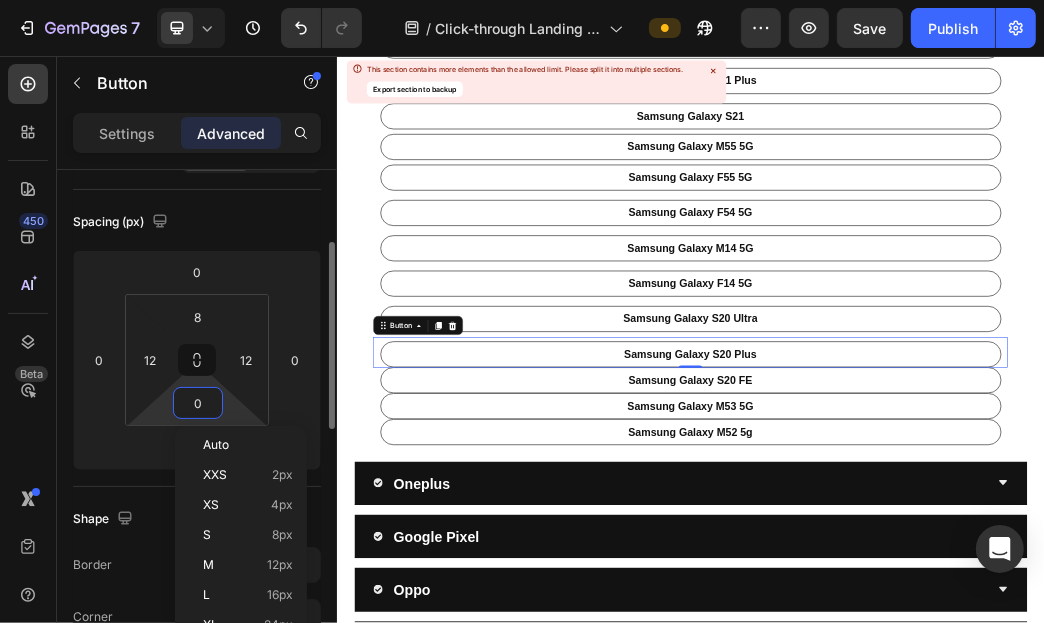 type on "8" 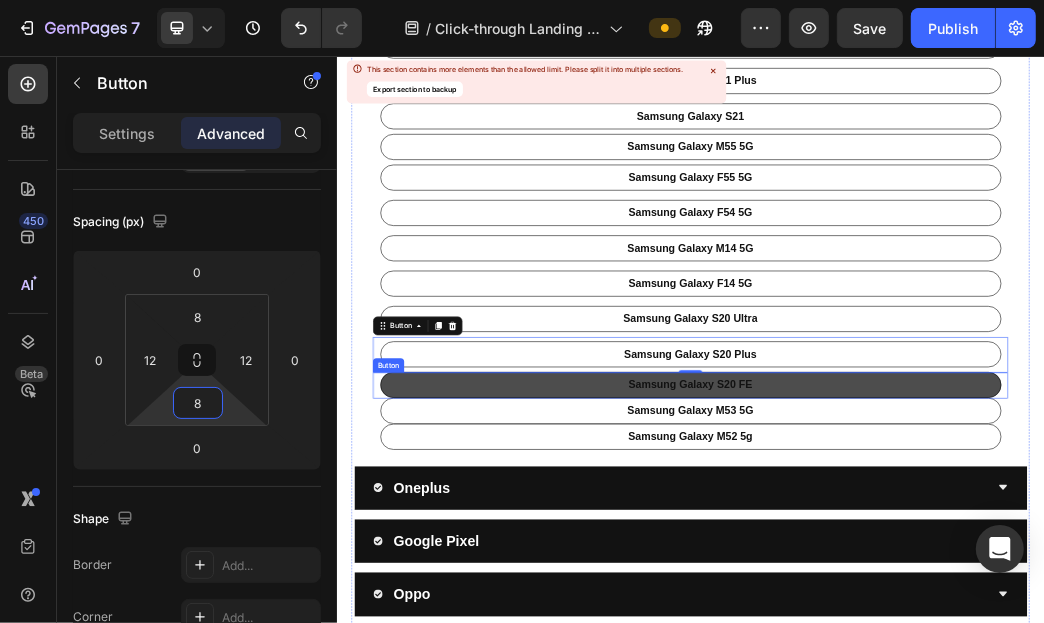 click on "samsung galaxy s20 FE" at bounding box center [936, 614] 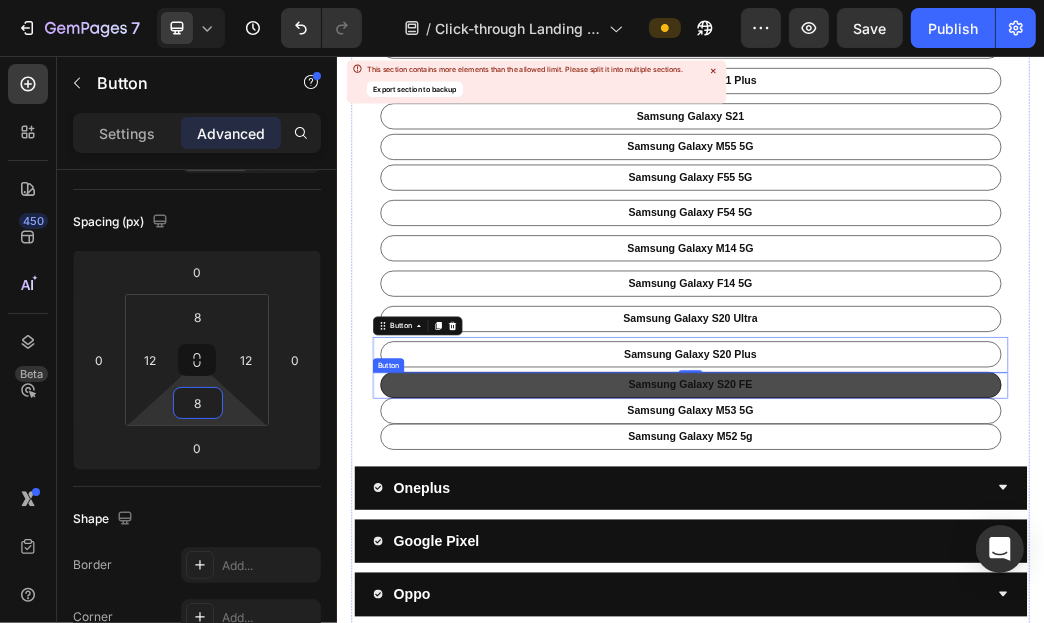 click on "samsung galaxy s20 FE" at bounding box center [936, 614] 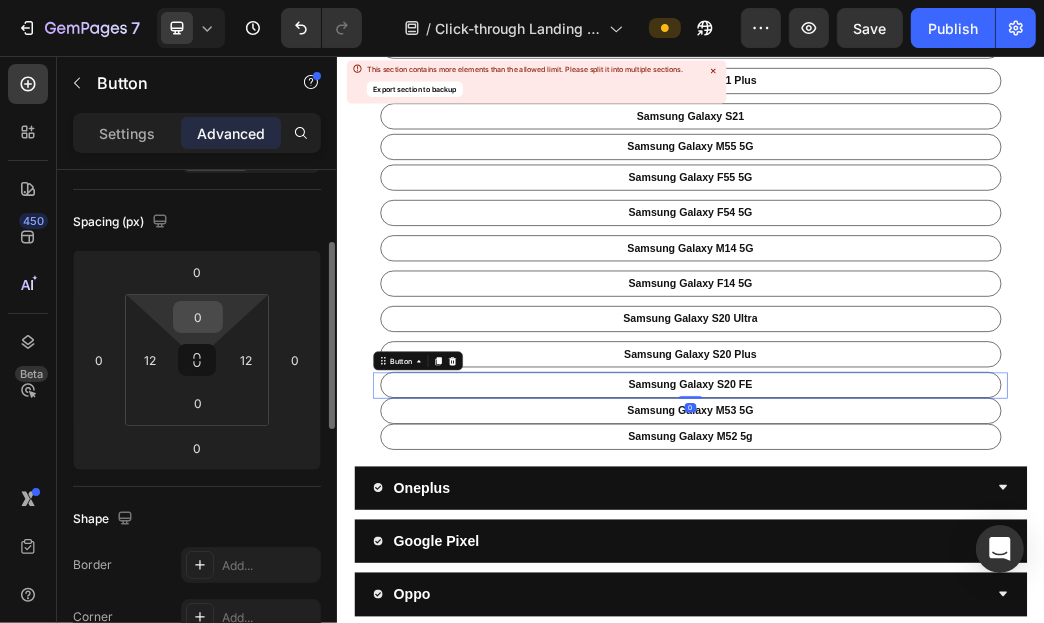 click on "0" at bounding box center [198, 317] 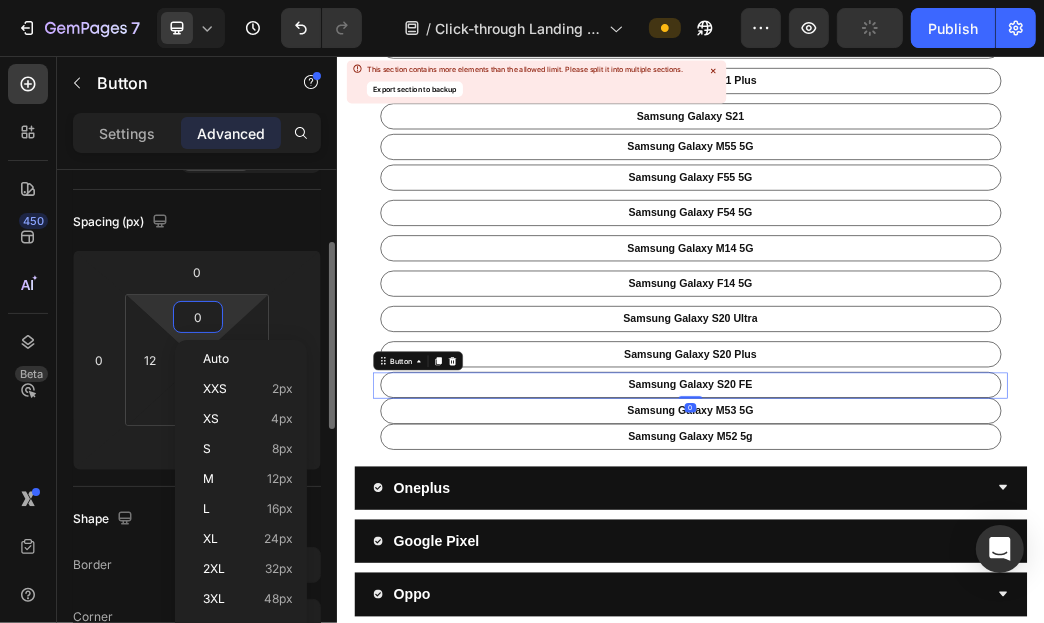 click on "0" at bounding box center (198, 317) 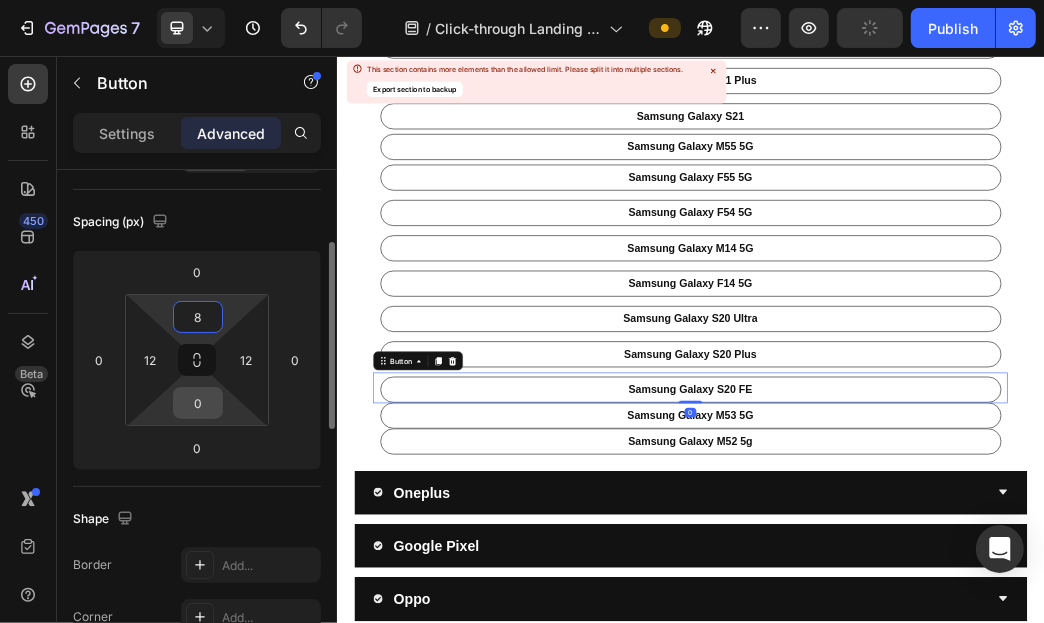 type on "8" 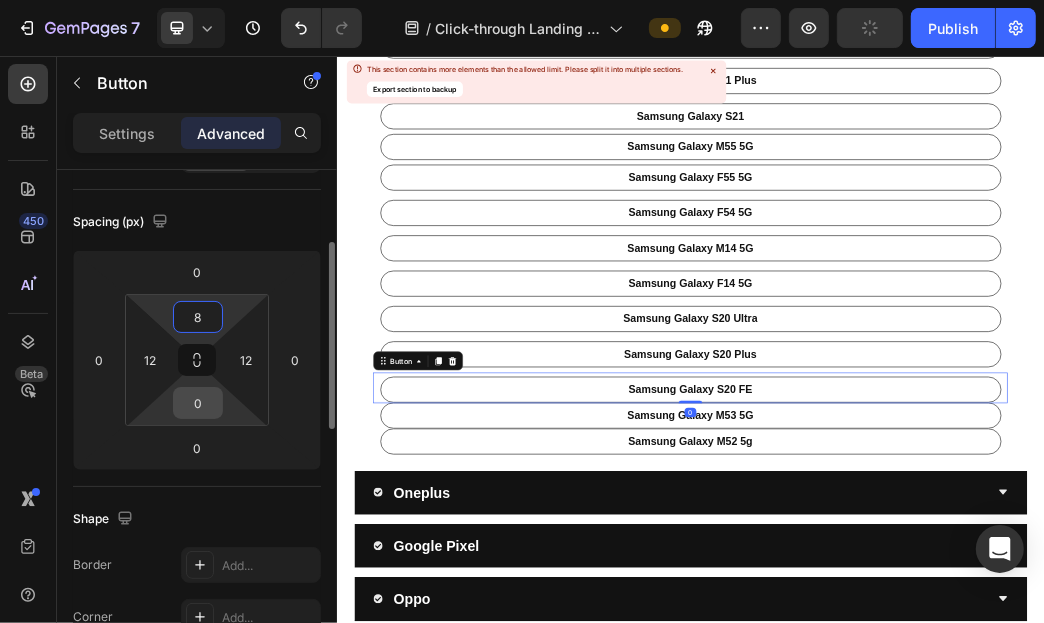 click on "0" at bounding box center (198, 403) 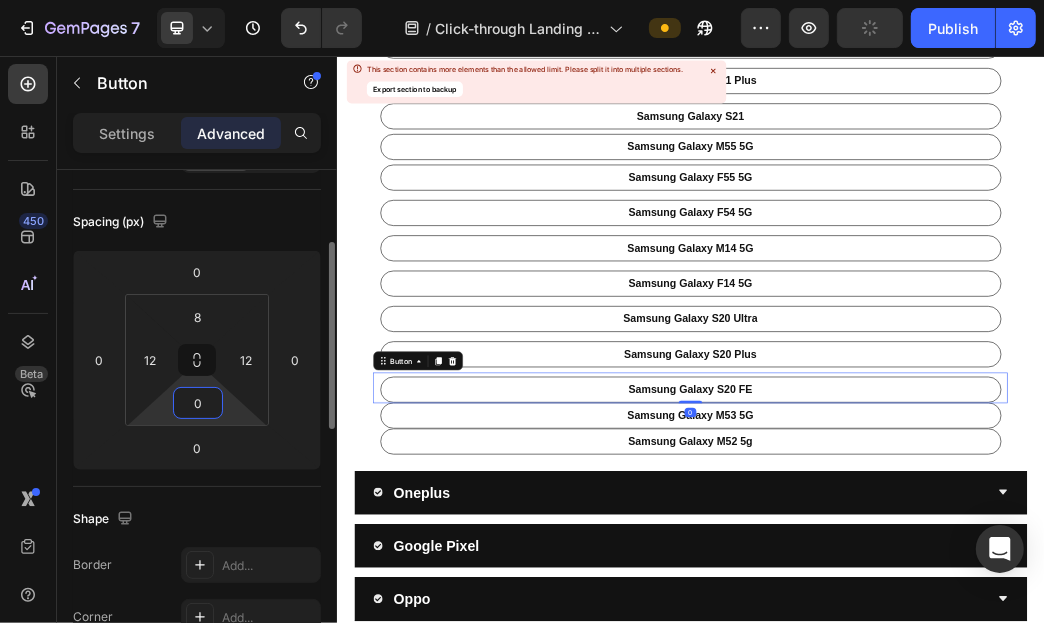 click on "0" at bounding box center [198, 403] 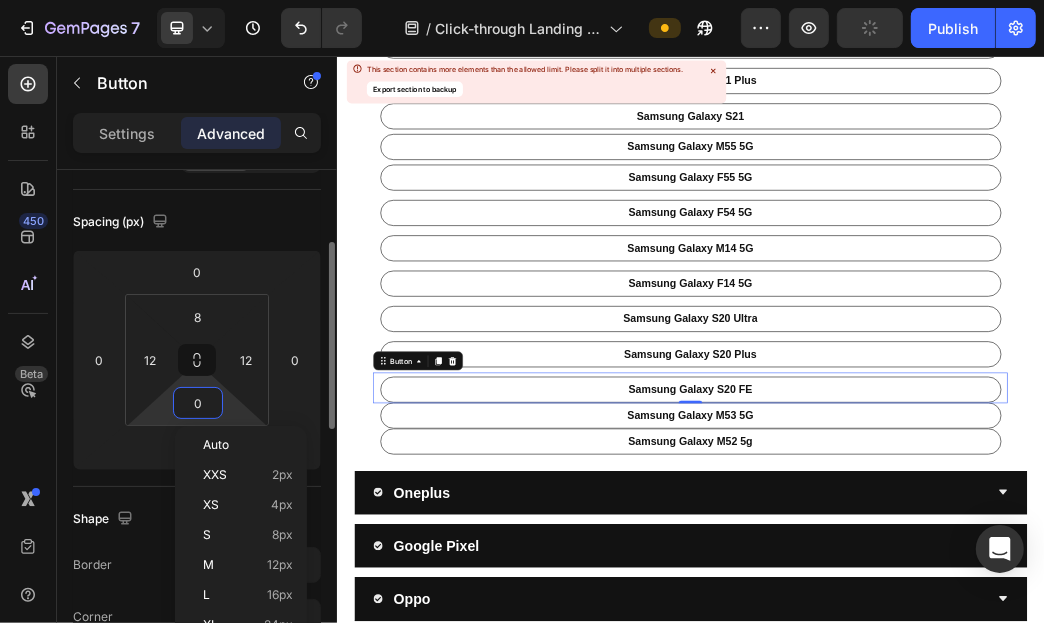 type on "8" 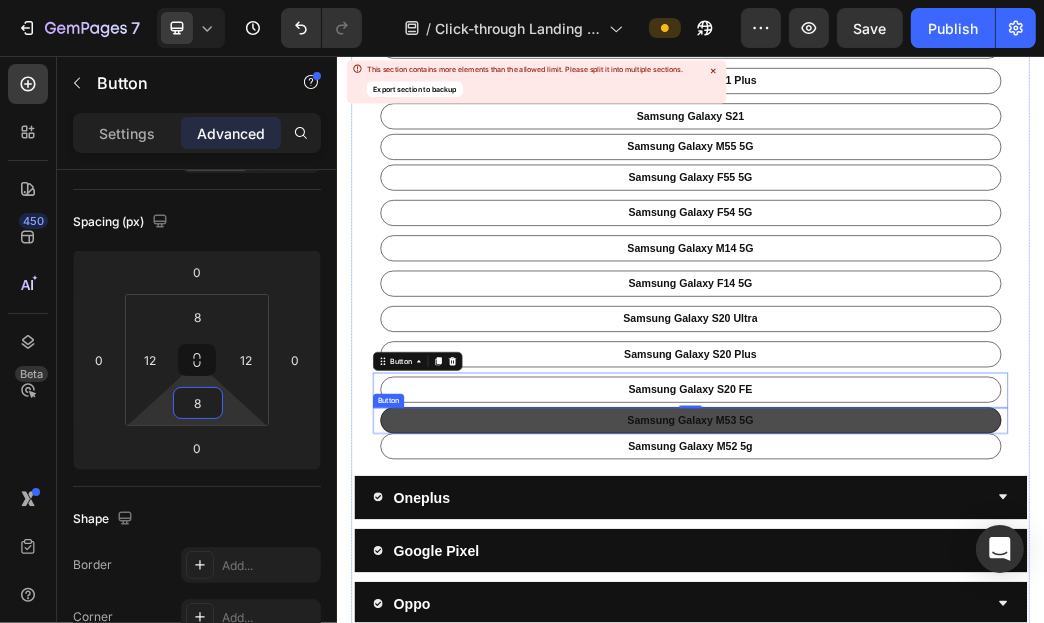 click on "samsung galaxy m53 5G" at bounding box center (936, 674) 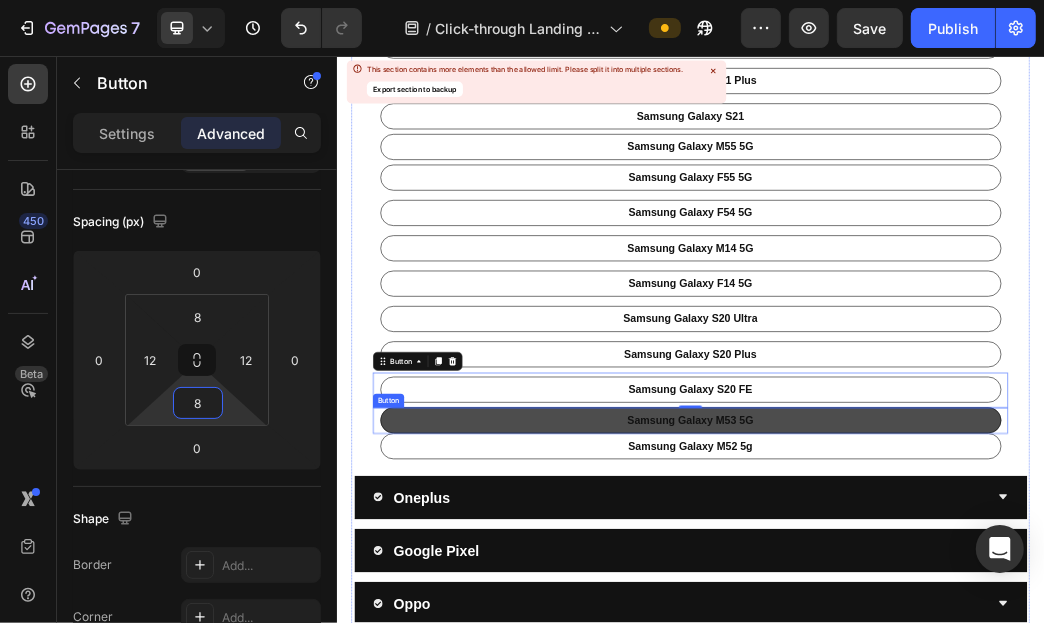 click on "samsung galaxy m53 5G" at bounding box center [936, 674] 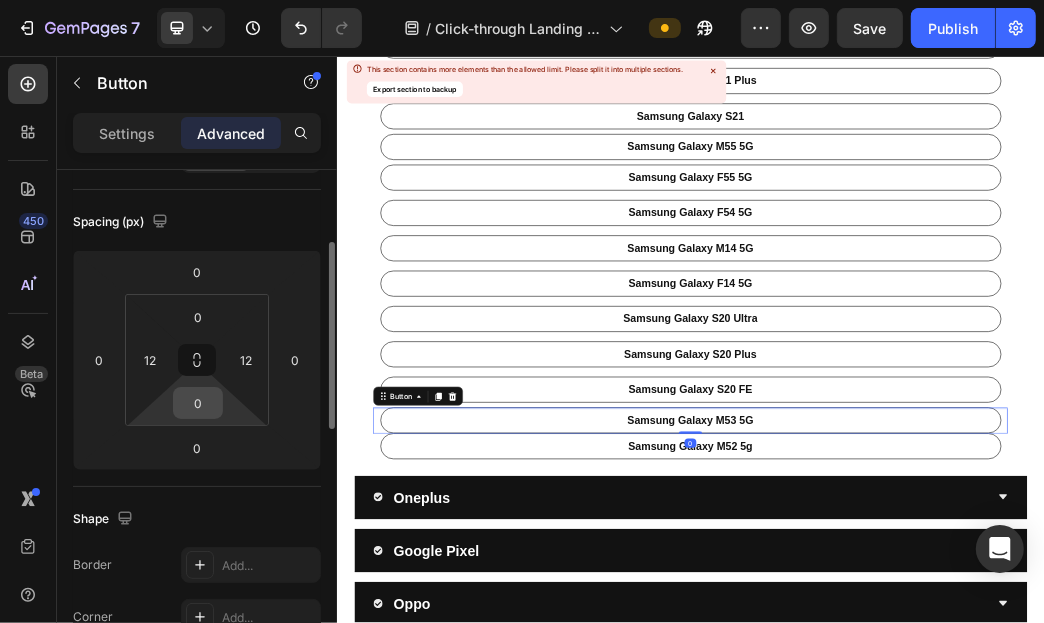 click on "0" at bounding box center (198, 403) 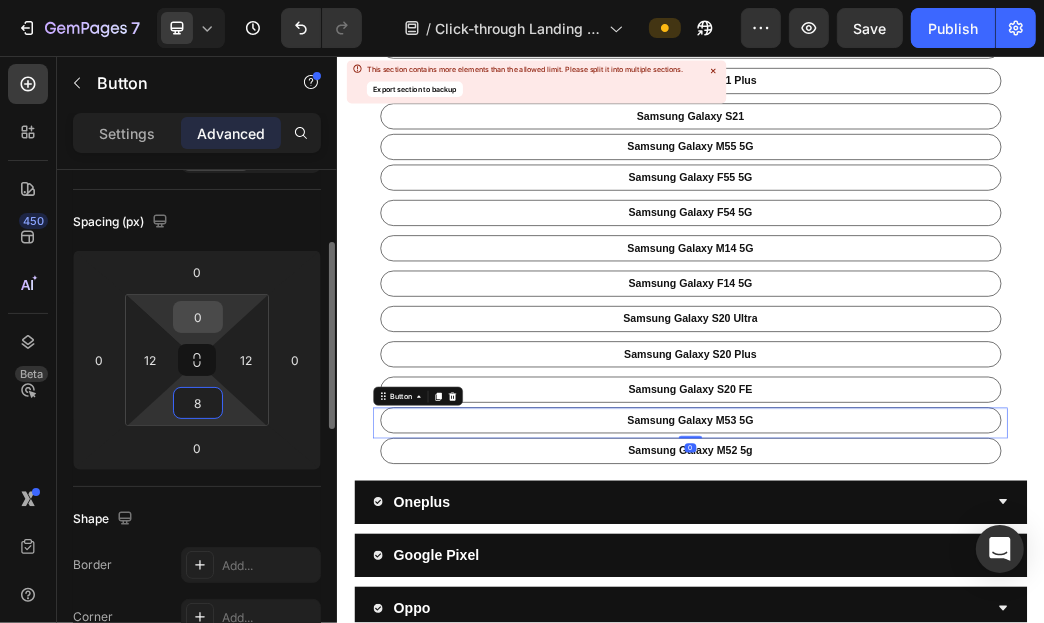 type on "8" 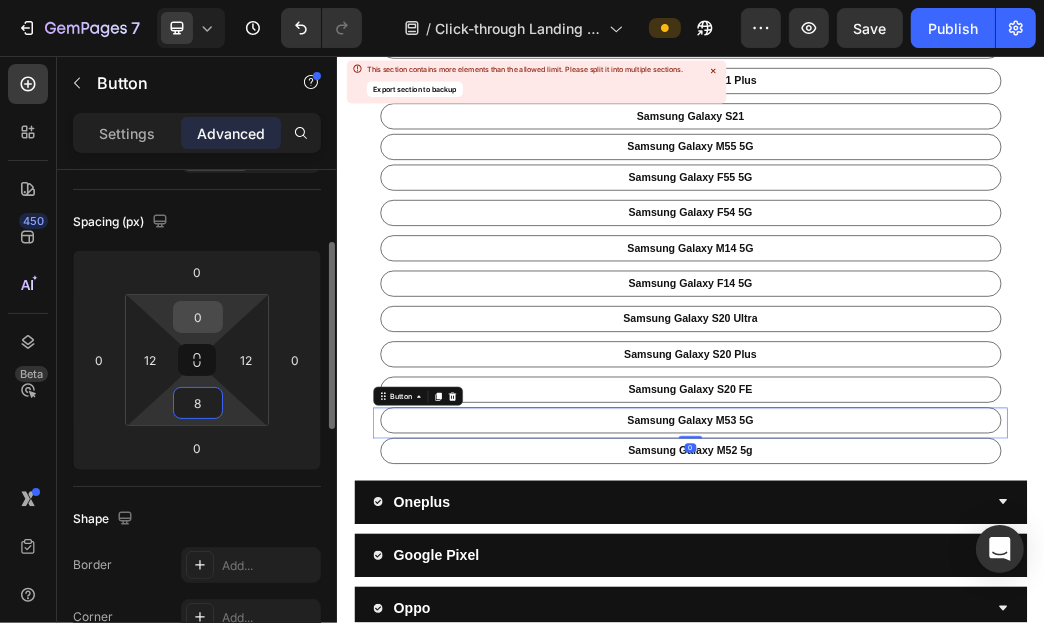click on "0" at bounding box center (198, 317) 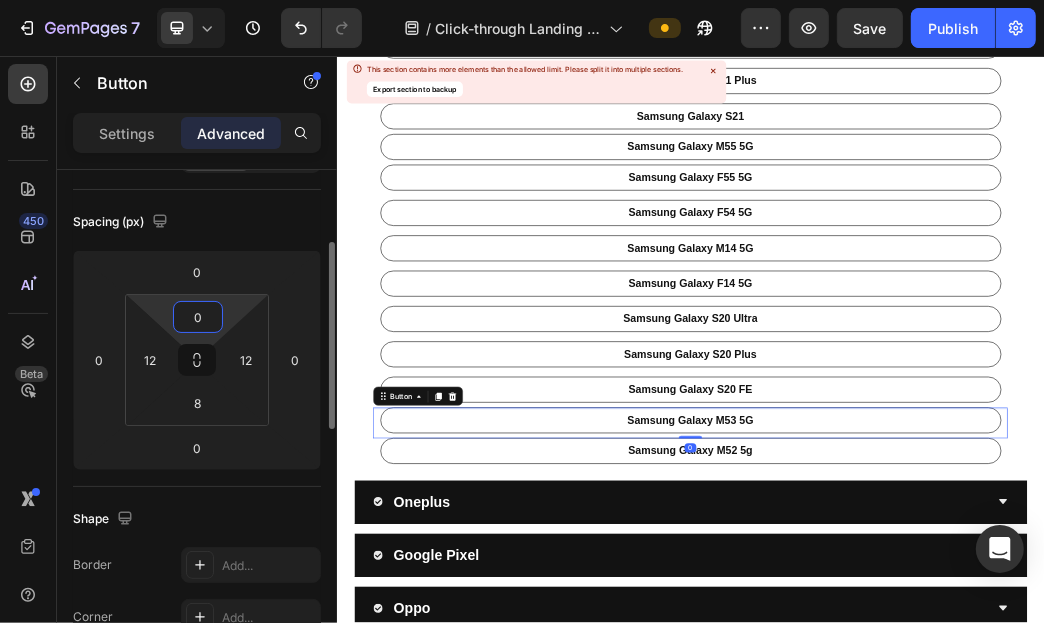 click on "0" at bounding box center (198, 317) 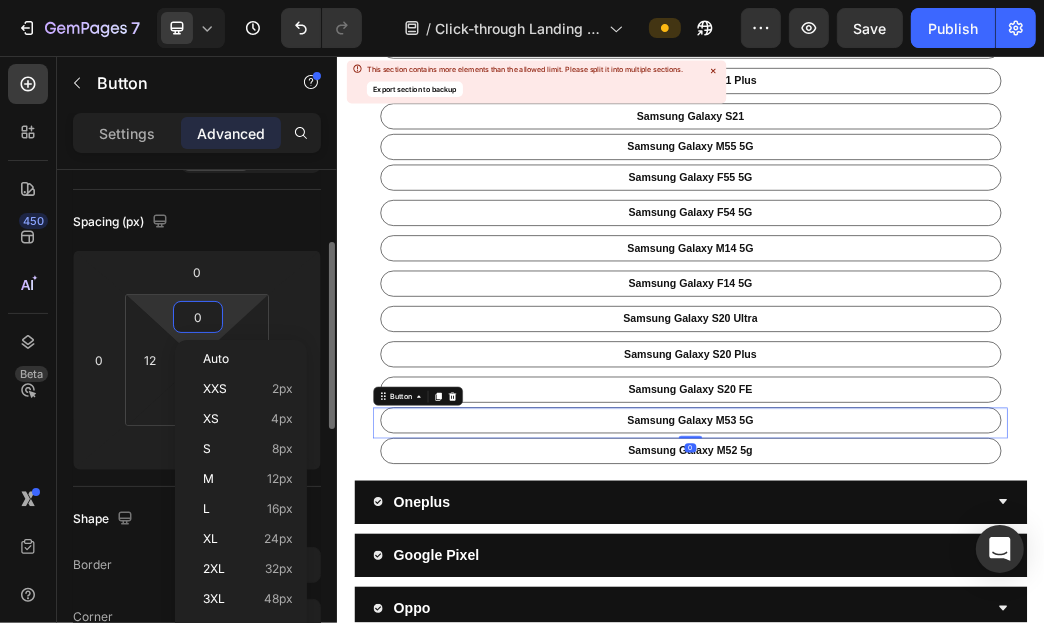 type on "8" 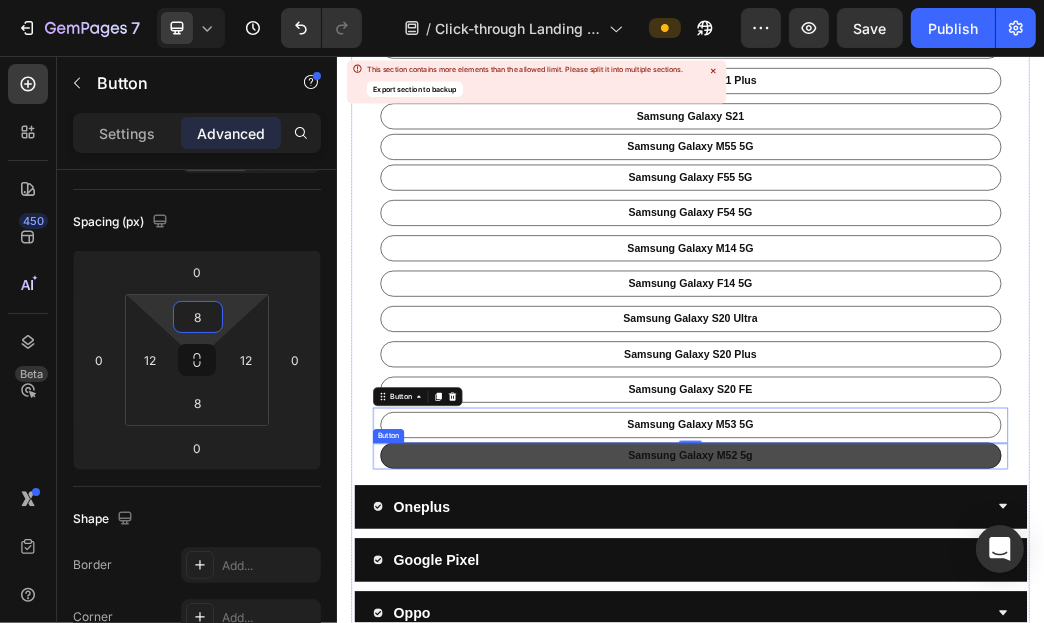 click on "samsung galaxy m52 5g" at bounding box center [936, 734] 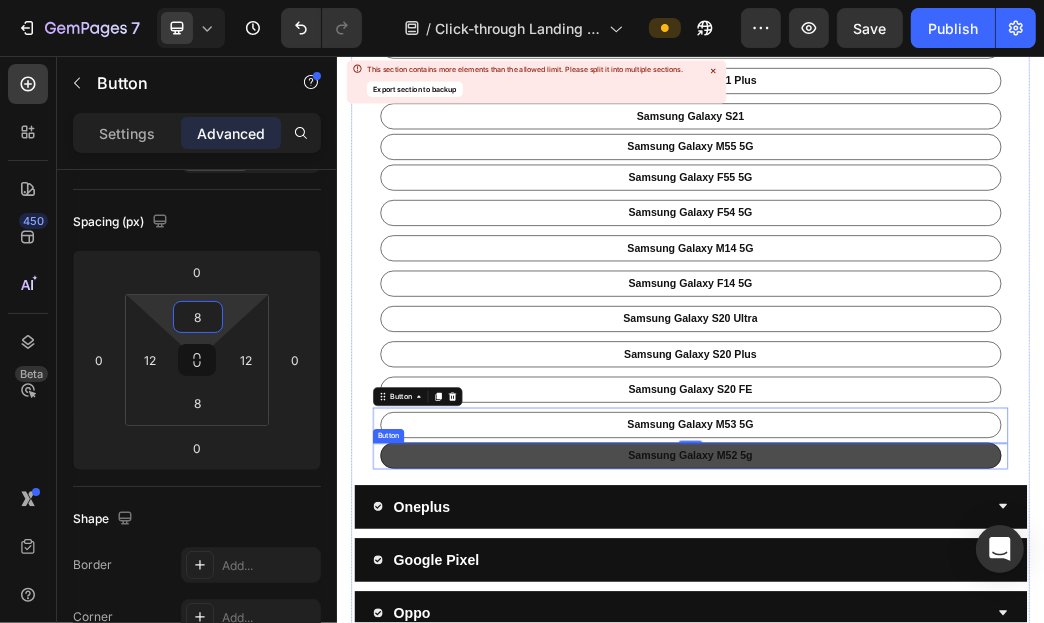 click on "samsung galaxy m52 5g" at bounding box center [936, 734] 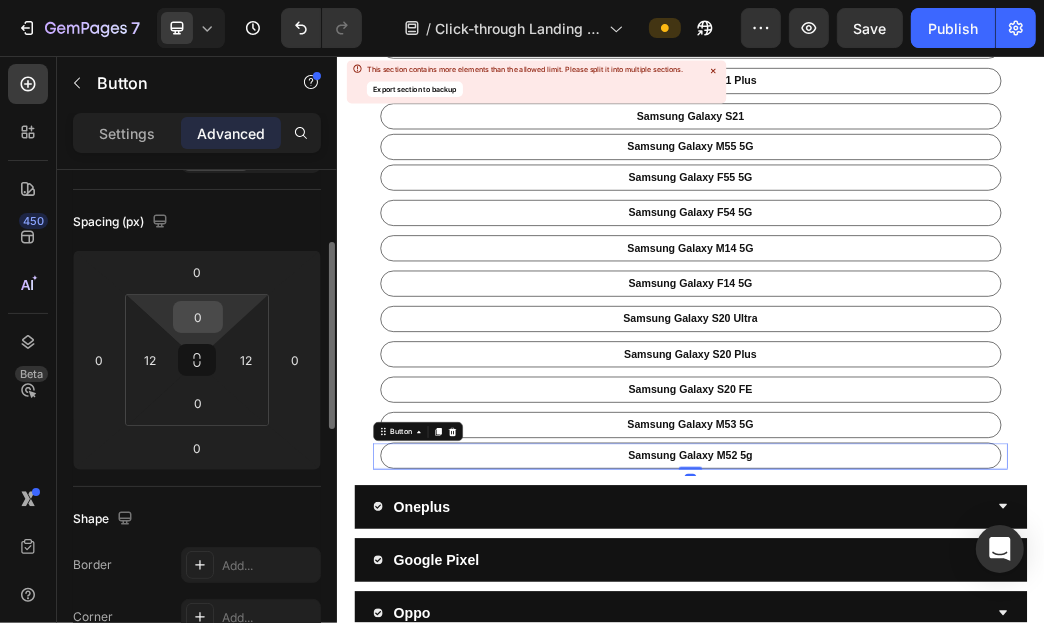 click on "0" at bounding box center [198, 317] 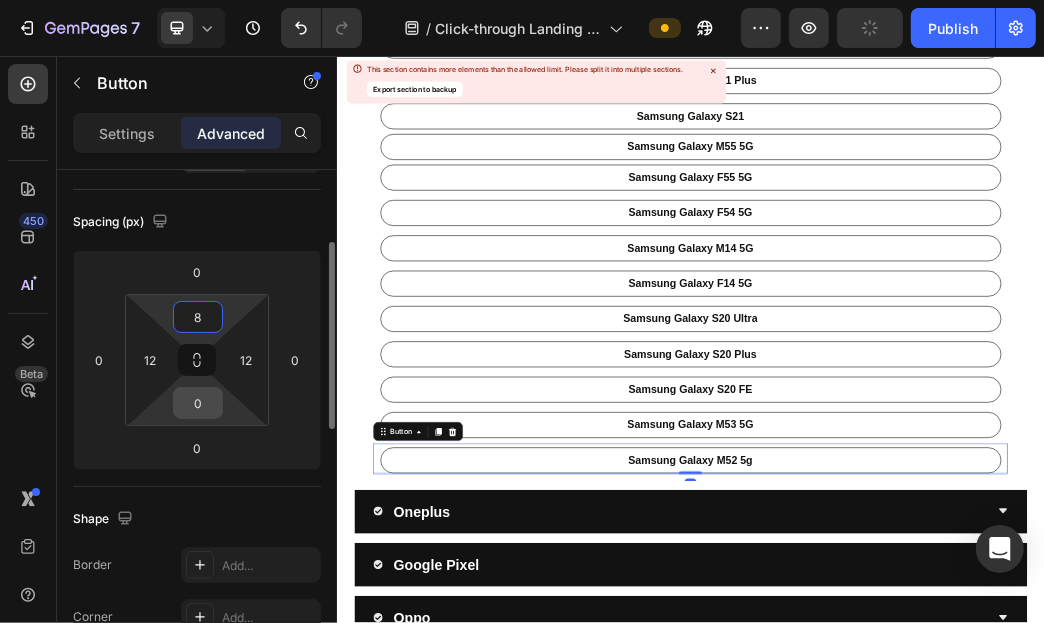 type on "8" 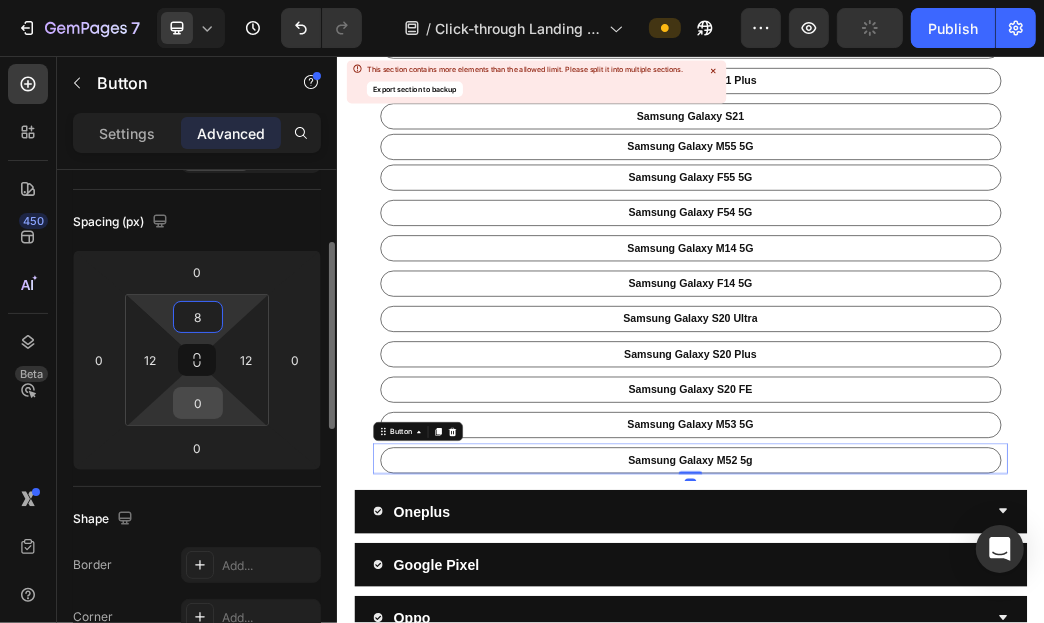 click on "0" at bounding box center (198, 403) 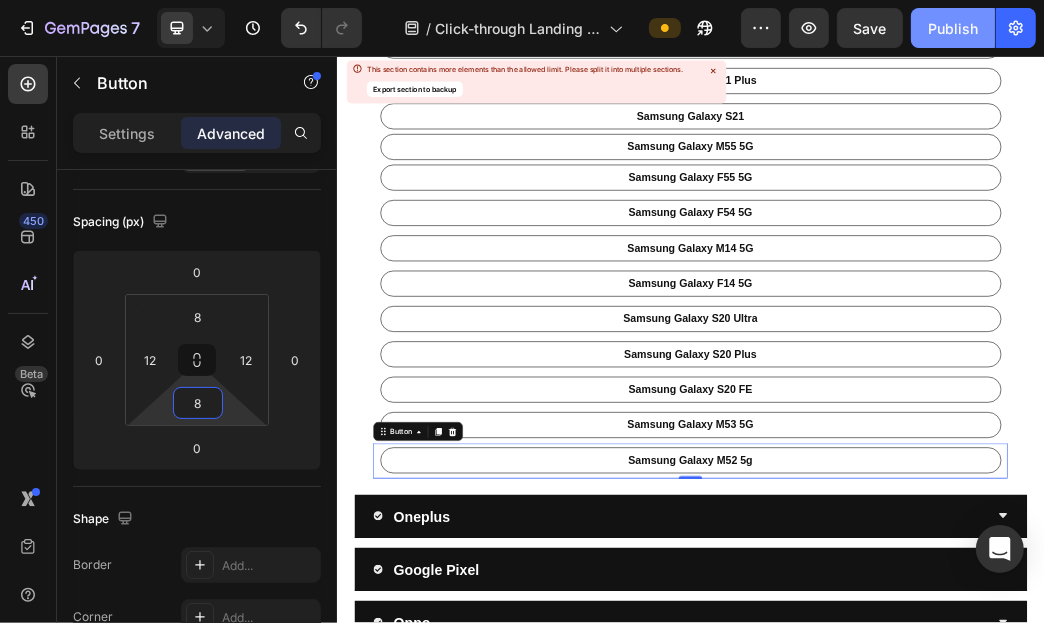 type on "8" 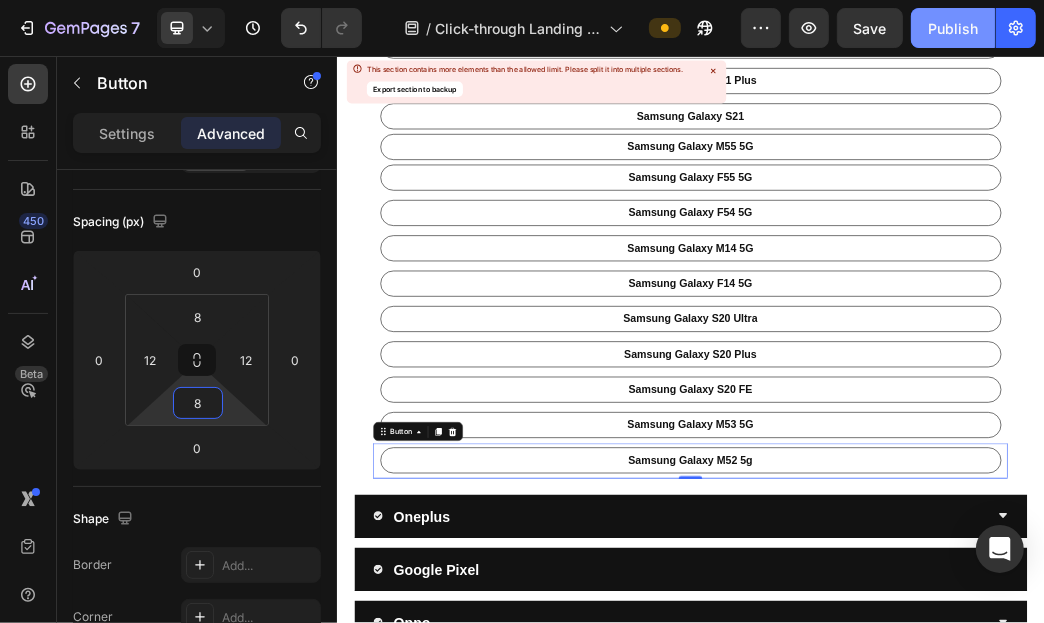 click on "Publish" 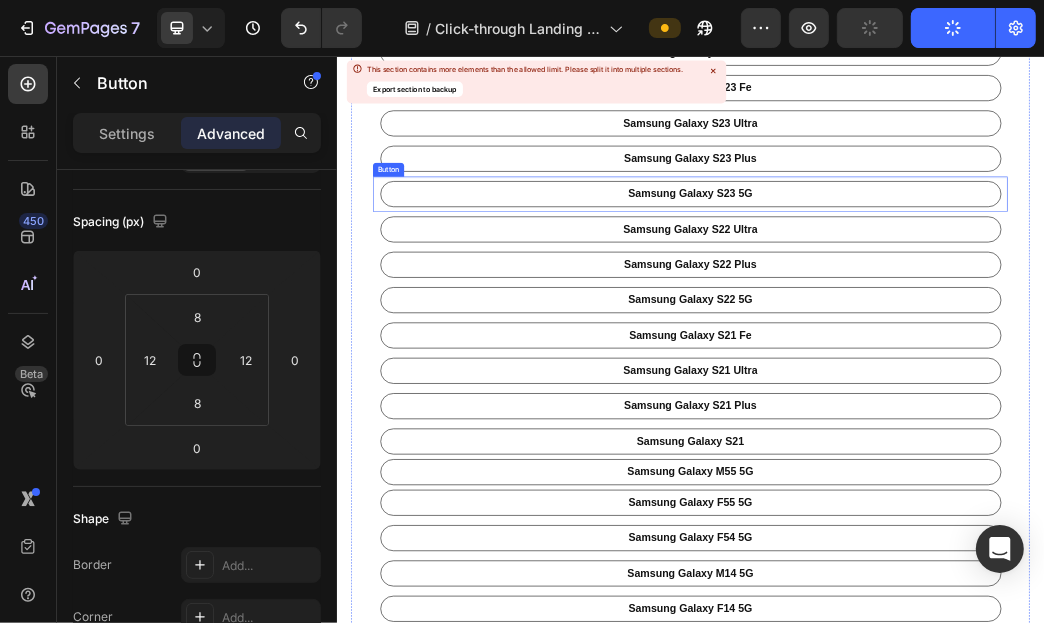 scroll, scrollTop: 507, scrollLeft: 0, axis: vertical 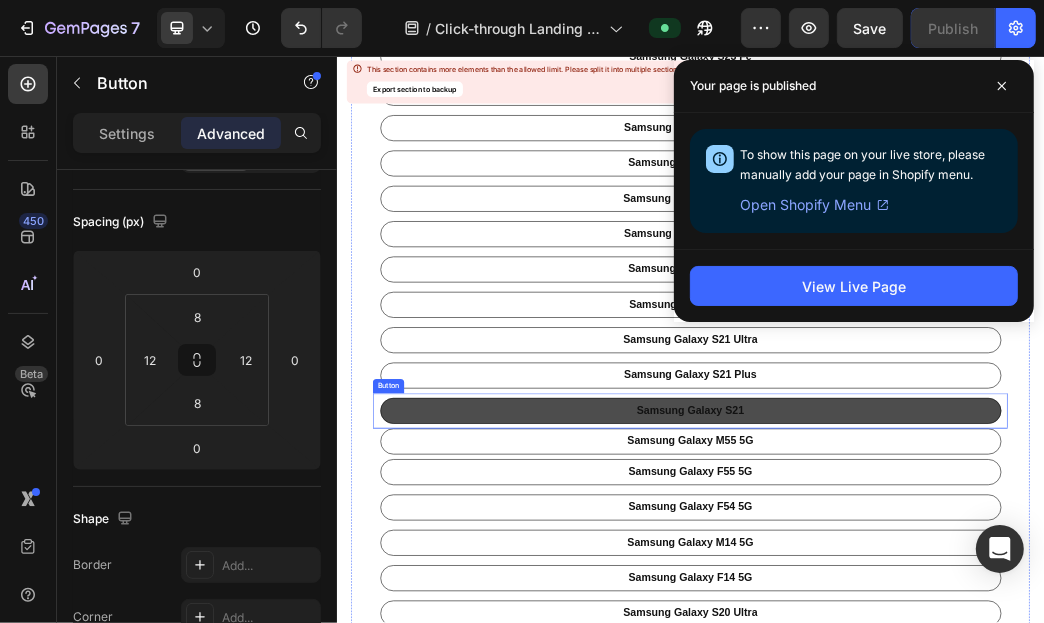 click on "samsung galaxy s21" at bounding box center (936, 658) 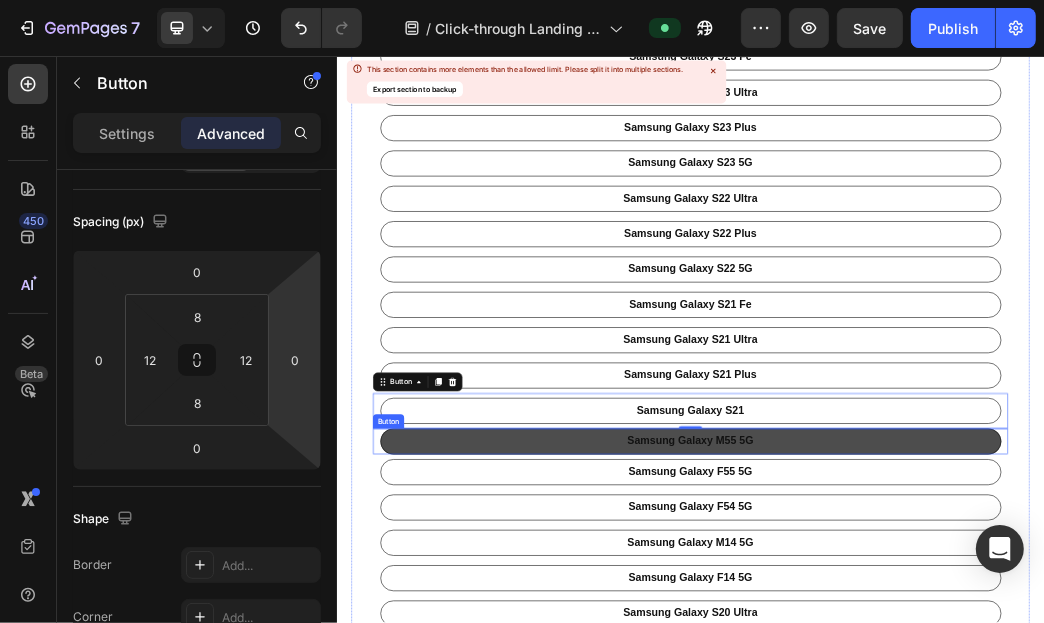 click on "samsung galaxy M55 5G" at bounding box center [936, 710] 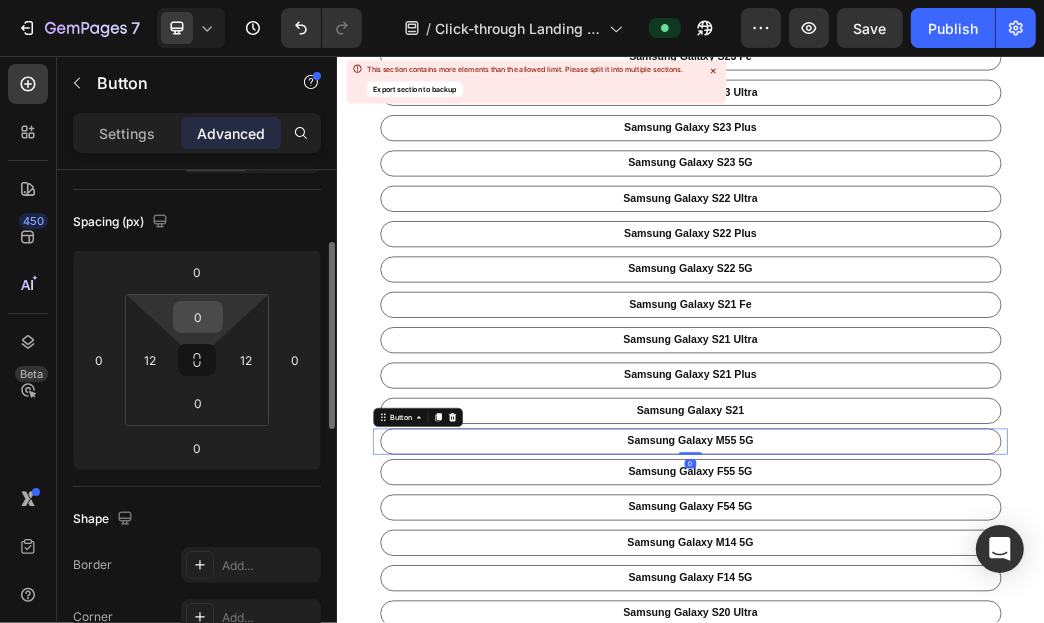 click on "0" at bounding box center (198, 317) 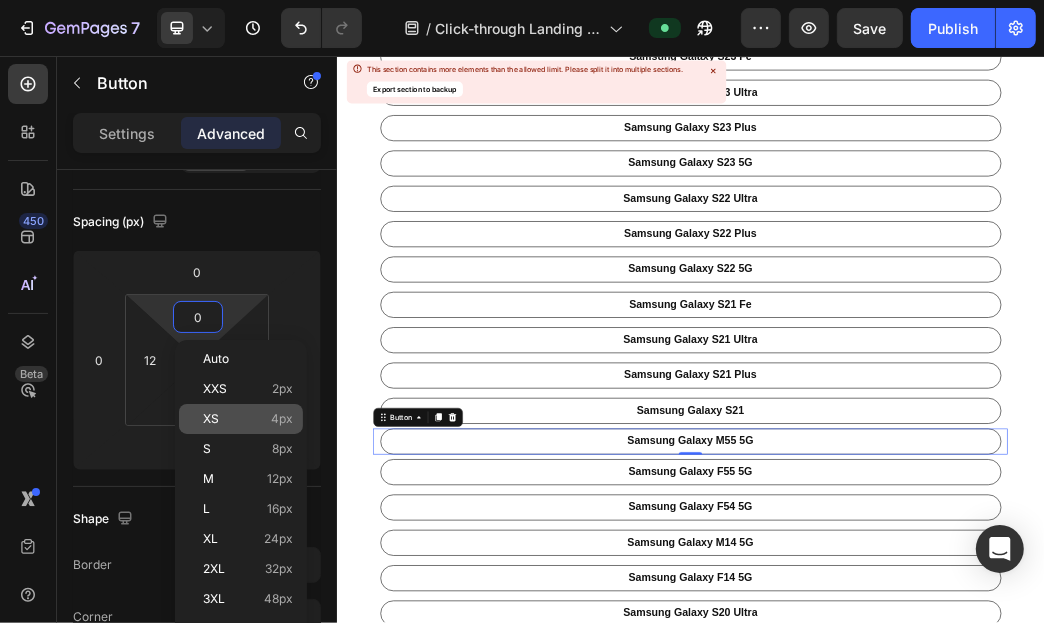 click on "S 8px" 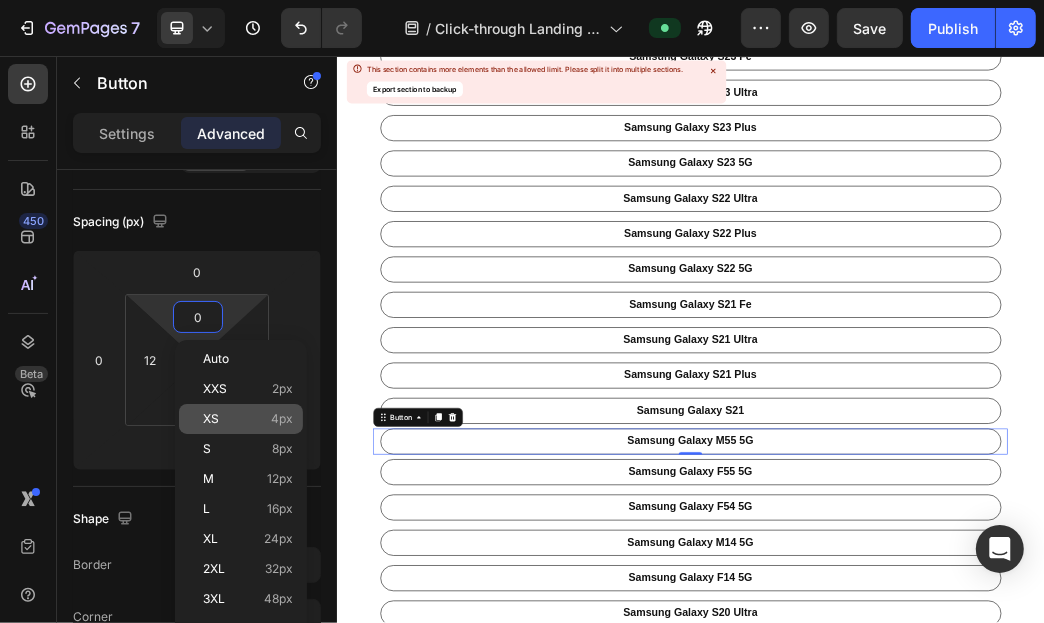 type on "8" 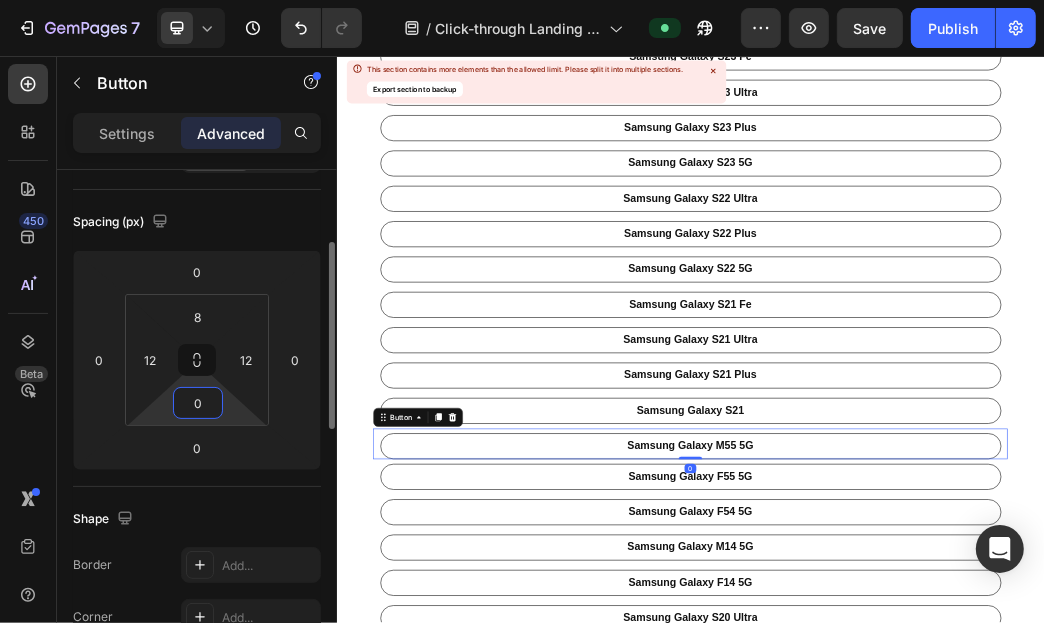 click on "0" at bounding box center [198, 403] 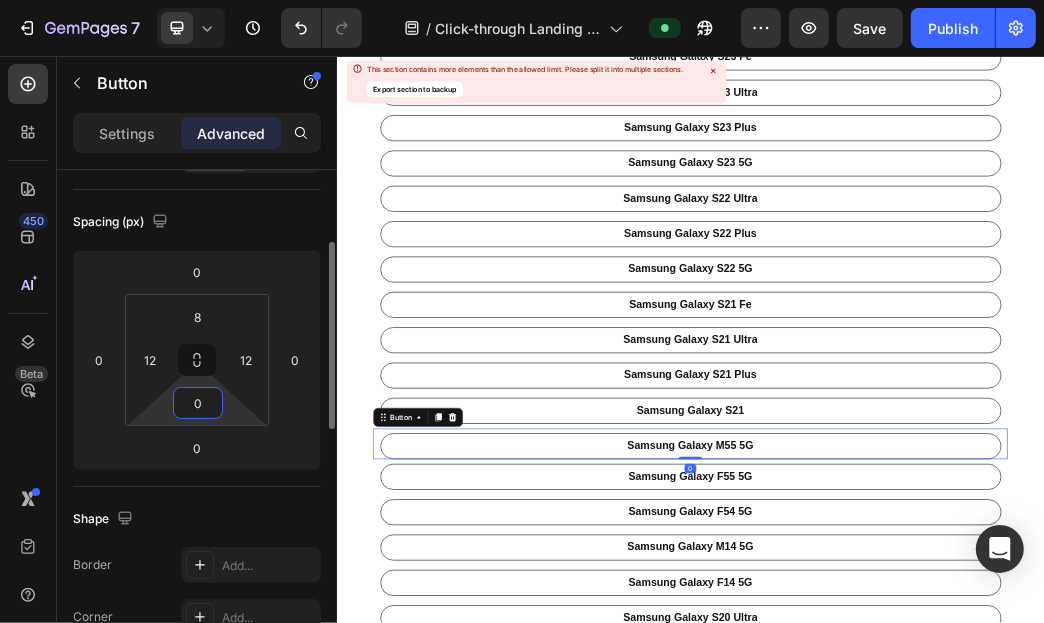 click on "0" at bounding box center [198, 403] 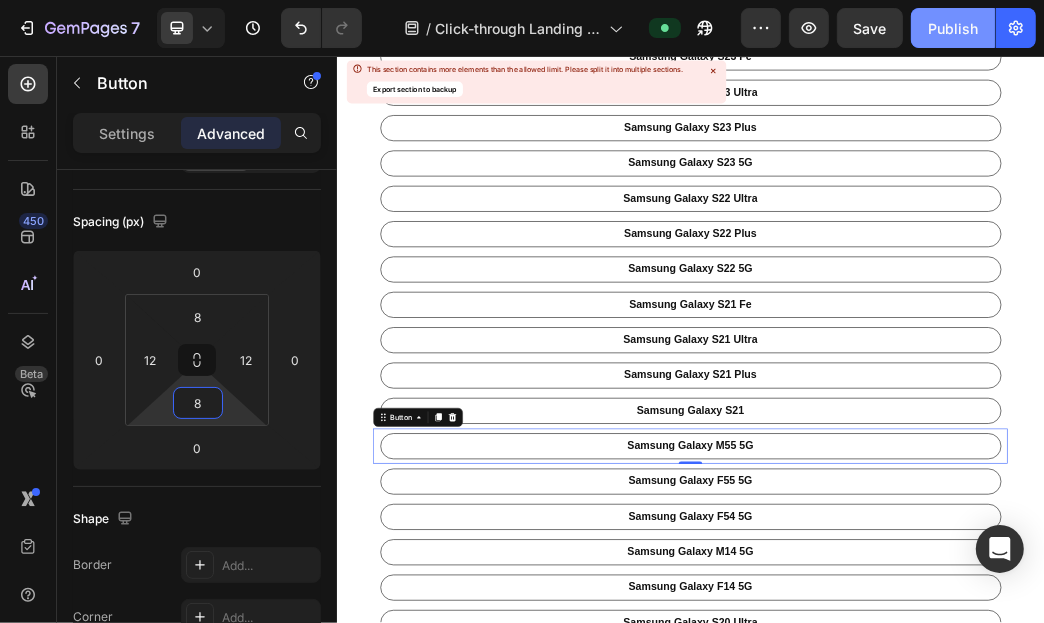 type on "8" 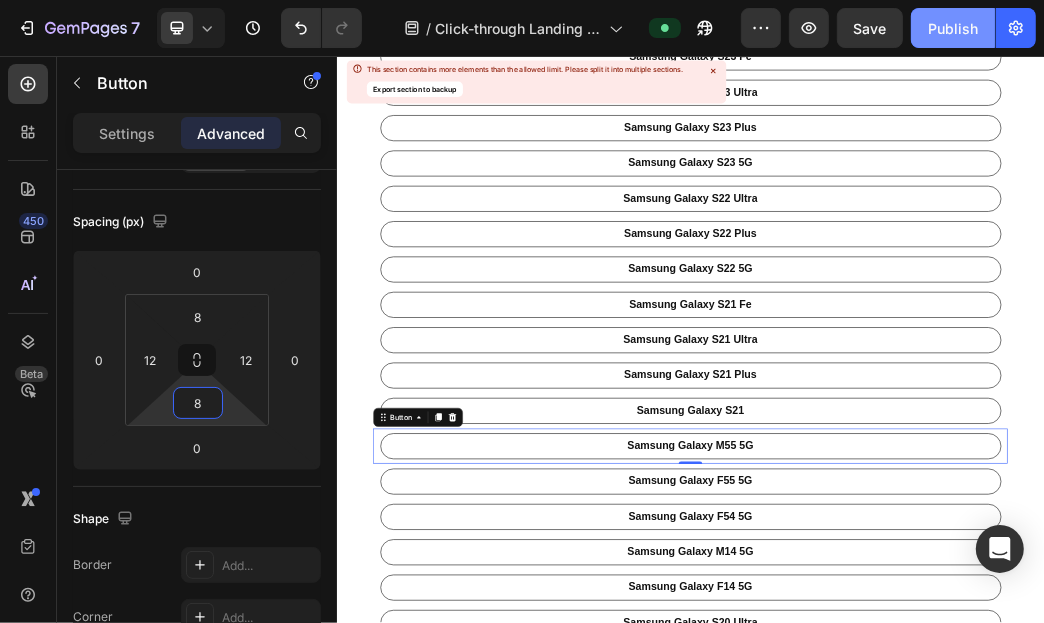 click on "Publish" at bounding box center (953, 28) 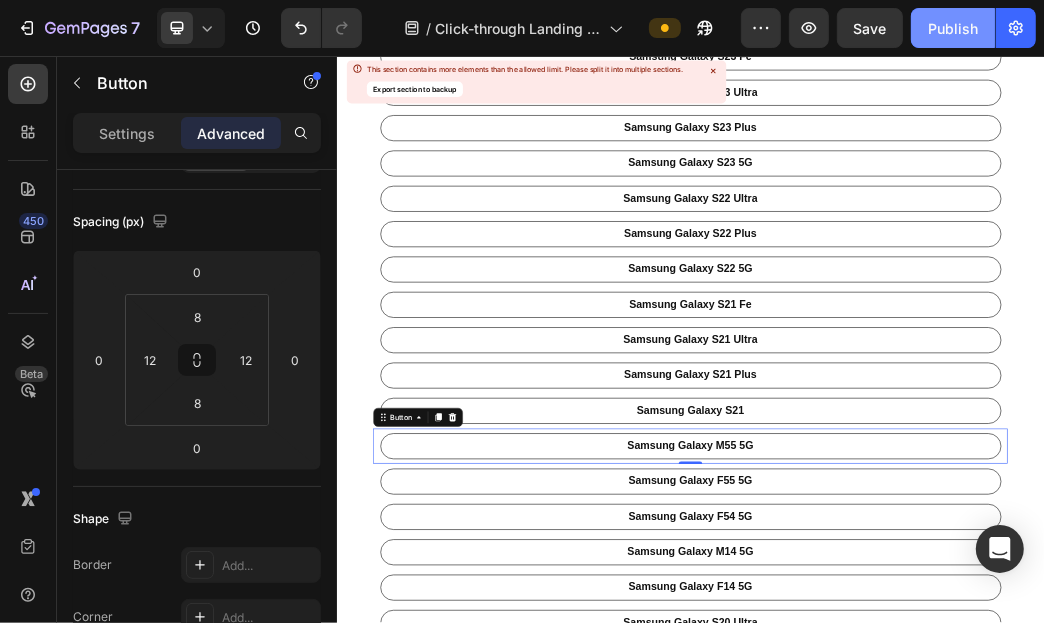 click on "Publish" 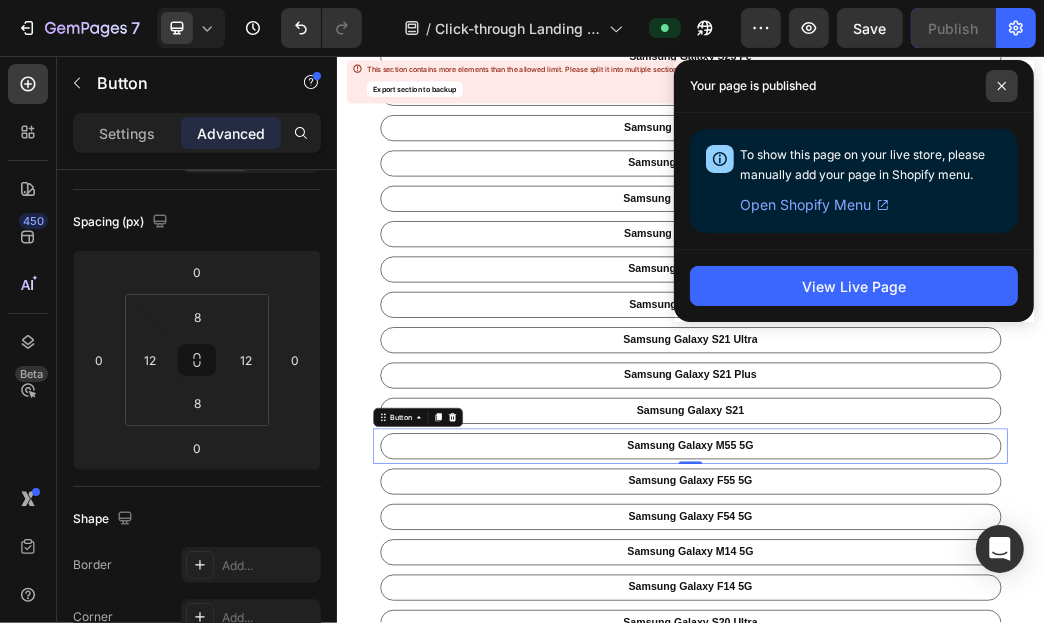 click at bounding box center [1002, 86] 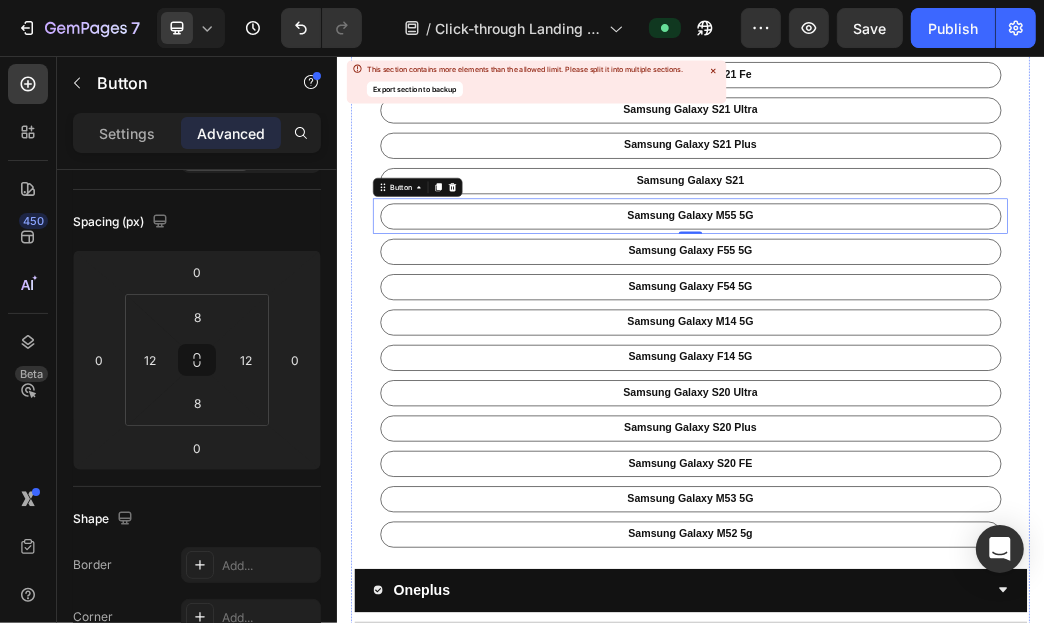 scroll, scrollTop: 1007, scrollLeft: 0, axis: vertical 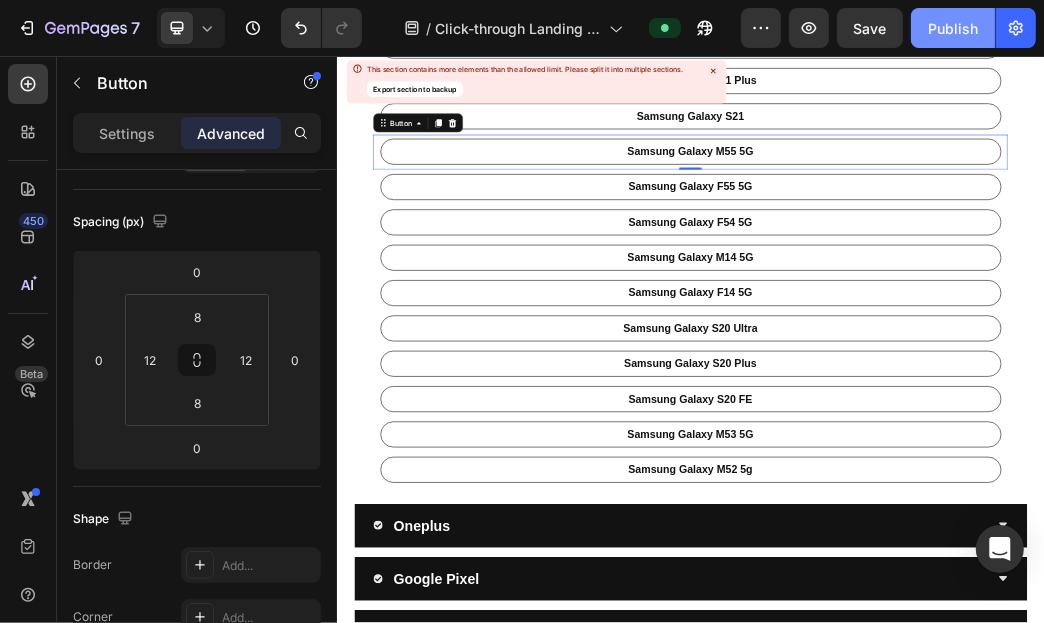 click on "Publish" 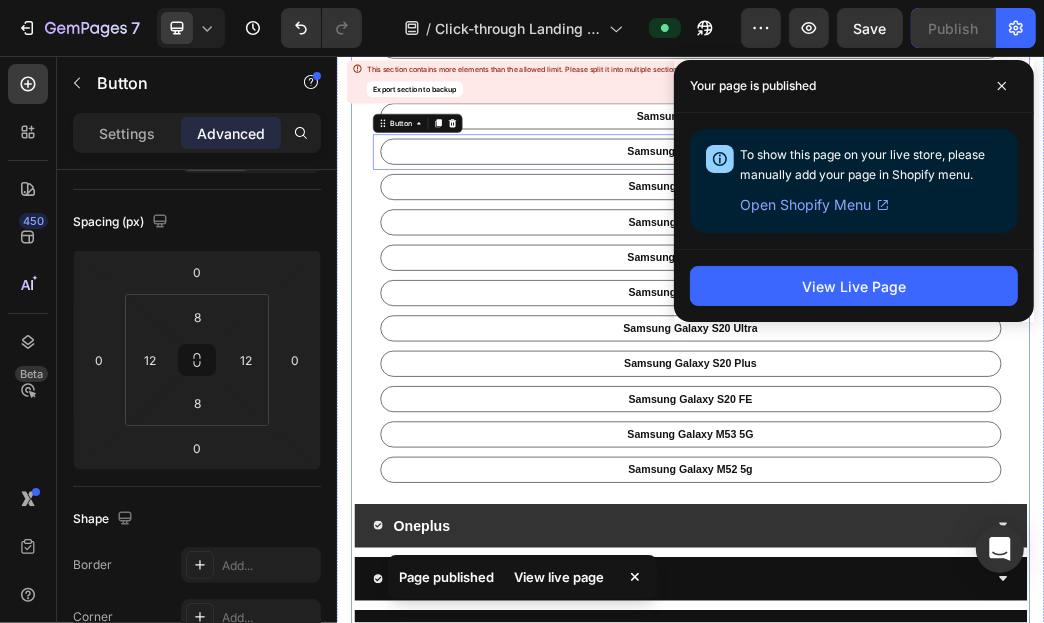 click on "Oneplus" at bounding box center [936, 853] 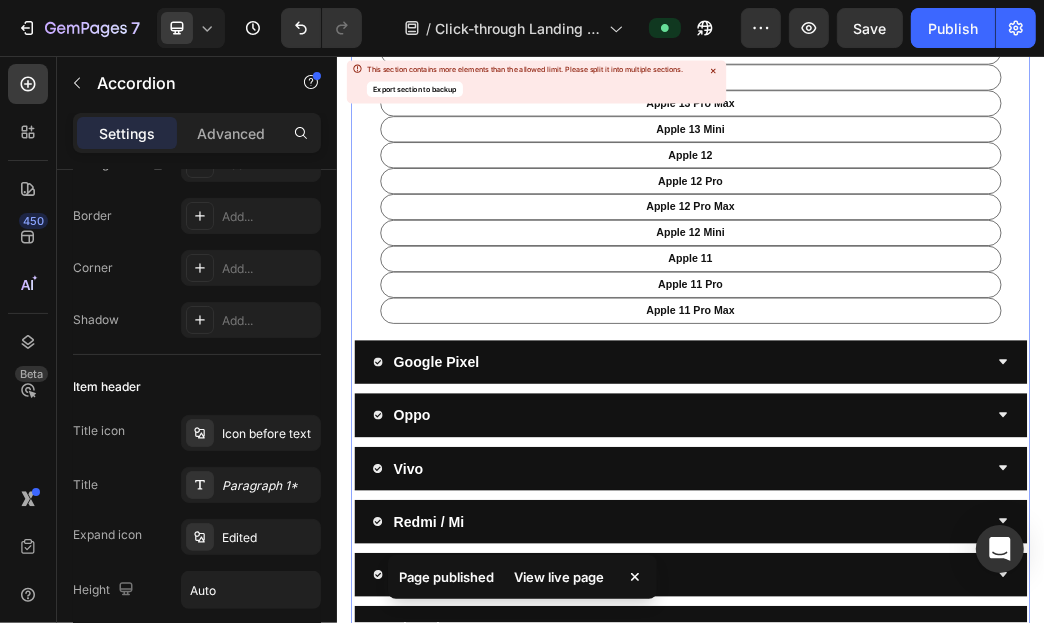scroll, scrollTop: 0, scrollLeft: 0, axis: both 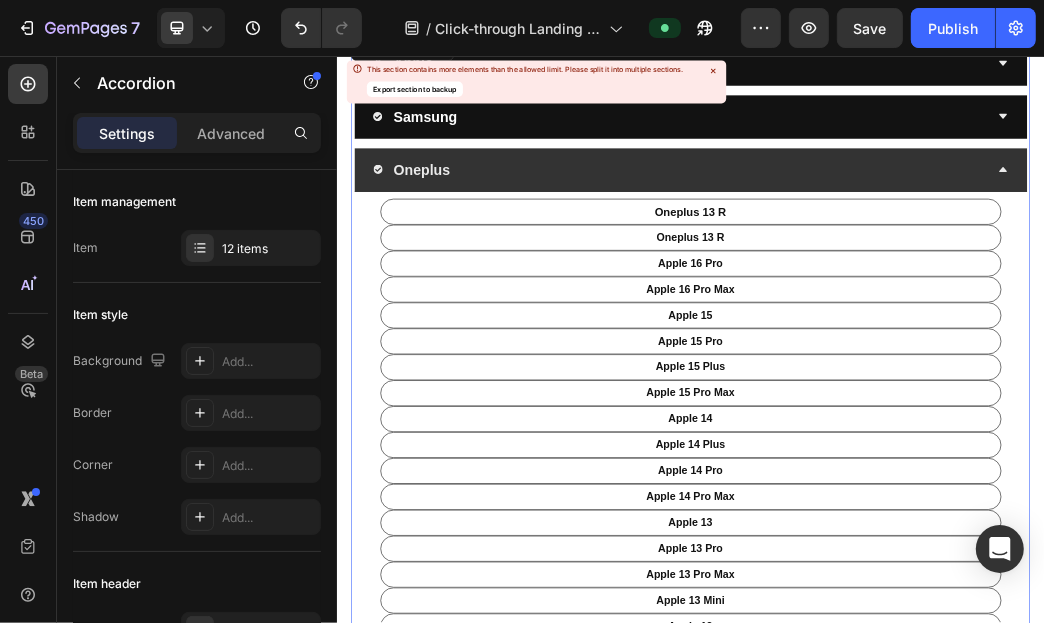 click 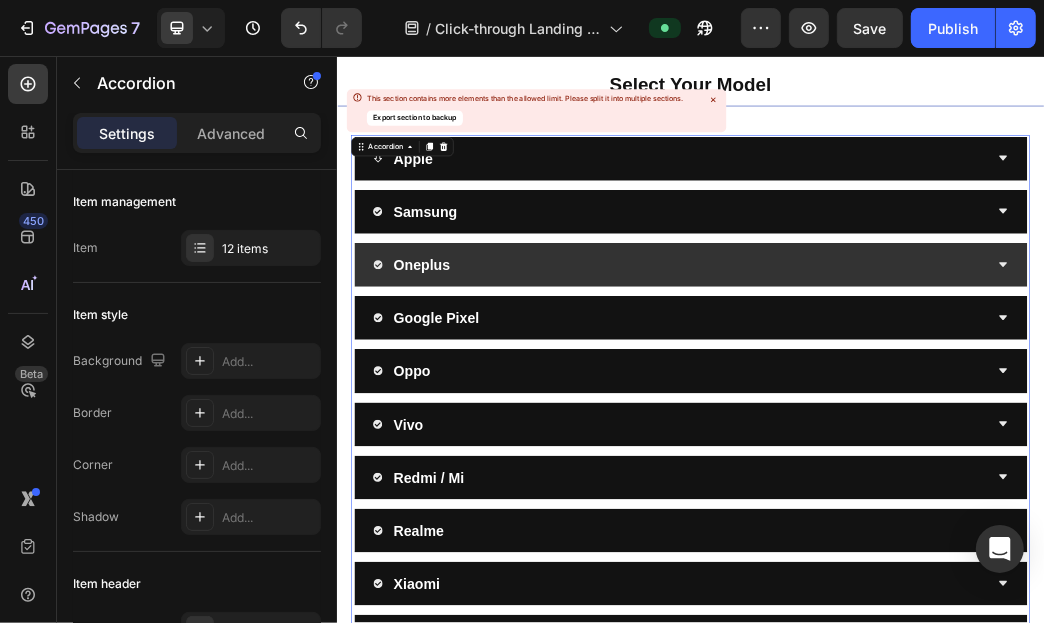 scroll, scrollTop: 0, scrollLeft: 0, axis: both 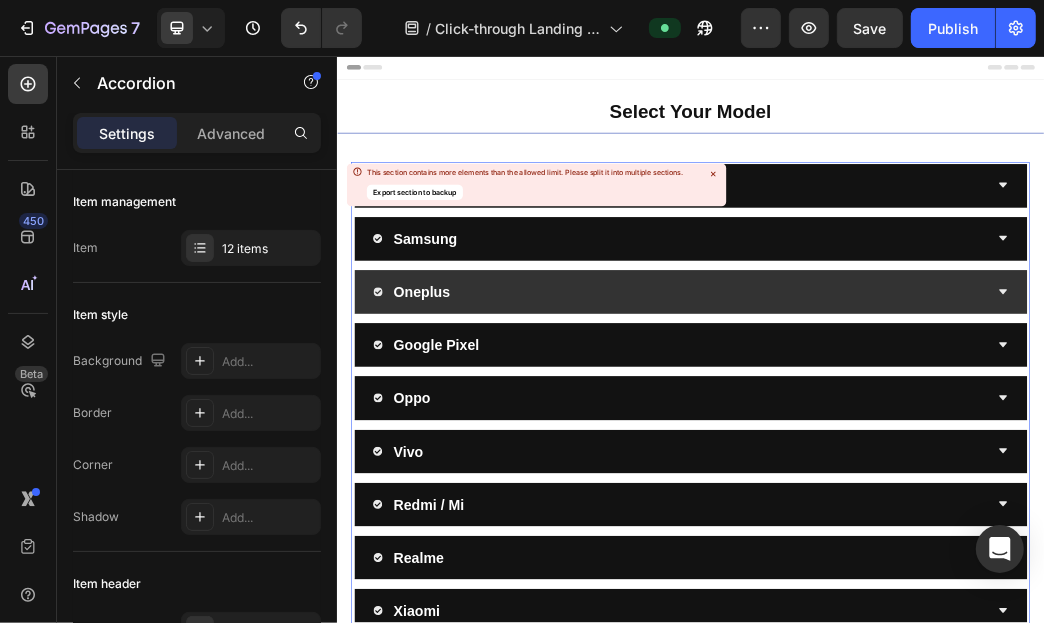 click 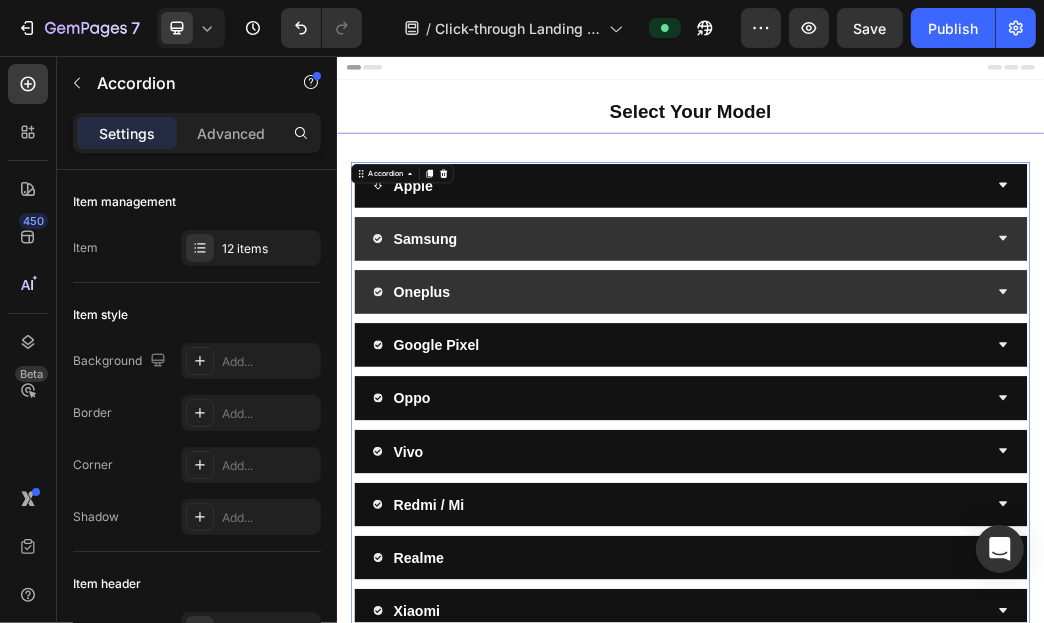 click on "Samsung" at bounding box center (919, 365) 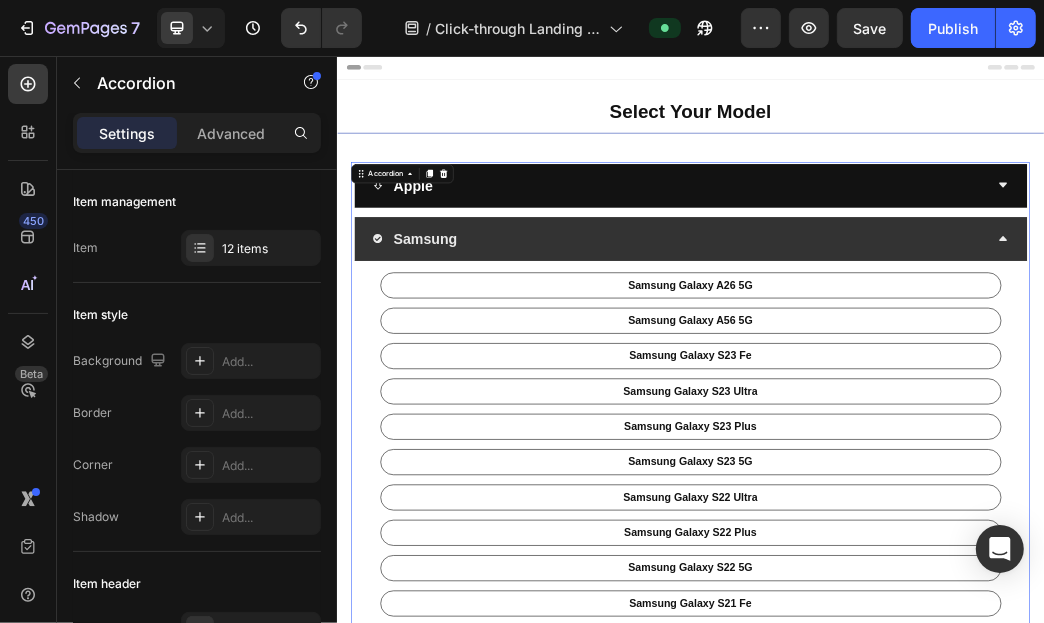 click on "Samsung" at bounding box center [919, 365] 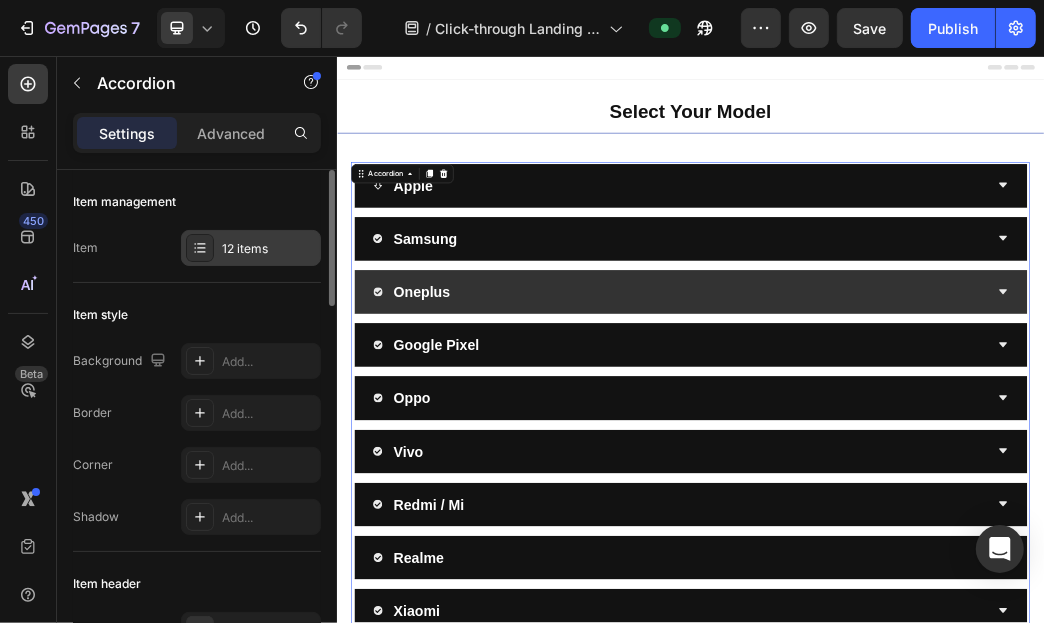 click on "12 items" at bounding box center [269, 249] 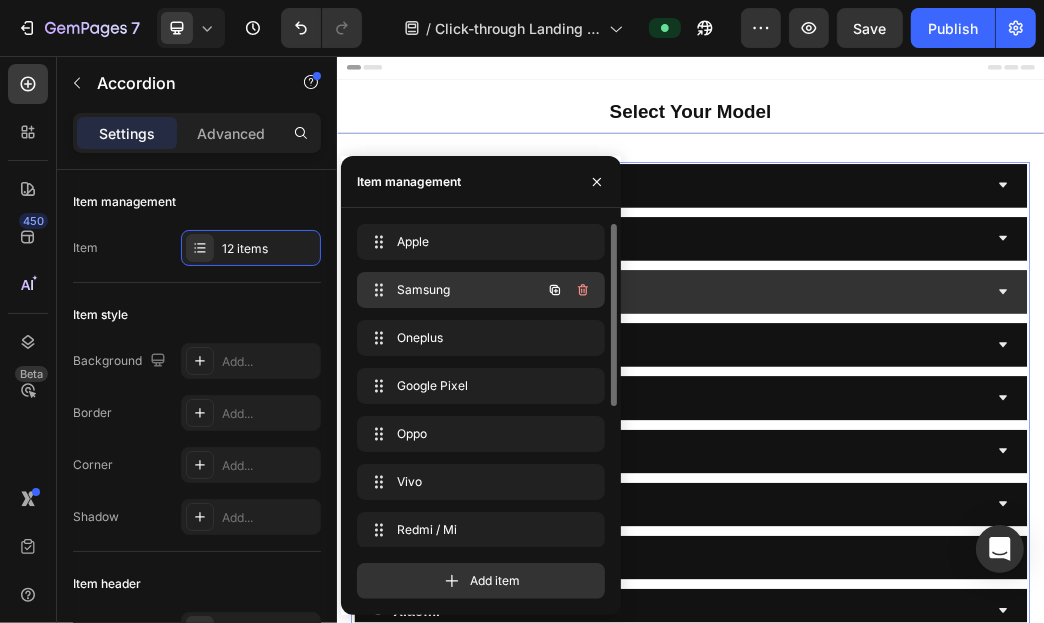 click on "Samsung" at bounding box center (453, 290) 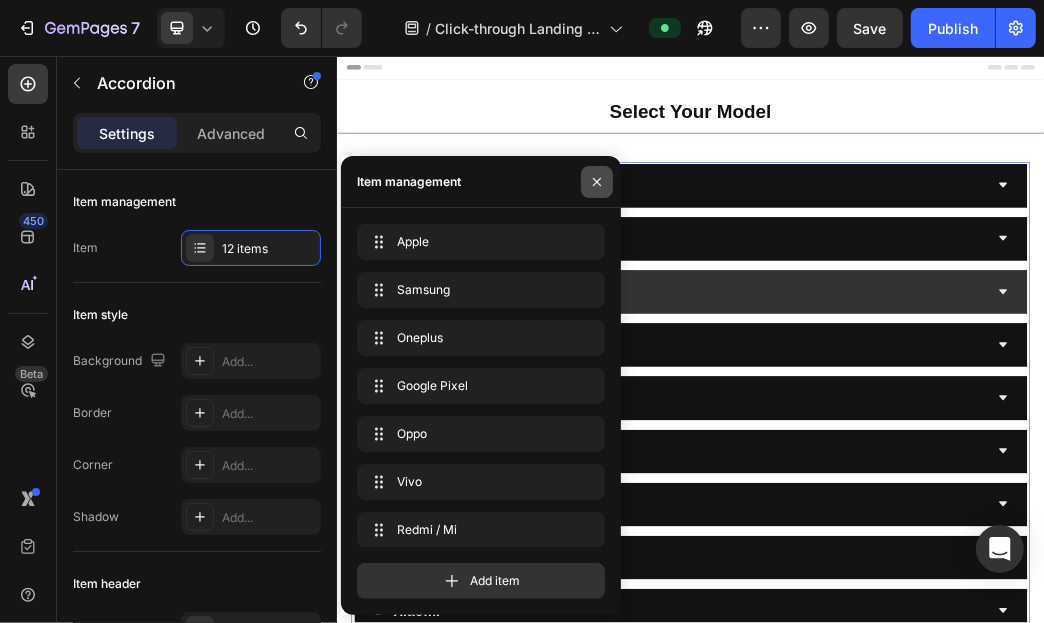 click 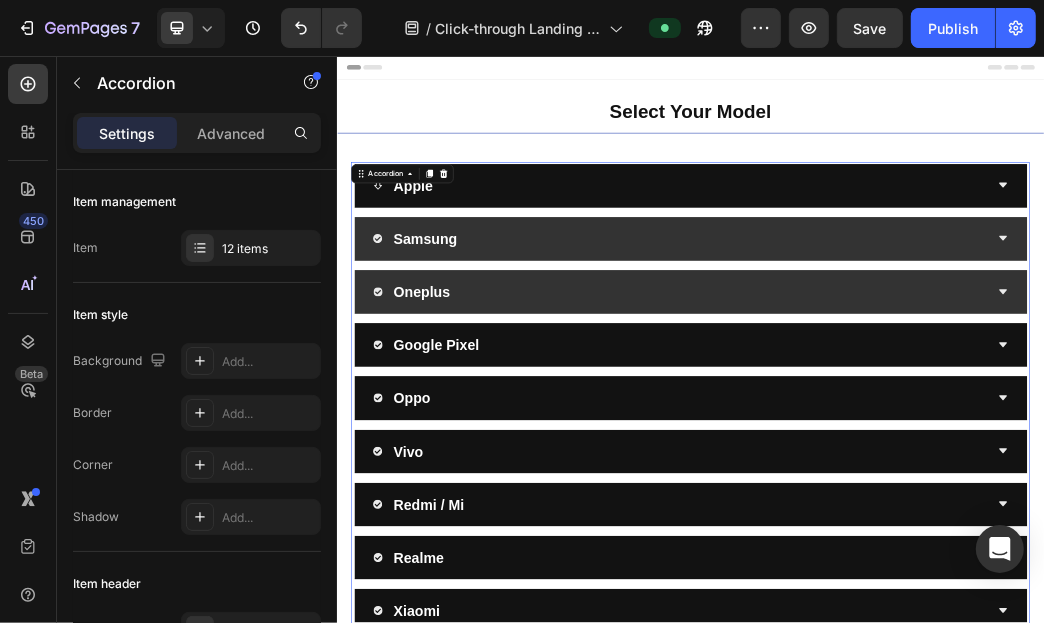 click on "Samsung" at bounding box center (919, 365) 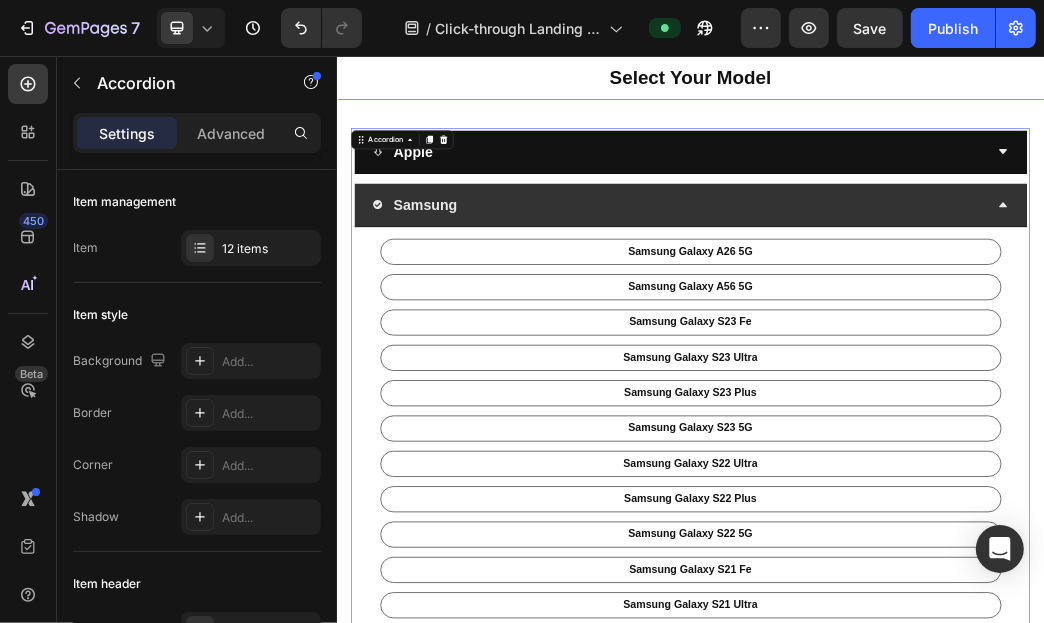 scroll, scrollTop: 0, scrollLeft: 0, axis: both 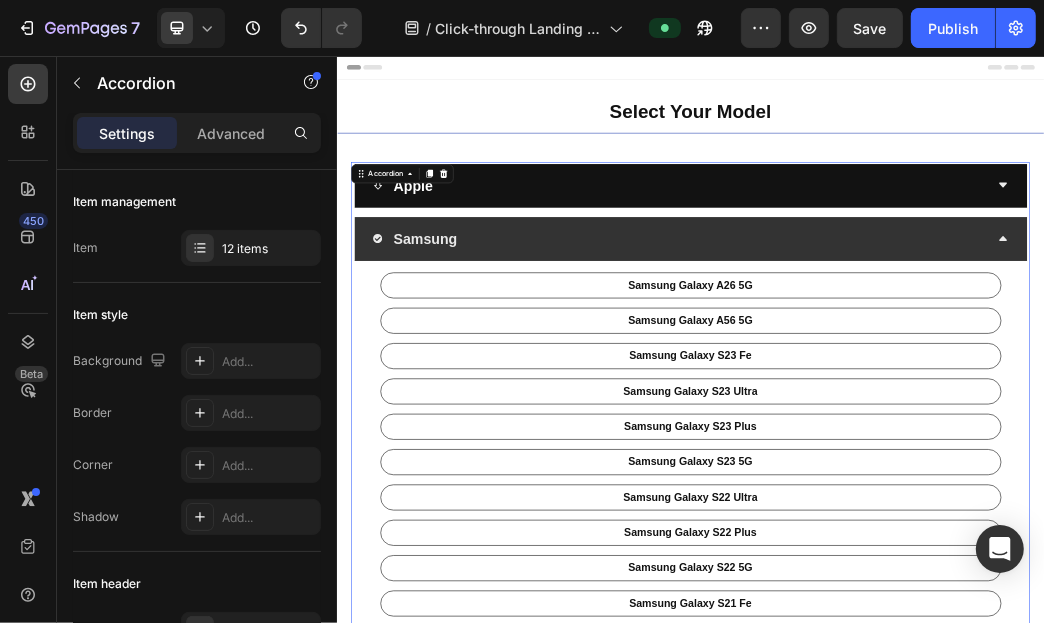 click on "Samsung" at bounding box center (919, 365) 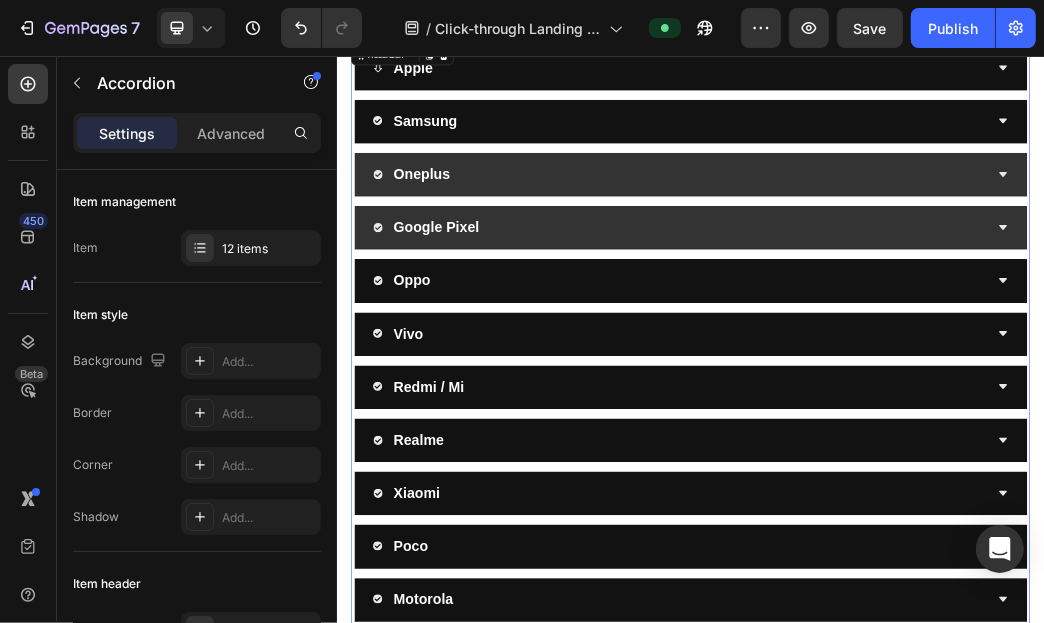 scroll, scrollTop: 200, scrollLeft: 0, axis: vertical 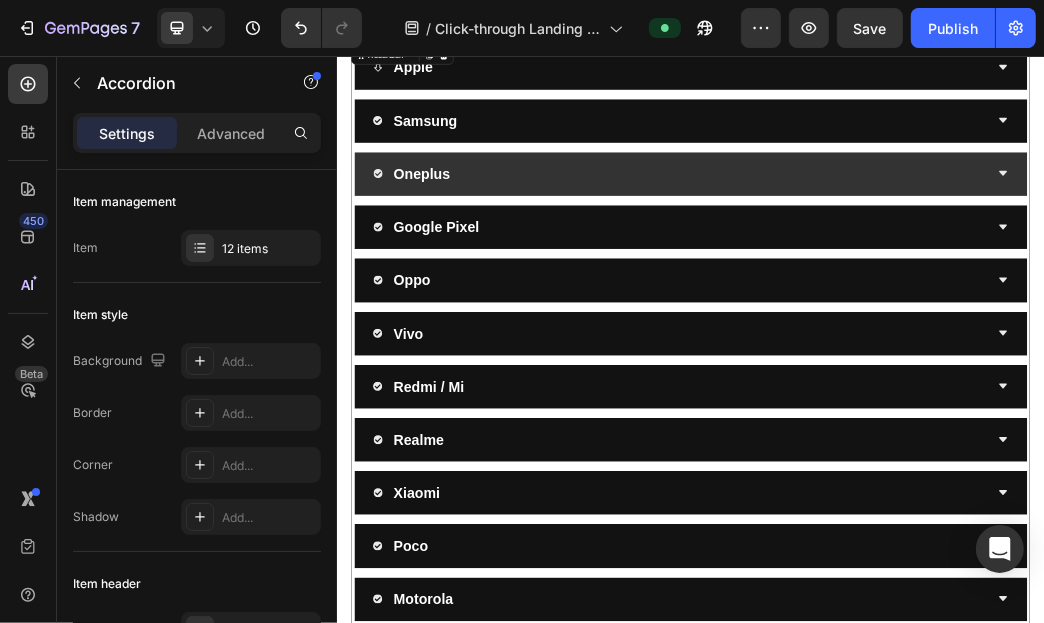 click on "Oneplus" at bounding box center [919, 255] 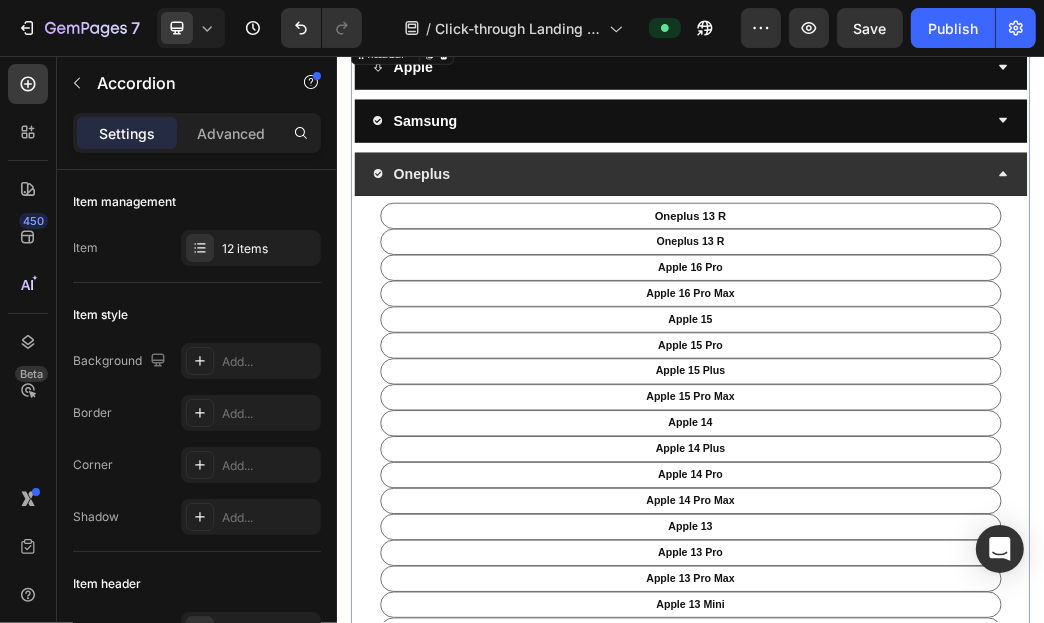 click on "Oneplus" at bounding box center (919, 255) 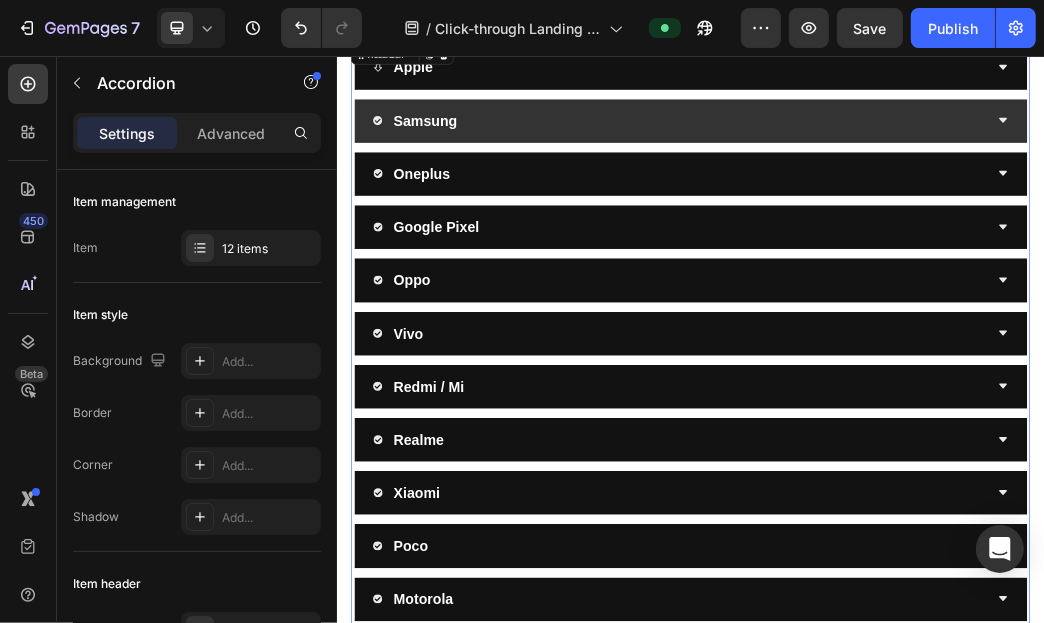 click on "Samsung" at bounding box center [486, 165] 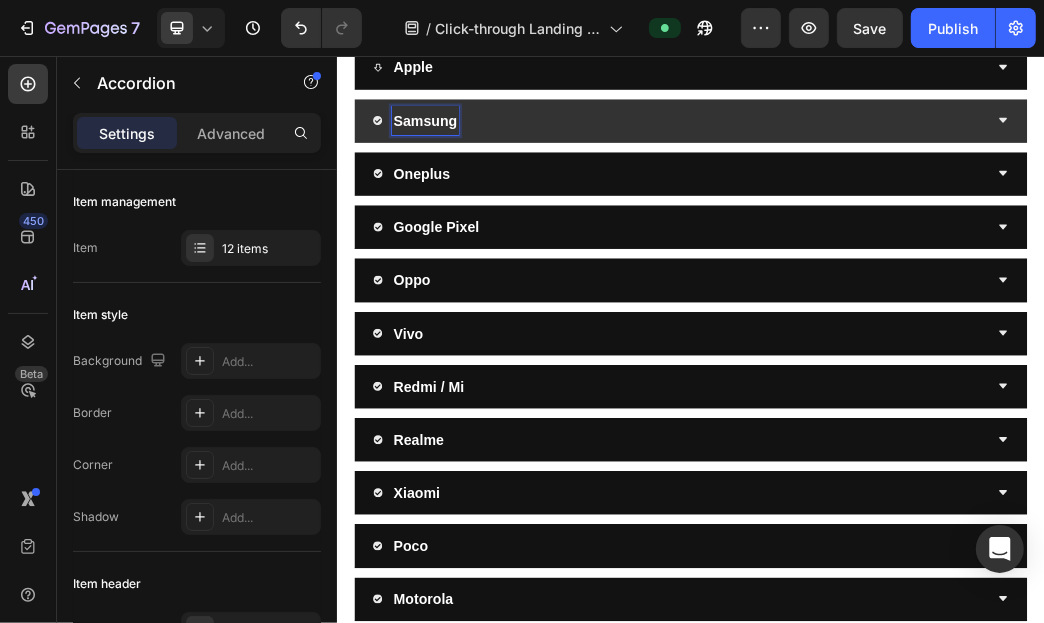 click on "Samsung" at bounding box center [919, 165] 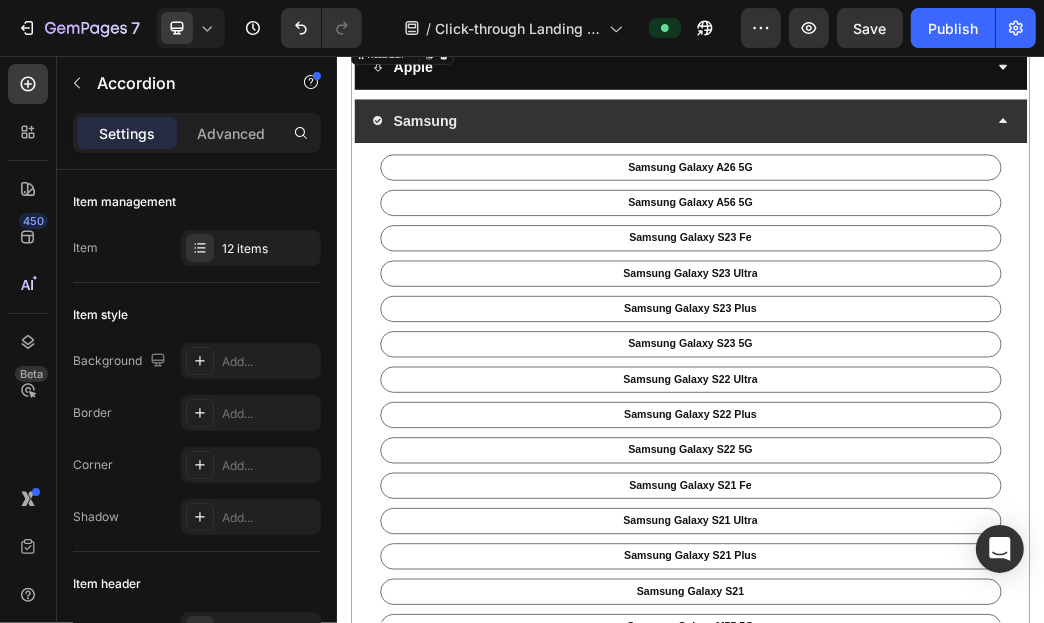 click 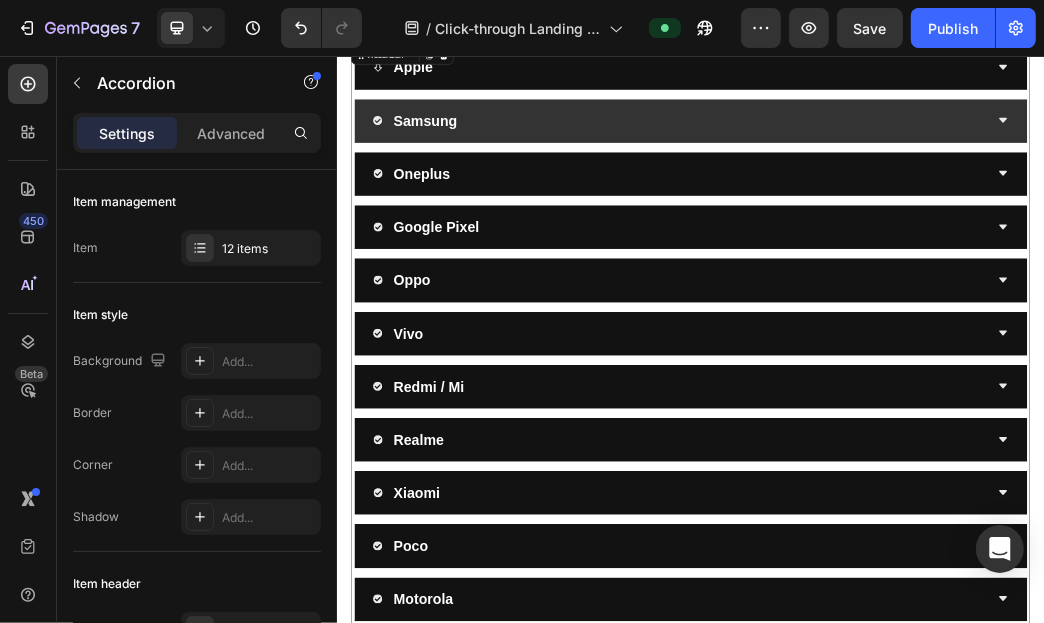 click on "Samsung" at bounding box center [919, 165] 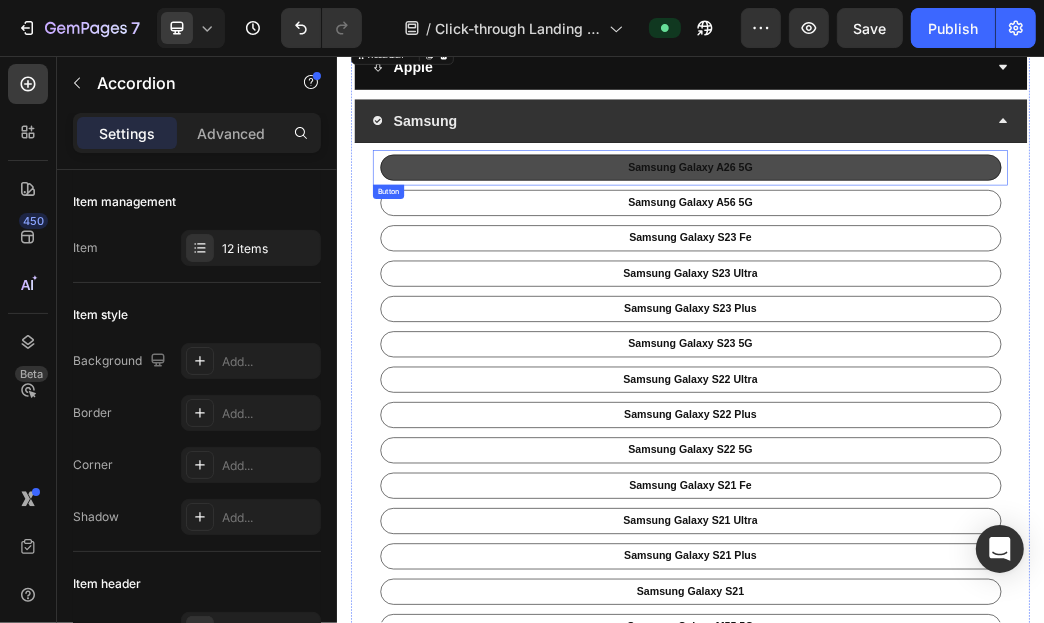click on "samsung galaxy A26 5G" at bounding box center (936, 245) 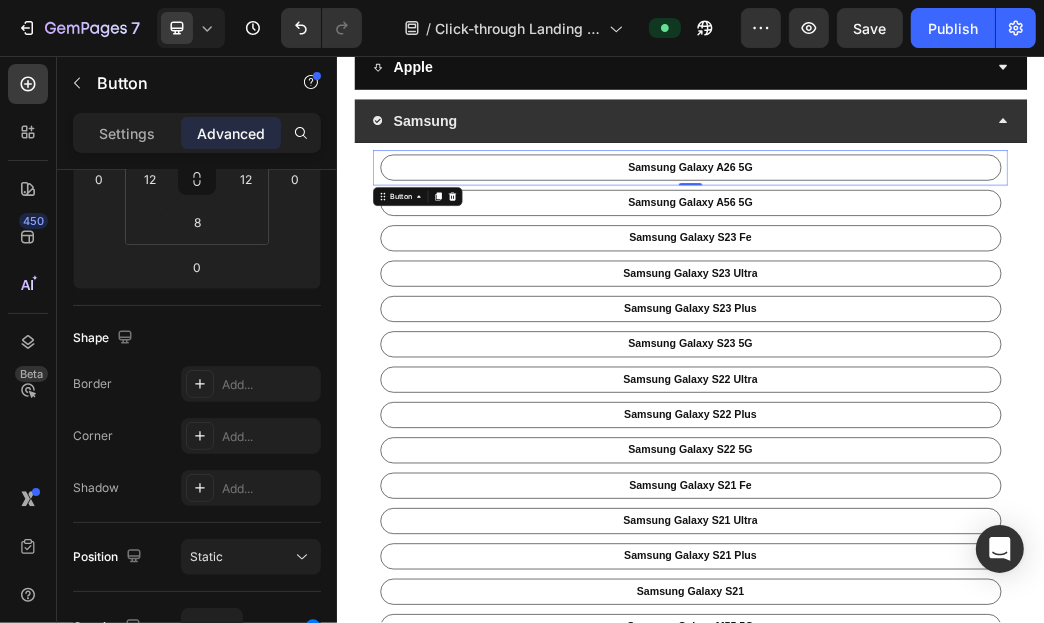 scroll, scrollTop: 0, scrollLeft: 0, axis: both 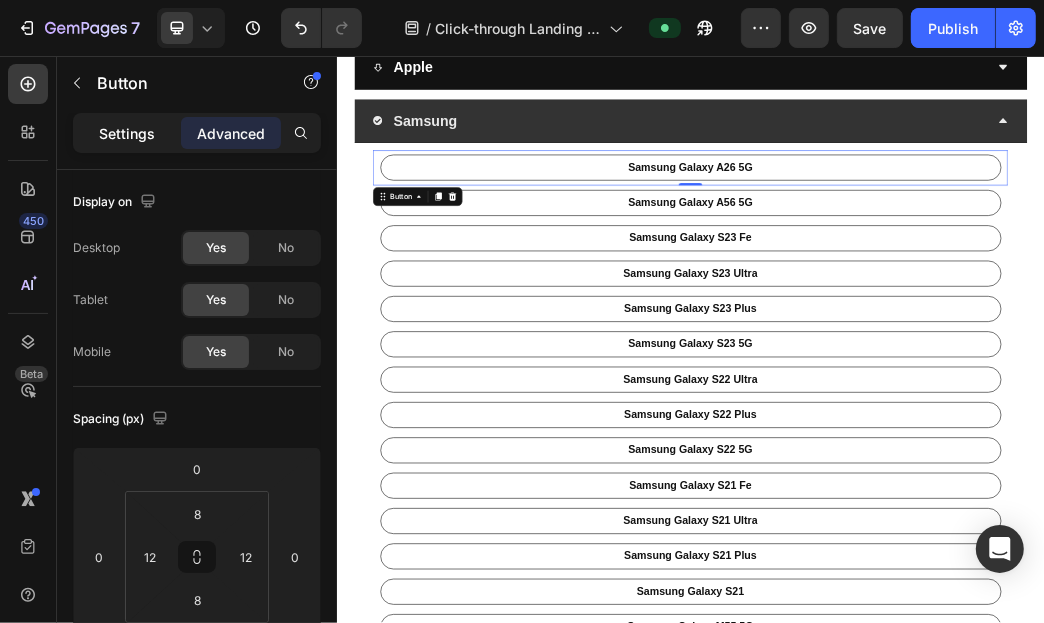 click on "Settings" at bounding box center (127, 133) 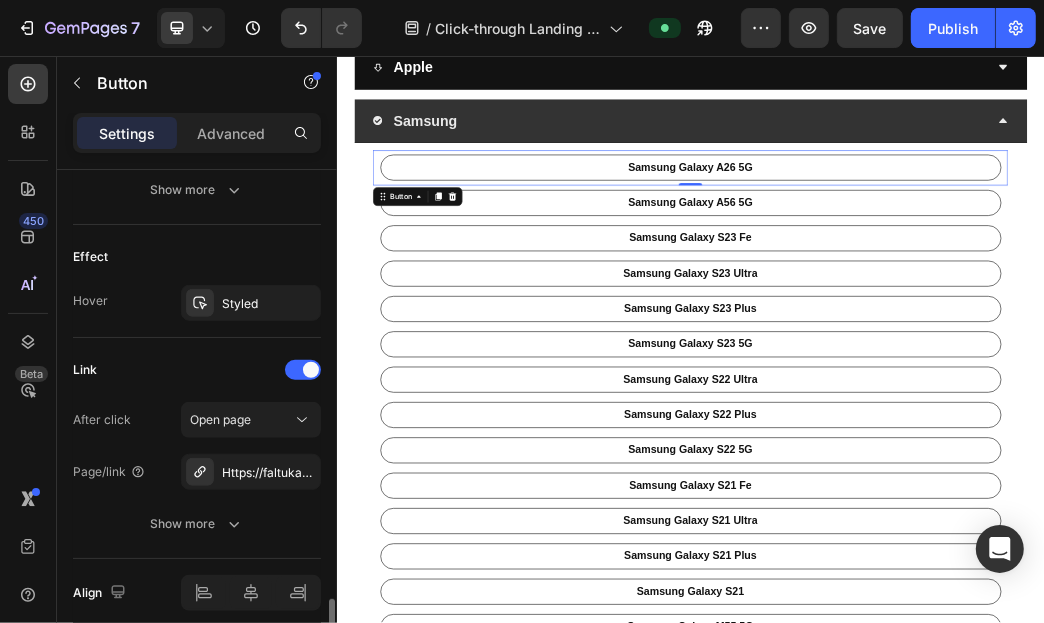 scroll, scrollTop: 1078, scrollLeft: 0, axis: vertical 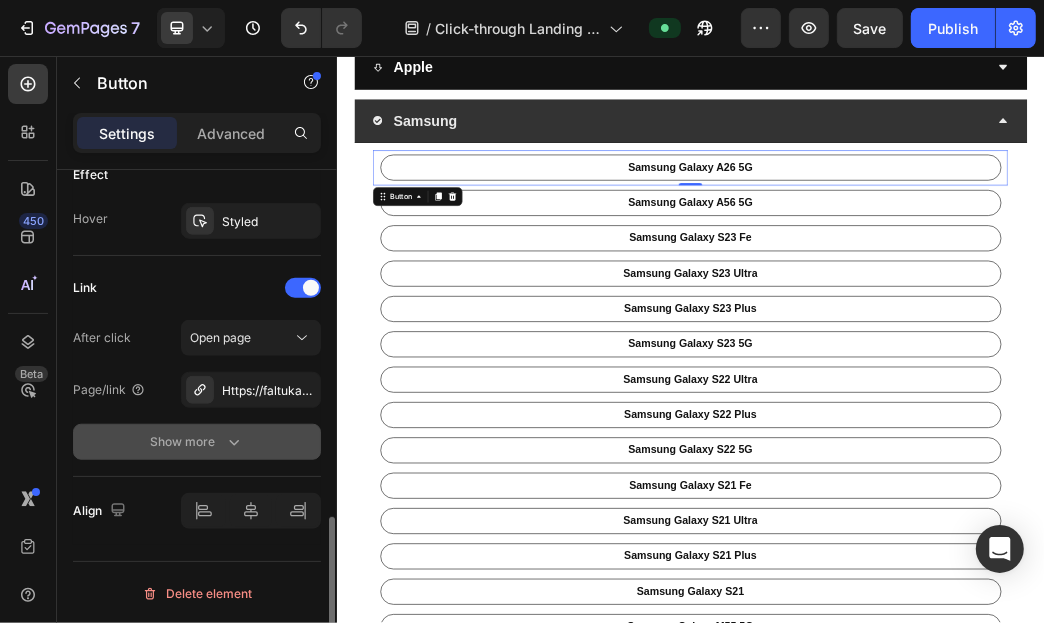 click on "Show more" 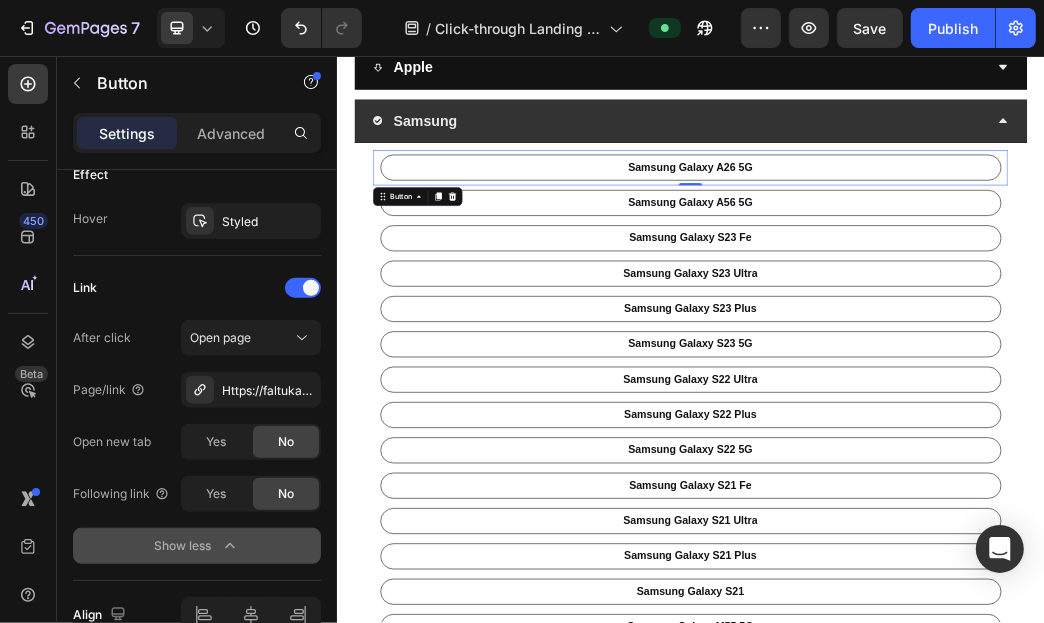 scroll, scrollTop: 1182, scrollLeft: 0, axis: vertical 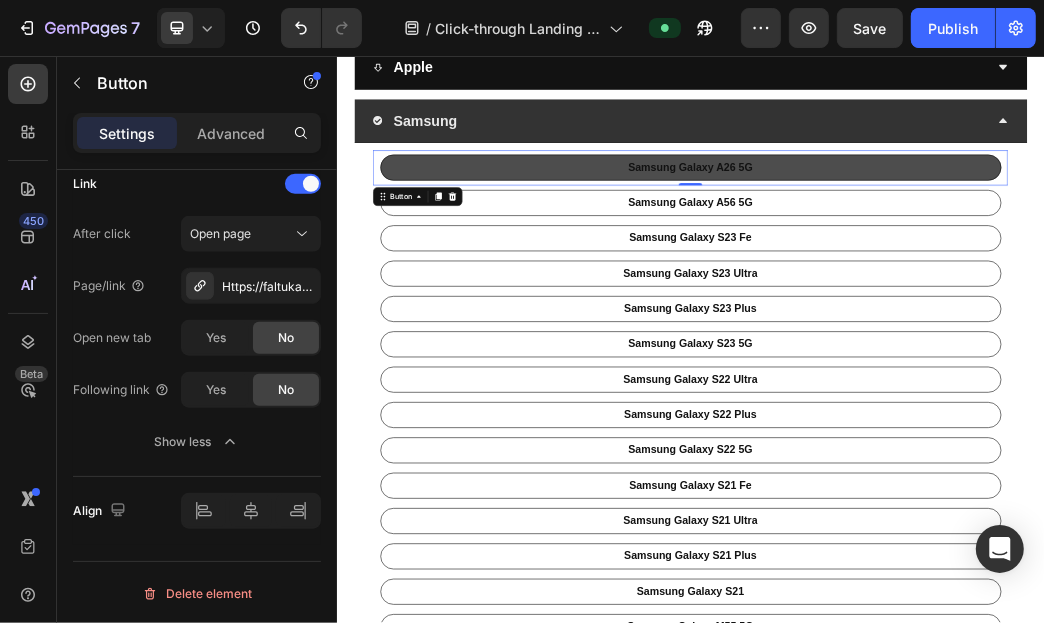 click on "samsung galaxy A26 5G" at bounding box center [936, 245] 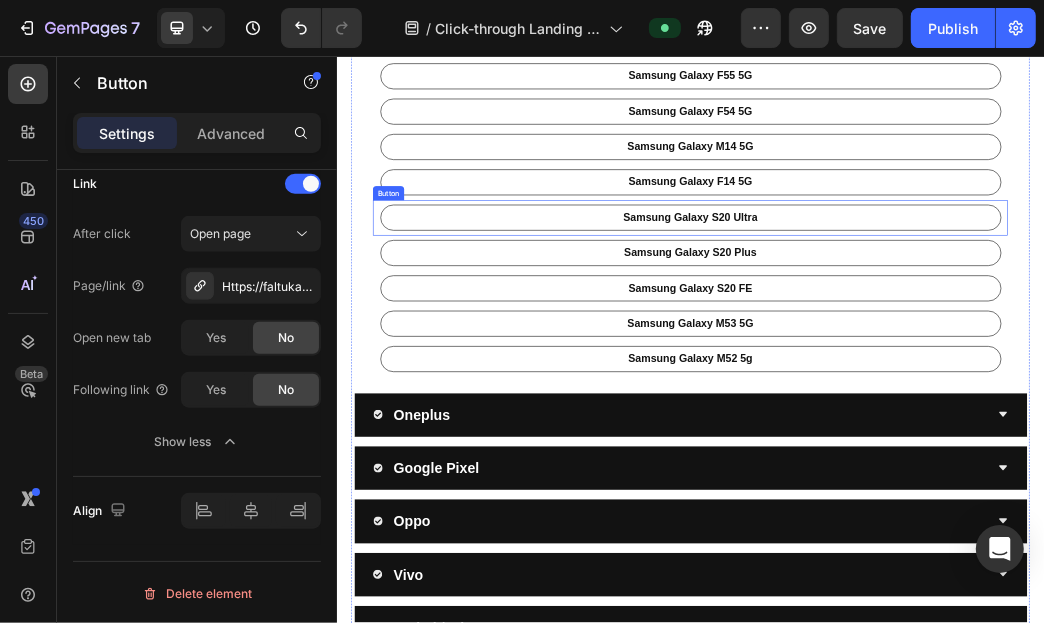 scroll, scrollTop: 1200, scrollLeft: 0, axis: vertical 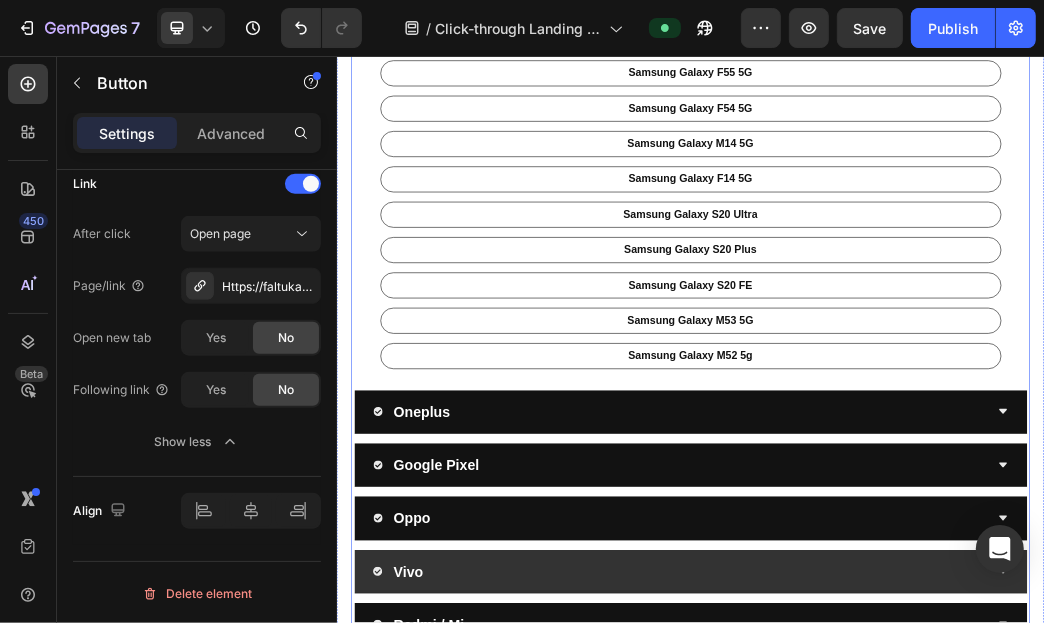 drag, startPoint x: 856, startPoint y: 646, endPoint x: 847, endPoint y: 667, distance: 22.847319 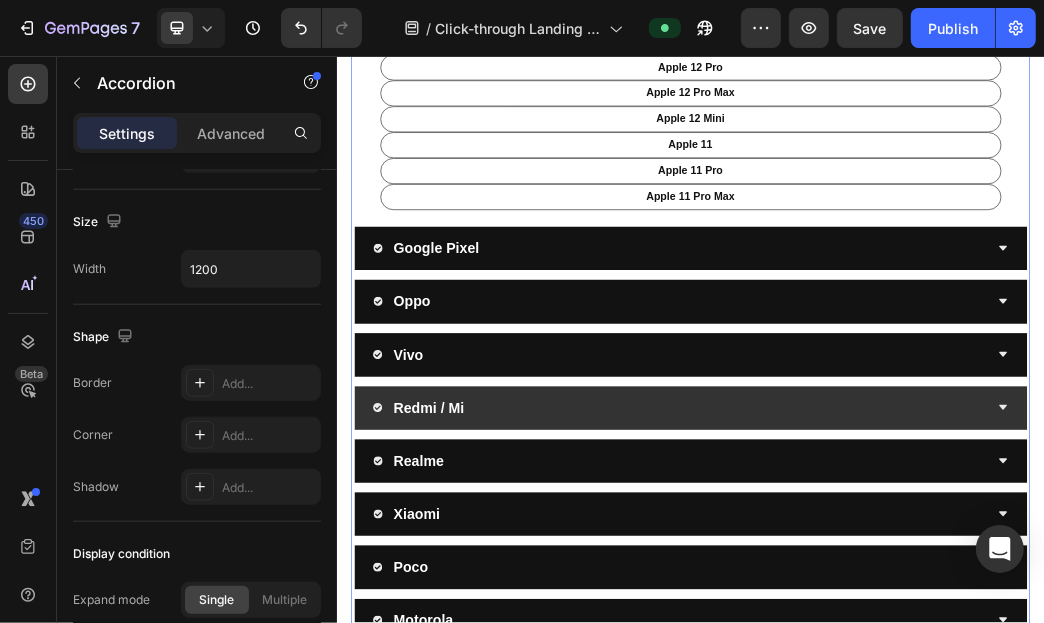 scroll, scrollTop: 0, scrollLeft: 0, axis: both 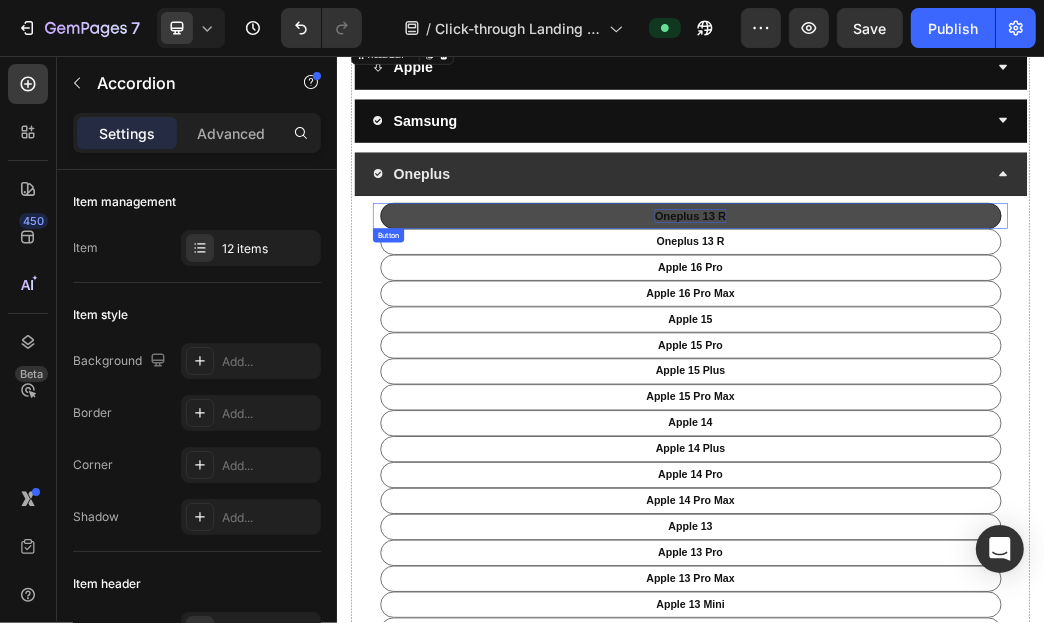 click on "Oneplus   13 R" at bounding box center (935, 326) 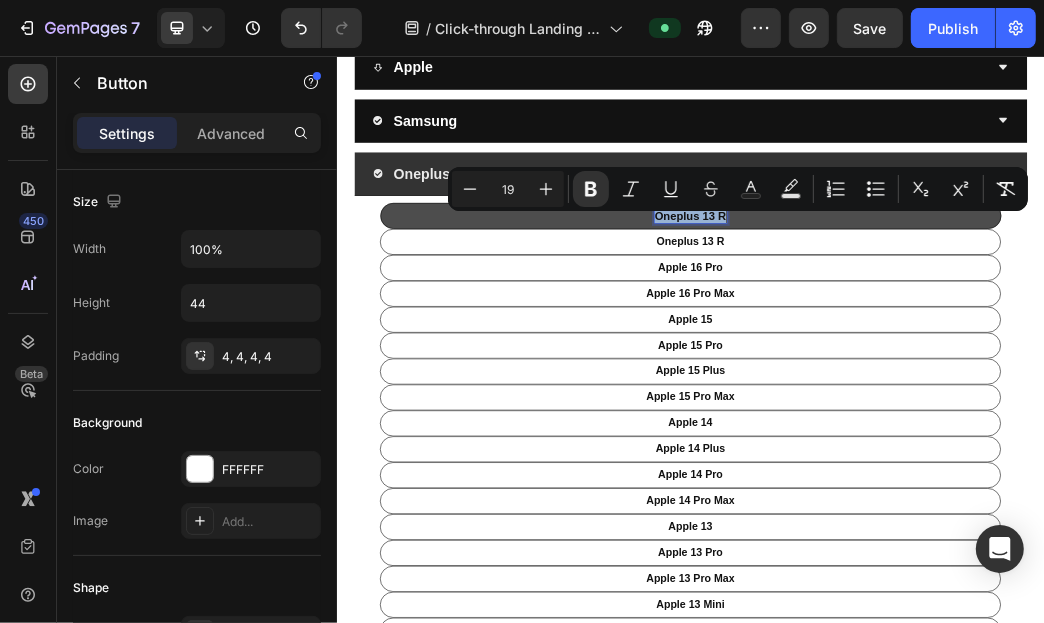 scroll, scrollTop: 187, scrollLeft: 0, axis: vertical 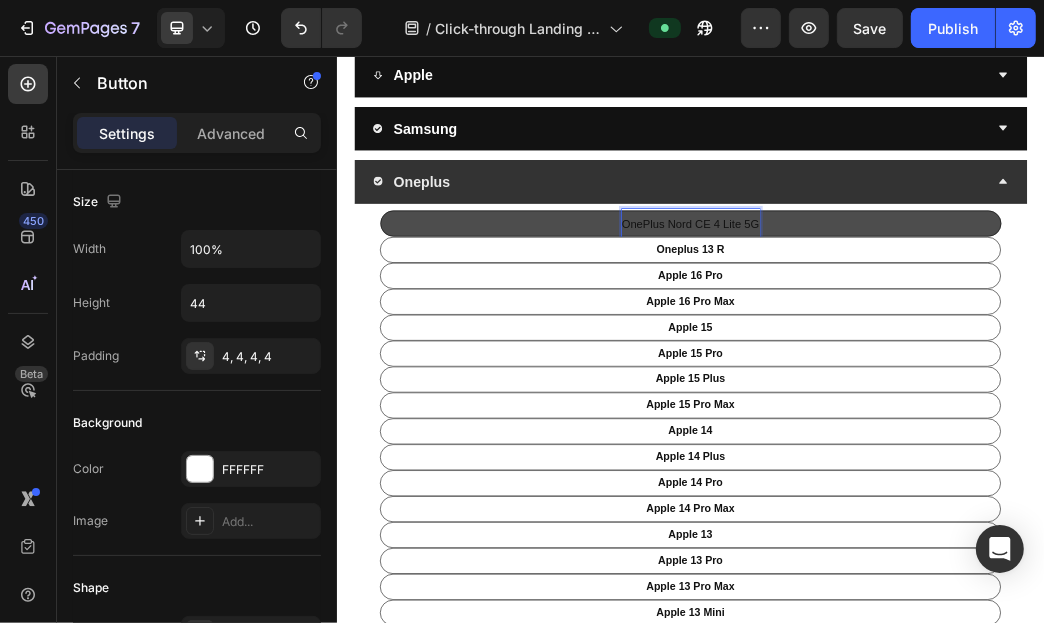 click on "OnePlus Nord CE 4 Lite 5G" at bounding box center (935, 340) 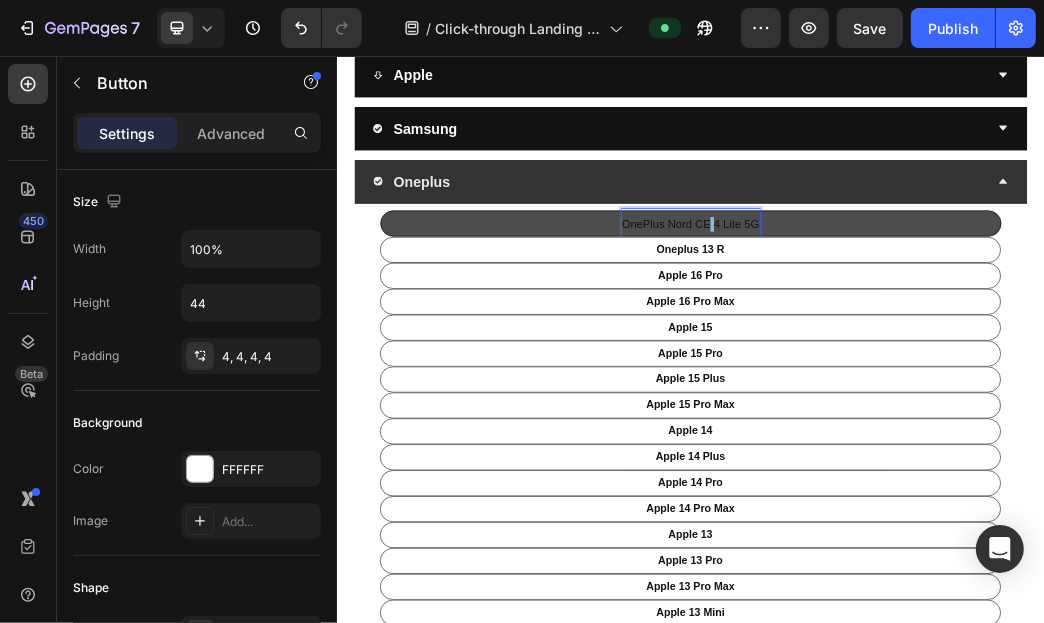click on "OnePlus Nord CE 4 Lite 5G" at bounding box center (935, 340) 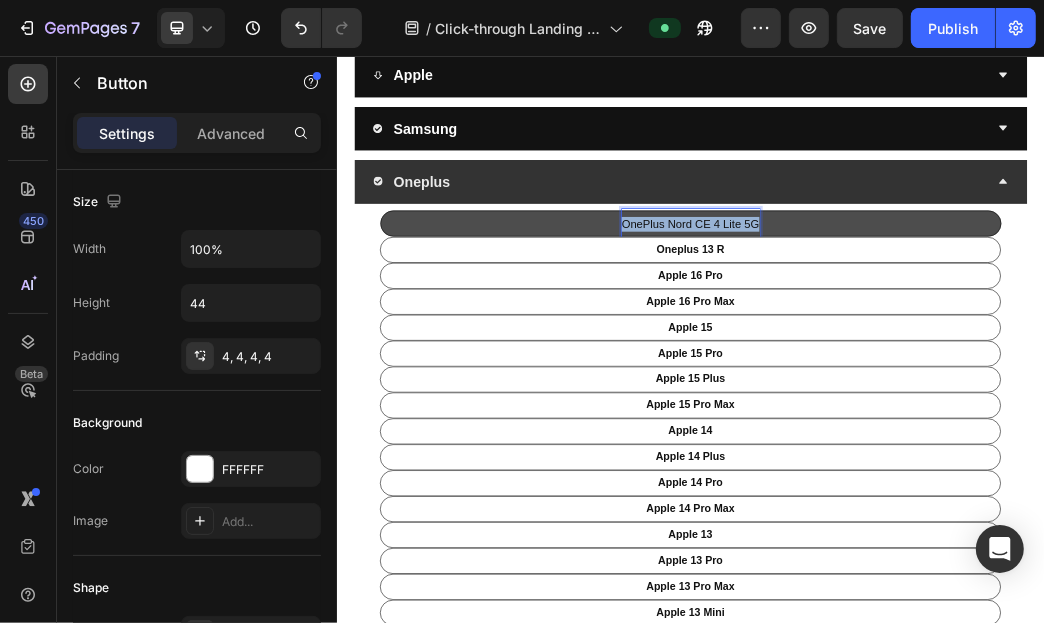 click on "OnePlus Nord CE 4 Lite 5G" at bounding box center [935, 340] 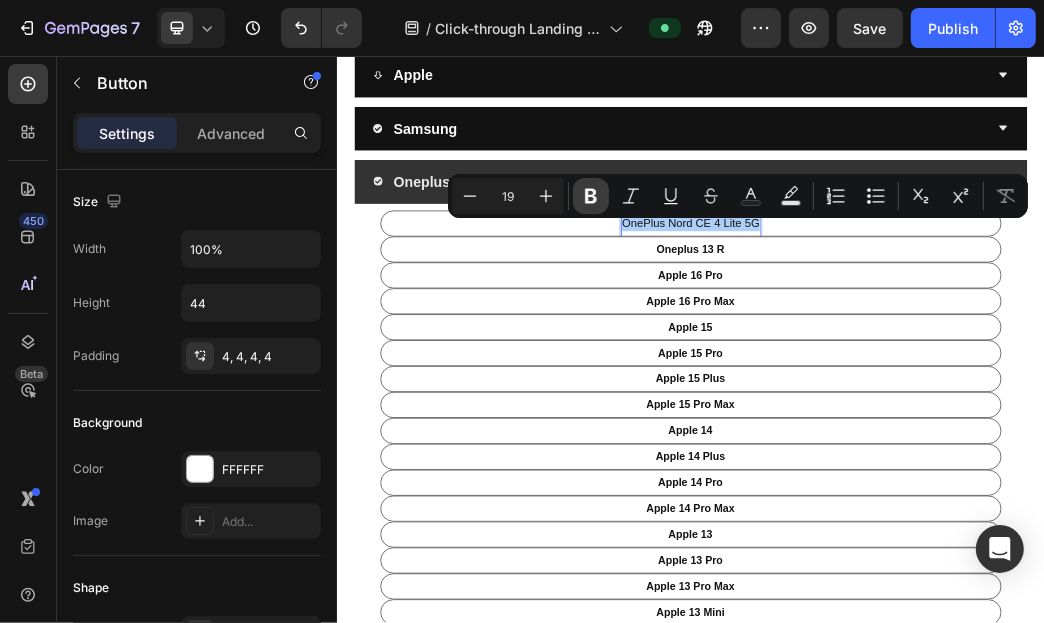 click 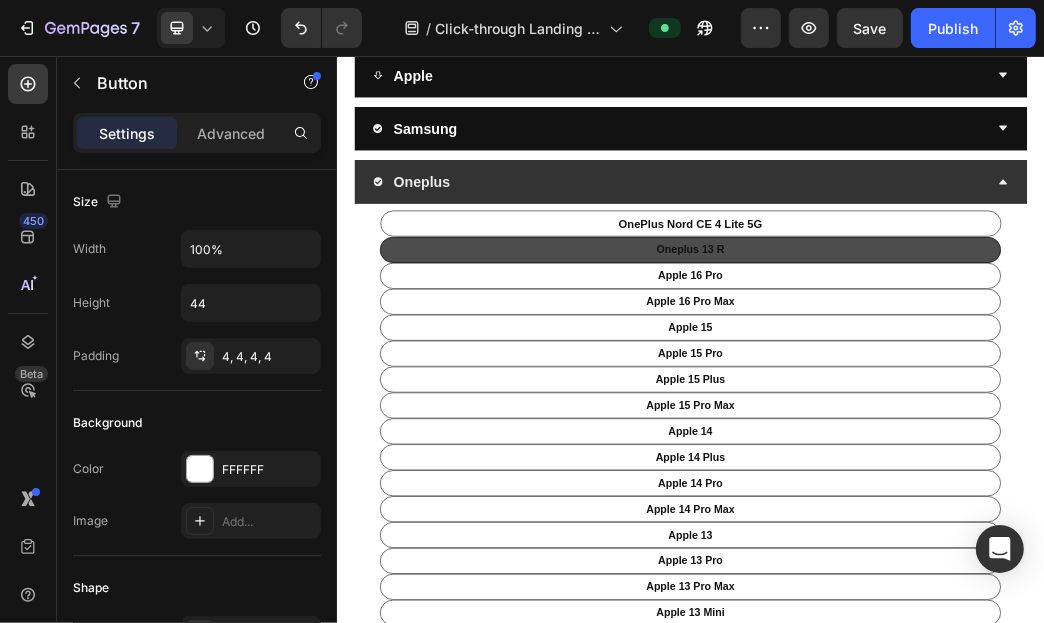 scroll, scrollTop: 174, scrollLeft: 0, axis: vertical 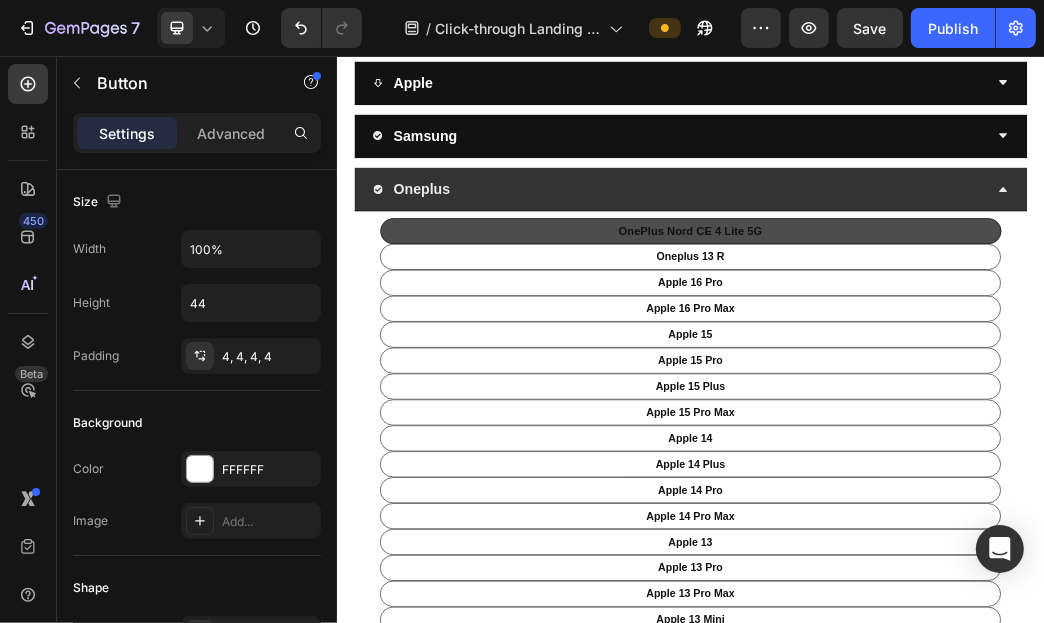 click on "OnePlus Nord CE 4 Lite 5G" at bounding box center (936, 353) 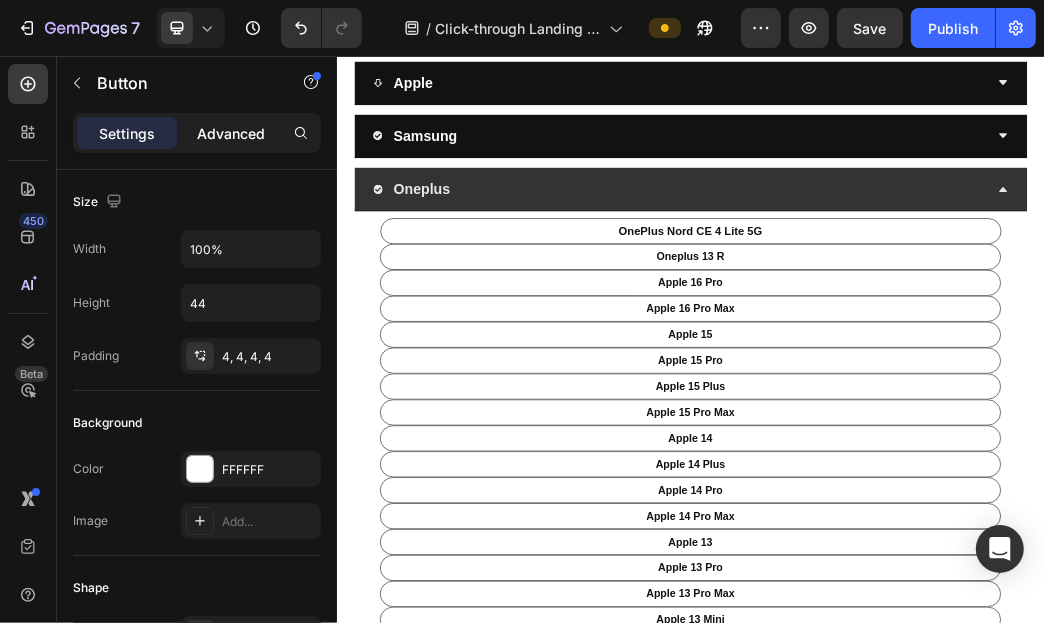 click on "Advanced" at bounding box center [231, 133] 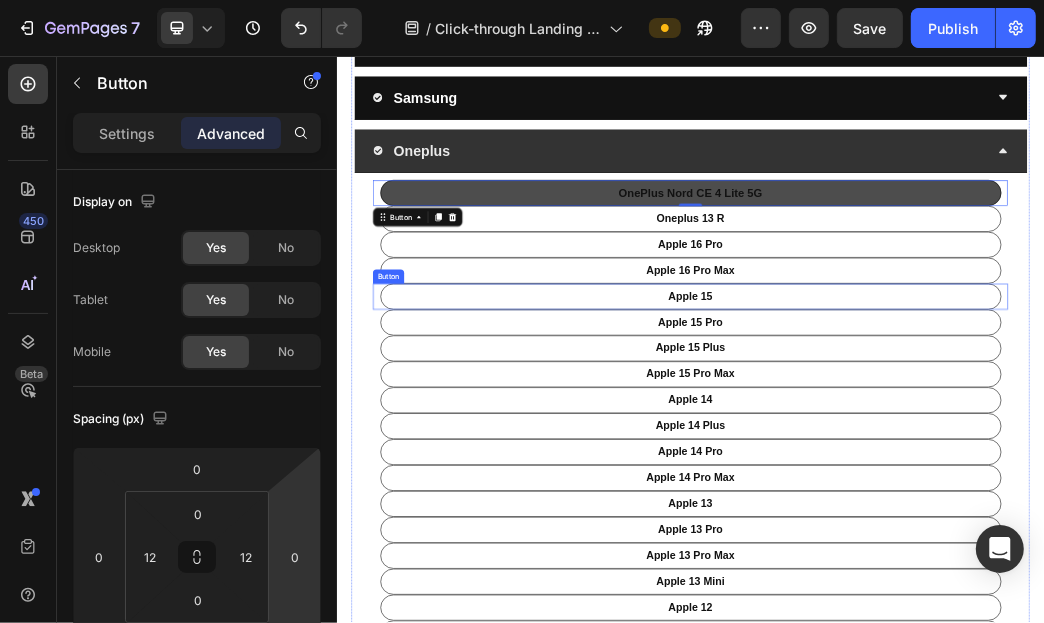 scroll, scrollTop: 274, scrollLeft: 0, axis: vertical 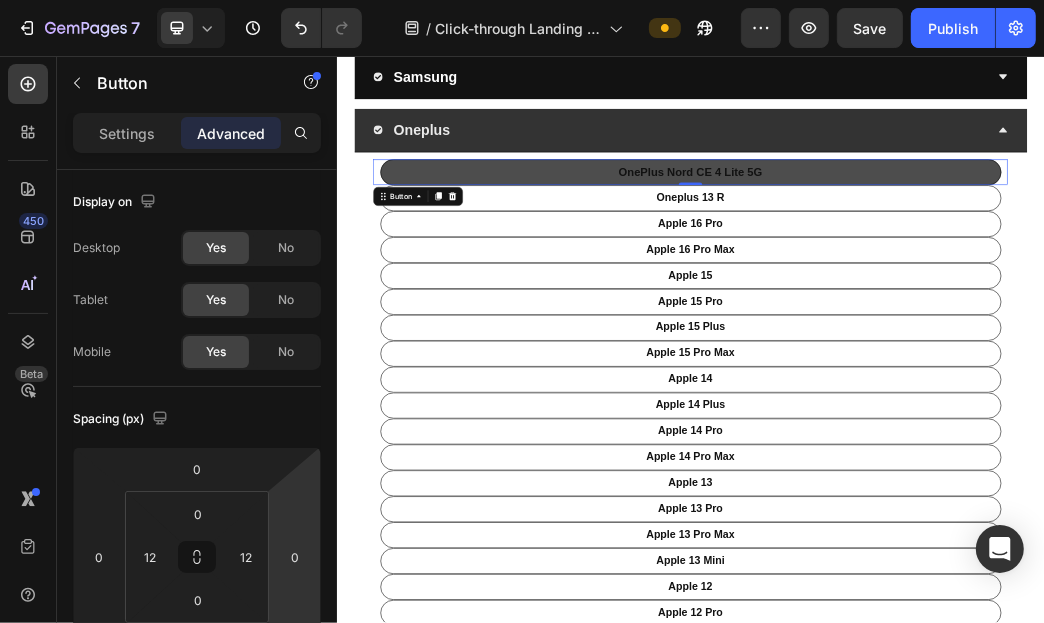 click on "OnePlus Nord CE 4 Lite 5G" at bounding box center (936, 253) 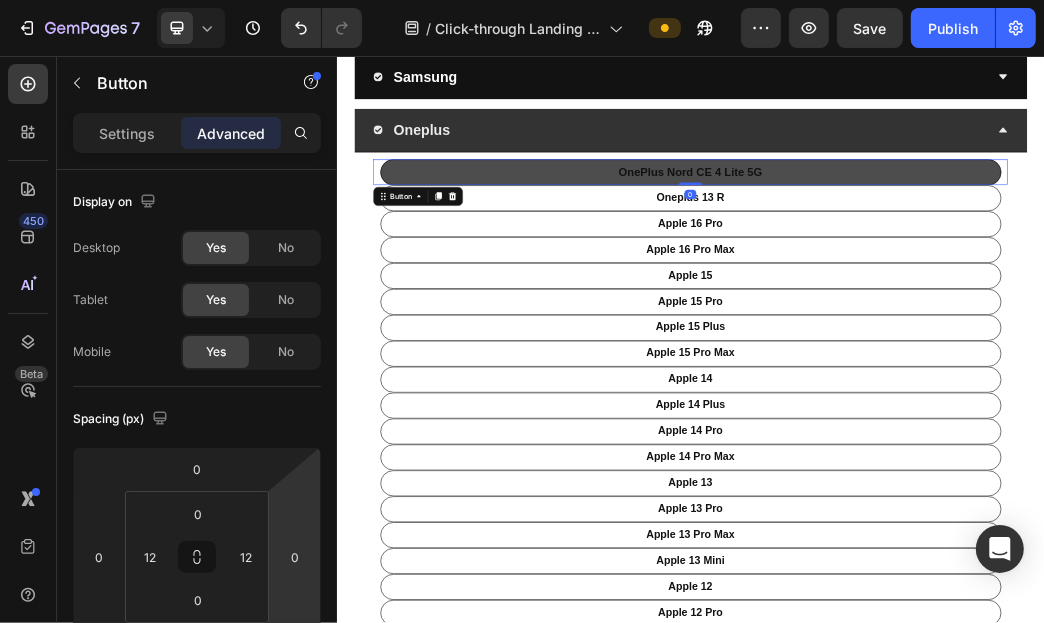 click on "OnePlus Nord CE 4 Lite 5G" at bounding box center (936, 253) 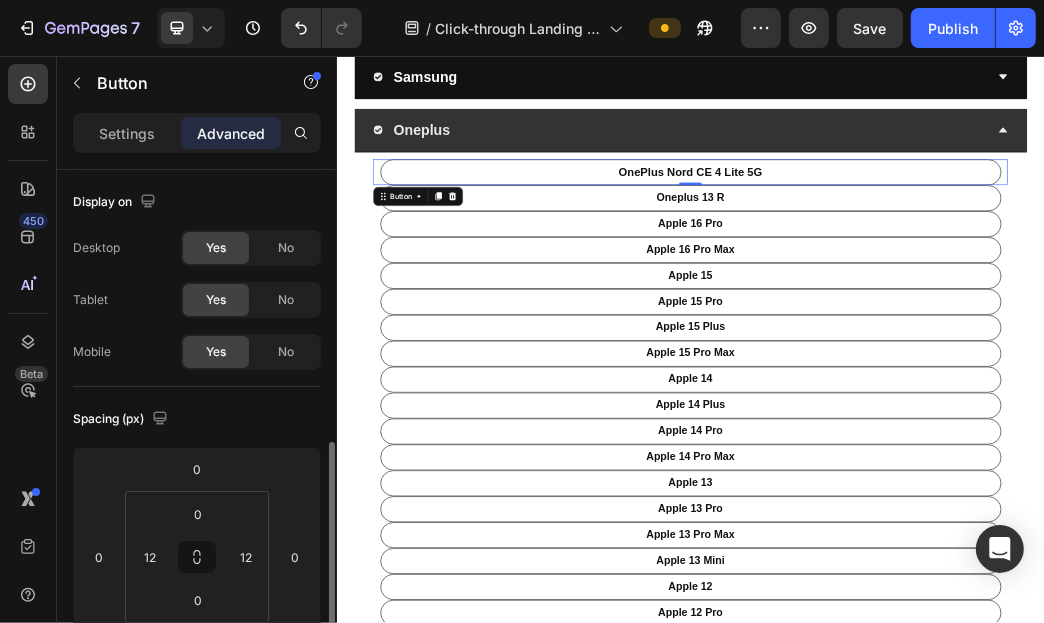scroll, scrollTop: 199, scrollLeft: 0, axis: vertical 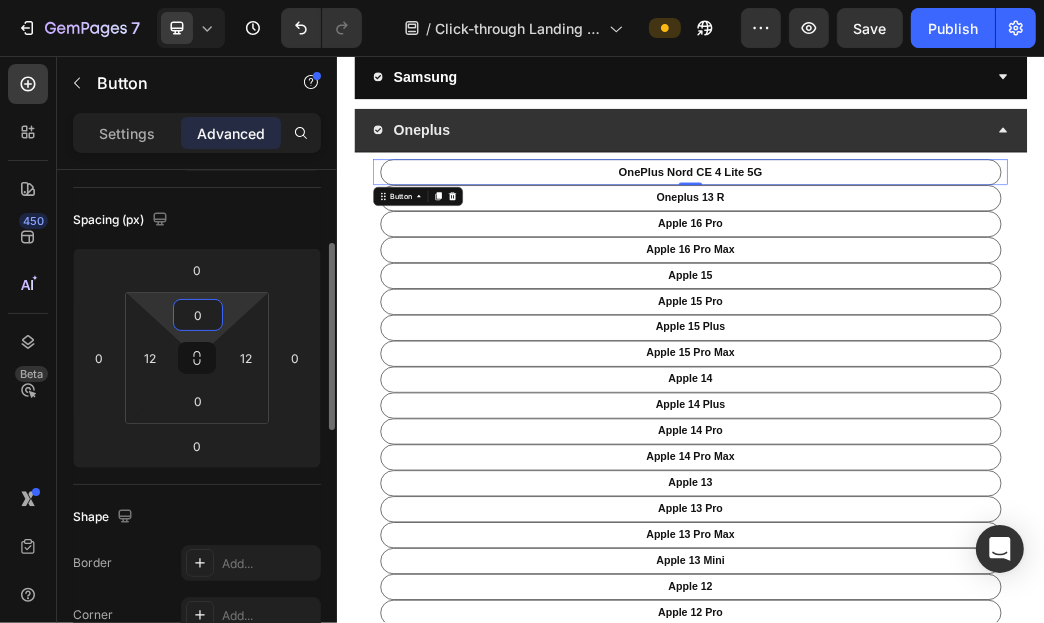 click on "0" at bounding box center [198, 315] 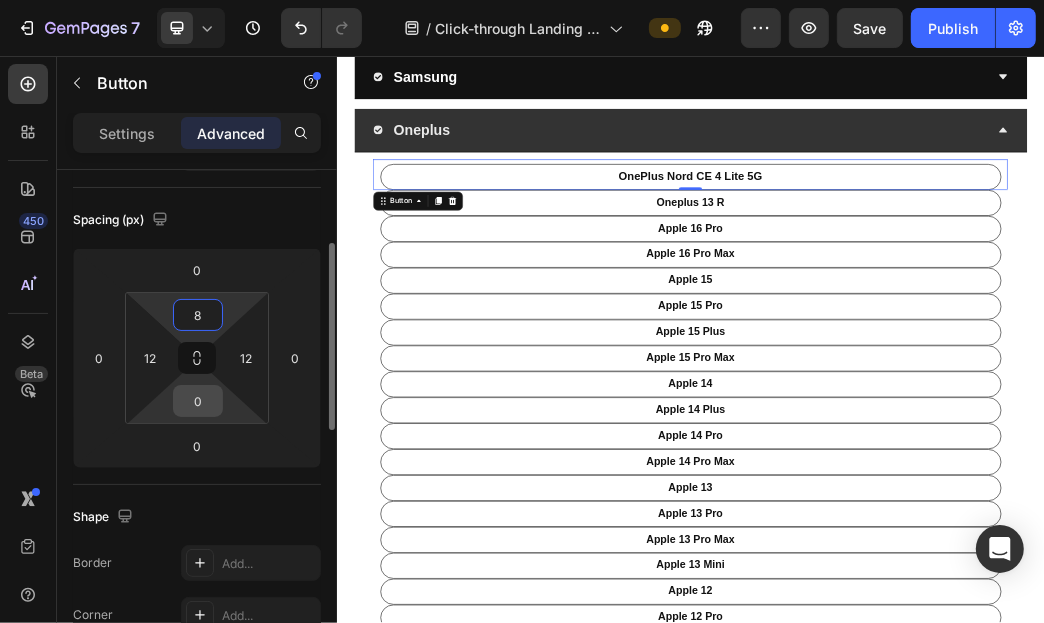 type on "8" 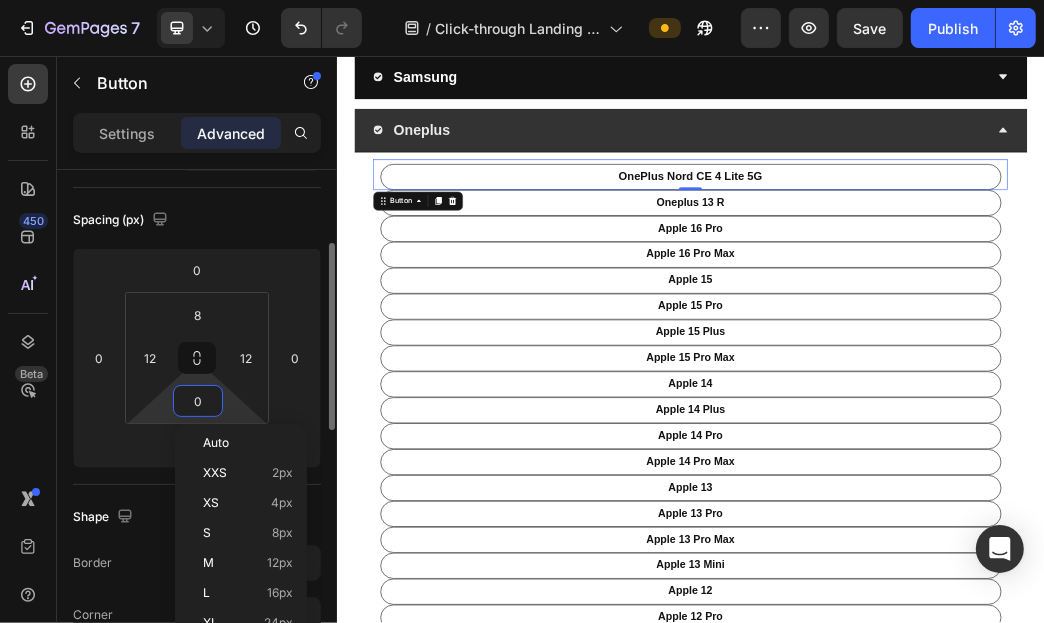 type on "8" 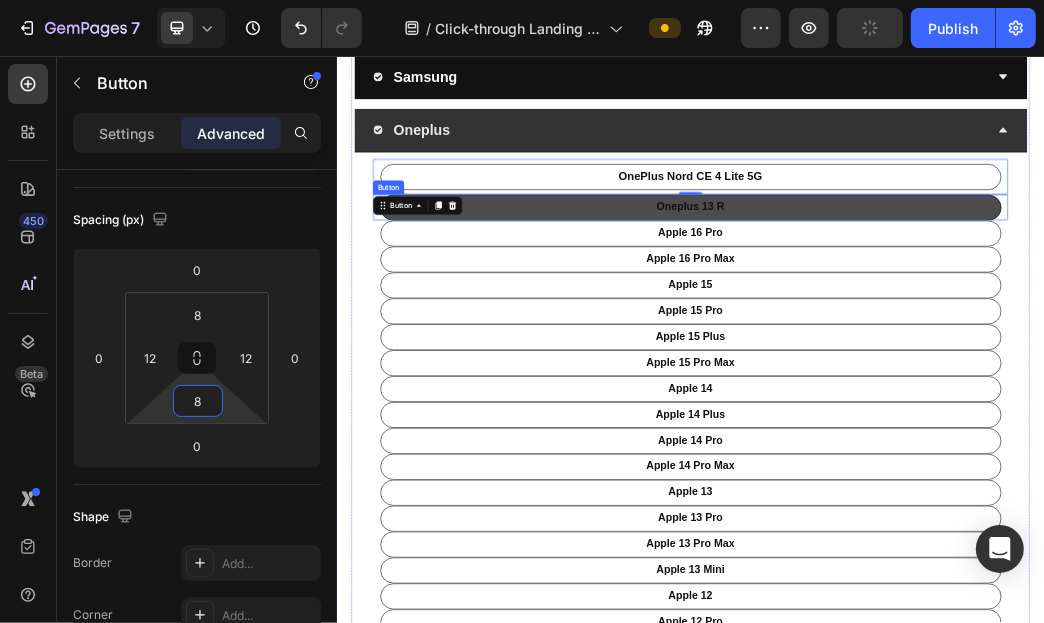 click on "Oneplus   13 R" at bounding box center (936, 313) 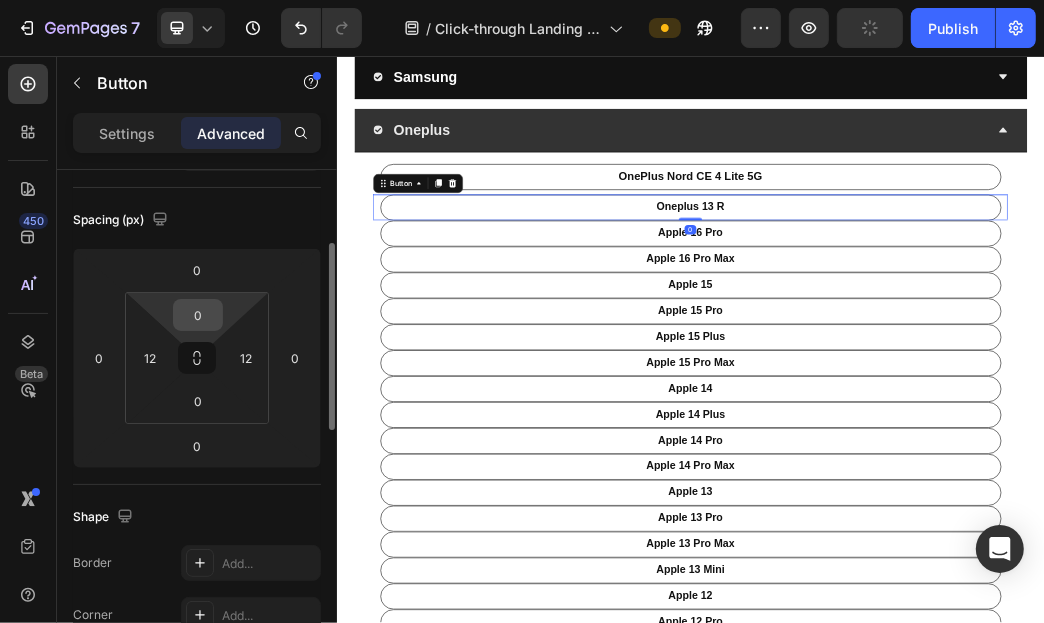 click on "0" at bounding box center (198, 315) 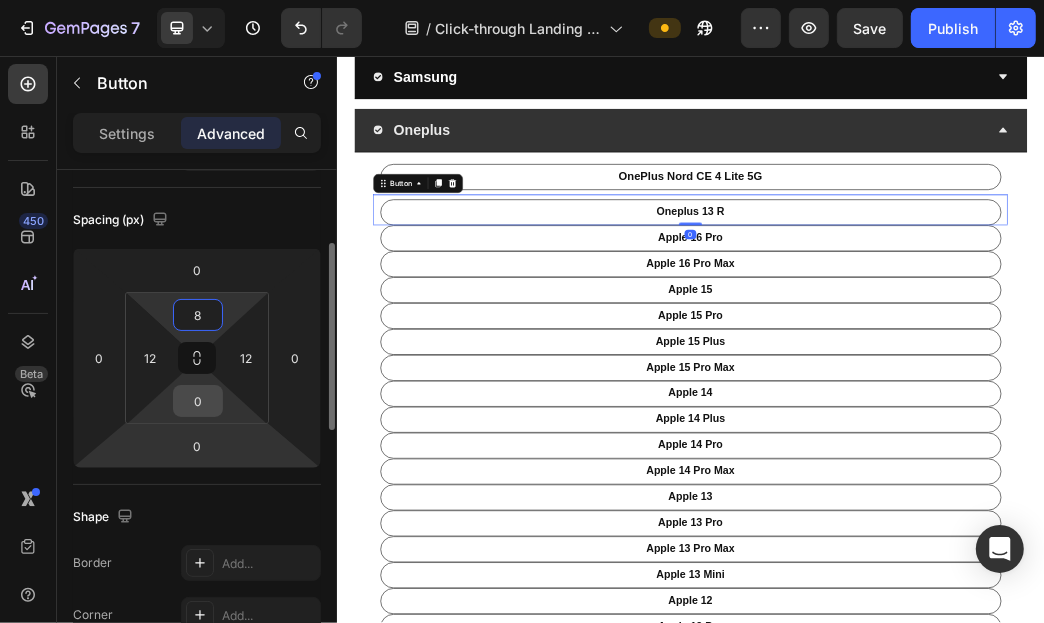 type on "8" 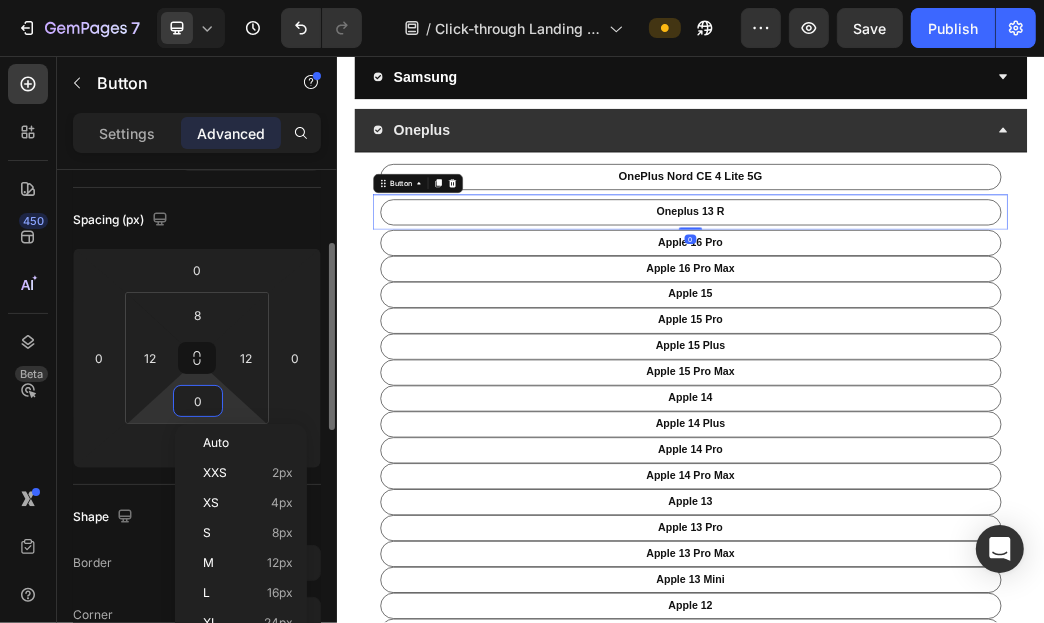 type on "08" 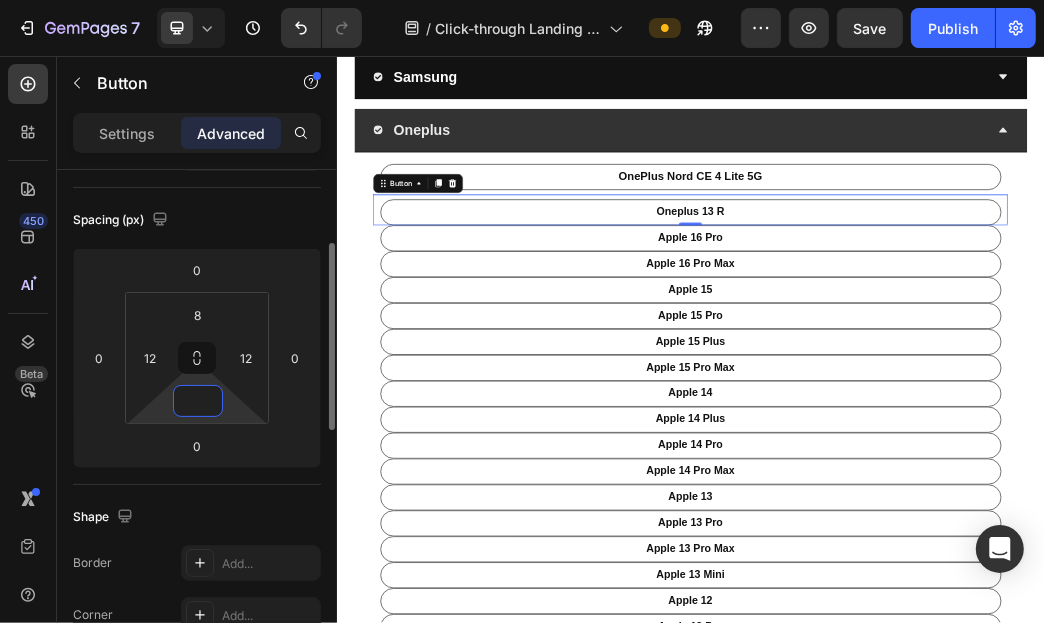 type on "8" 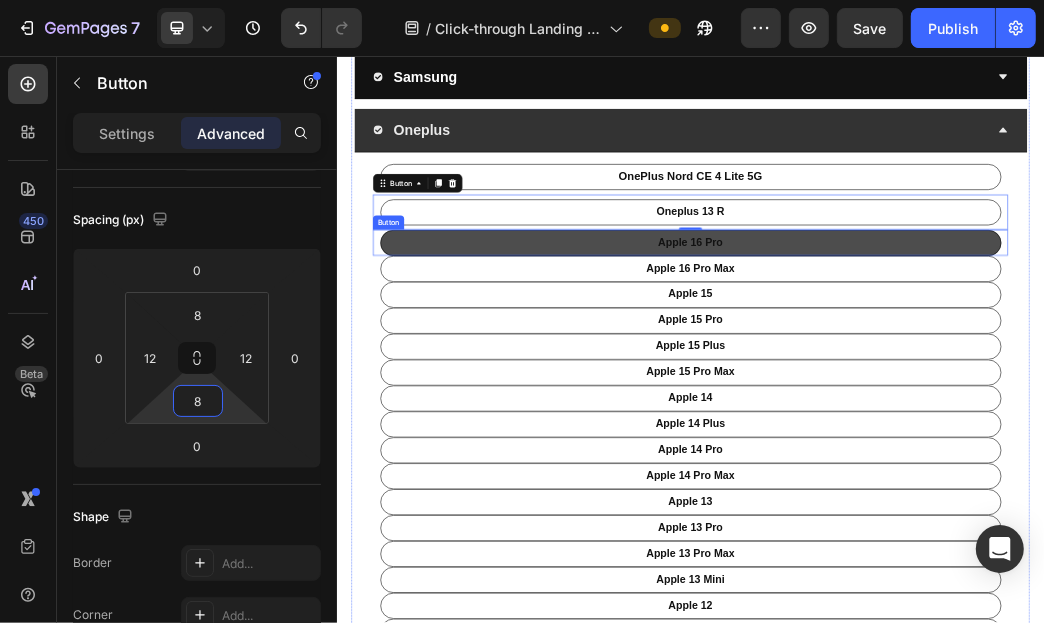 click on "apple 16 pro" at bounding box center (936, 373) 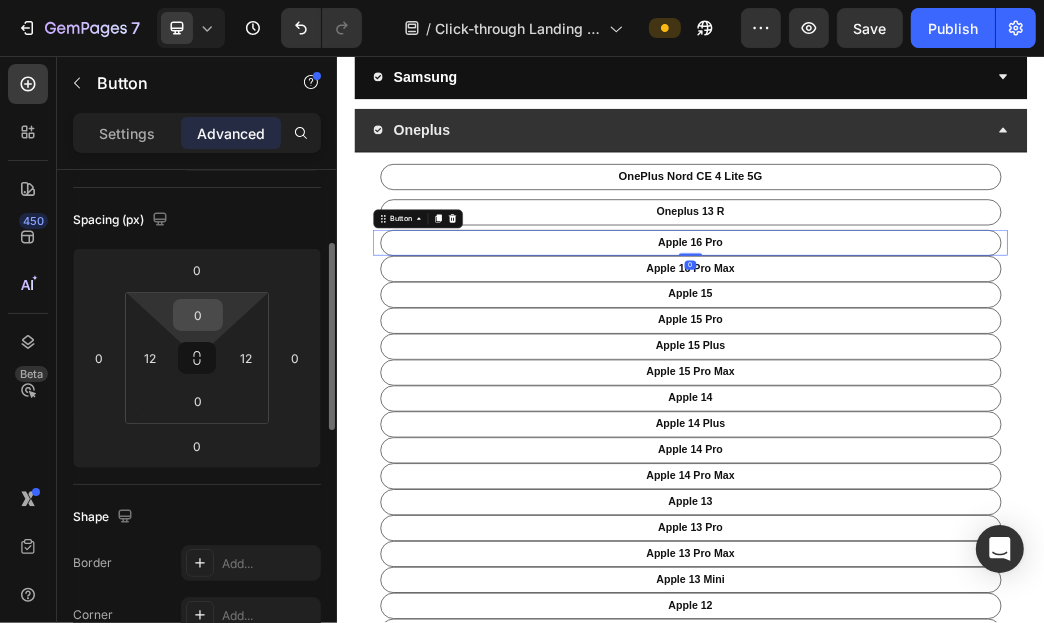 click on "0" at bounding box center (198, 315) 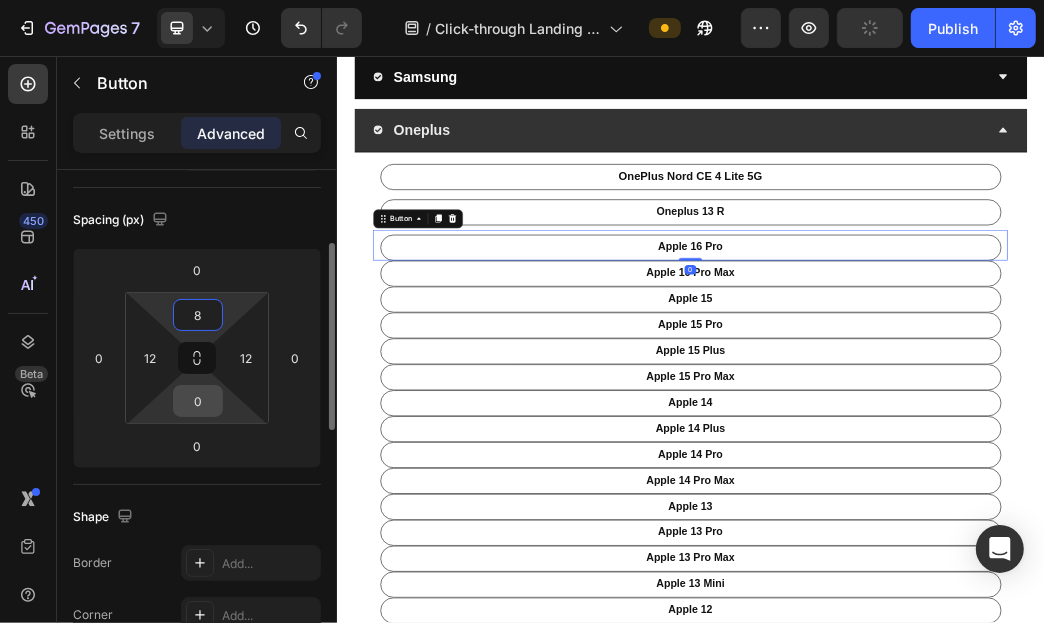 type on "8" 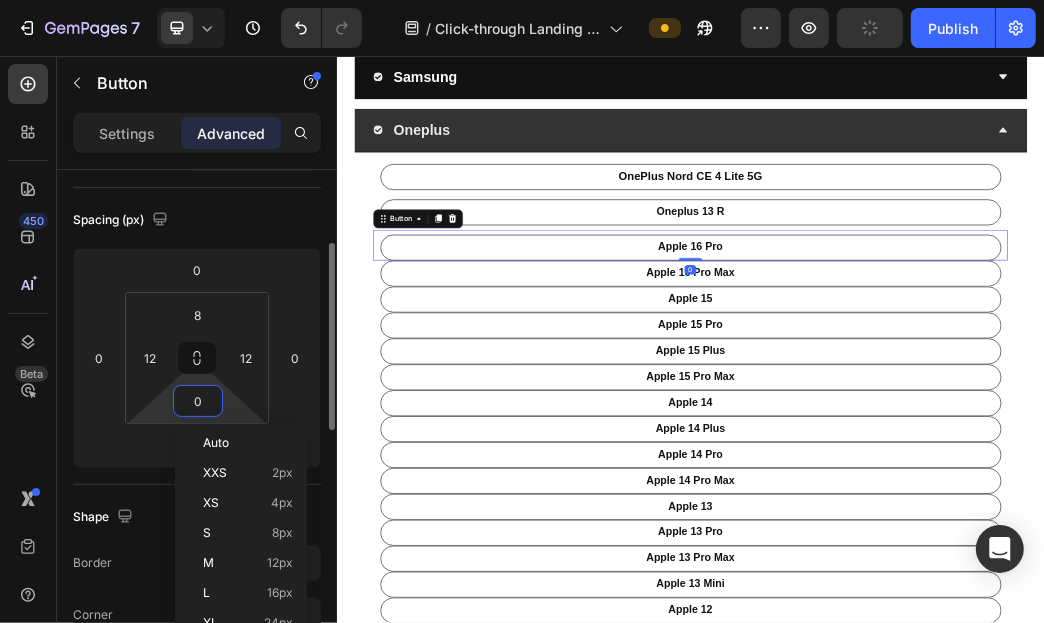 type on "8" 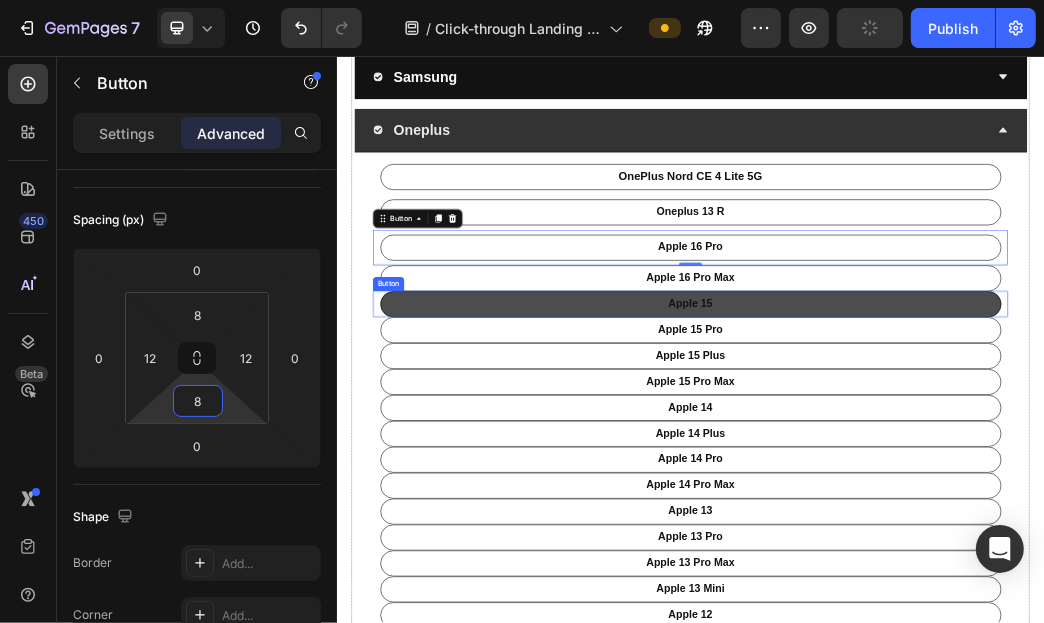 click on "apple 15" at bounding box center (936, 477) 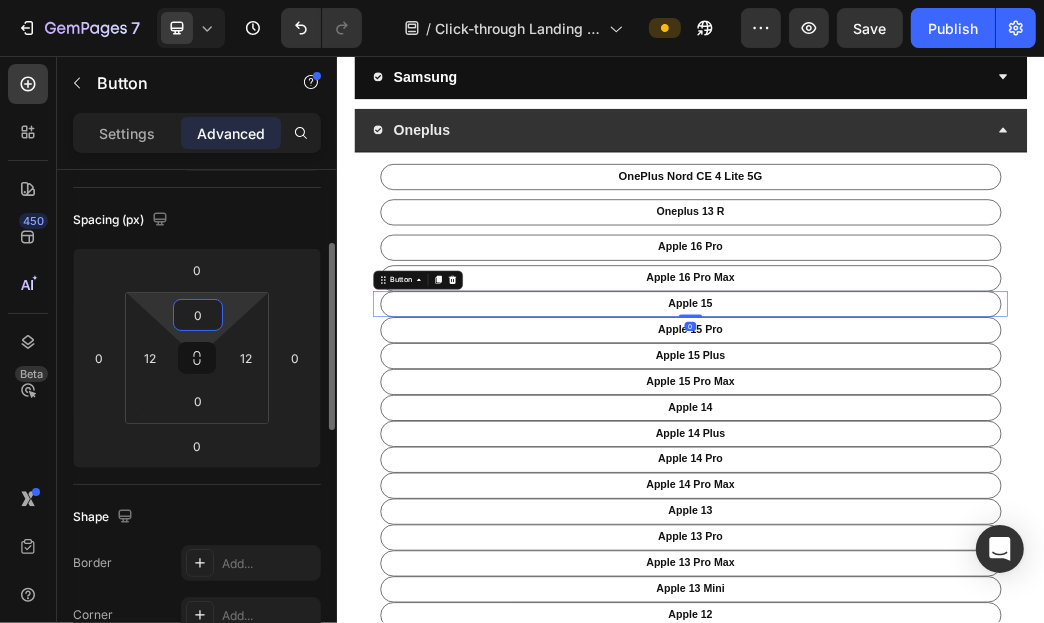 click on "0" at bounding box center (198, 315) 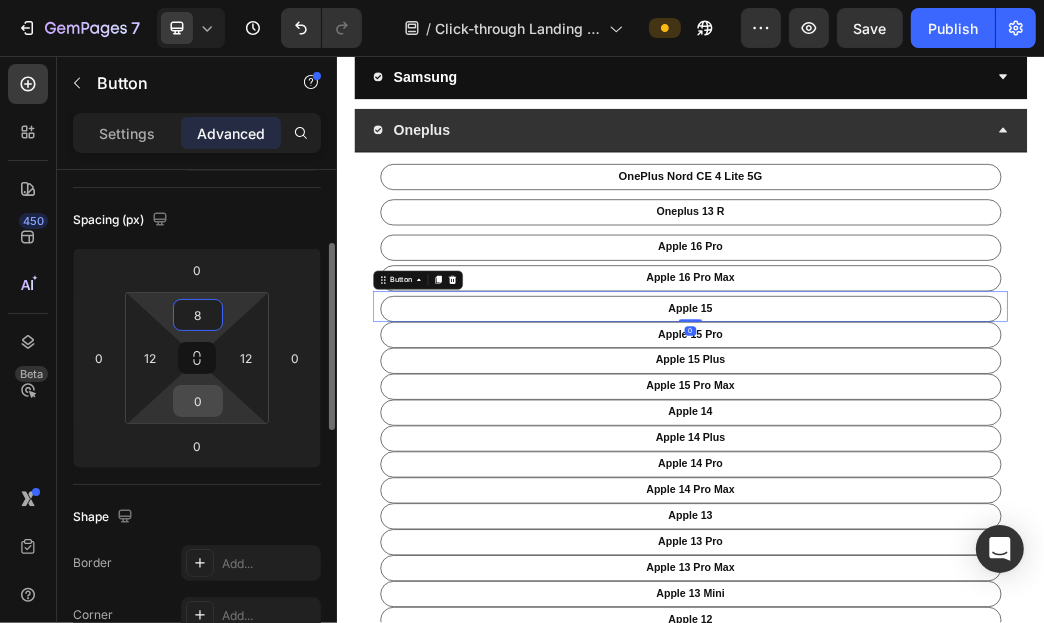 type on "8" 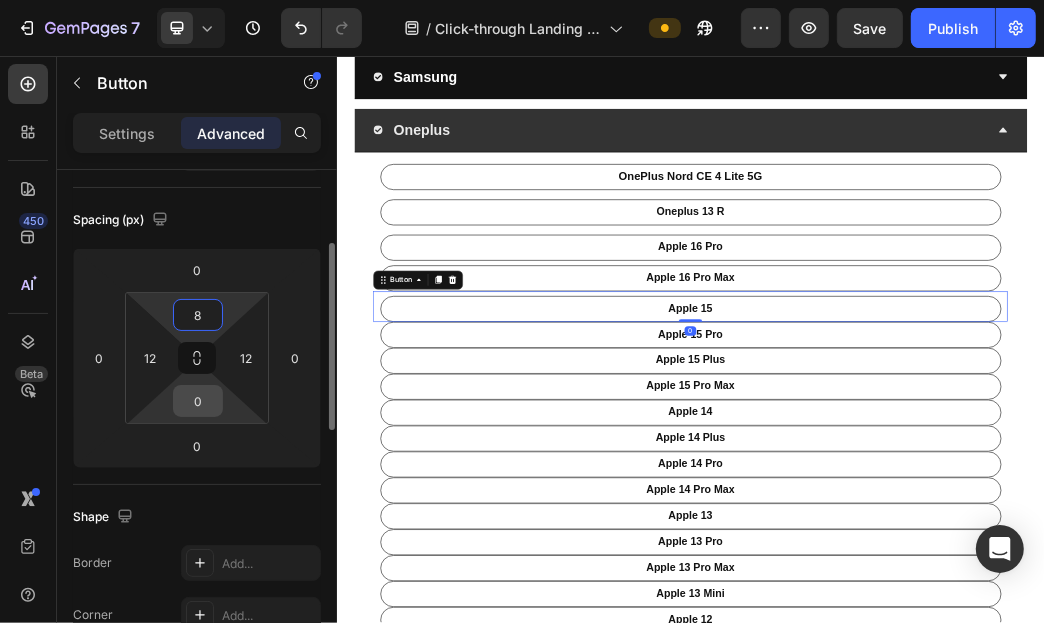 click on "0" at bounding box center [198, 401] 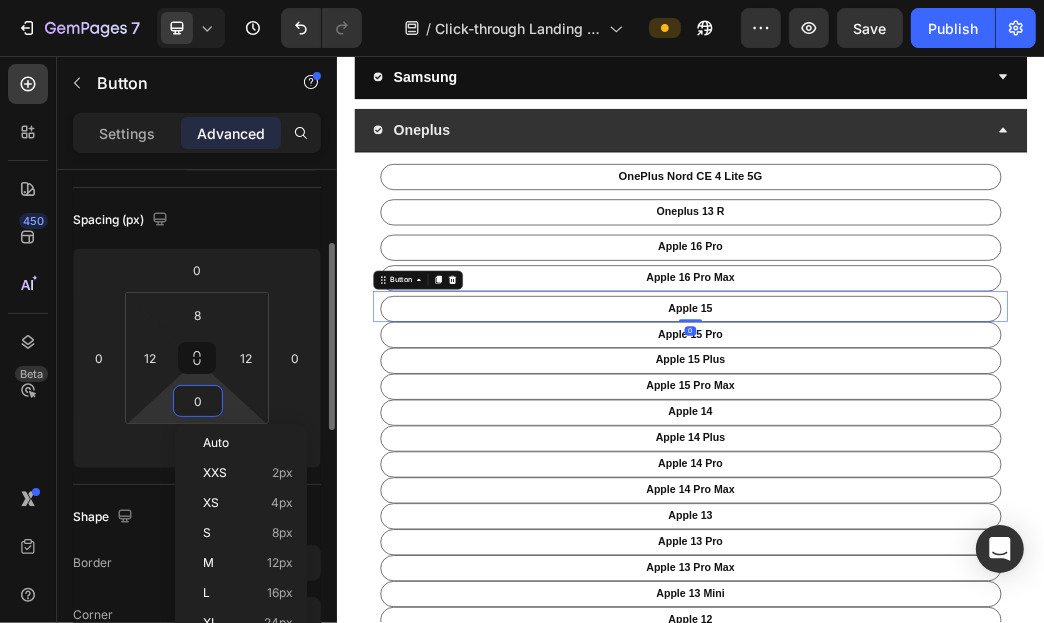 type on "8" 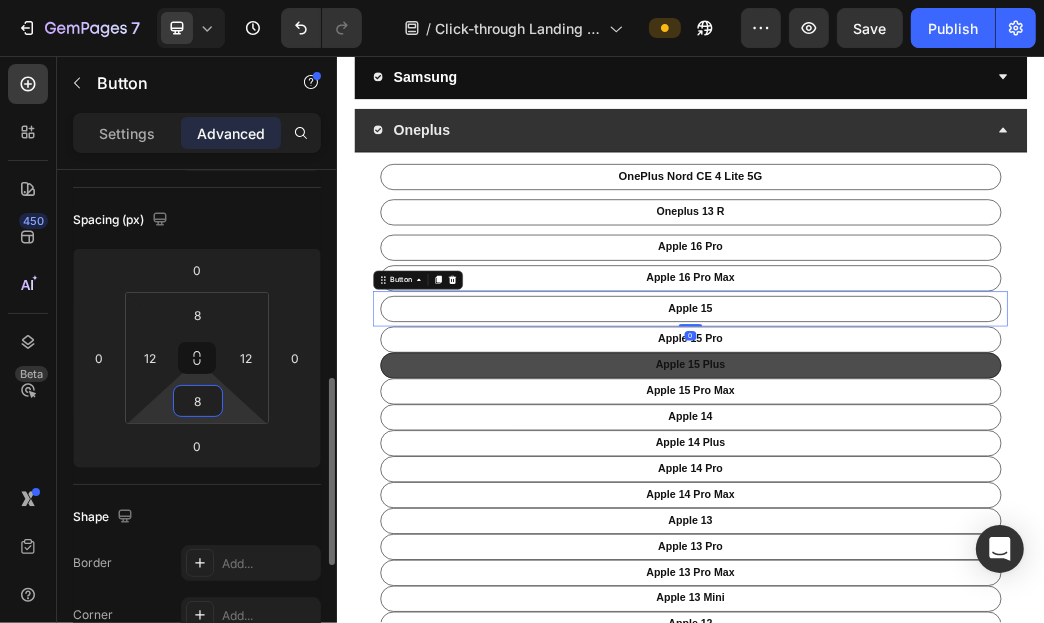 scroll, scrollTop: 298, scrollLeft: 0, axis: vertical 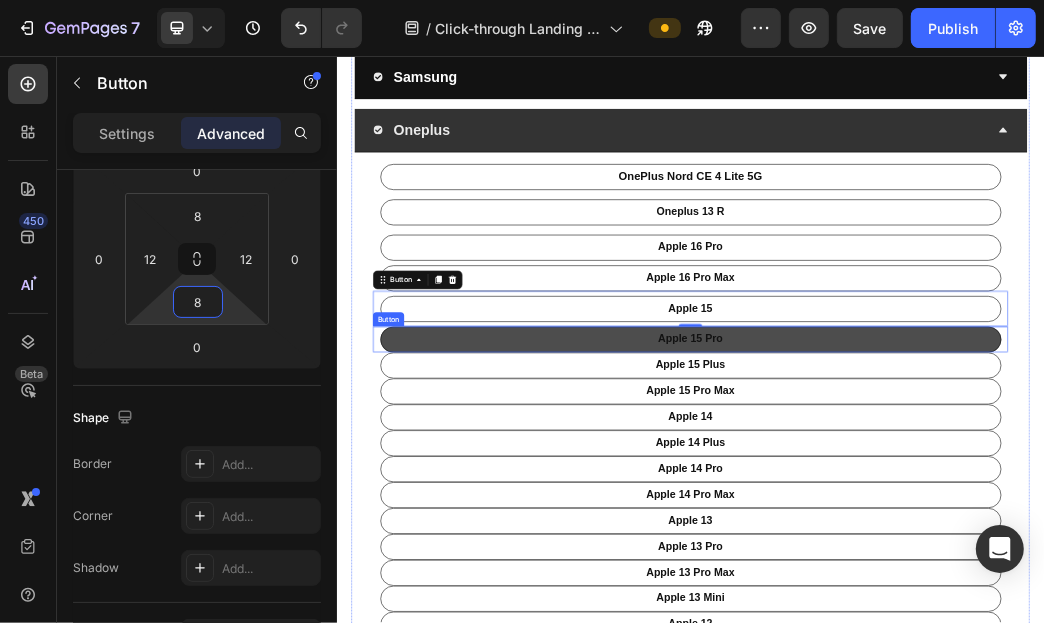 click on "apple 15 pro" at bounding box center [936, 537] 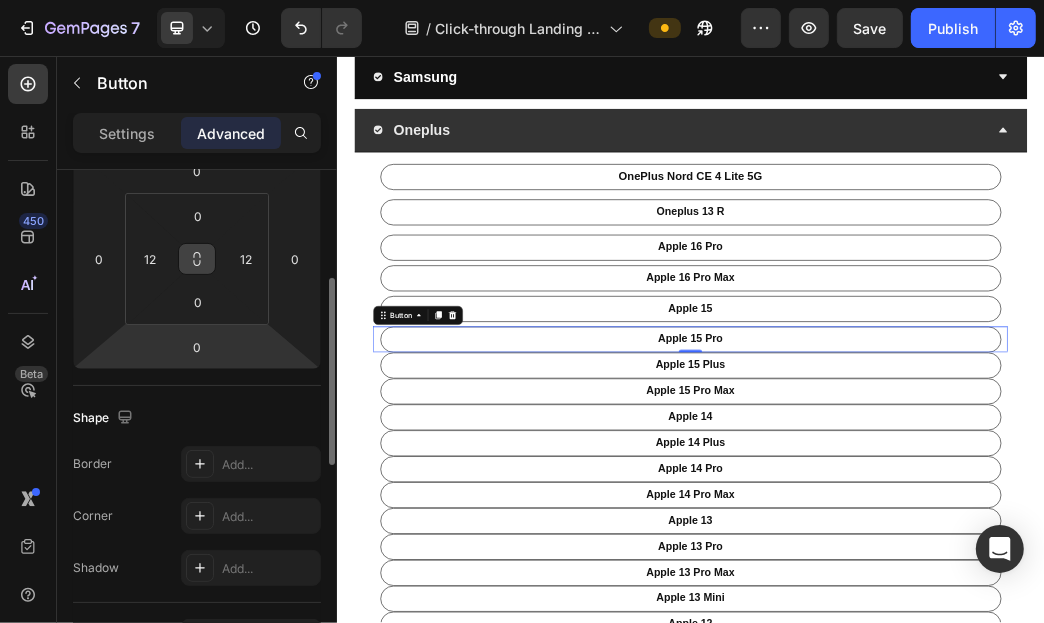 scroll, scrollTop: 297, scrollLeft: 0, axis: vertical 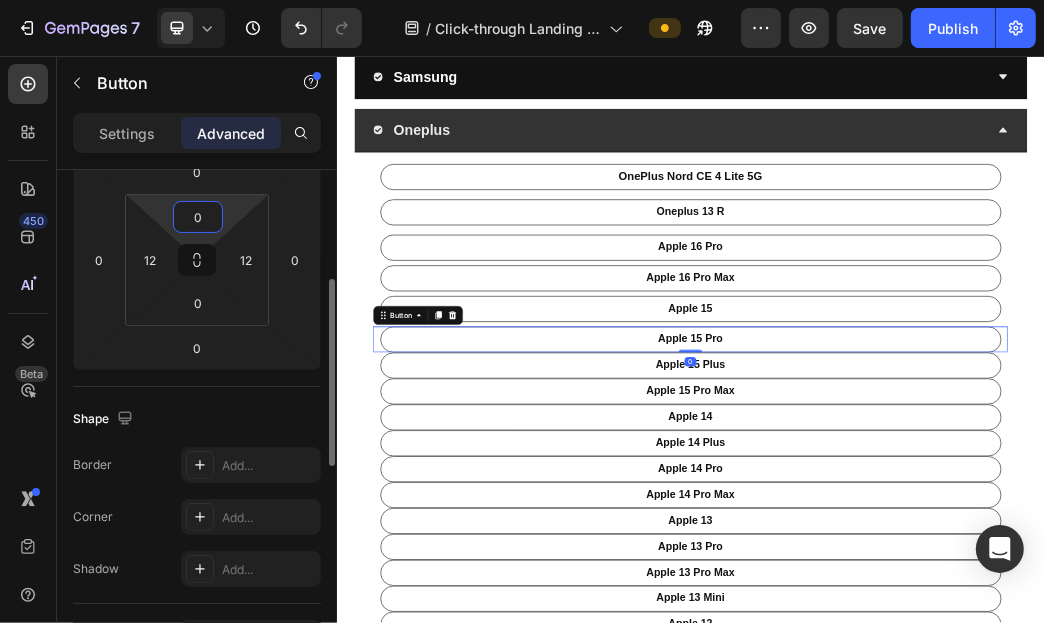 click on "0" at bounding box center (198, 217) 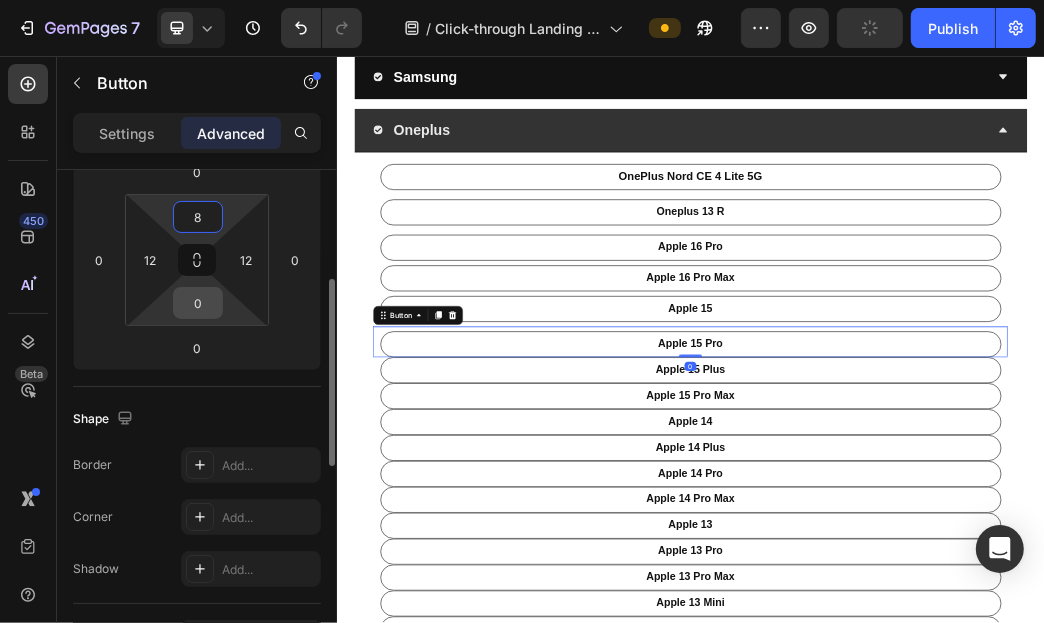 type on "8" 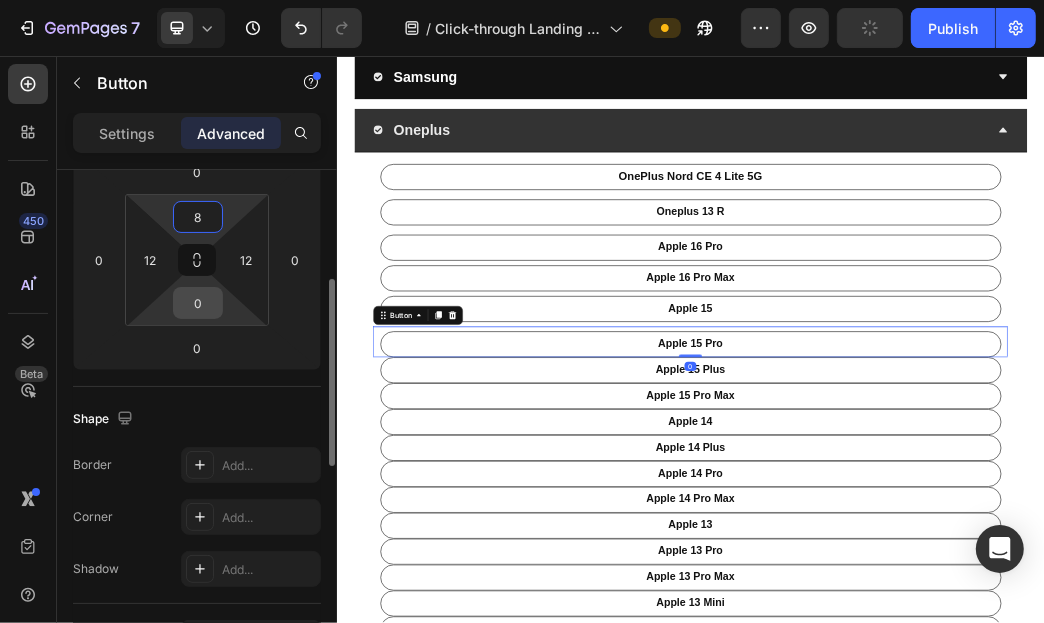 click on "0" at bounding box center [198, 303] 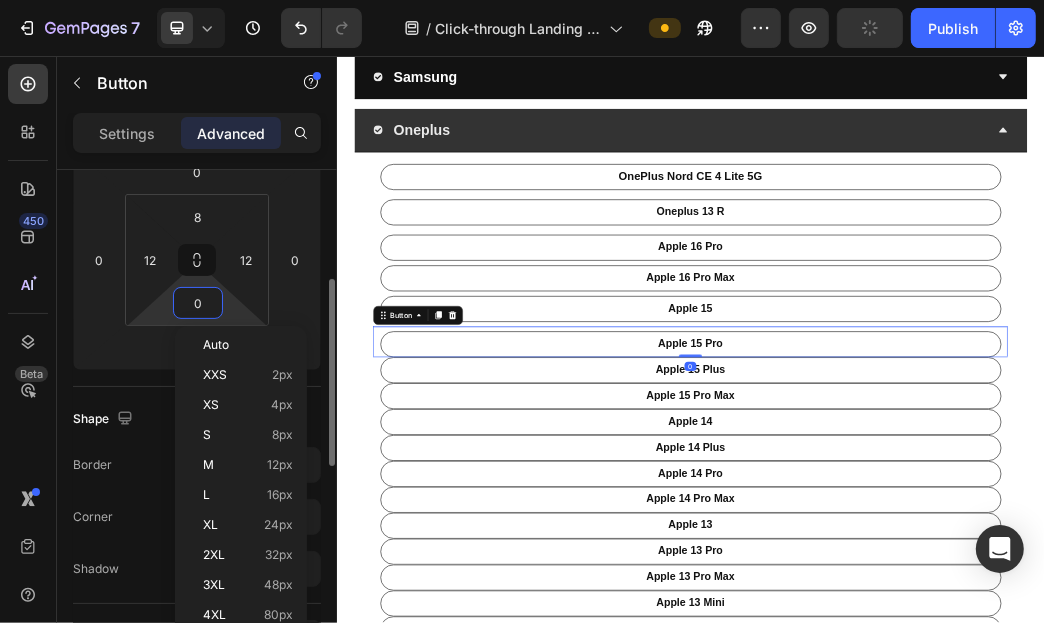 type on "8" 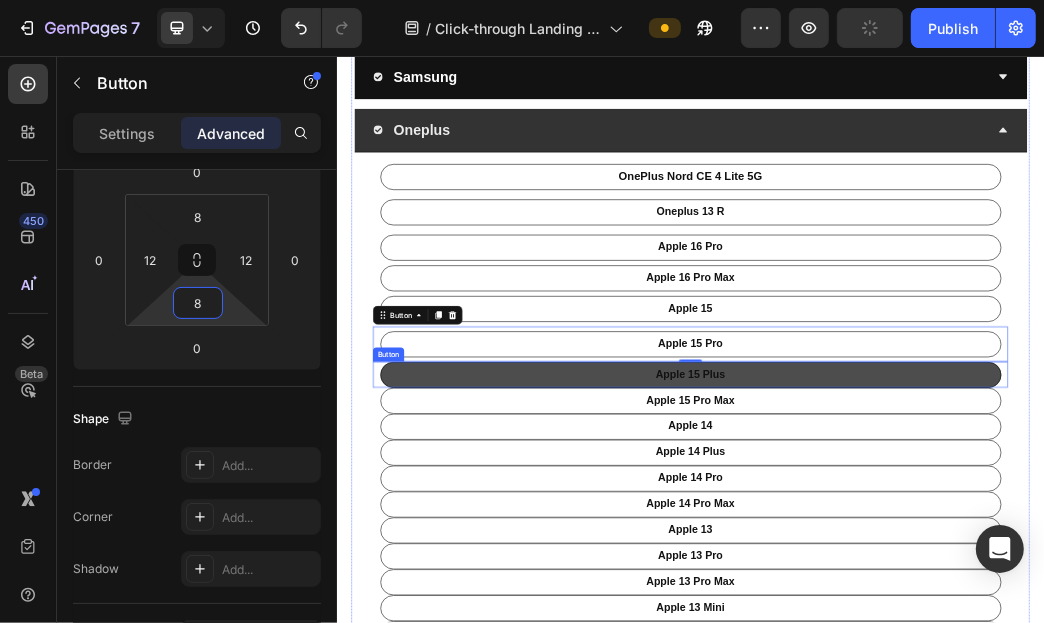 click on "apple 15 plus" at bounding box center [936, 597] 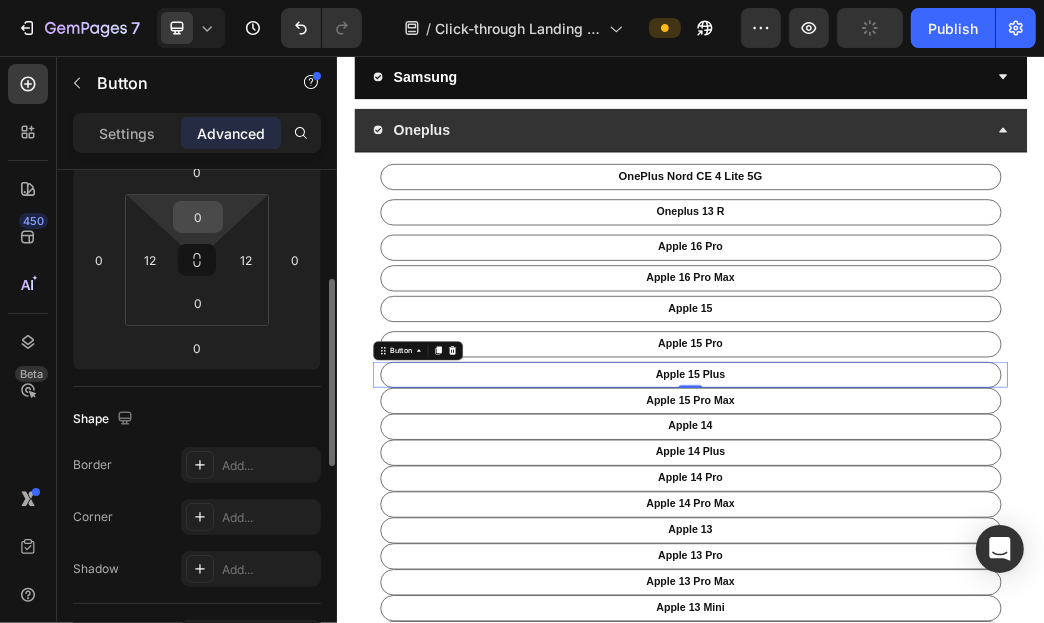 scroll, scrollTop: 297, scrollLeft: 0, axis: vertical 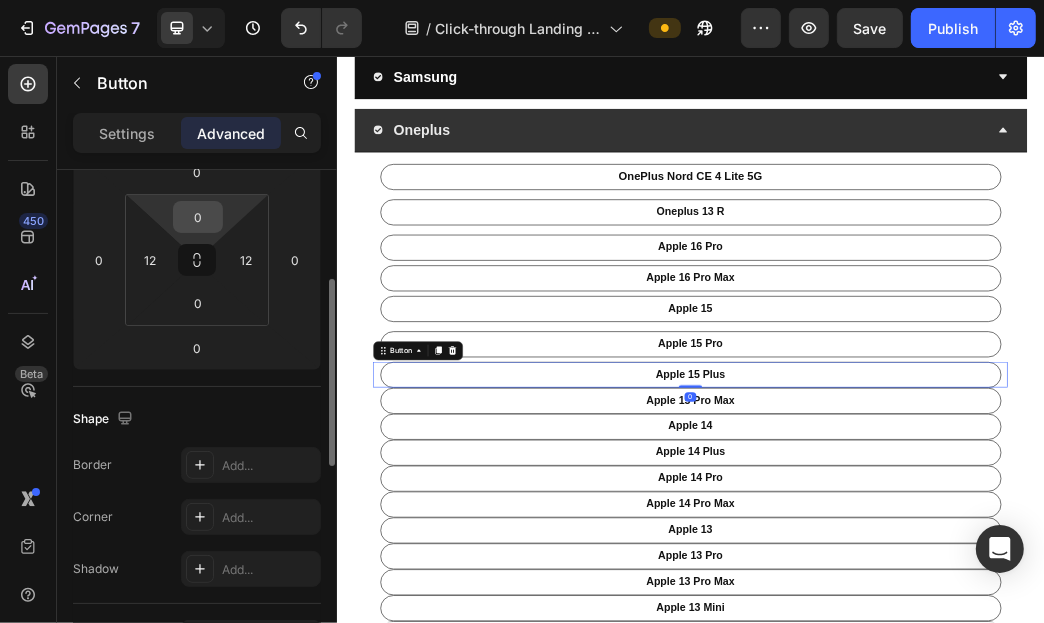click on "0" at bounding box center [198, 217] 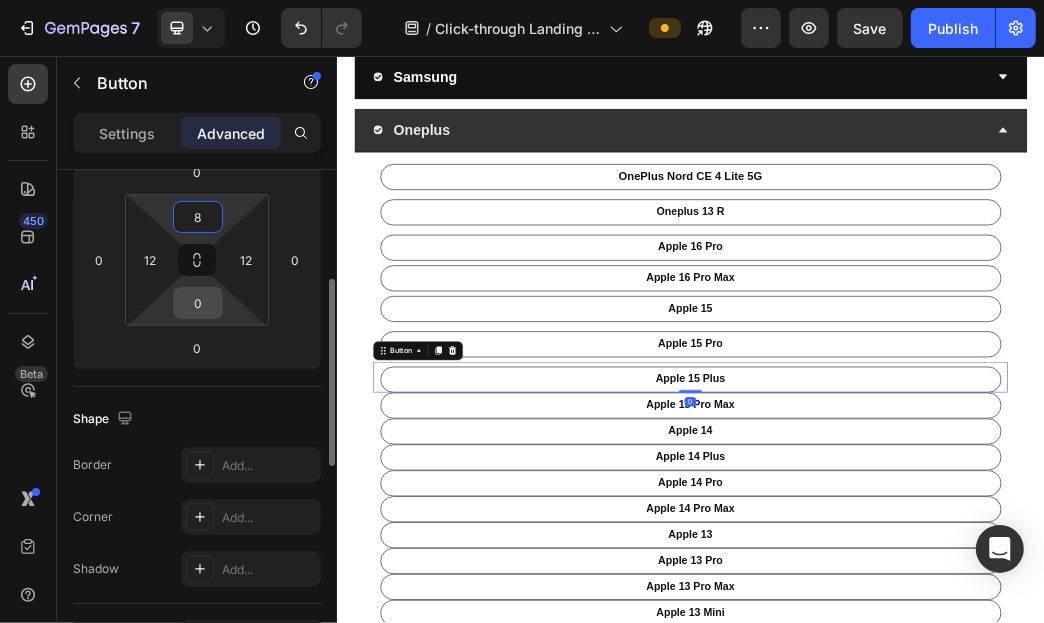 type on "8" 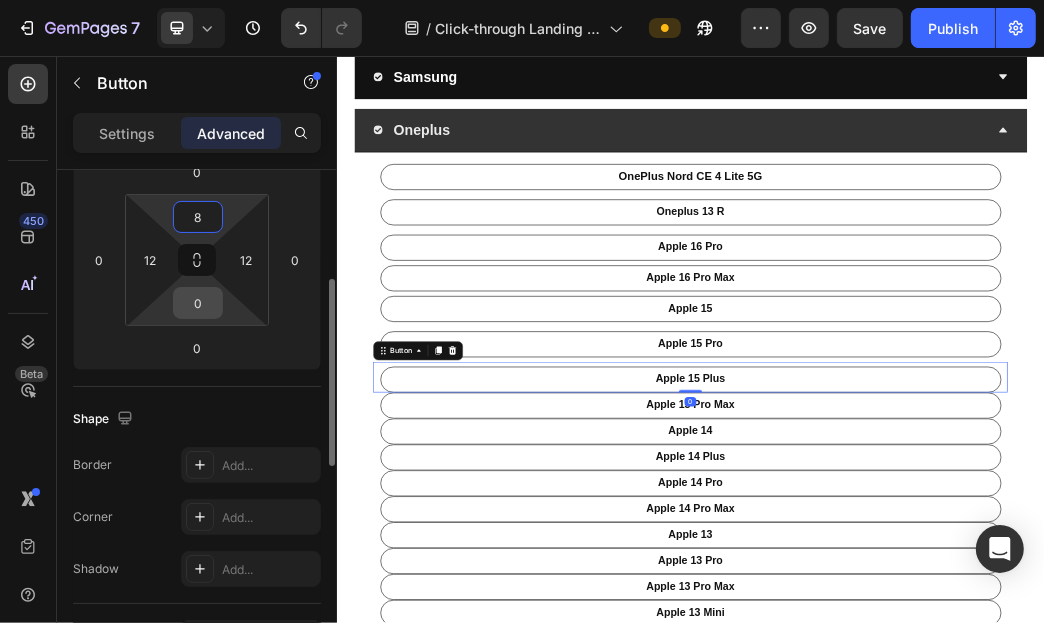 click on "0" at bounding box center (198, 303) 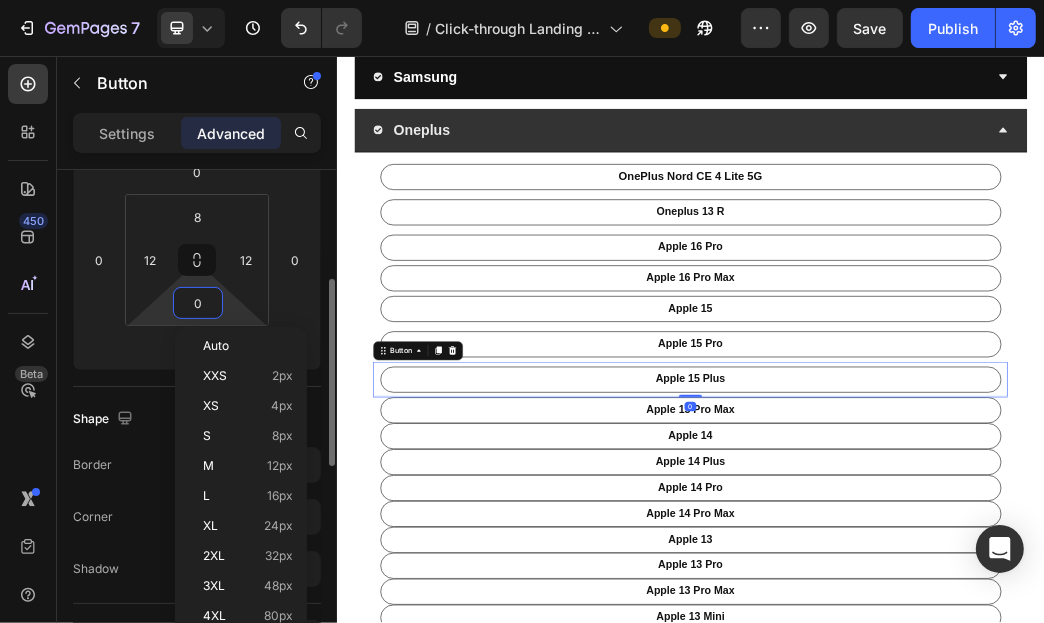 type on "8" 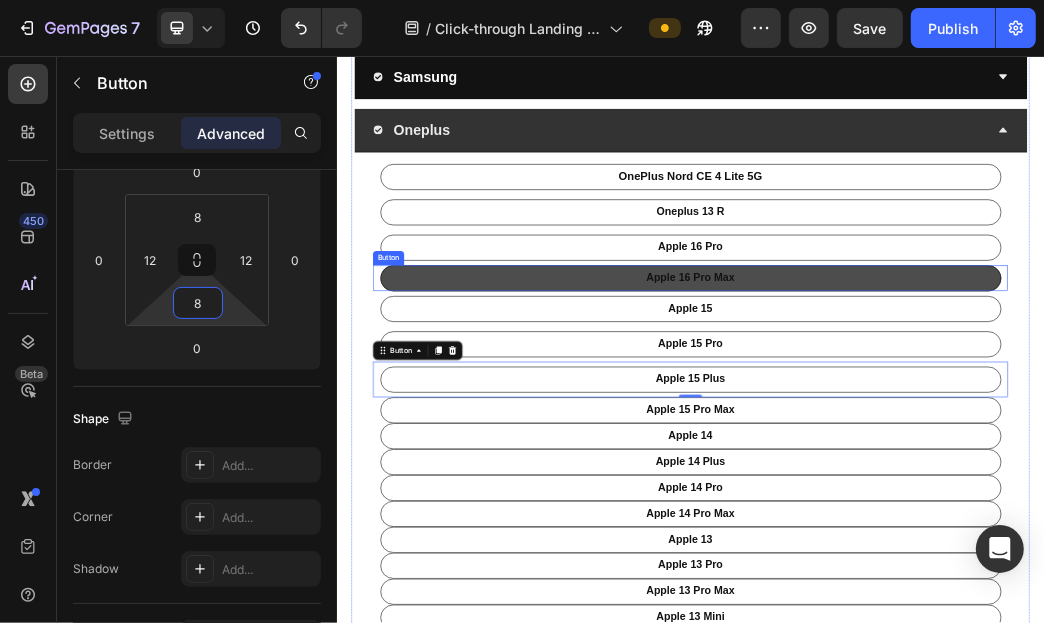 click on "apple 16 pro Max" at bounding box center [936, 433] 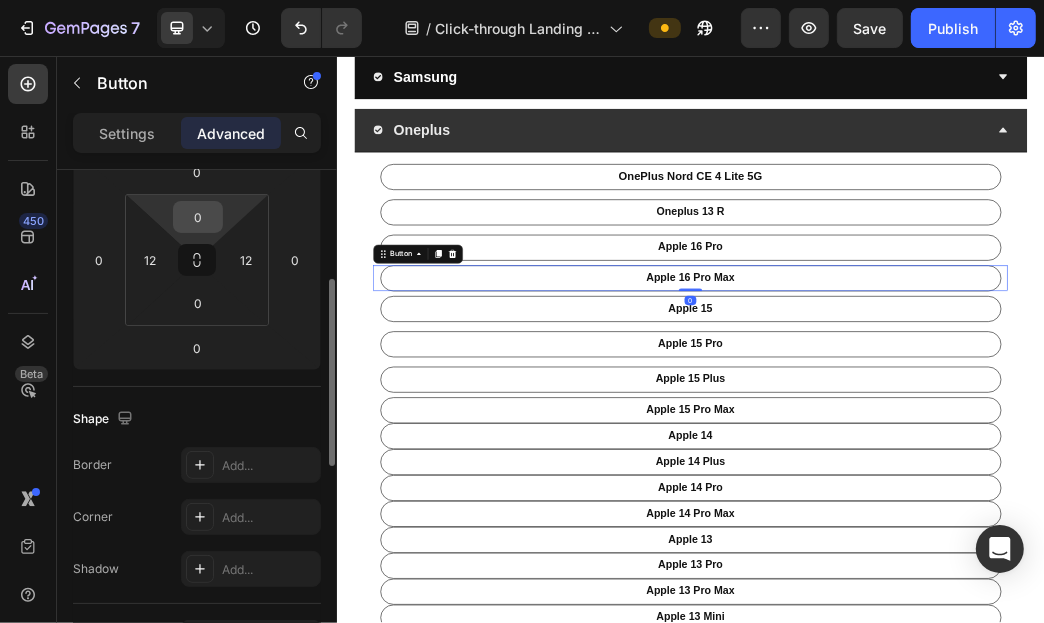 click on "0" at bounding box center [198, 217] 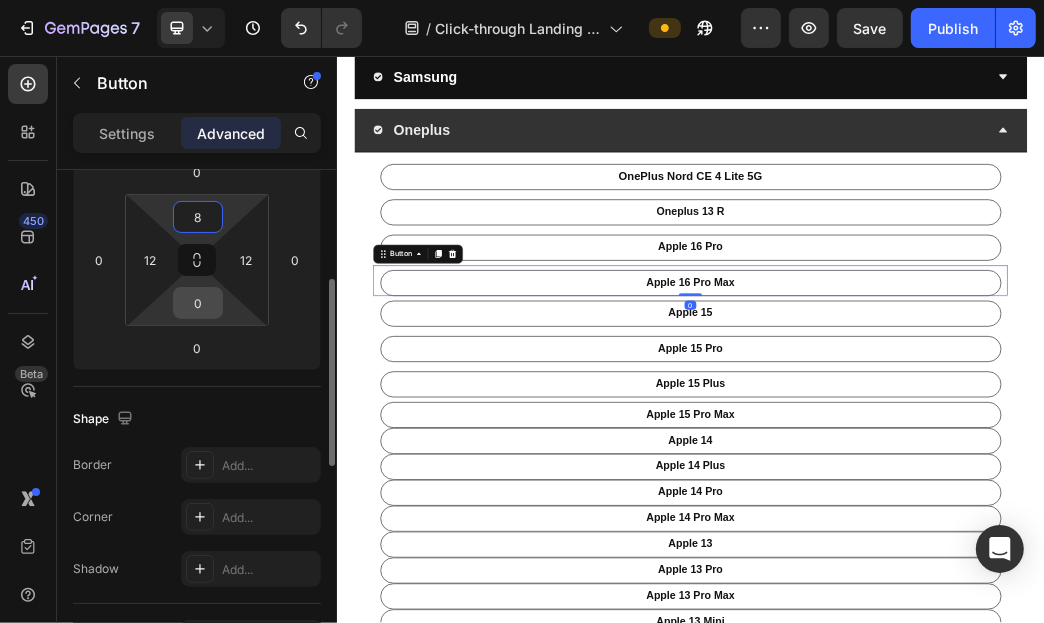 type on "8" 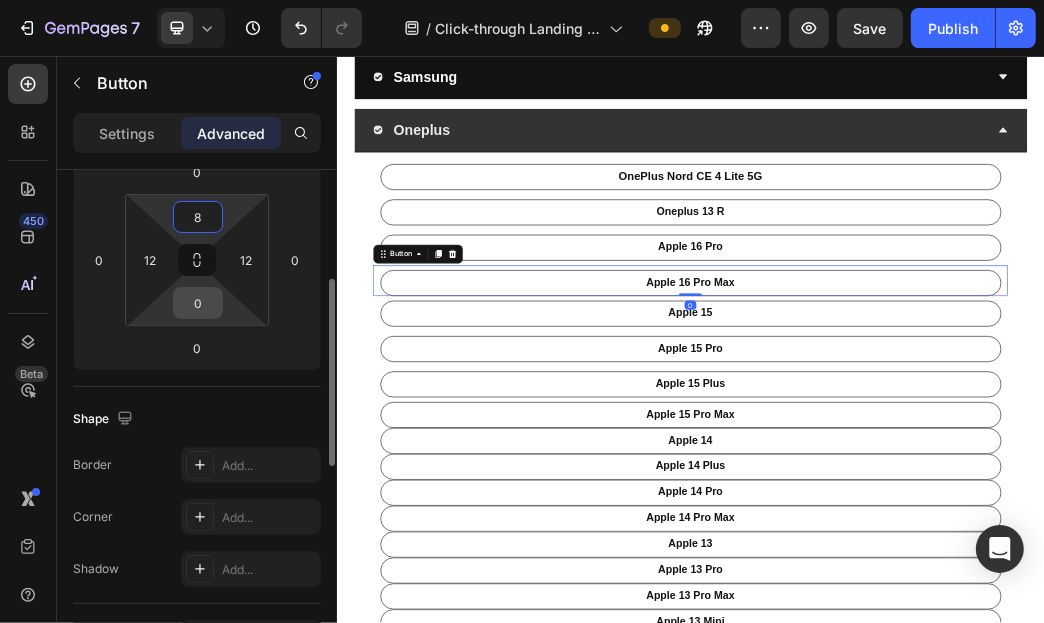 click on "0" at bounding box center [198, 303] 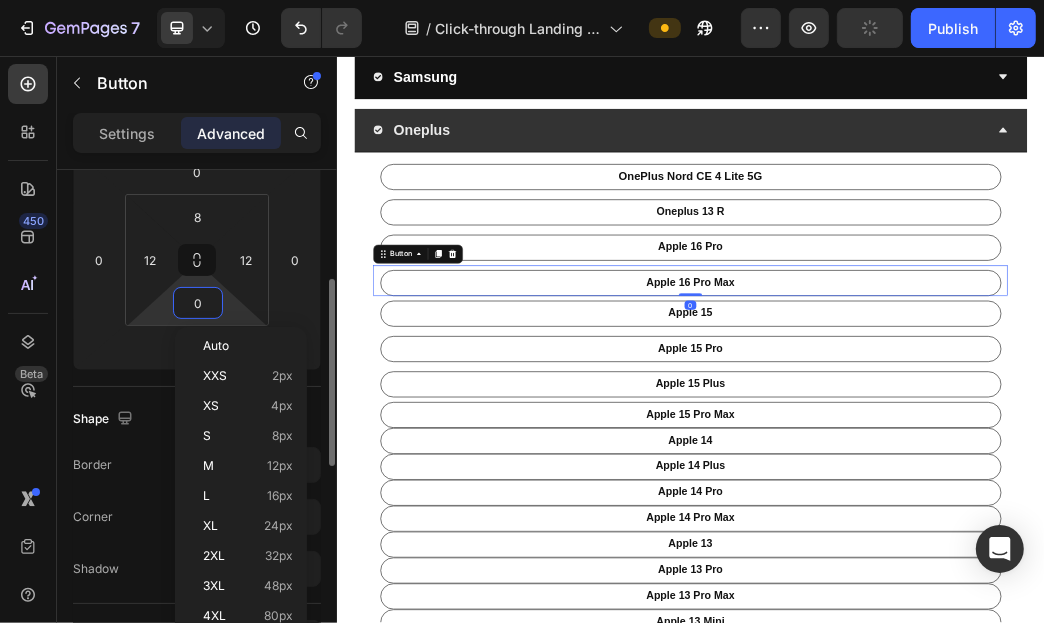 type on "8" 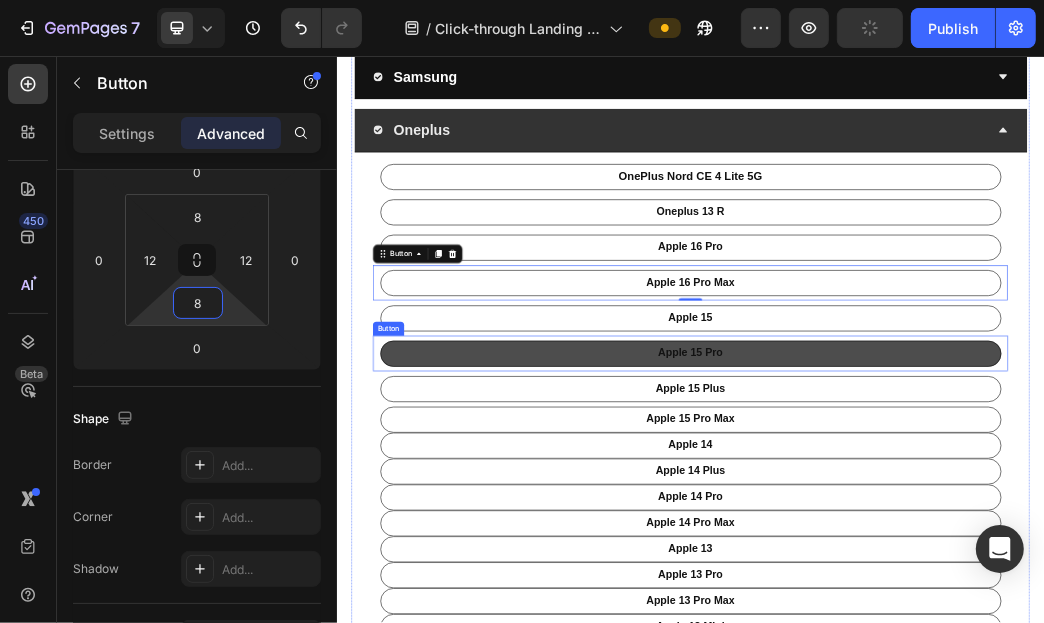 scroll, scrollTop: 374, scrollLeft: 0, axis: vertical 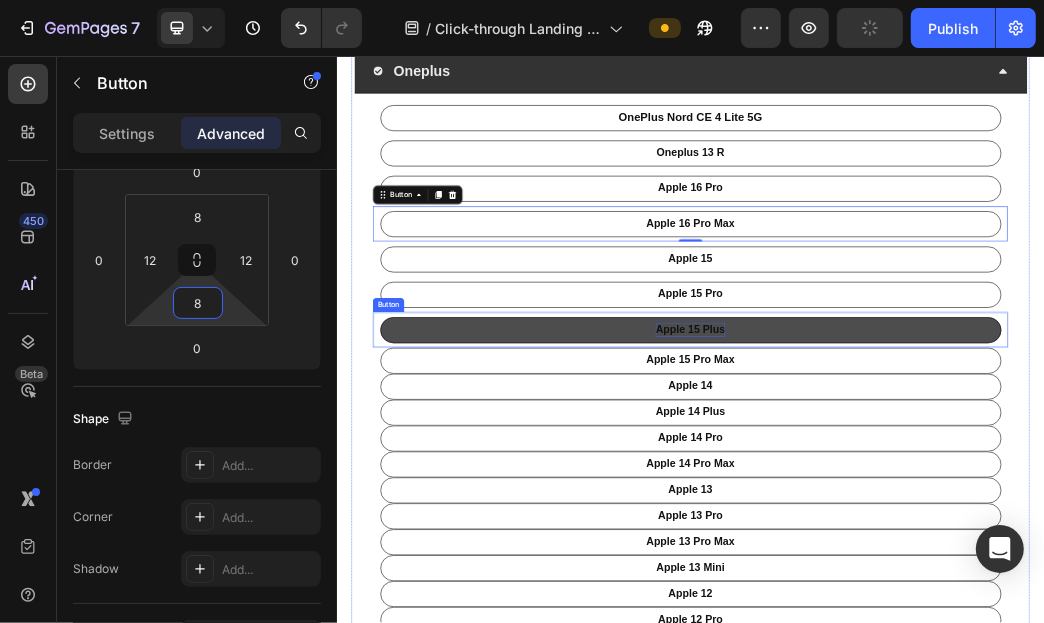 click on "apple 15 plus" at bounding box center (936, 520) 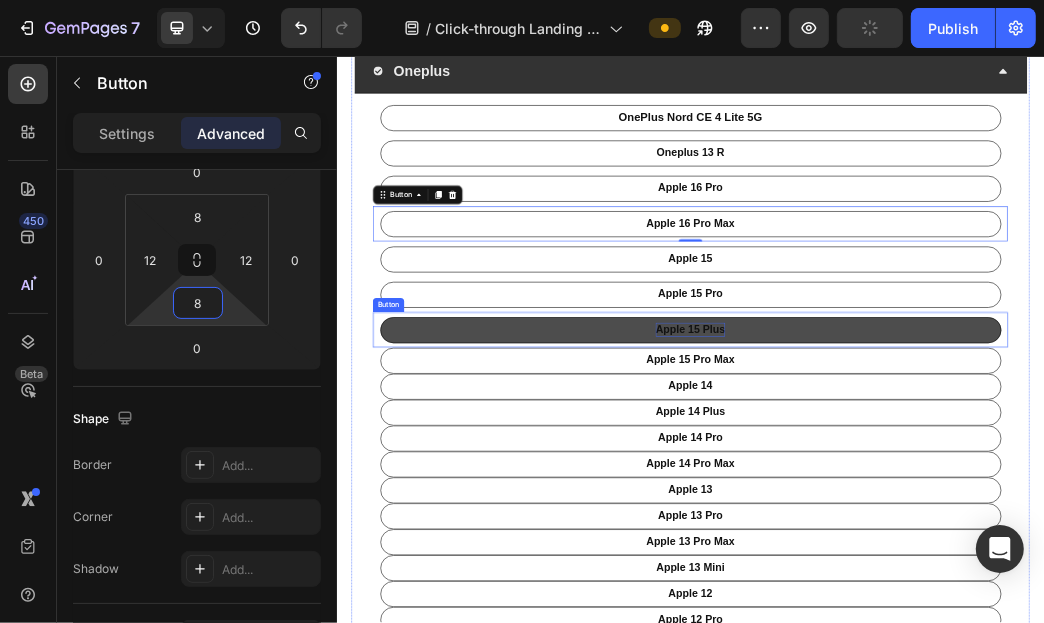 click on "apple 15 plus" at bounding box center (936, 520) 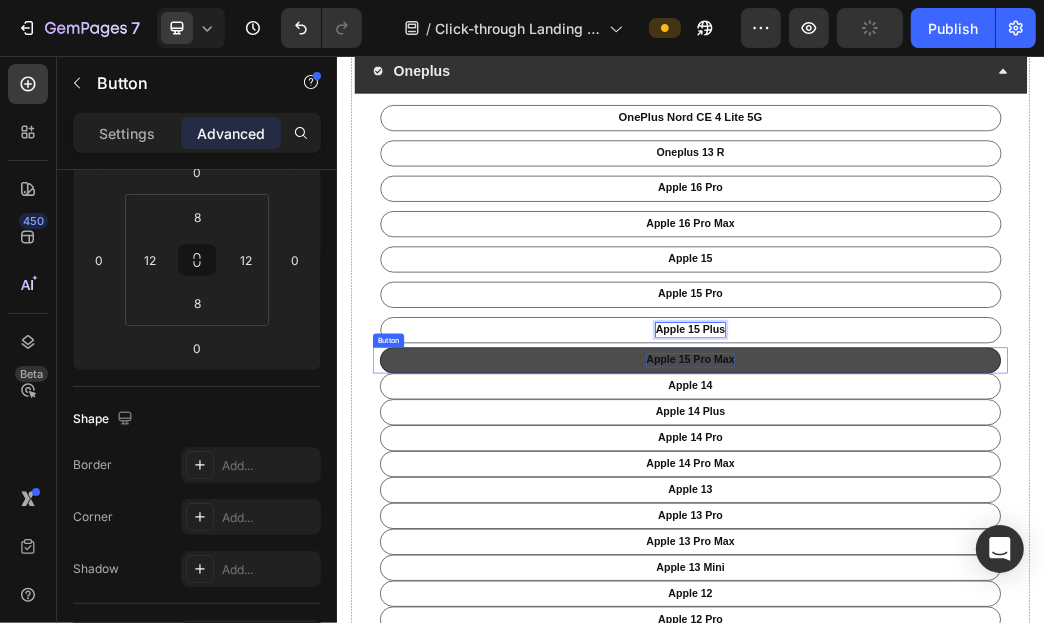 click on "apple 15 pro max" at bounding box center [936, 572] 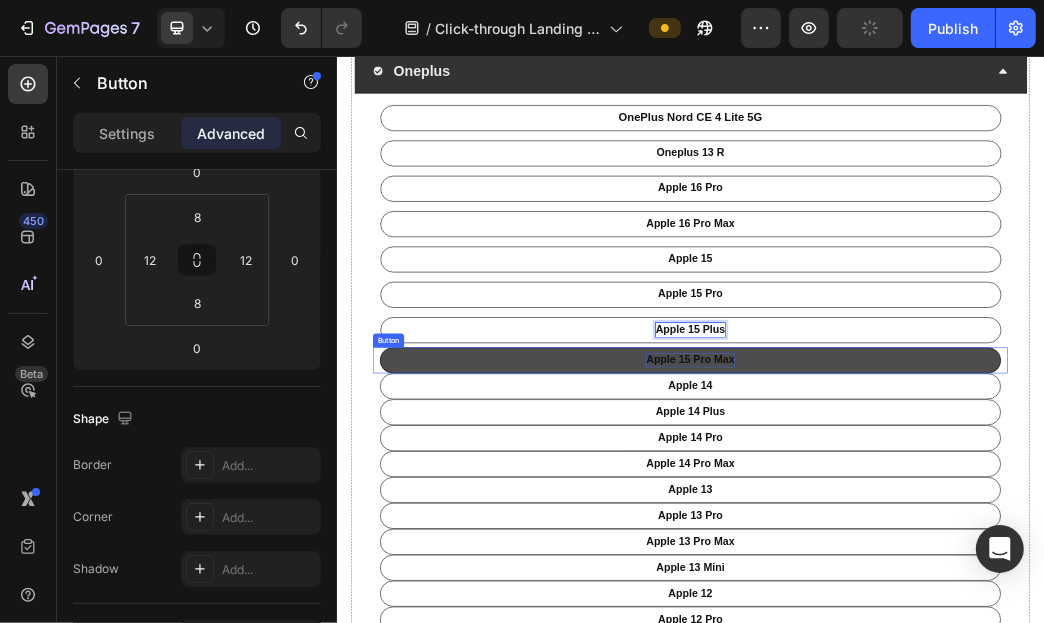 click on "apple 15 pro max" at bounding box center [936, 572] 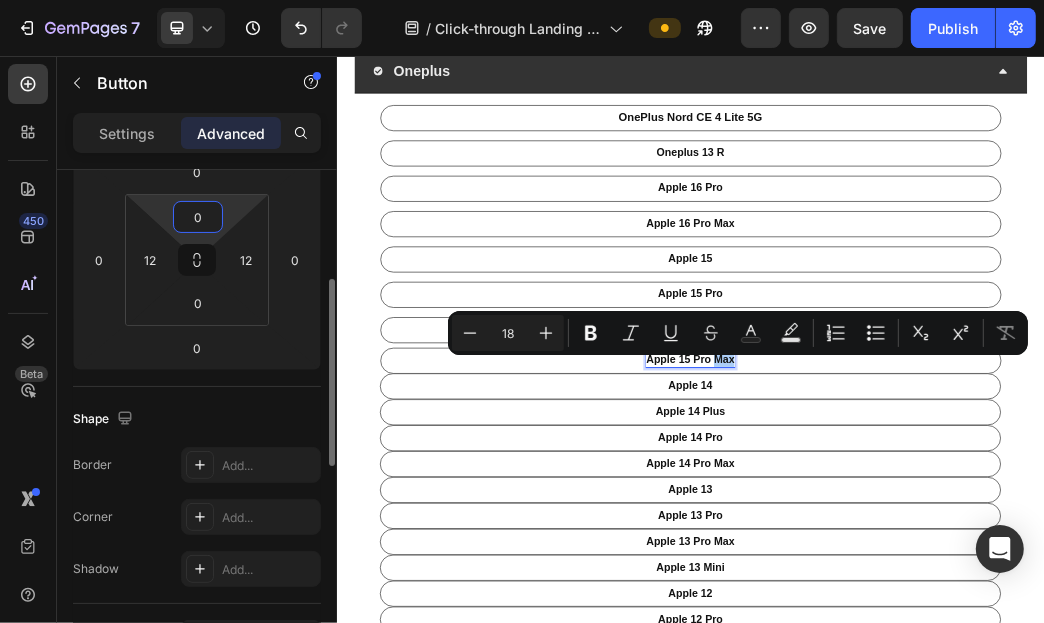 click on "0" at bounding box center [198, 217] 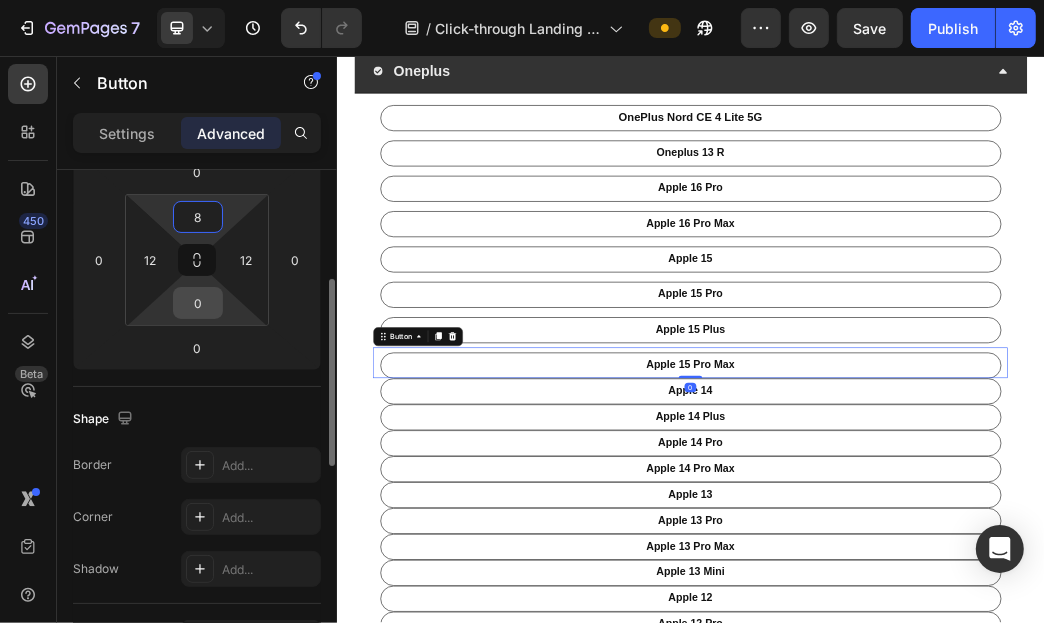 type on "8" 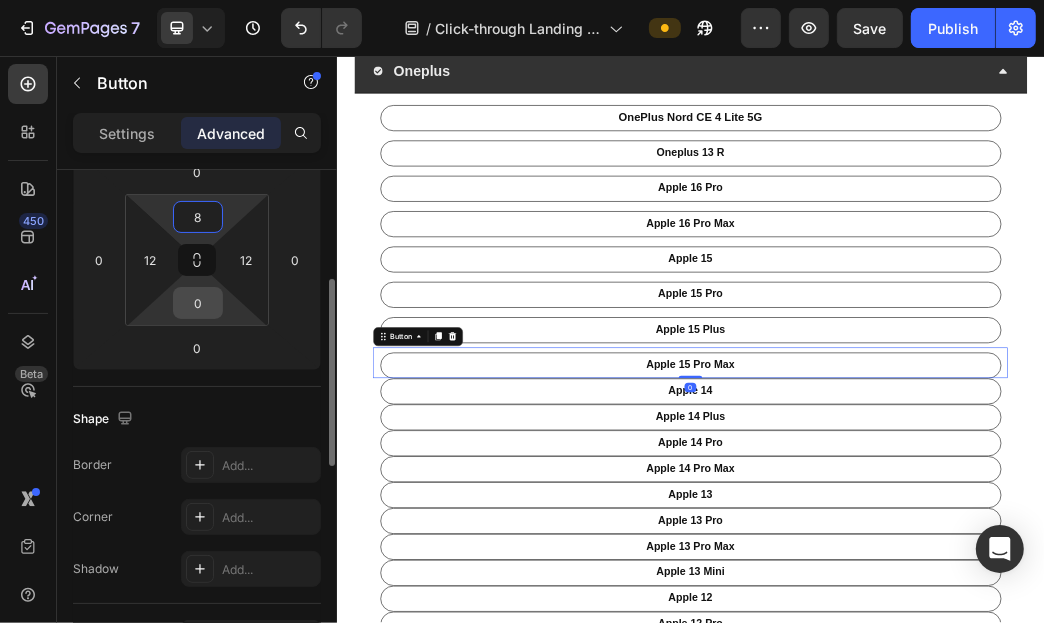 click on "0" at bounding box center (198, 303) 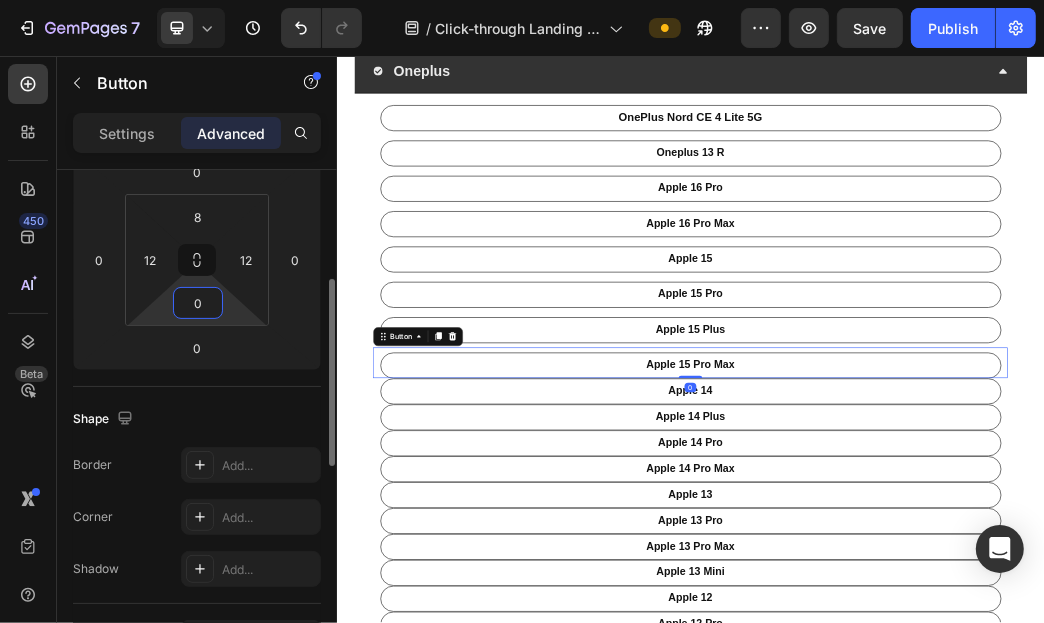 click on "0" at bounding box center [198, 303] 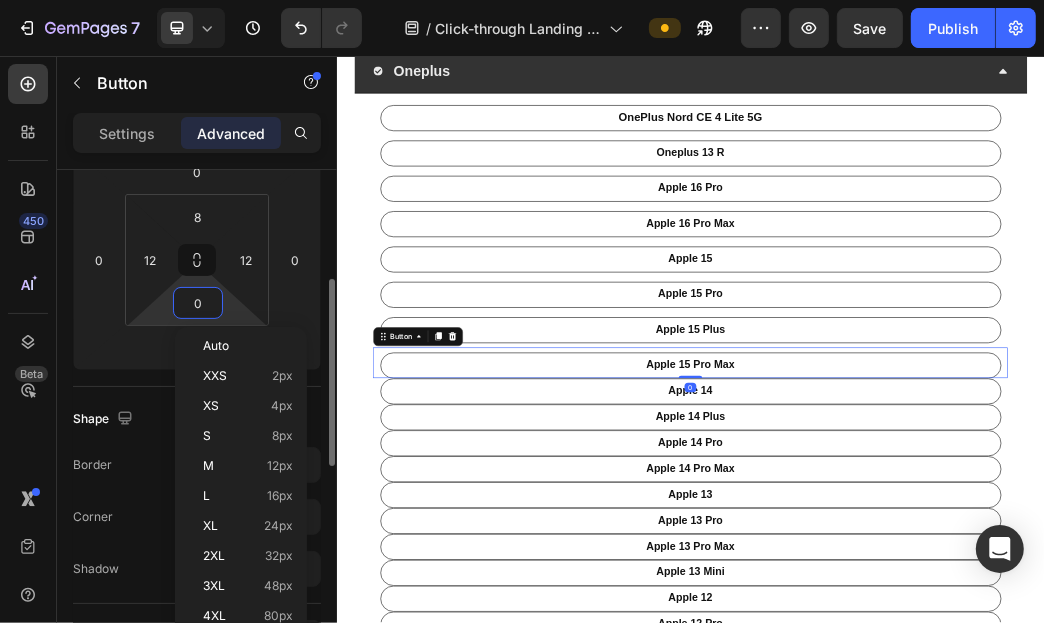 type on "8" 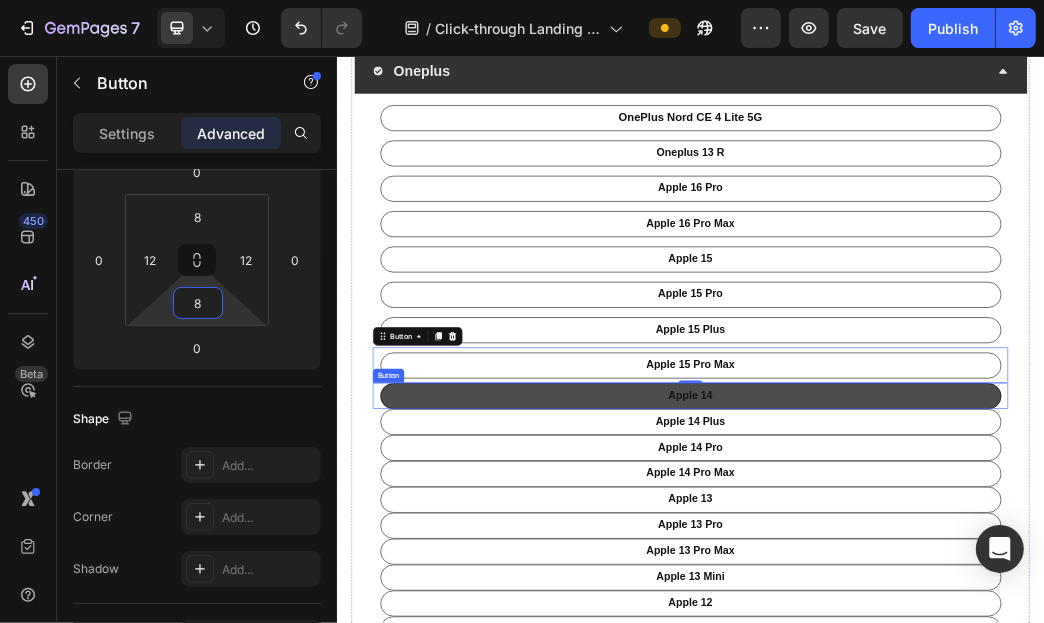click on "apple 14" at bounding box center (936, 633) 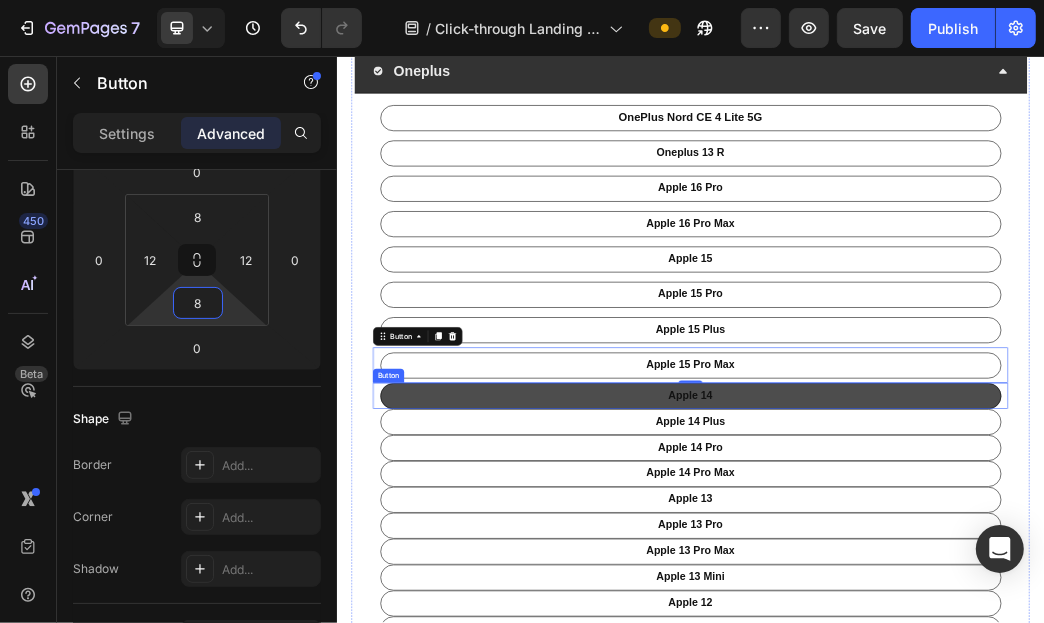 click on "apple 14" at bounding box center [936, 633] 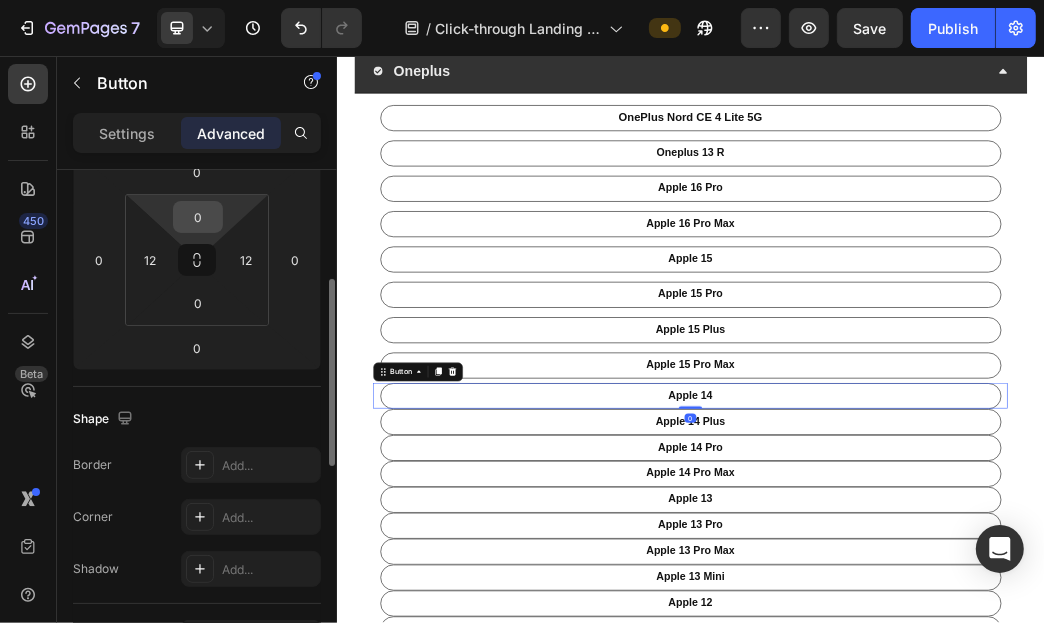 click on "0" at bounding box center [198, 217] 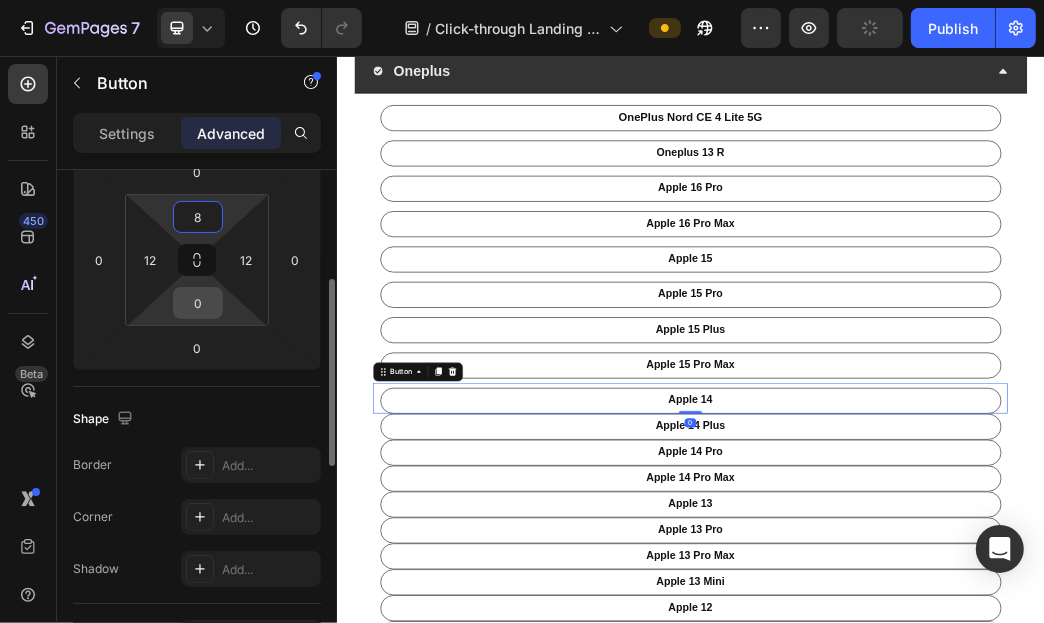 type on "8" 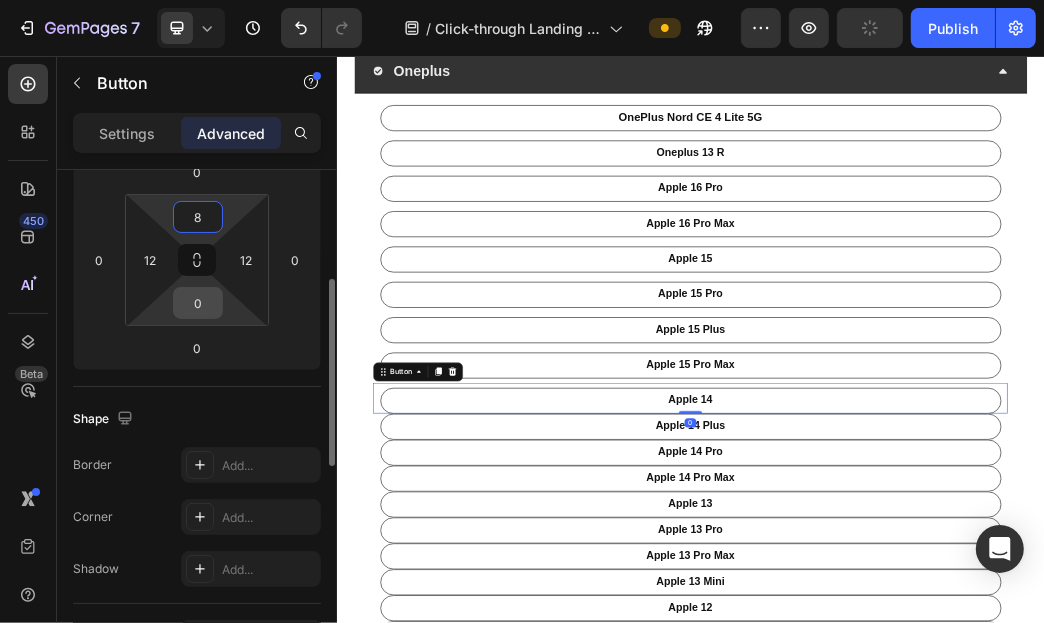 click on "0" at bounding box center (198, 303) 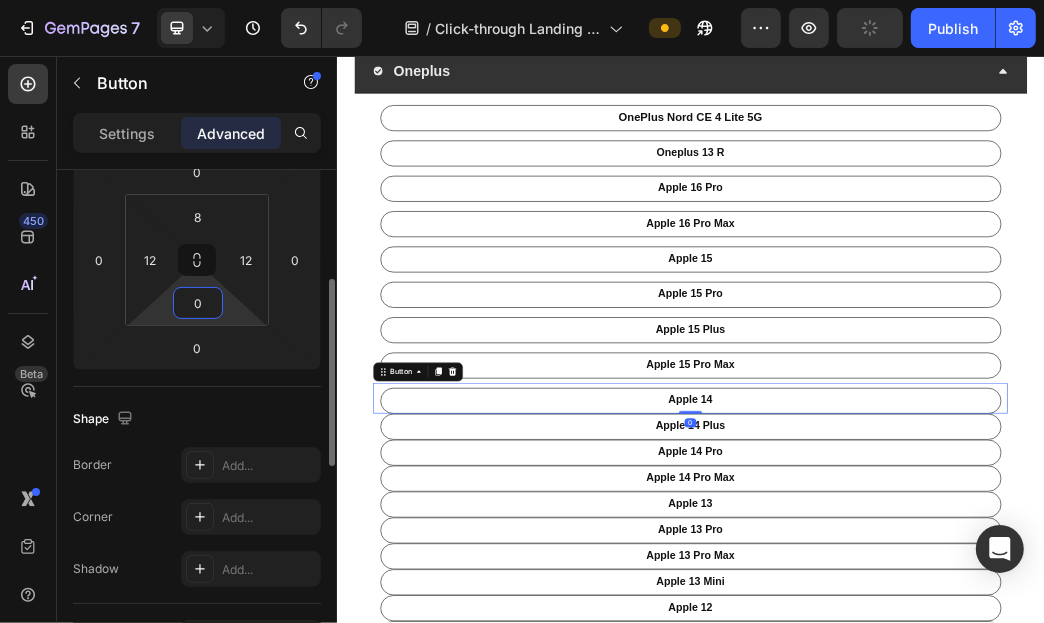 type on "8" 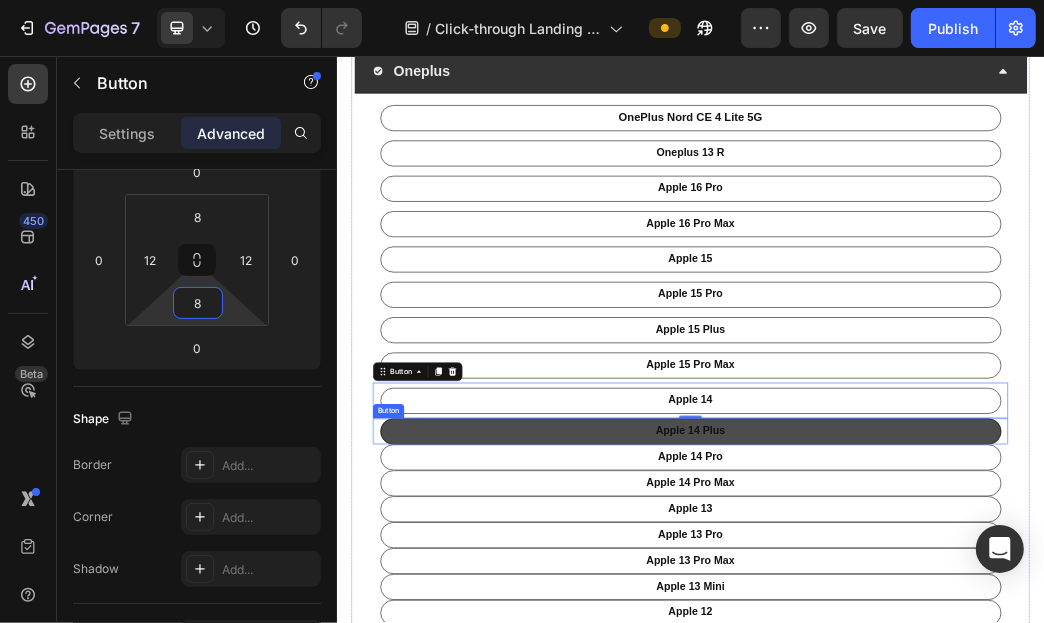 click on "apple 14 Plus" at bounding box center (936, 693) 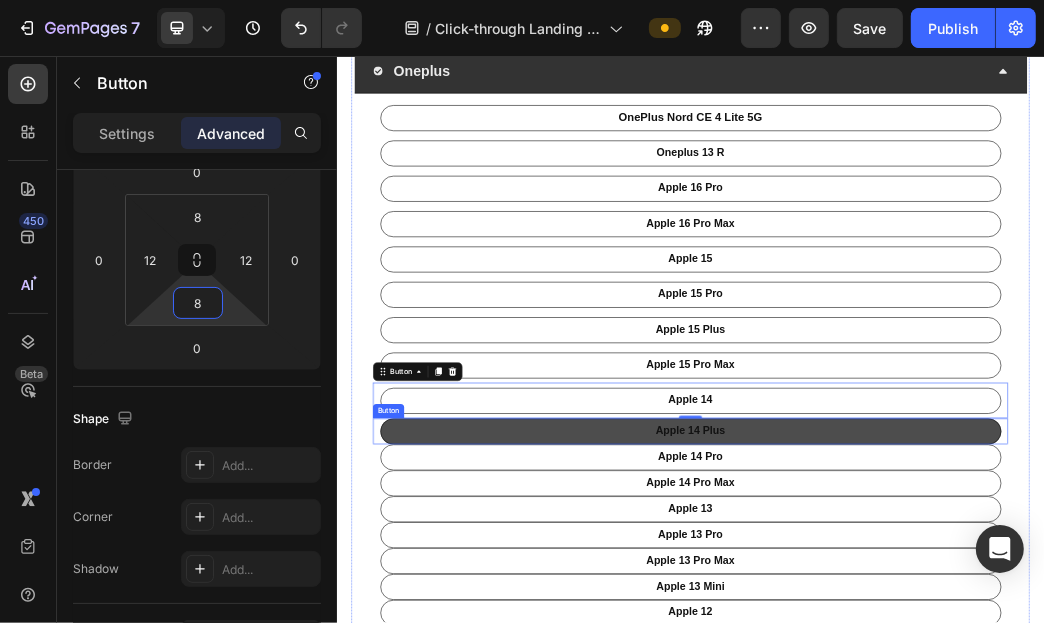 click on "apple 14 Plus" at bounding box center [936, 693] 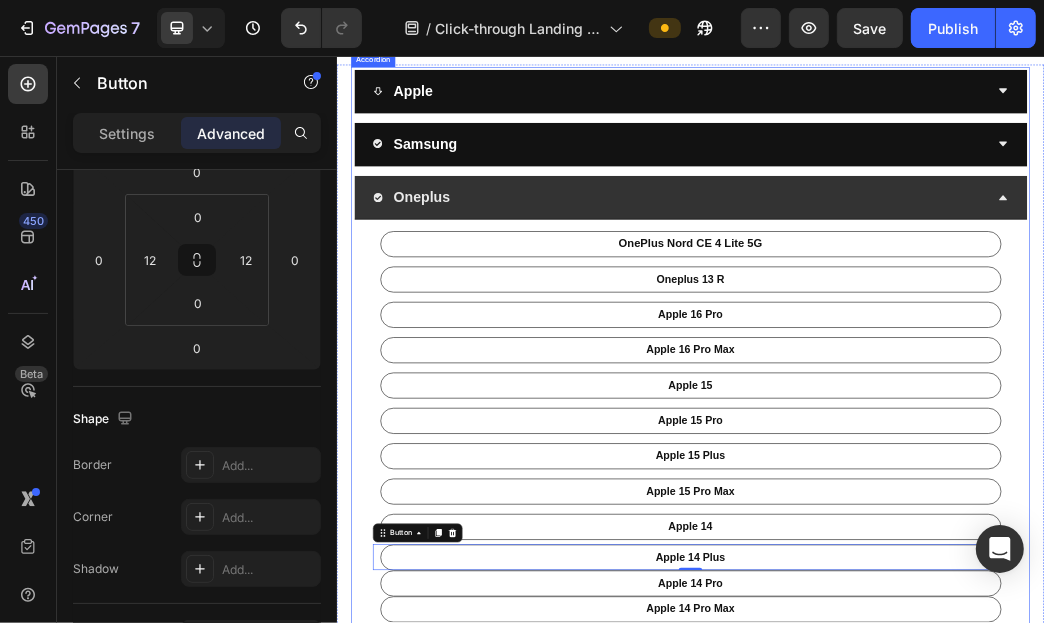 scroll, scrollTop: 74, scrollLeft: 0, axis: vertical 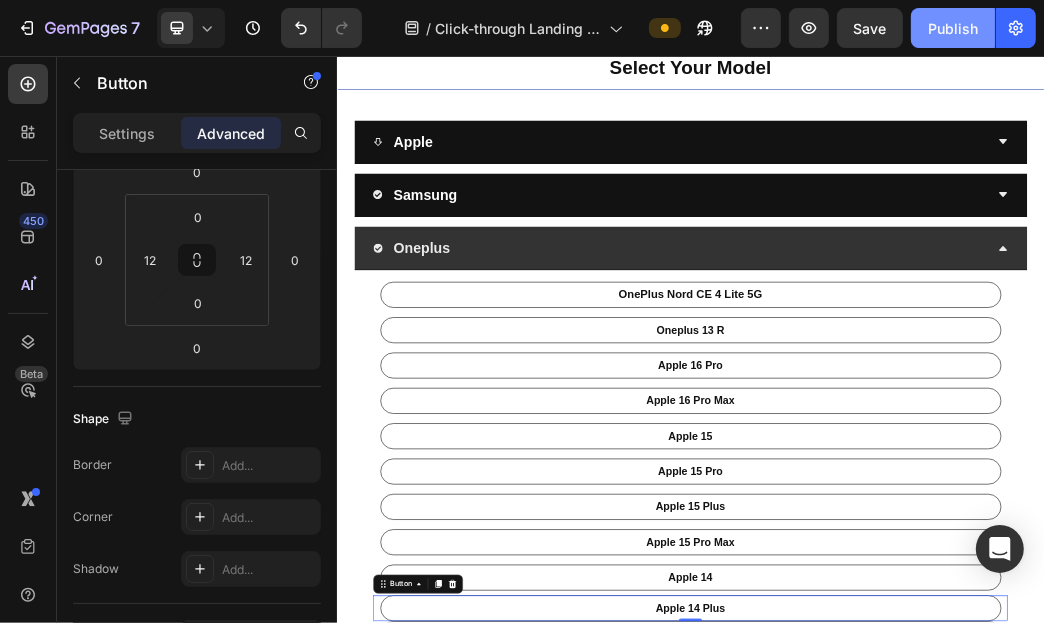 click on "Publish" 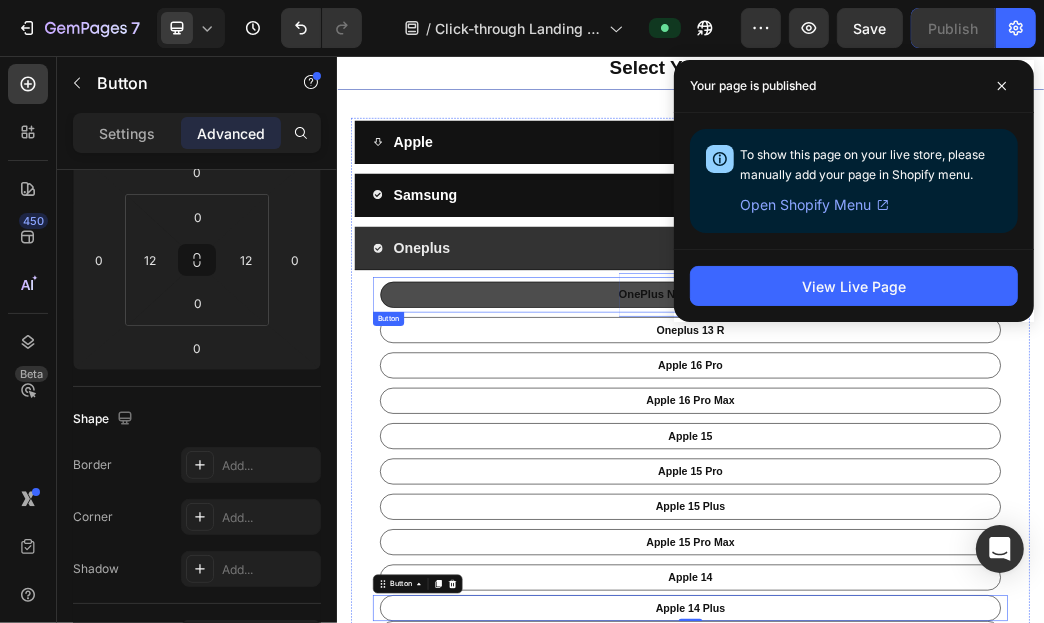 click on "OnePlus Nord CE 4 Lite 5G" at bounding box center [936, 460] 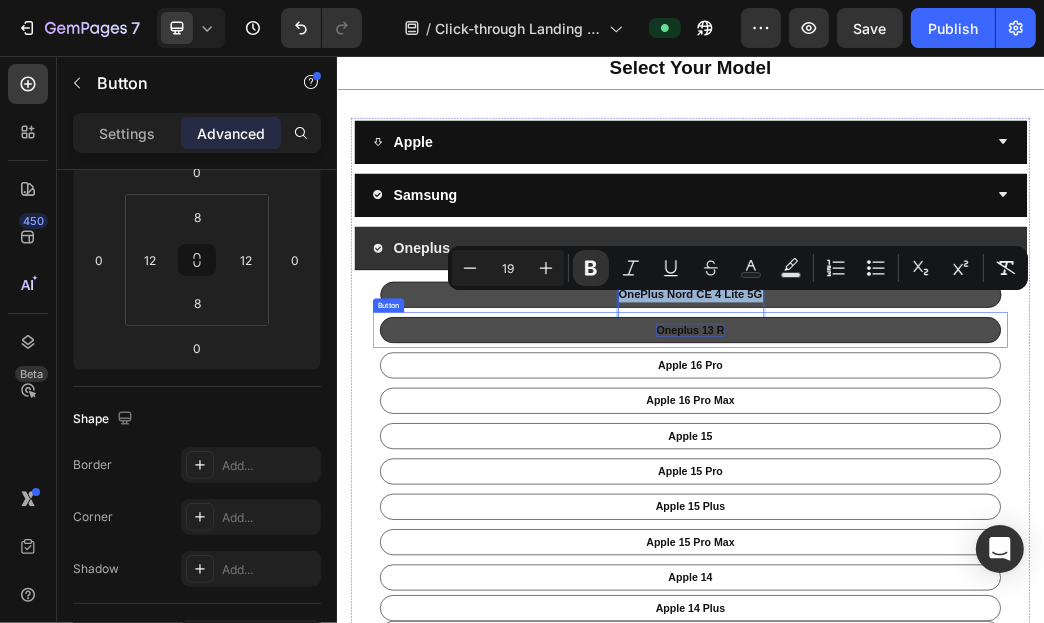 click on "Oneplus   13 R" at bounding box center (935, 521) 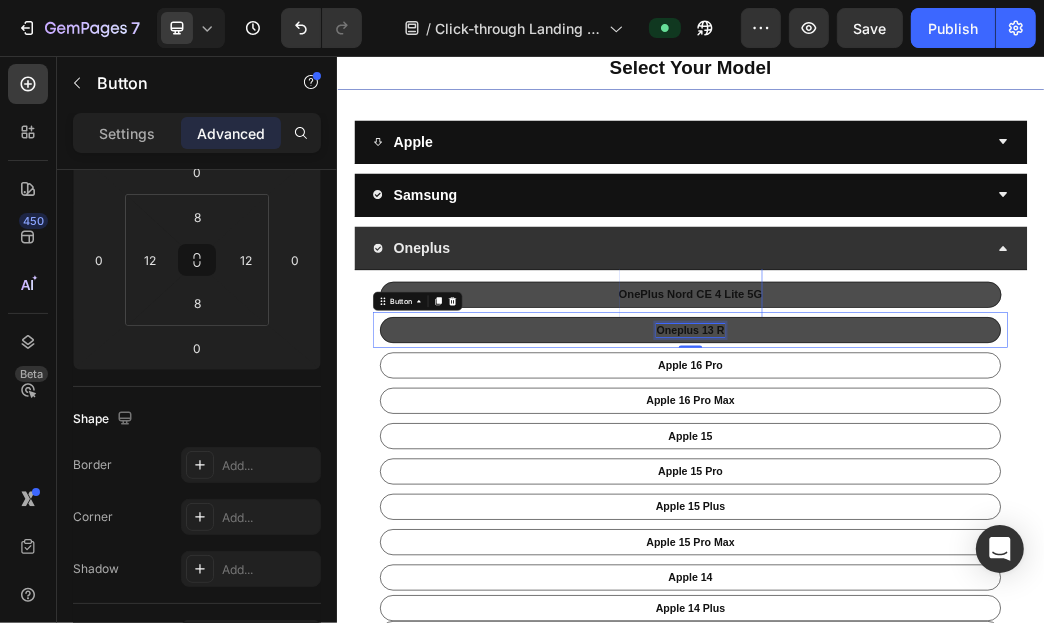 click on "Oneplus 13 R" at bounding box center (935, 521) 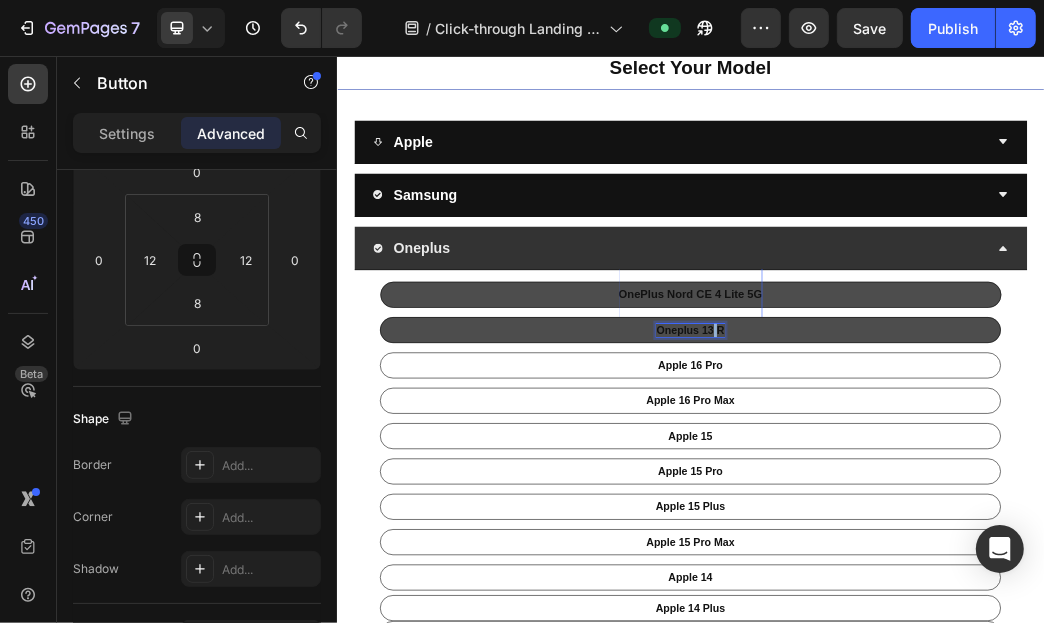 click on "Oneplus 13 R" at bounding box center (935, 521) 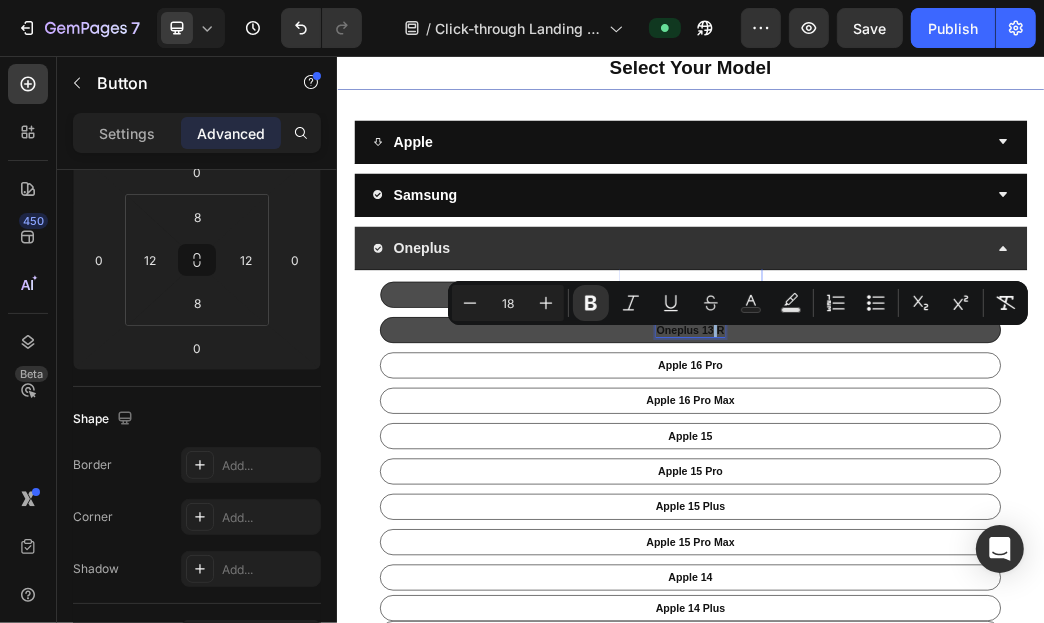 click on "Oneplus 13 R" at bounding box center (936, 521) 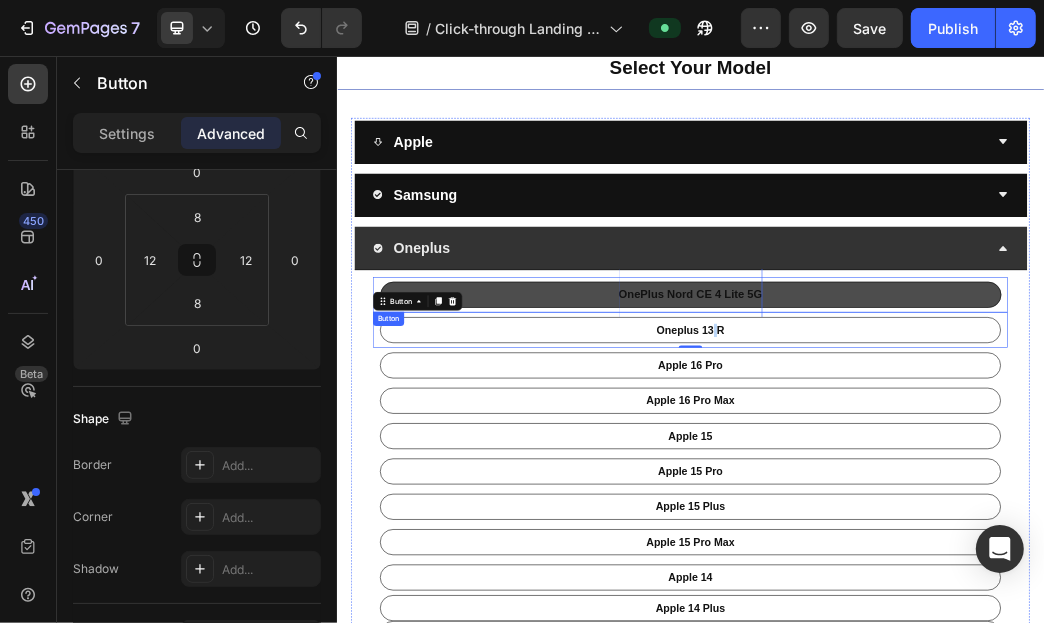click on "OnePlus Nord CE 4 Lite 5G" at bounding box center [936, 460] 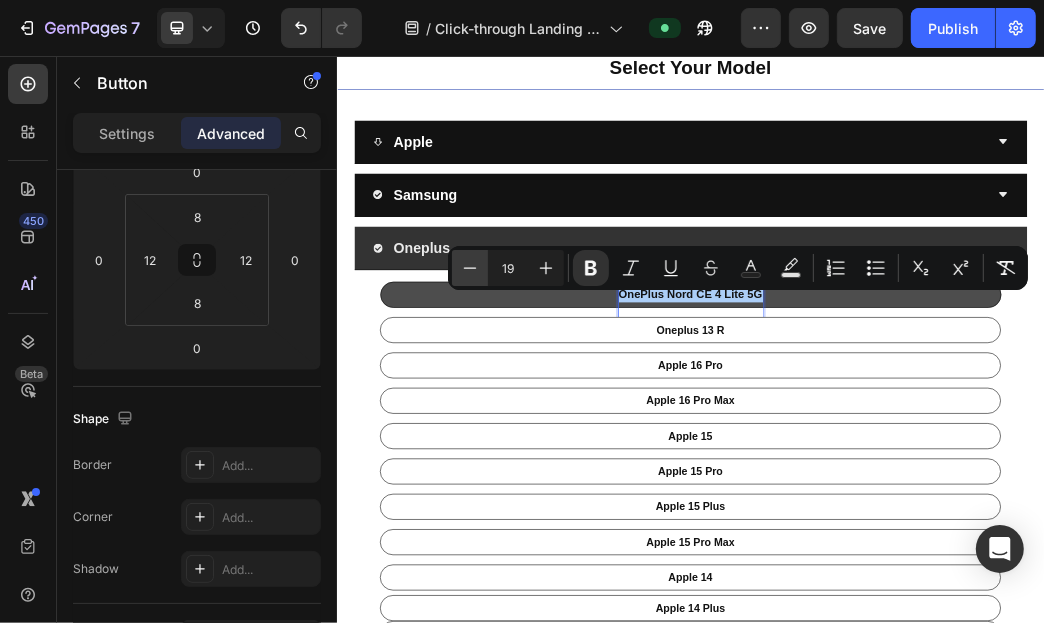 click 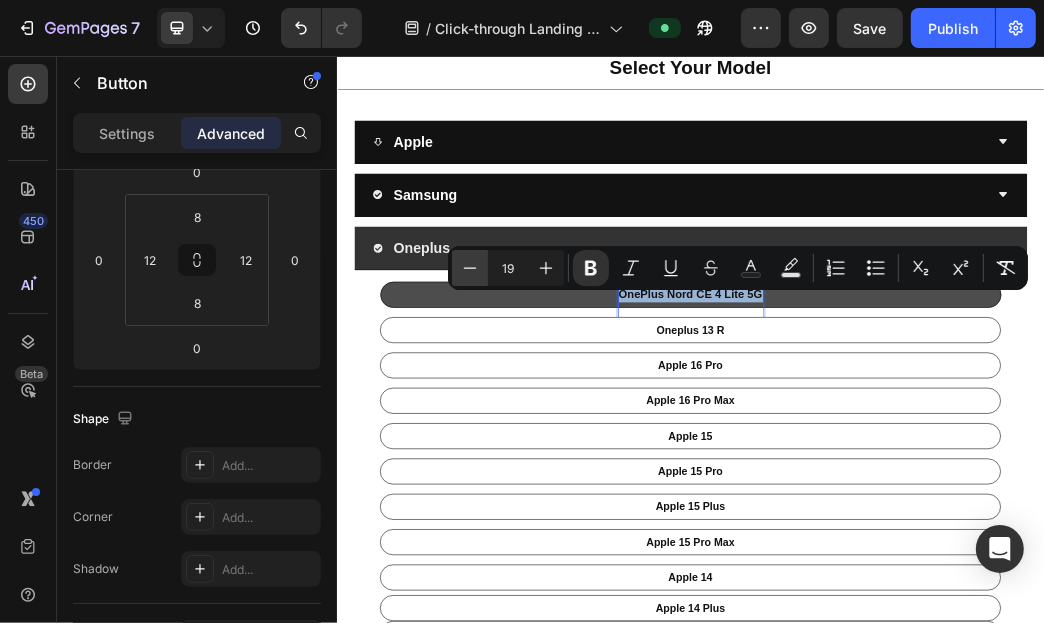 type on "18" 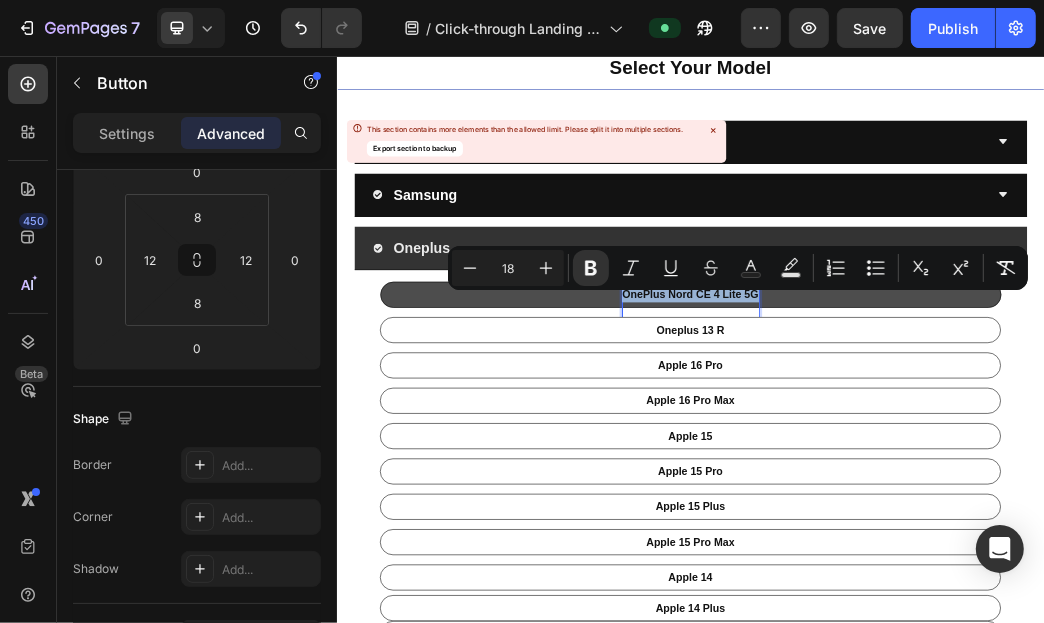 click on "OnePlus Nord CE 4 Lite 5G" at bounding box center (935, 461) 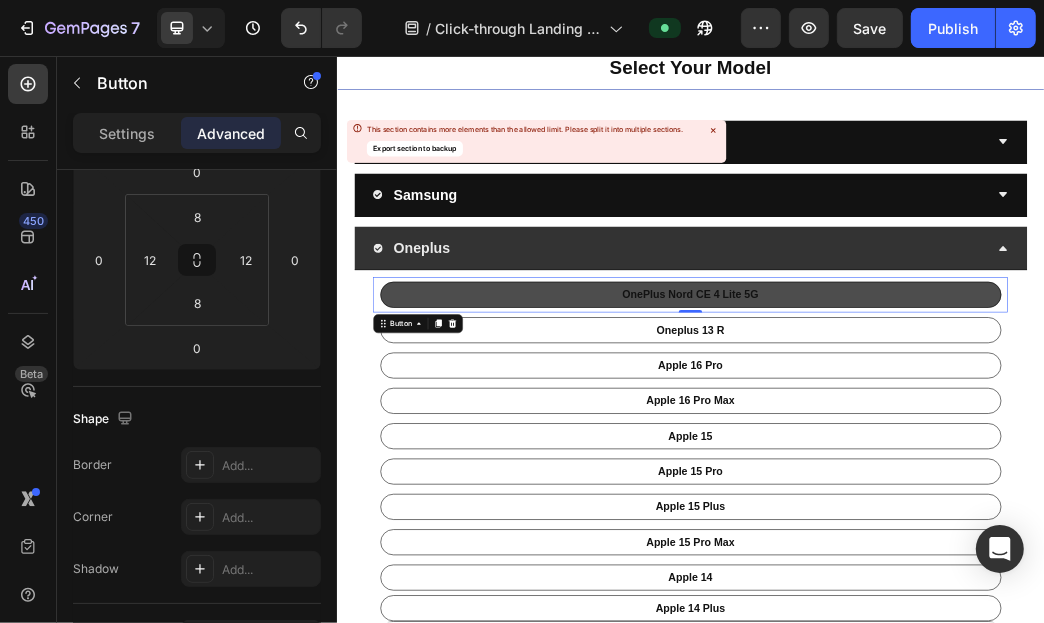 click on "OnePlus Nord CE 4 Lite 5G" at bounding box center (936, 461) 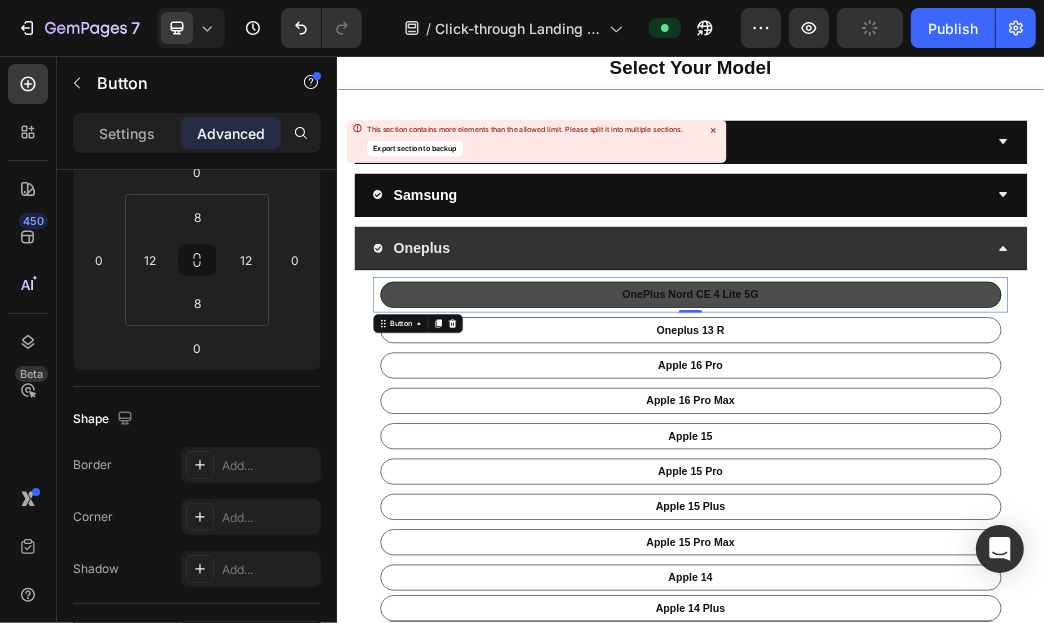 scroll, scrollTop: 0, scrollLeft: 0, axis: both 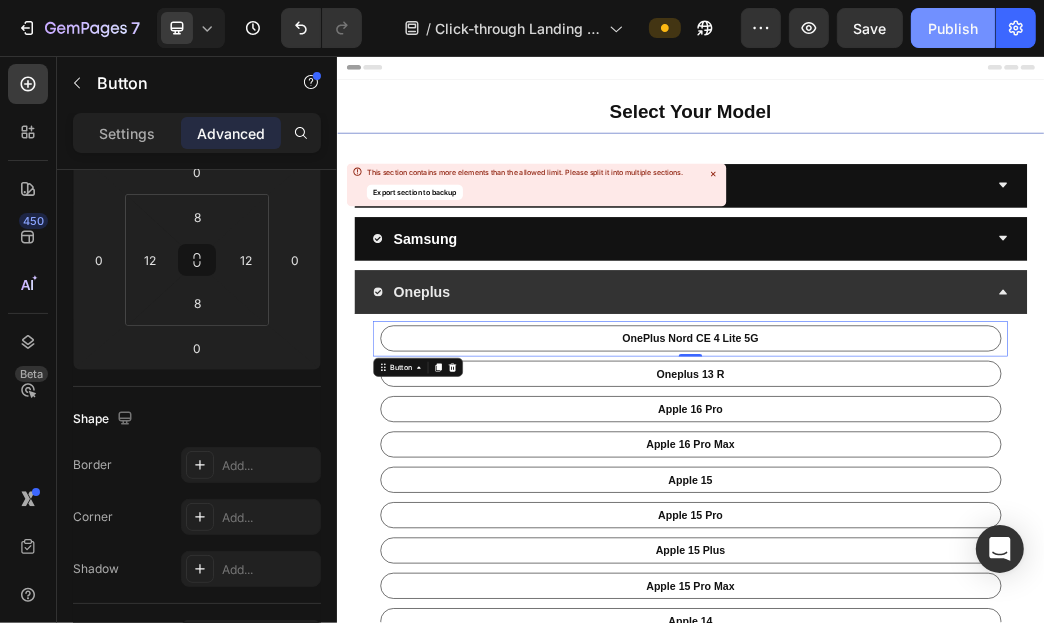 click on "Publish" 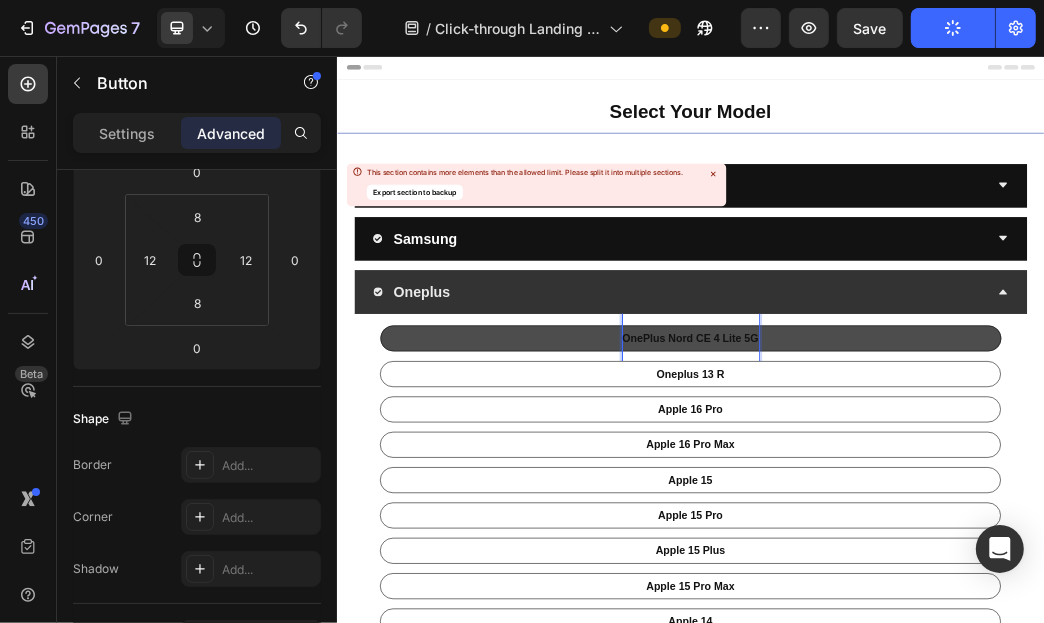 click on "OnePlus Nord CE 4 Lite 5G" at bounding box center [935, 535] 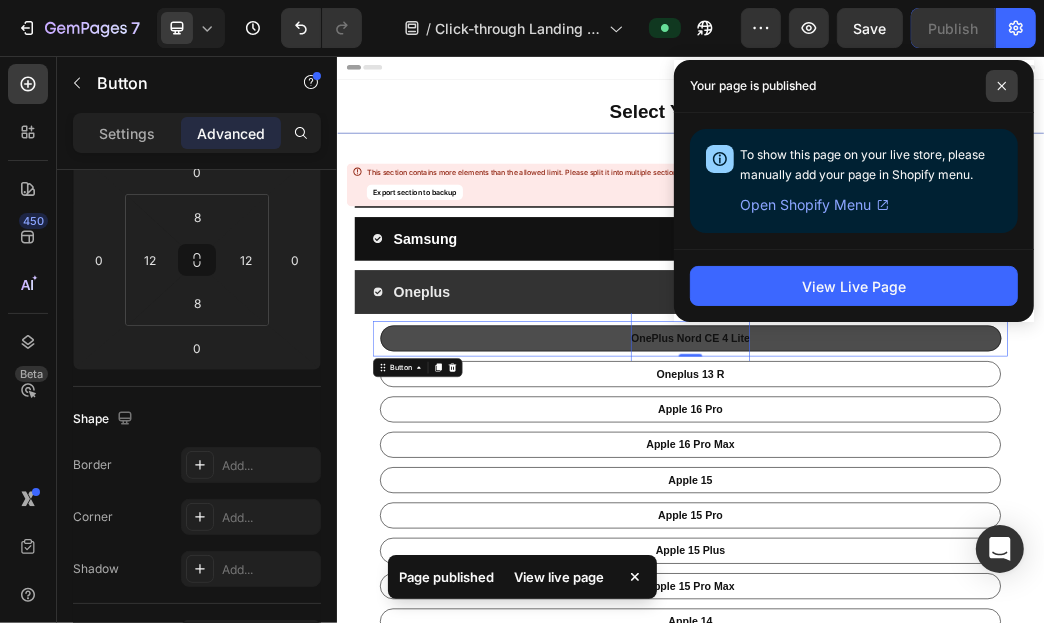 click at bounding box center [1002, 86] 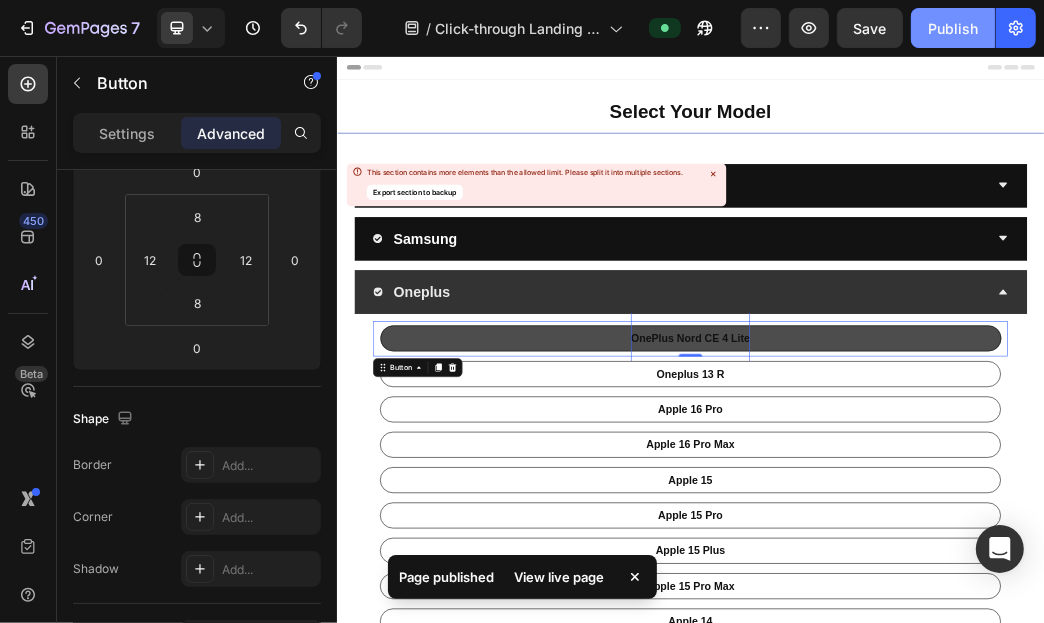 click on "Publish" at bounding box center (953, 28) 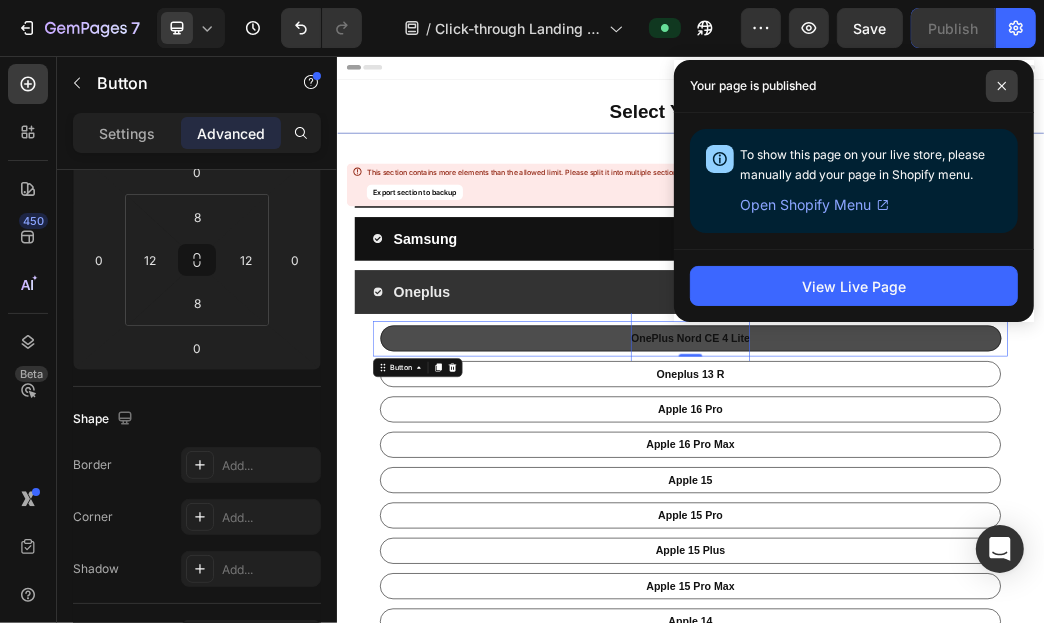 click at bounding box center [1002, 86] 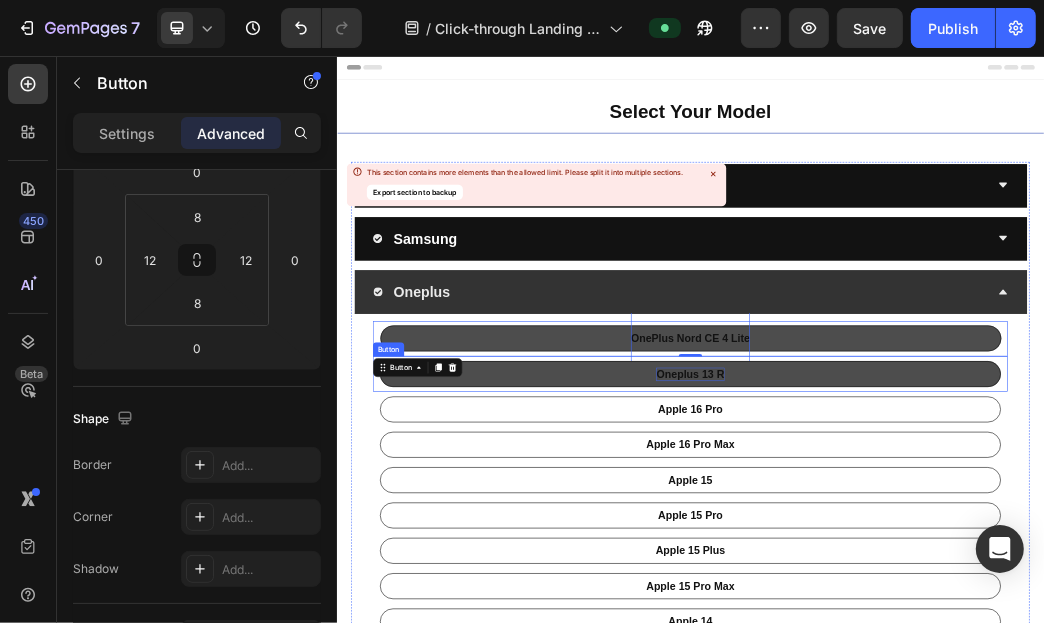 click on "Oneplus 13 R" at bounding box center (935, 595) 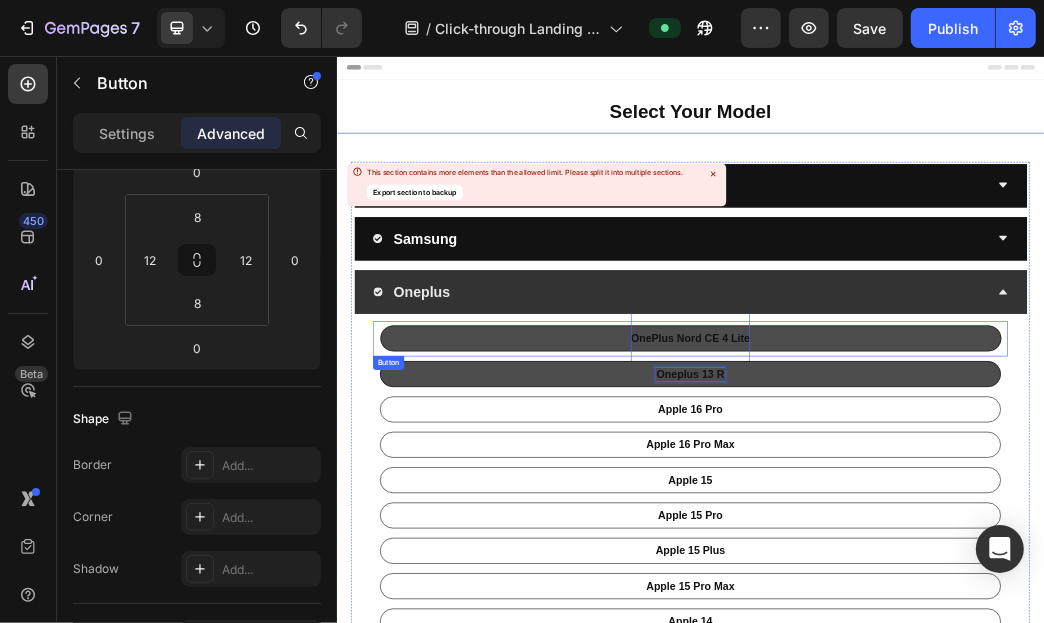 click on "OnePlus Nord CE 4 Lite" at bounding box center [936, 535] 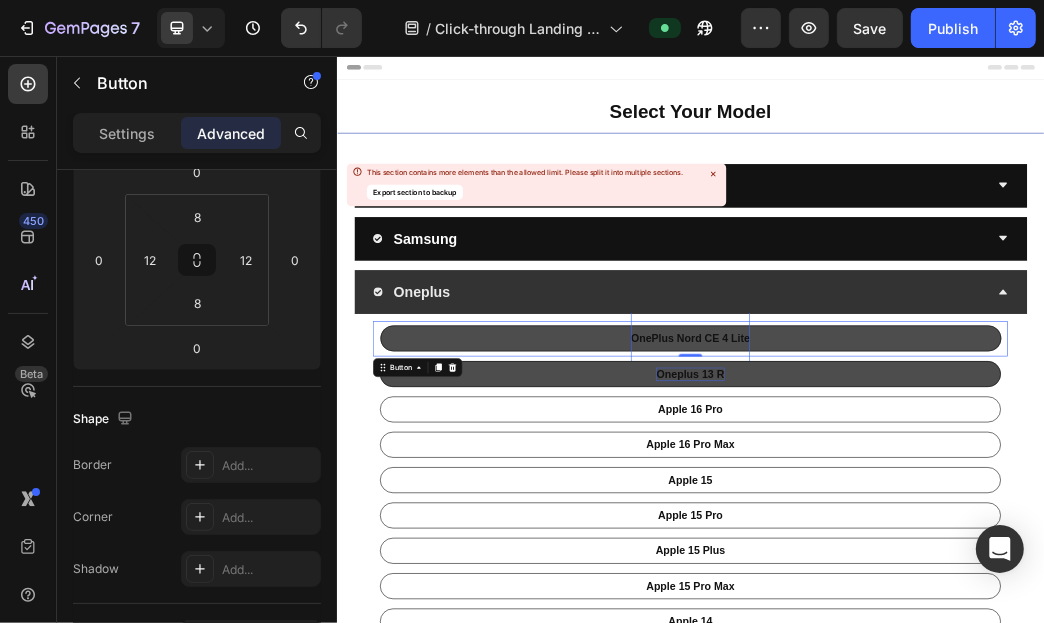 click on "OnePlus Nord CE 4 Lite" at bounding box center [936, 535] 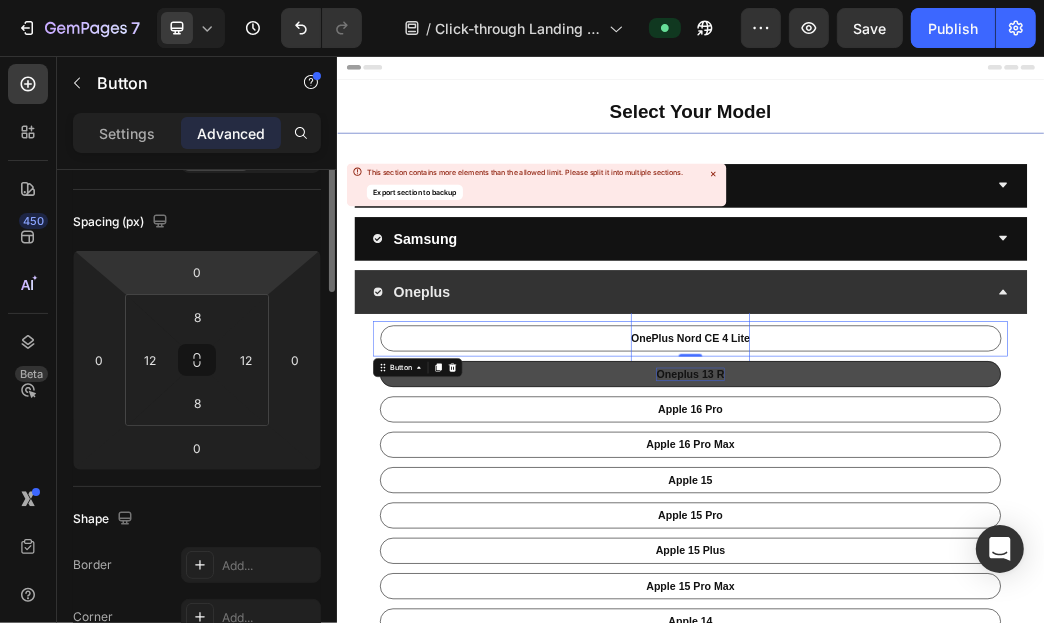 scroll, scrollTop: 0, scrollLeft: 0, axis: both 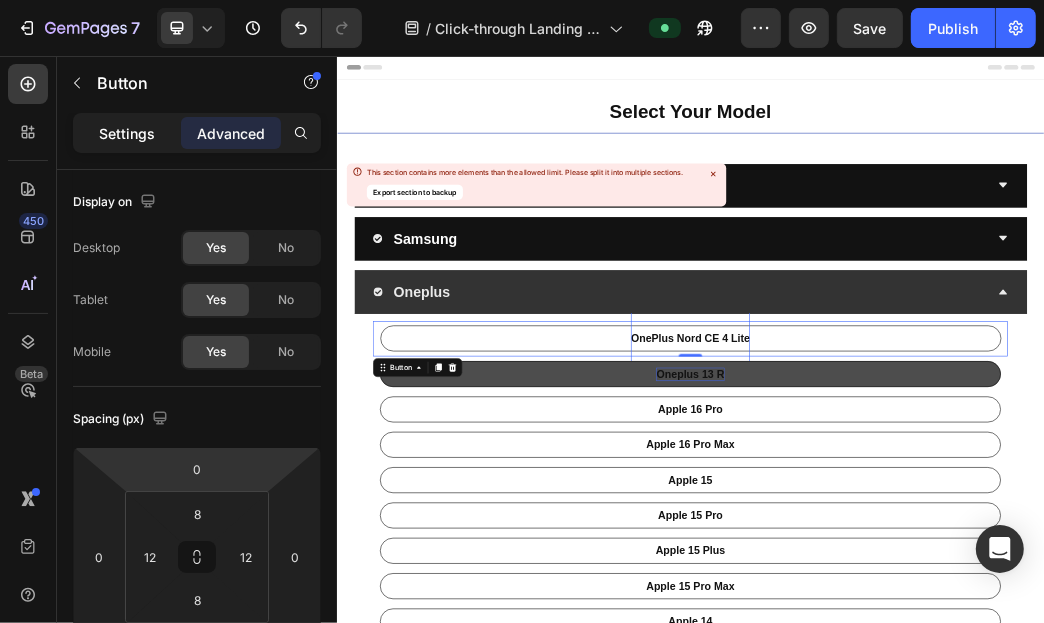 click on "Settings" at bounding box center (127, 133) 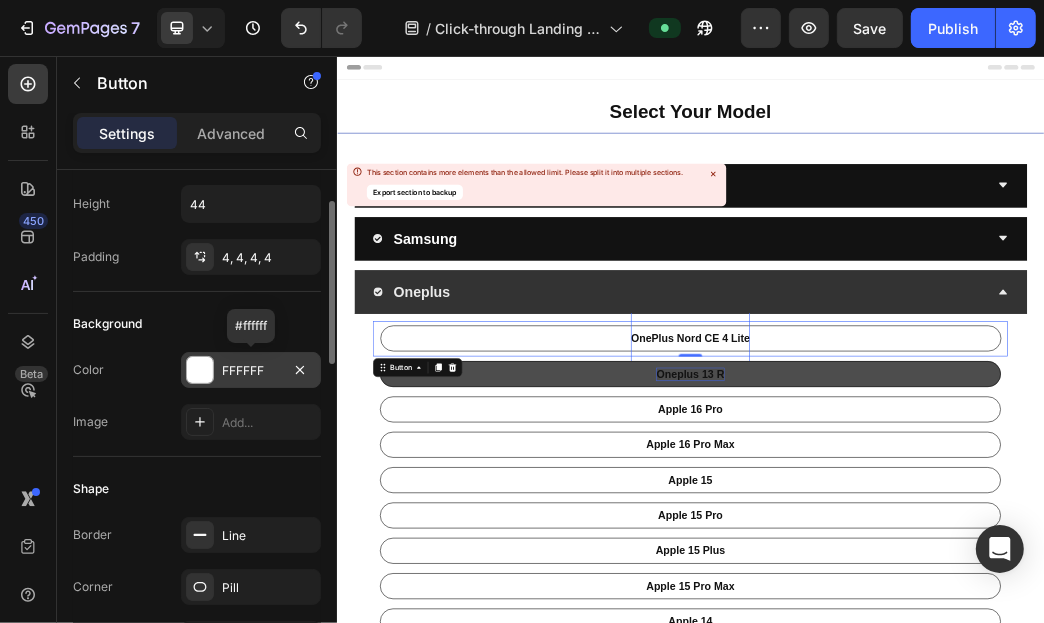 scroll, scrollTop: 199, scrollLeft: 0, axis: vertical 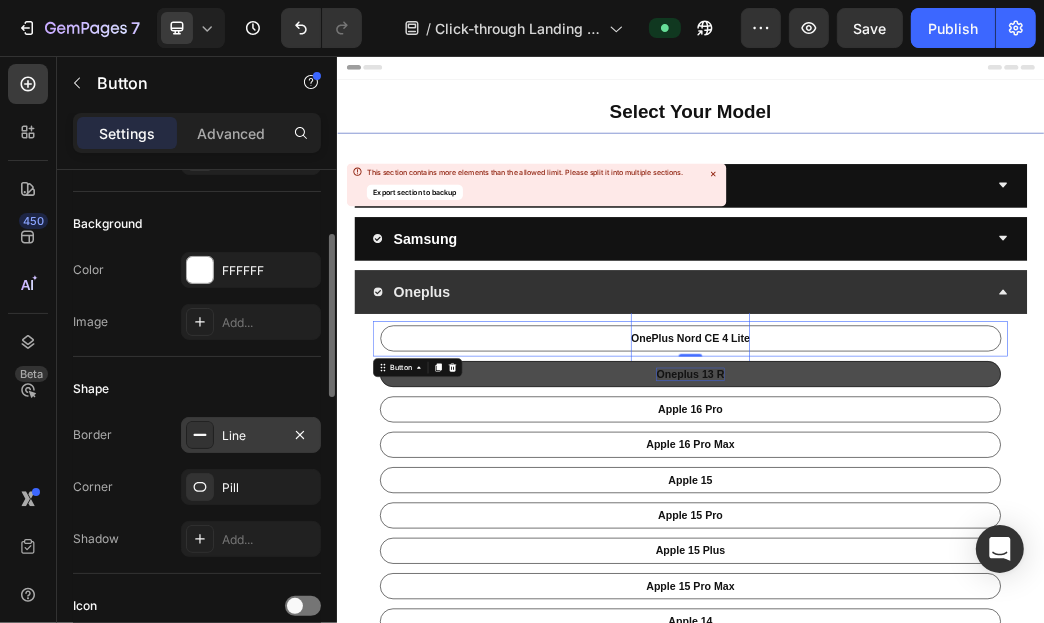 click on "Line" at bounding box center (251, 435) 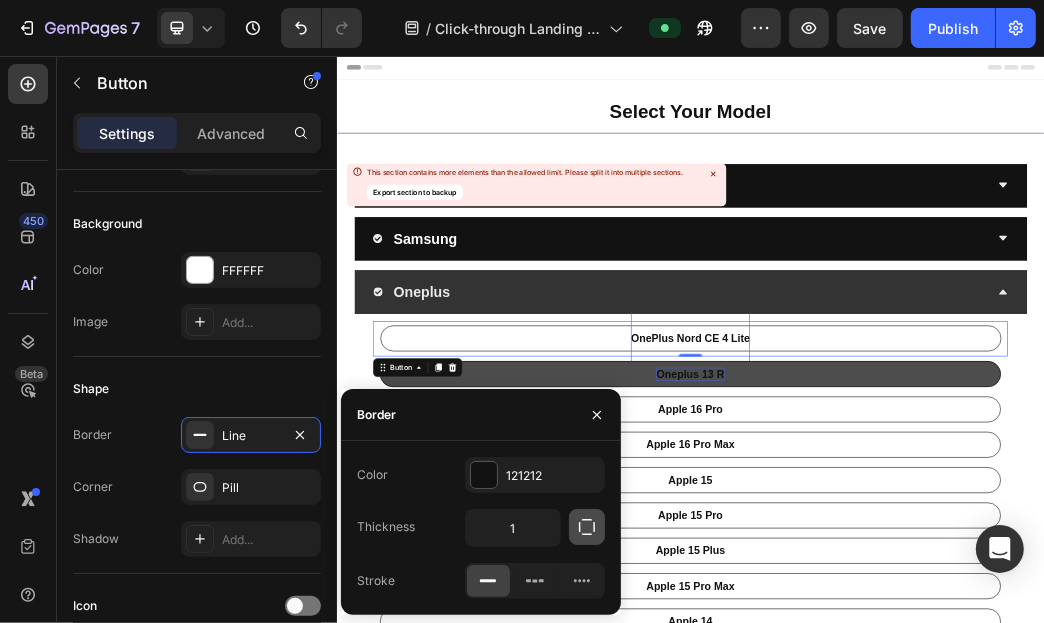 click 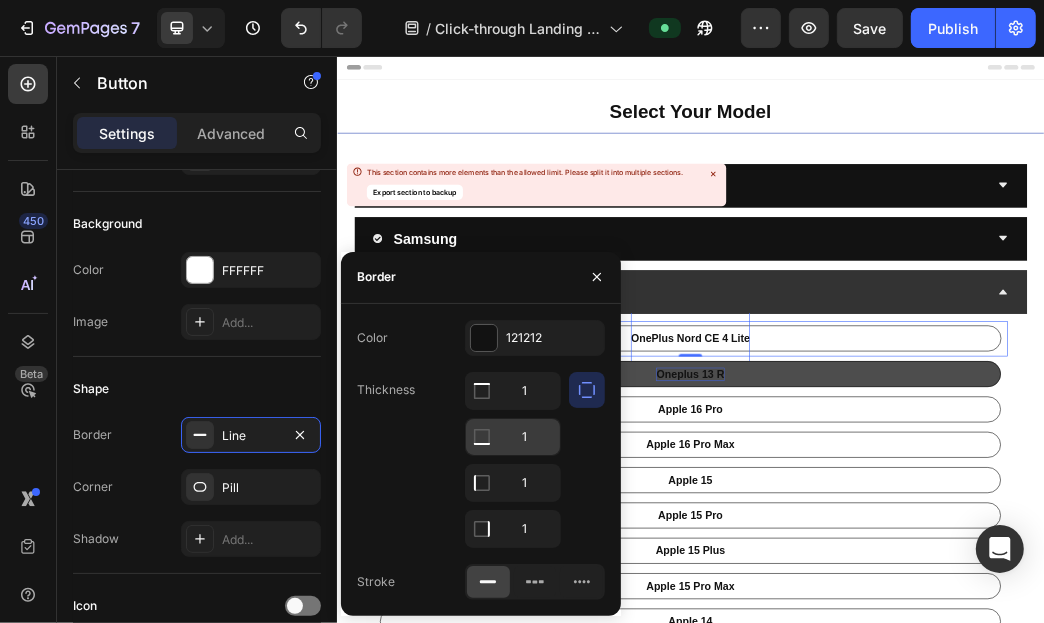 scroll, scrollTop: 99, scrollLeft: 0, axis: vertical 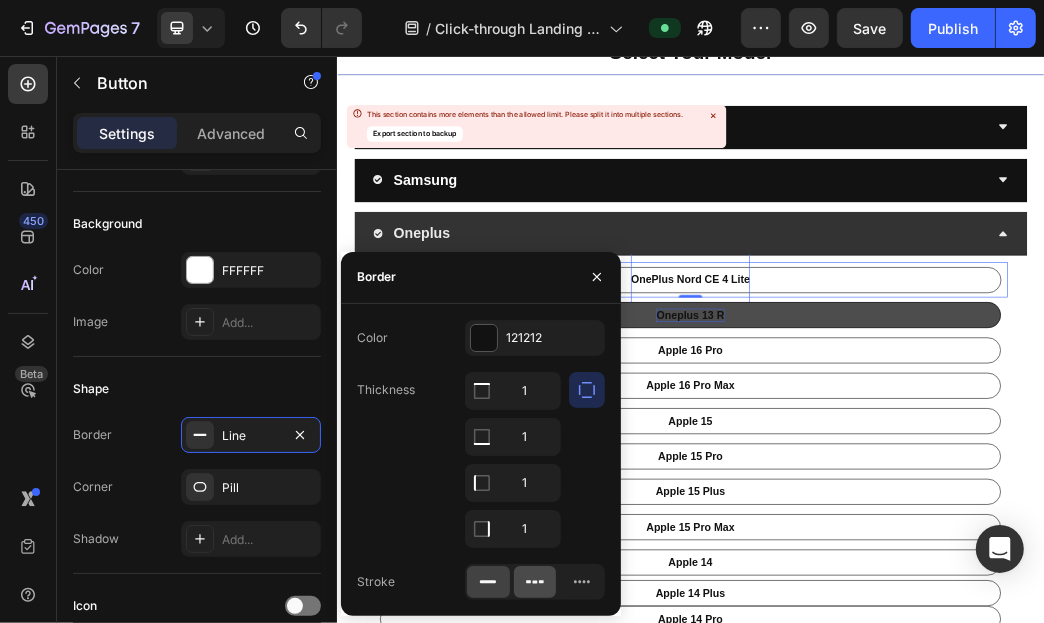 click 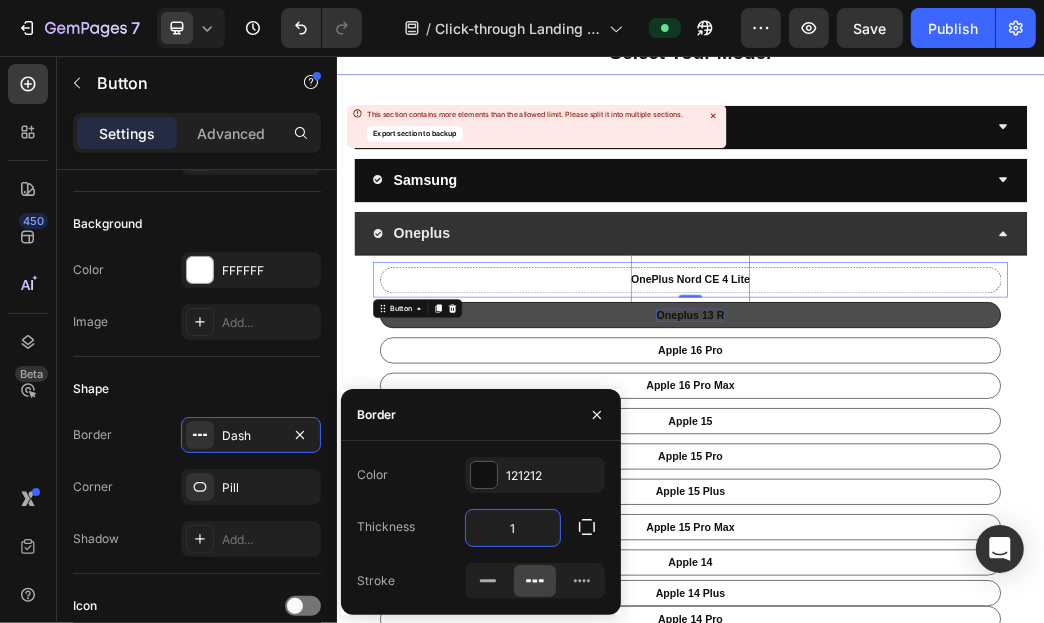 click on "1" at bounding box center (513, 528) 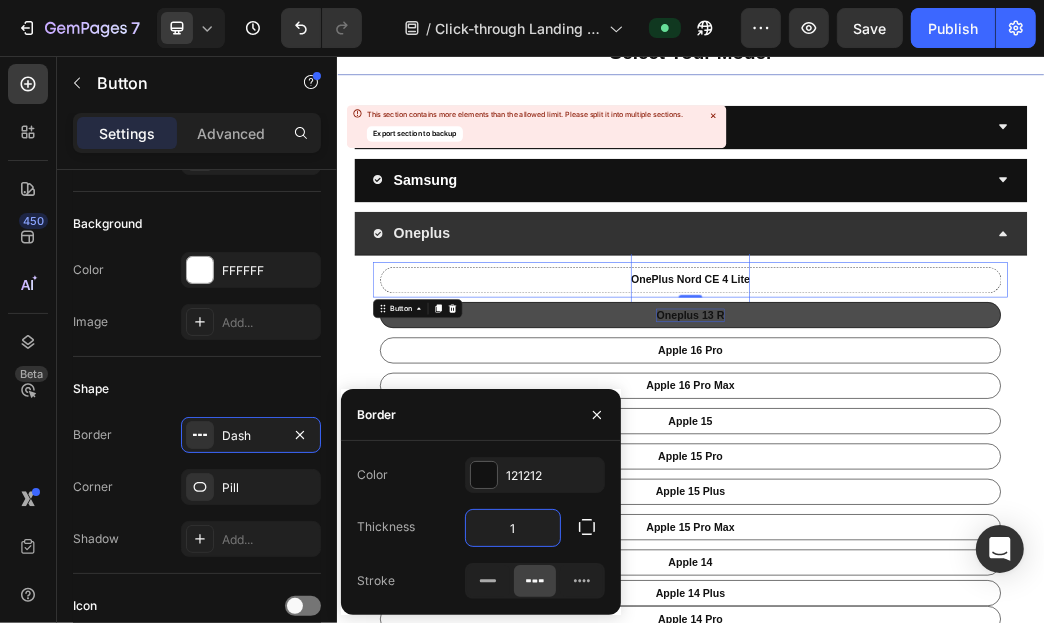 type on "5" 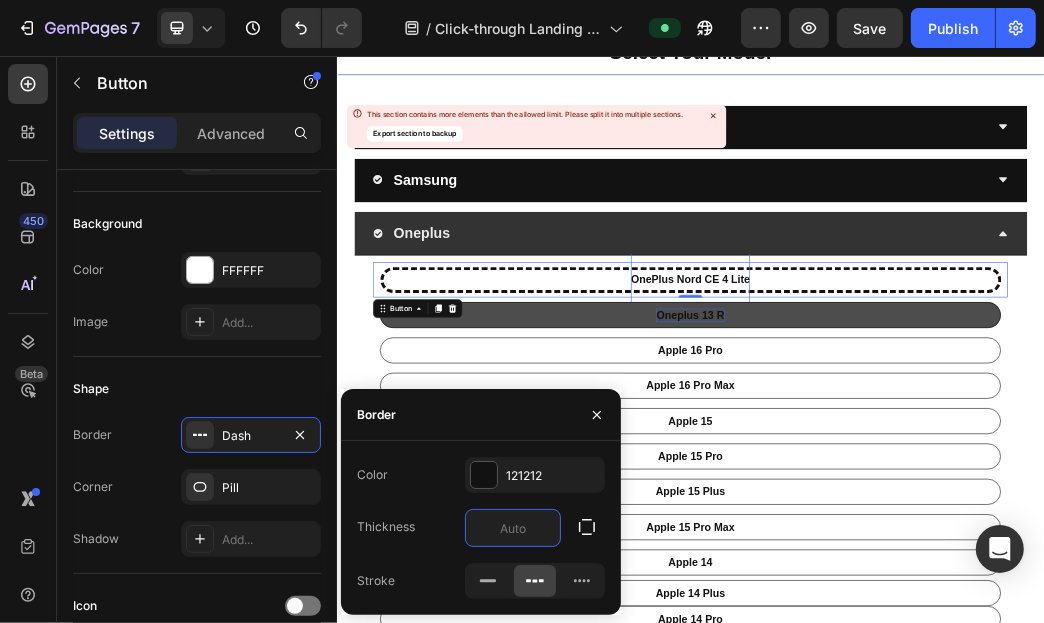type on "2" 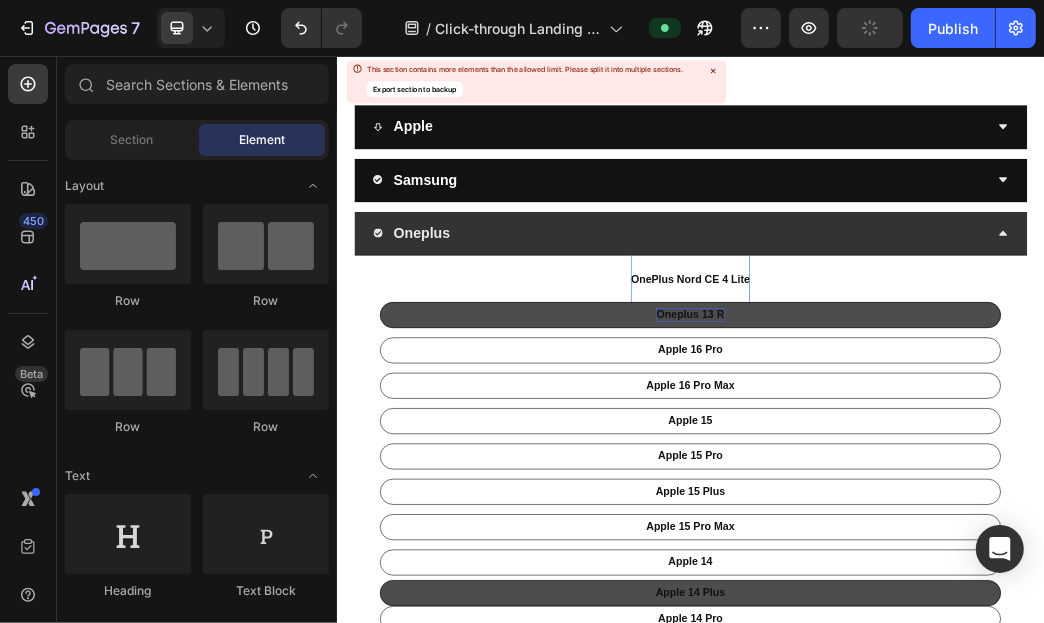 scroll, scrollTop: 941, scrollLeft: 0, axis: vertical 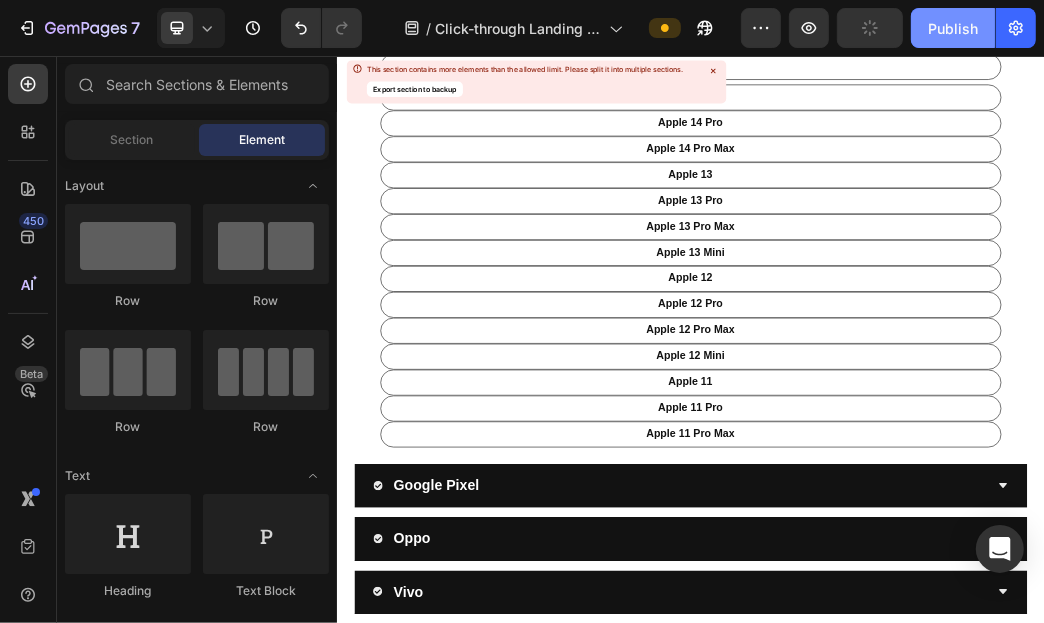 click on "Publish" at bounding box center (953, 28) 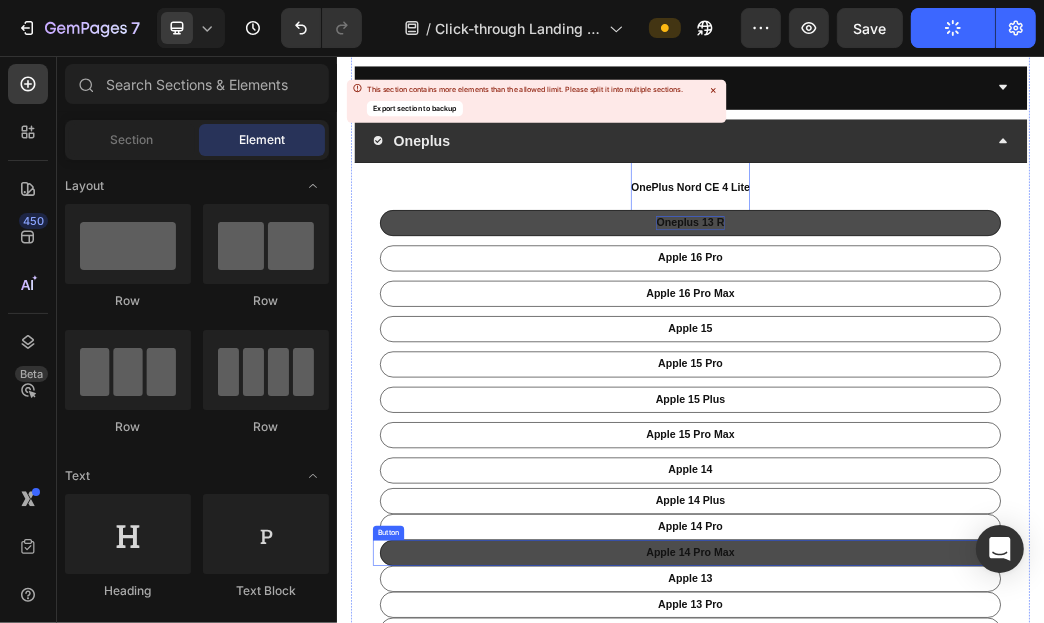 scroll, scrollTop: 142, scrollLeft: 0, axis: vertical 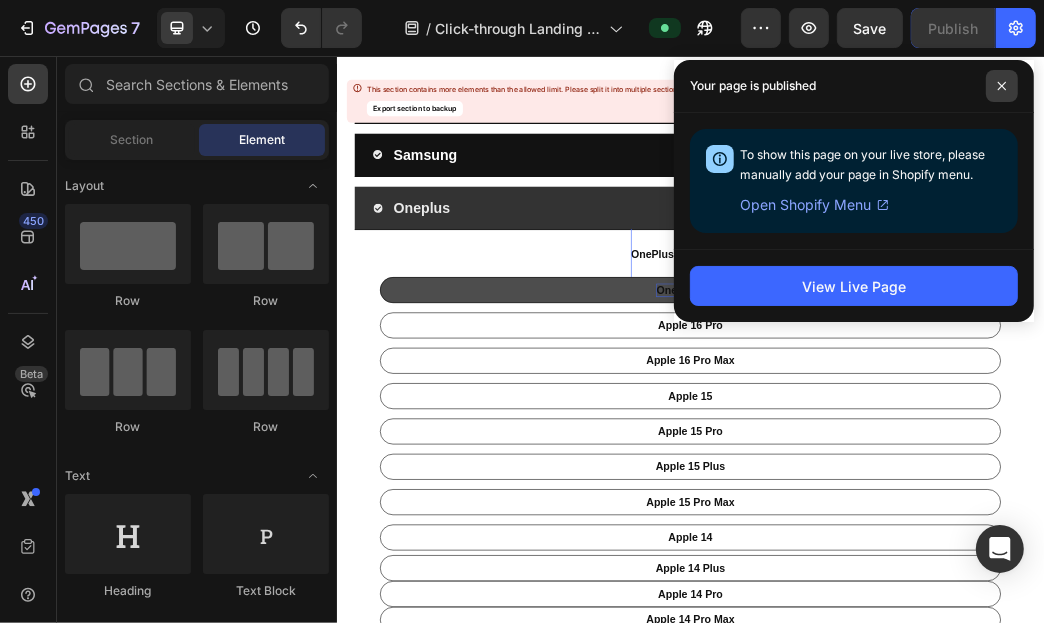 click at bounding box center [1002, 86] 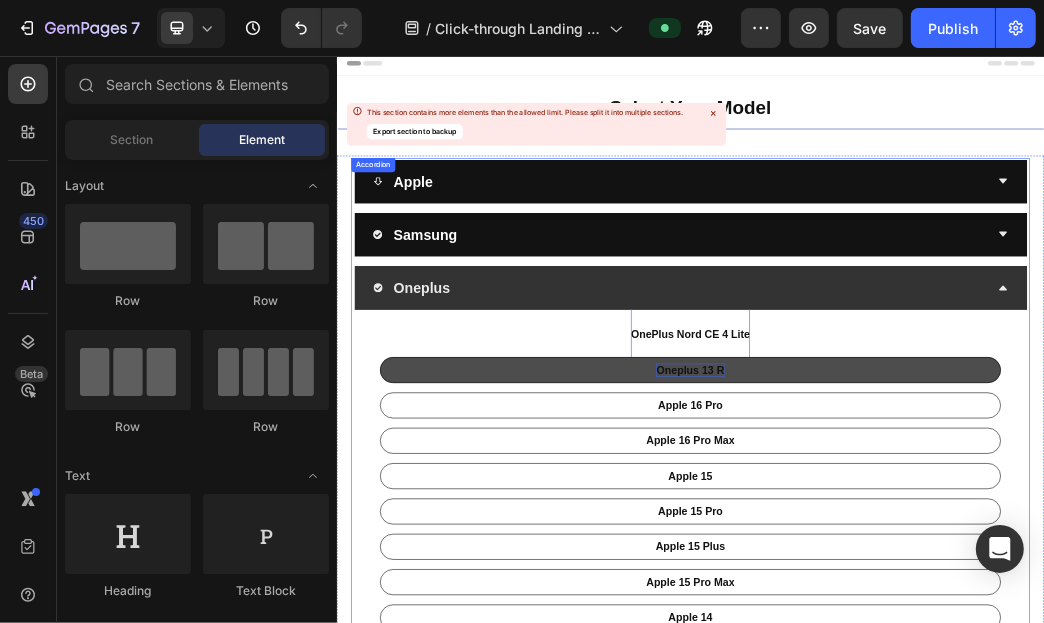 scroll, scrollTop: 0, scrollLeft: 0, axis: both 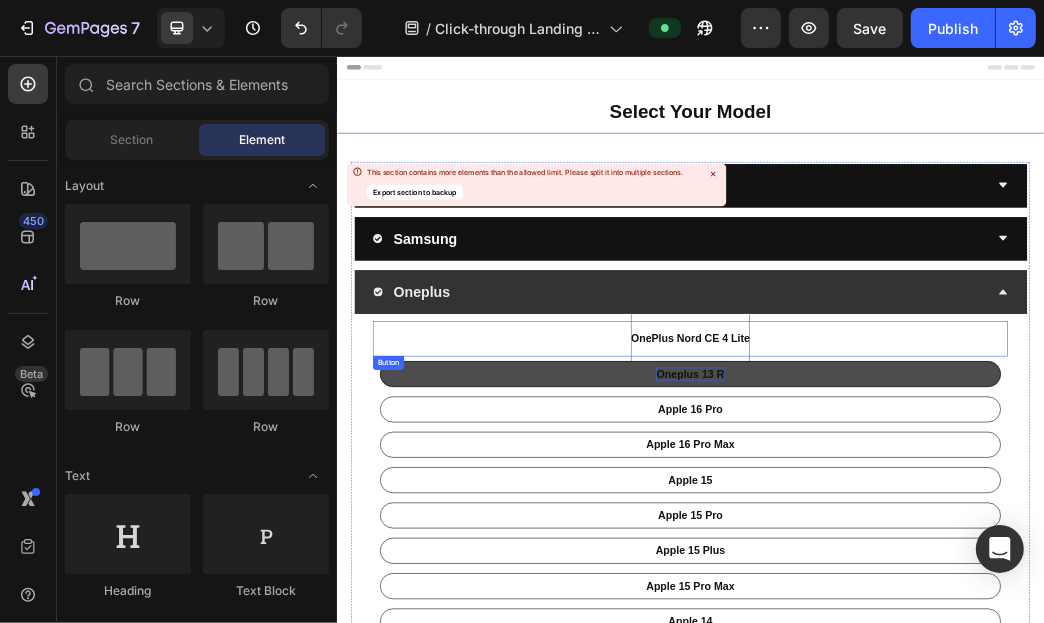 click on "OnePlus Nord CE 4 Lite" at bounding box center [936, 535] 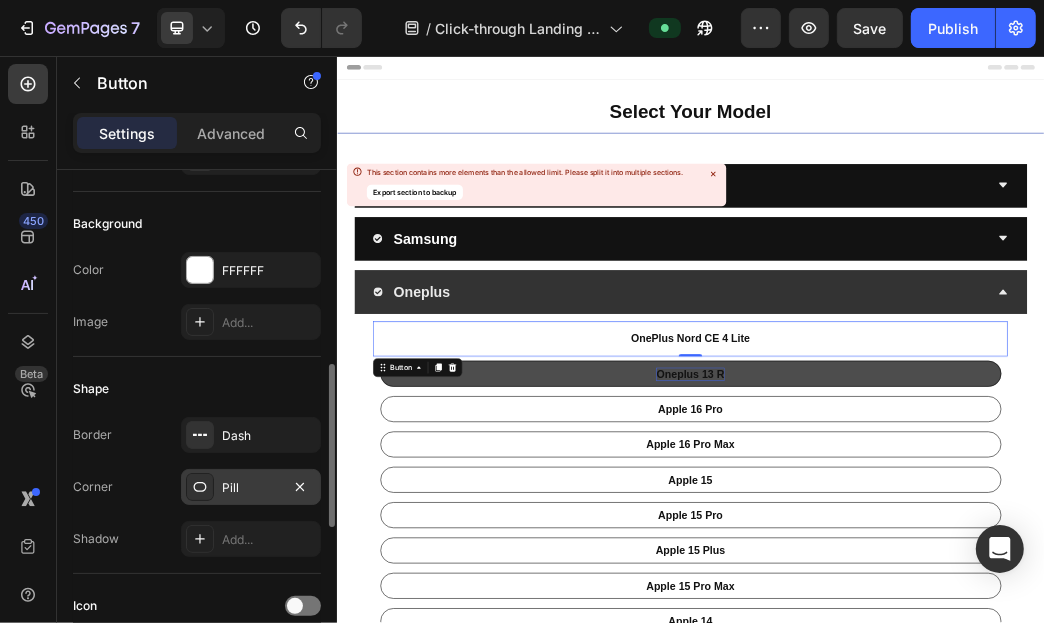scroll, scrollTop: 298, scrollLeft: 0, axis: vertical 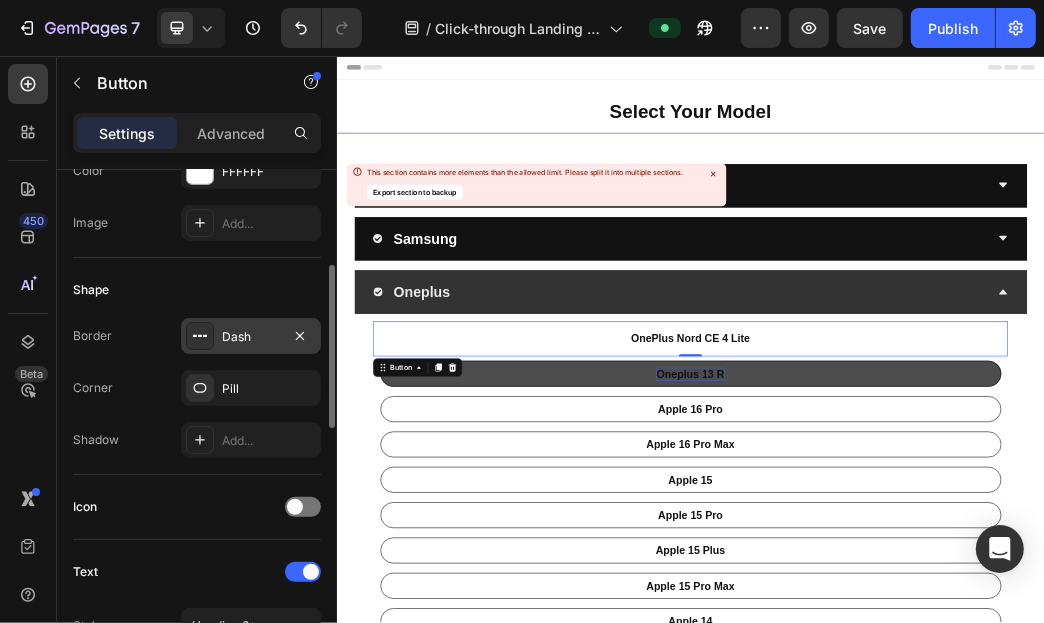 click on "Dash" at bounding box center (251, 337) 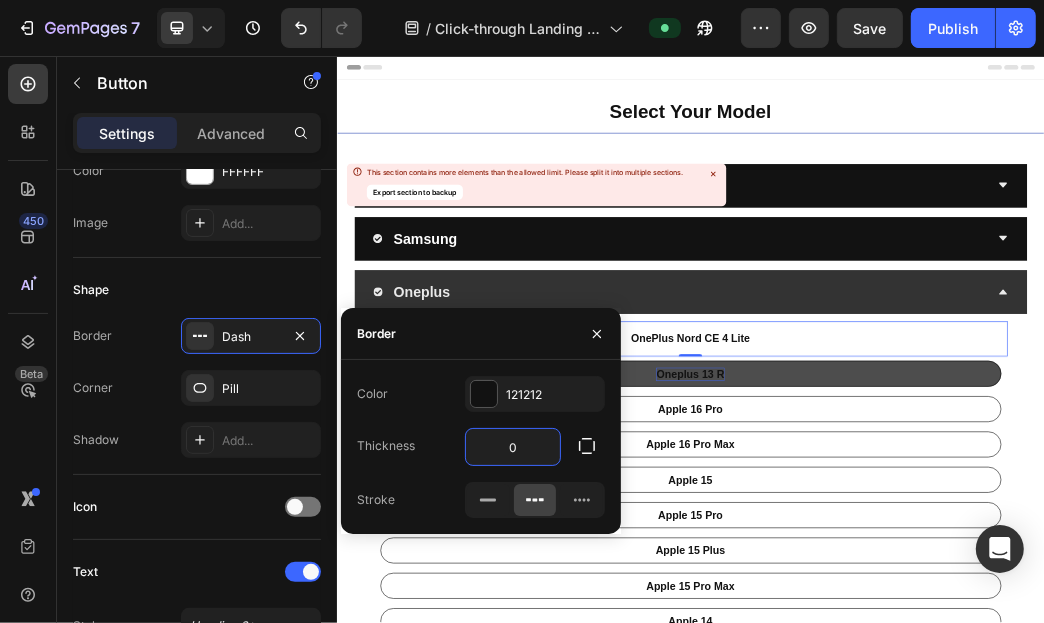 click on "0" at bounding box center (513, 447) 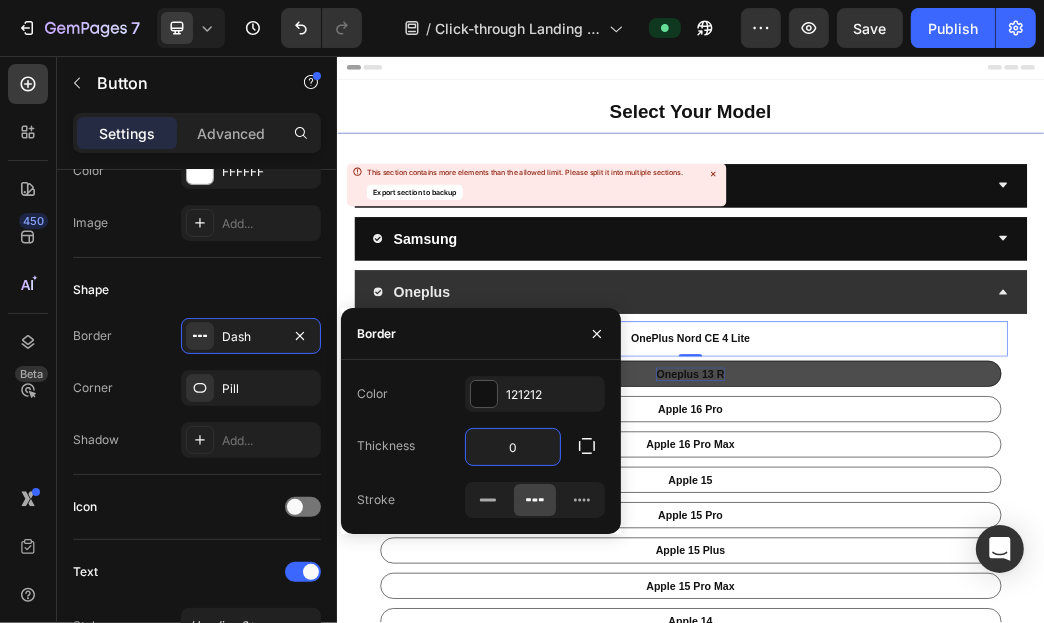type on "2" 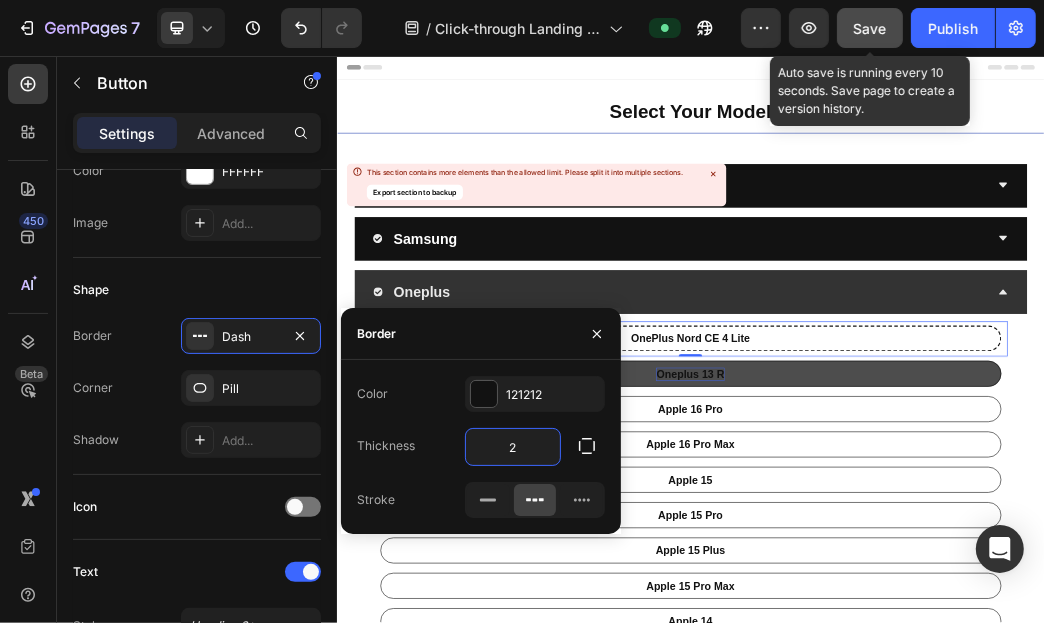 click on "Save" at bounding box center [870, 28] 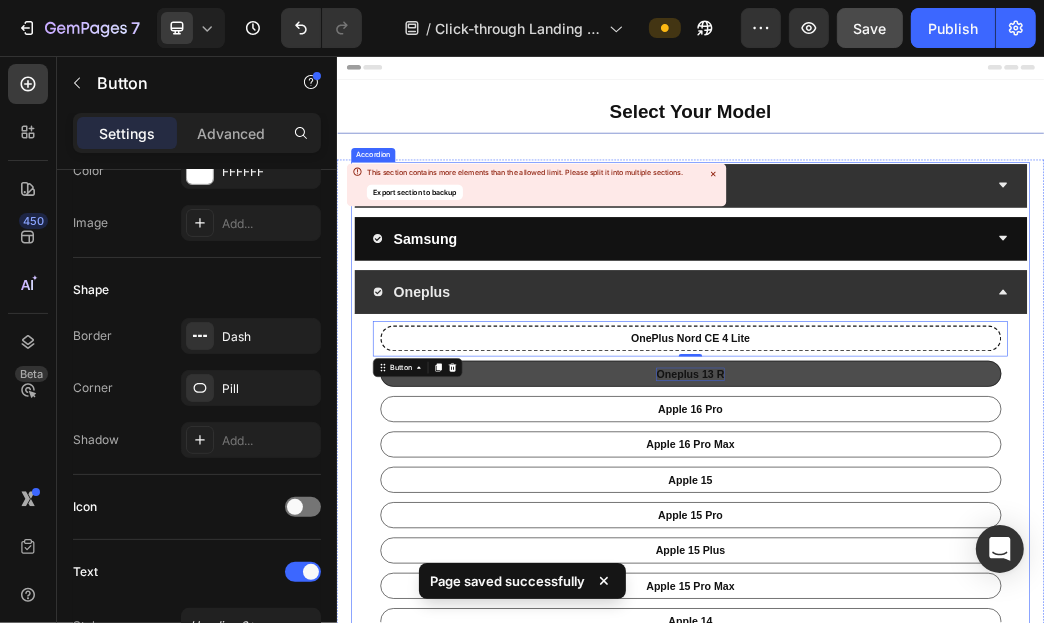 click on "Apple" at bounding box center (936, 276) 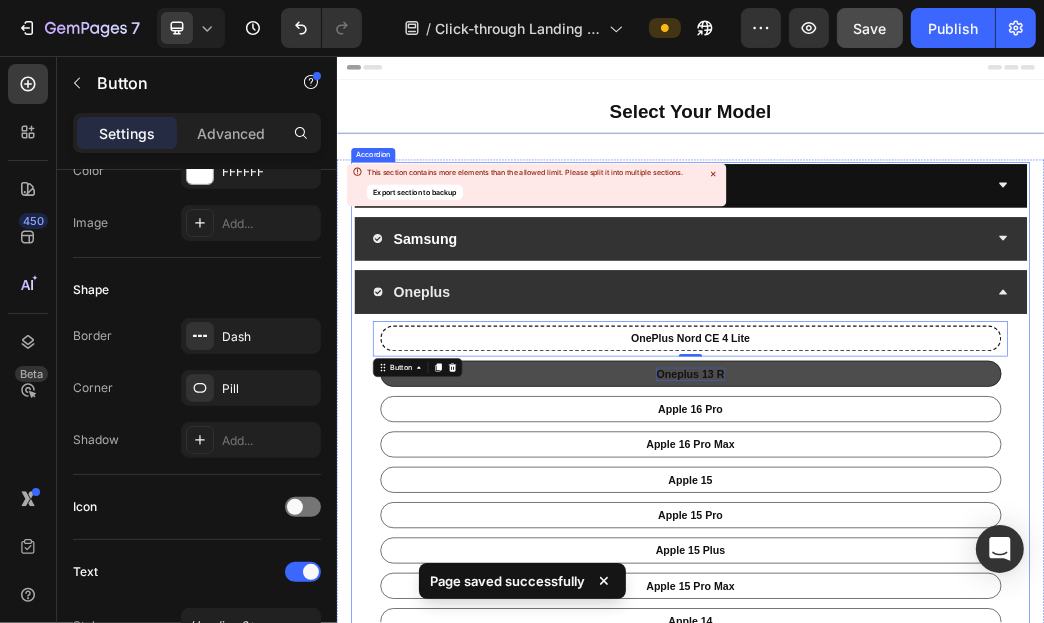 click on "Apple
Samsung
Oneplus  OnePlus Nord CE 4 Lite  Button   0 Oneplus 13 R Button apple 16 pro Button apple 16 pro Max Button apple 15 Button apple 15 pro Button apple 15 plus Button apple 15 pro max Button apple 14 Button apple 14 Plus Button apple 14 pro Button apple 14 pro Max Button apple 13 Button apple 13 Pro   Button apple 13 pro Max Button apple 13 Mini Button apple 12 Button apple 12 Pro Button apple 12 pro Max Button apple 12 Mini Button apple 11 Button apple 11 Pro Button apple 11 pro Max Button
Google Pixel
Oppo
Vivo
Redmi / Mi
Realme
Xiaomi
Poco
Motorola" at bounding box center (936, 1362) 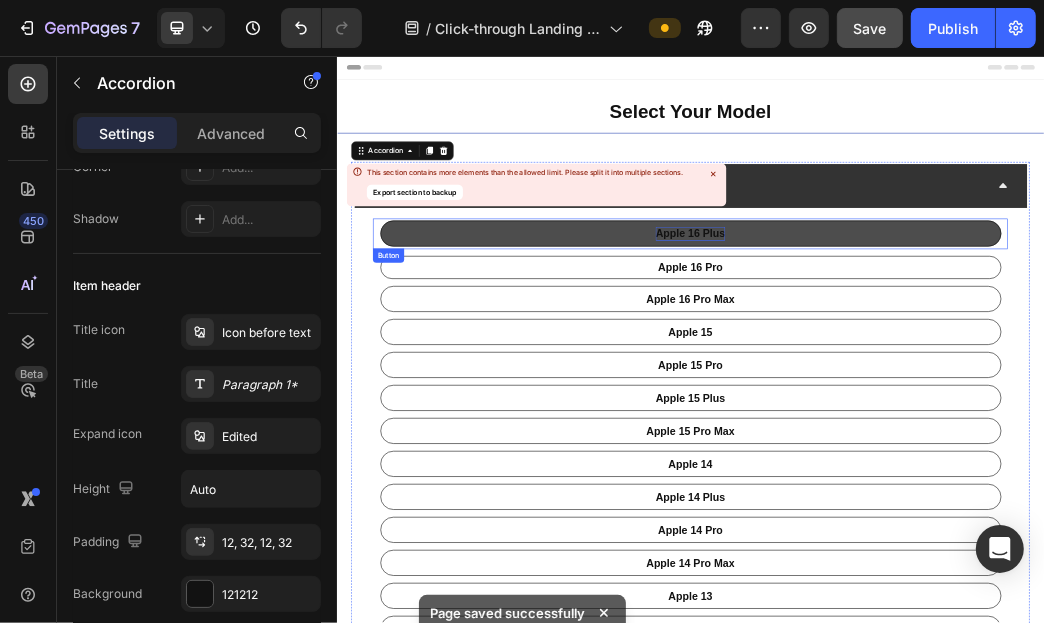 scroll, scrollTop: 0, scrollLeft: 0, axis: both 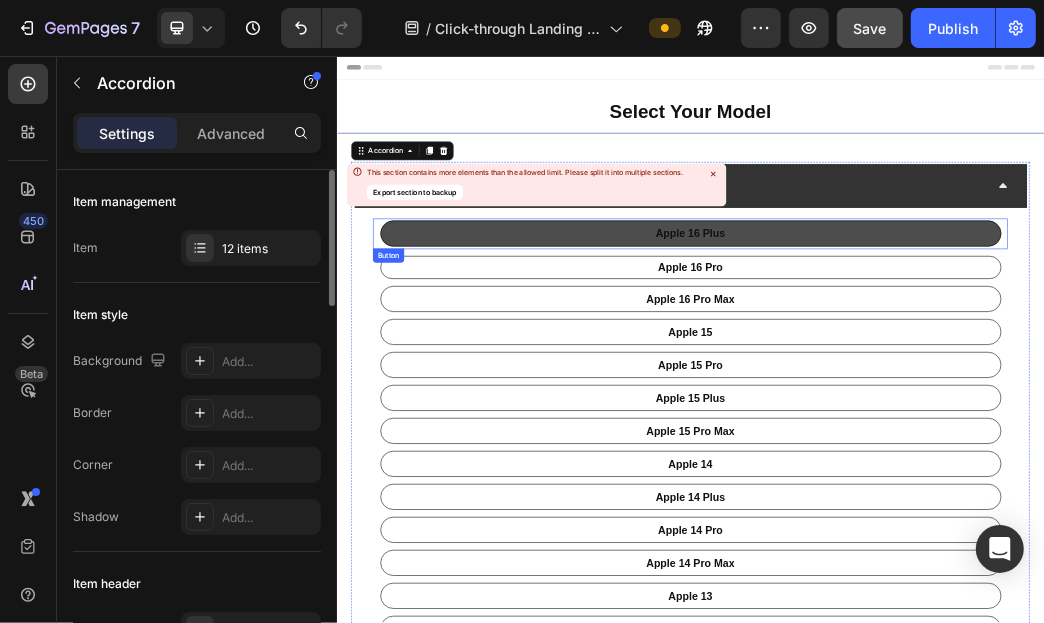 click on "apple 16 Plus" at bounding box center [936, 357] 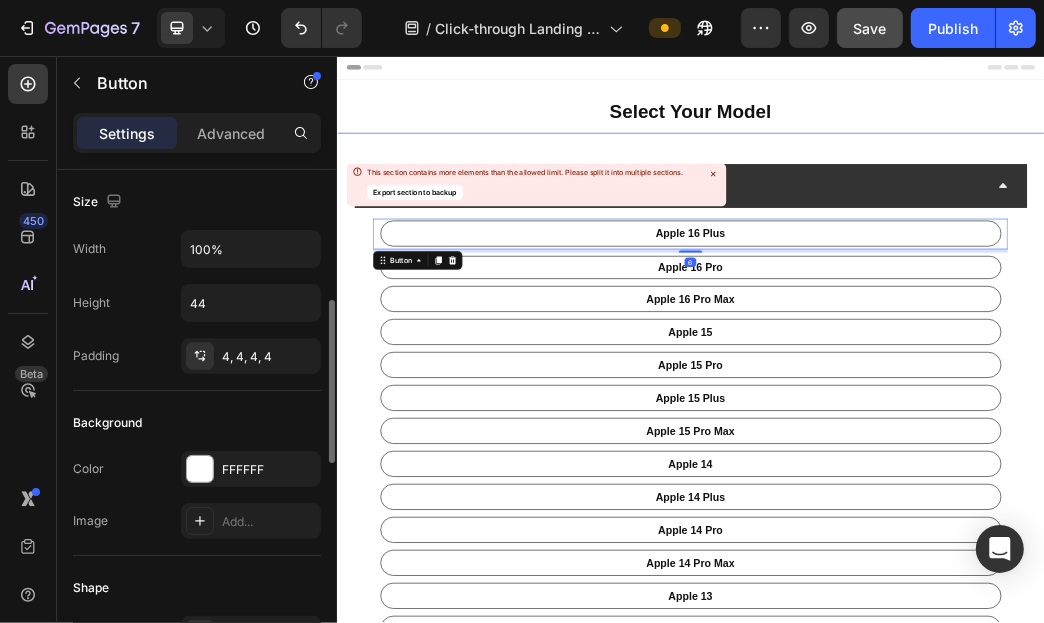 scroll, scrollTop: 199, scrollLeft: 0, axis: vertical 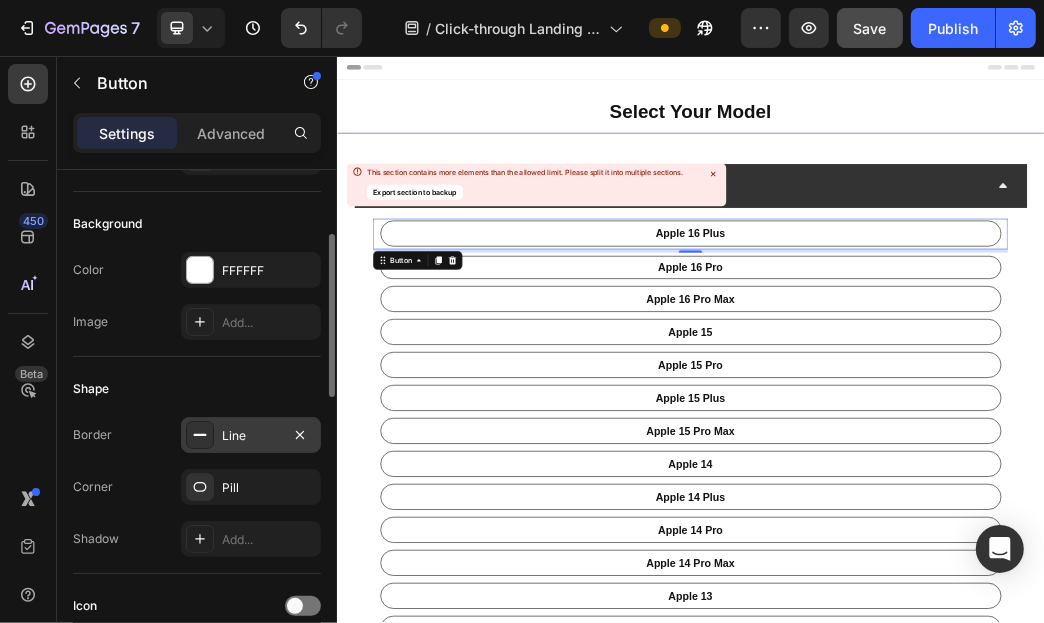 click on "Line" at bounding box center [251, 436] 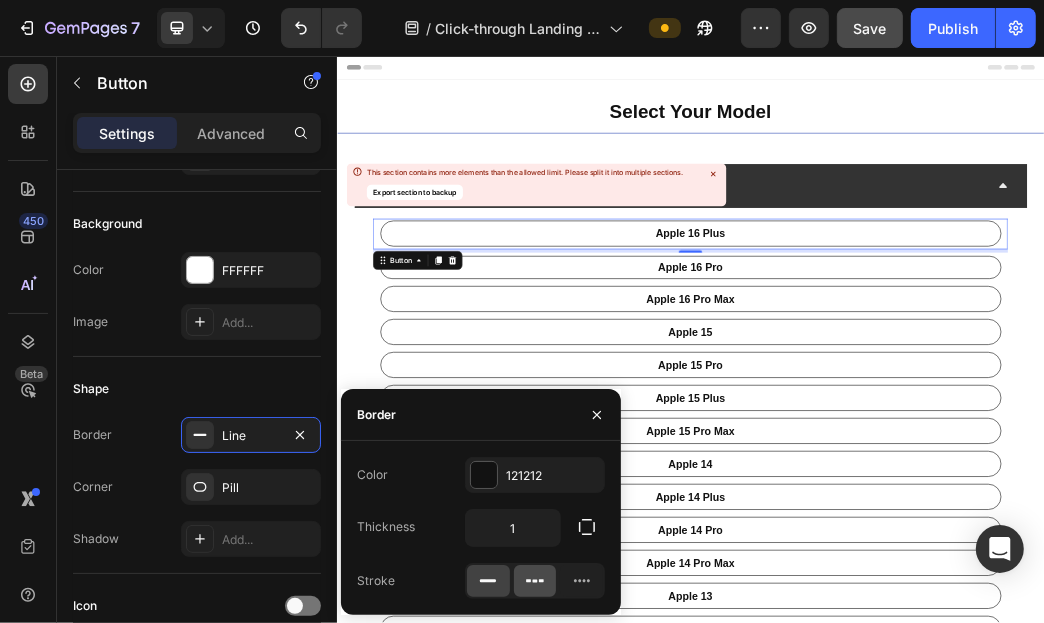 click 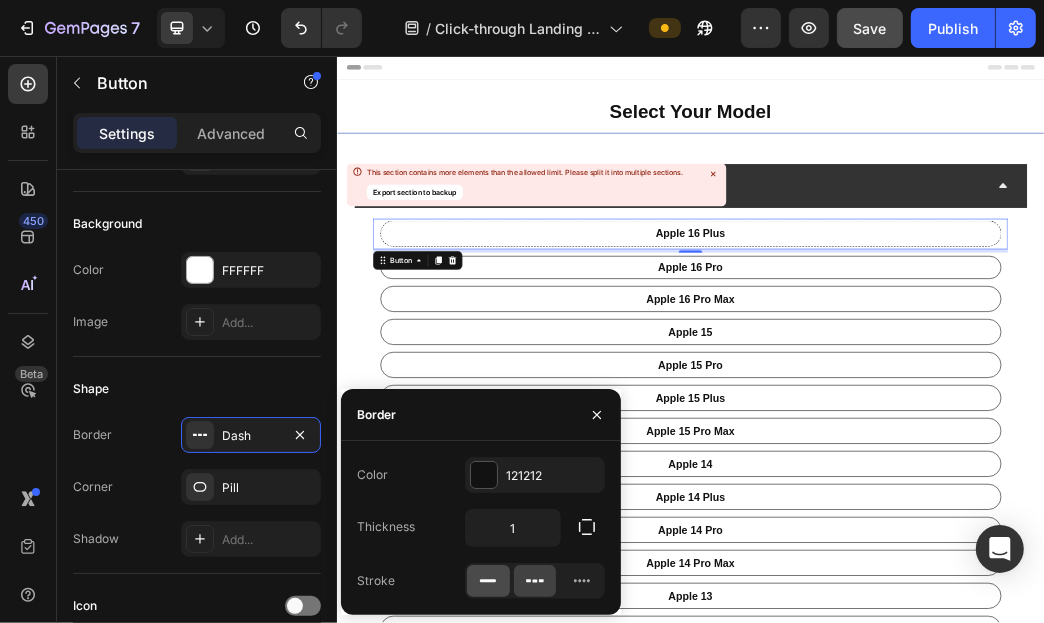 click 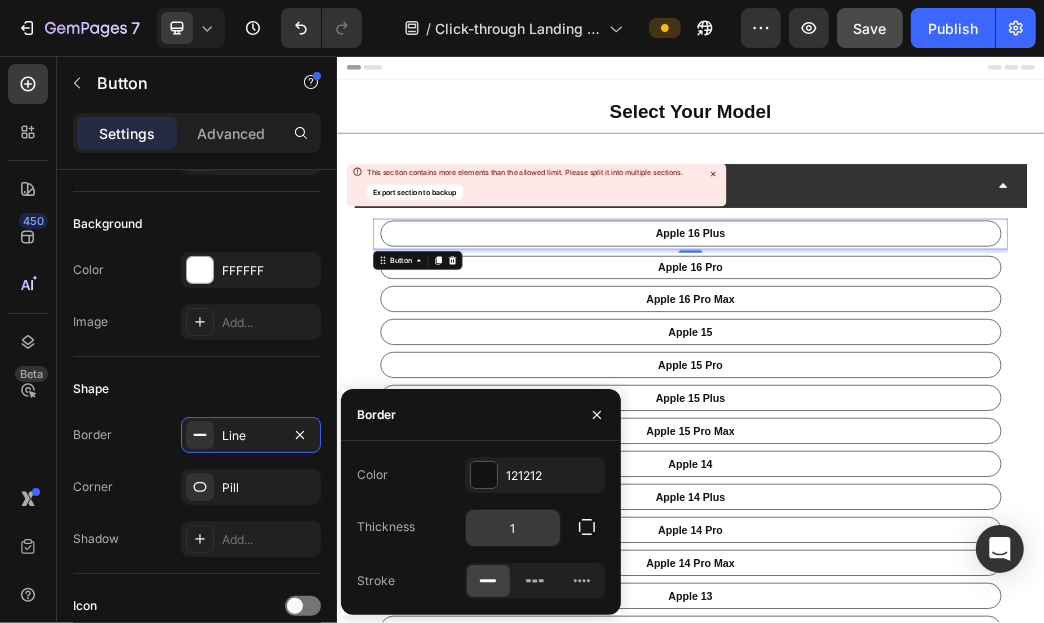 click on "1" at bounding box center [513, 528] 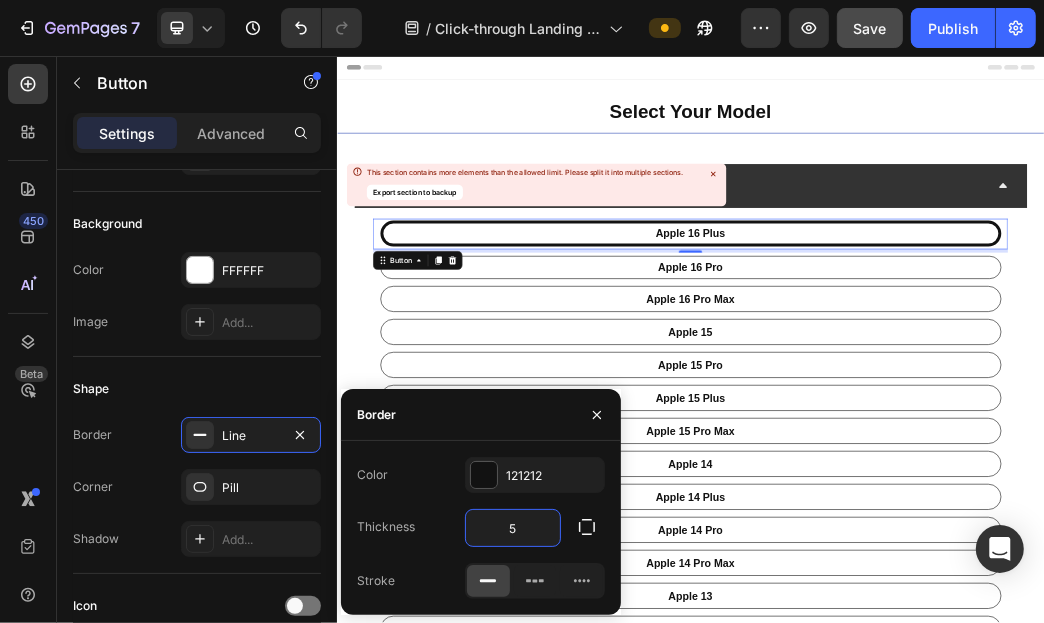 click on "5" at bounding box center [513, 528] 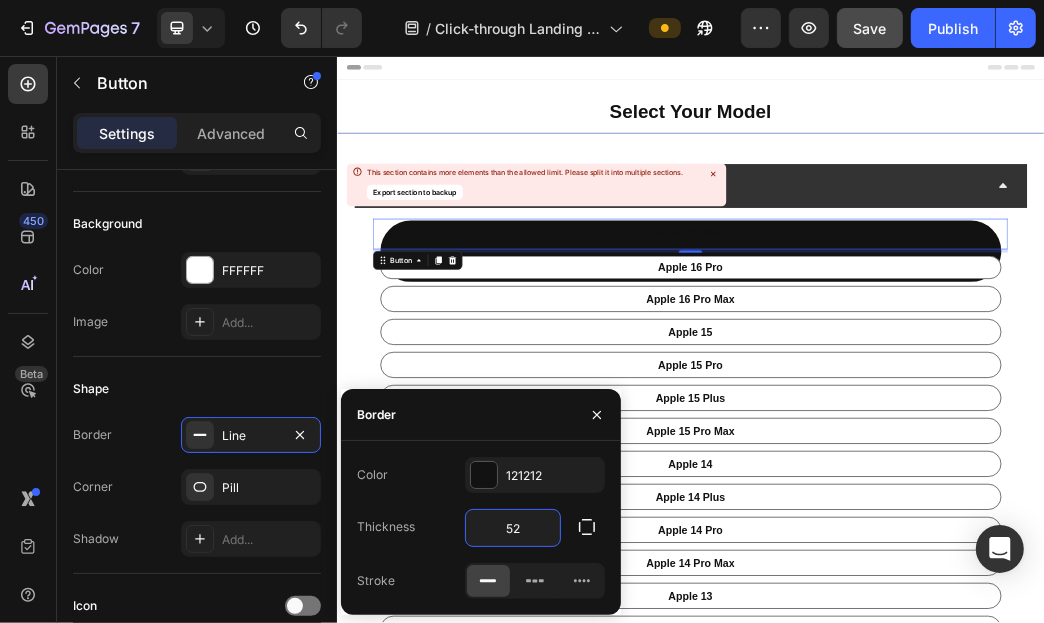type on "5" 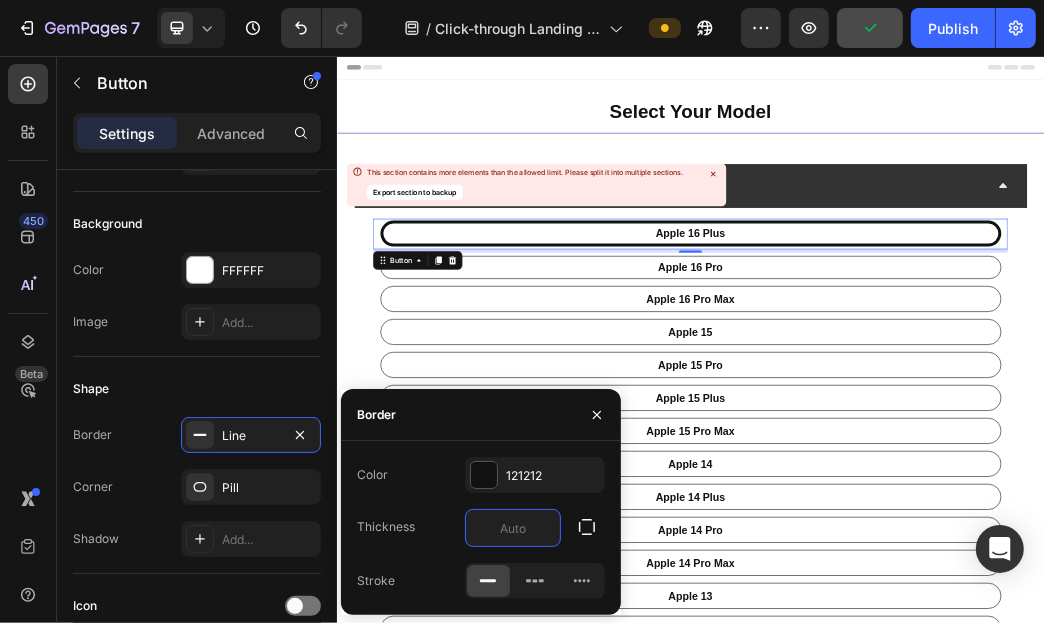 type on "2" 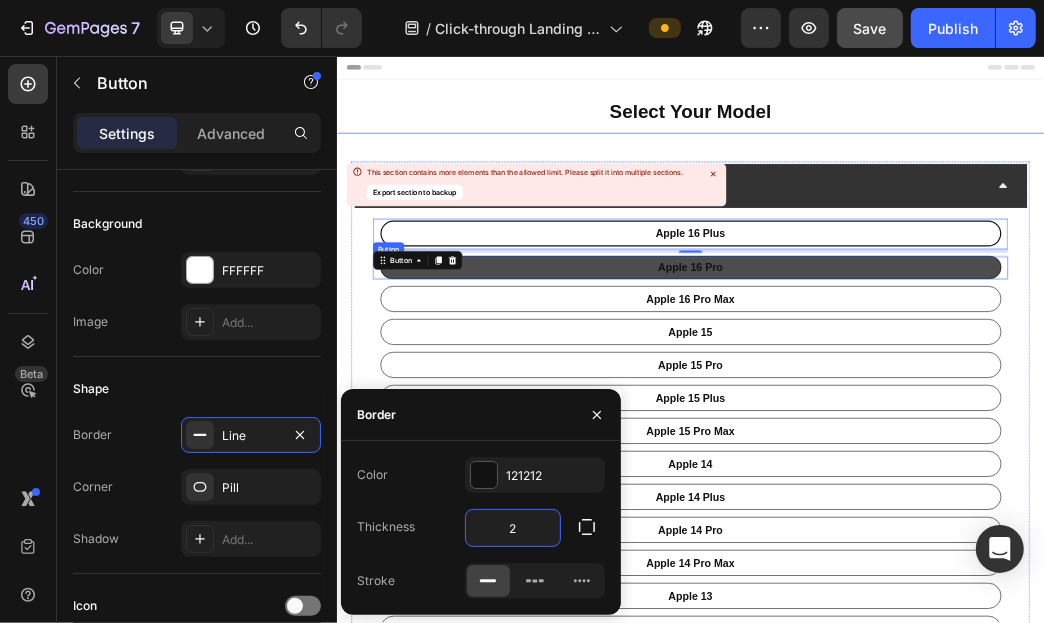 click on "apple 16 pro" at bounding box center (936, 414) 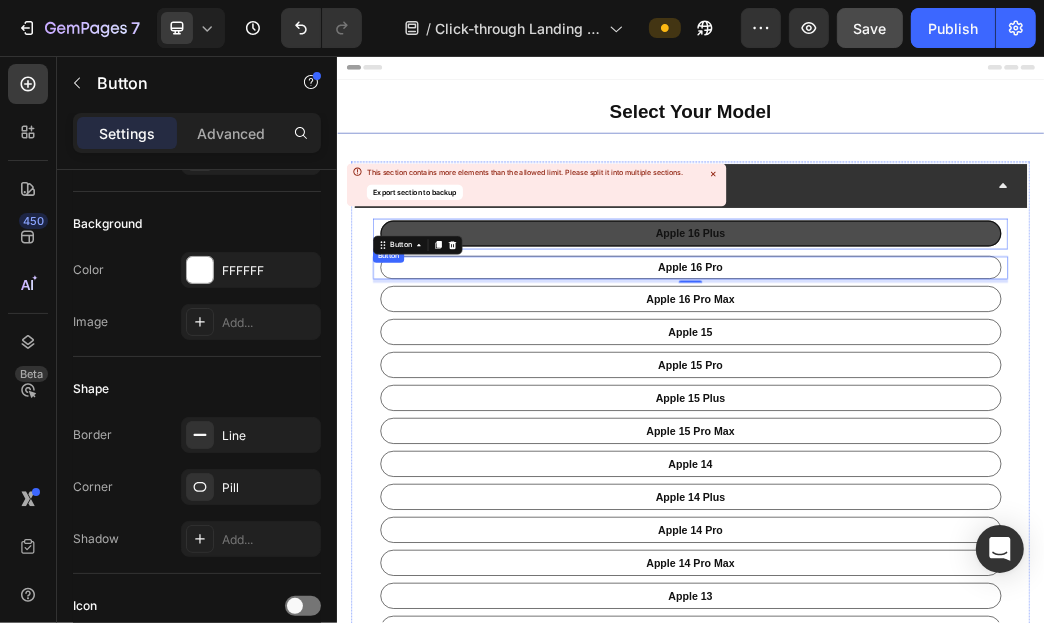click on "apple 16 Plus" at bounding box center (936, 357) 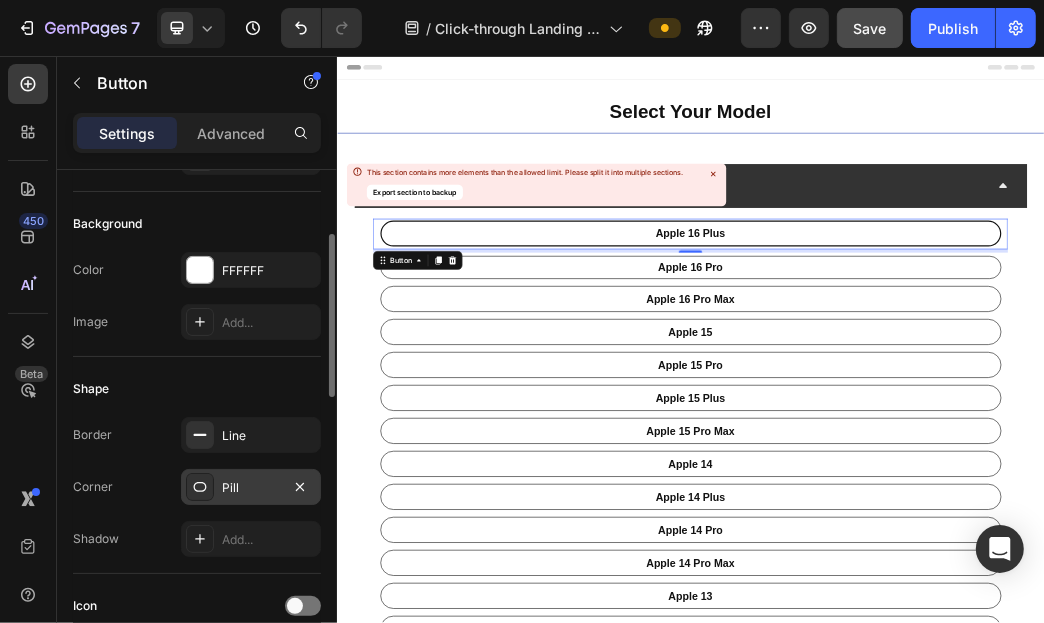 click on "Pill" at bounding box center [251, 487] 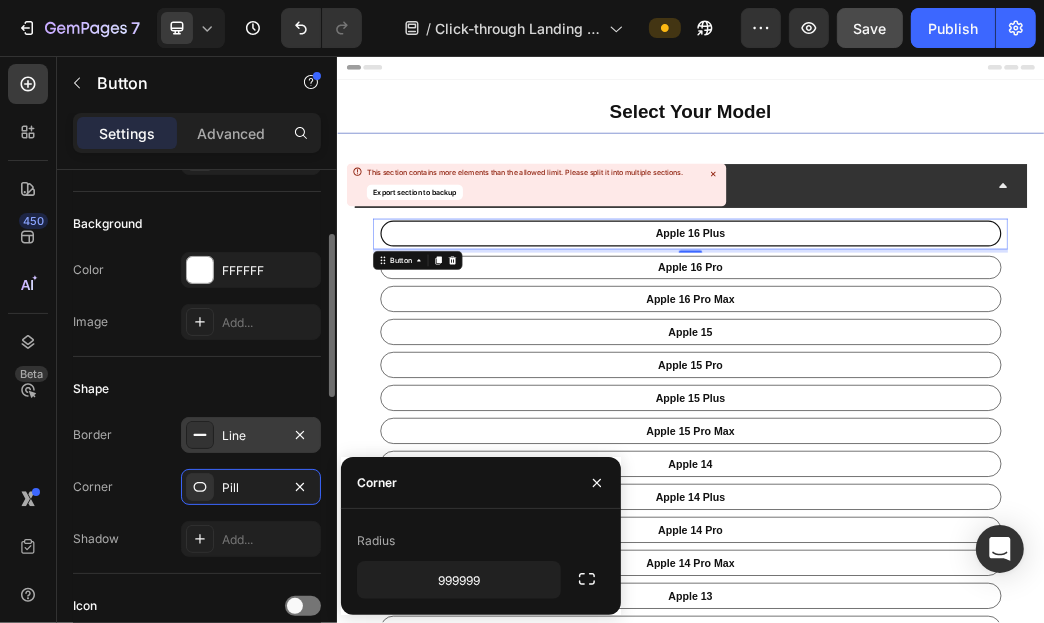 click on "Line" at bounding box center (251, 436) 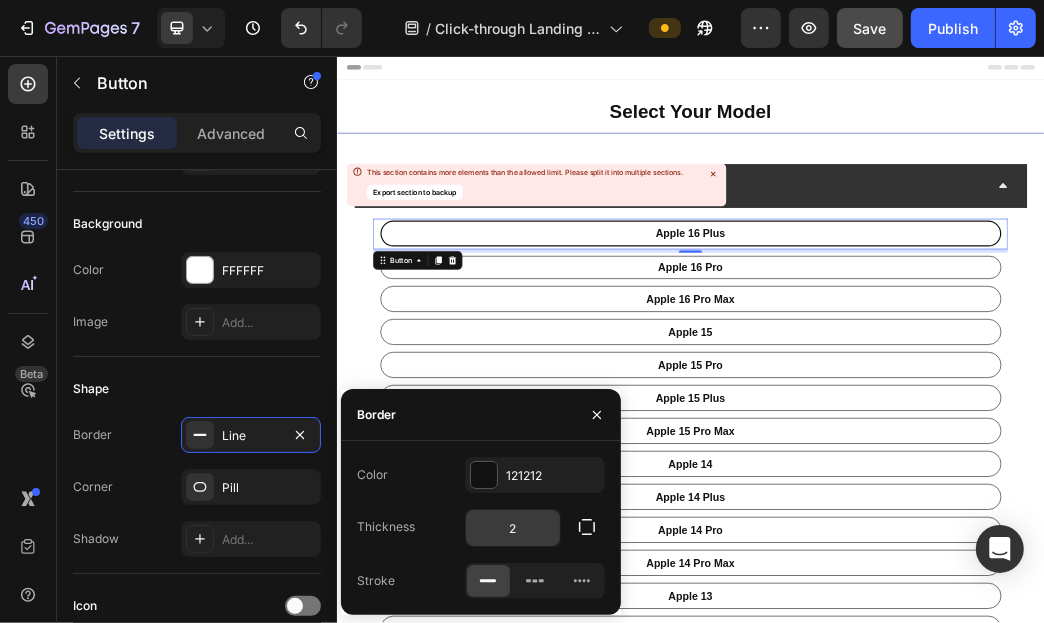 click on "2" at bounding box center [513, 528] 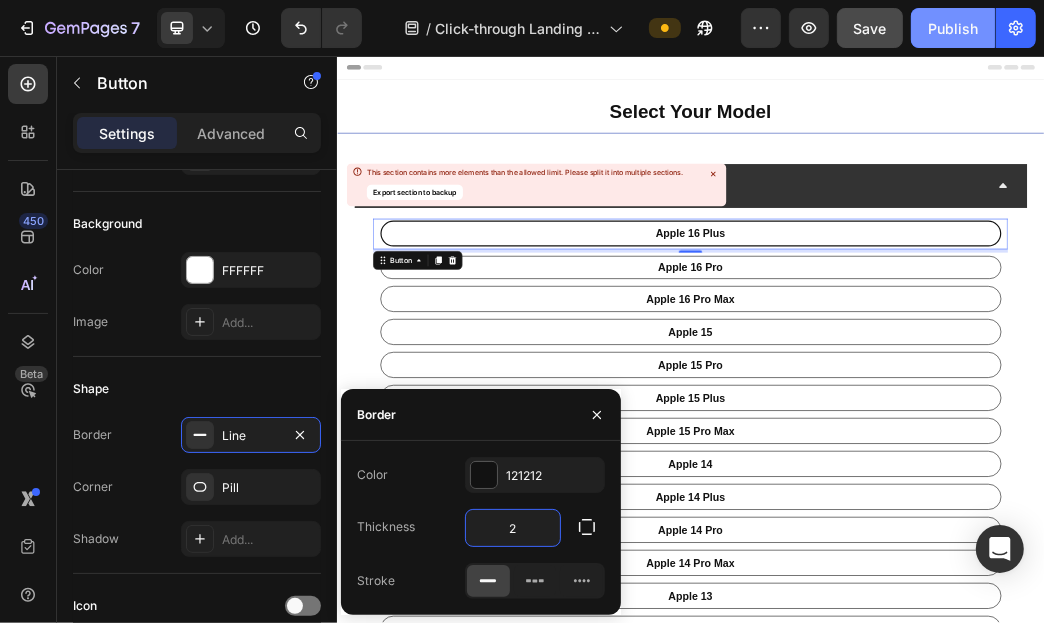 click on "Publish" at bounding box center [953, 28] 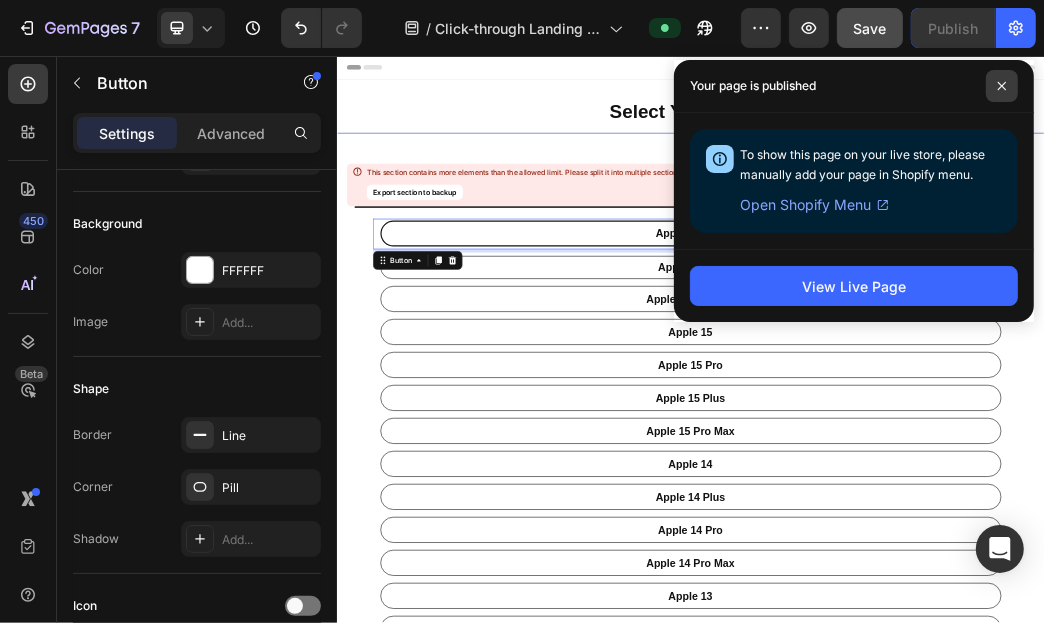 click at bounding box center (1002, 86) 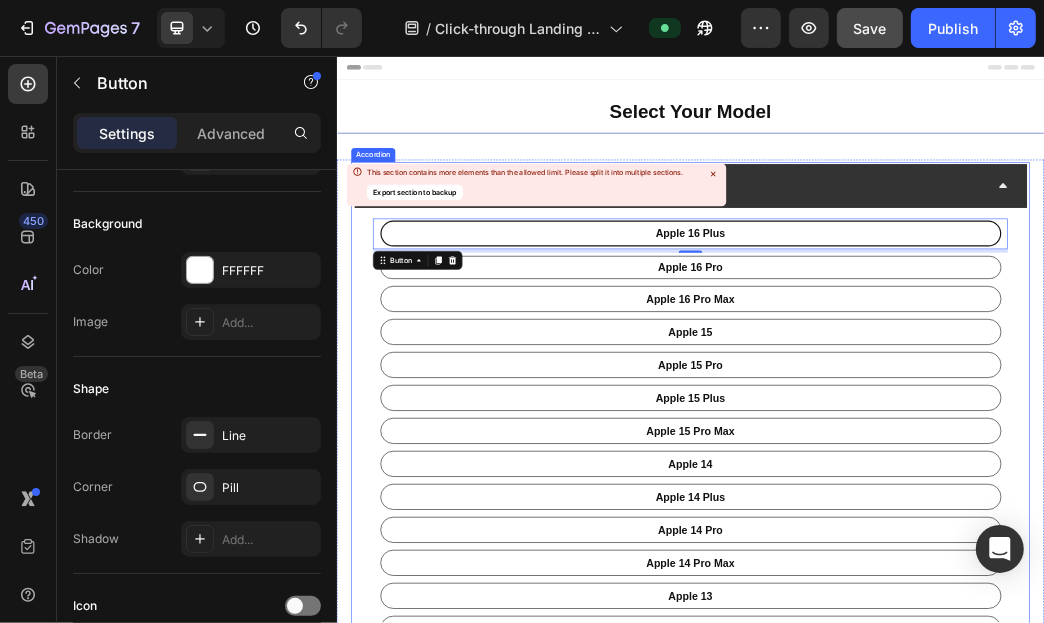 click on "Apple" at bounding box center (919, 275) 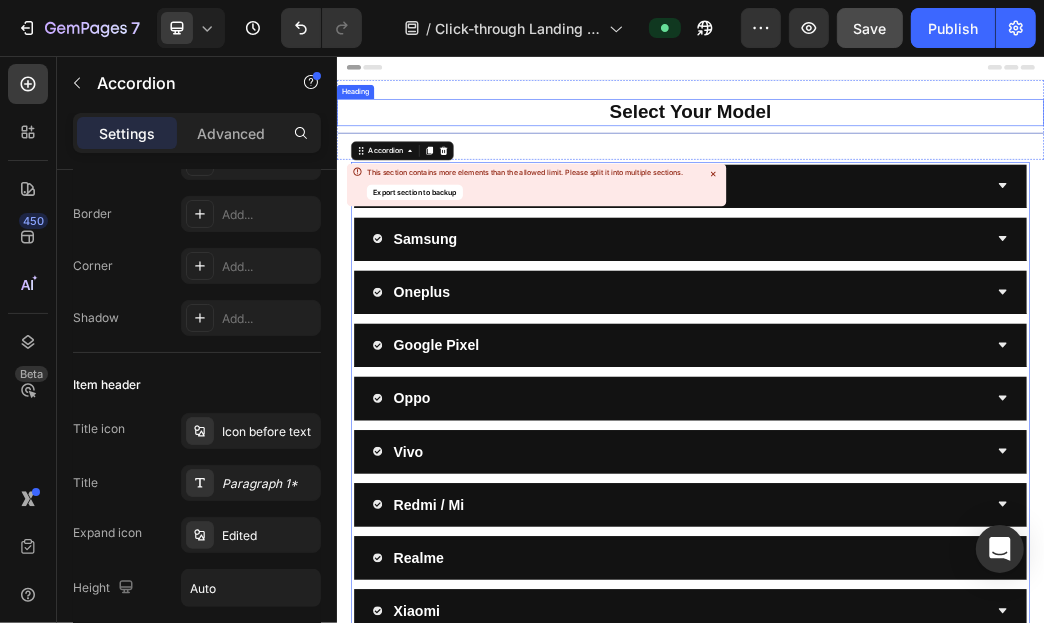 scroll, scrollTop: 0, scrollLeft: 0, axis: both 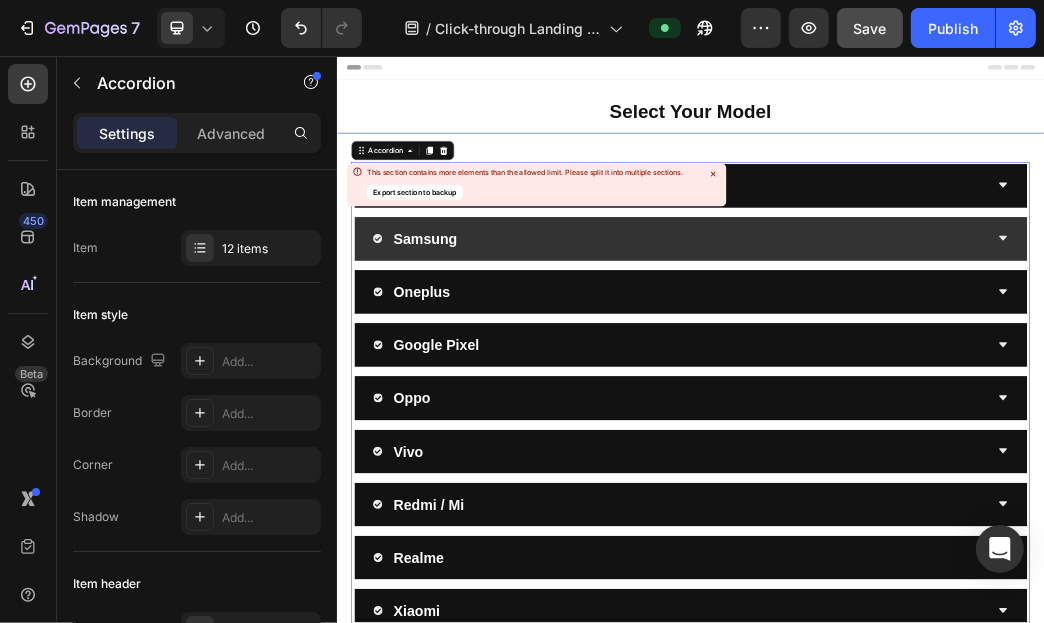 click on "Samsung" at bounding box center [919, 365] 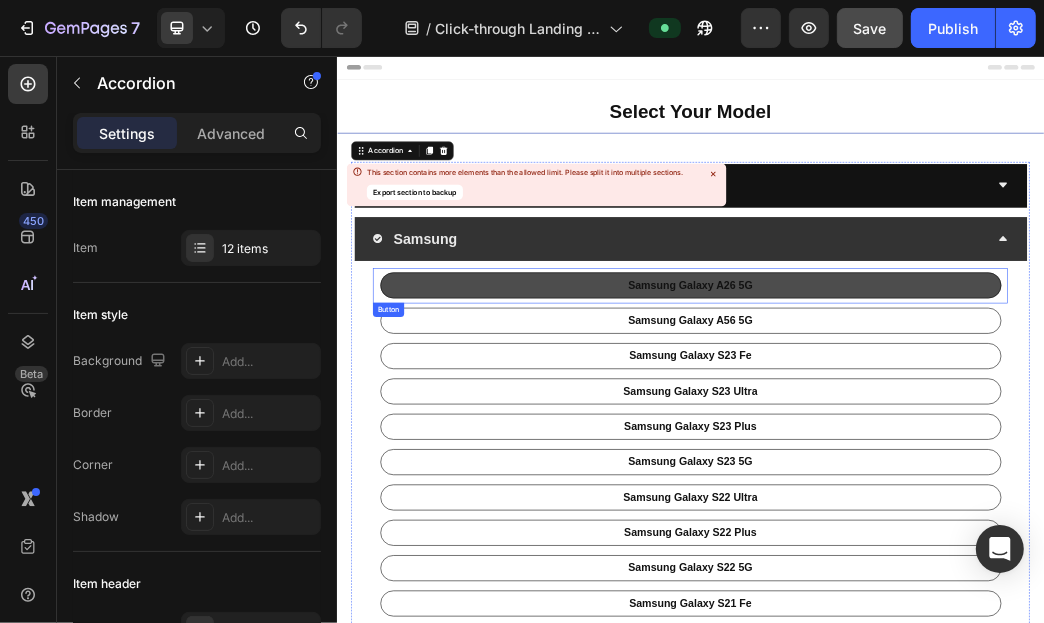 click on "samsung galaxy A26 5G" at bounding box center [936, 445] 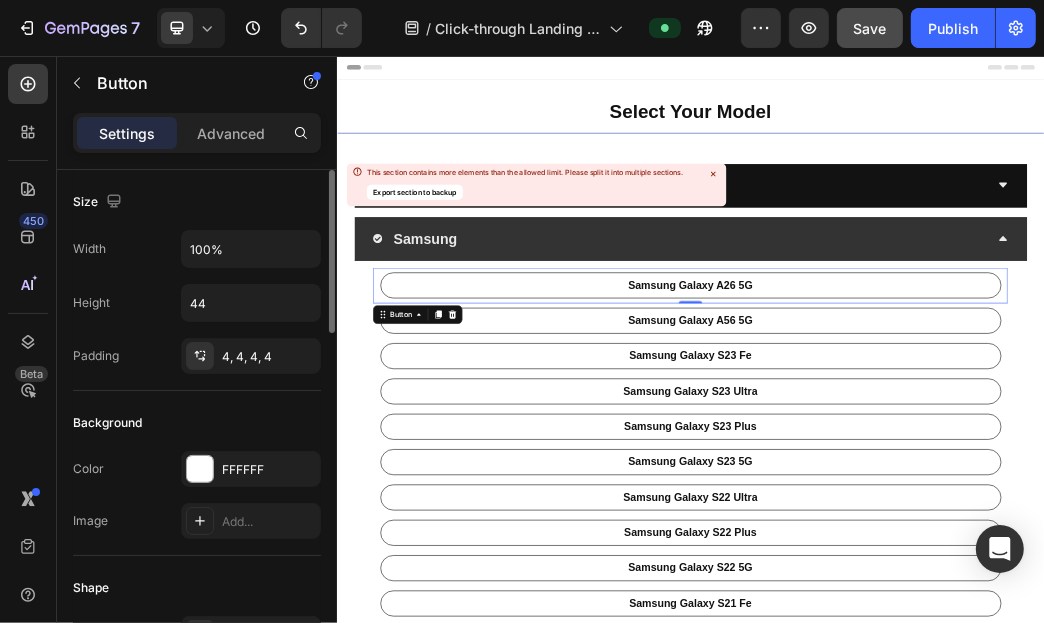 scroll, scrollTop: 99, scrollLeft: 0, axis: vertical 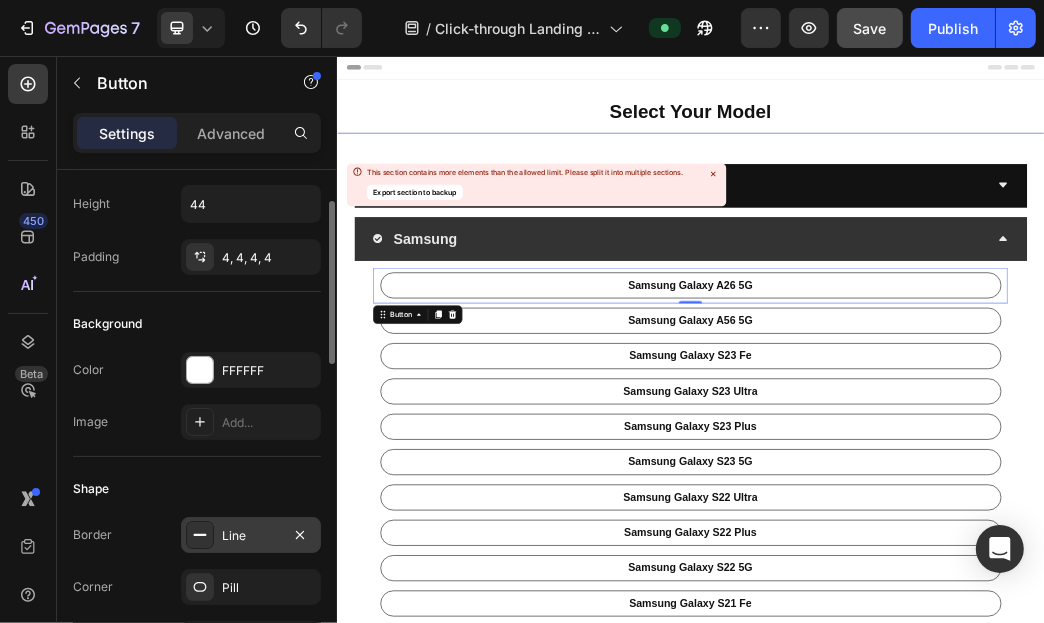 click on "Line" at bounding box center [251, 536] 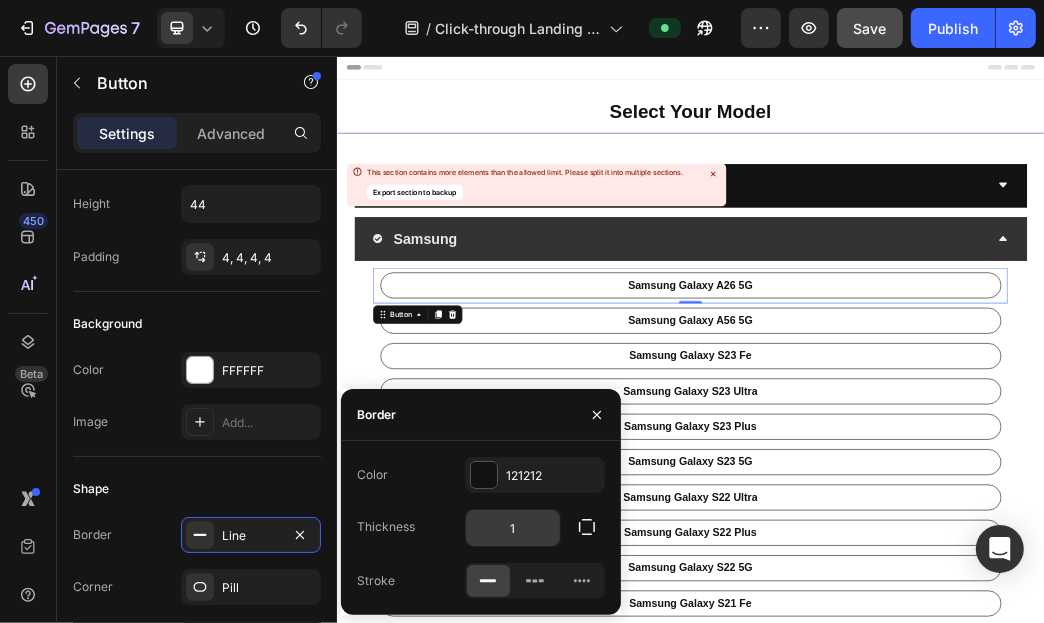 click on "1" at bounding box center (513, 528) 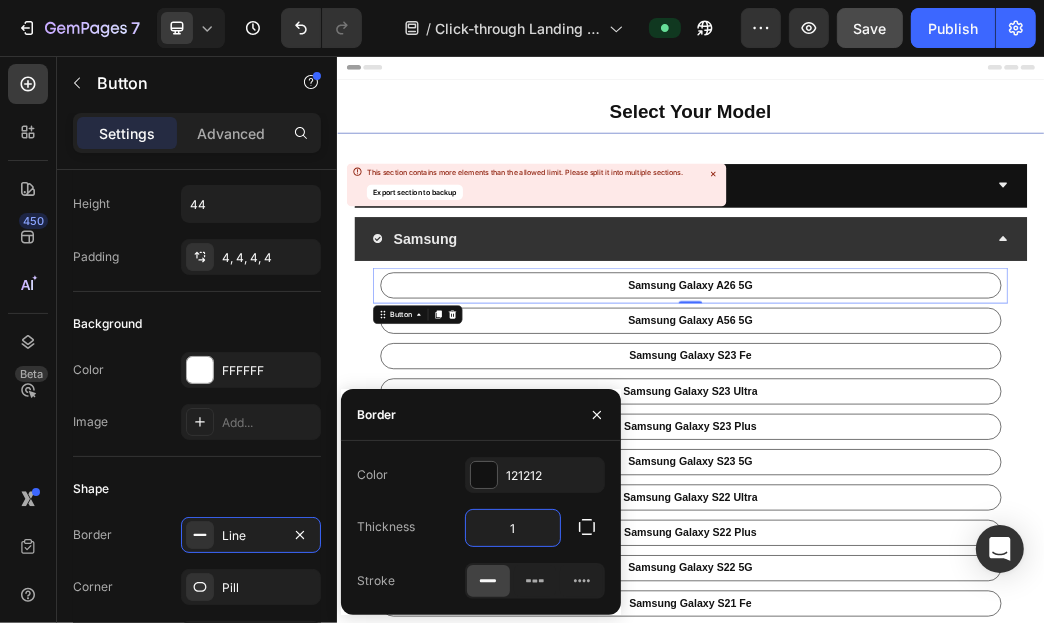 type on "2" 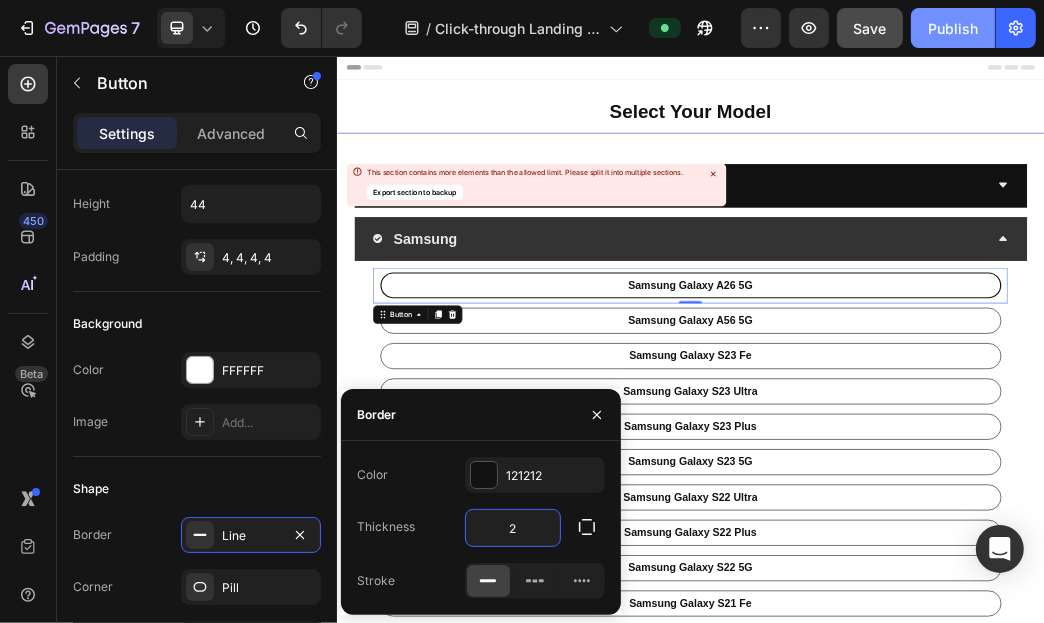 click on "Publish" at bounding box center [953, 28] 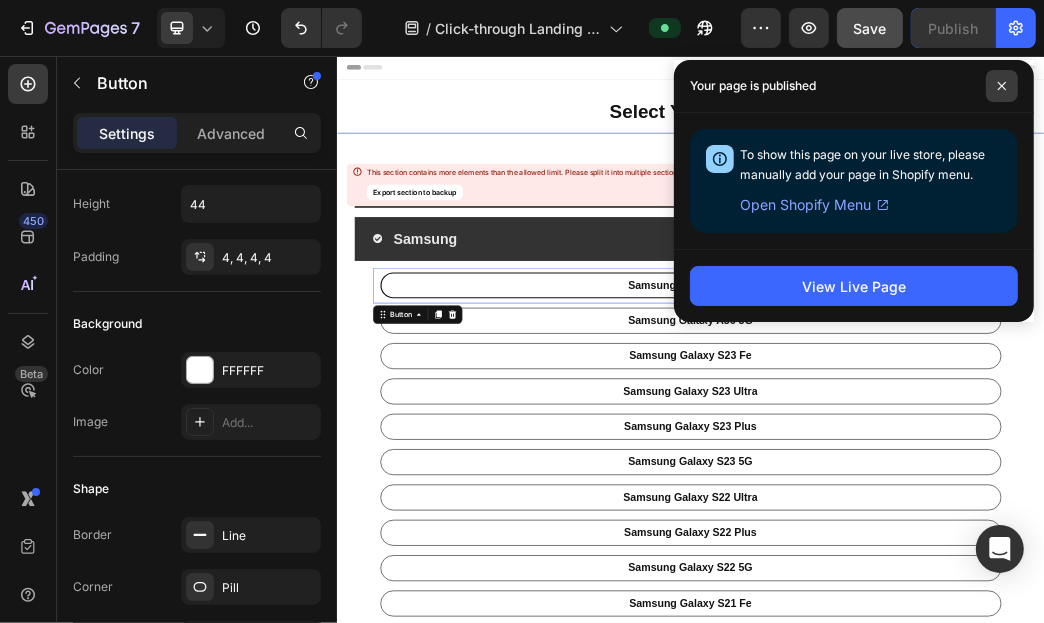 click 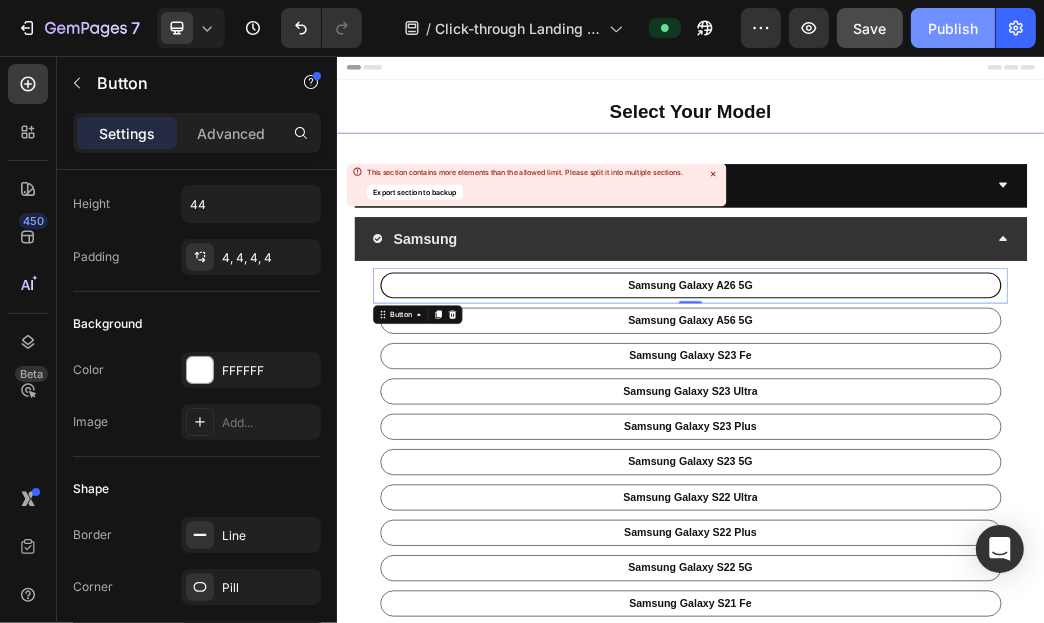 click on "Publish" at bounding box center (953, 28) 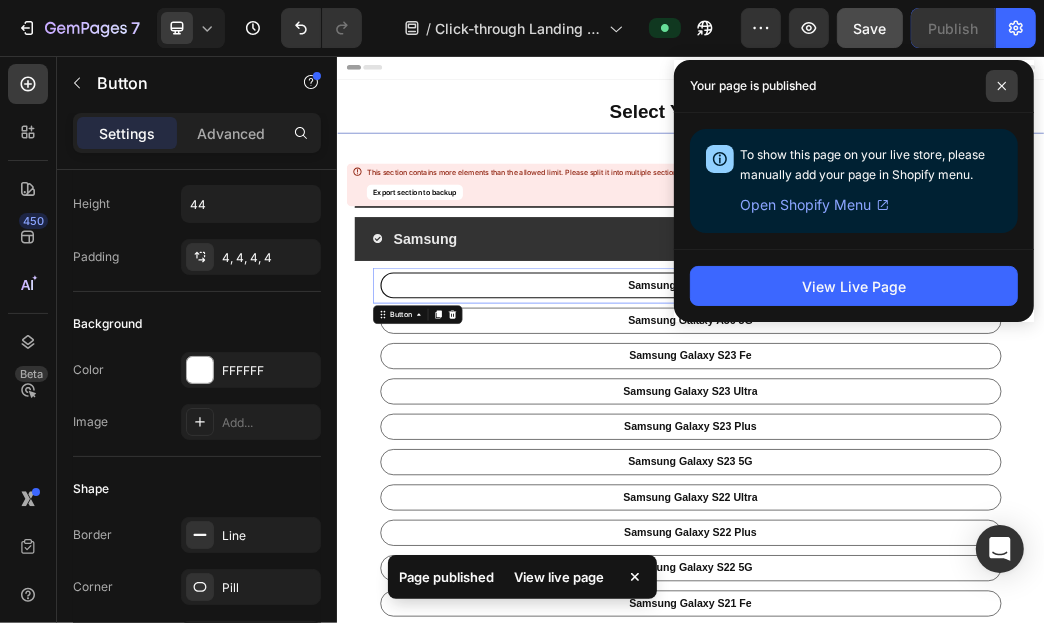 click at bounding box center (1002, 86) 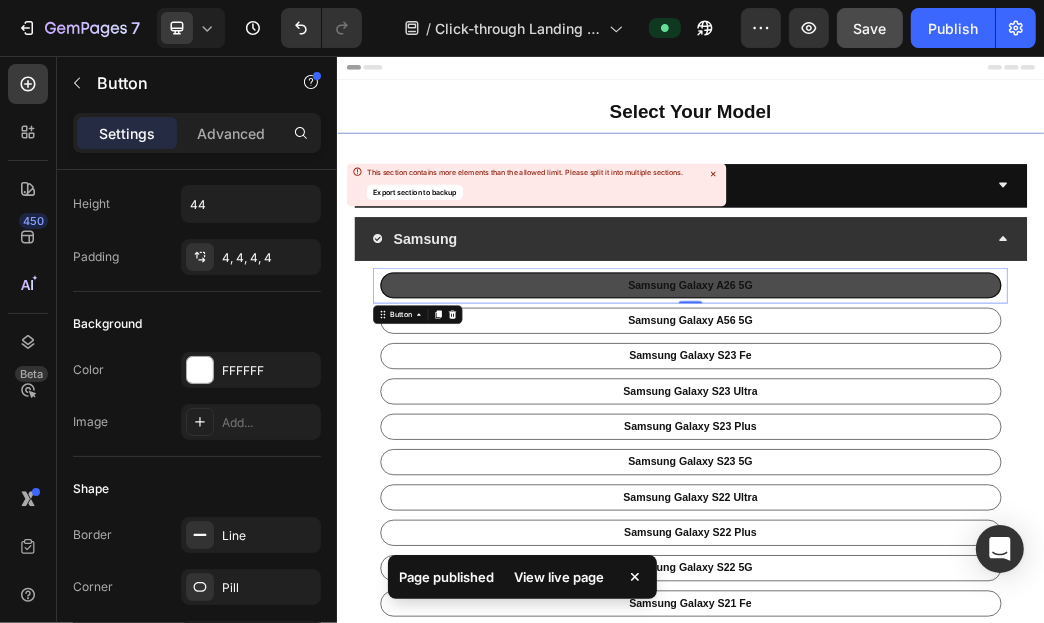 click on "samsung galaxy A26 5G" at bounding box center [936, 445] 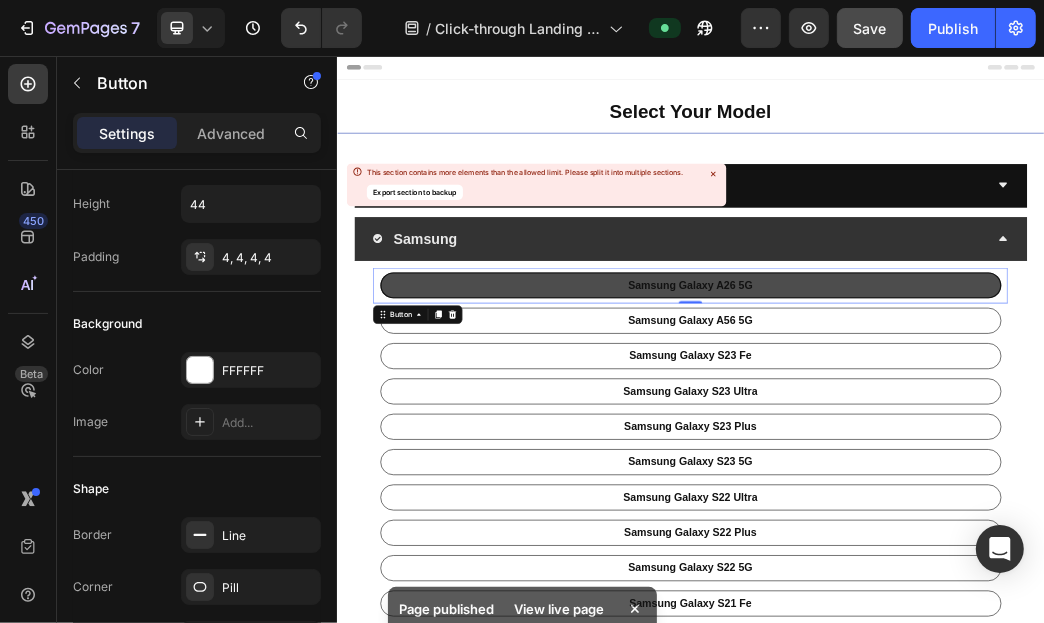 click on "samsung galaxy A26 5G" at bounding box center [936, 445] 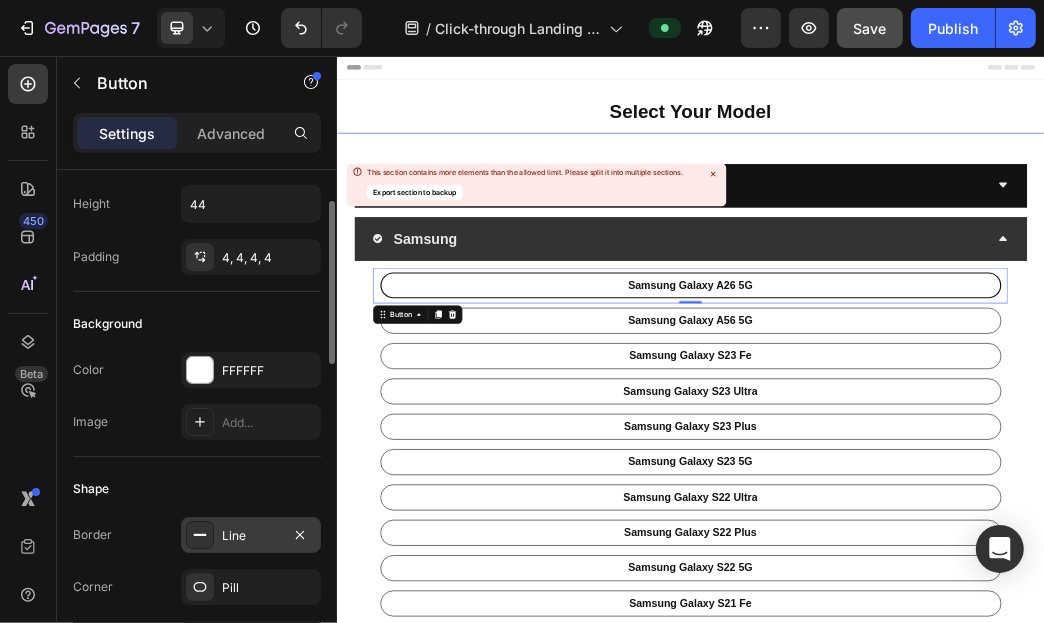 click 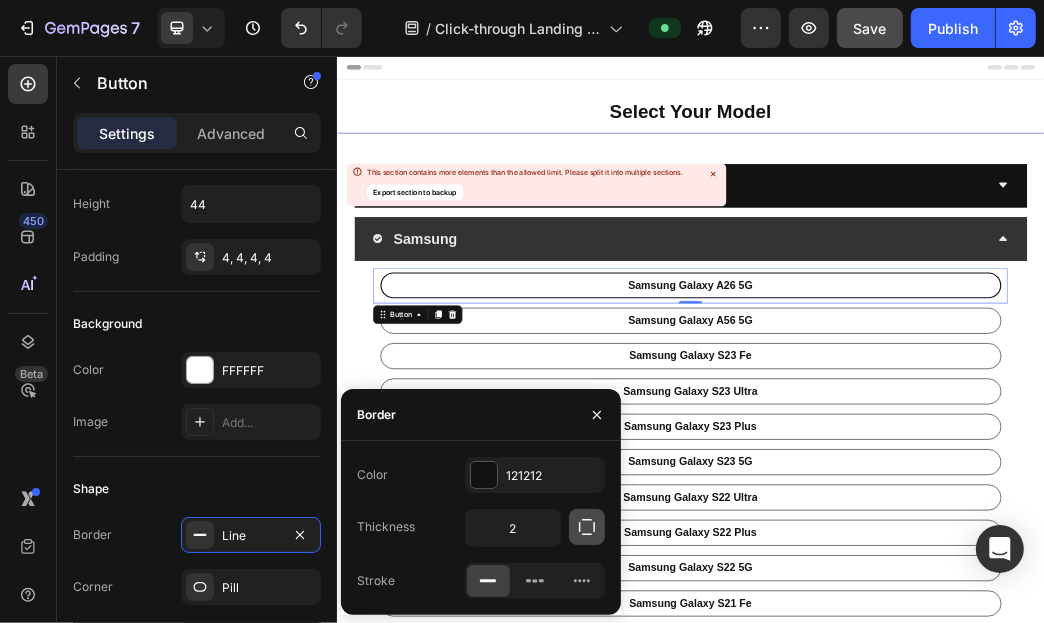 click 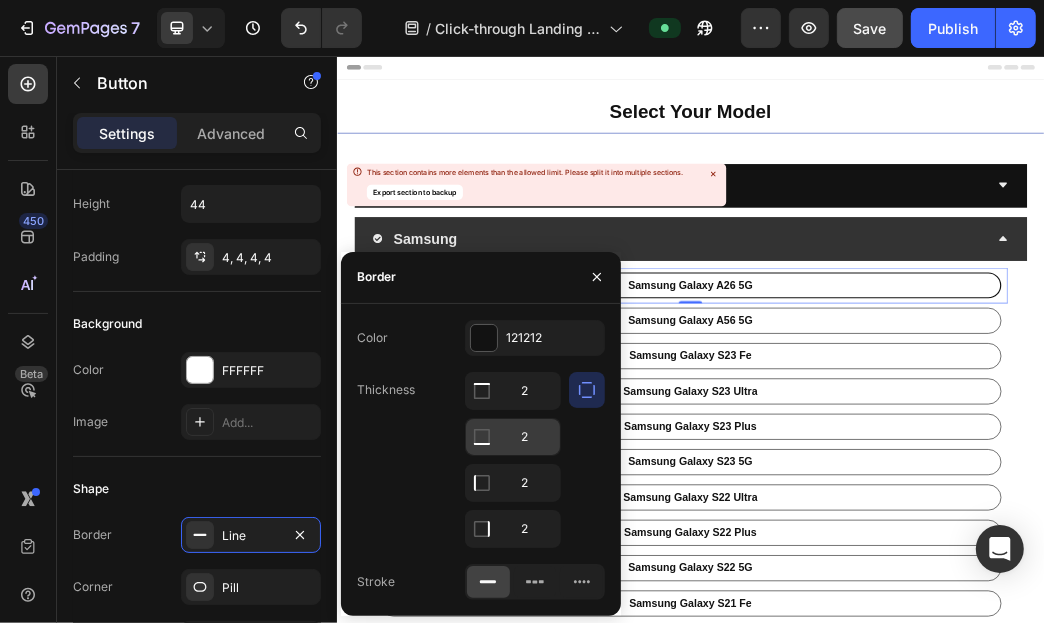 click 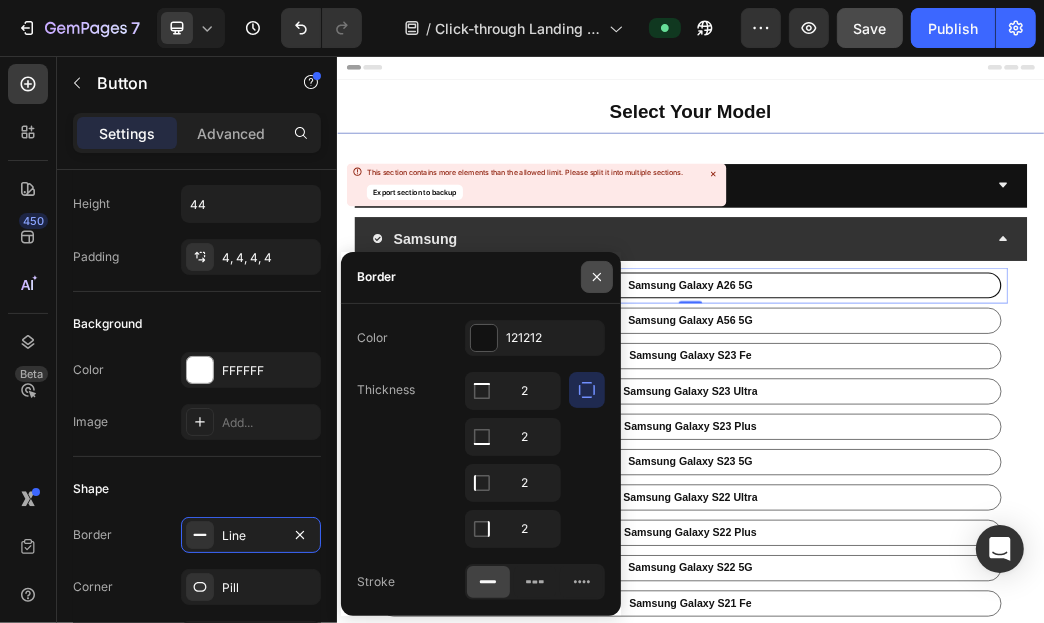 click 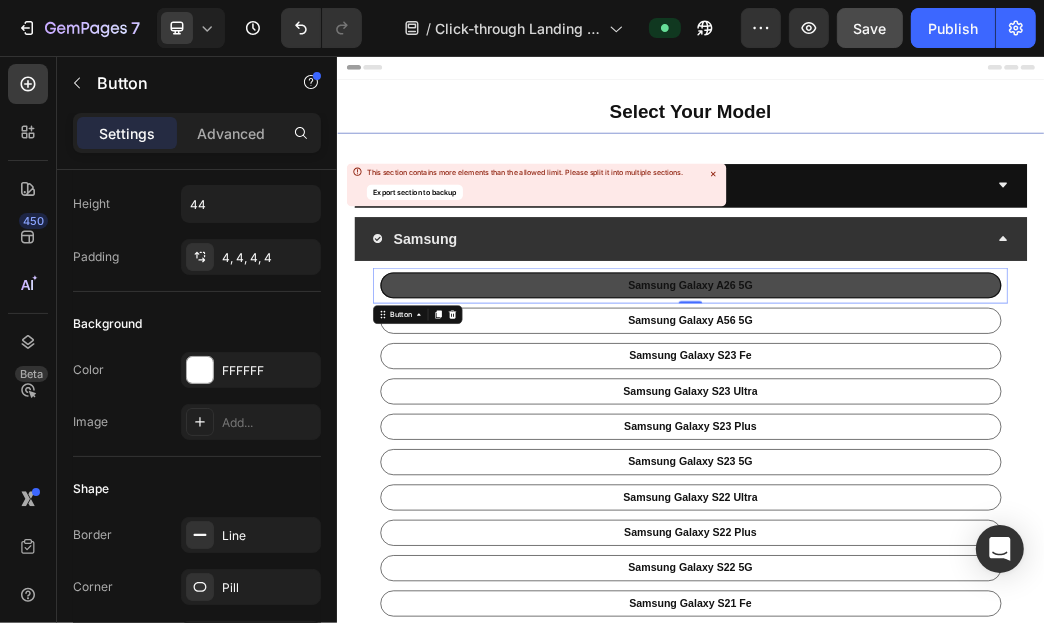 click on "samsung galaxy A26 5G" at bounding box center [936, 445] 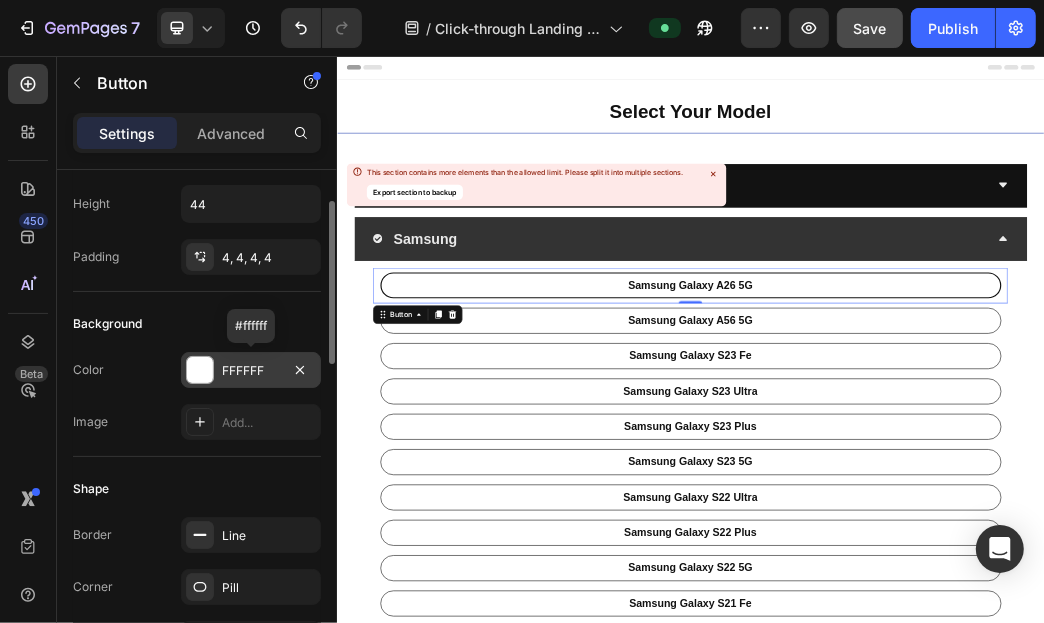 click at bounding box center (200, 370) 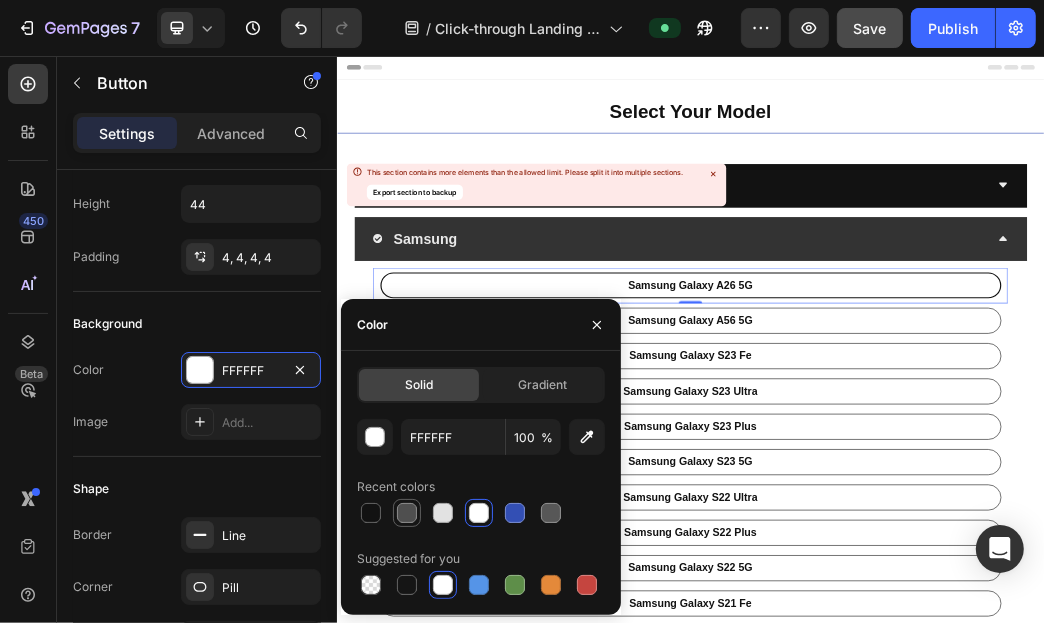 click at bounding box center (407, 513) 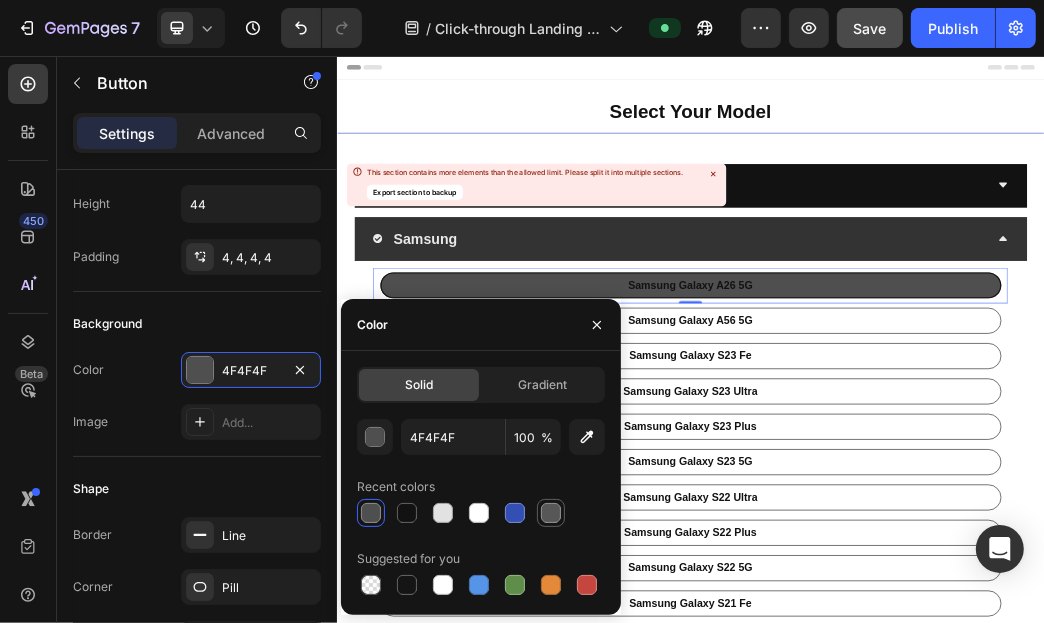click at bounding box center [551, 513] 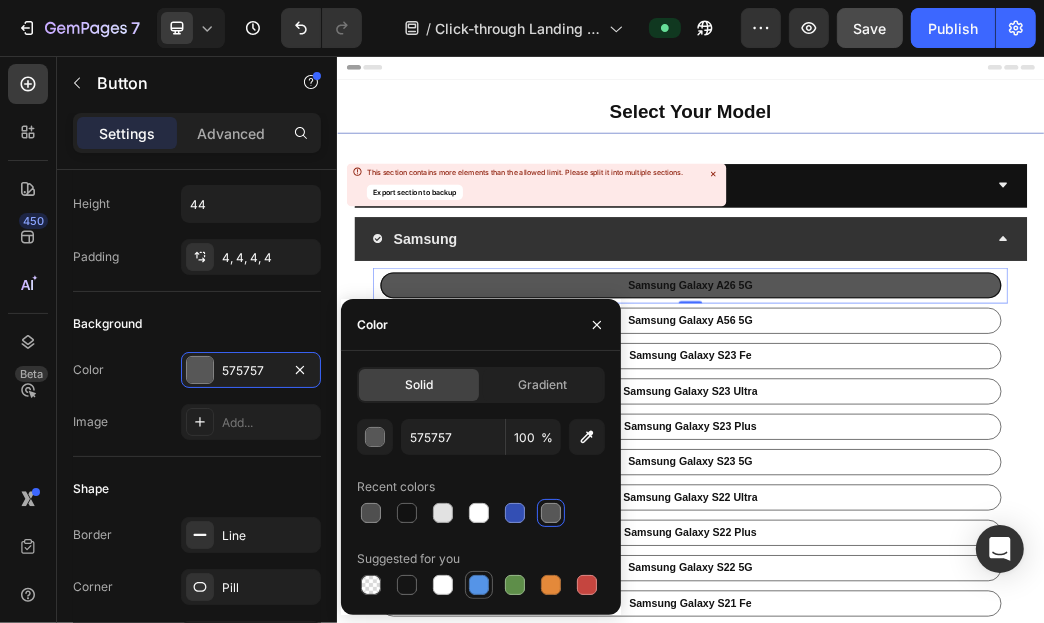 click at bounding box center [479, 585] 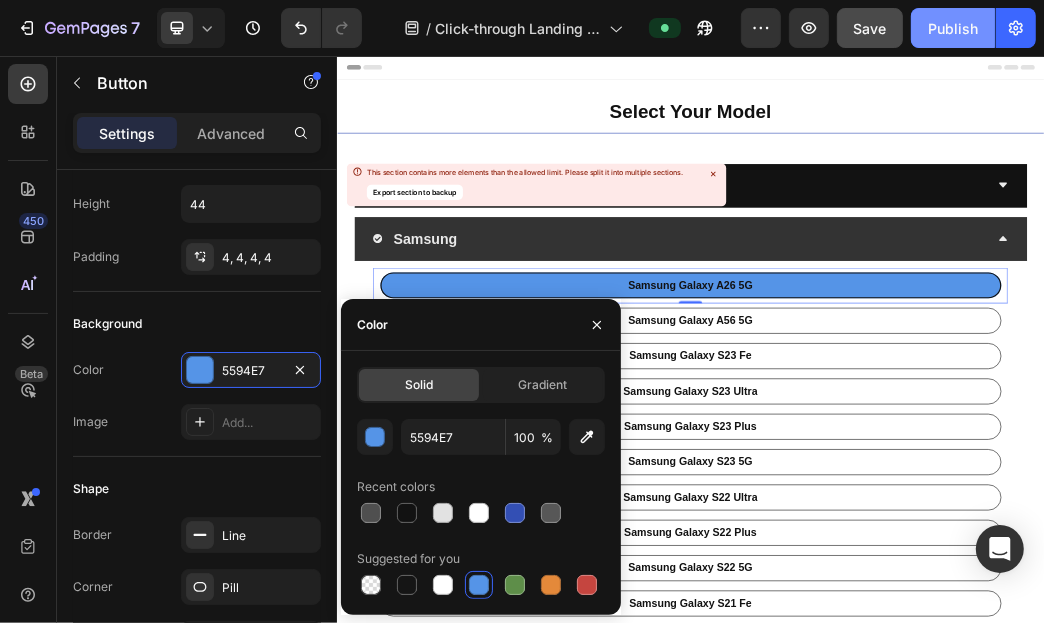 click on "Publish" 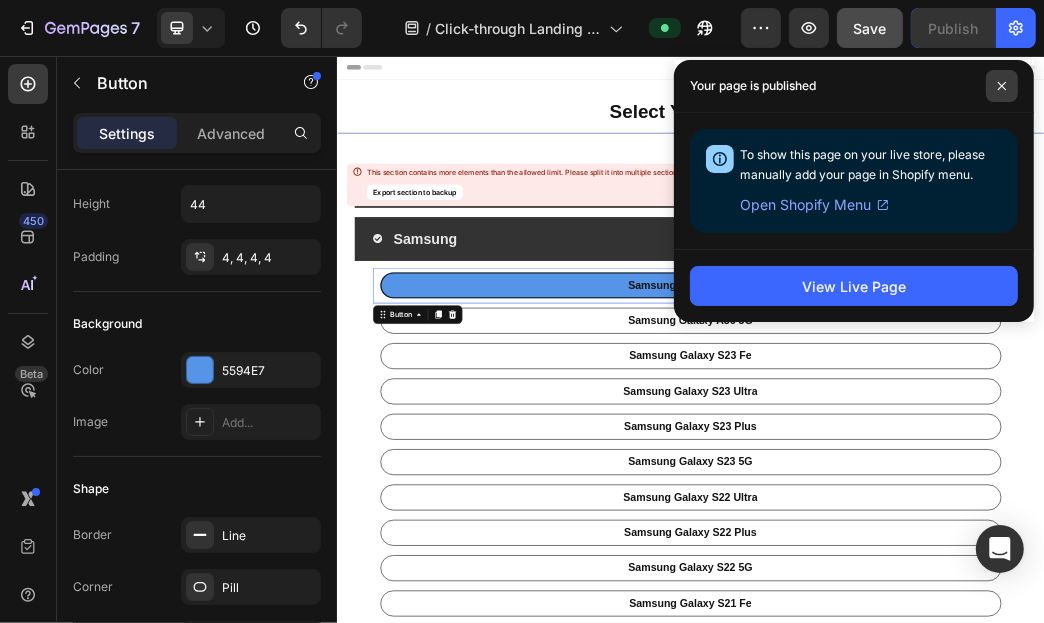 click 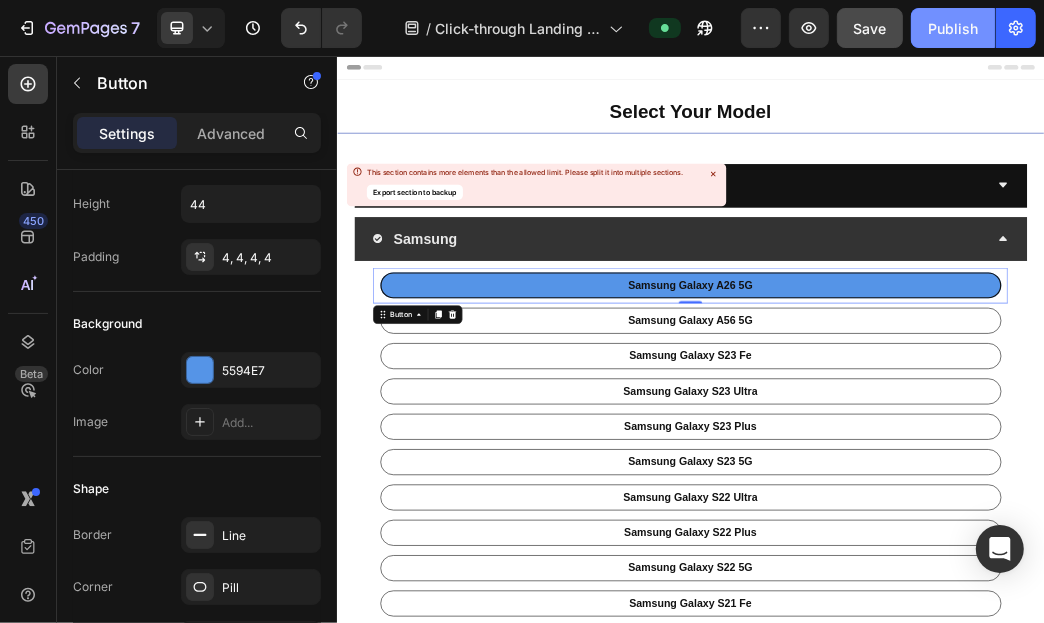 click on "Publish" 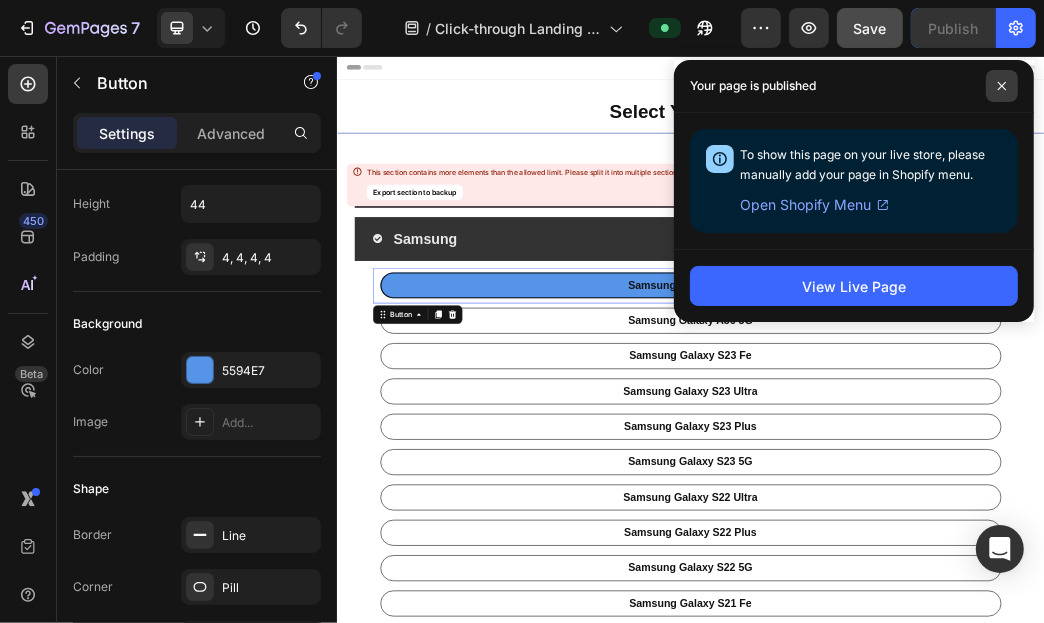 click 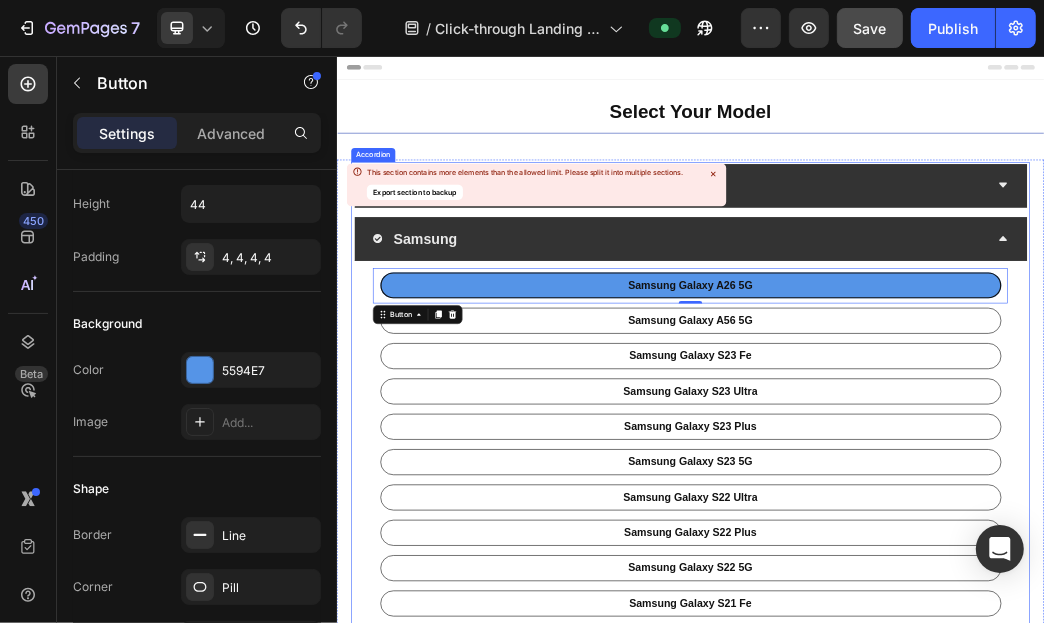 click on "Apple" at bounding box center (919, 275) 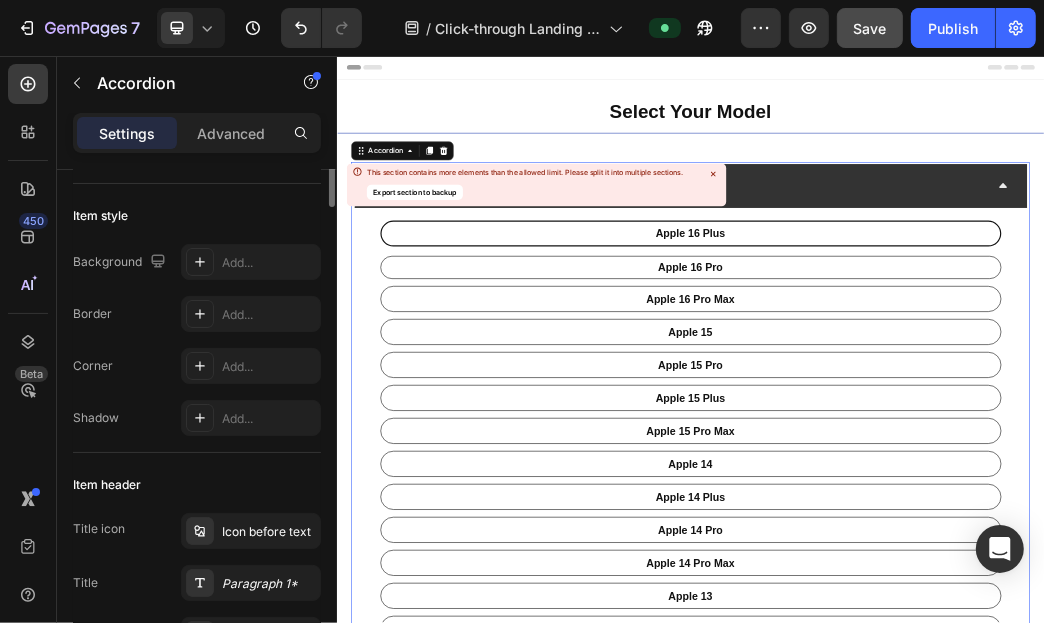 scroll, scrollTop: 0, scrollLeft: 0, axis: both 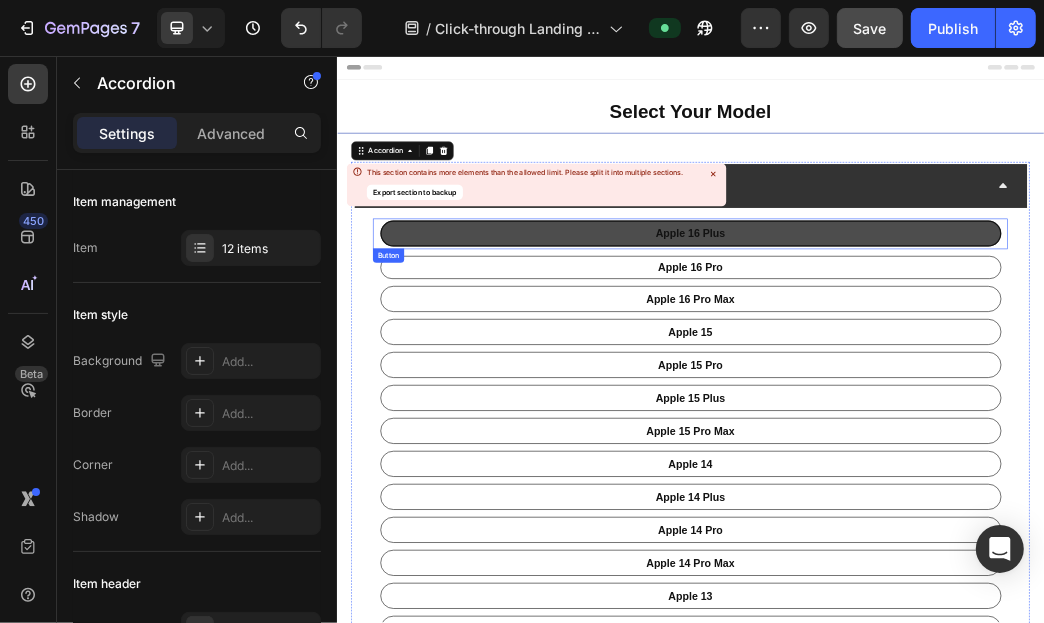 click on "apple 16 Plus" at bounding box center (936, 357) 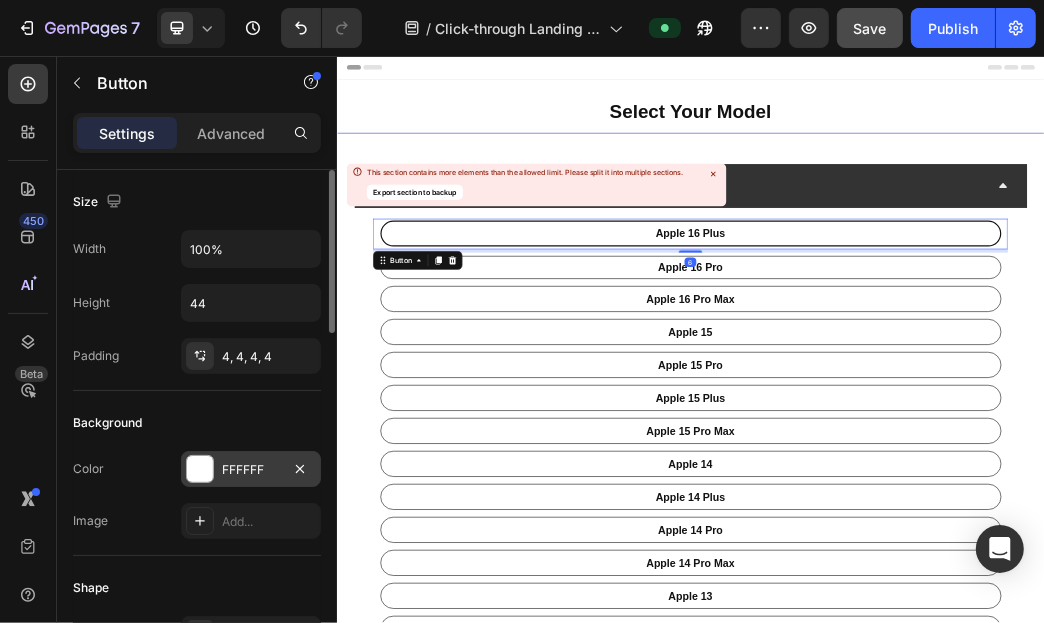 click at bounding box center [200, 469] 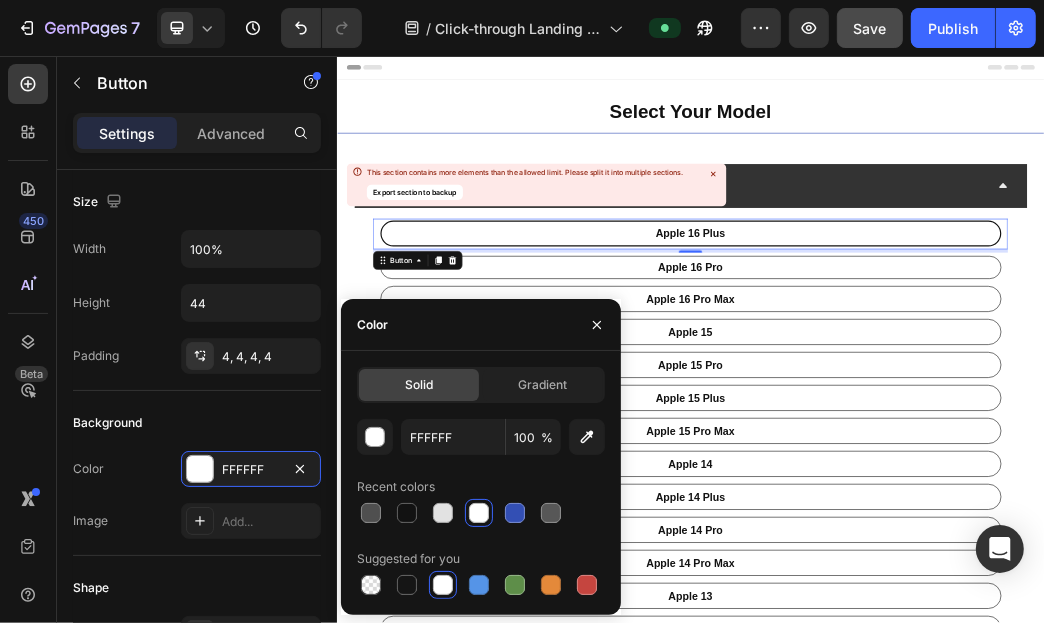 scroll, scrollTop: 99, scrollLeft: 0, axis: vertical 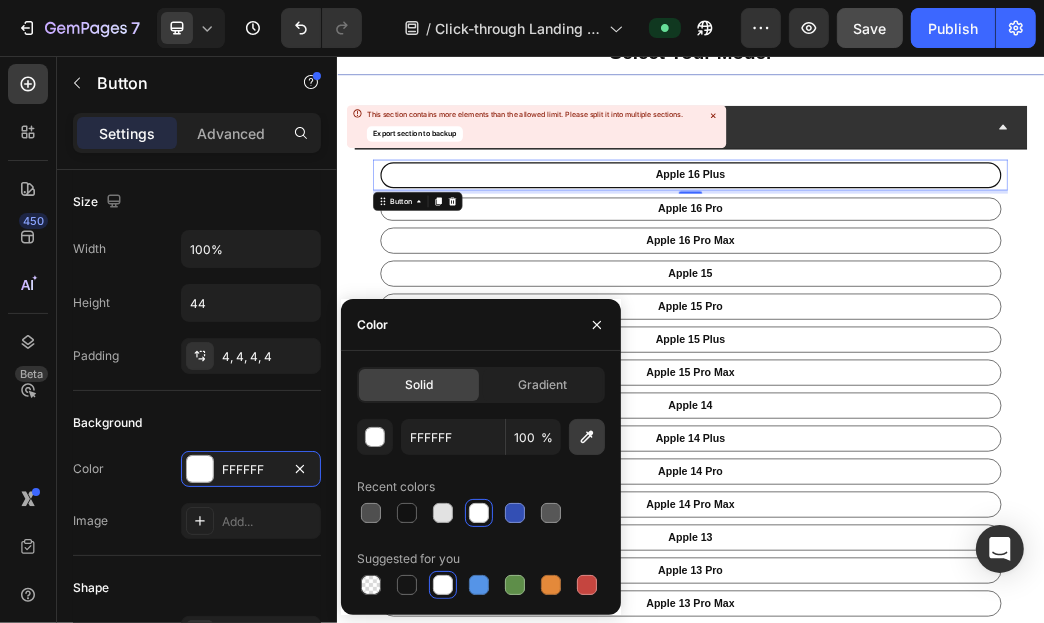 click 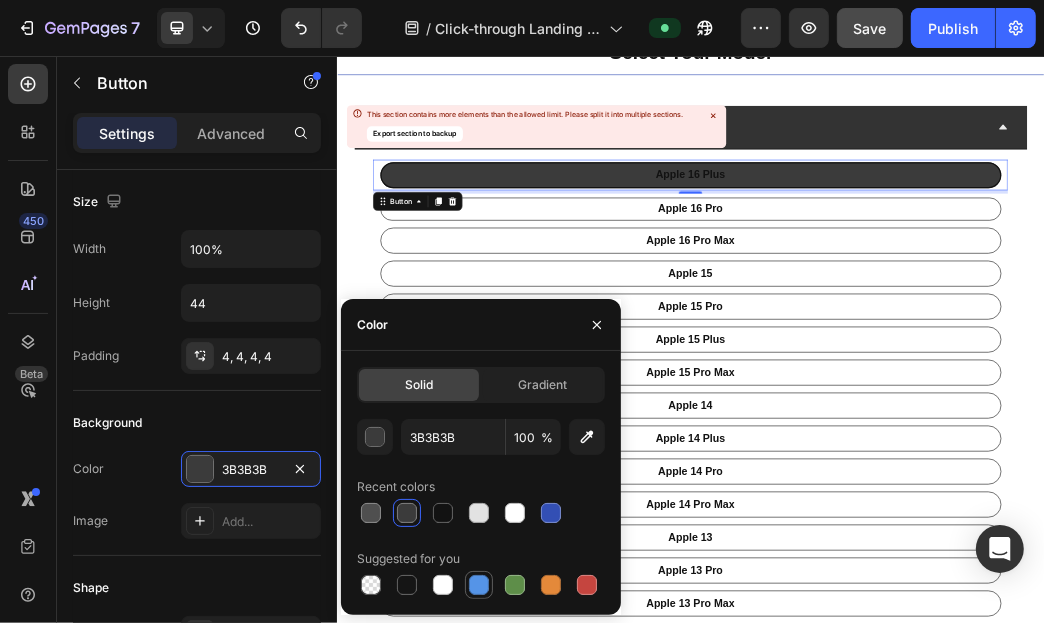 click at bounding box center [479, 585] 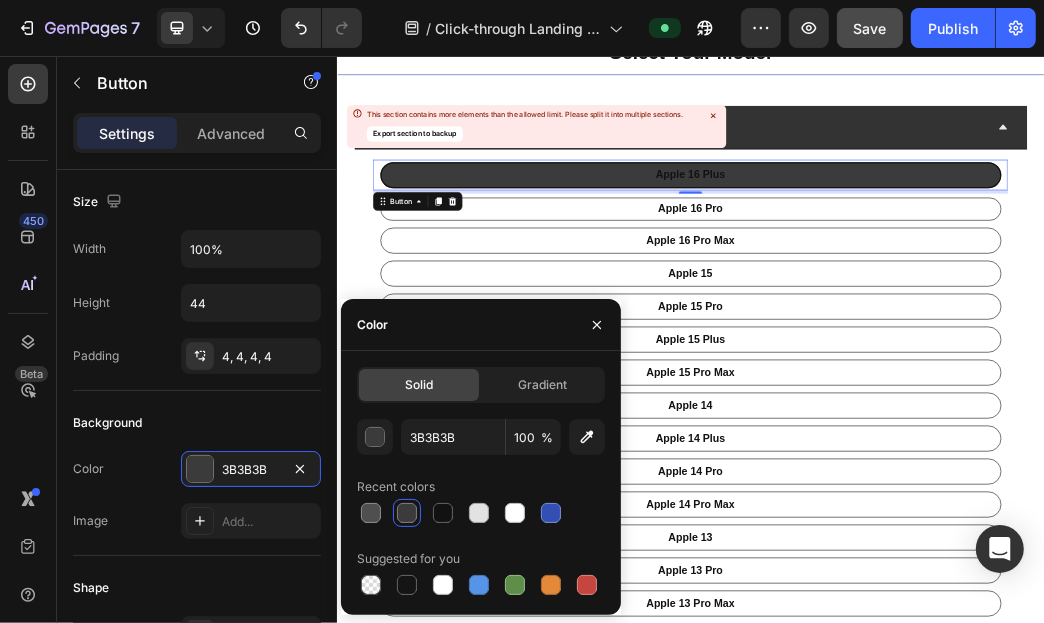 type on "5594E7" 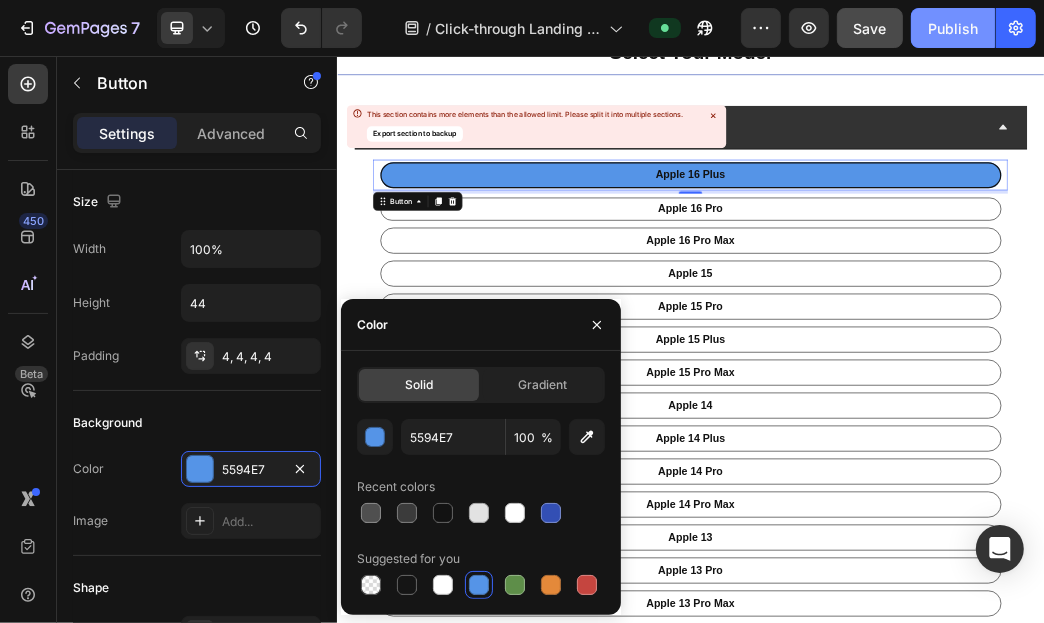 click on "Publish" 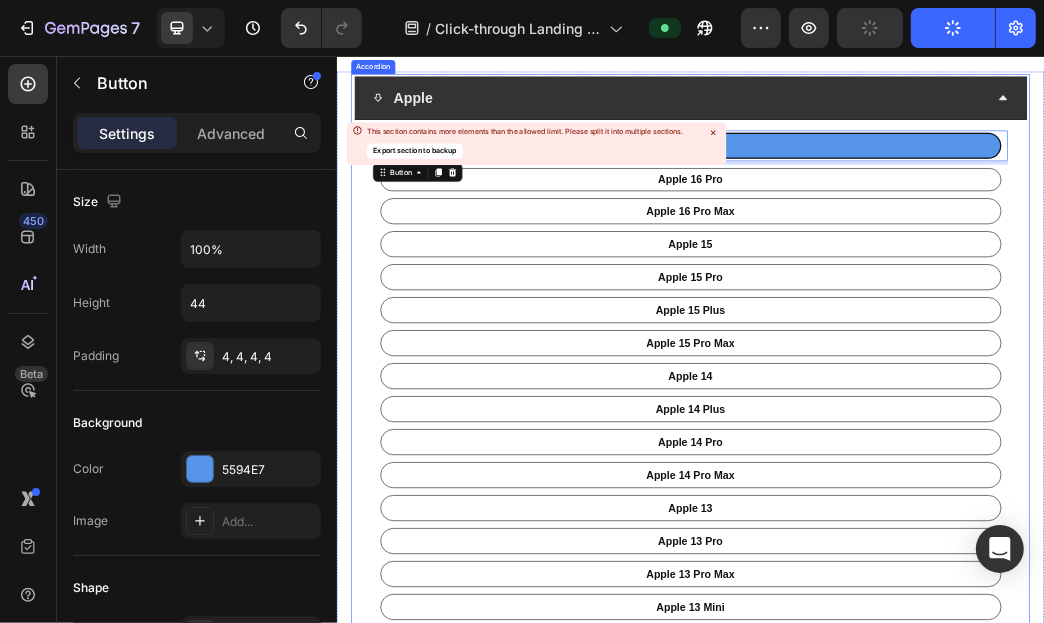 scroll, scrollTop: 0, scrollLeft: 0, axis: both 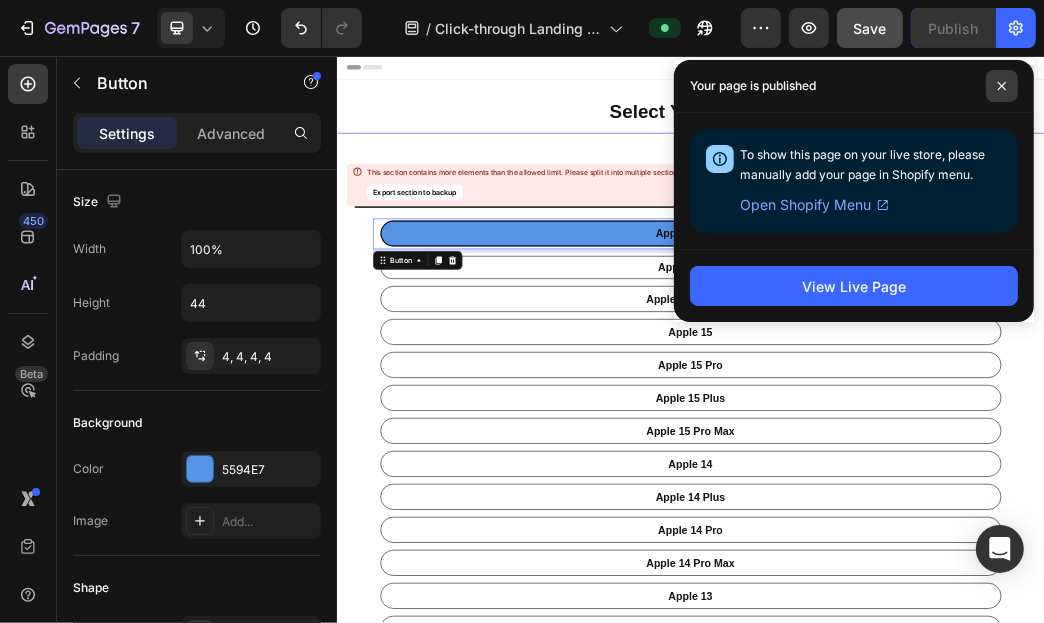 click at bounding box center [1002, 86] 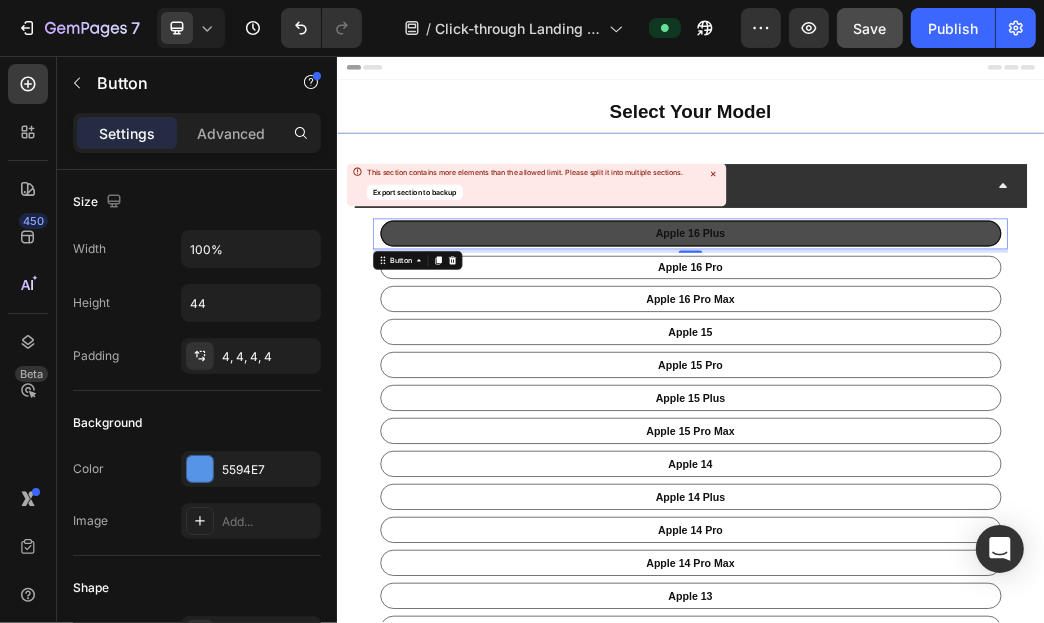 click on "apple 16 Plus" at bounding box center [936, 357] 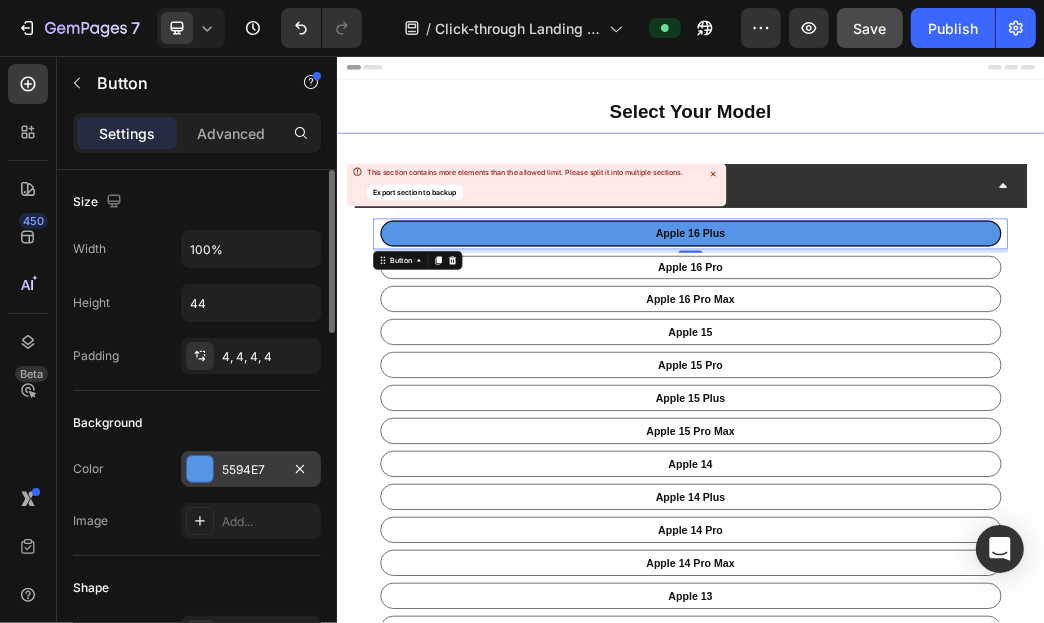click at bounding box center (200, 469) 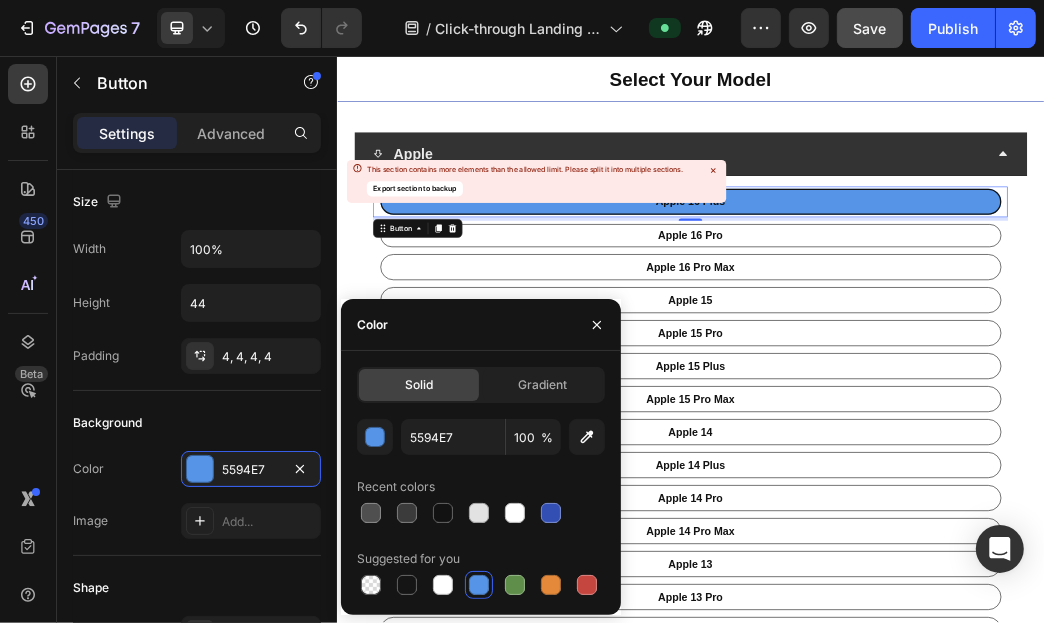 scroll, scrollTop: 99, scrollLeft: 0, axis: vertical 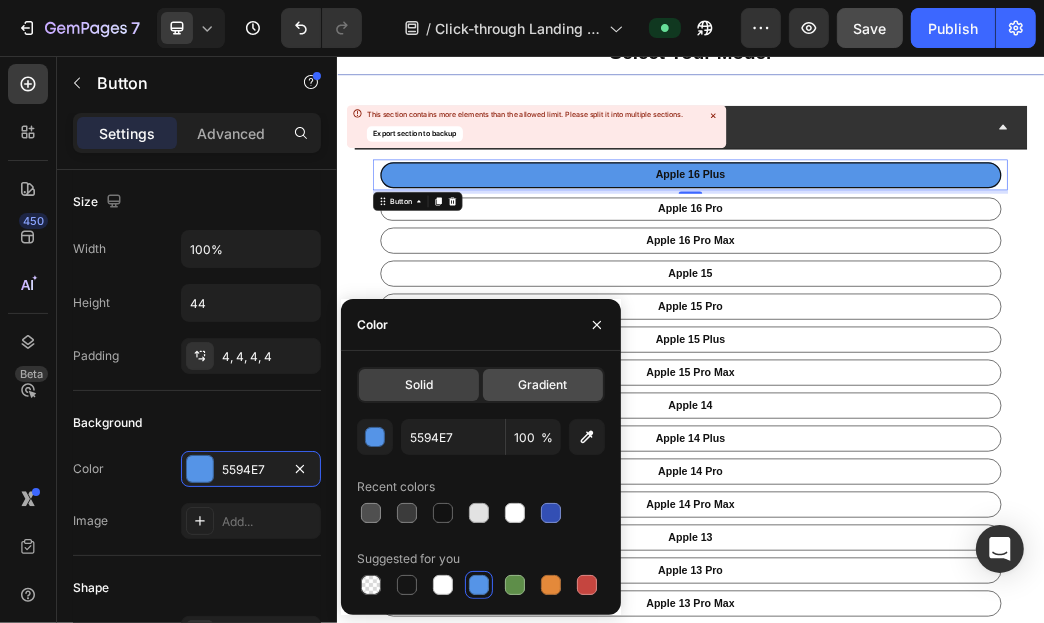 click on "Gradient" 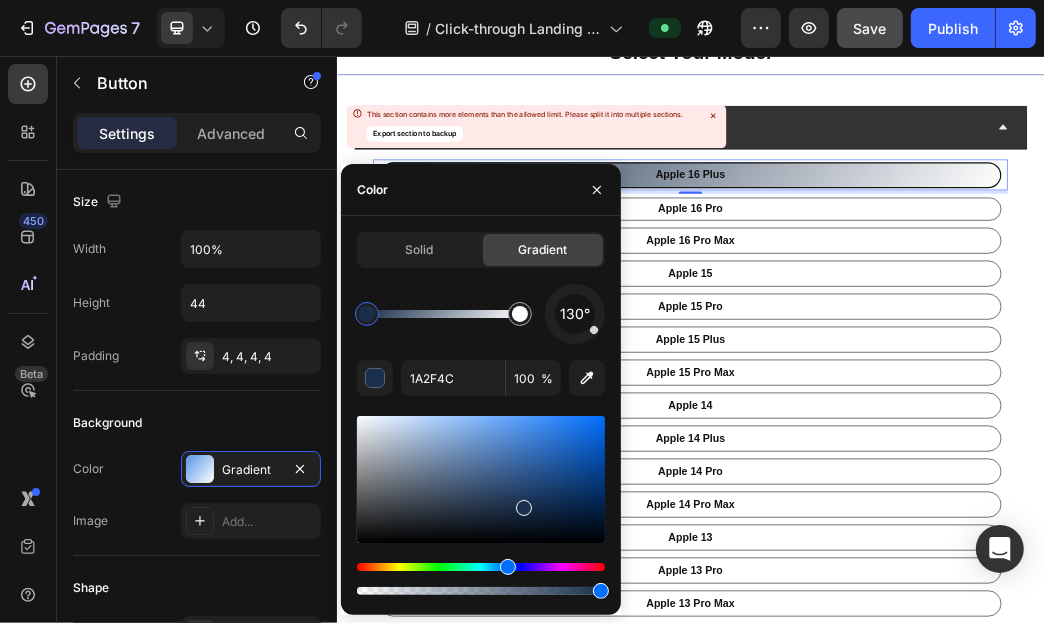 drag, startPoint x: 523, startPoint y: 437, endPoint x: 523, endPoint y: 504, distance: 67 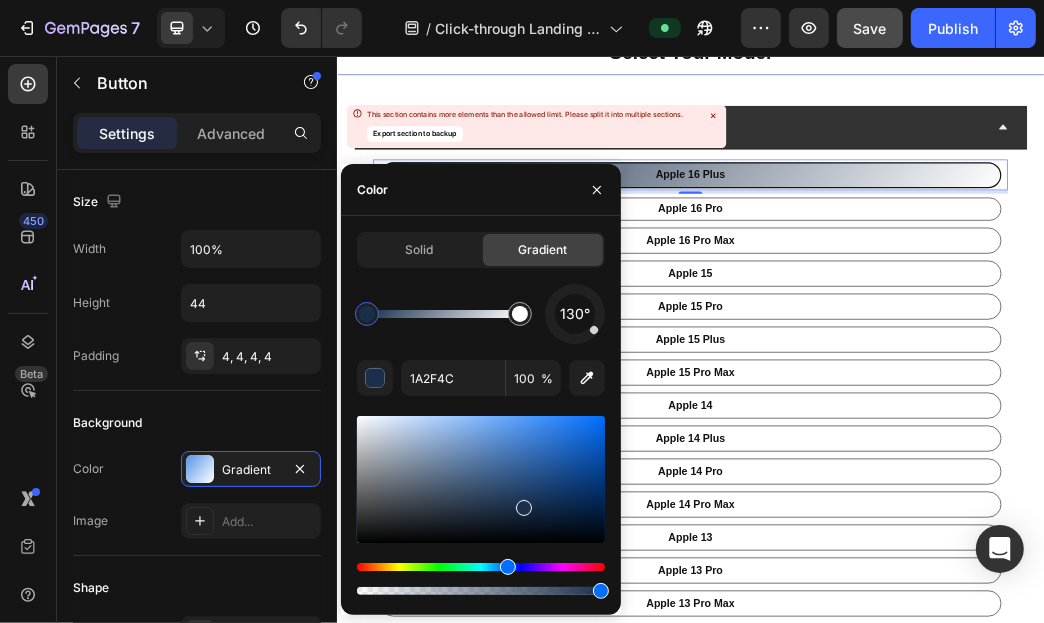 click at bounding box center [481, 479] 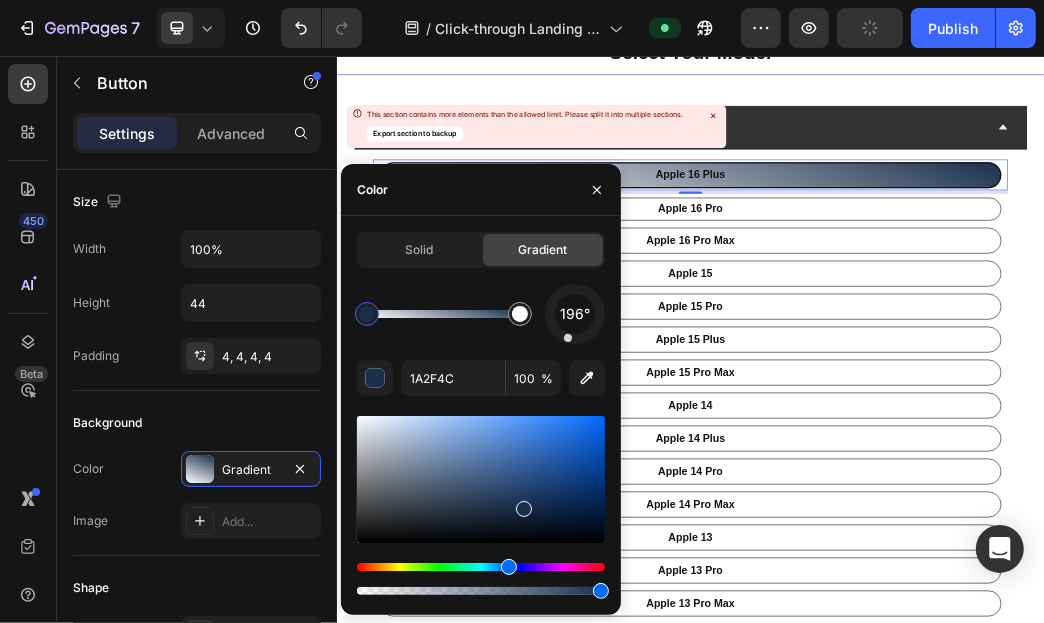drag, startPoint x: 594, startPoint y: 335, endPoint x: 567, endPoint y: 348, distance: 29.966648 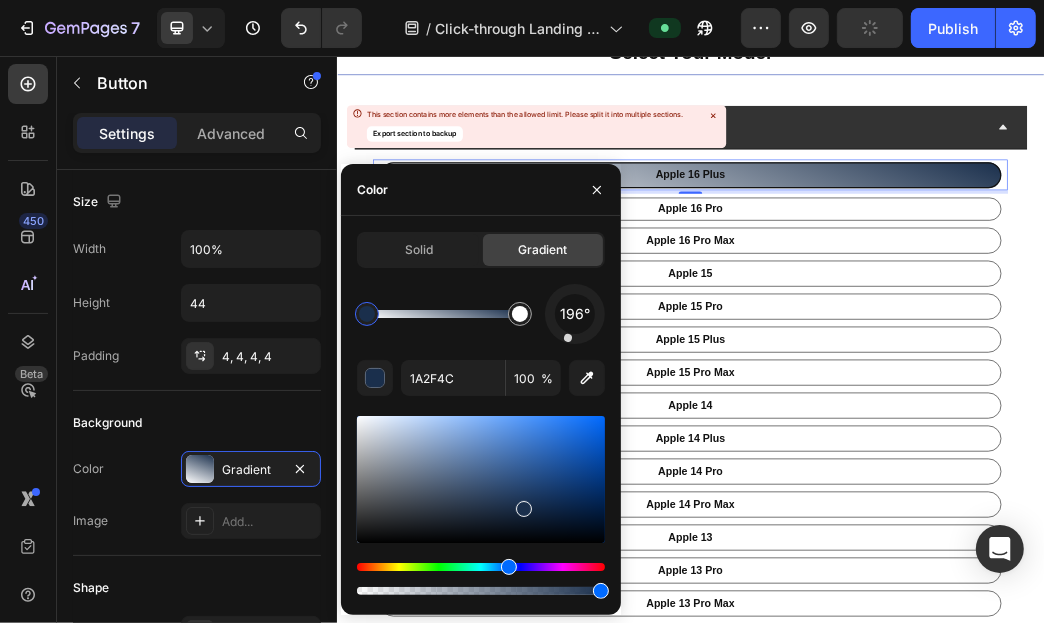 click on "196° 1A2F4C 100 %" at bounding box center (481, 441) 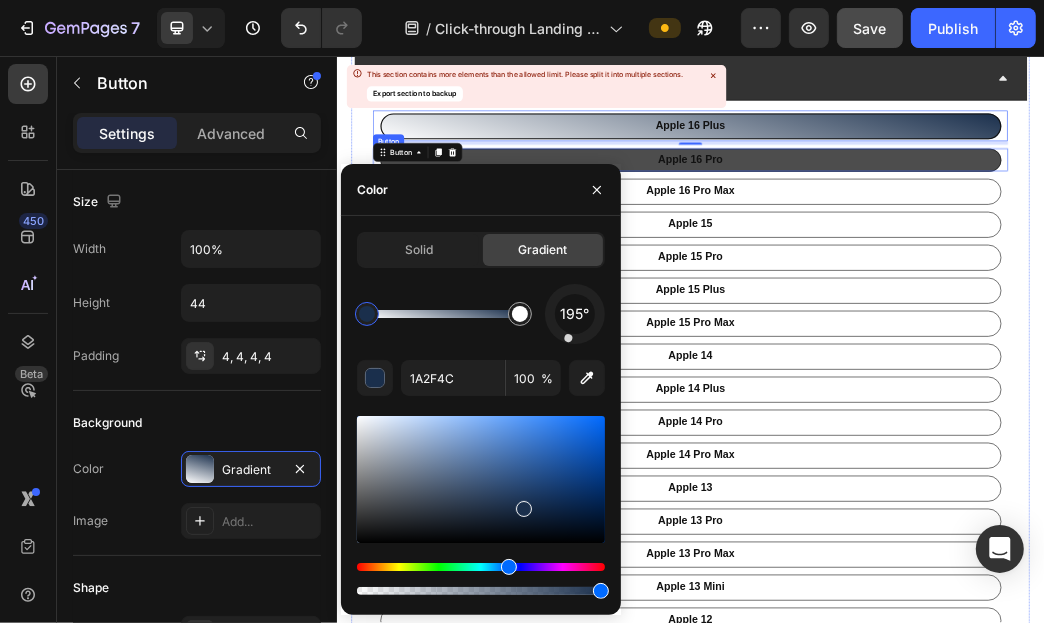 scroll, scrollTop: 200, scrollLeft: 0, axis: vertical 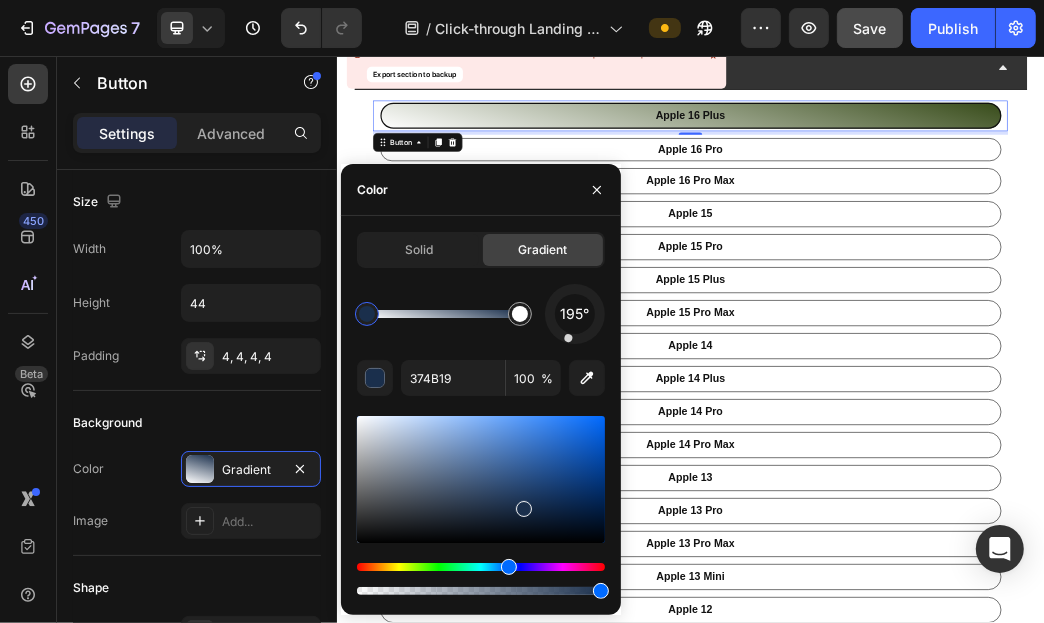 click at bounding box center [481, 567] 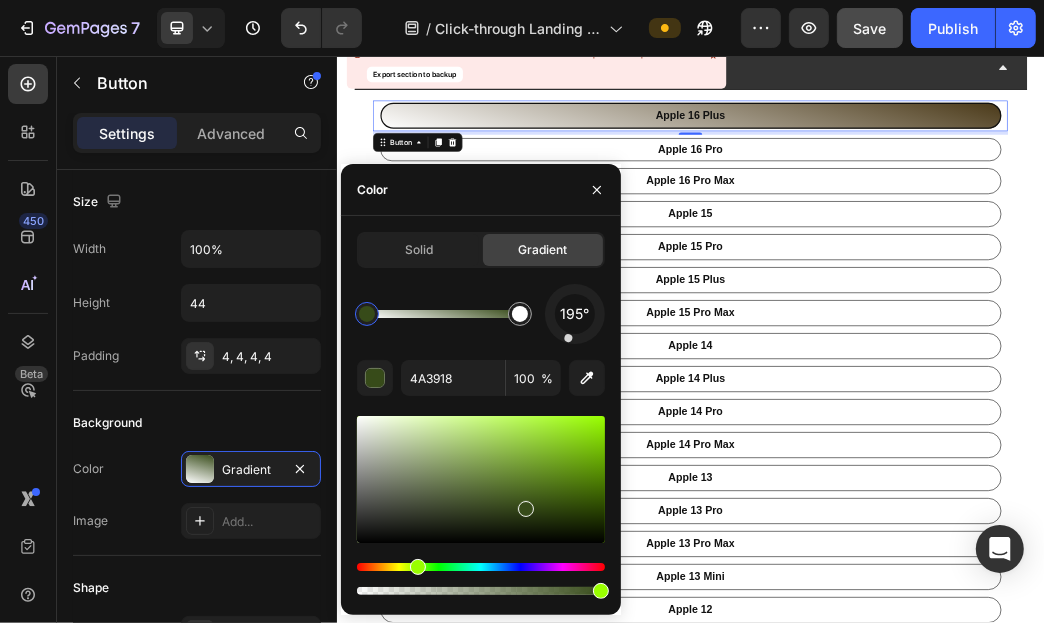 click at bounding box center [481, 567] 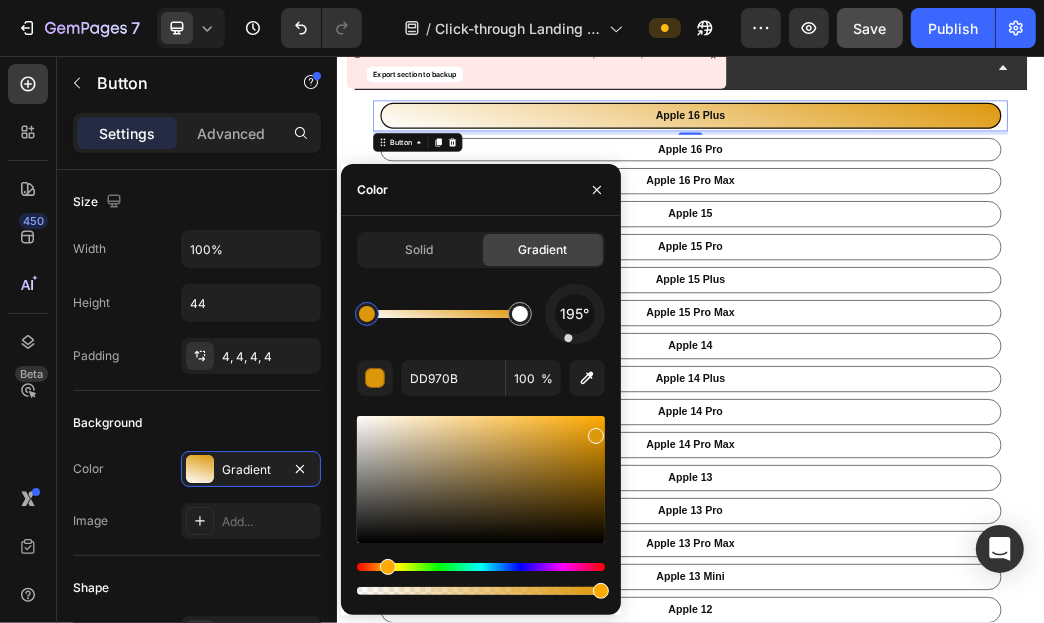 drag, startPoint x: 523, startPoint y: 505, endPoint x: 595, endPoint y: 414, distance: 116.03879 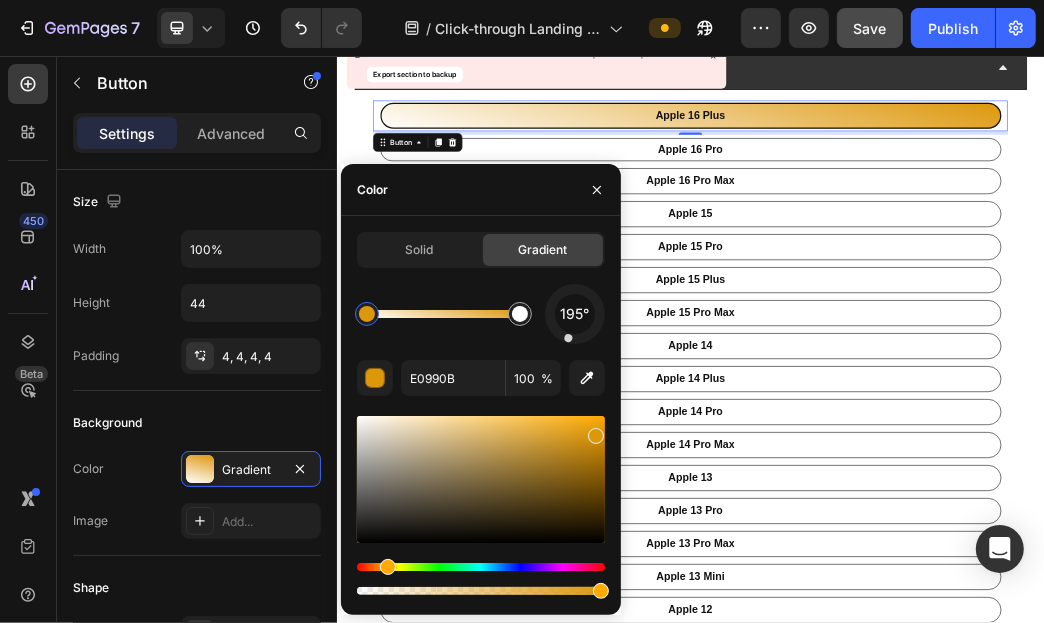 drag, startPoint x: 595, startPoint y: 446, endPoint x: 594, endPoint y: 426, distance: 20.024984 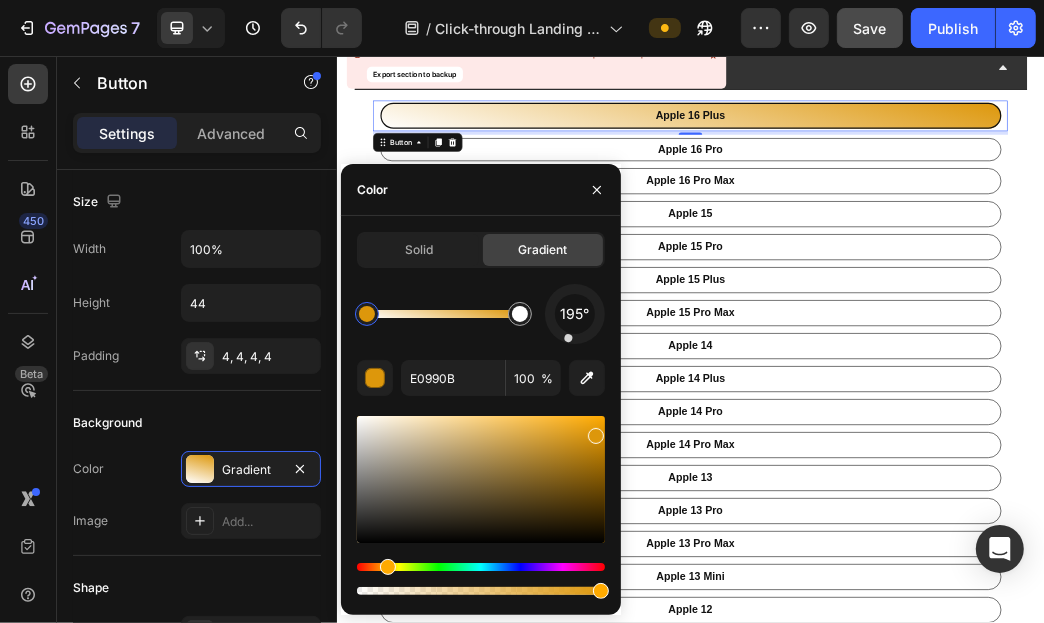 click at bounding box center (481, 479) 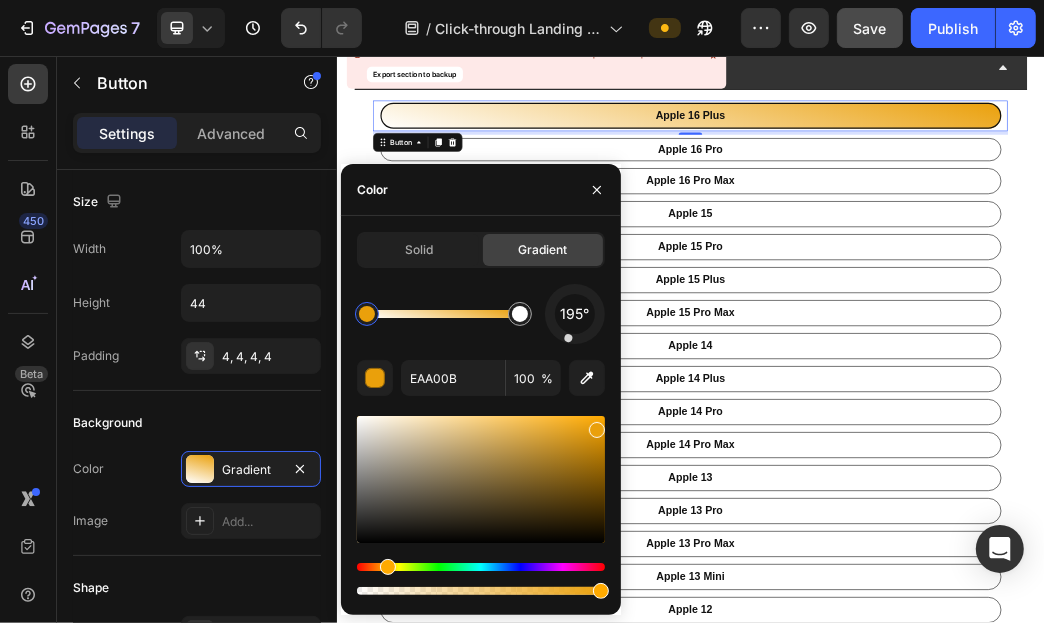 type on "C4EA0B" 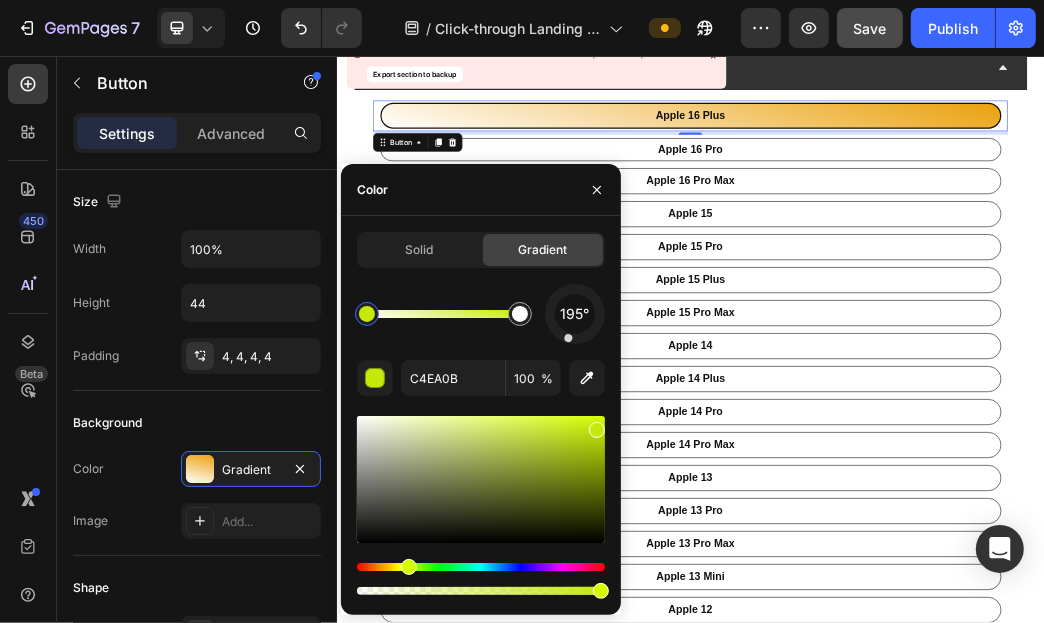click at bounding box center (481, 567) 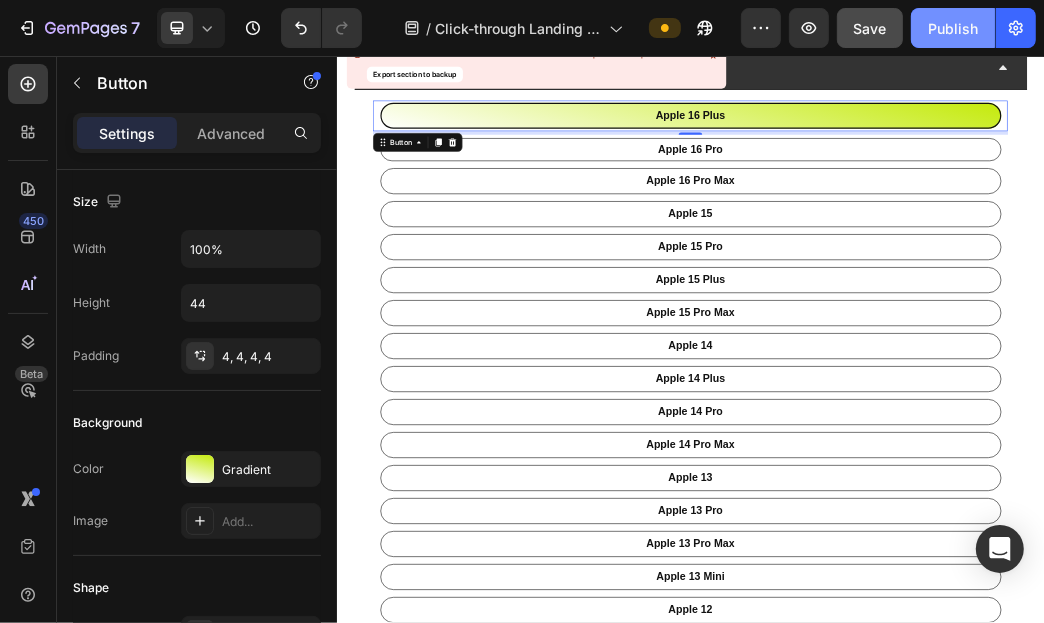 click on "Publish" at bounding box center (953, 28) 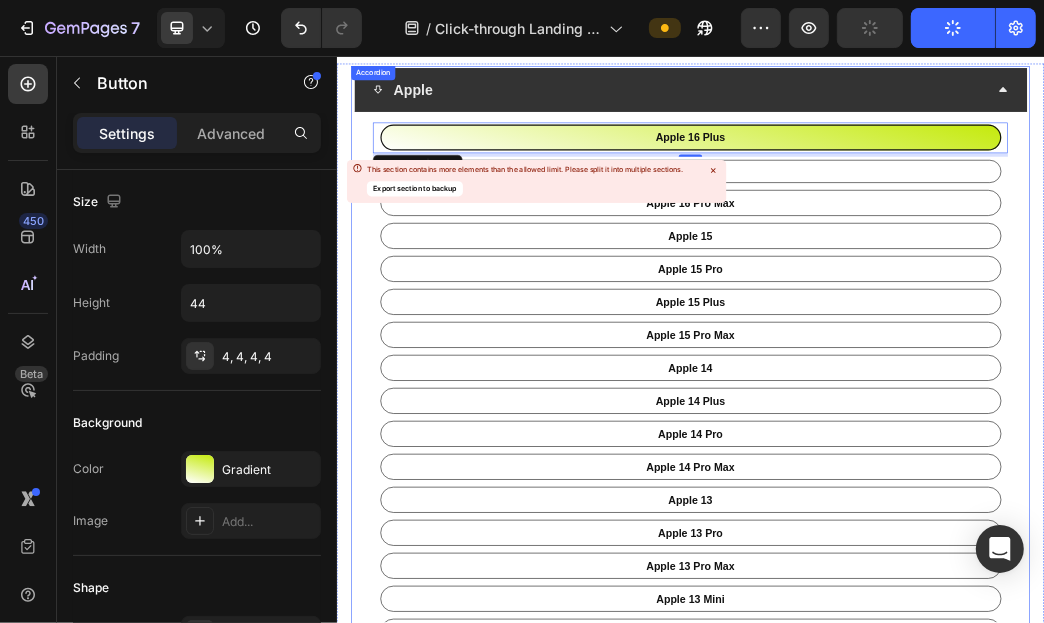 scroll, scrollTop: 0, scrollLeft: 0, axis: both 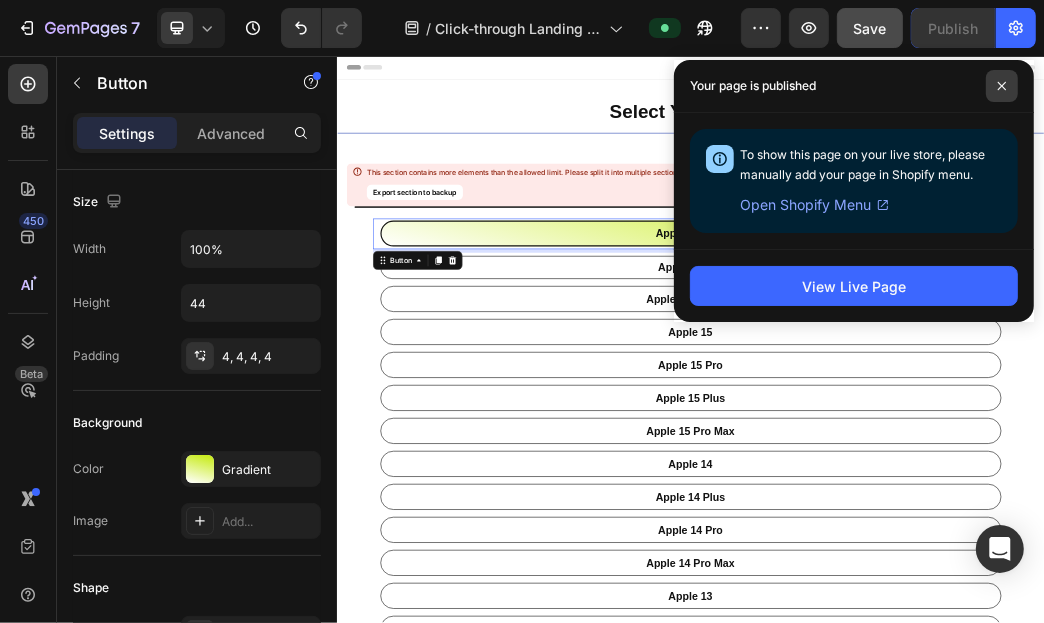 click at bounding box center [1002, 86] 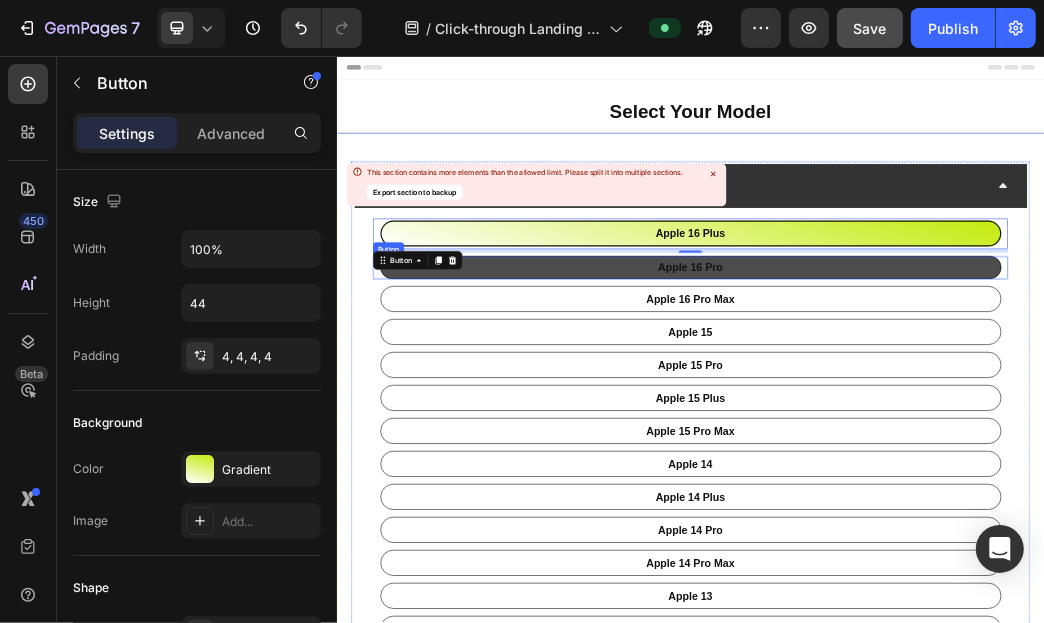 click on "apple 16 pro" at bounding box center (936, 414) 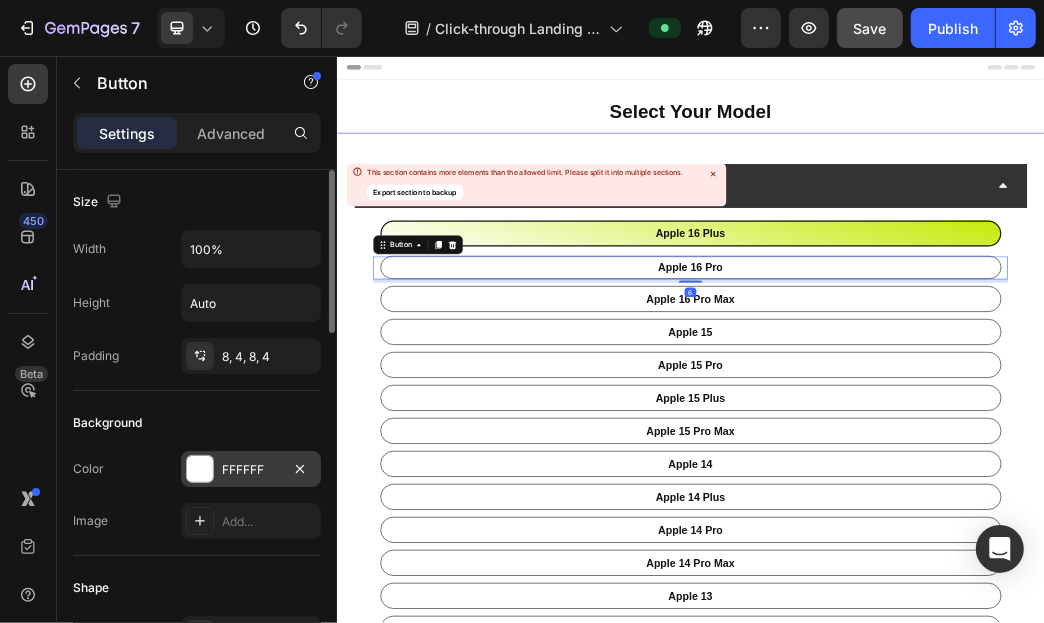 click on "FFFFFF" at bounding box center (251, 469) 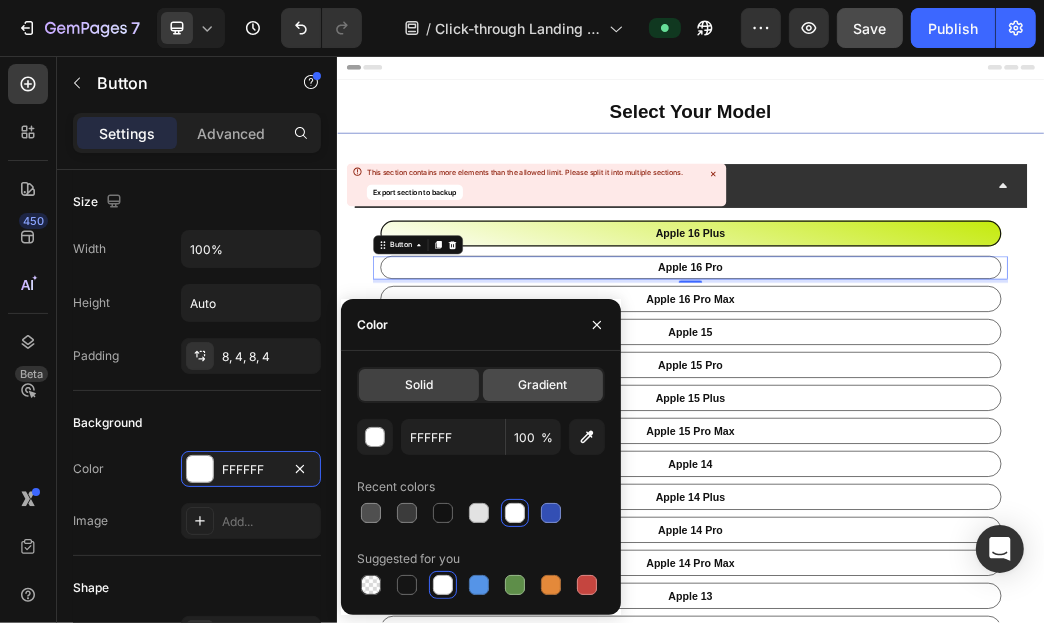 click on "Gradient" 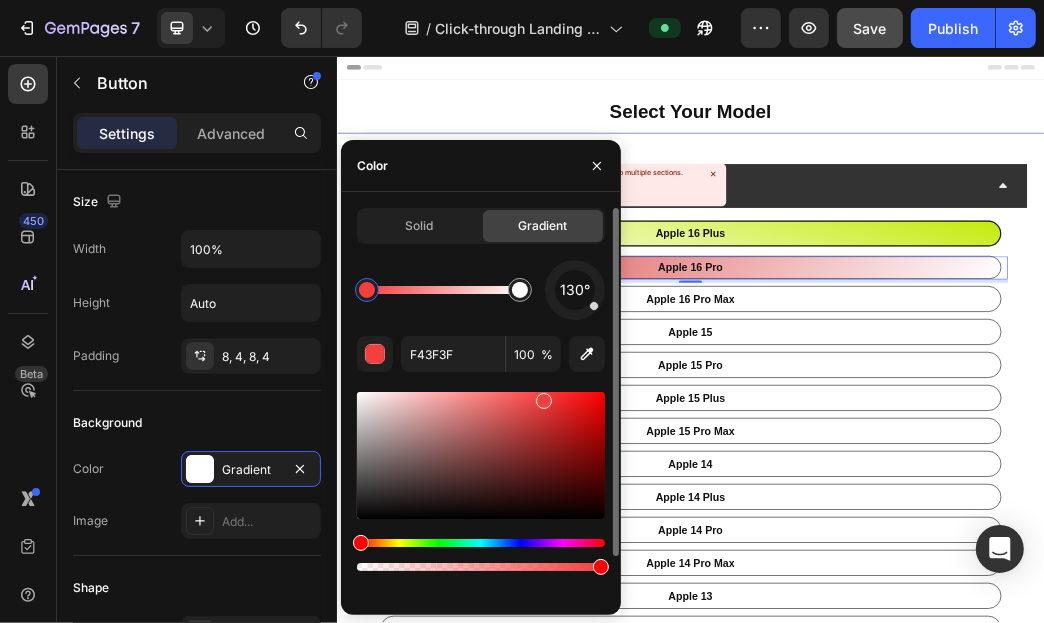 type on "FC3F3F" 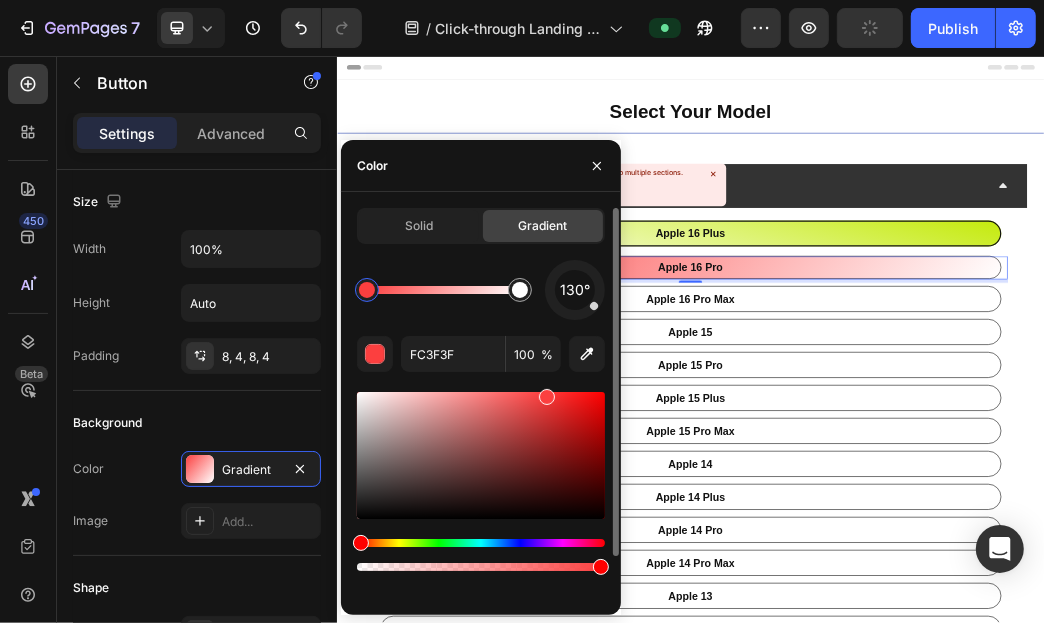 drag, startPoint x: 359, startPoint y: 404, endPoint x: 486, endPoint y: 434, distance: 130.49521 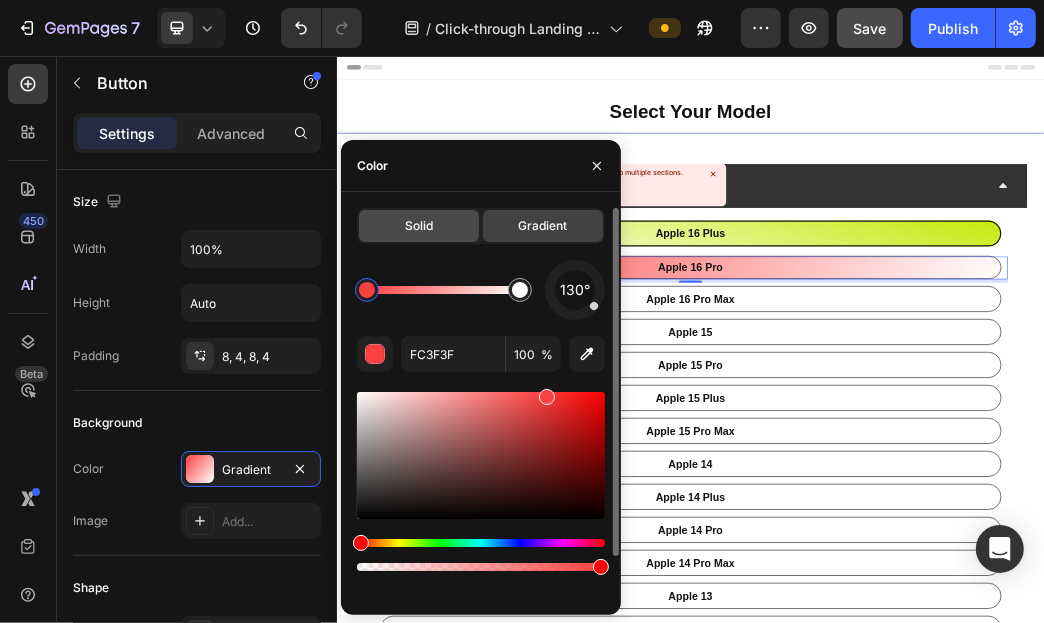 drag, startPoint x: 432, startPoint y: 227, endPoint x: 522, endPoint y: 594, distance: 377.87433 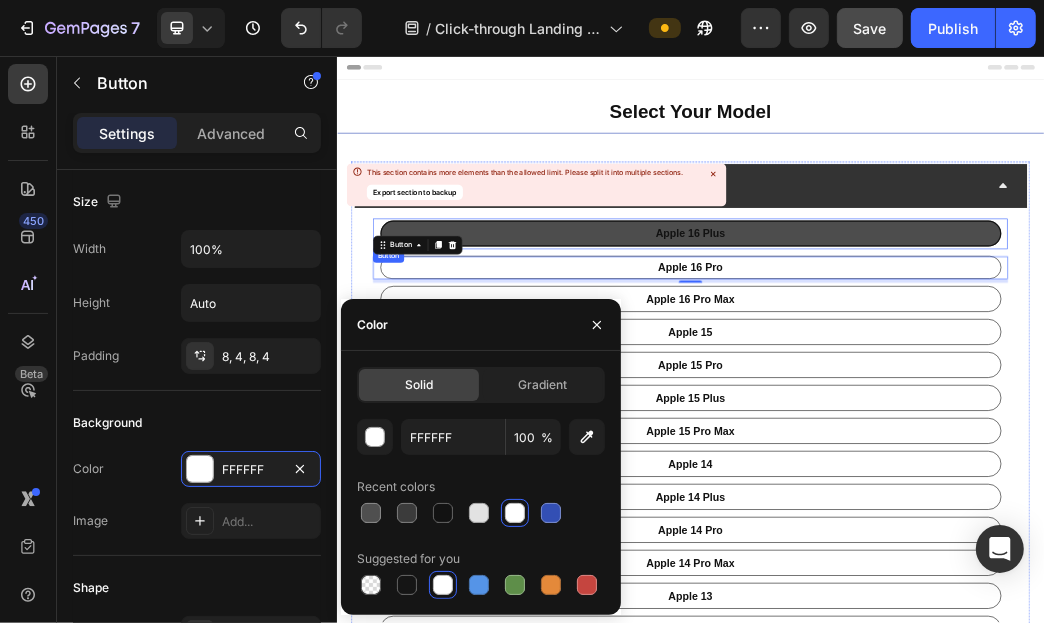 click on "apple 16 Plus" at bounding box center [936, 357] 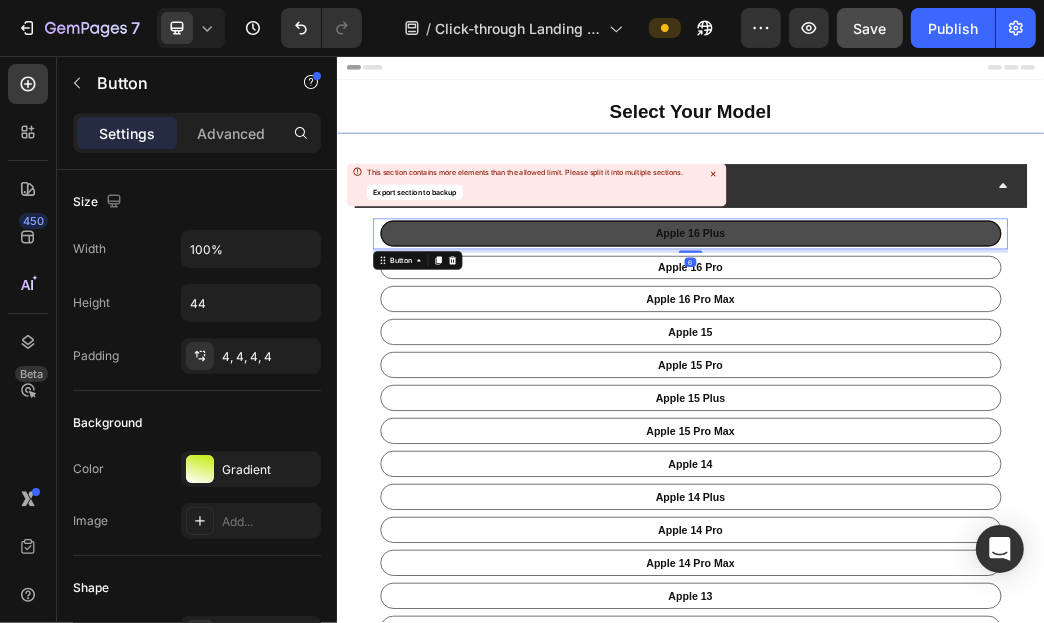 click on "apple 16 Plus" at bounding box center (936, 357) 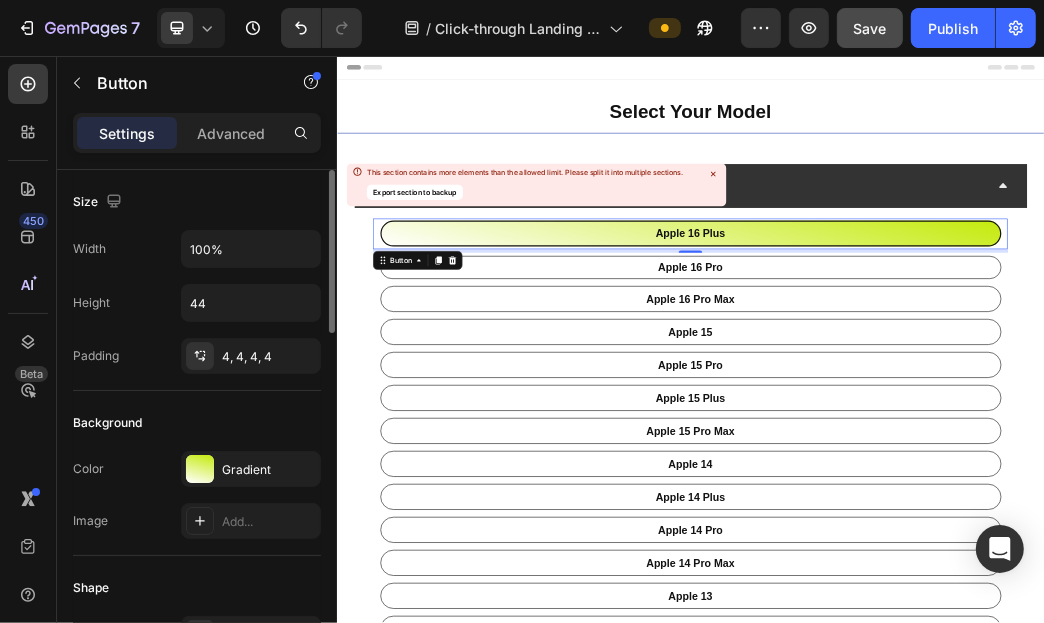 drag, startPoint x: 198, startPoint y: 458, endPoint x: 213, endPoint y: 425, distance: 36.249138 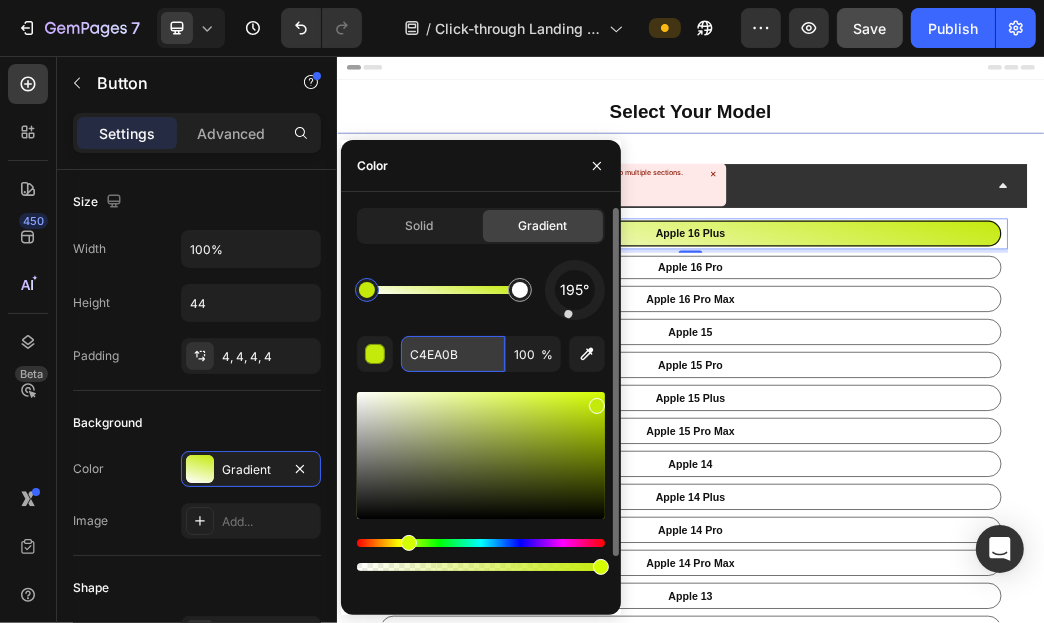 click on "C4EA0B" at bounding box center (453, 354) 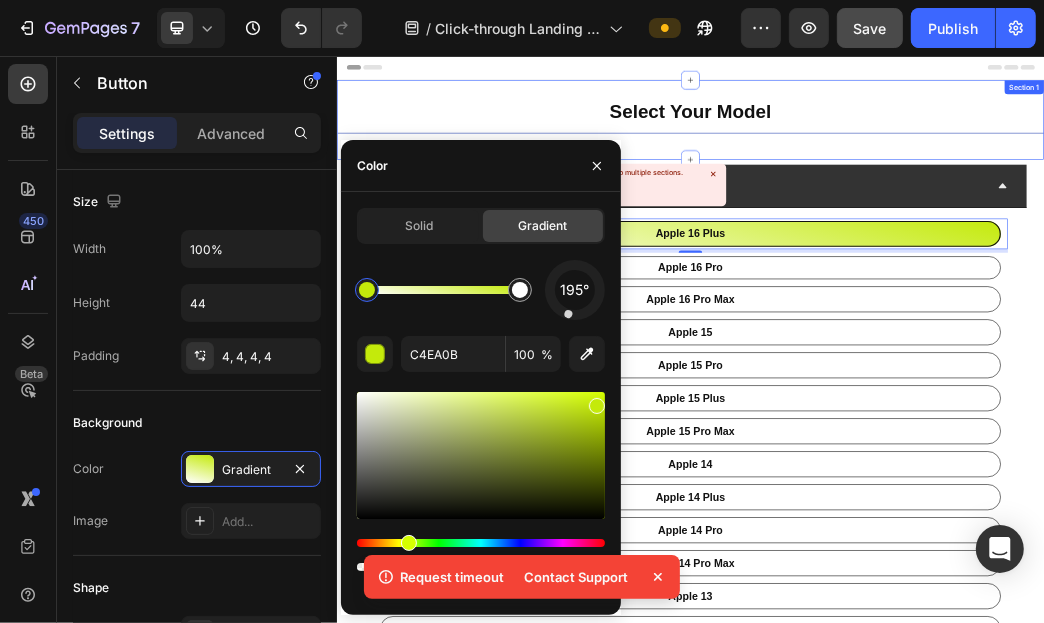 click on "Select Your Model  Heading                Title Line Section 1" at bounding box center [936, 163] 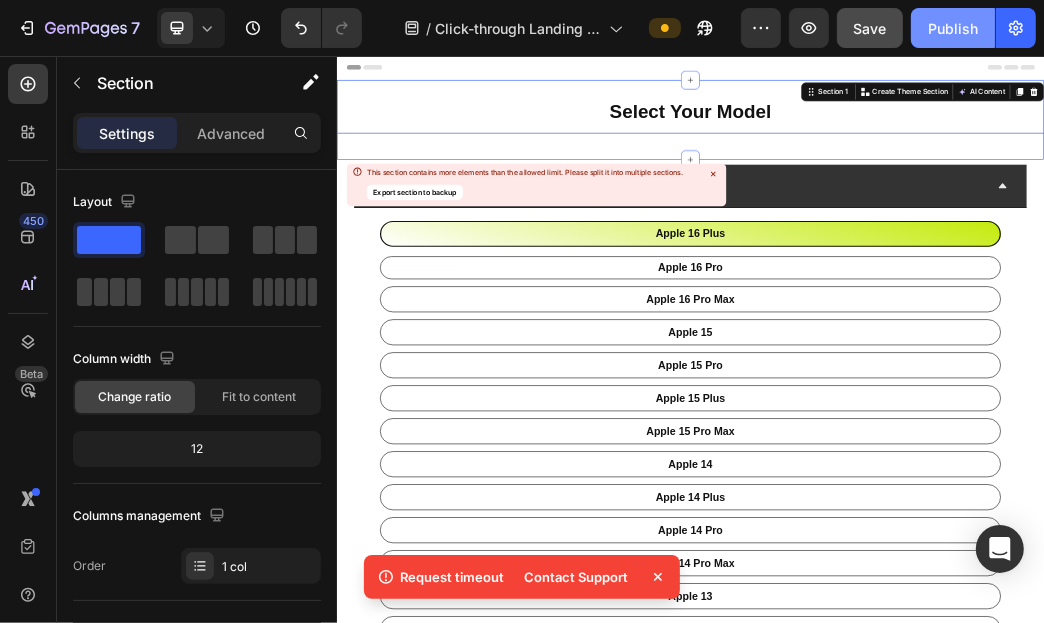 click on "Publish" 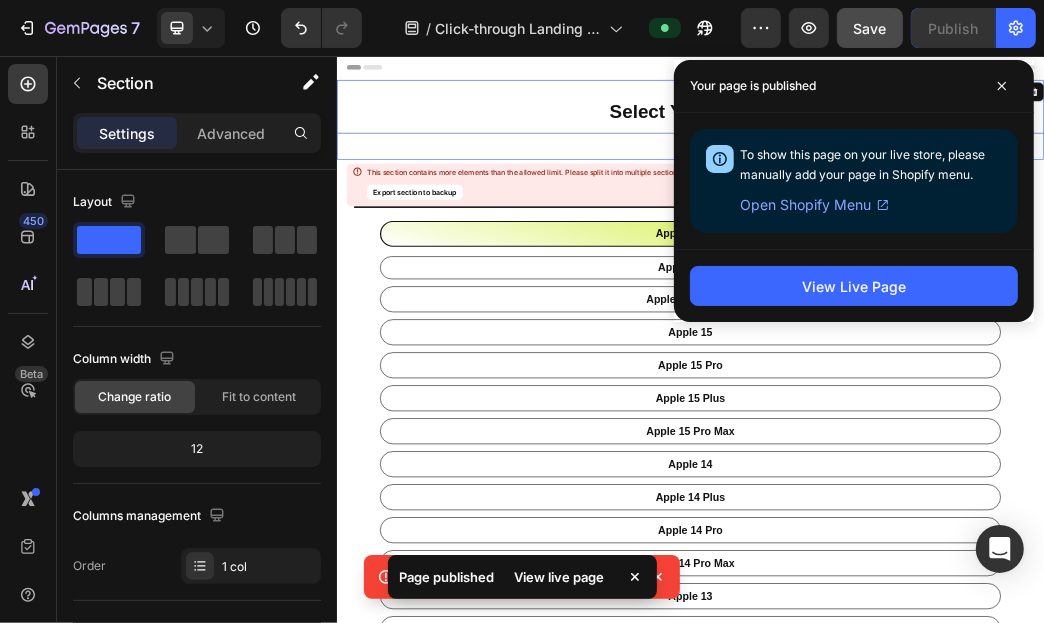 click on "Page published View live page" 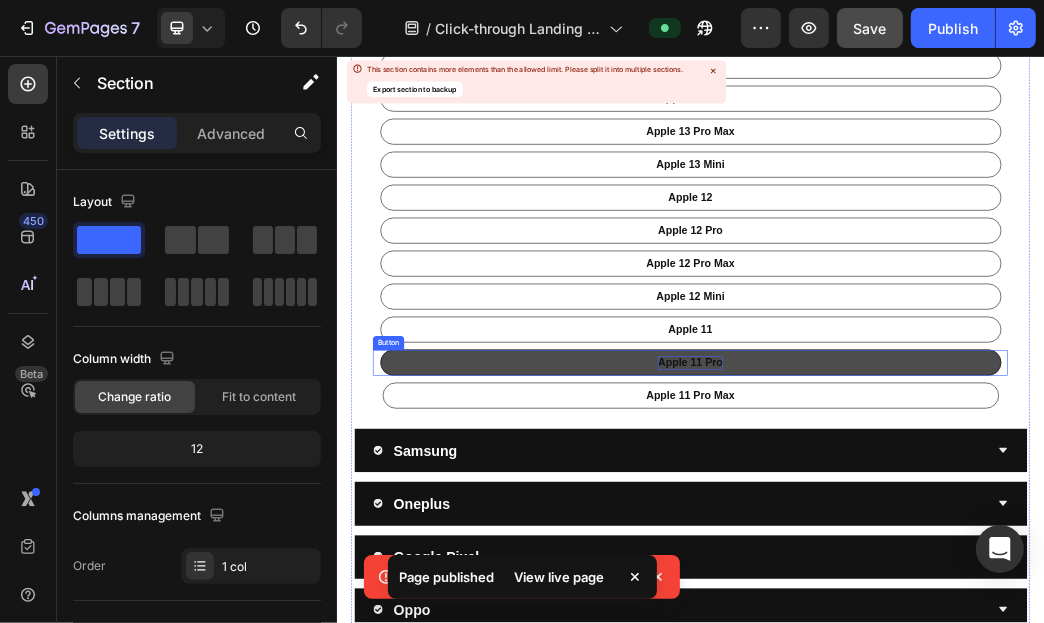 scroll, scrollTop: 1100, scrollLeft: 0, axis: vertical 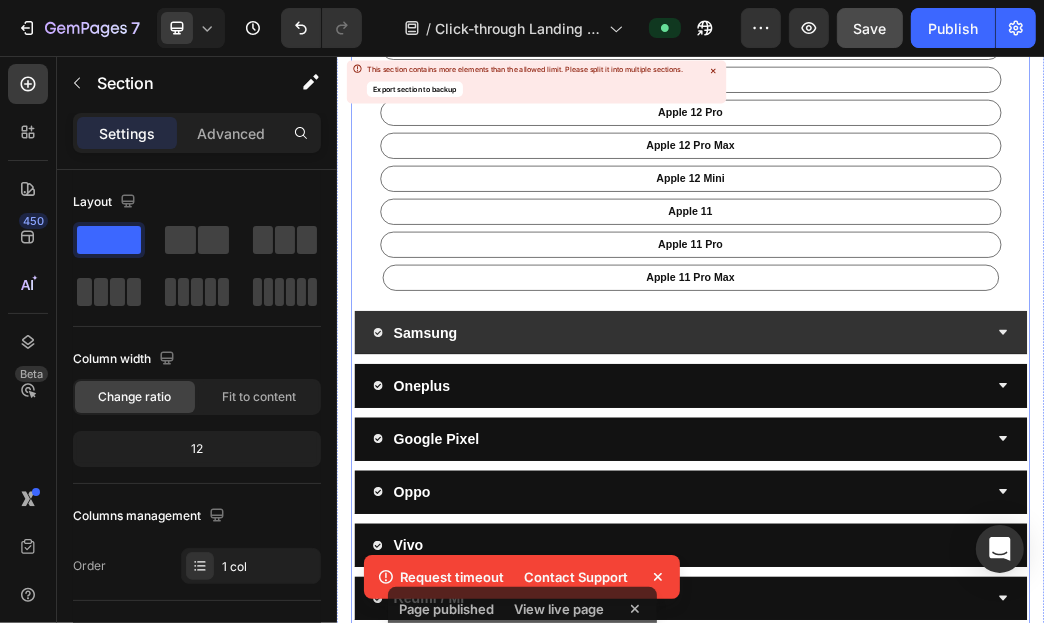 click on "Samsung" at bounding box center [919, 524] 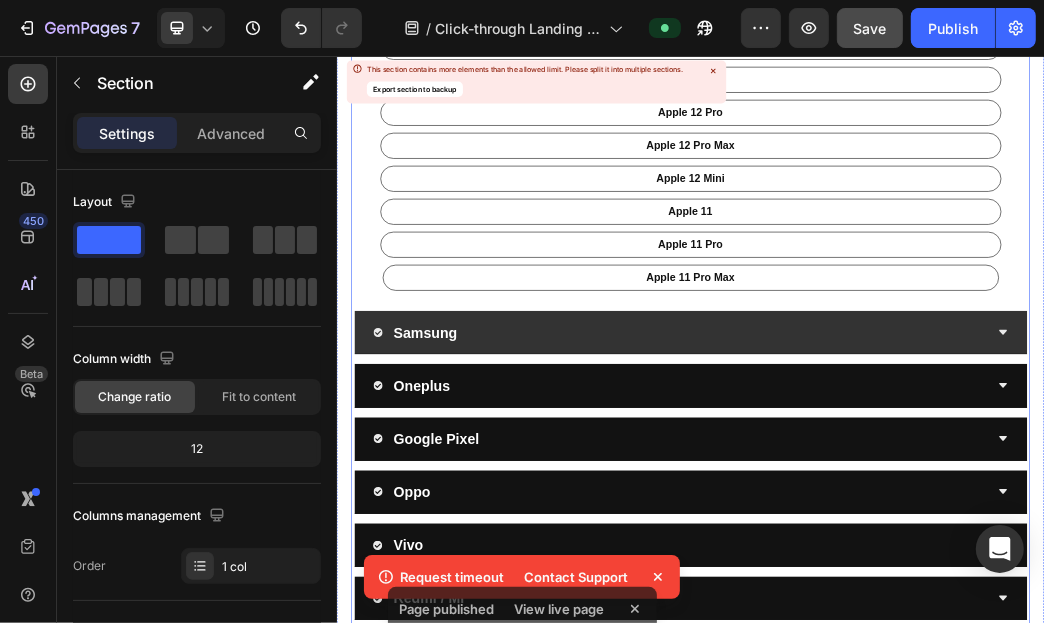 click on "Samsung" at bounding box center (936, 525) 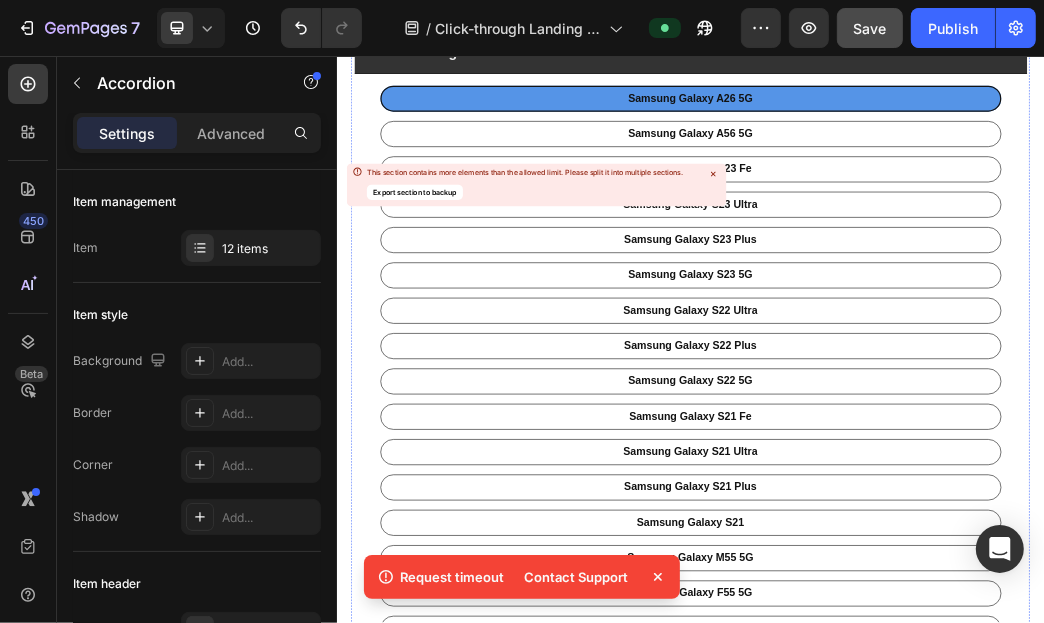 scroll, scrollTop: 0, scrollLeft: 0, axis: both 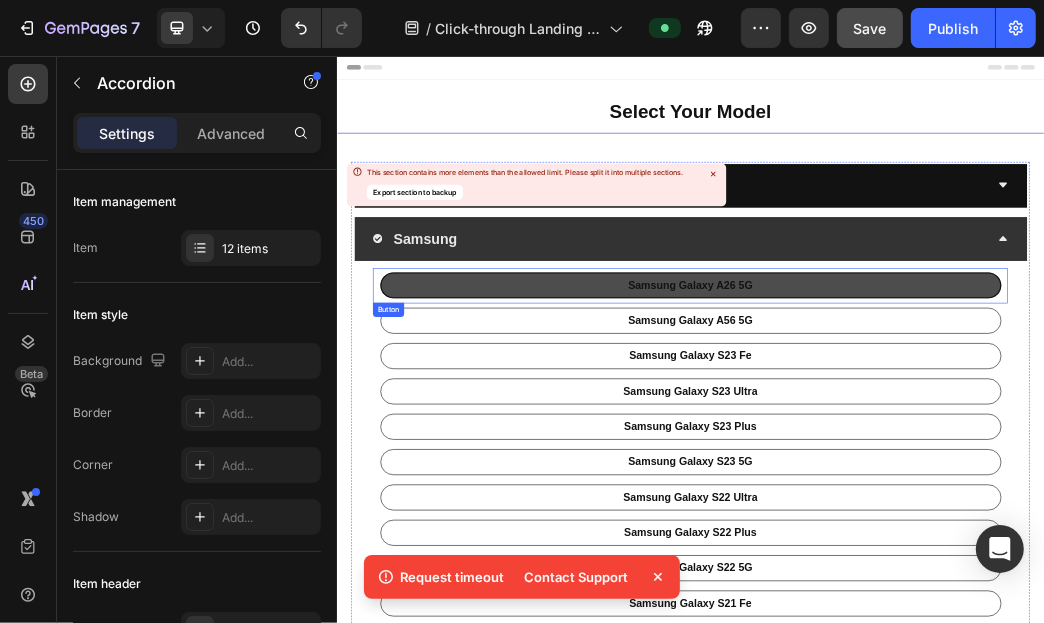click on "samsung galaxy A26 5G" at bounding box center [936, 445] 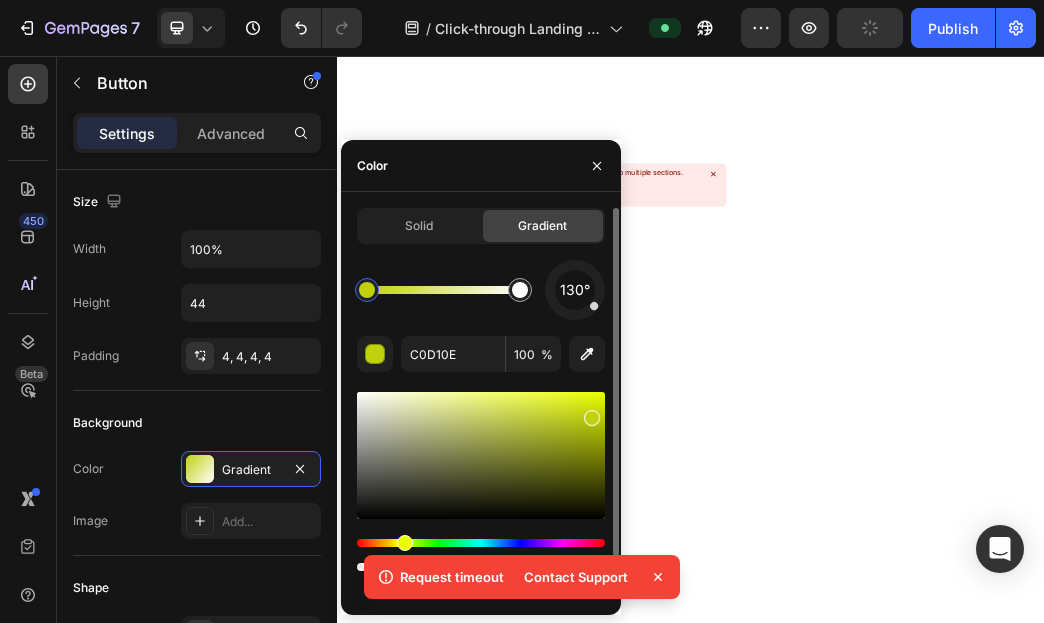 scroll, scrollTop: 0, scrollLeft: 0, axis: both 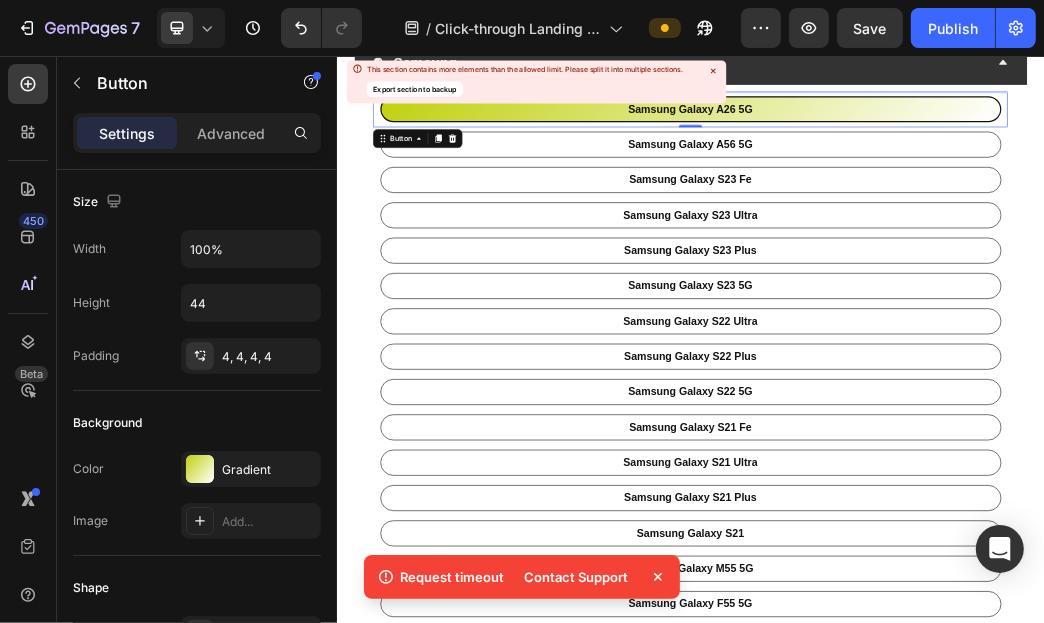 click 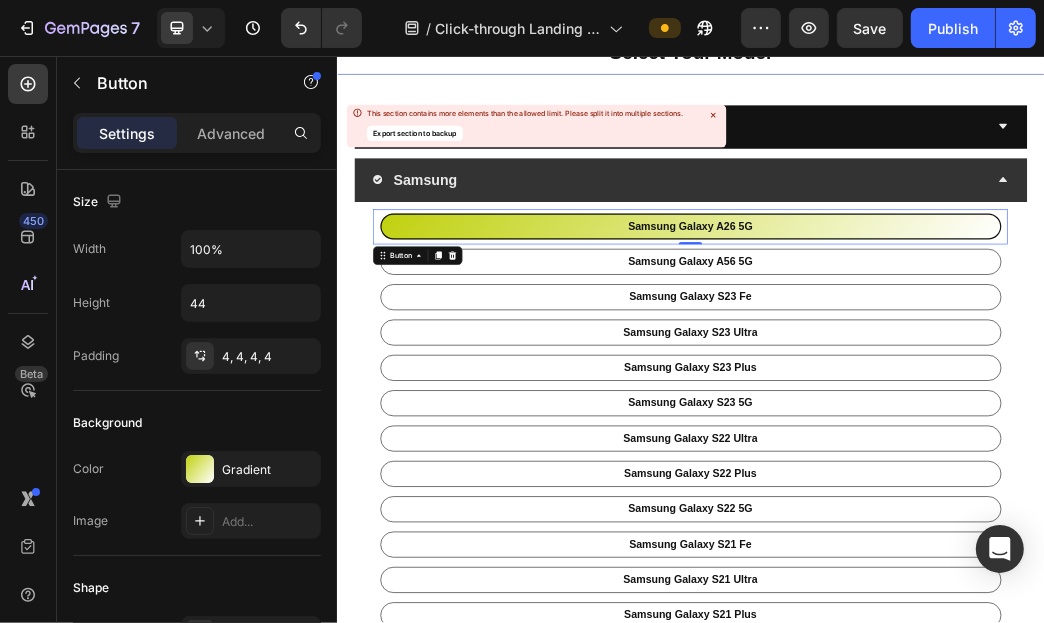 scroll, scrollTop: 99, scrollLeft: 0, axis: vertical 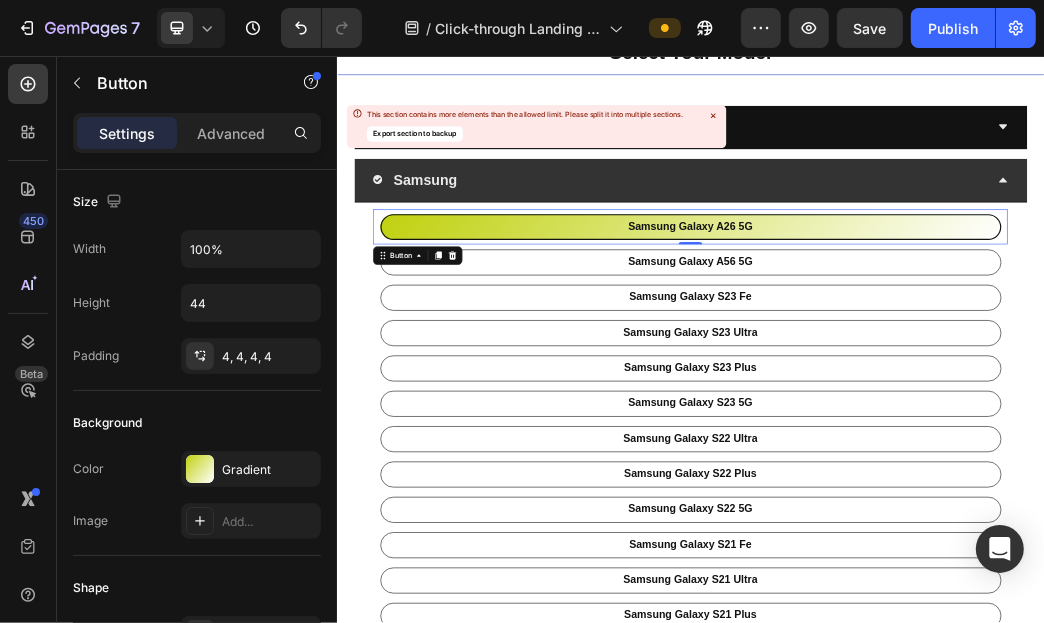 click on "7   /  Click-through Landing Page - Jul 24, 21:40:47 Preview  Save   Publish" 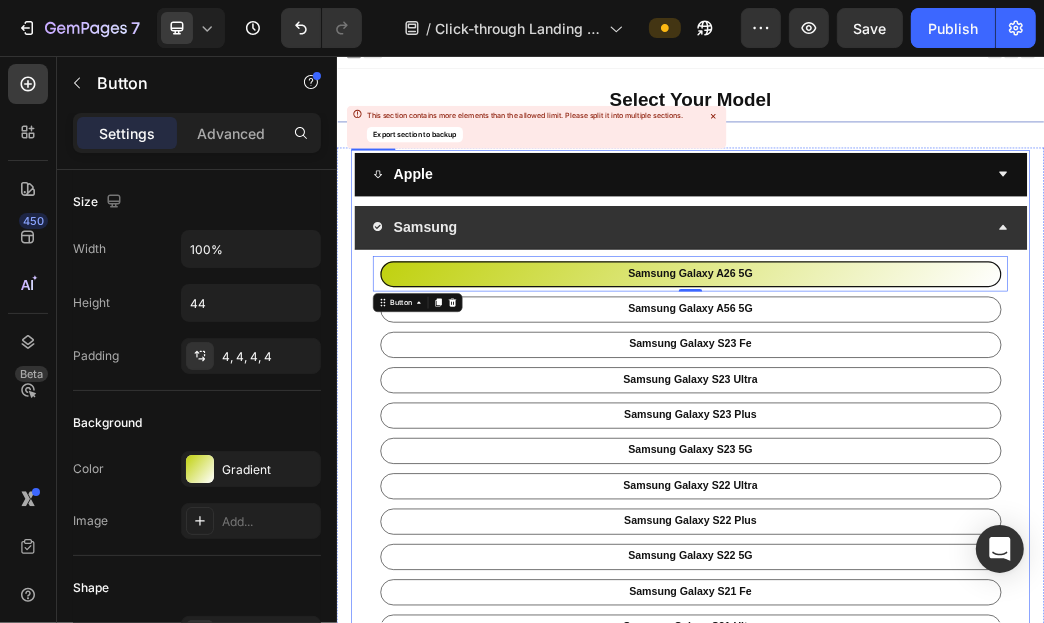 scroll, scrollTop: 0, scrollLeft: 0, axis: both 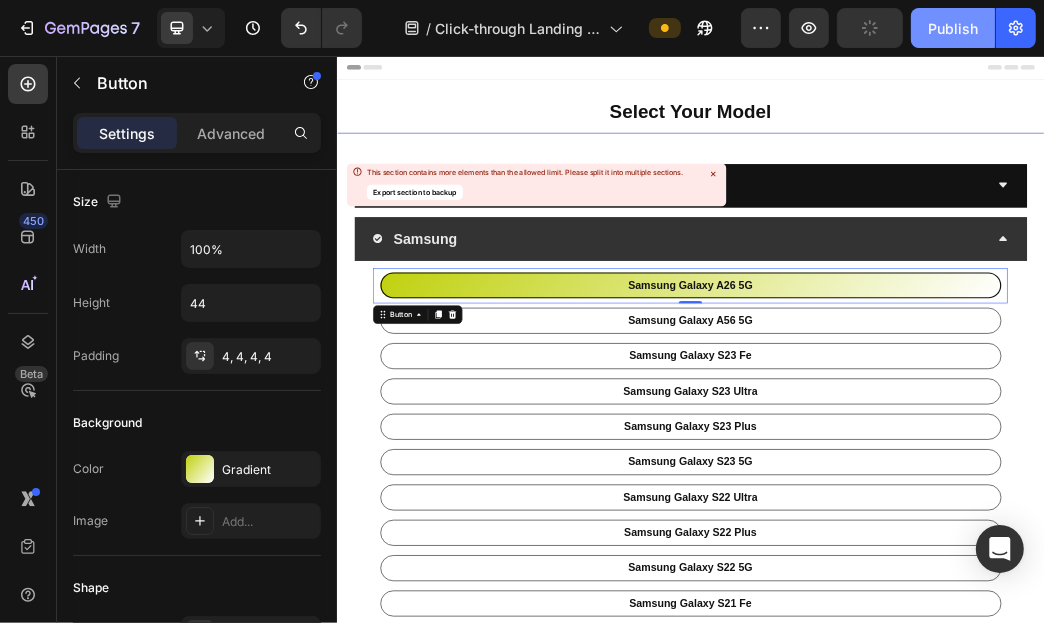 click on "Publish" at bounding box center [953, 28] 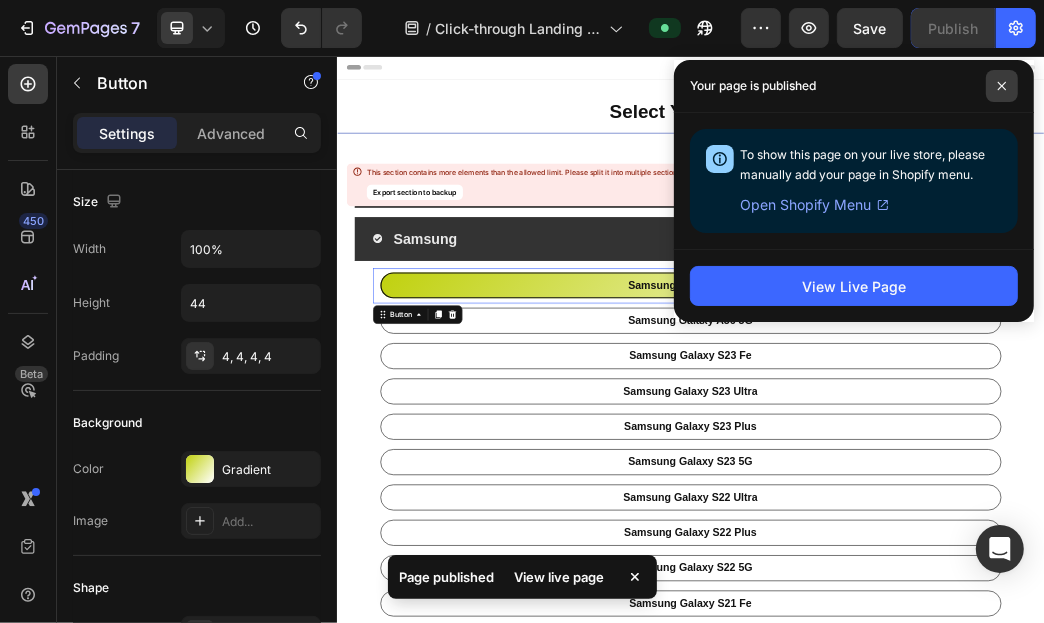 click 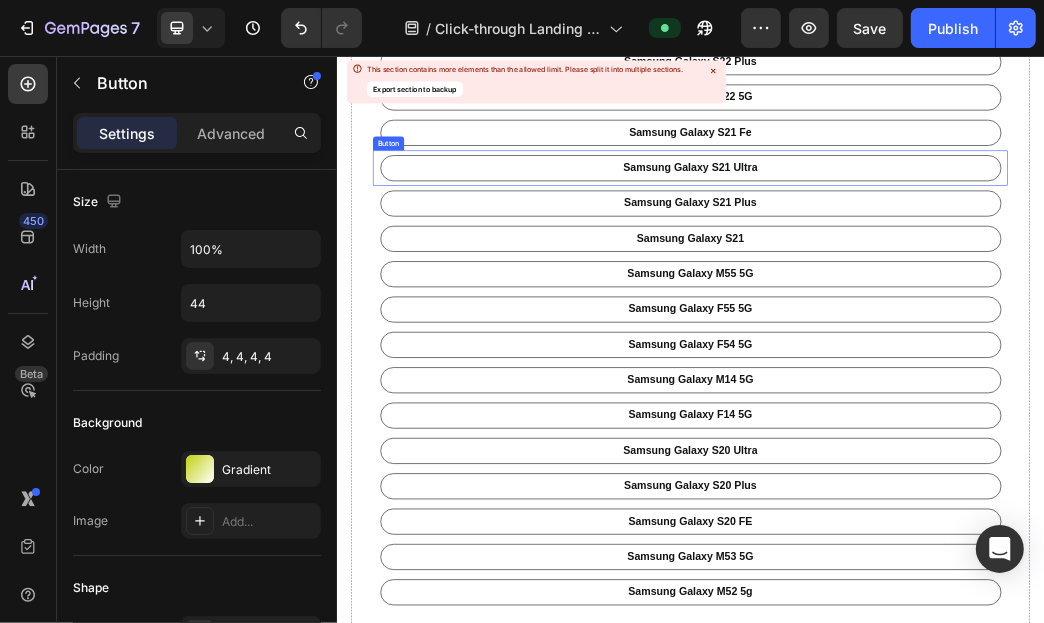 scroll, scrollTop: 1100, scrollLeft: 0, axis: vertical 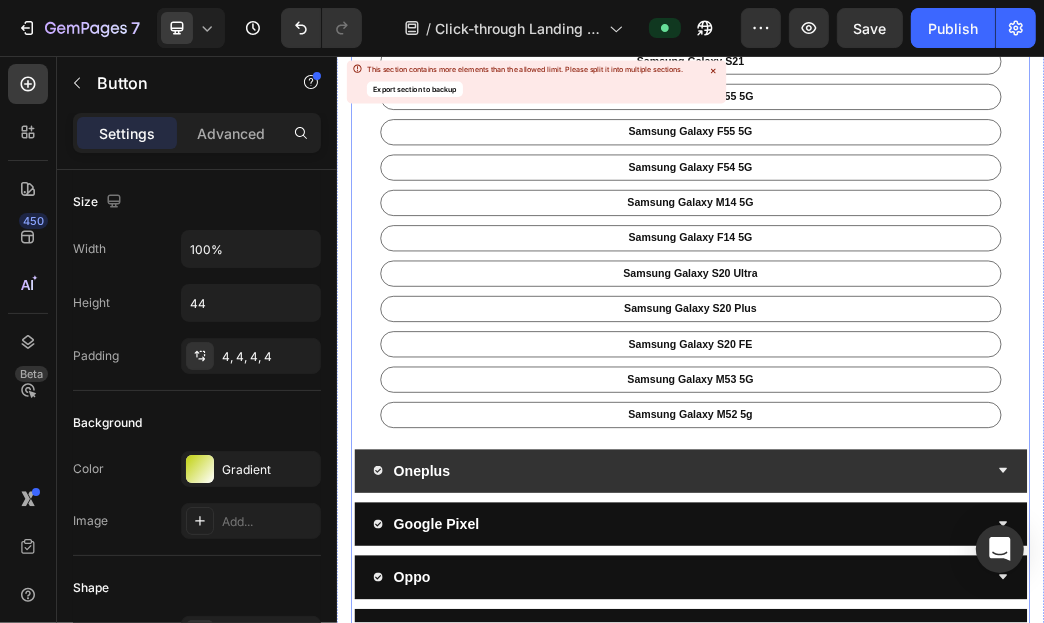drag, startPoint x: 956, startPoint y: 729, endPoint x: 846, endPoint y: 727, distance: 110.01818 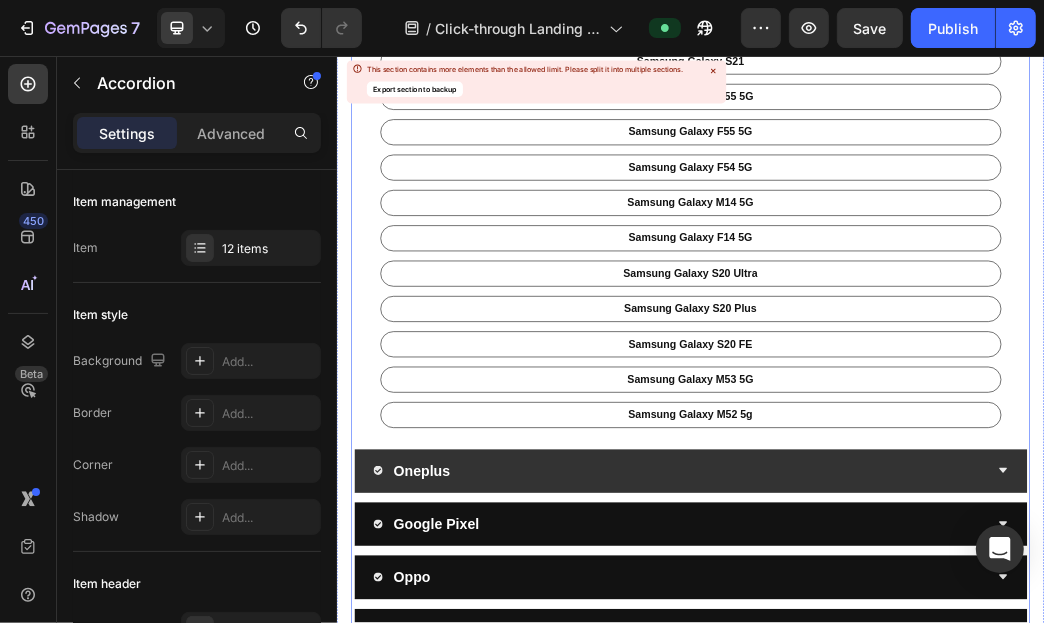 click on "Oneplus" at bounding box center (919, 759) 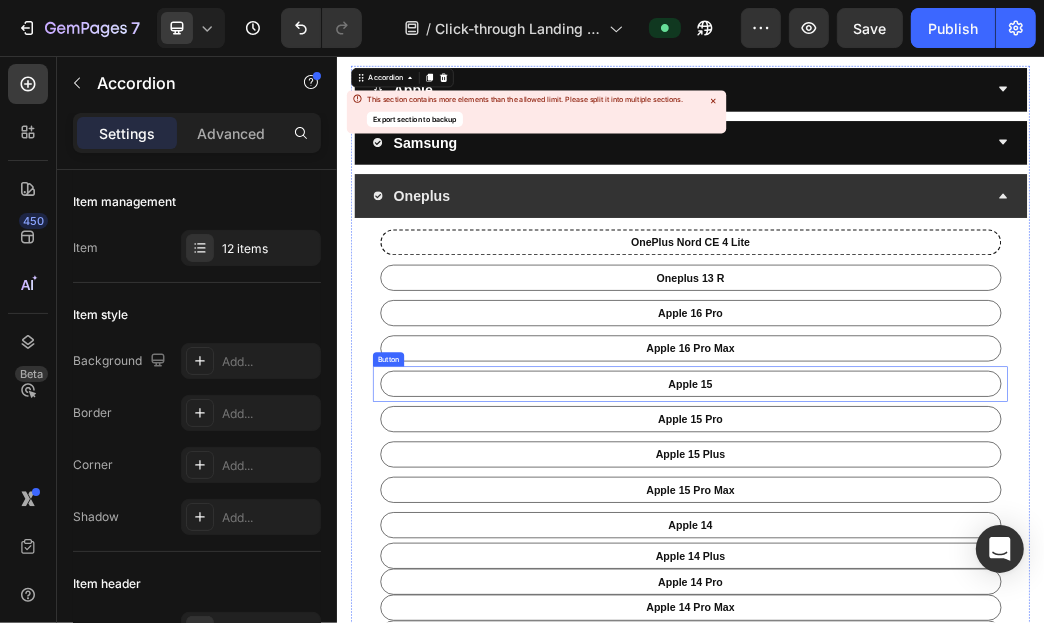 scroll, scrollTop: 99, scrollLeft: 0, axis: vertical 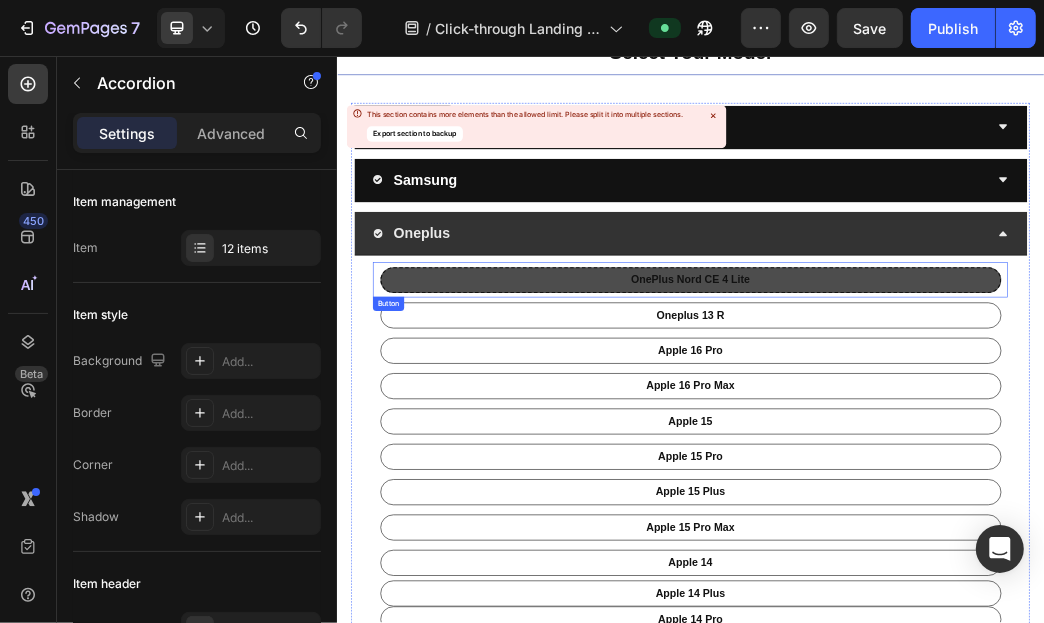 click on "OnePlus Nord CE 4 Lite" at bounding box center (936, 436) 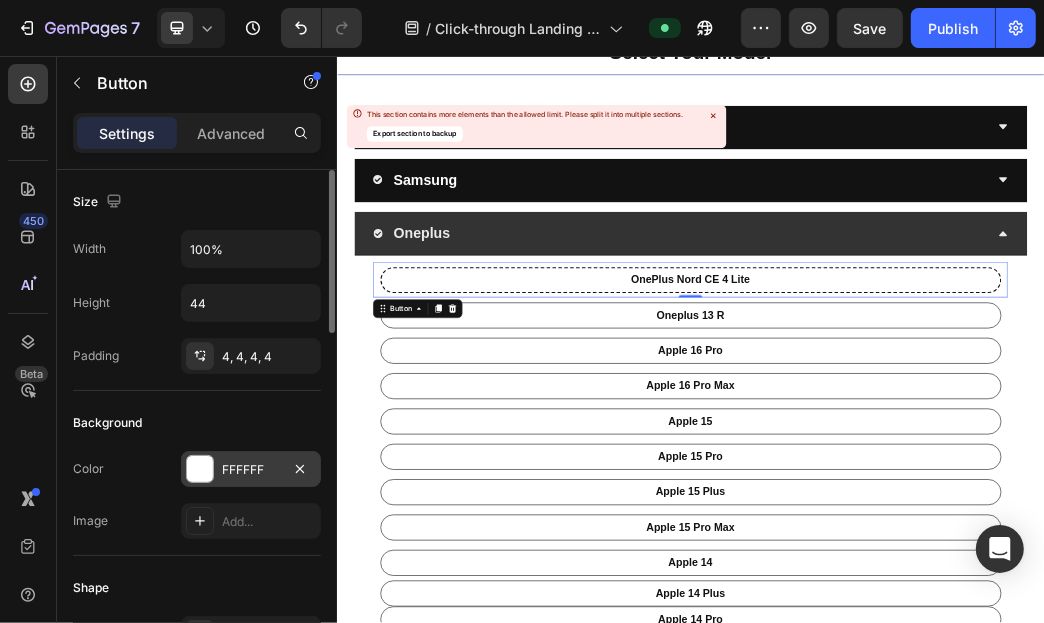 click at bounding box center (200, 469) 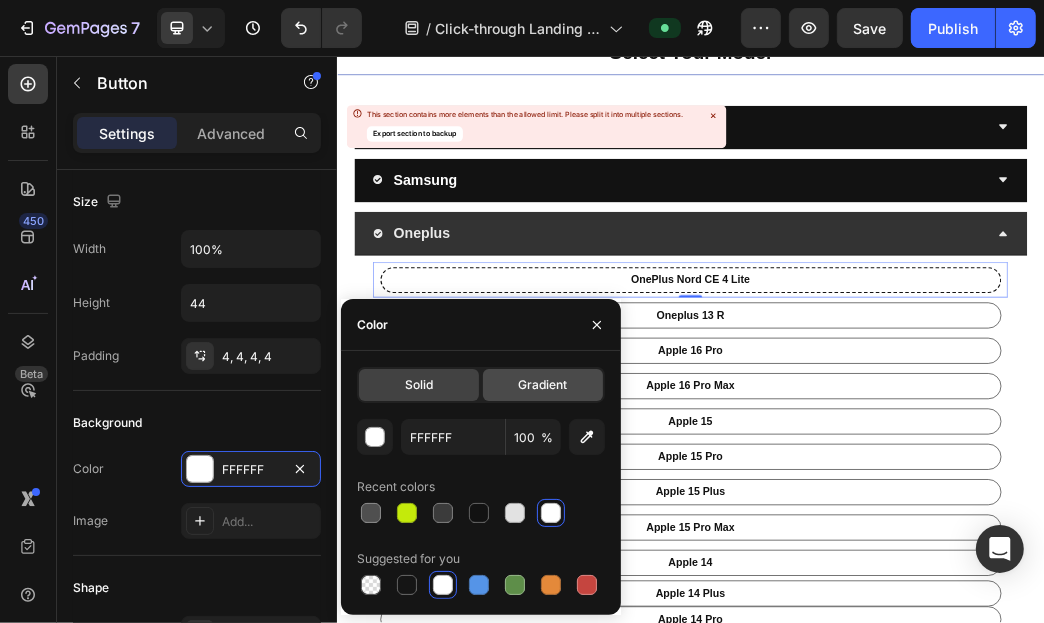 click at bounding box center (407, 513) 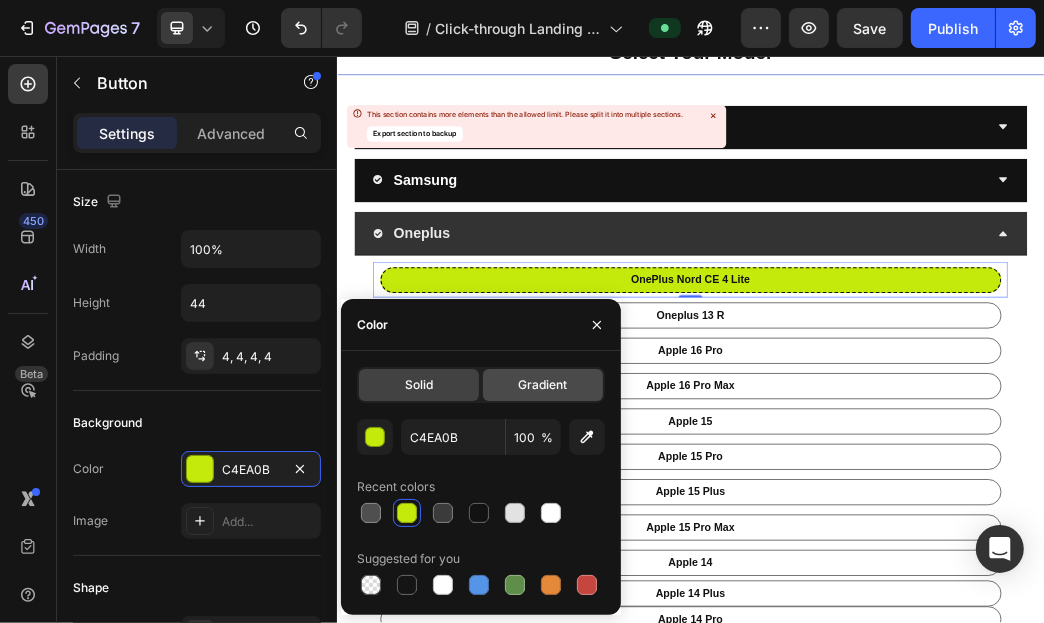 click on "Gradient" 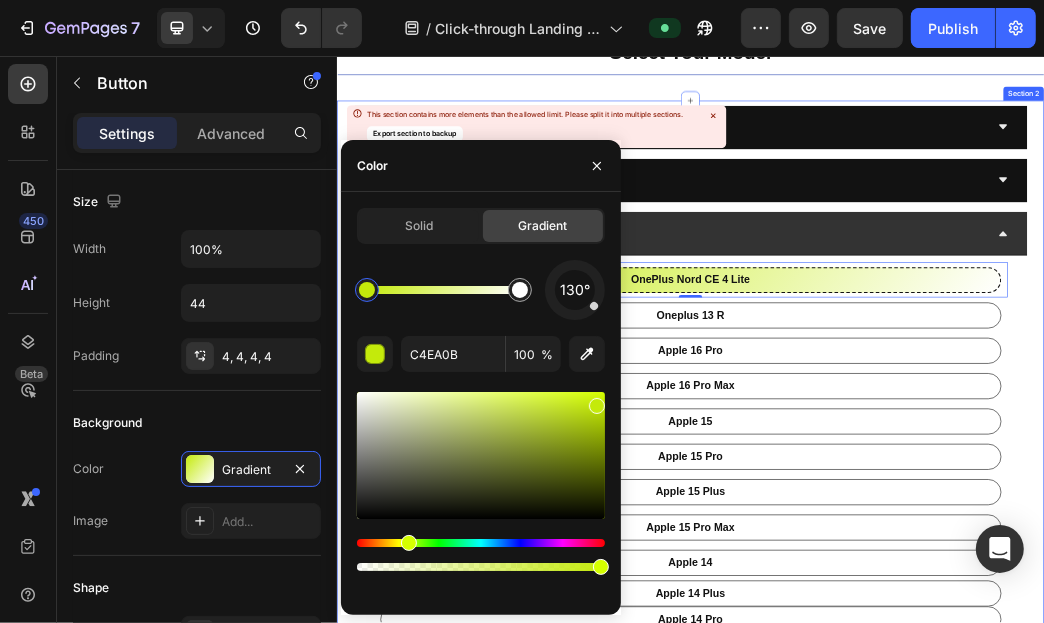 click on "Apple
Samsung
Oneplus  OnePlus Nord CE 4 Lite      Button   0 Oneplus   13 R Button apple 16 pro Button apple 16 pro Max Button apple 15 Button apple 15 pro Button apple 15 plus Button apple 15 pro max Button apple 14 Button apple 14 Plus Button apple 14 pro Button apple 14 pro Max Button apple 13 Button apple 13 Pro   Button apple 13 pro Max Button apple 13 Mini Button apple 12 Button apple 12 Pro Button apple 12 pro Max Button apple 12 Mini Button apple 11 Button apple 11 Pro Button apple 11 pro Max Button
Google Pixel
Oppo
Vivo
Redmi / Mi
Realme
Xiaomi
Poco
Iqoo" at bounding box center (936, 1263) 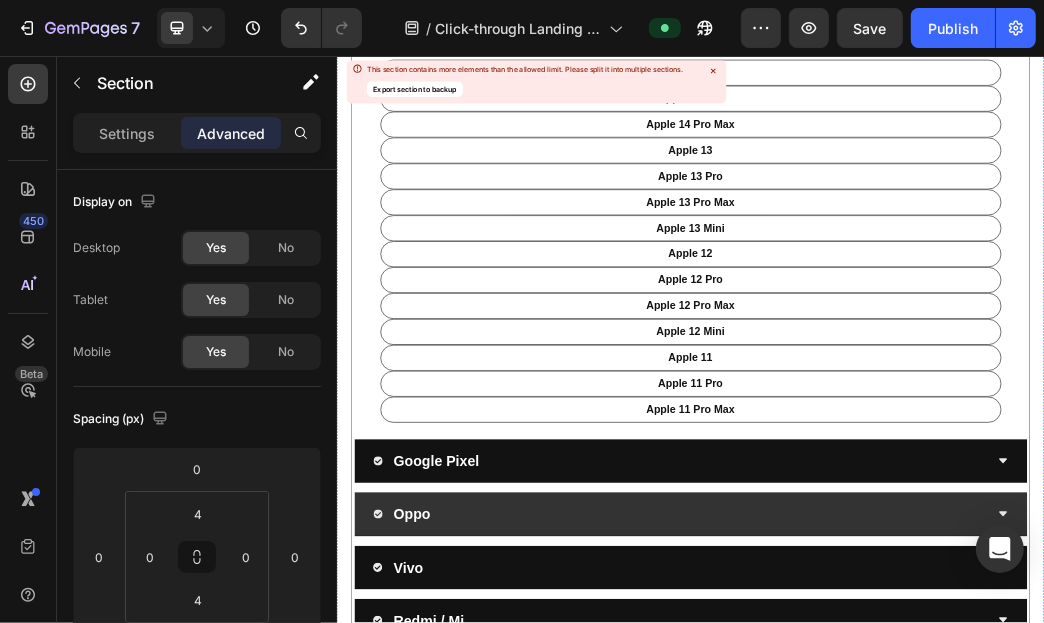 scroll, scrollTop: 1100, scrollLeft: 0, axis: vertical 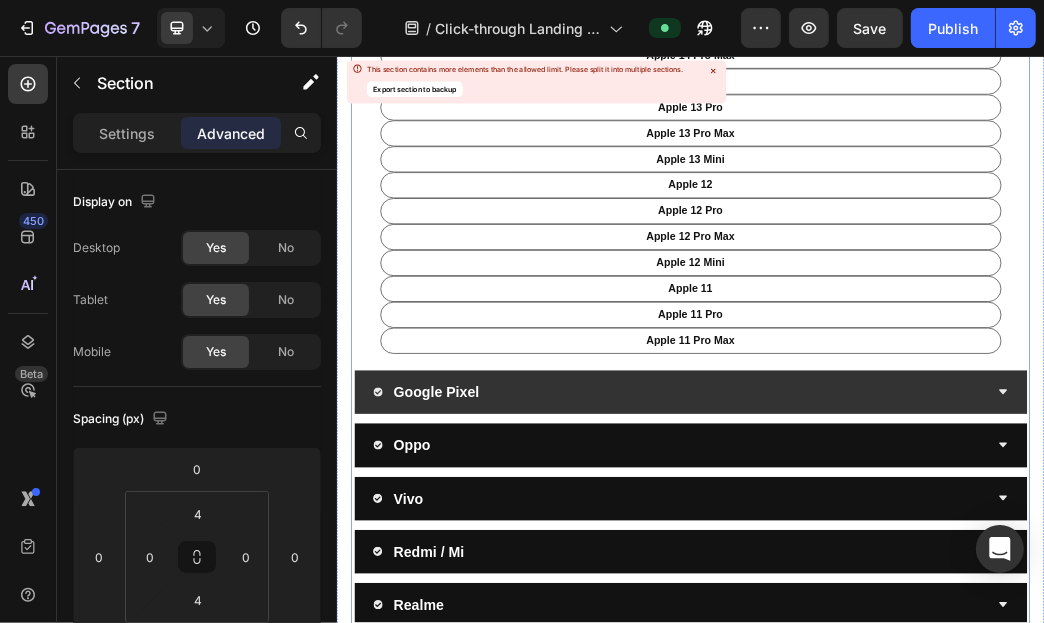 click on "Google Pixel" at bounding box center (919, 625) 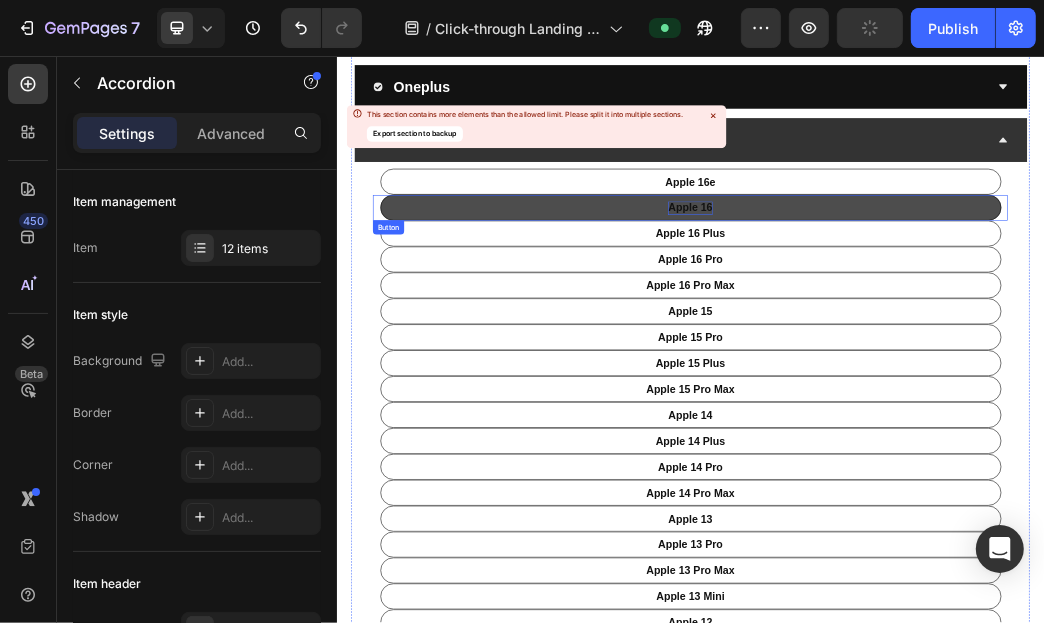 scroll, scrollTop: 99, scrollLeft: 0, axis: vertical 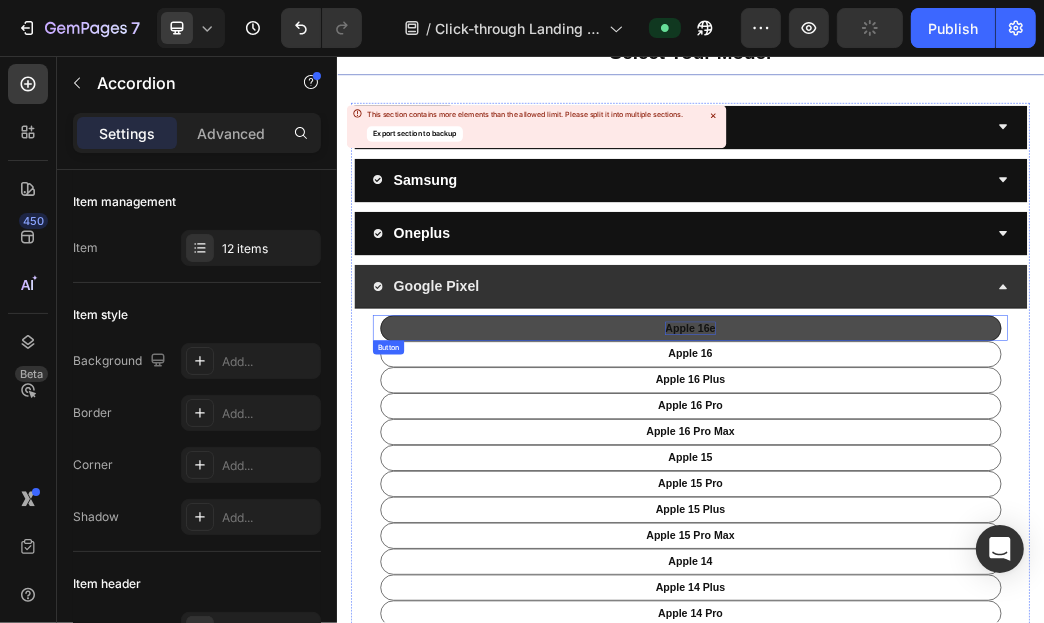 click on "apple 16e" at bounding box center (935, 518) 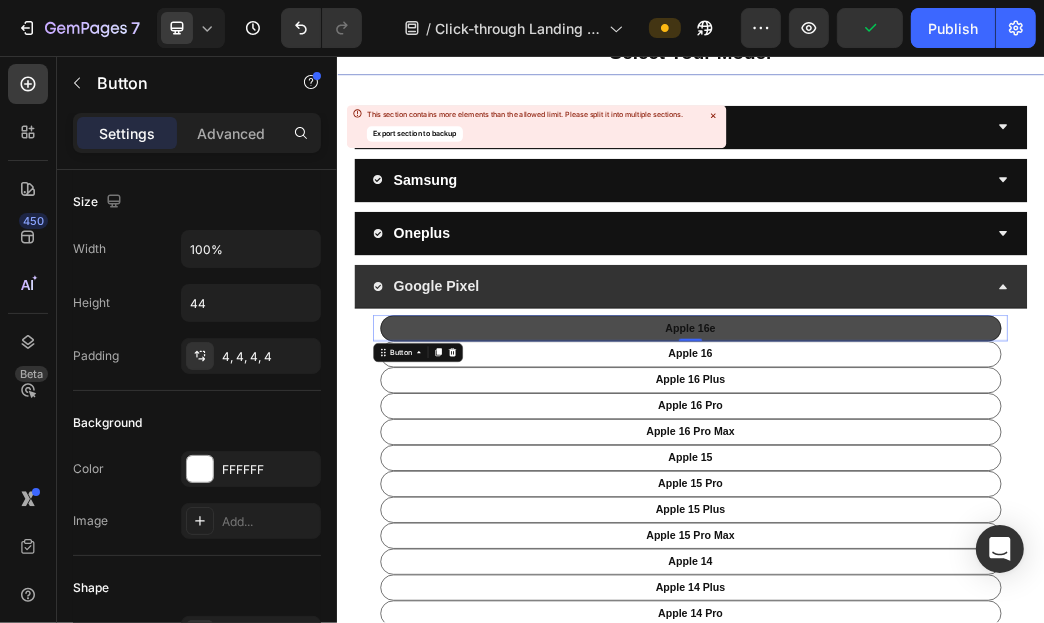 click on "apple 16e" at bounding box center [936, 518] 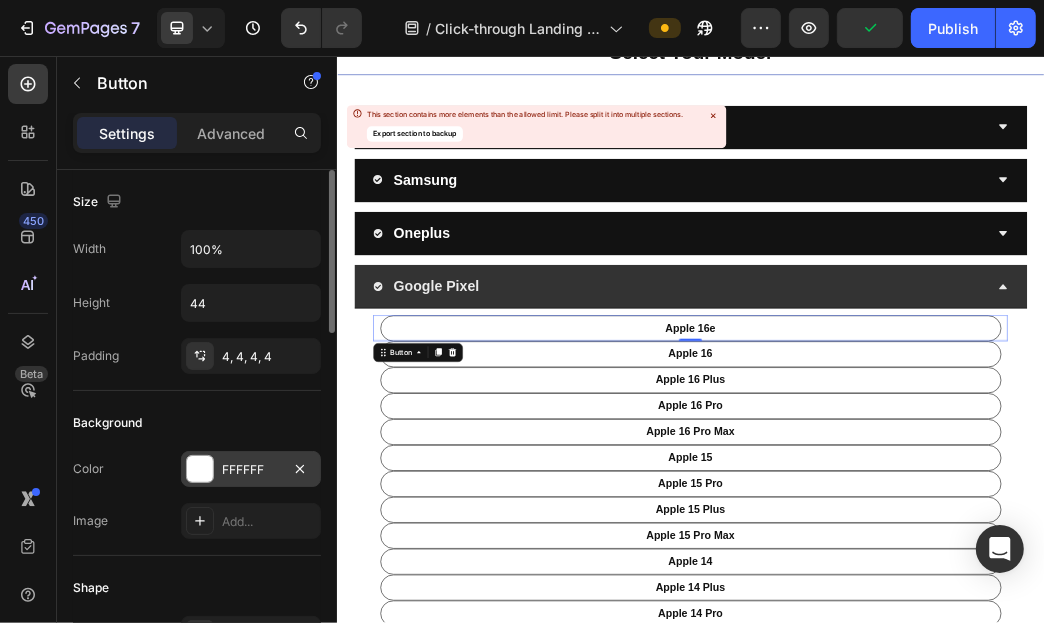 click at bounding box center (200, 469) 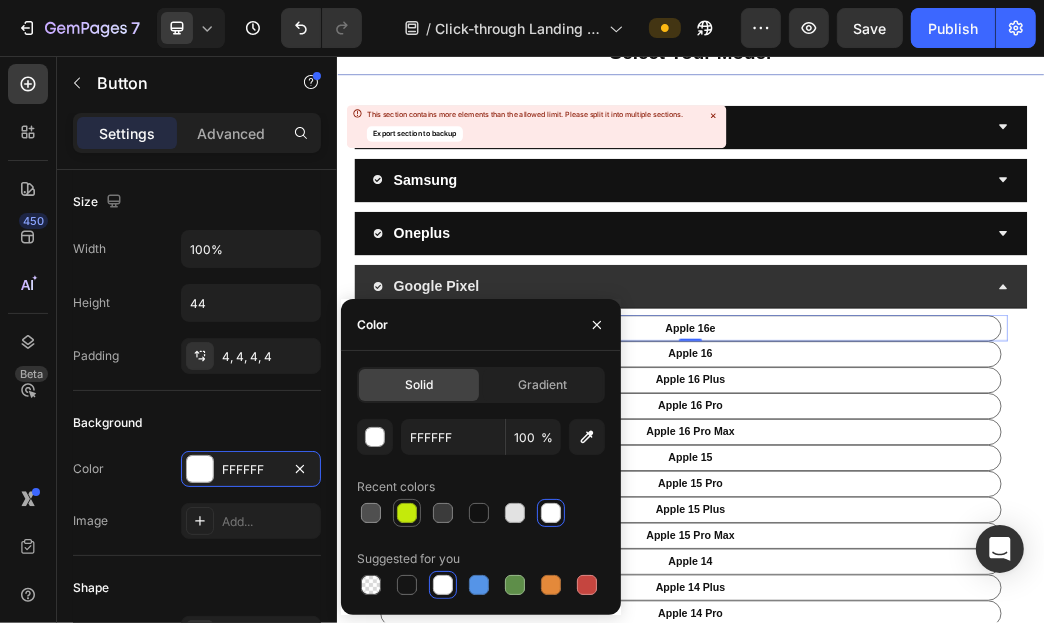 click at bounding box center [407, 513] 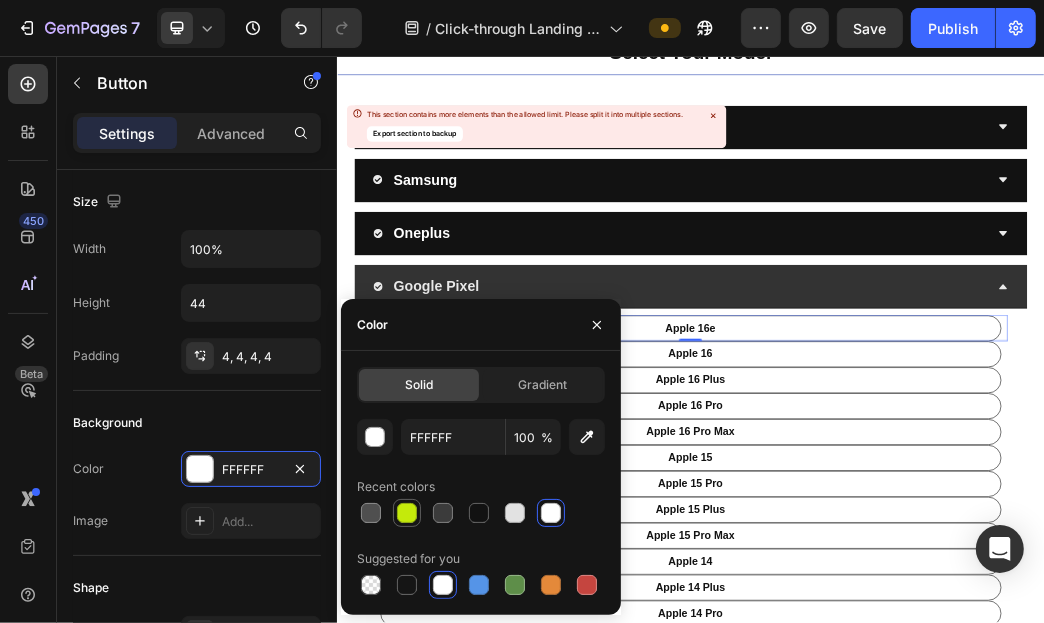 type on "C4EA0B" 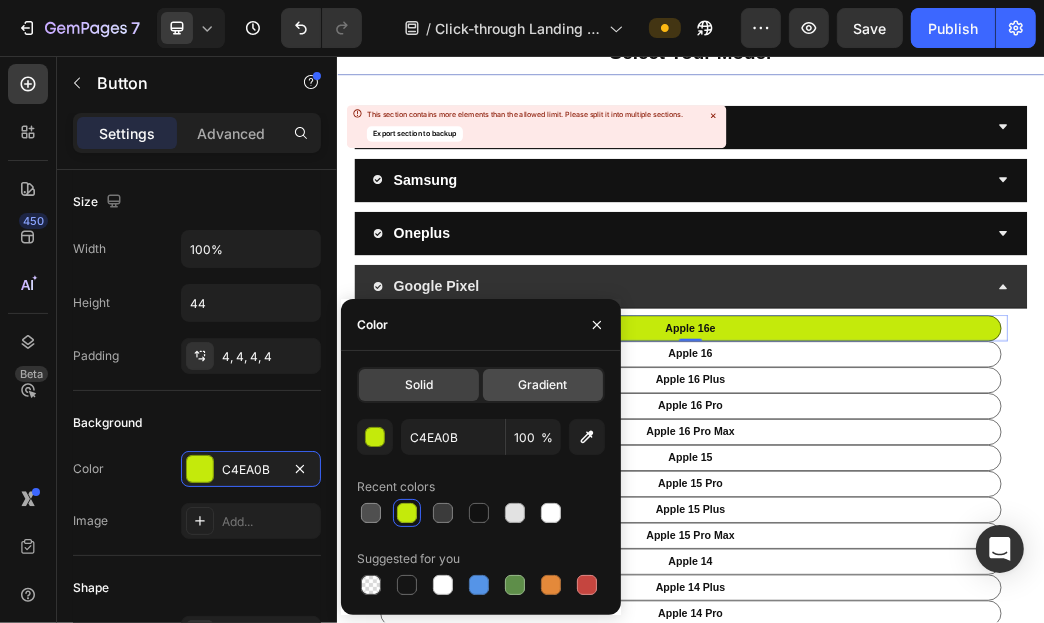click on "Gradient" 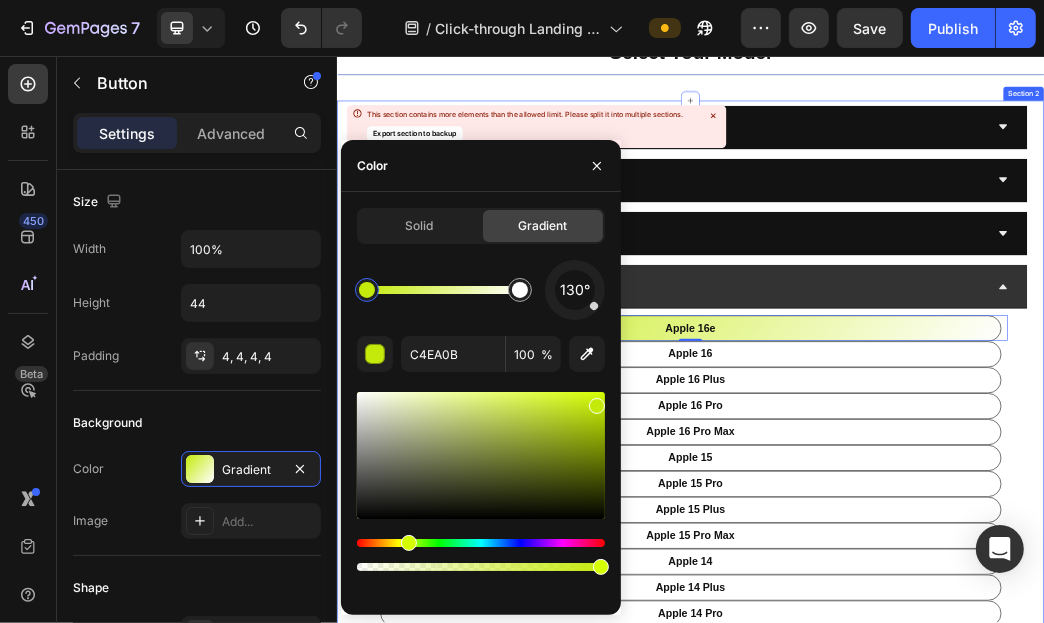 click on "Apple
Samsung
Oneplus
Google Pixel  apple 16e Button   0 apple 16 Button apple 16 Plus Button apple 16 pro Button apple 16 pro Max Button apple 15 Button apple 15 pro Button apple 15 plus Button apple 15 pro max Button apple 14 Button apple 14 Plus Button apple 14 pro Button apple 14 pro Max Button apple 13 Button apple 13 Pro   Button apple 13 pro Max Button apple 13 Mini Button apple 12 Button apple 12 Pro Button apple 12 pro Max Button apple 12 Mini Button apple 11 Button apple 11 Pro Button apple 11 pro Max Button
Oppo
Vivo
Redmi / Mi
Realme
Xiaomi
Poco
Iqoo" at bounding box center [936, 1213] 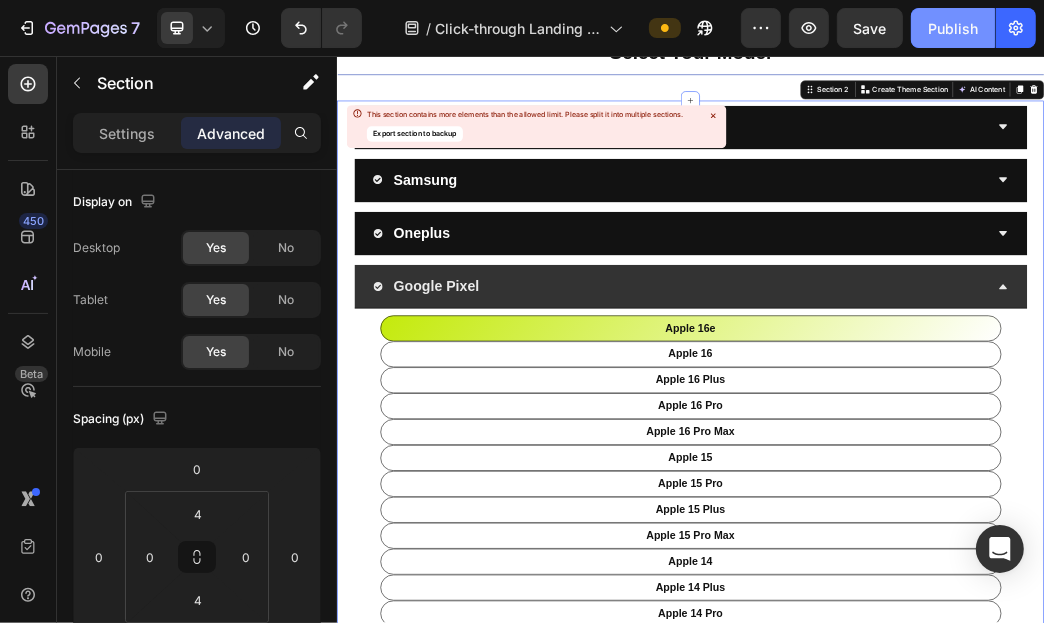 click on "Publish" at bounding box center (953, 28) 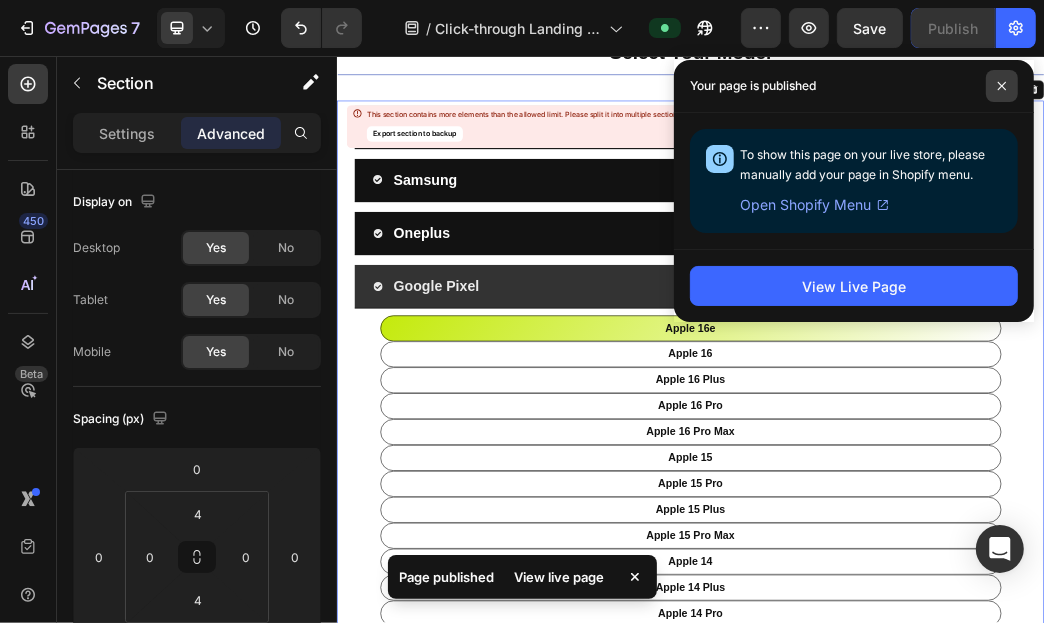 click 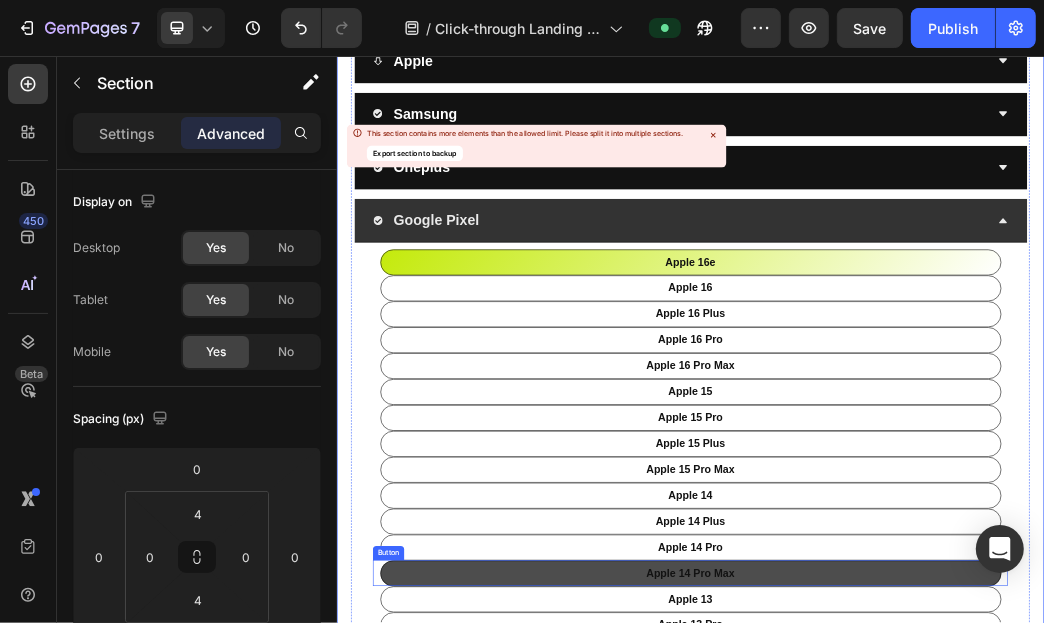 scroll, scrollTop: 0, scrollLeft: 0, axis: both 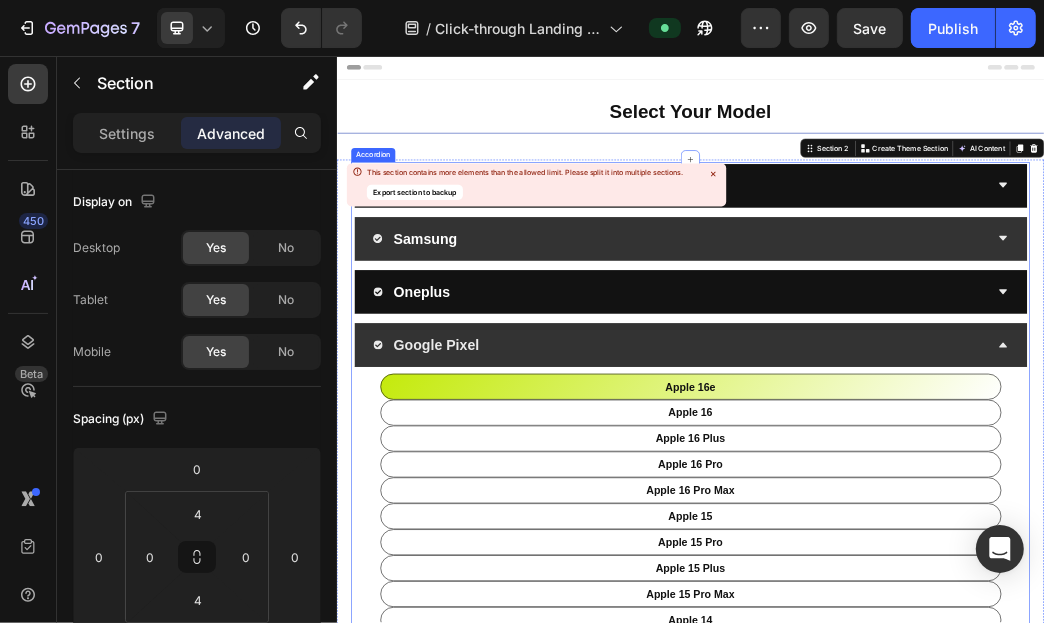 click on "Samsung" at bounding box center (919, 365) 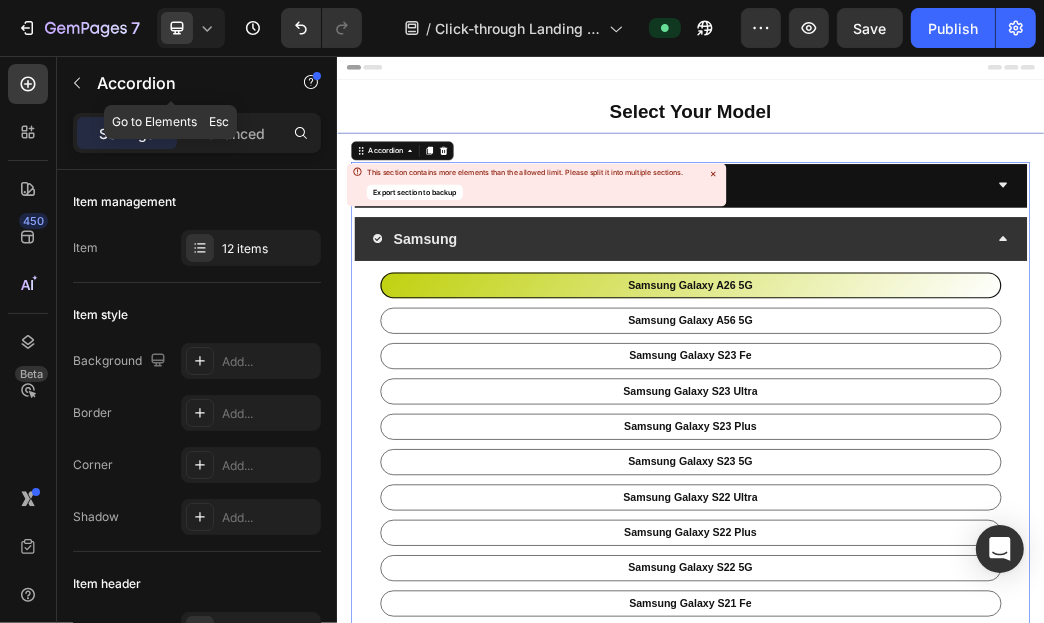 drag, startPoint x: 78, startPoint y: 77, endPoint x: 187, endPoint y: 132, distance: 122.09013 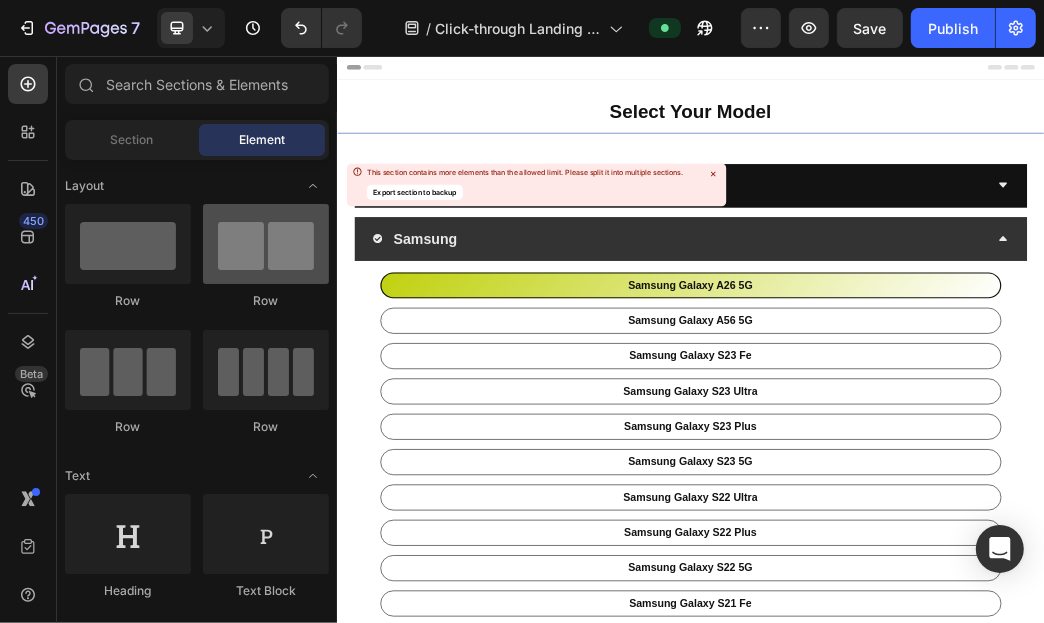 click at bounding box center [266, 244] 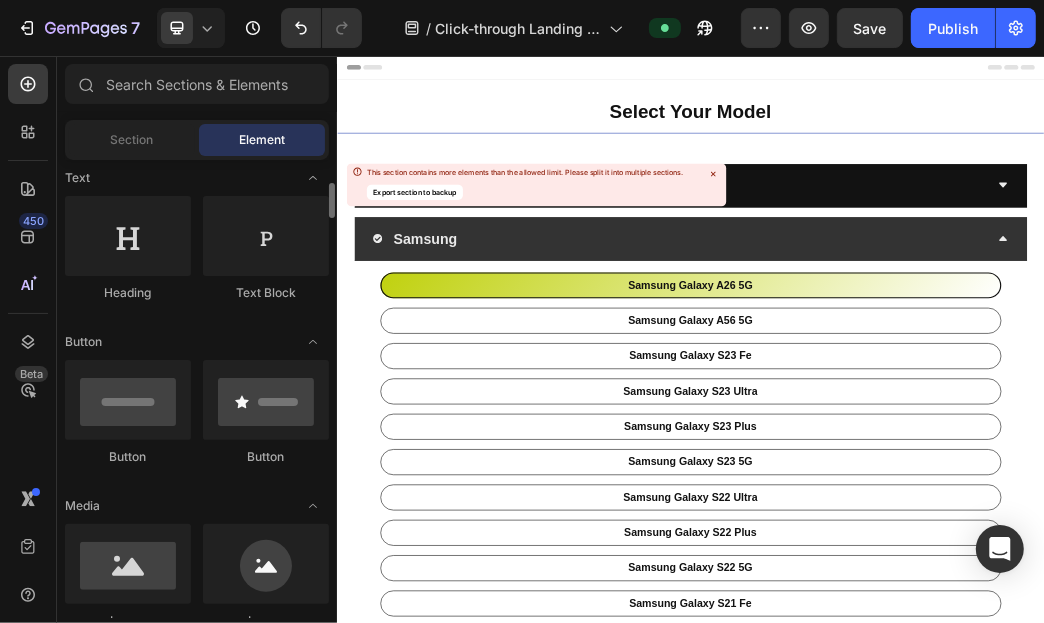 scroll, scrollTop: 199, scrollLeft: 0, axis: vertical 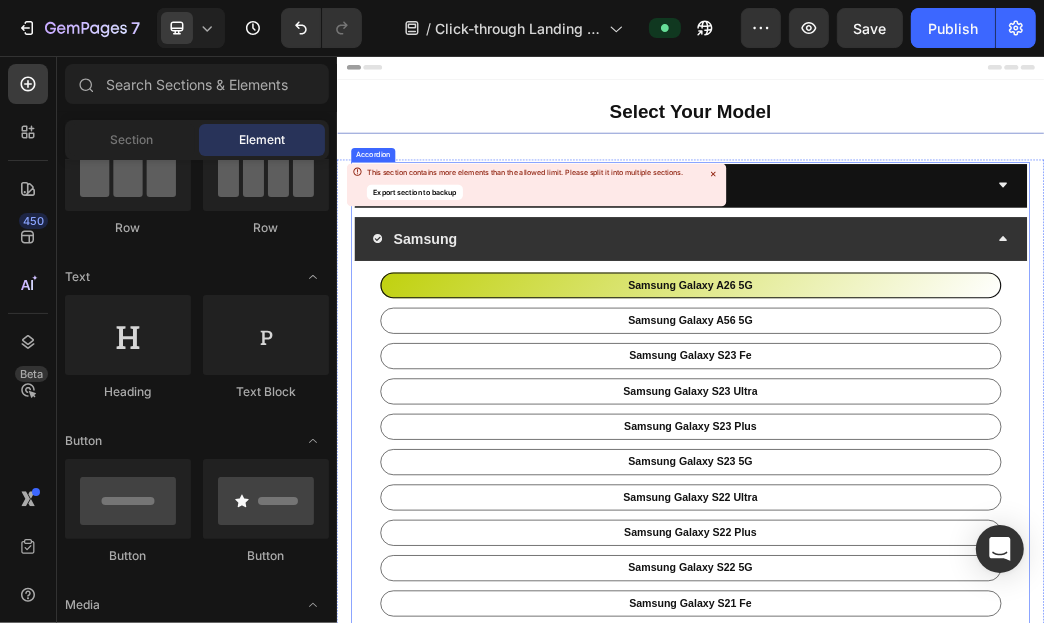 click on "Samsung" at bounding box center (936, 366) 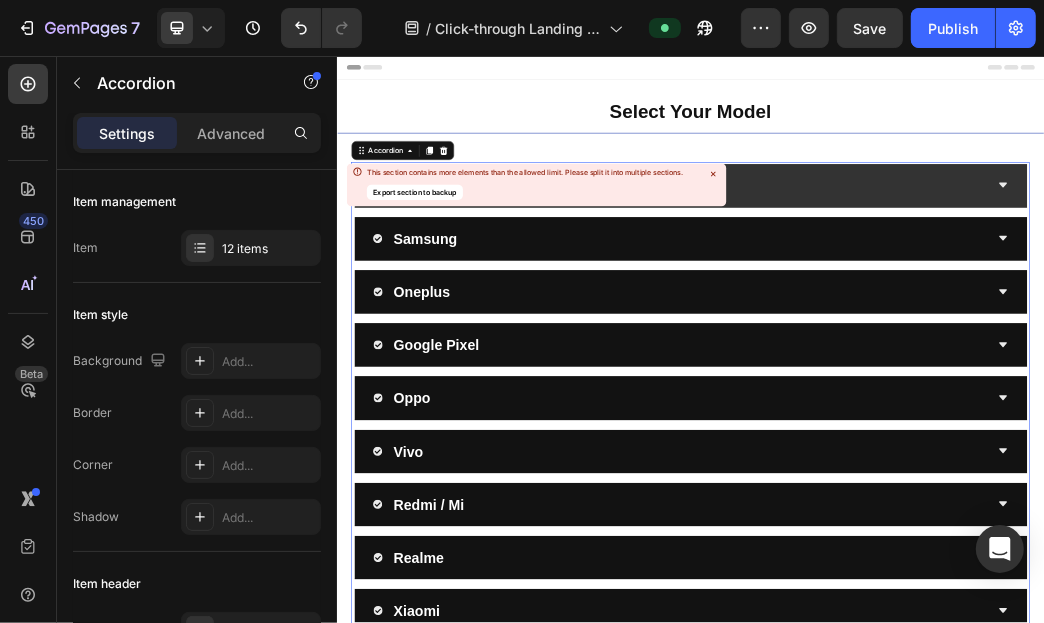 drag, startPoint x: 1167, startPoint y: 261, endPoint x: 625, endPoint y: 277, distance: 542.2361 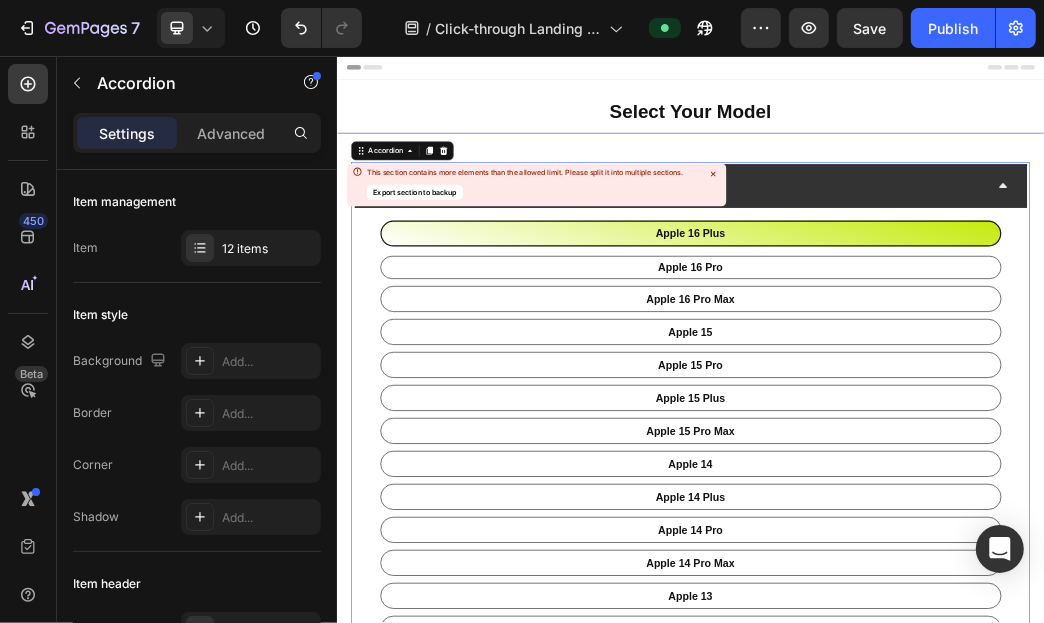 click on "Apple" at bounding box center [919, 275] 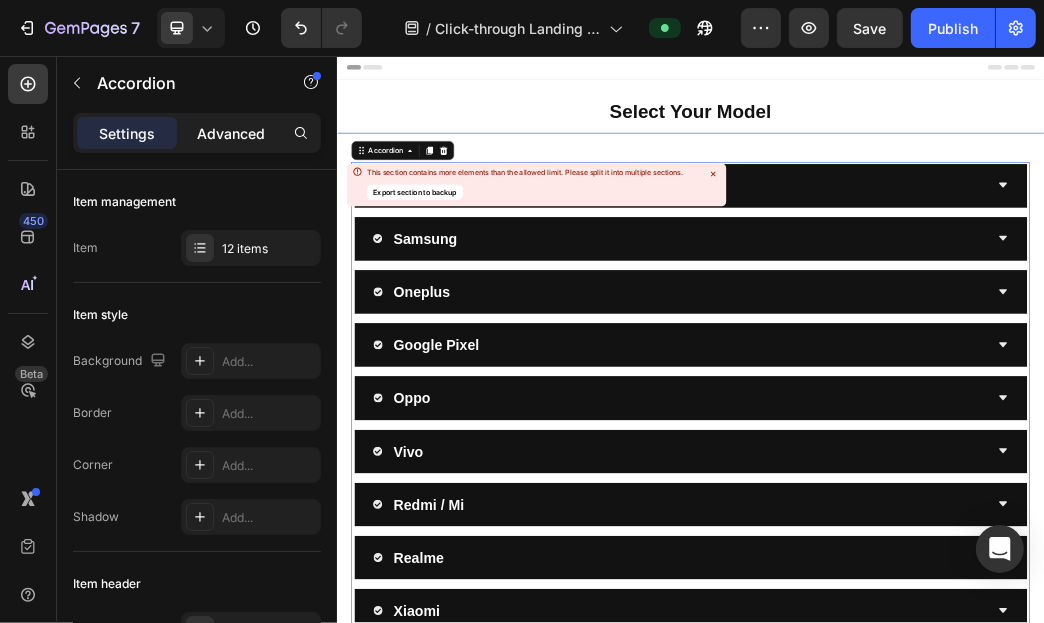 click on "Advanced" at bounding box center [231, 133] 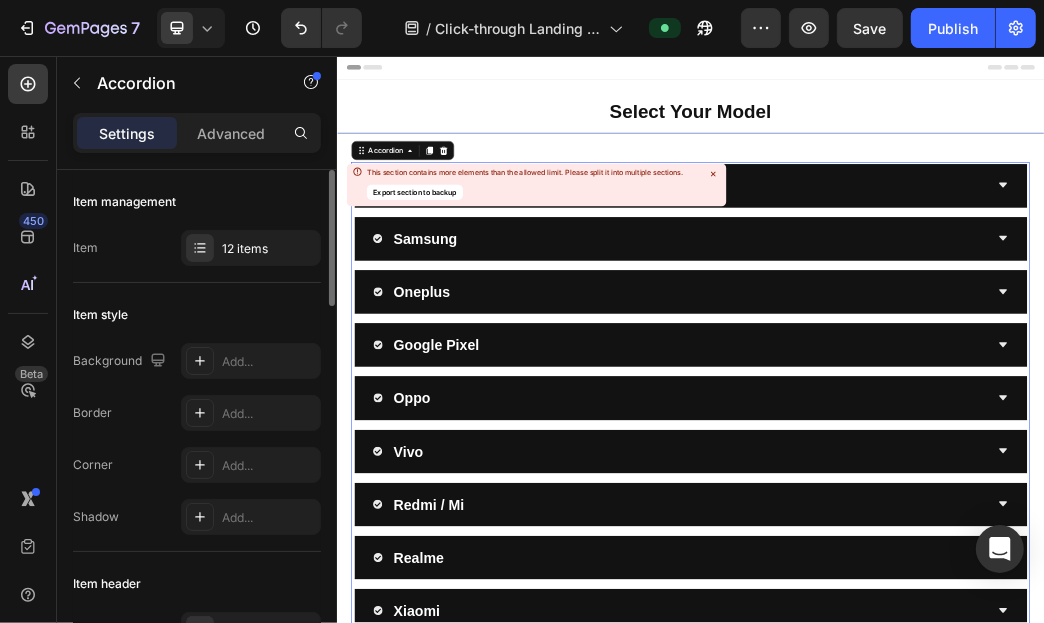 type on "100%" 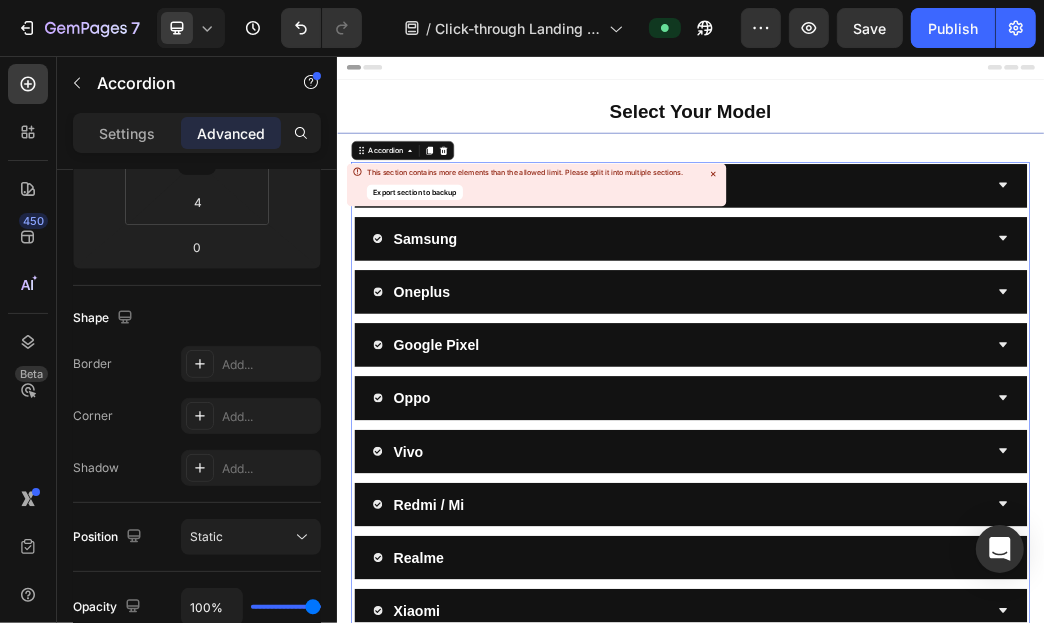 scroll, scrollTop: 0, scrollLeft: 0, axis: both 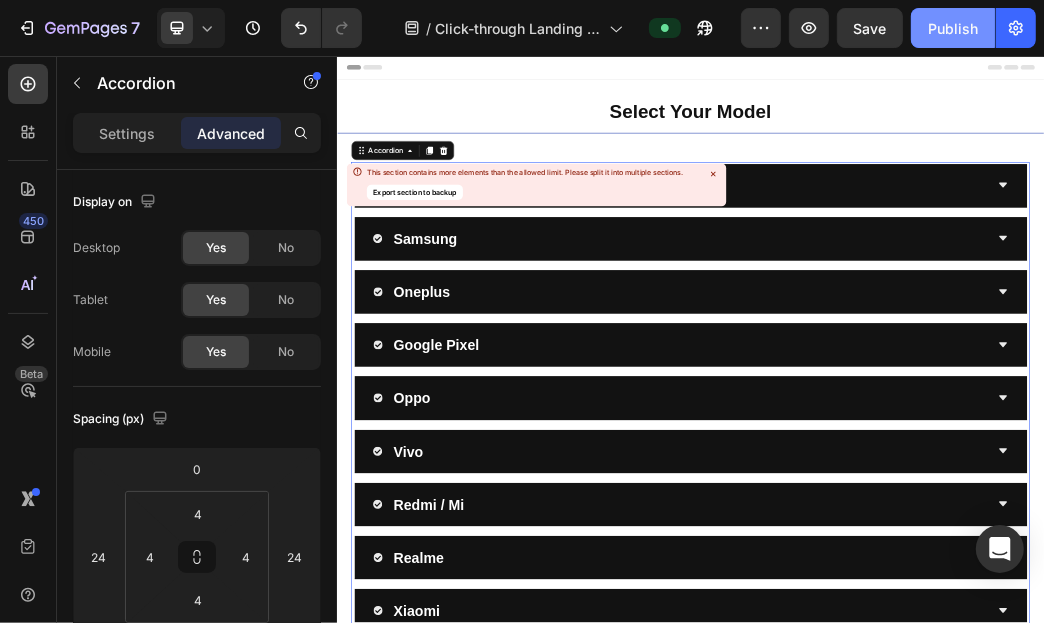 click on "Publish" at bounding box center [953, 28] 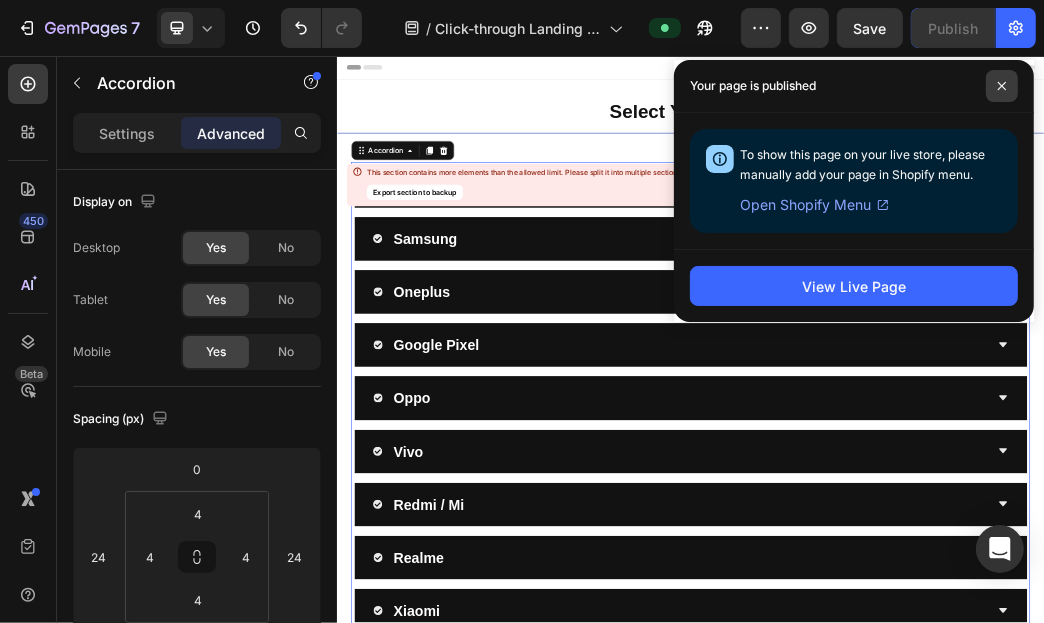 click at bounding box center (1002, 86) 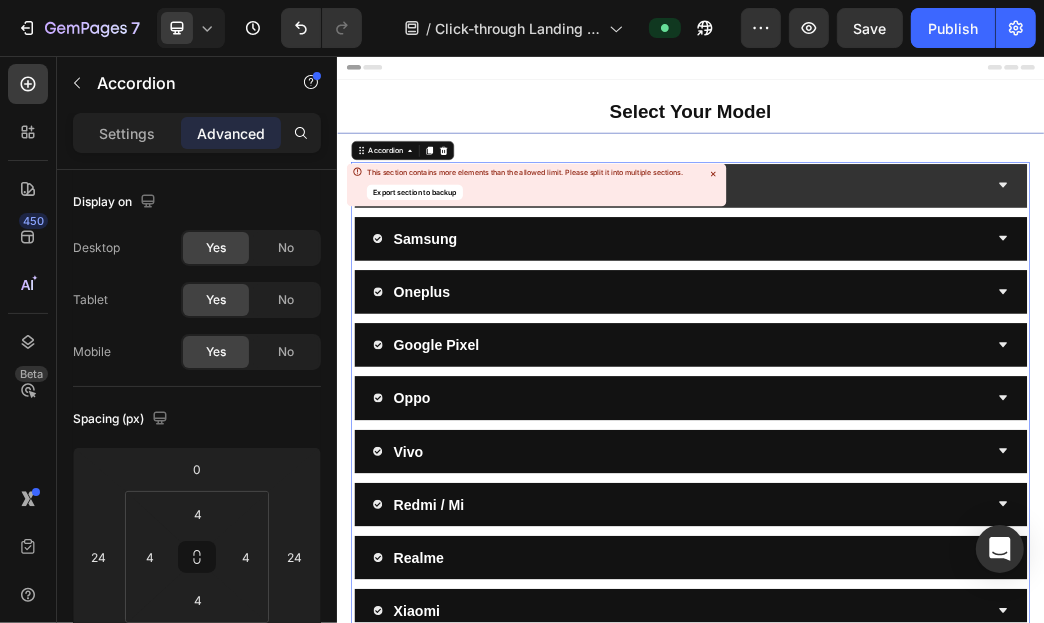 click on "Apple" at bounding box center (919, 275) 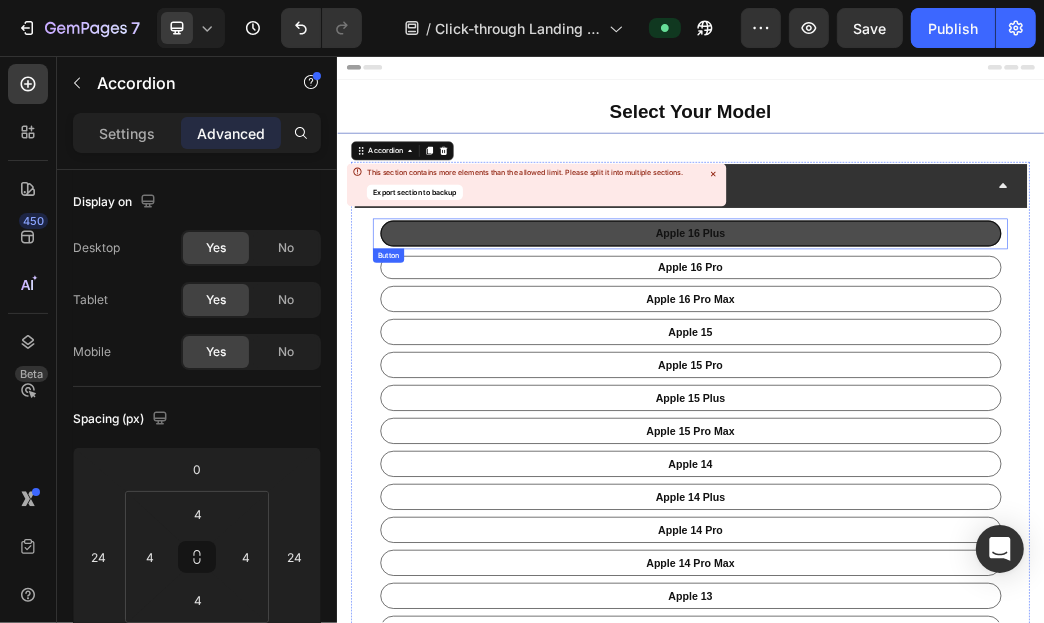 click on "apple 16 Plus" at bounding box center [936, 357] 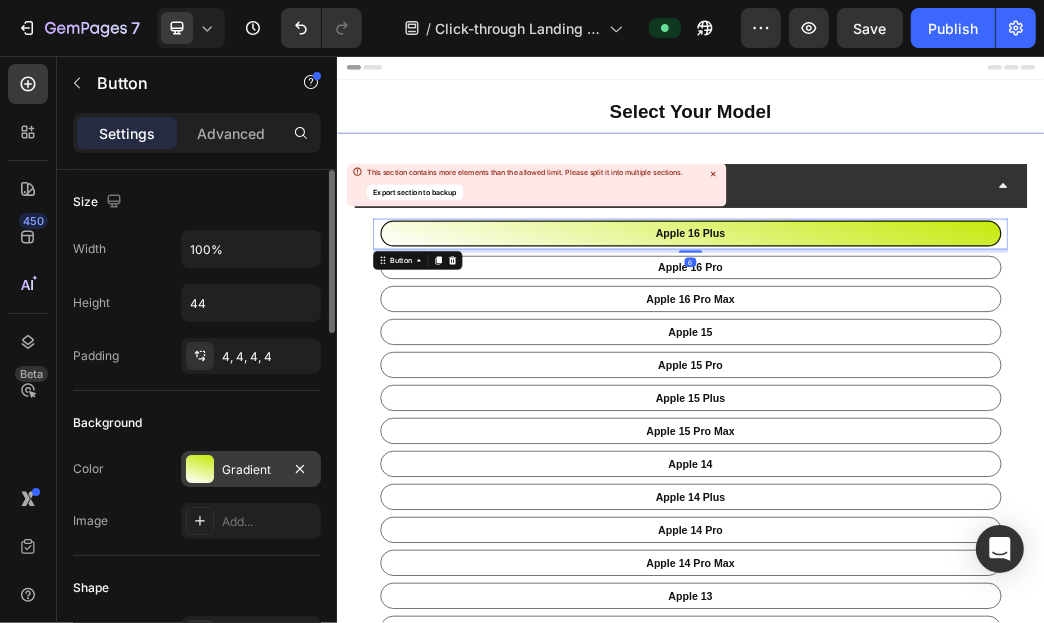 click at bounding box center [200, 469] 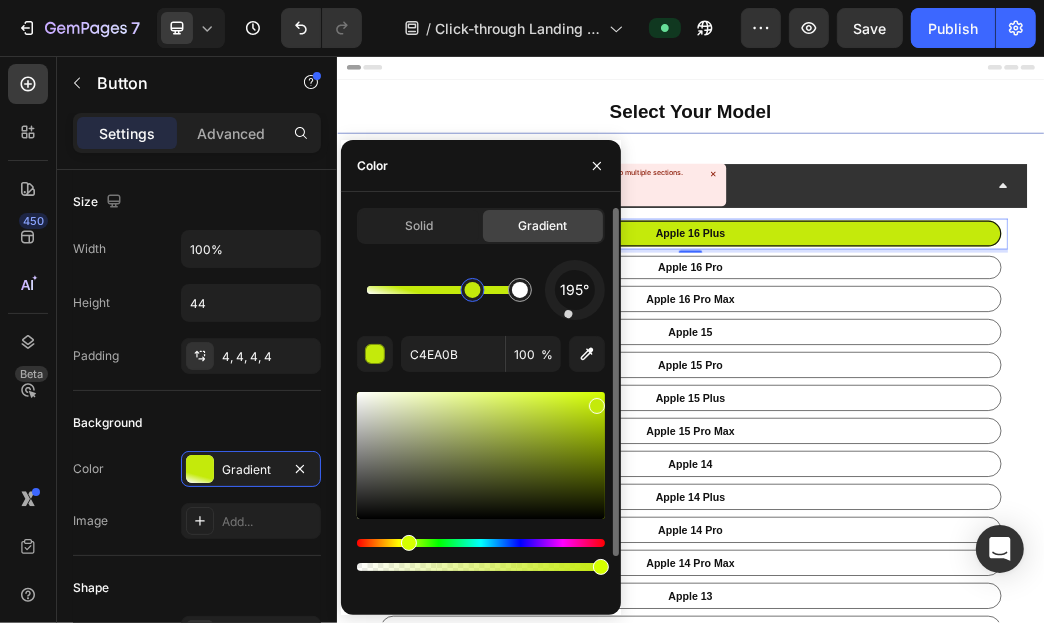 drag, startPoint x: 374, startPoint y: 299, endPoint x: 473, endPoint y: 306, distance: 99.24717 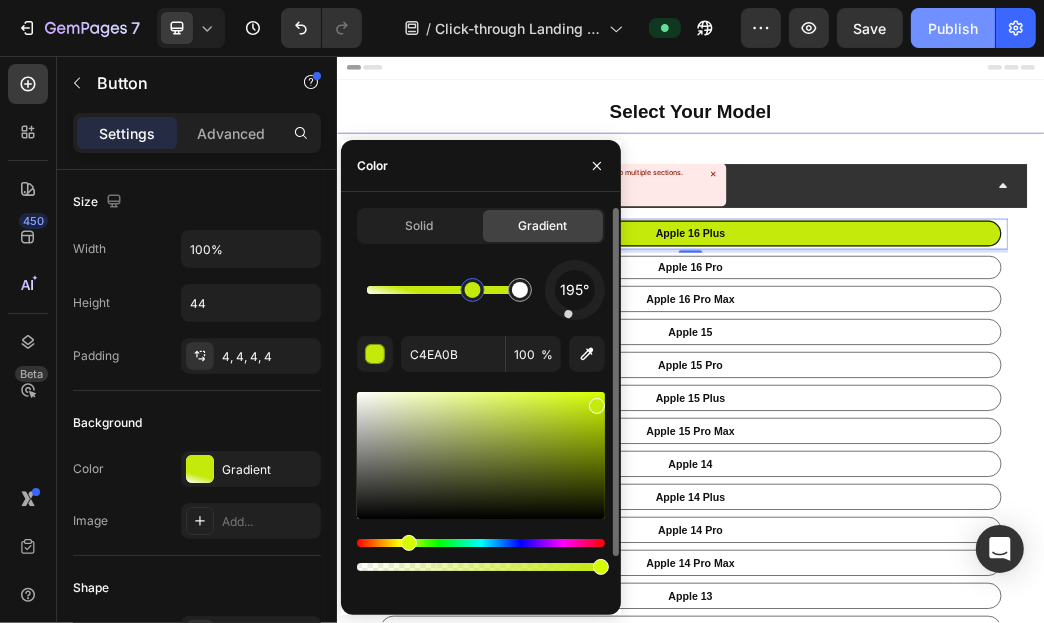 click on "Publish" 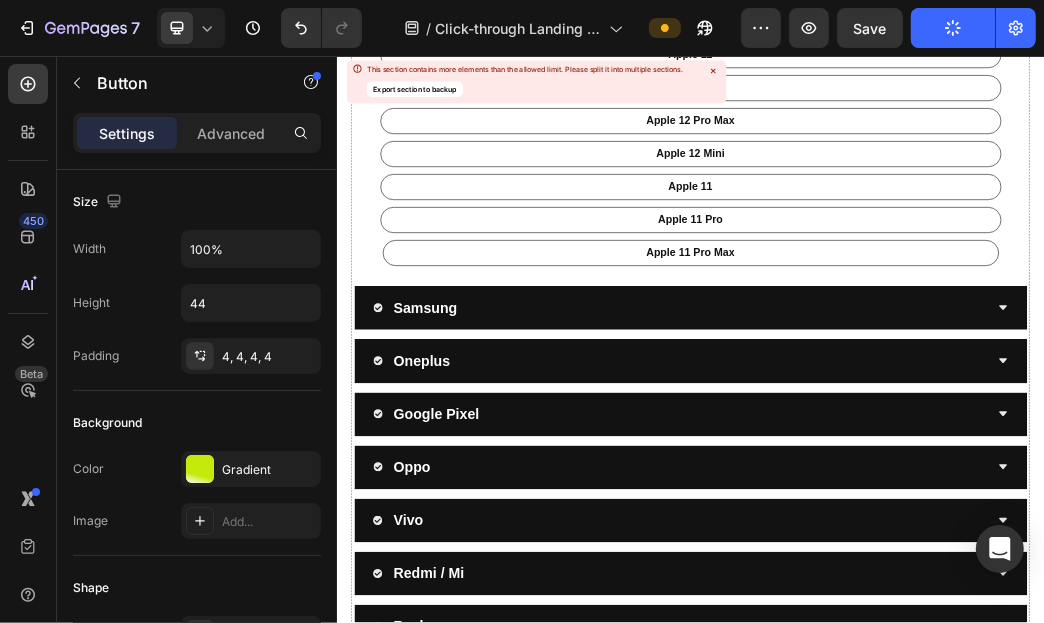 scroll, scrollTop: 1200, scrollLeft: 0, axis: vertical 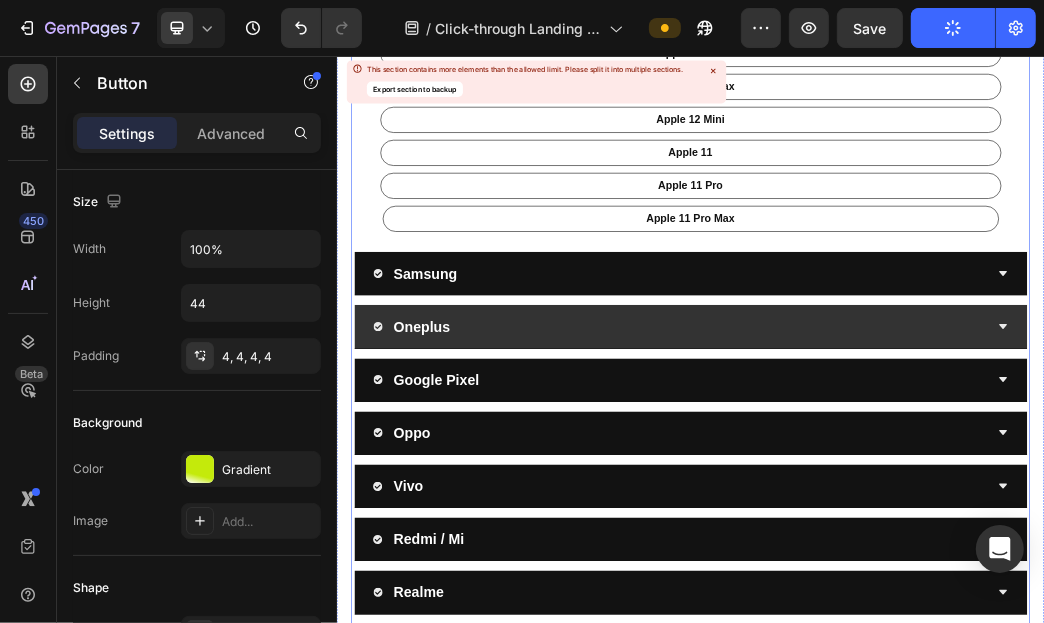 click on "Oneplus" at bounding box center (936, 515) 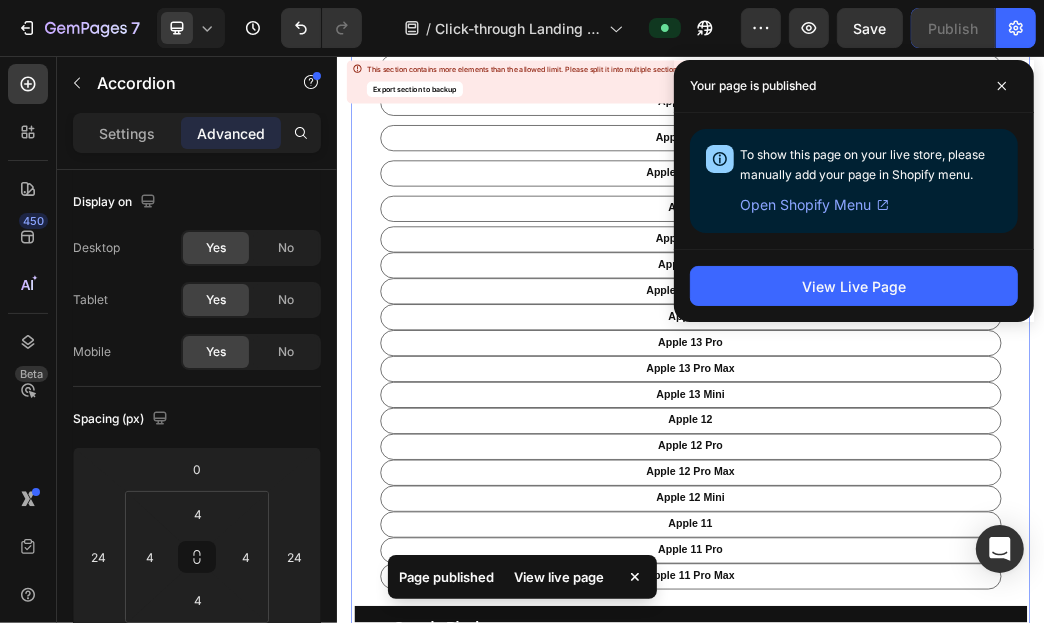scroll, scrollTop: 400, scrollLeft: 0, axis: vertical 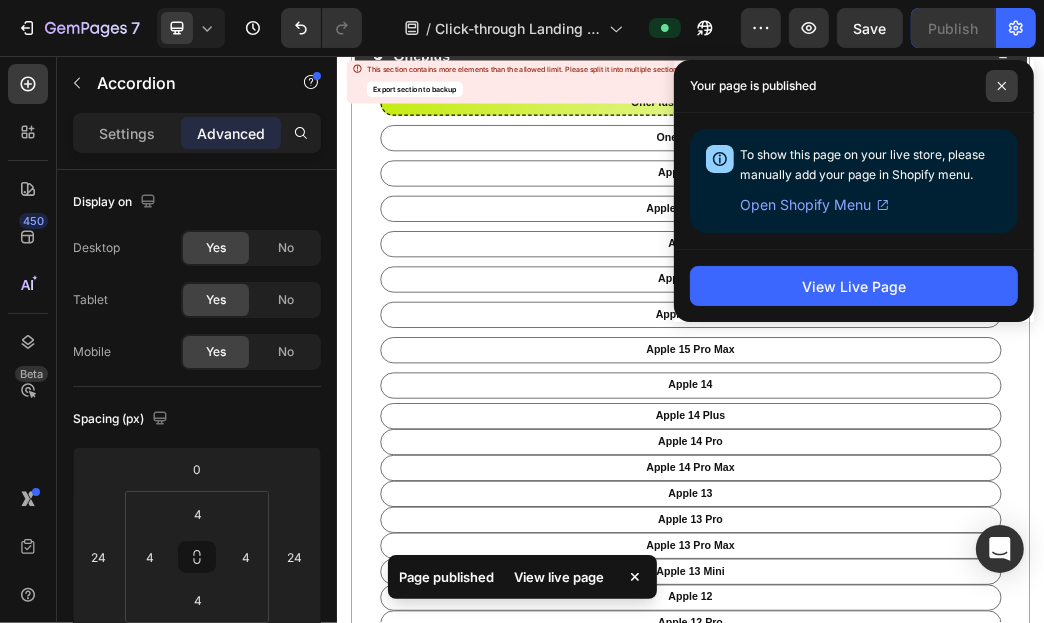 click 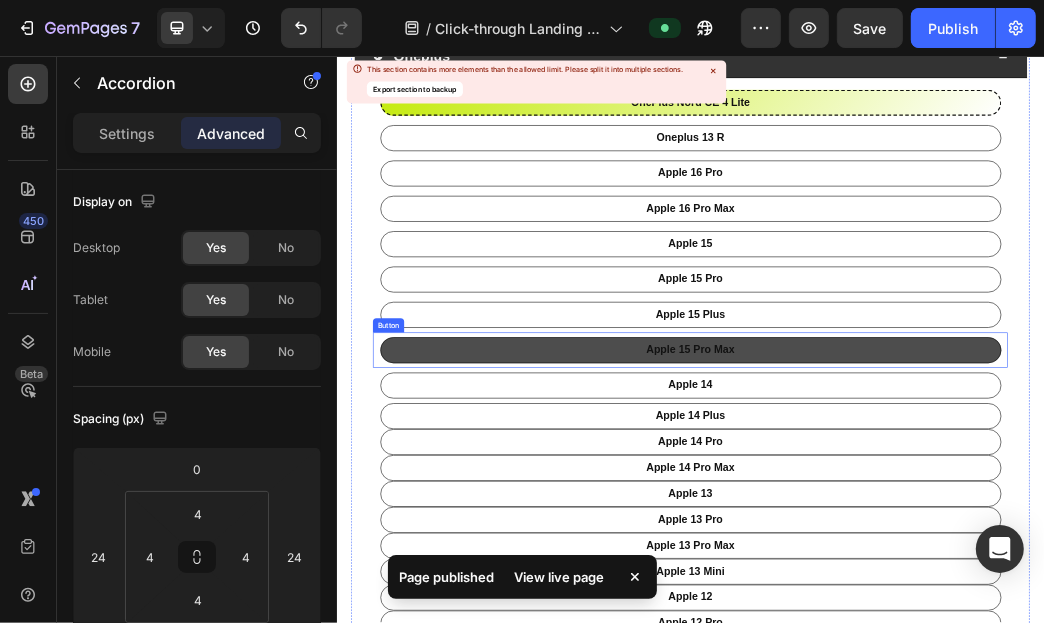 click on "apple 15 pro max" at bounding box center [936, 555] 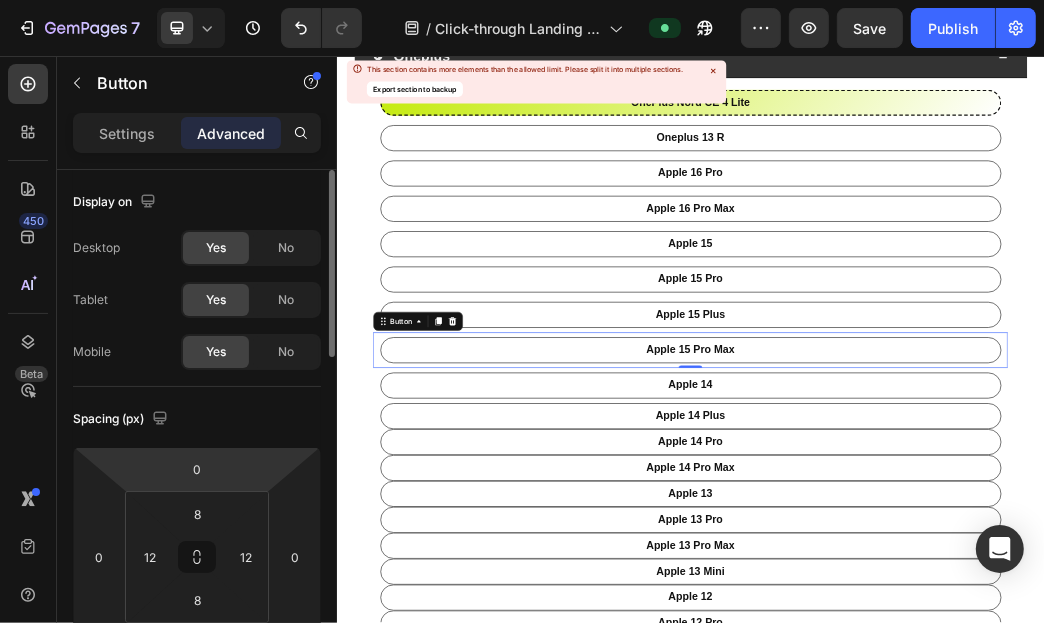 scroll, scrollTop: 600, scrollLeft: 0, axis: vertical 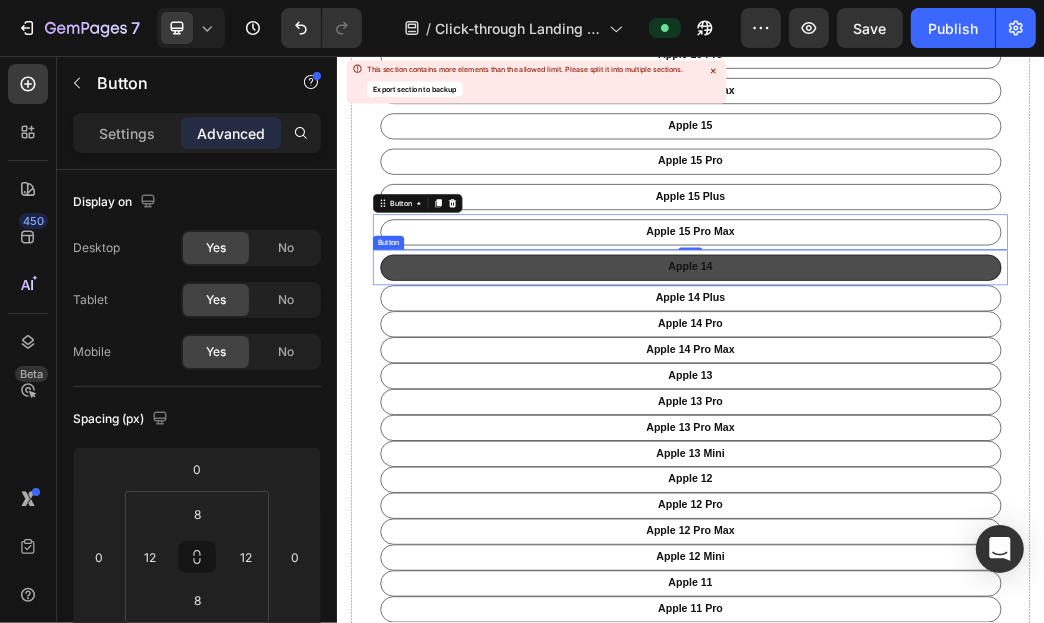click on "apple 14" at bounding box center (936, 415) 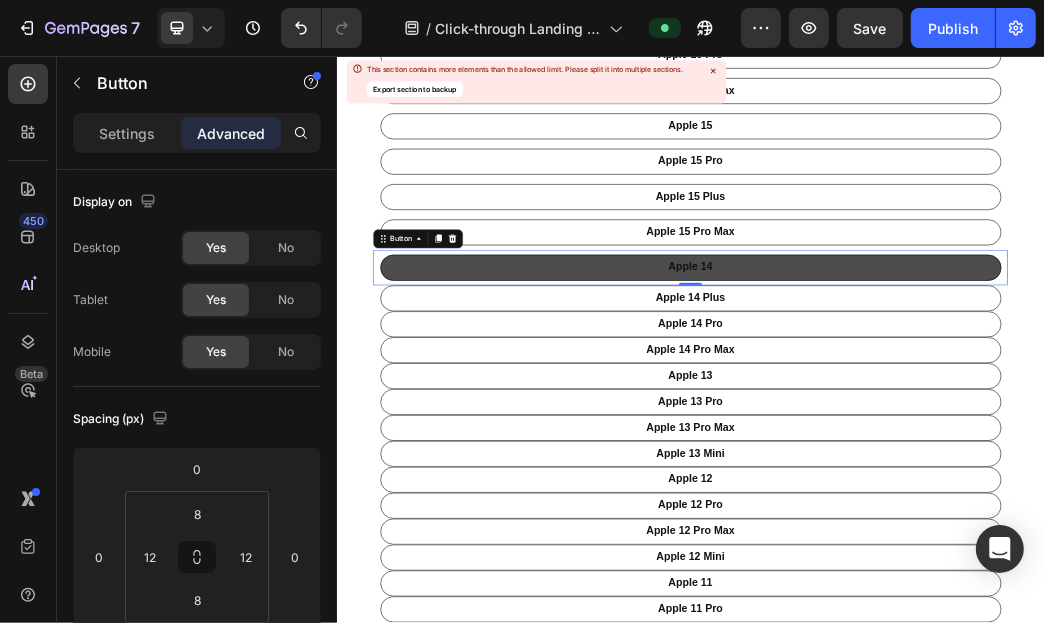 click on "apple 14" at bounding box center (936, 415) 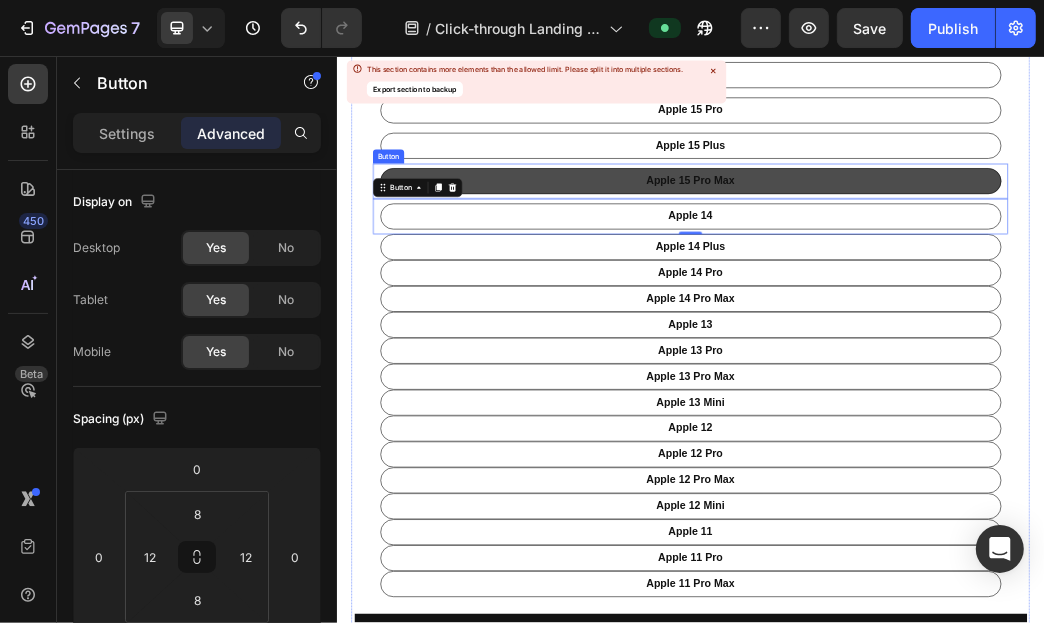 scroll, scrollTop: 700, scrollLeft: 0, axis: vertical 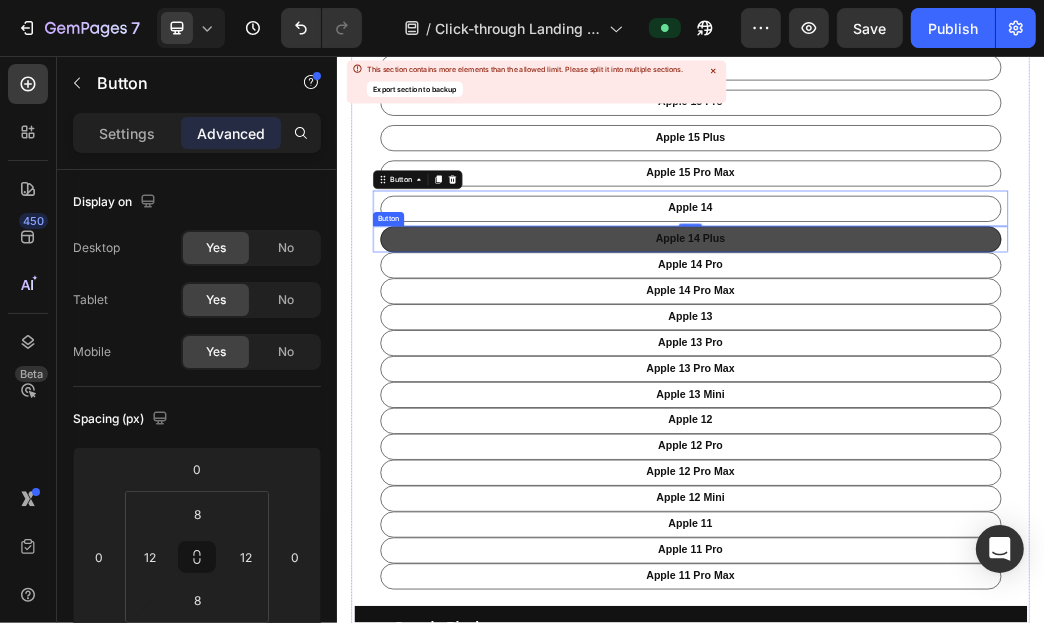 click on "apple 14 Plus" at bounding box center (936, 367) 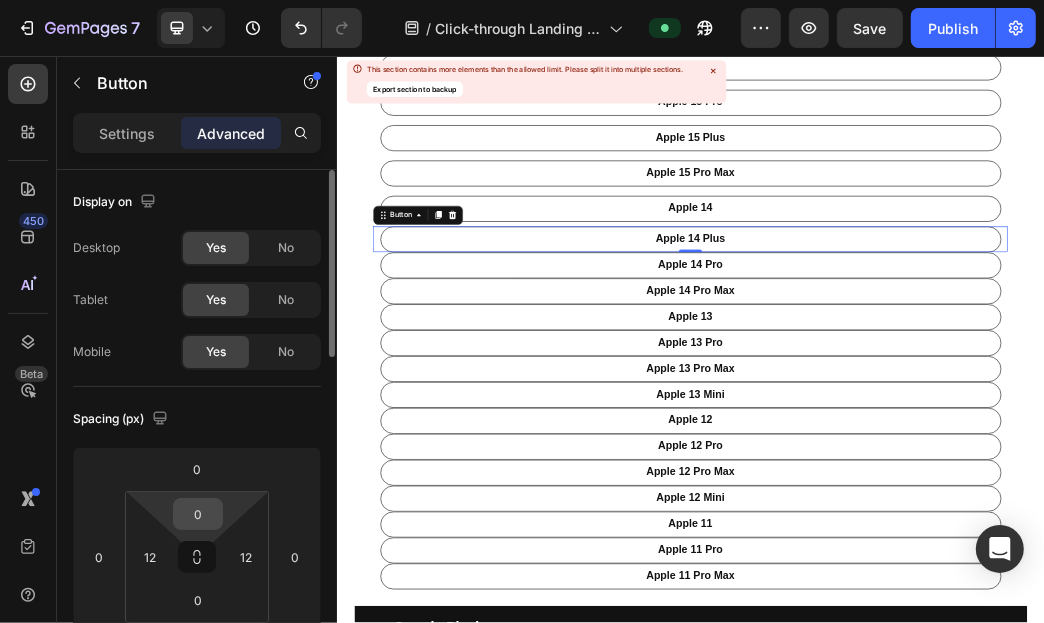 click on "0" at bounding box center [198, 514] 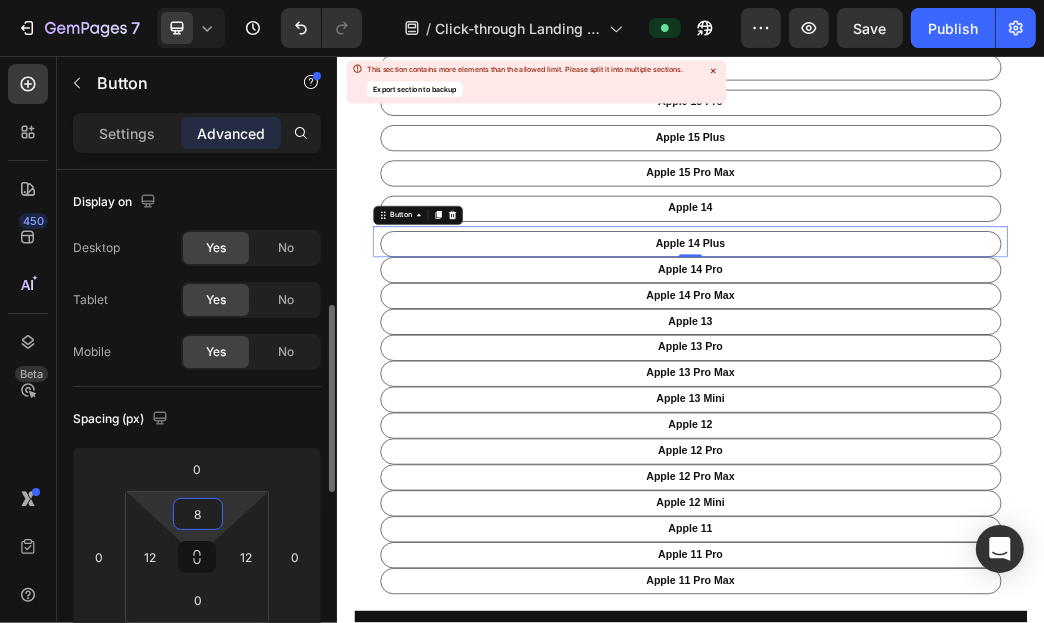 scroll, scrollTop: 99, scrollLeft: 0, axis: vertical 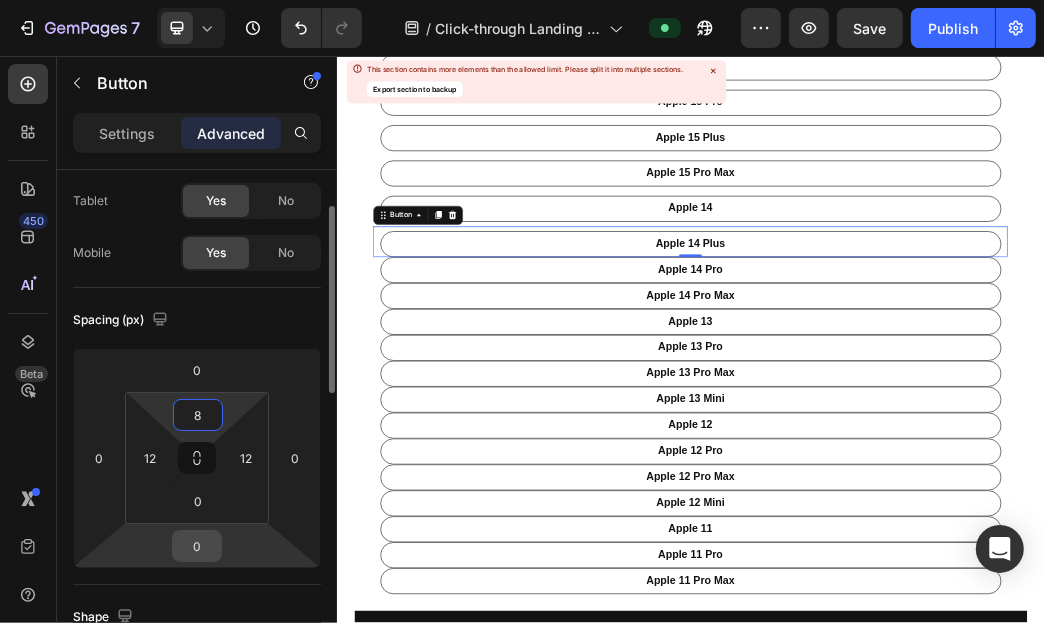 type on "8" 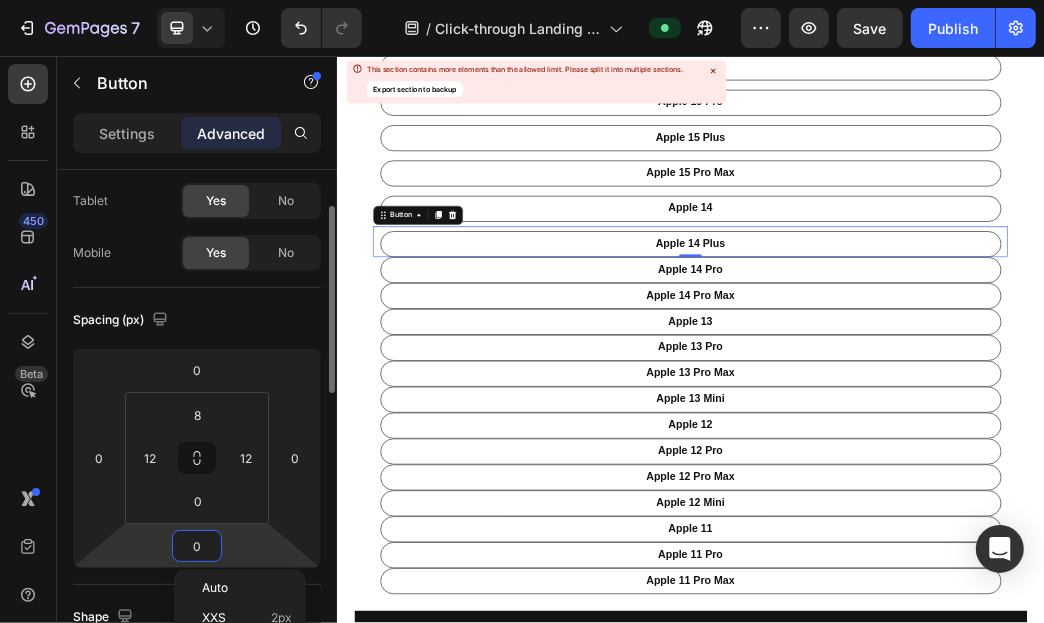 type on "8" 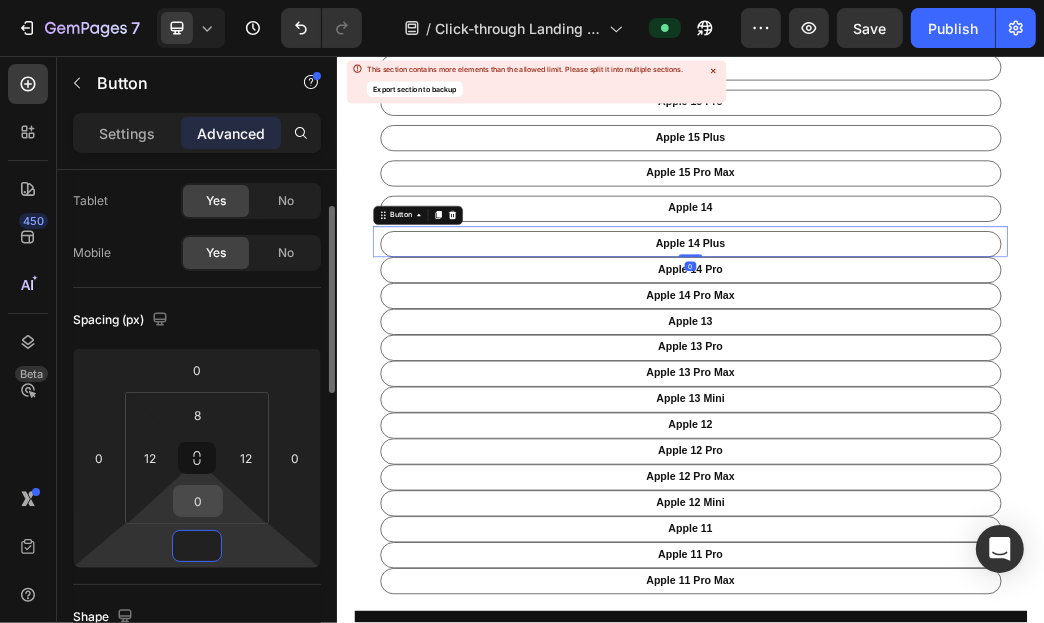 click on "0" at bounding box center [198, 501] 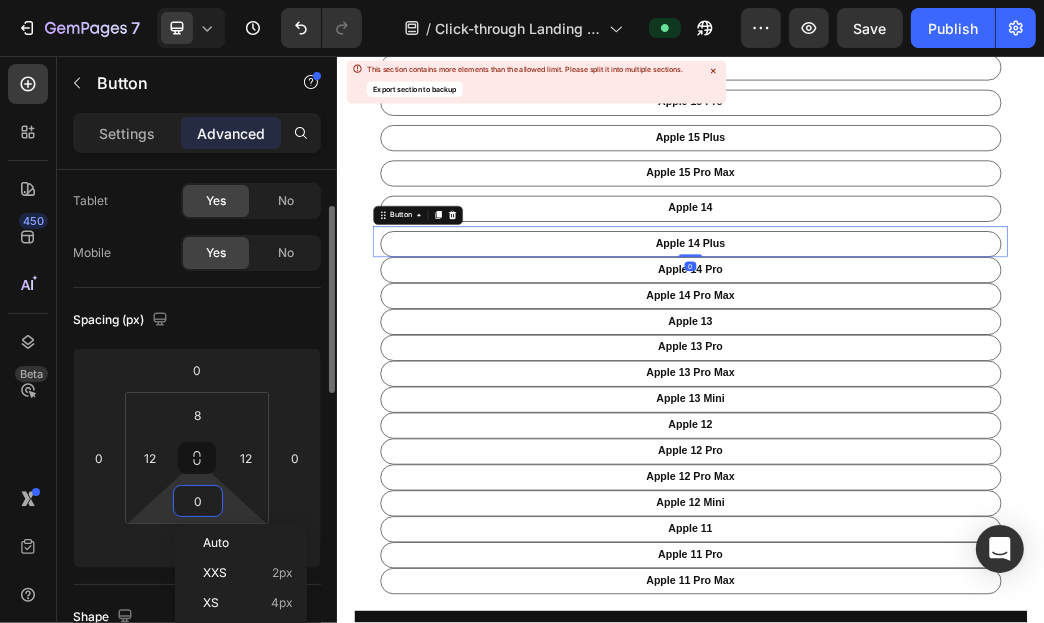type on "8" 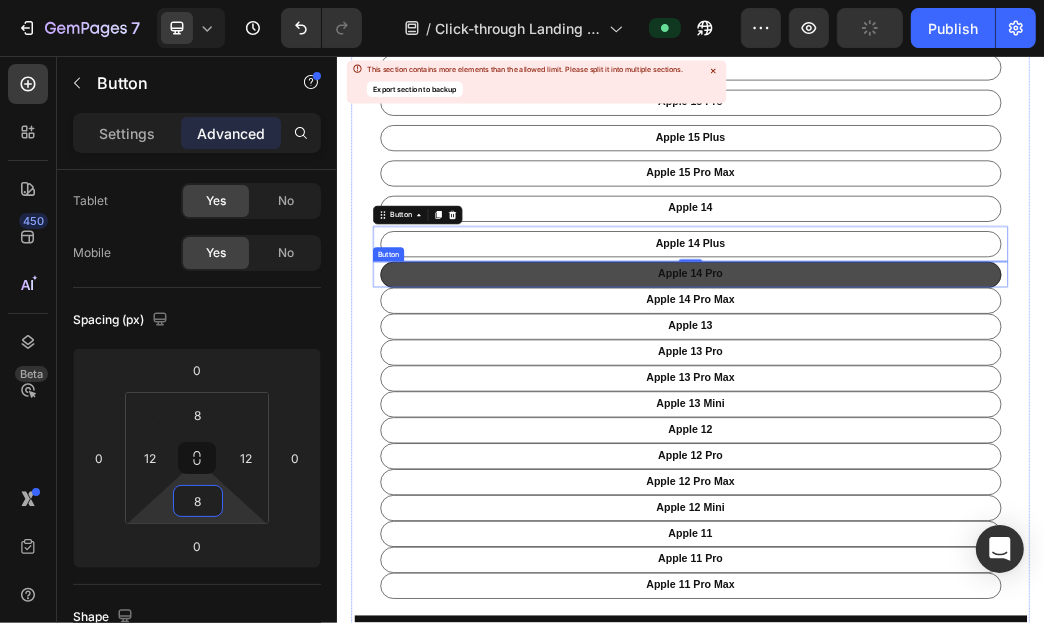 click on "apple 14 pro" at bounding box center (936, 427) 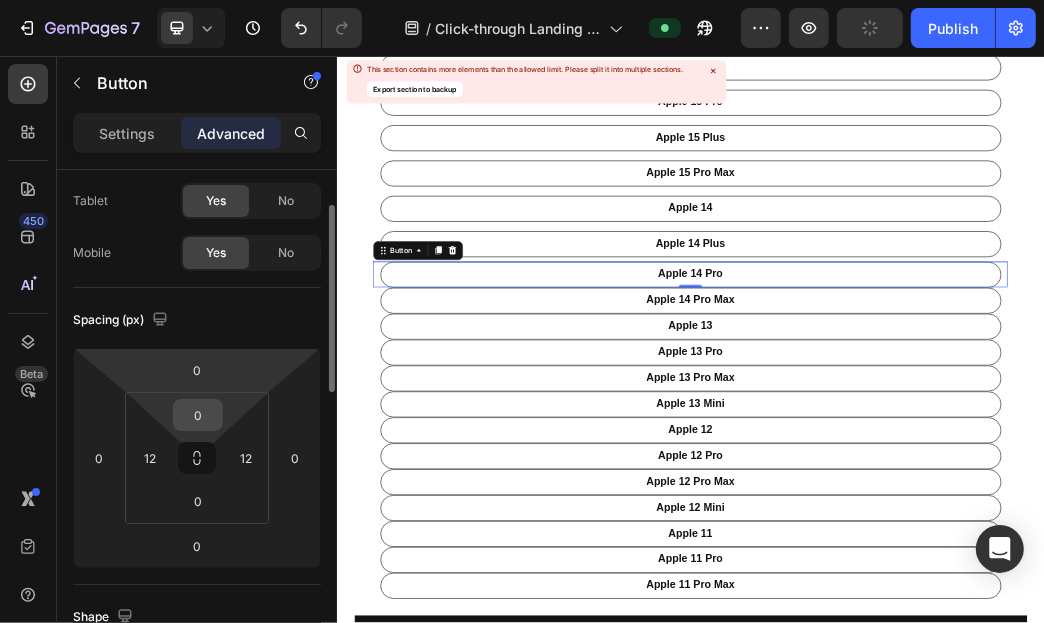 scroll, scrollTop: 98, scrollLeft: 0, axis: vertical 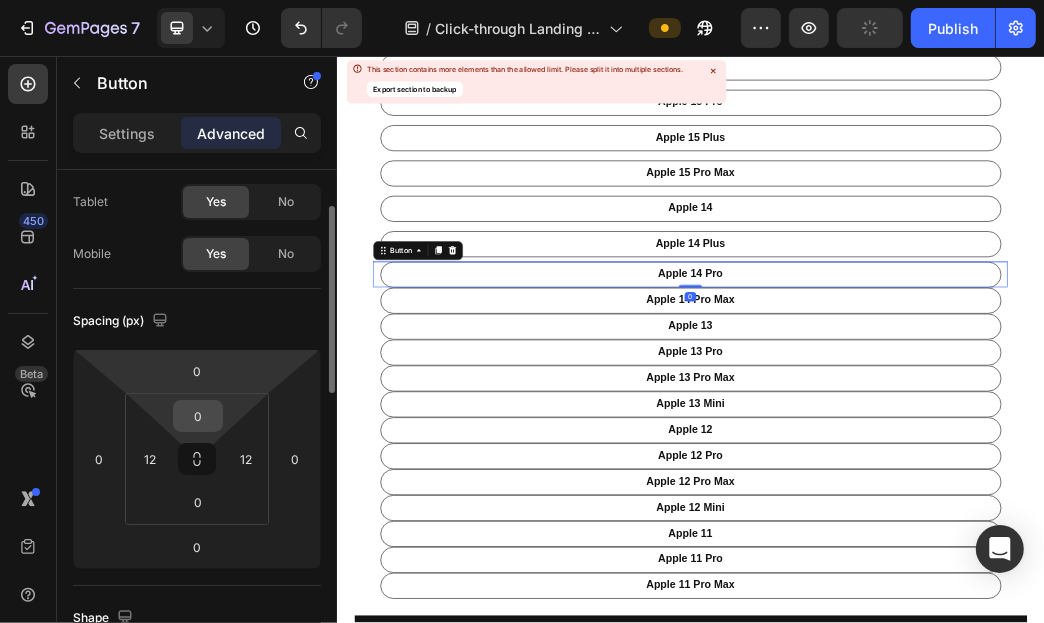 click on "0" at bounding box center (198, 416) 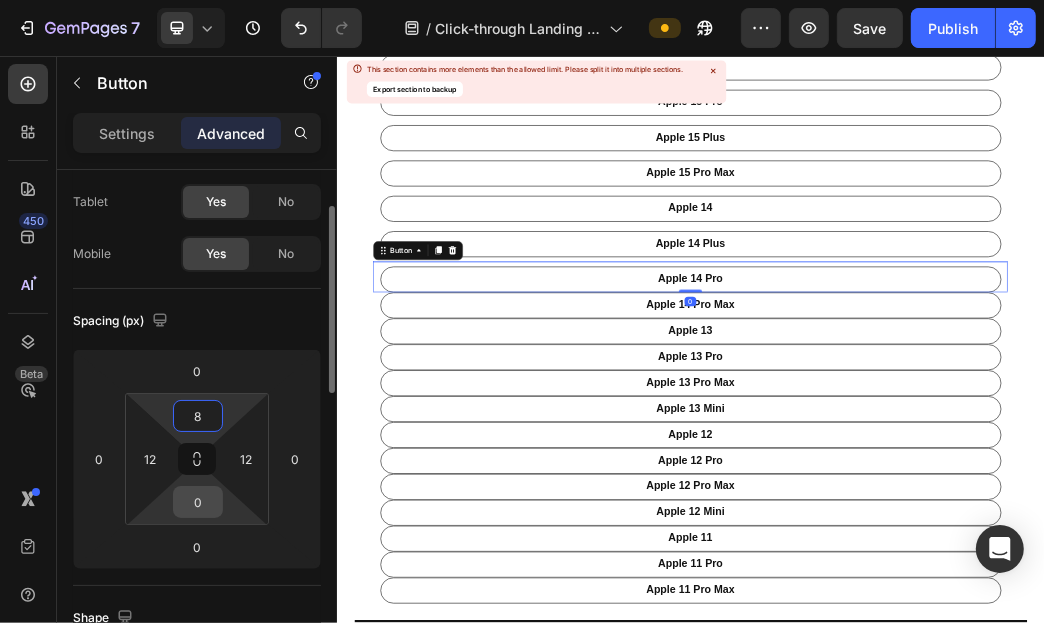 type on "8" 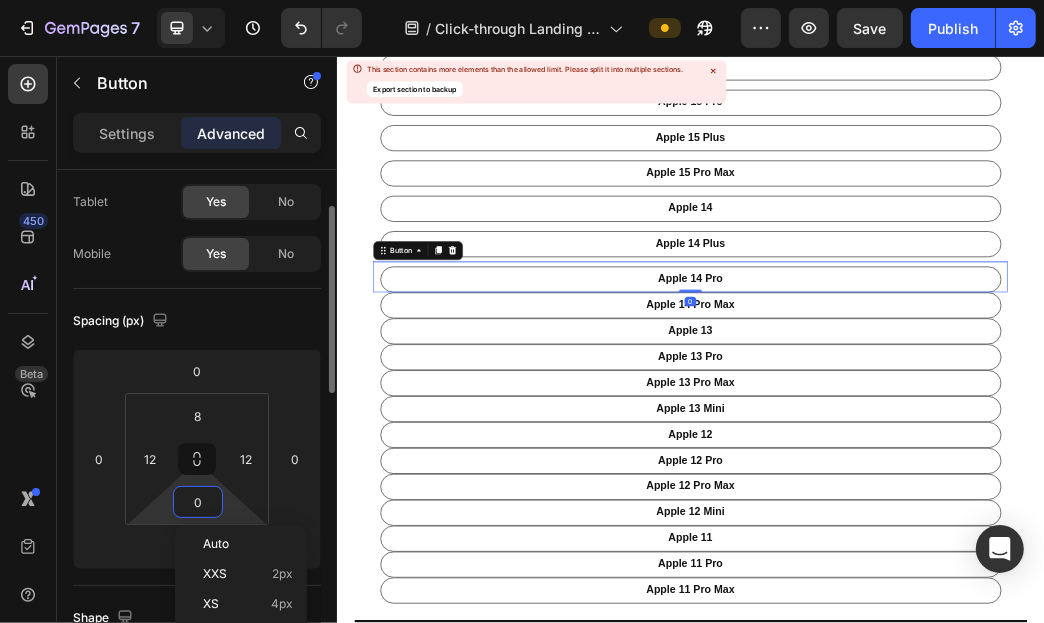 type on "8" 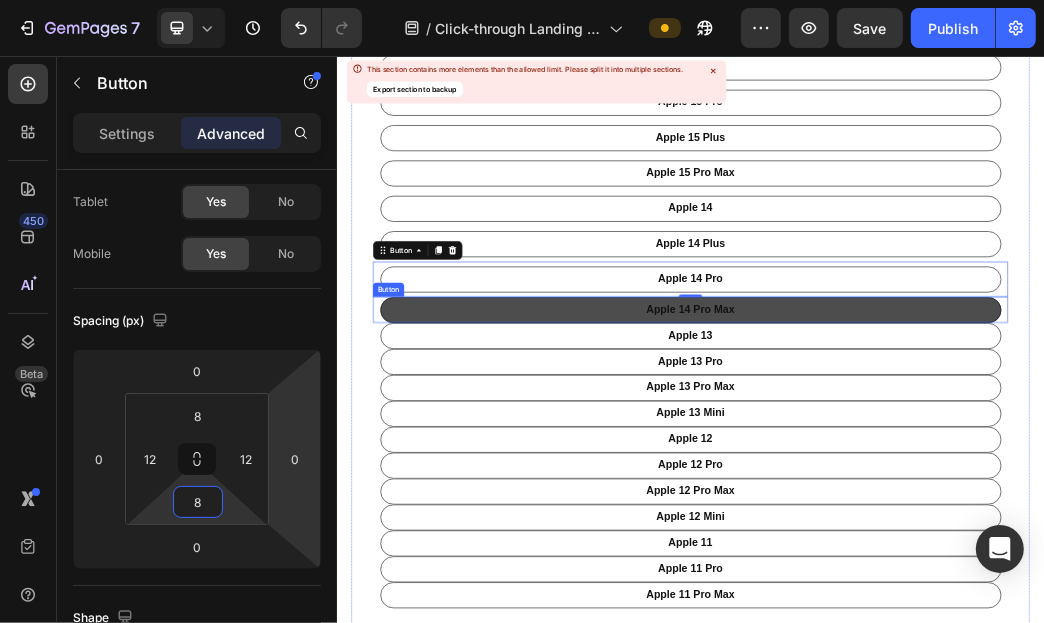 click on "apple 14 pro Max" at bounding box center (936, 487) 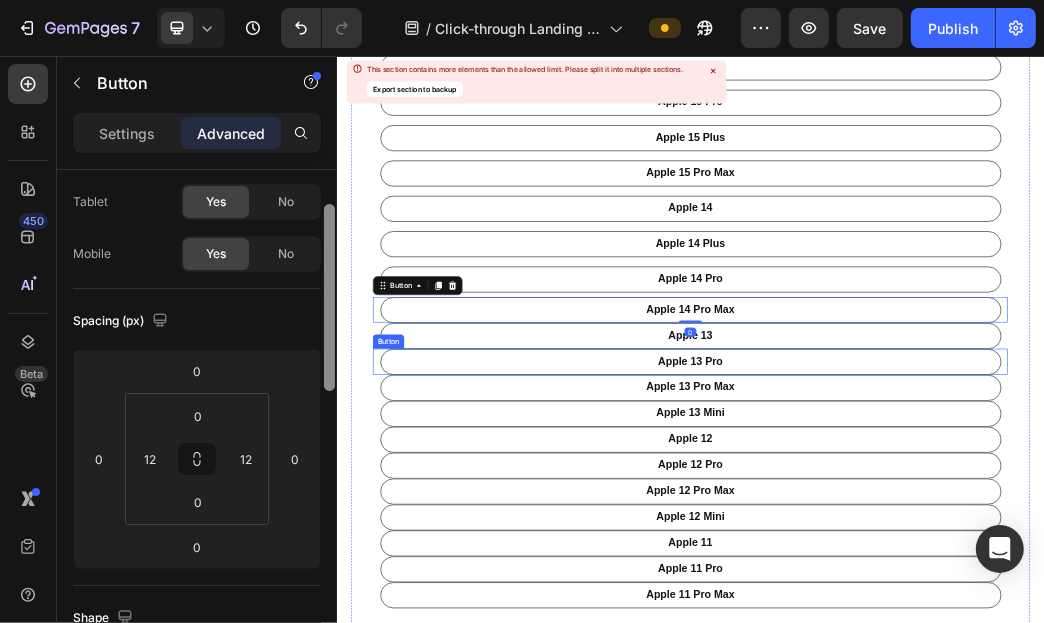 scroll, scrollTop: 97, scrollLeft: 0, axis: vertical 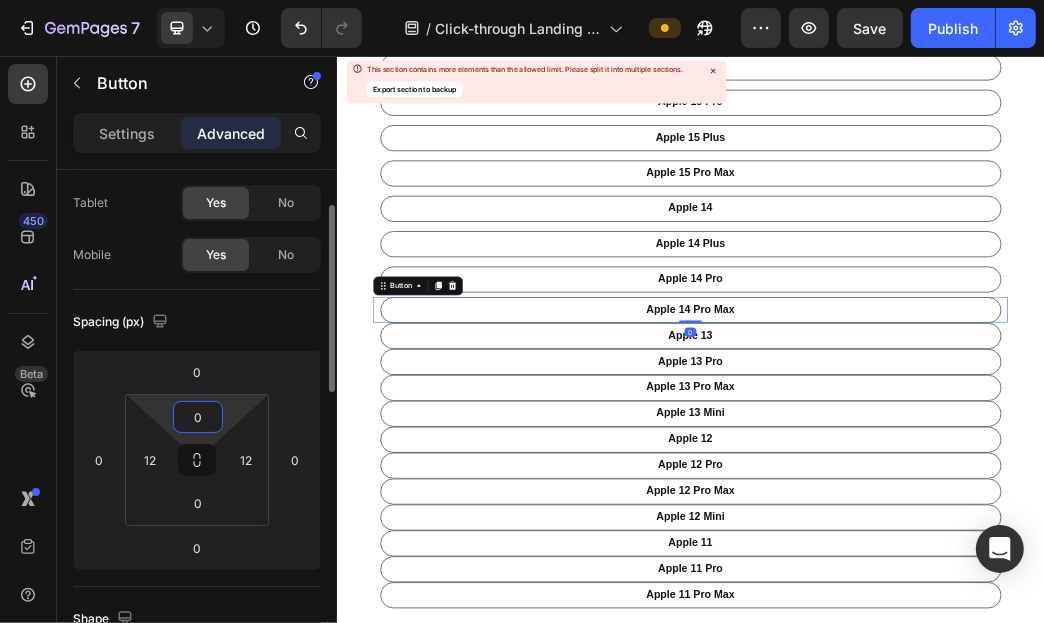 click on "0" at bounding box center (198, 417) 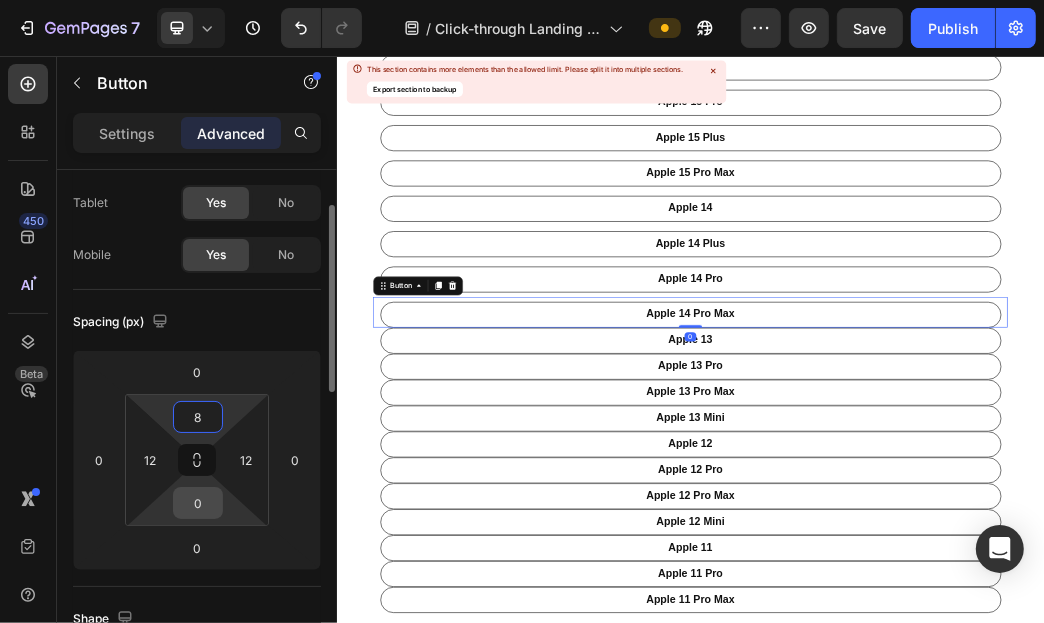 type on "8" 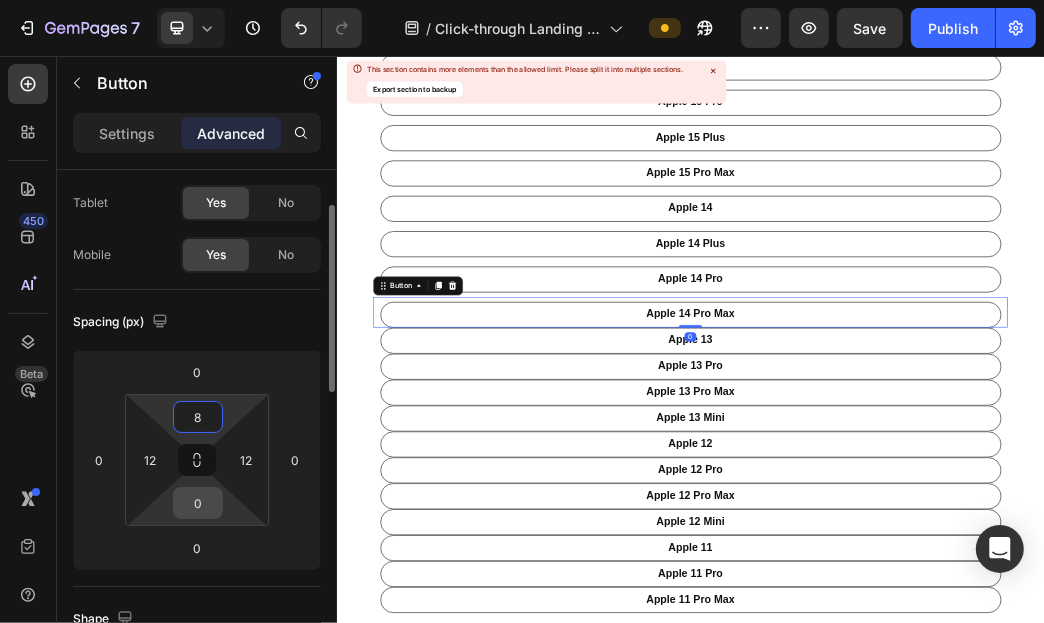 click on "0" at bounding box center [198, 503] 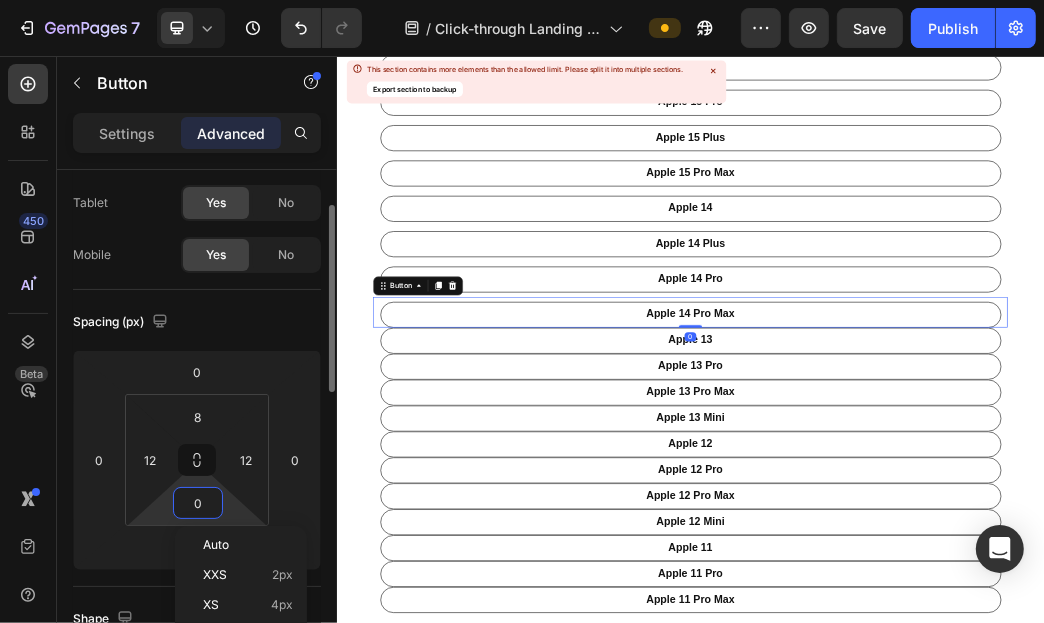 type on "8" 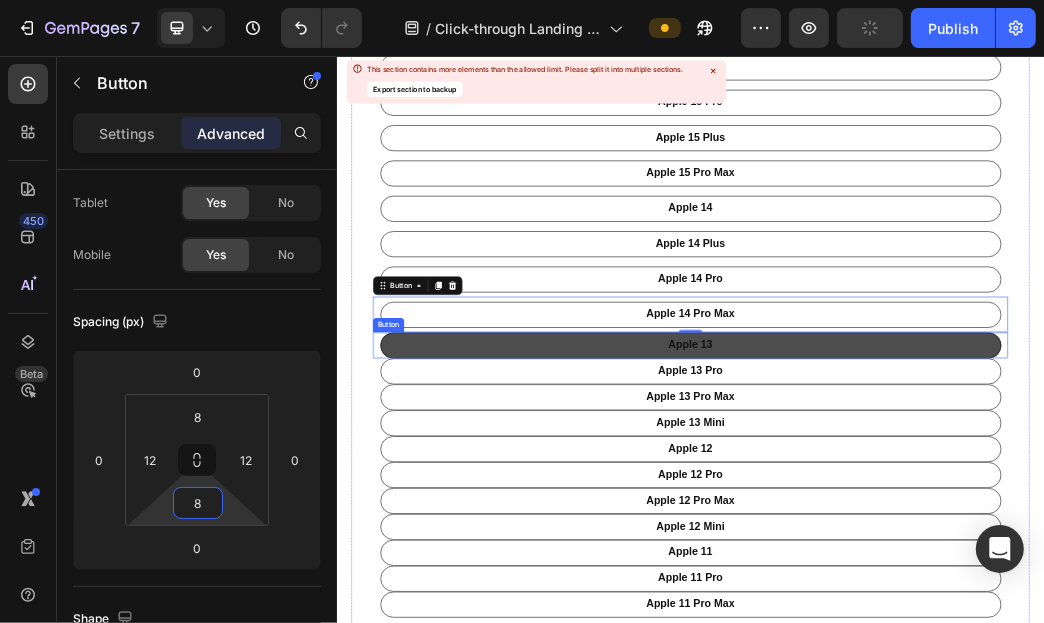 click on "apple 13" at bounding box center (936, 547) 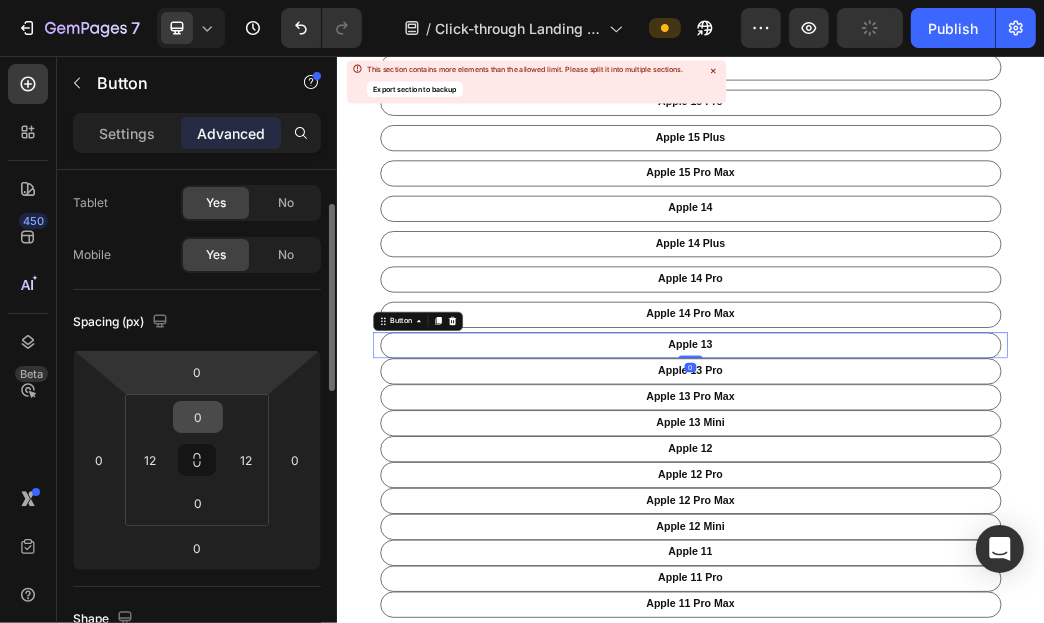 scroll, scrollTop: 96, scrollLeft: 0, axis: vertical 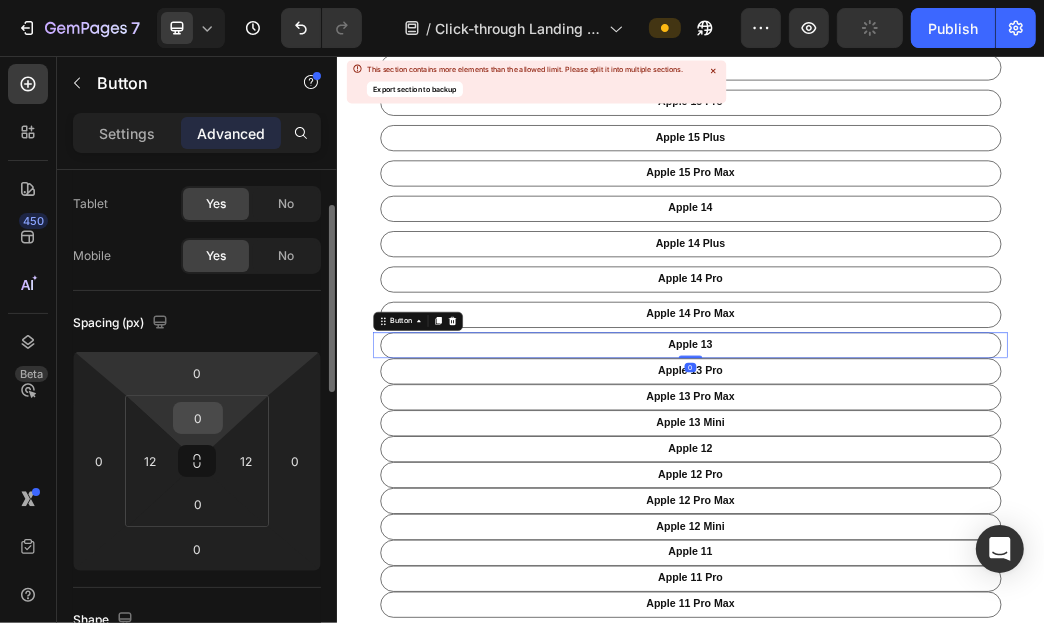 click on "0" at bounding box center [198, 418] 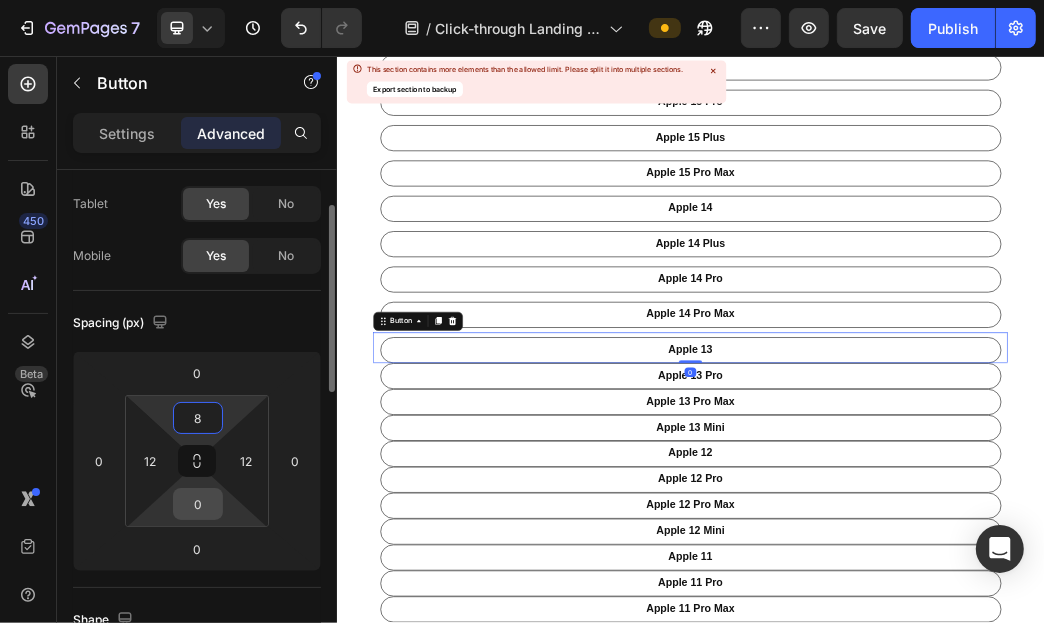 type on "8" 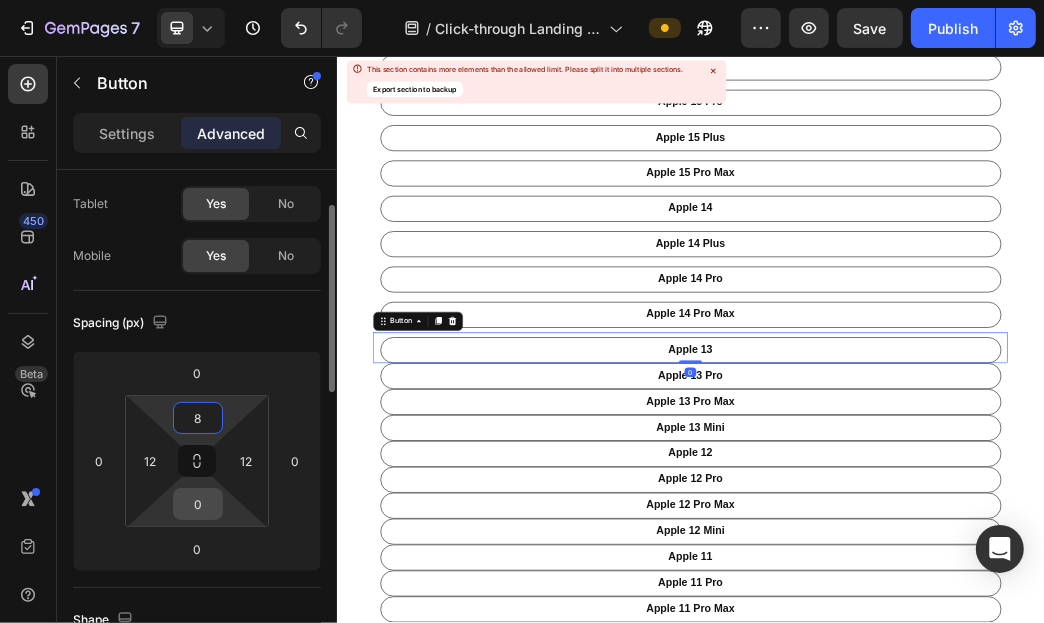 click on "0" at bounding box center (198, 504) 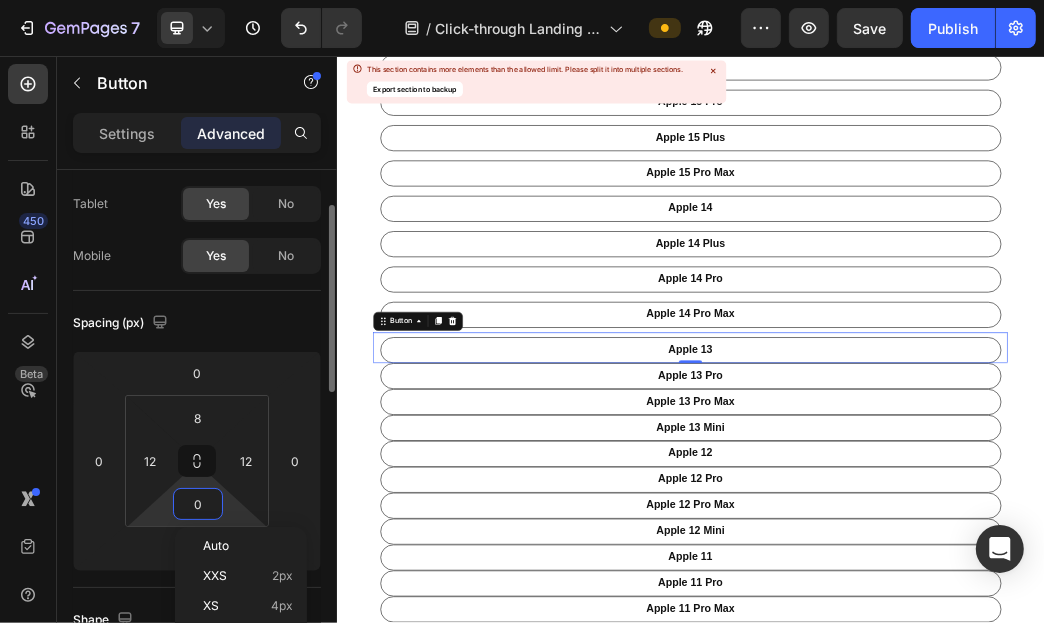 type on "8" 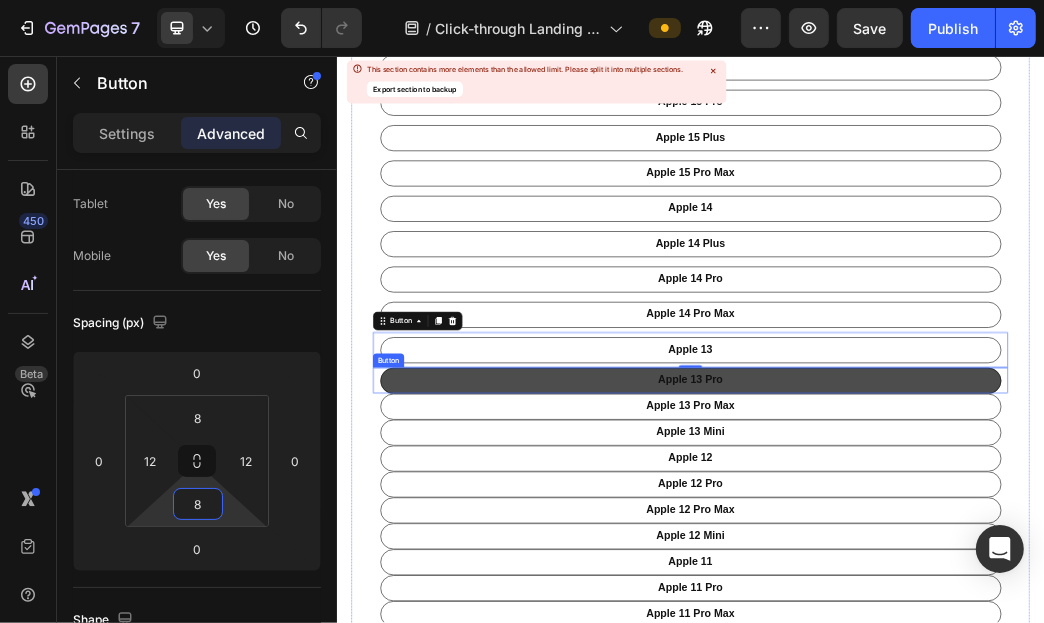 click on "apple 13 Pro" at bounding box center [936, 607] 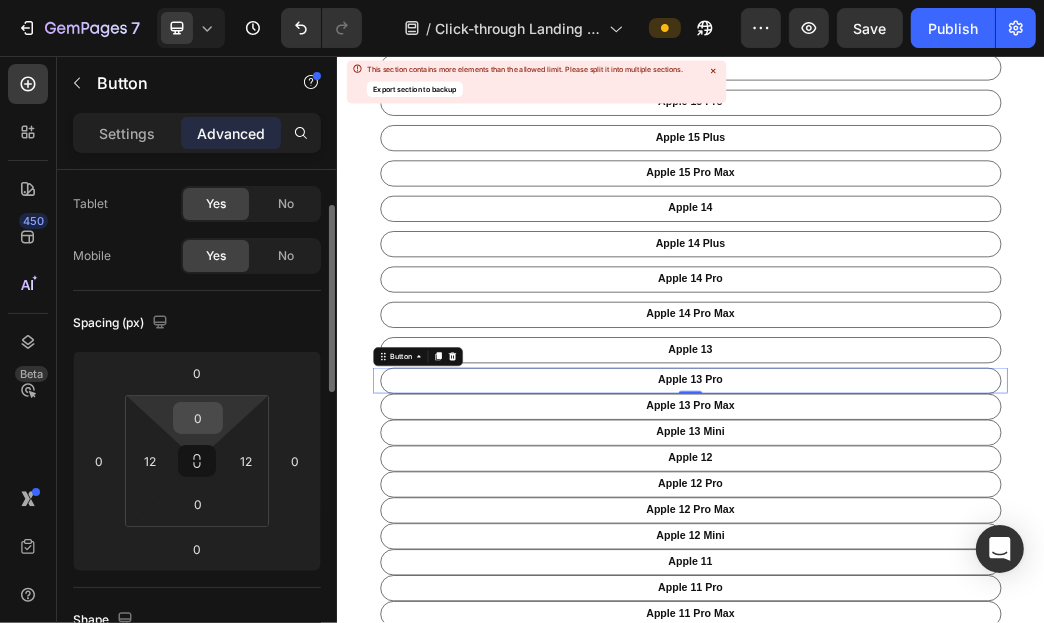 scroll, scrollTop: 96, scrollLeft: 0, axis: vertical 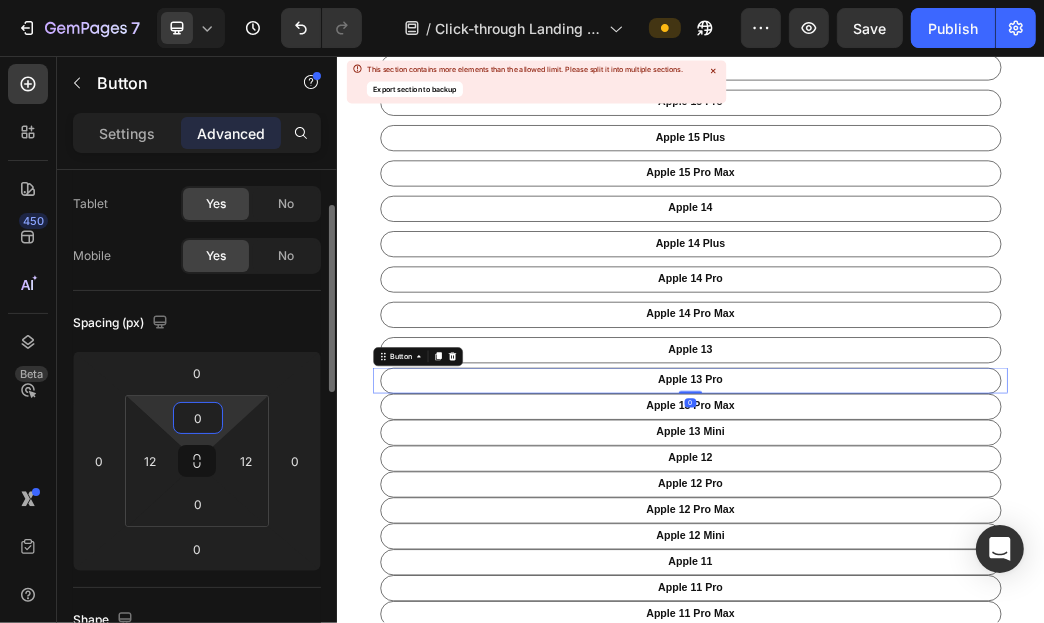 click on "0" at bounding box center [198, 418] 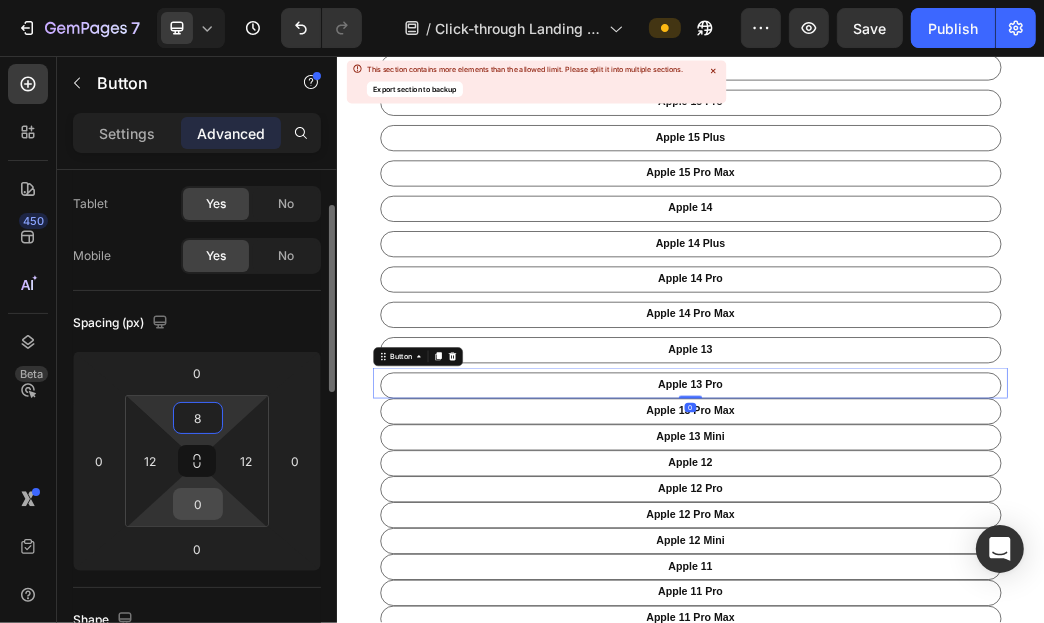 type on "8" 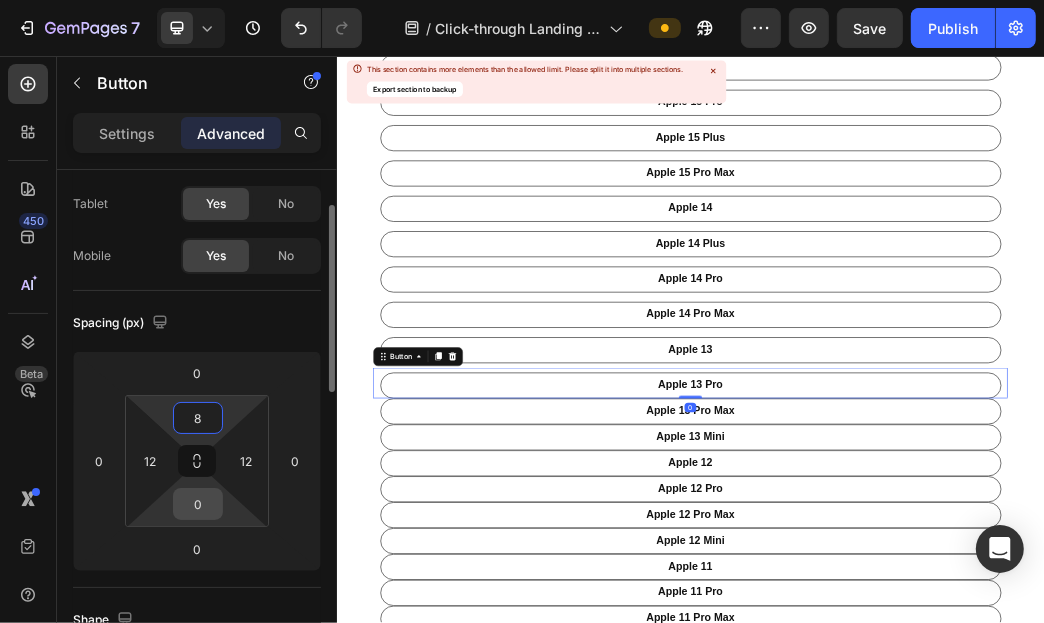 click on "0" at bounding box center [198, 504] 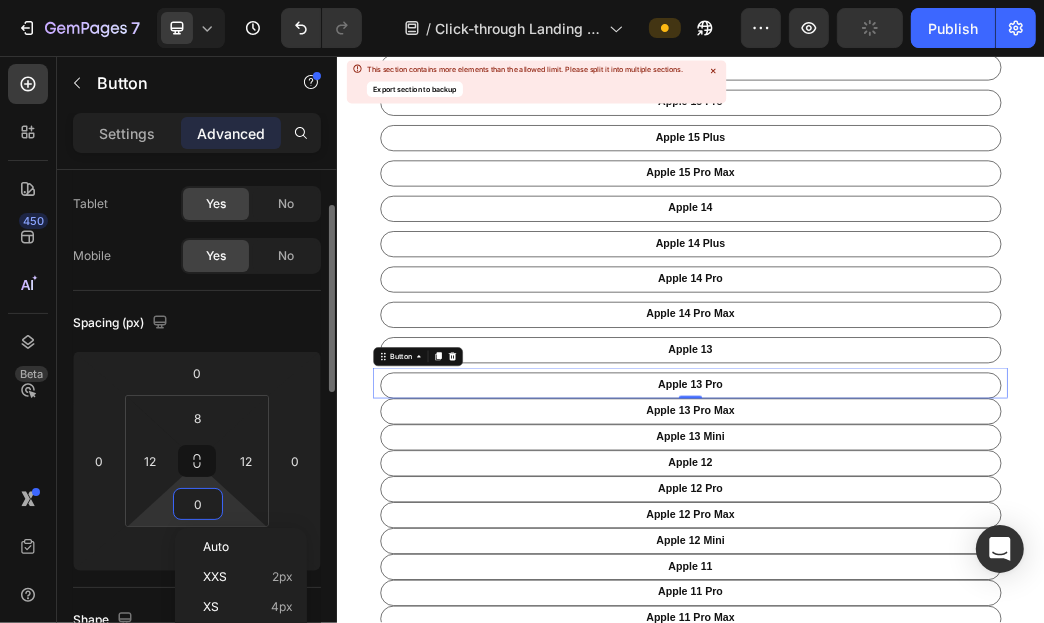 type on "8" 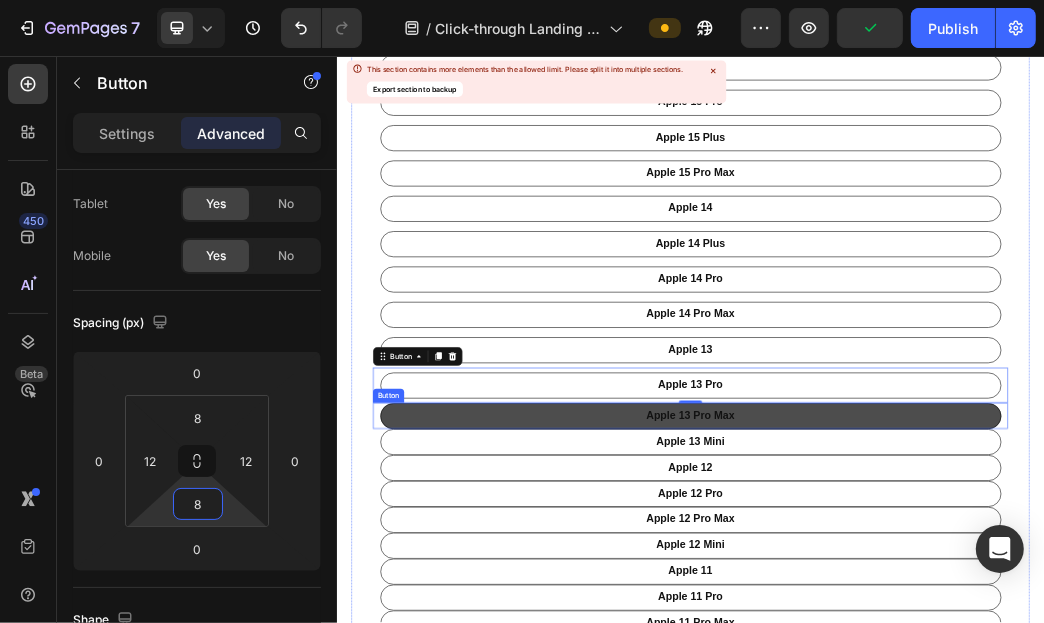 click on "apple 13 pro Max" at bounding box center [936, 667] 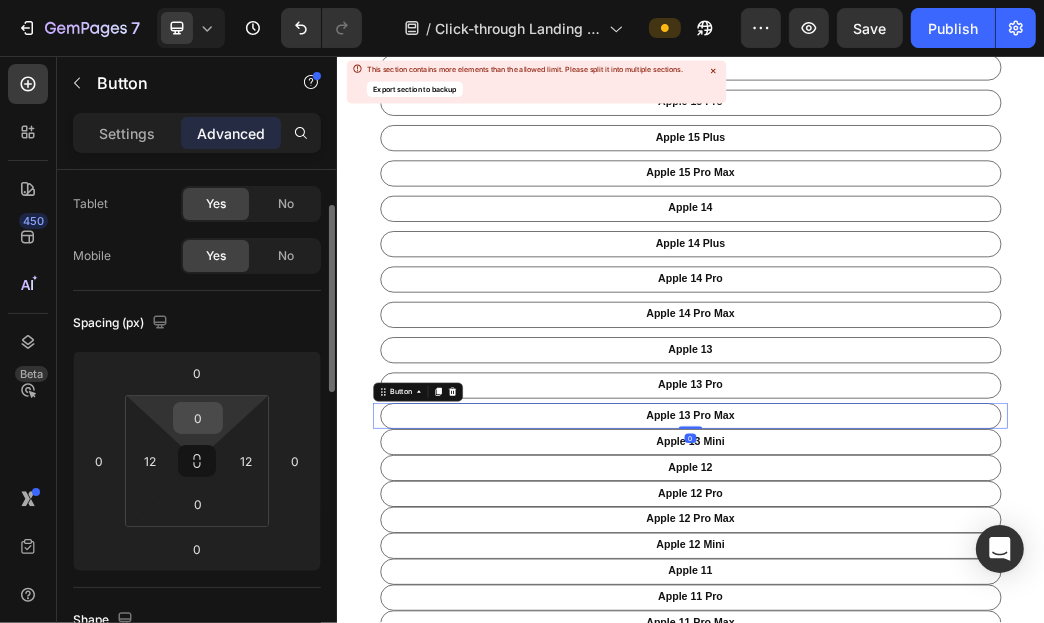 click on "0" at bounding box center (198, 418) 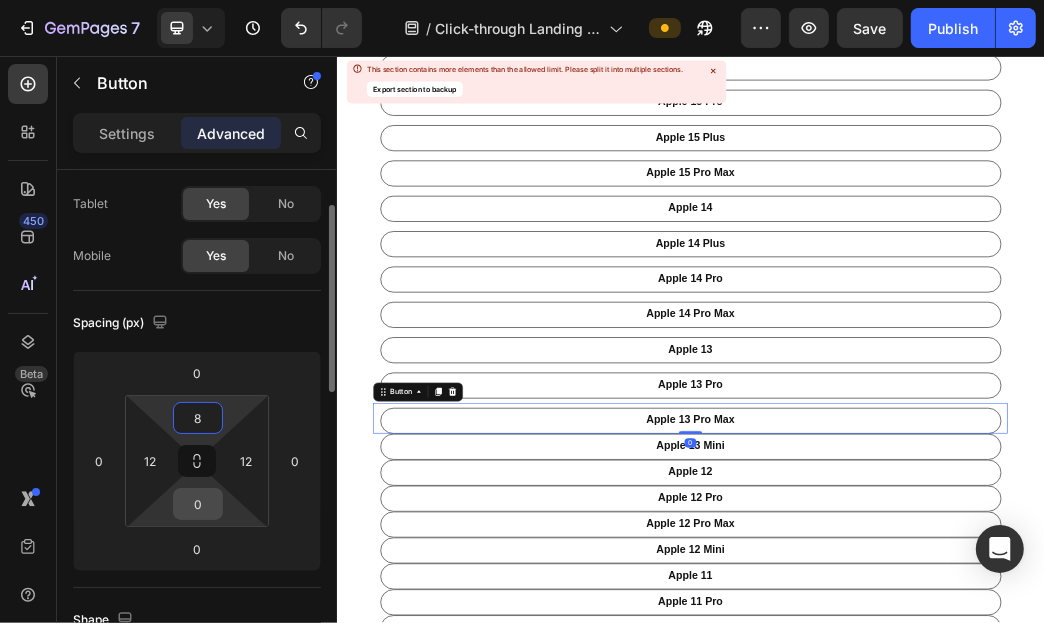 type on "8" 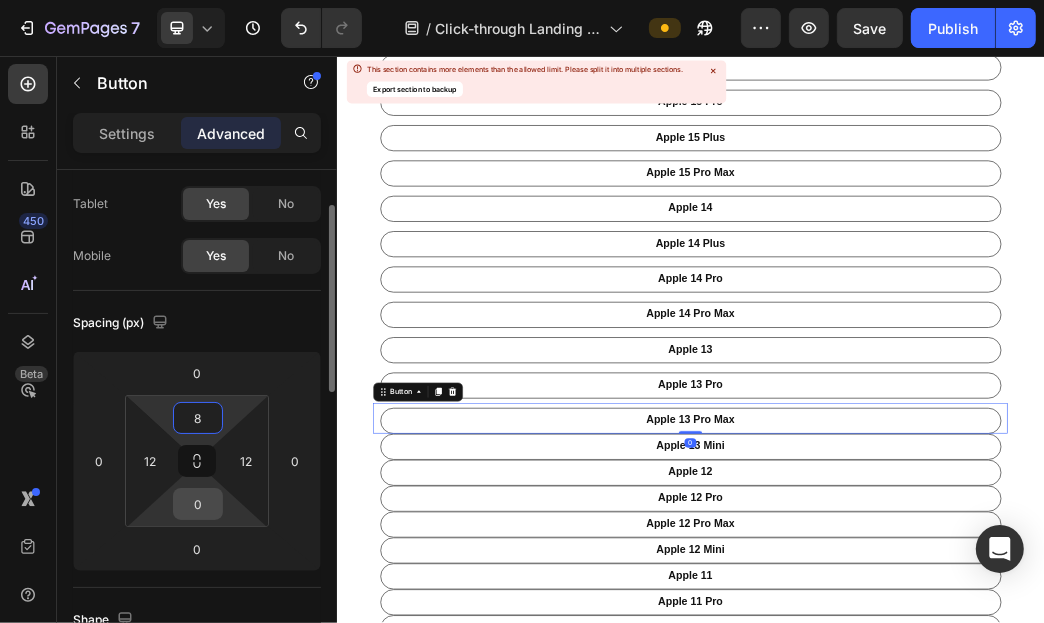 click on "0" at bounding box center [198, 504] 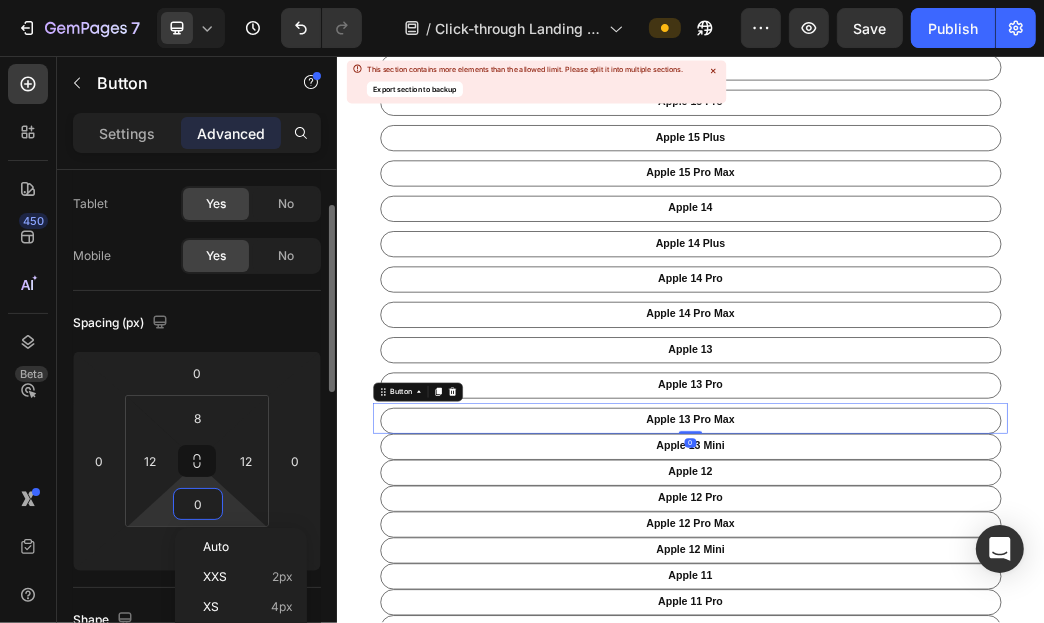 type on "8" 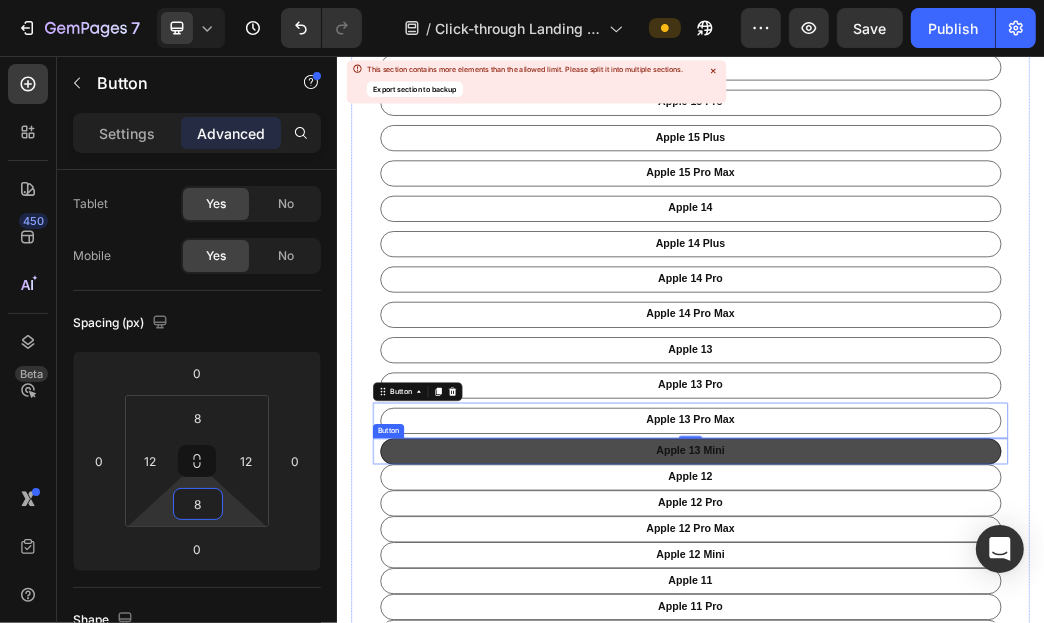 click on "apple 13 Mini" at bounding box center (936, 727) 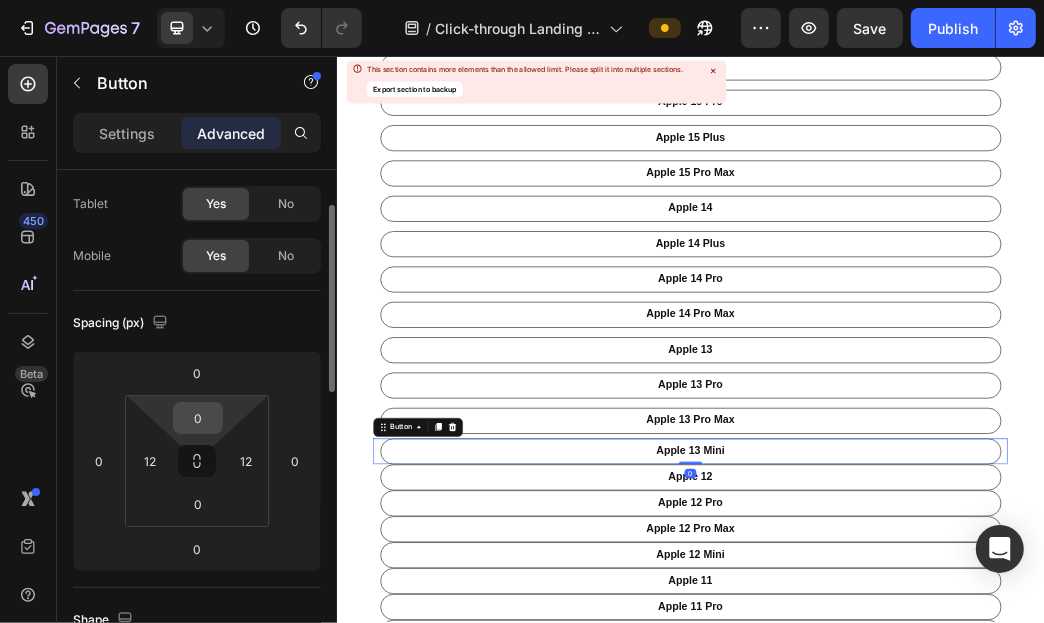 click on "0" at bounding box center (198, 418) 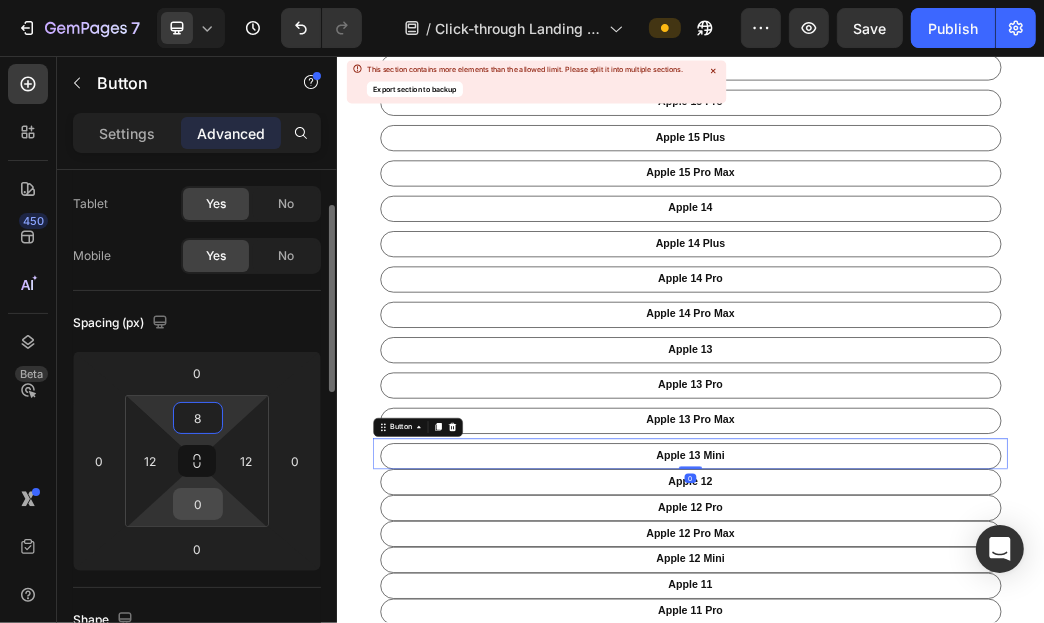 type on "8" 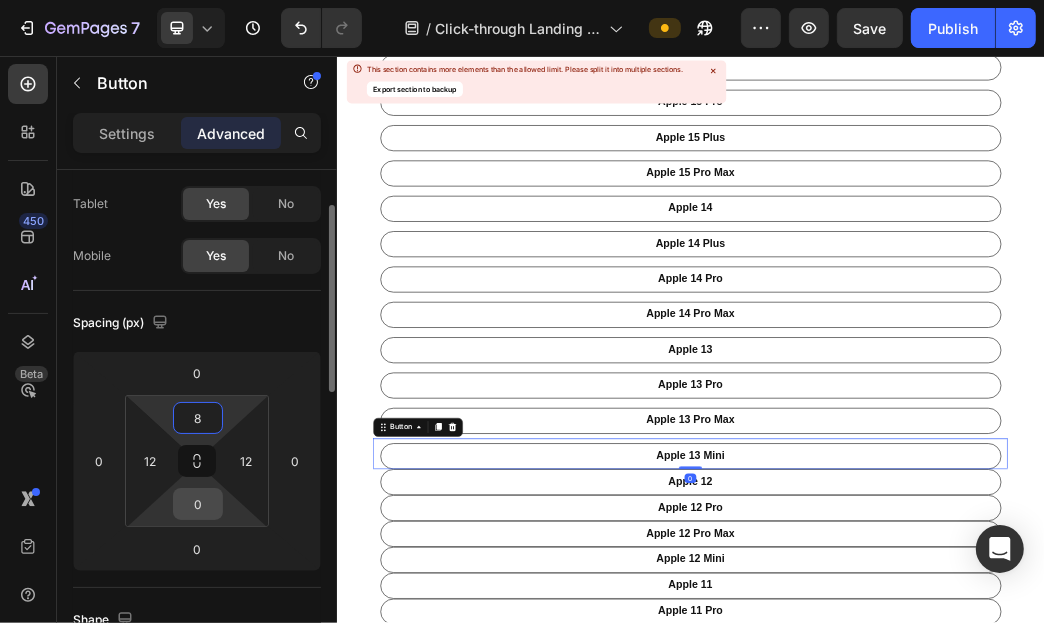click on "0" at bounding box center (198, 504) 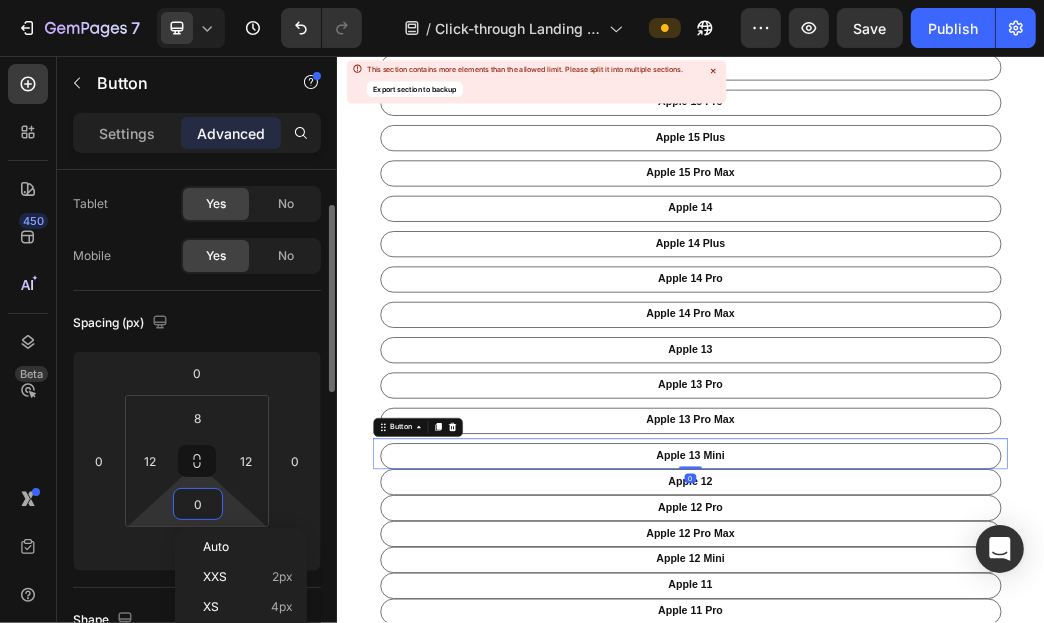 click on "0" at bounding box center [198, 504] 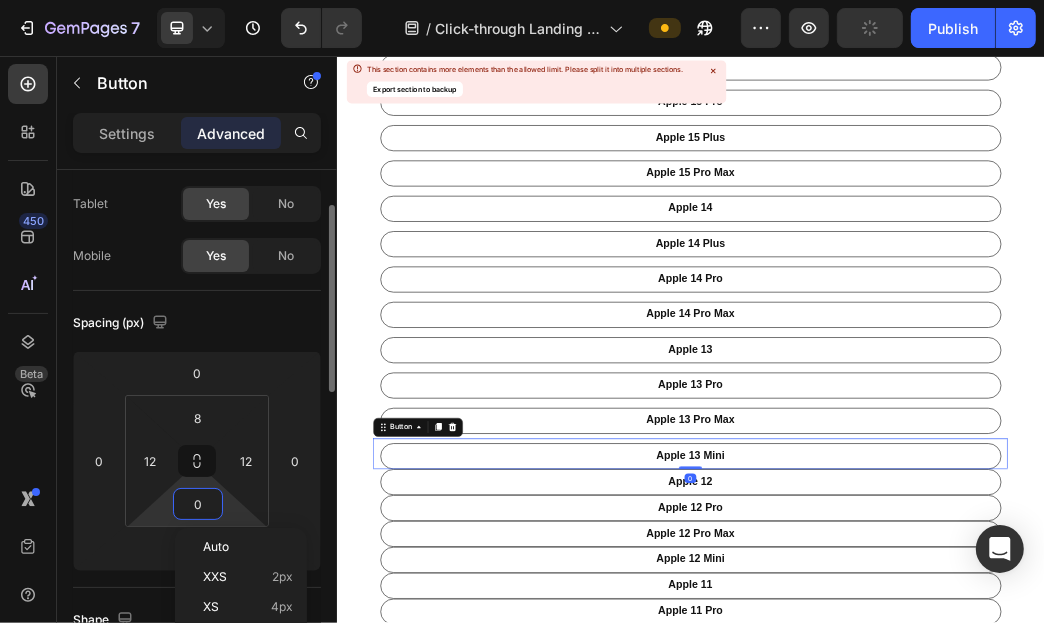 type on "8" 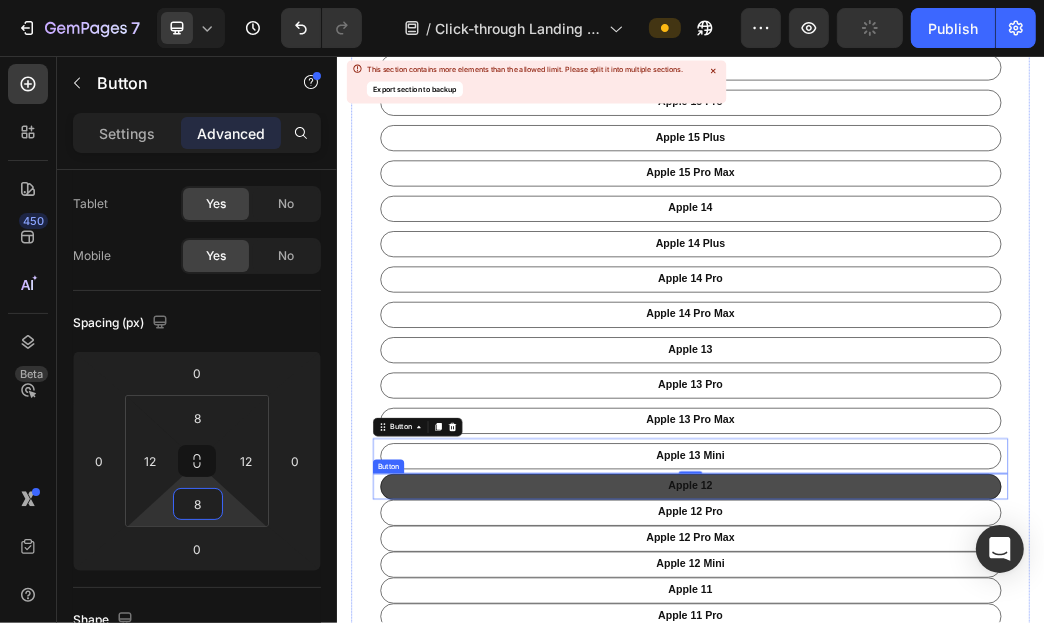 click on "apple 12" at bounding box center [936, 787] 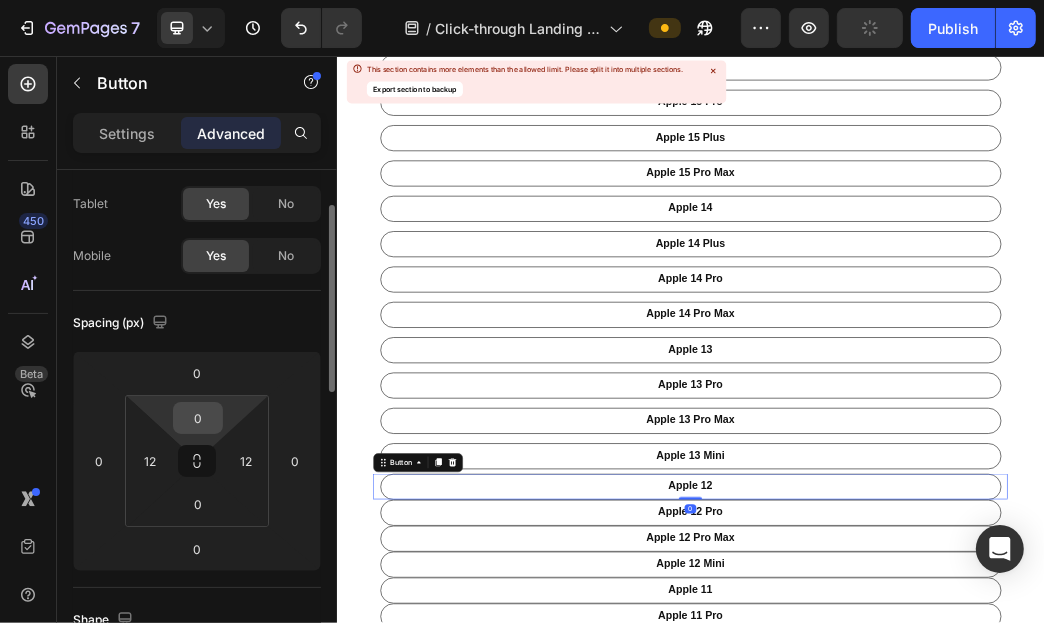 drag, startPoint x: 185, startPoint y: 687, endPoint x: 204, endPoint y: 414, distance: 273.66037 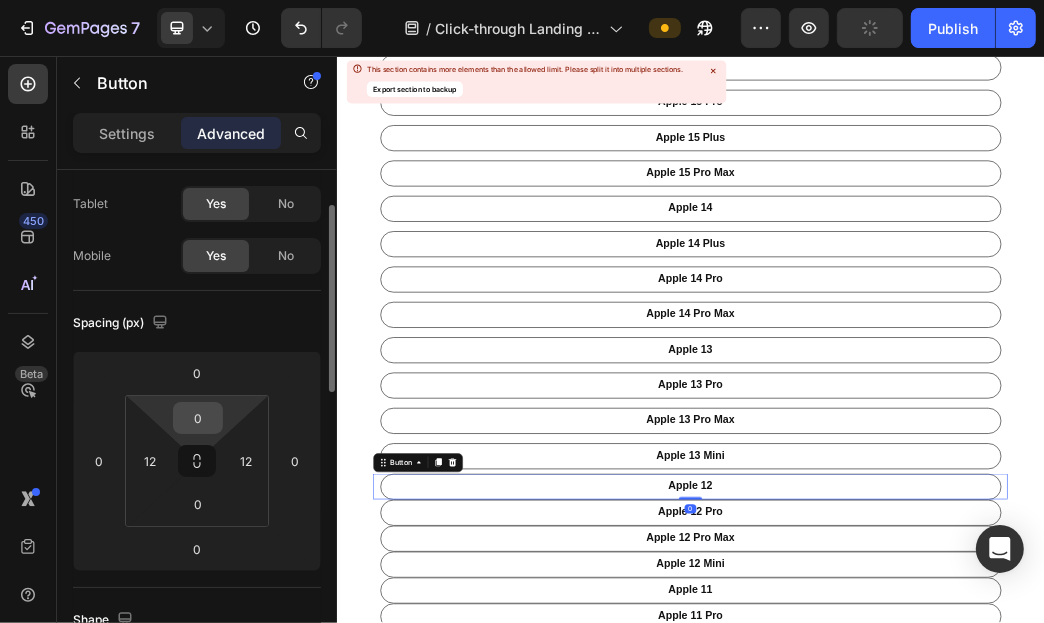click on "0" at bounding box center [198, 418] 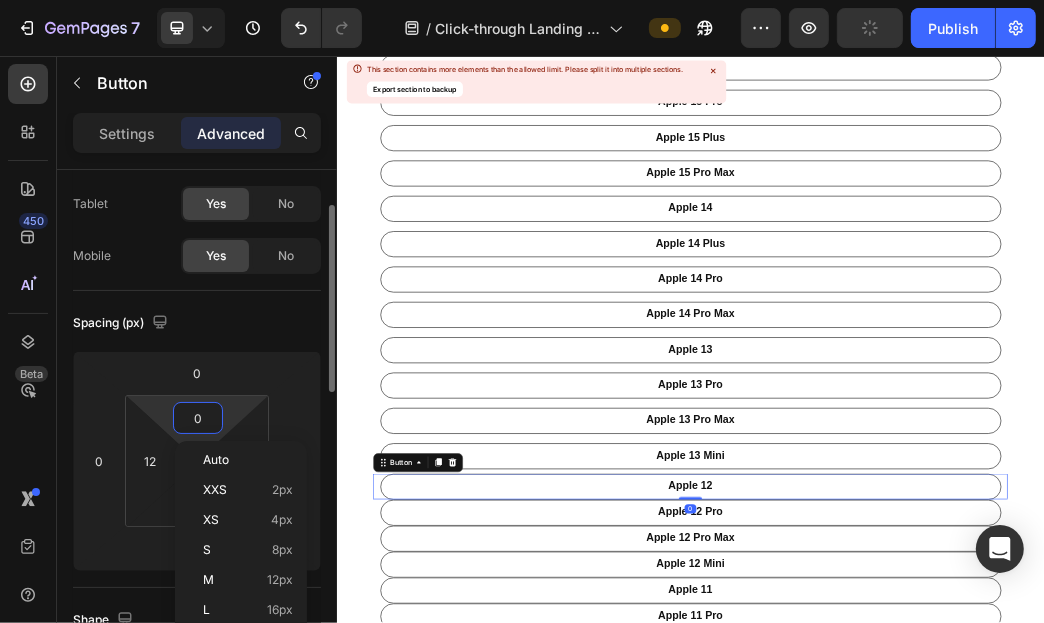 click on "0" at bounding box center (198, 418) 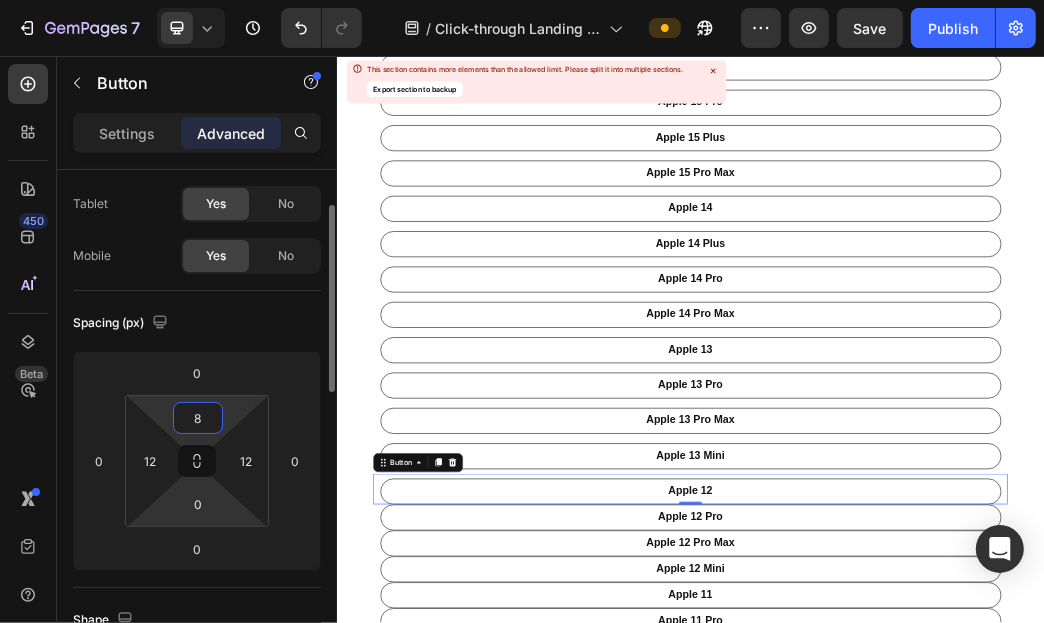 type on "8" 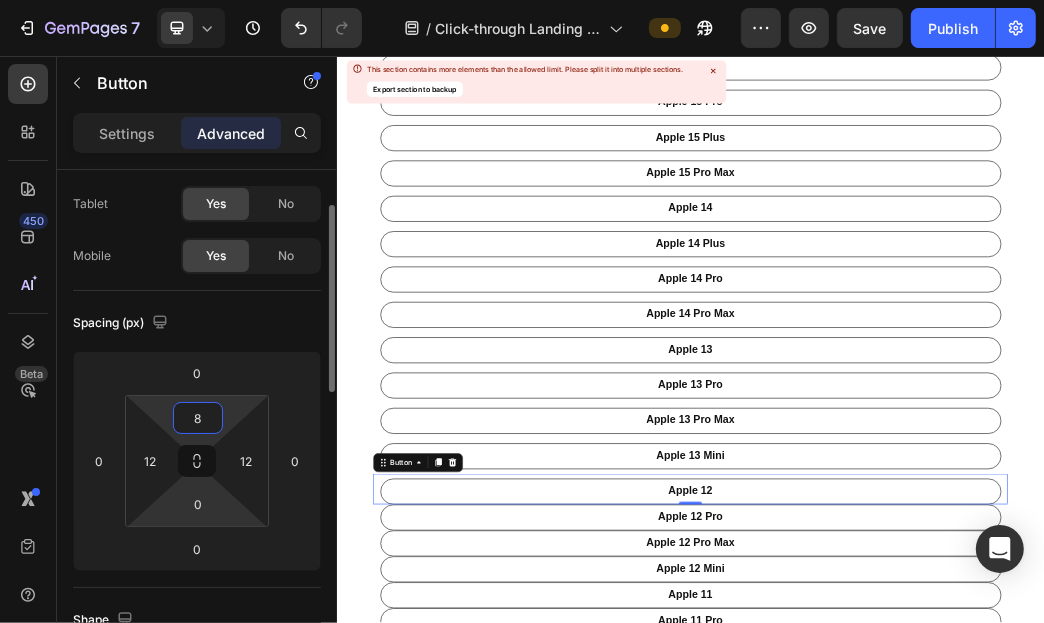 click on "0" at bounding box center (198, 504) 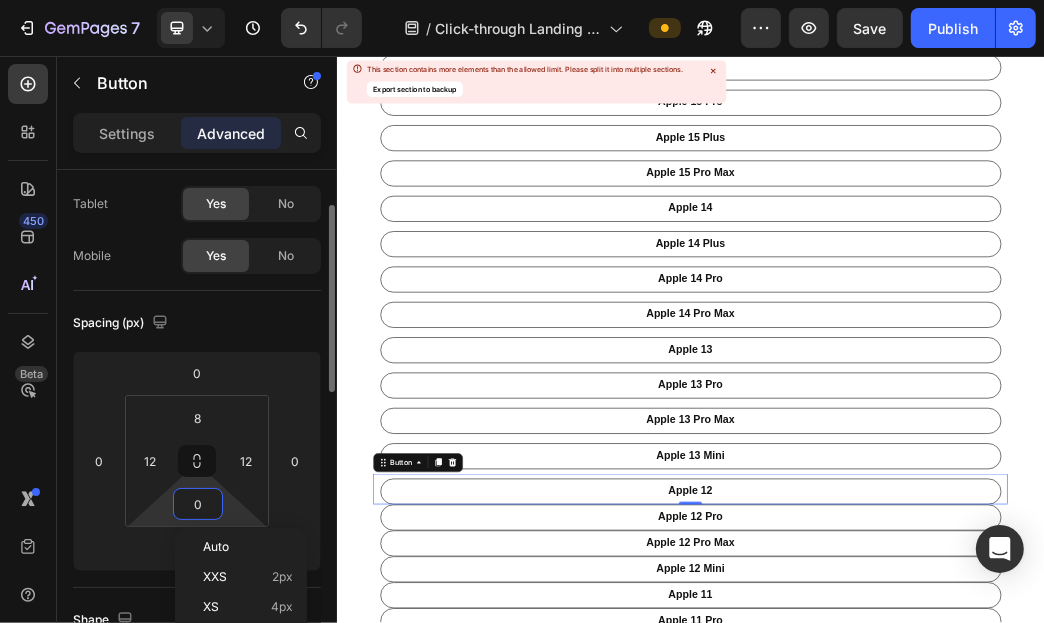 type on "8" 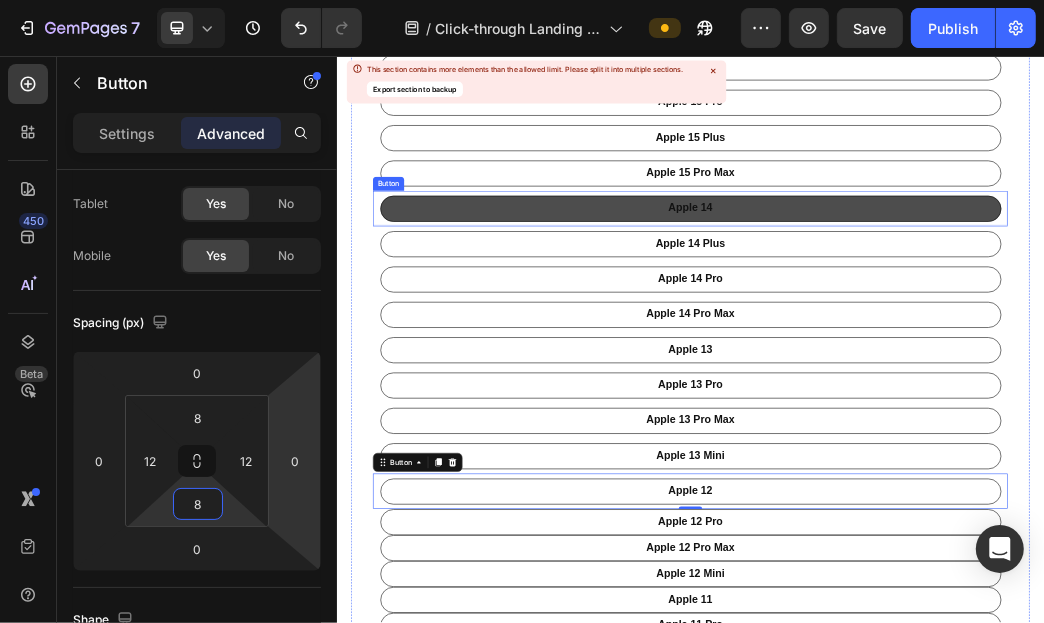 click on "apple 14" at bounding box center (936, 315) 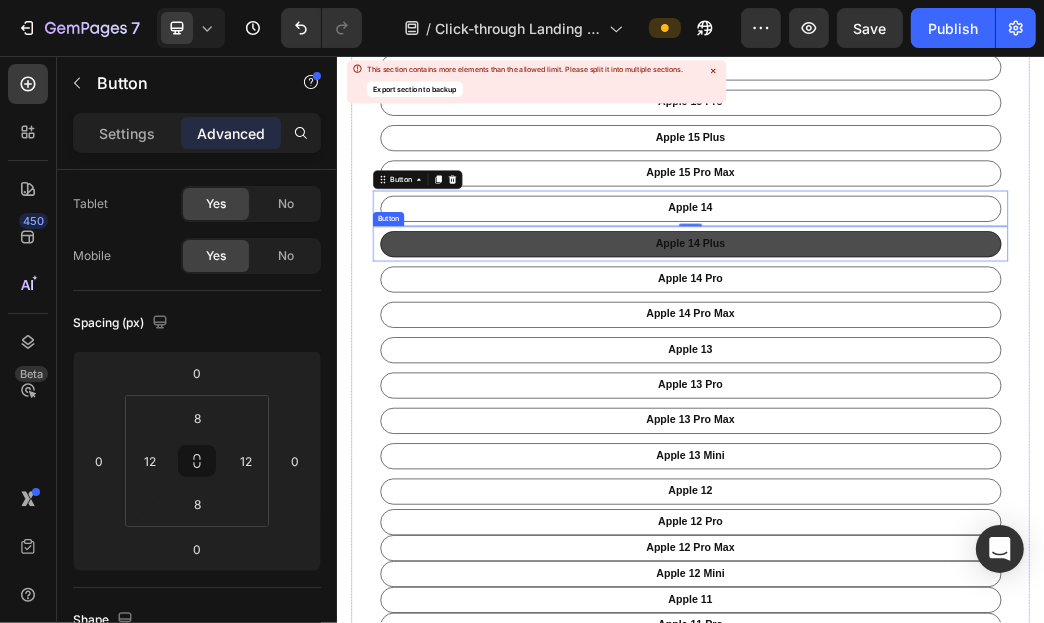 click on "apple 14 Plus" at bounding box center [936, 375] 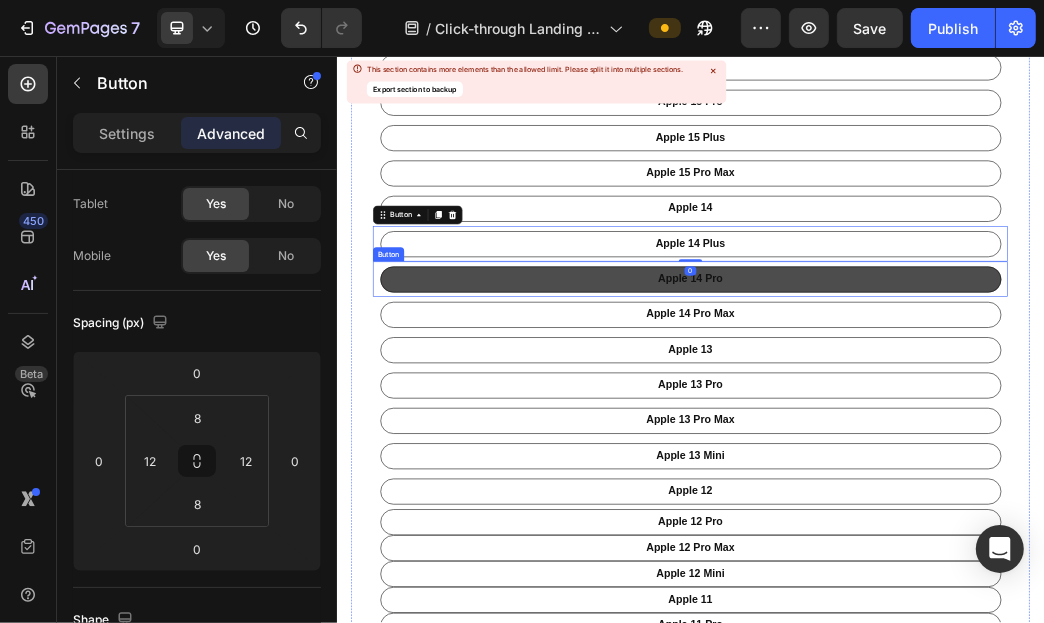 click on "apple 14 pro" at bounding box center (936, 435) 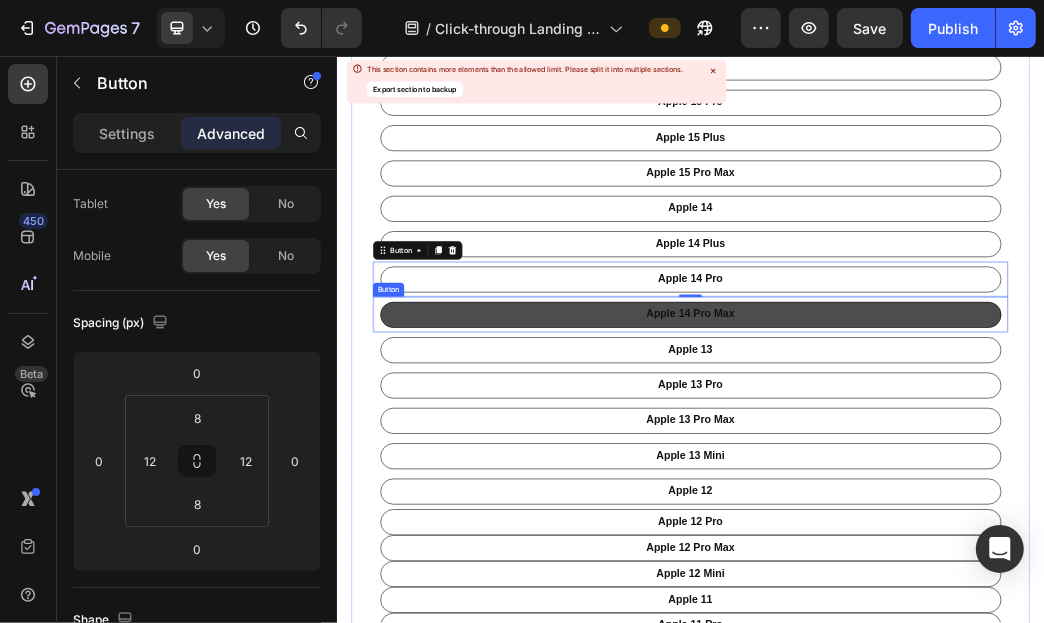 click on "apple 14 pro Max" at bounding box center (936, 495) 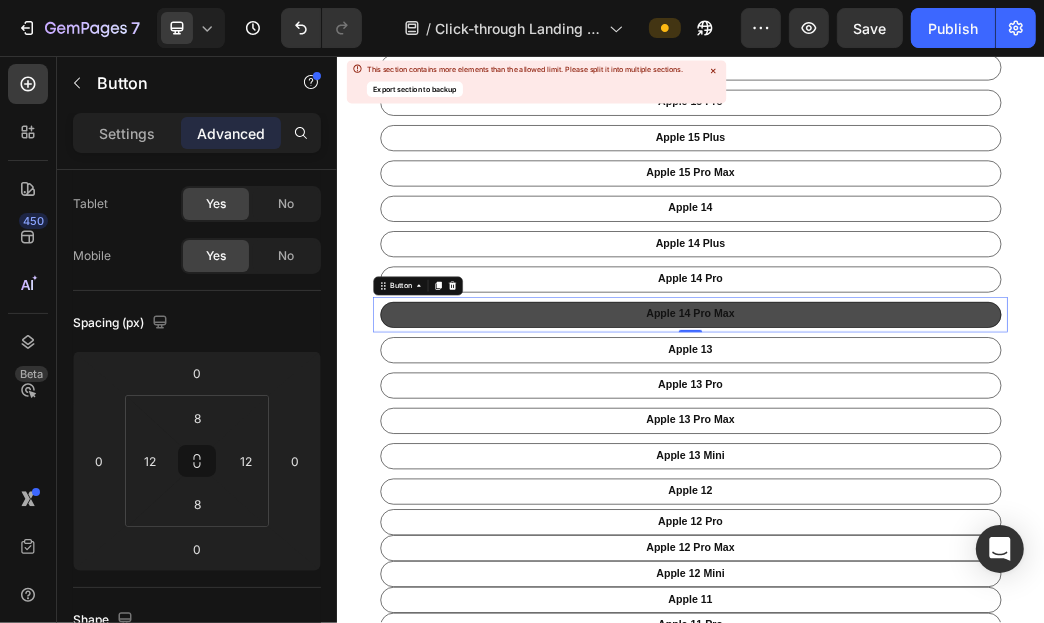 click on "apple 14 pro Max" at bounding box center (936, 495) 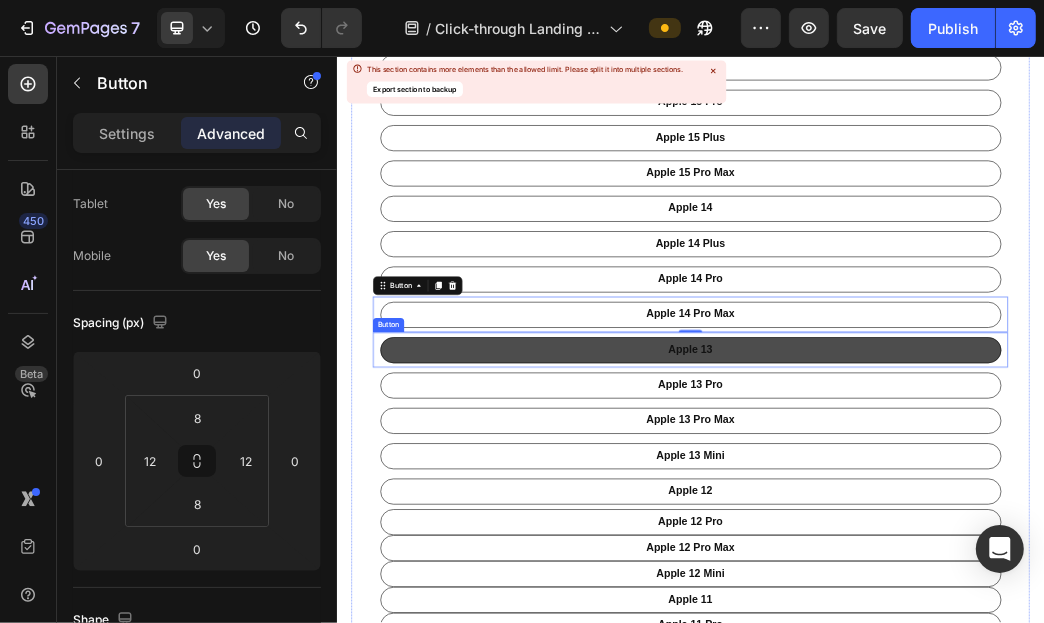 click on "apple 13" at bounding box center (936, 555) 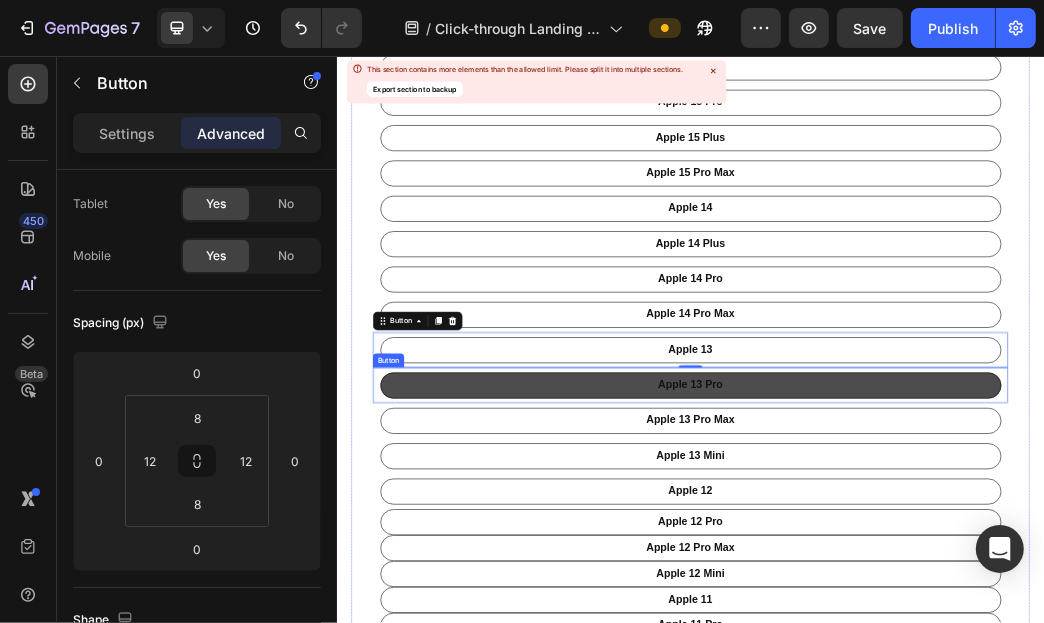 click on "apple 13 Pro" at bounding box center (936, 615) 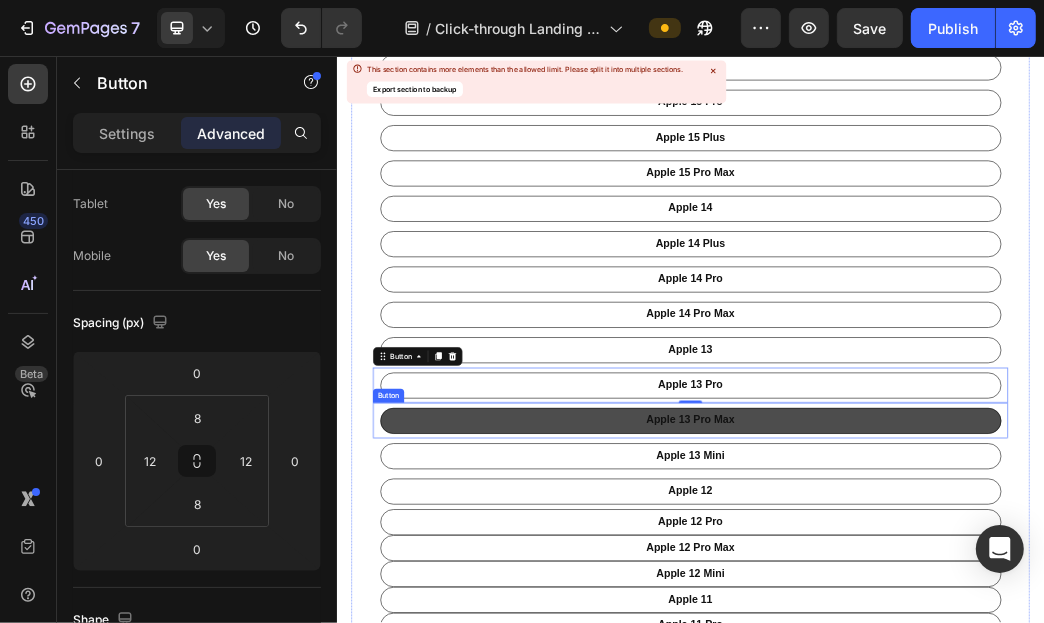 click on "apple 13 pro Max" at bounding box center [936, 675] 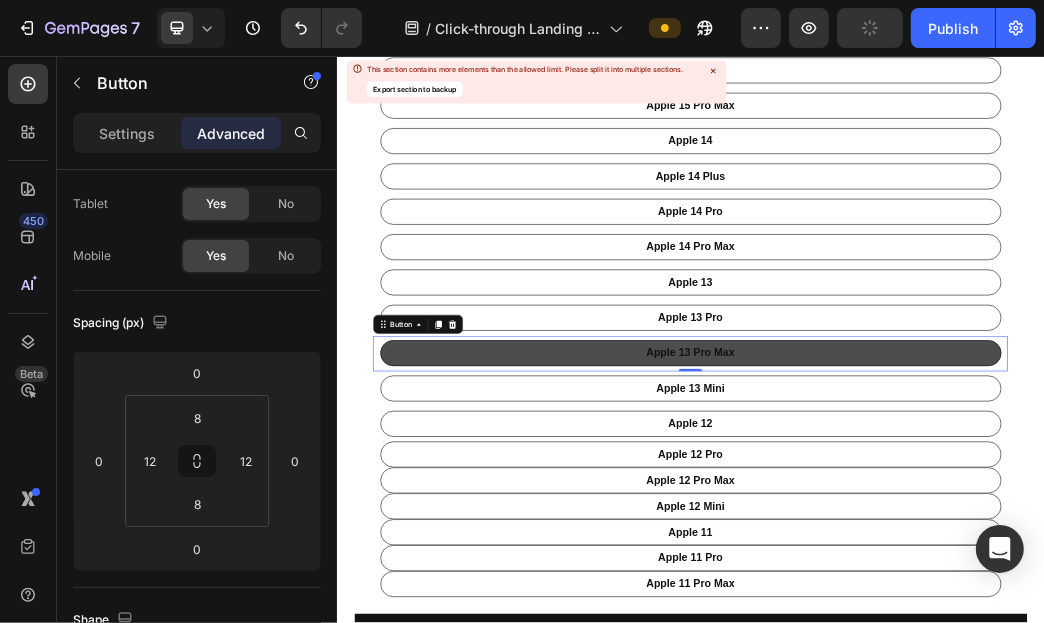 scroll, scrollTop: 900, scrollLeft: 0, axis: vertical 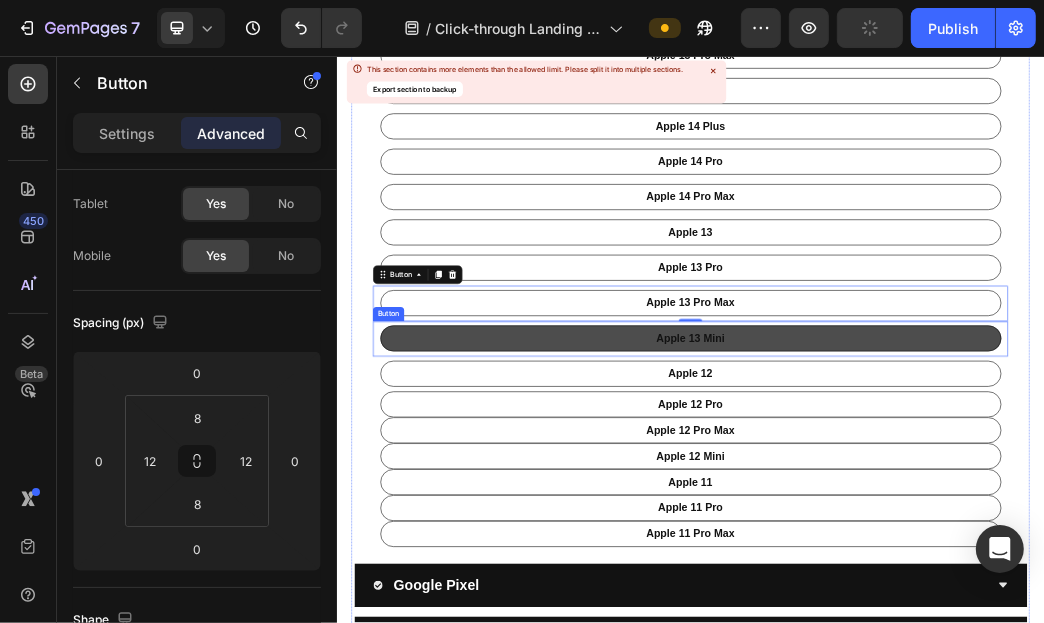click on "apple 13 Mini" at bounding box center [936, 535] 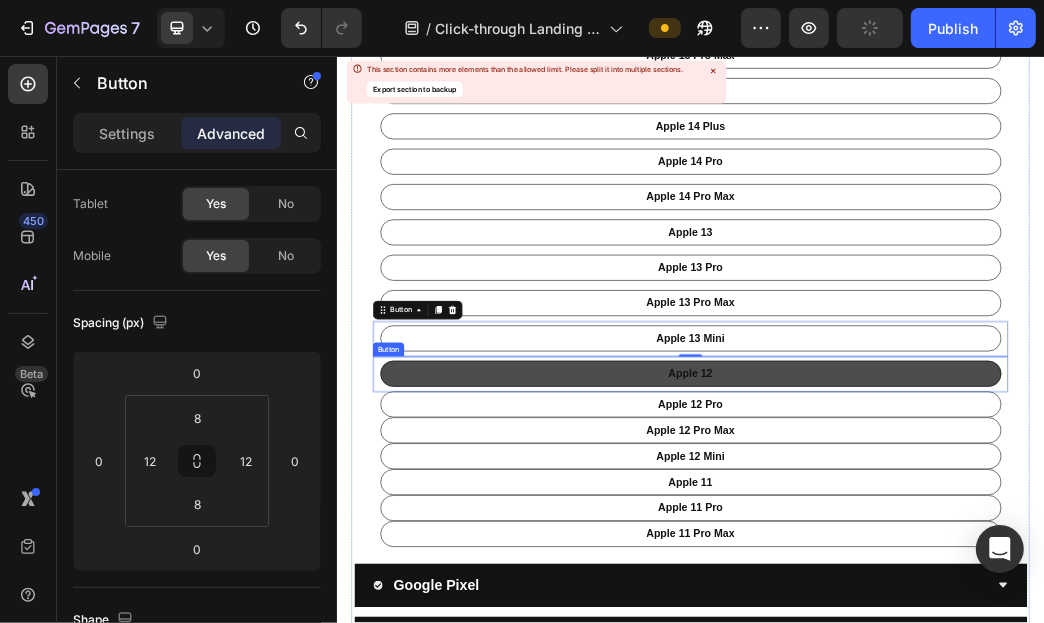 click on "apple 12" at bounding box center (936, 595) 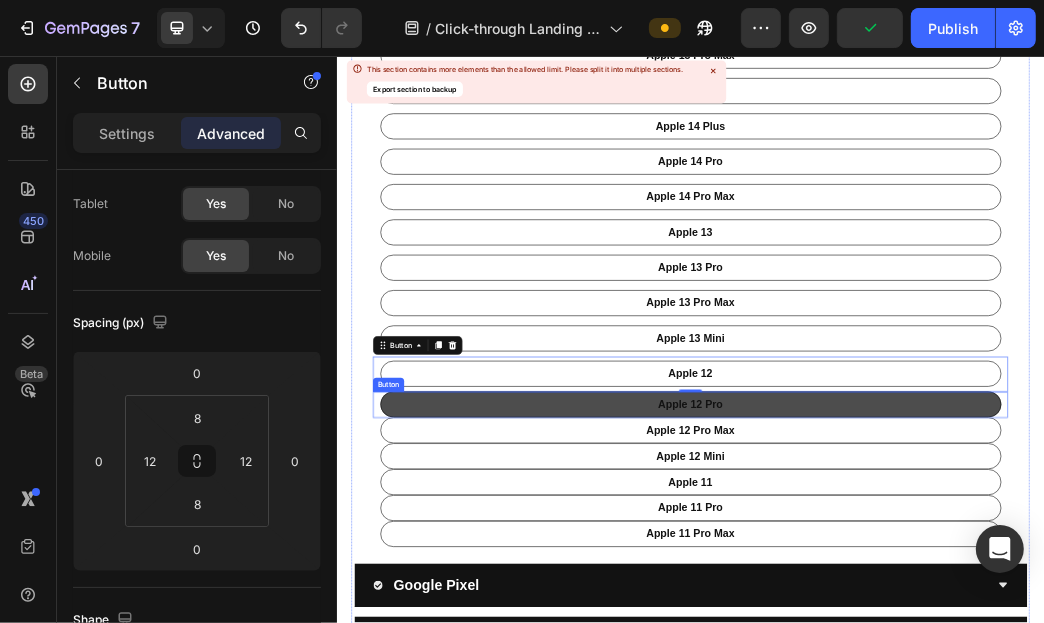 click on "apple 12 Pro" at bounding box center [936, 647] 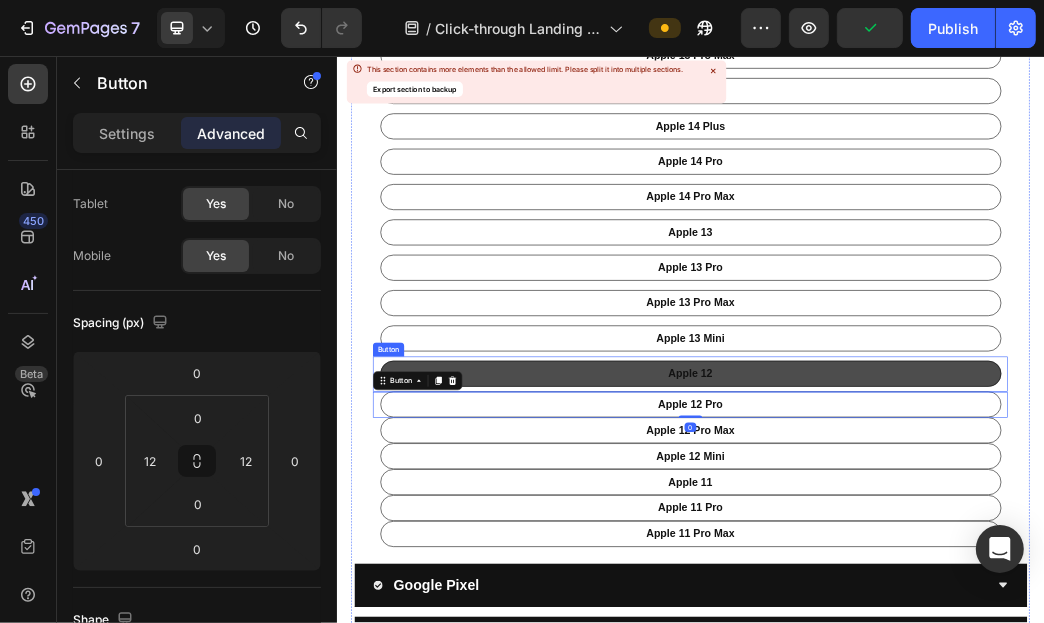 click on "apple 12" at bounding box center (936, 595) 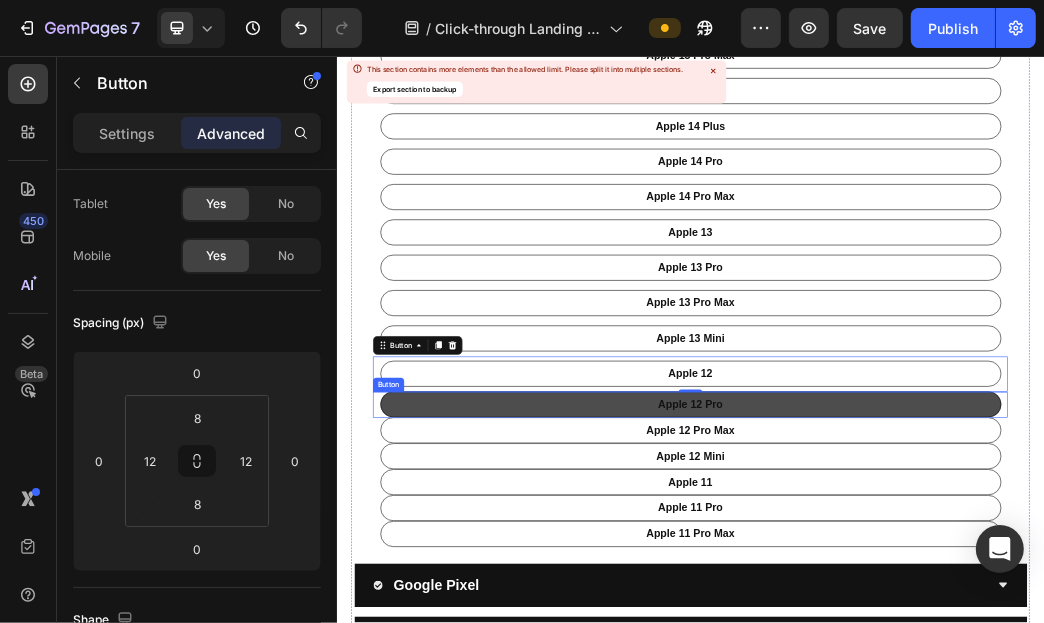 click on "apple 12 Pro" at bounding box center [936, 647] 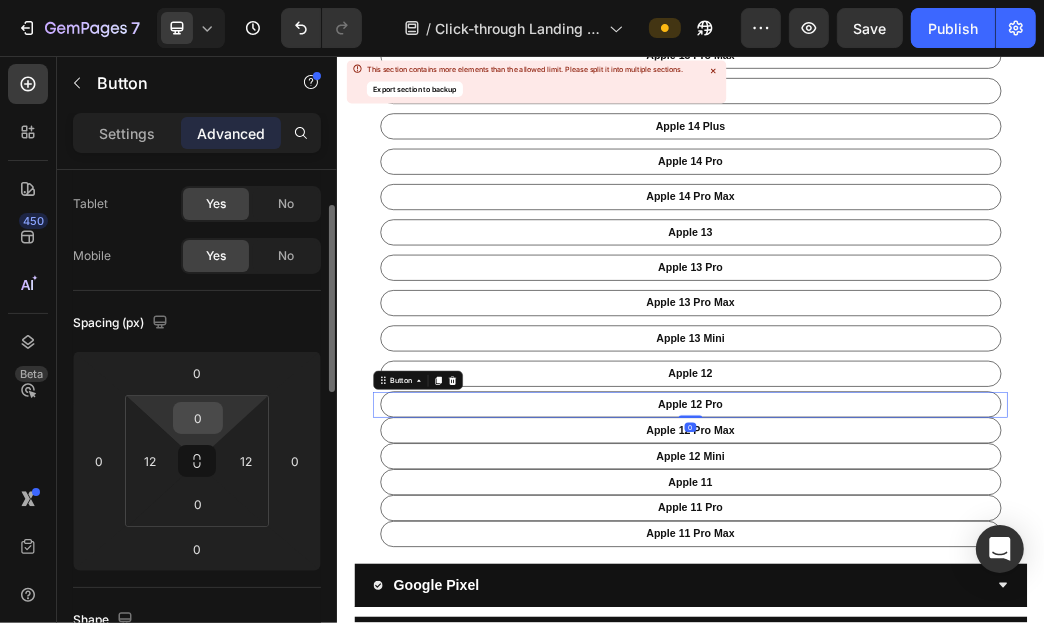click on "0" at bounding box center [198, 418] 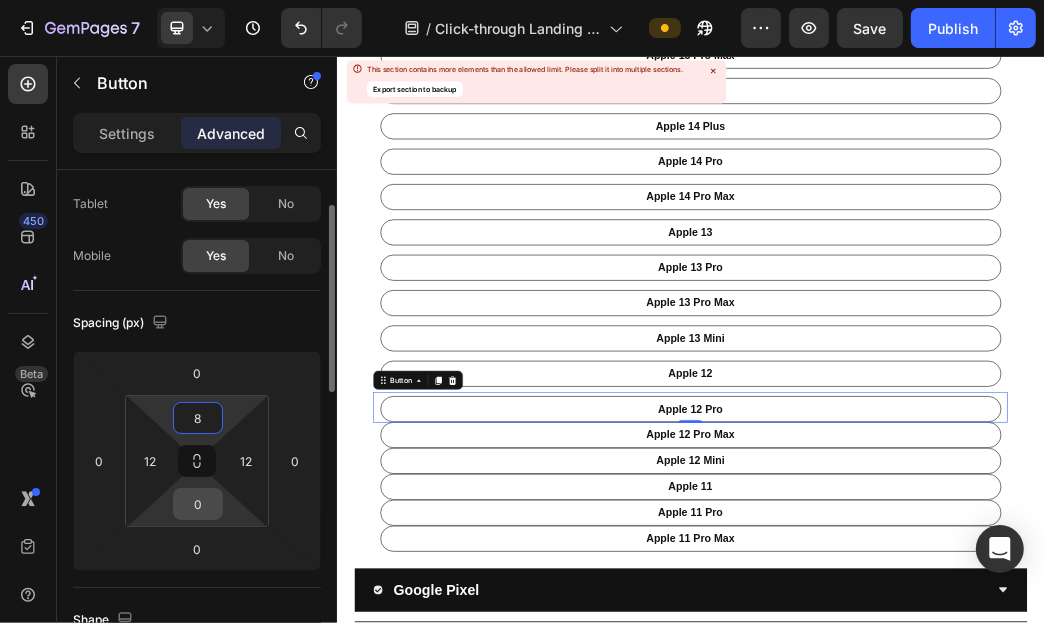type on "8" 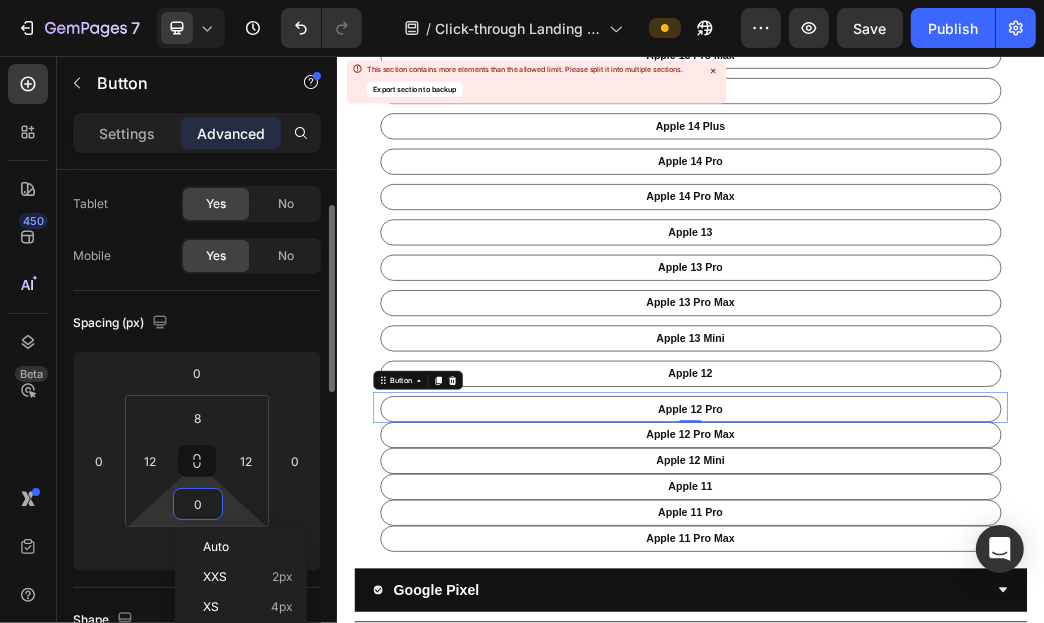 type on "8" 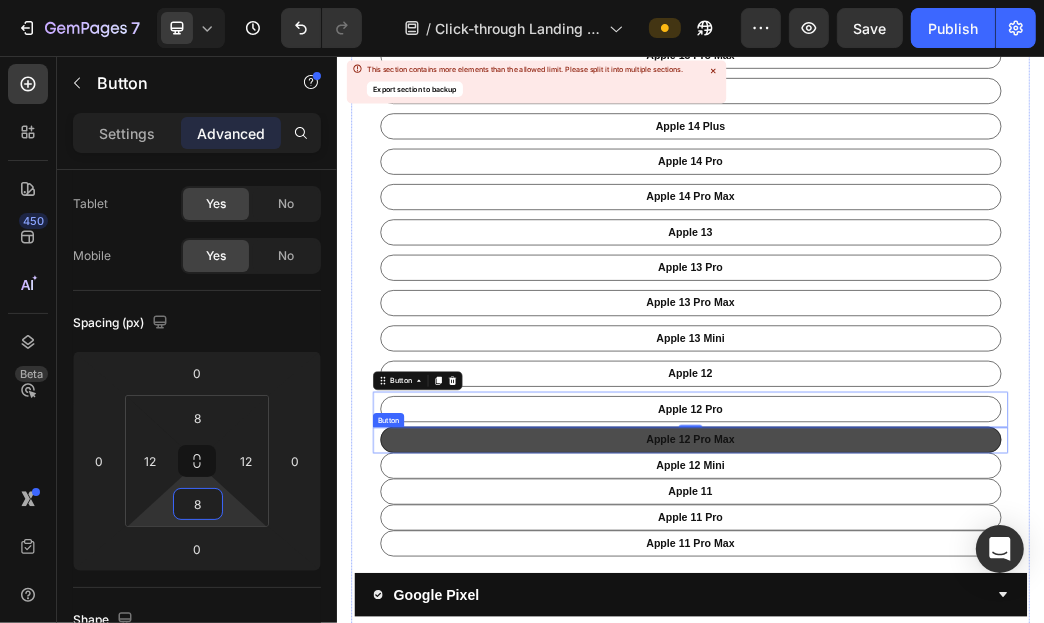 click on "apple 12 pro Max" at bounding box center [936, 707] 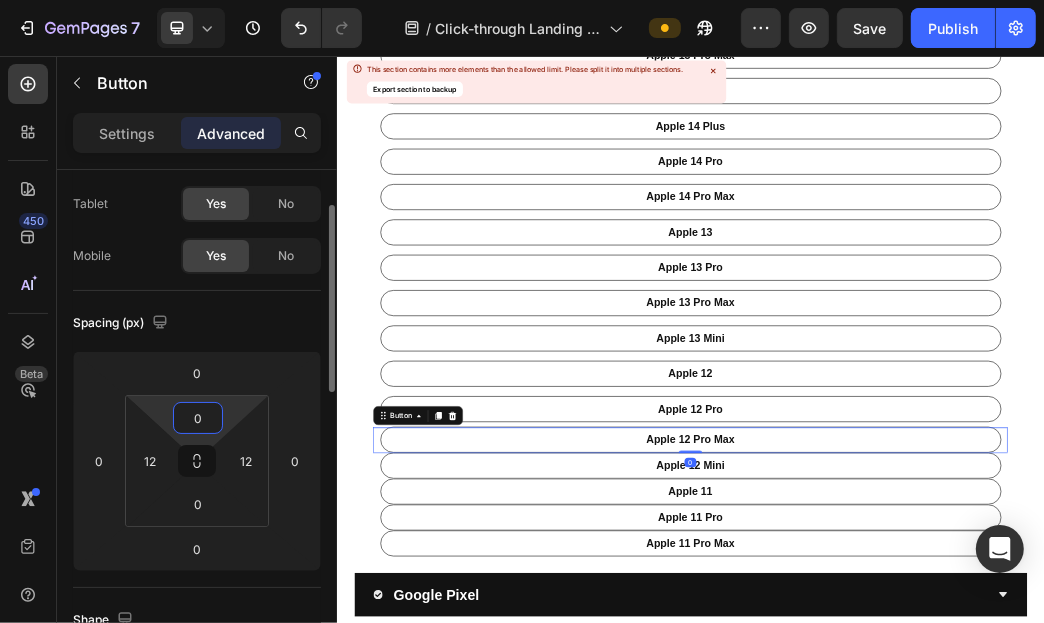 click on "0" at bounding box center (198, 418) 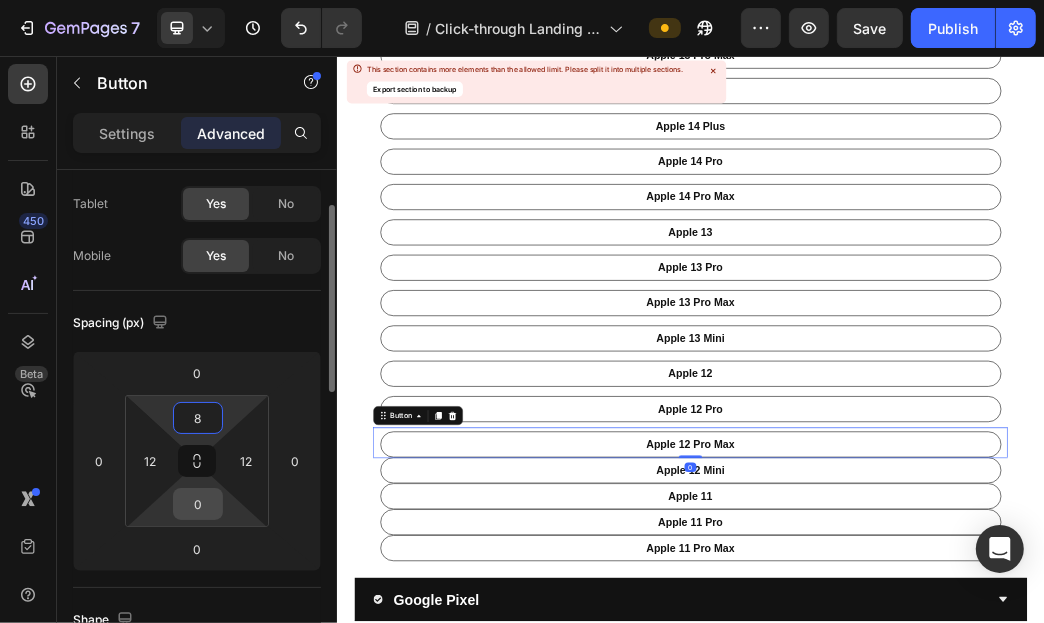 type on "8" 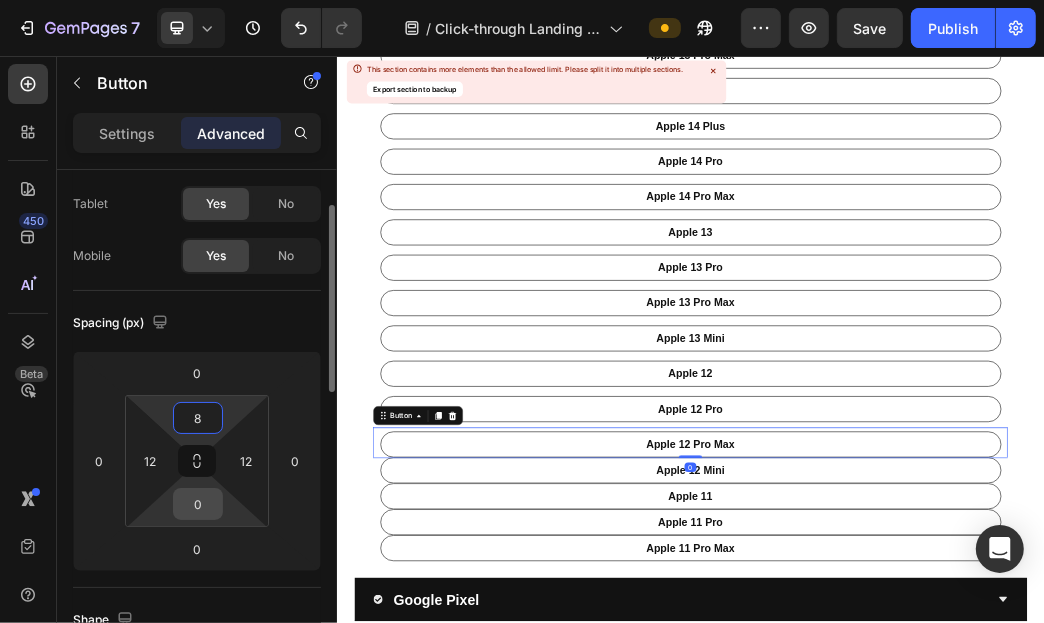 click on "0" at bounding box center [198, 504] 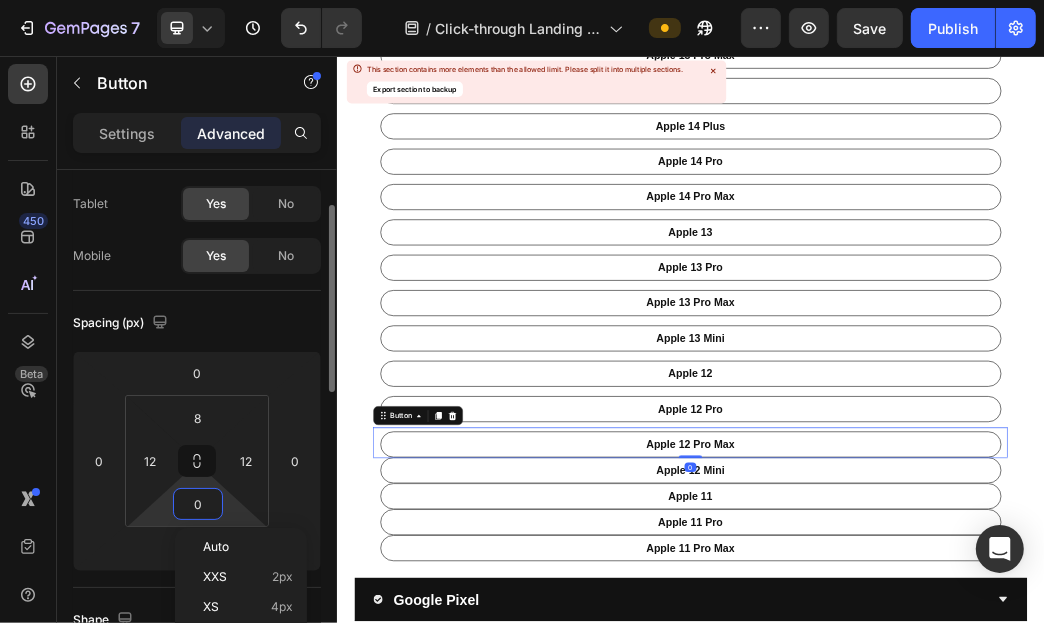 type on "8" 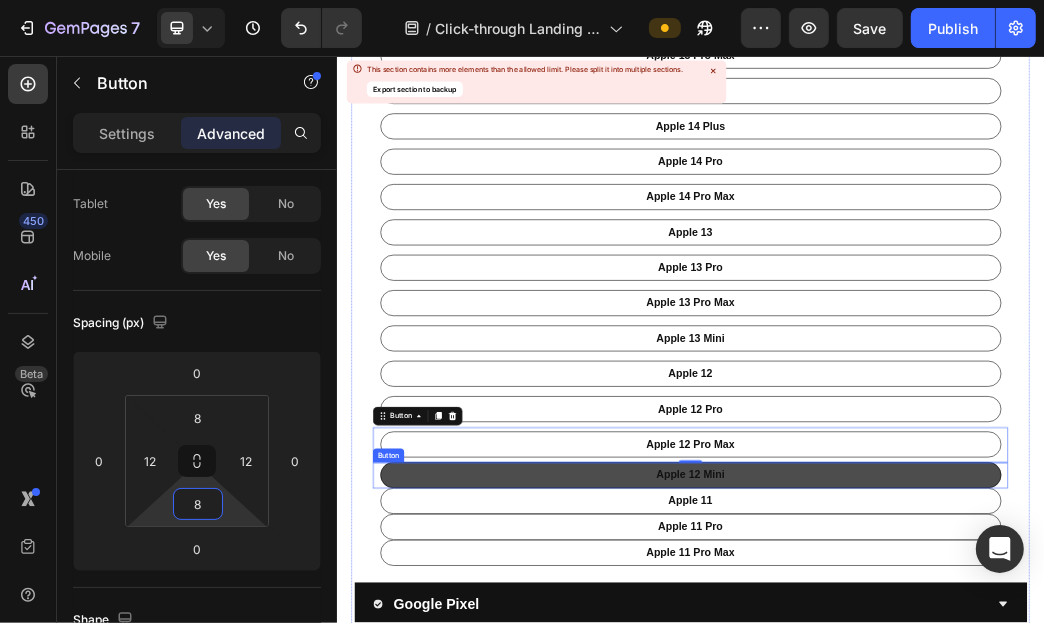 click on "apple 12 Mini" at bounding box center [936, 767] 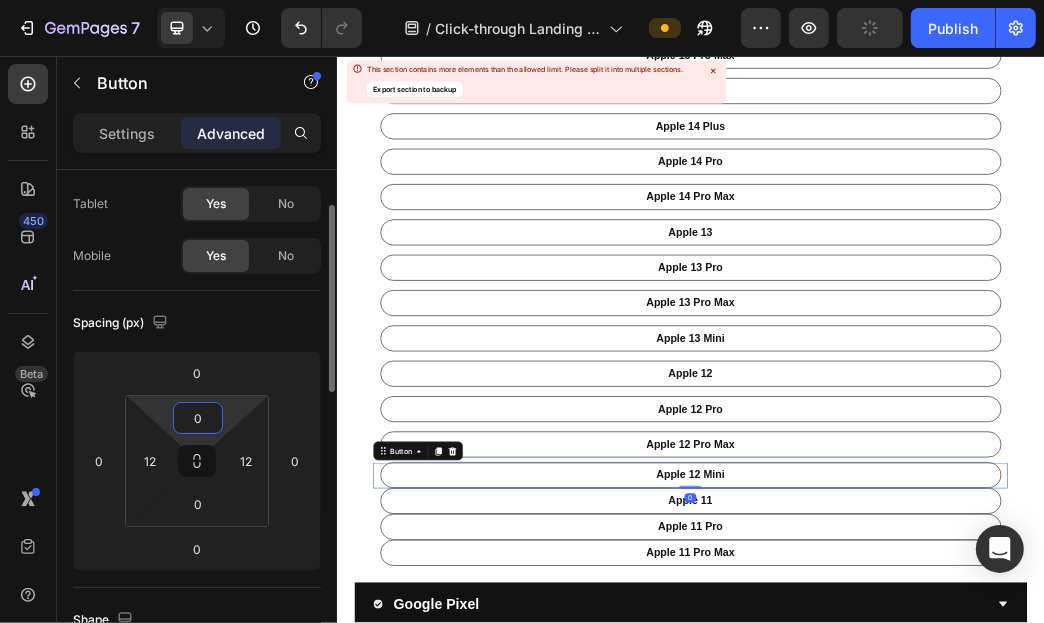 click on "0" at bounding box center [198, 418] 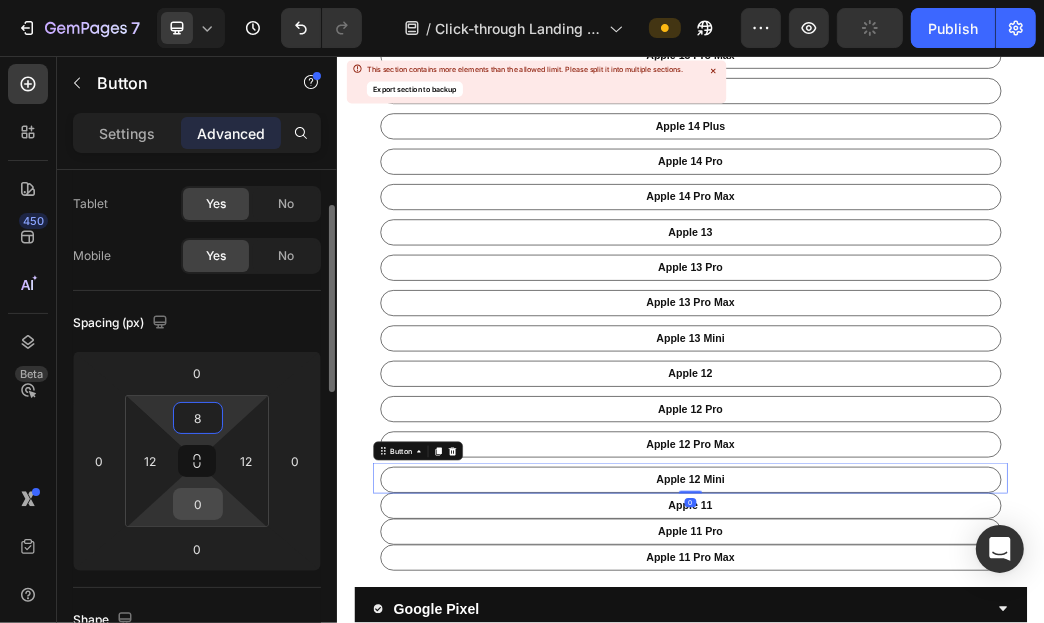 type on "8" 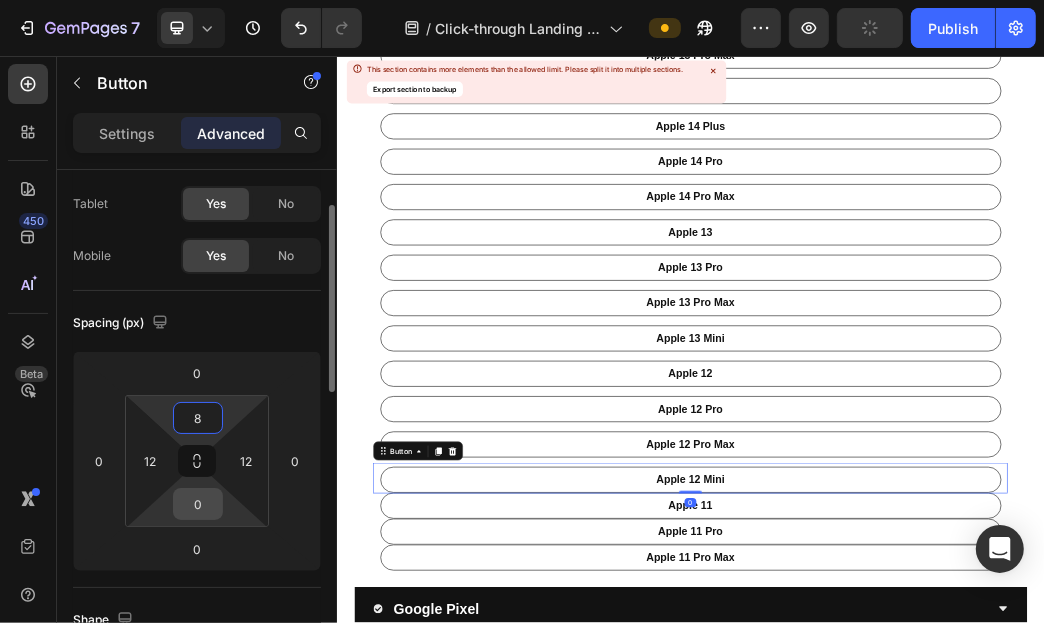 click on "0" at bounding box center (198, 504) 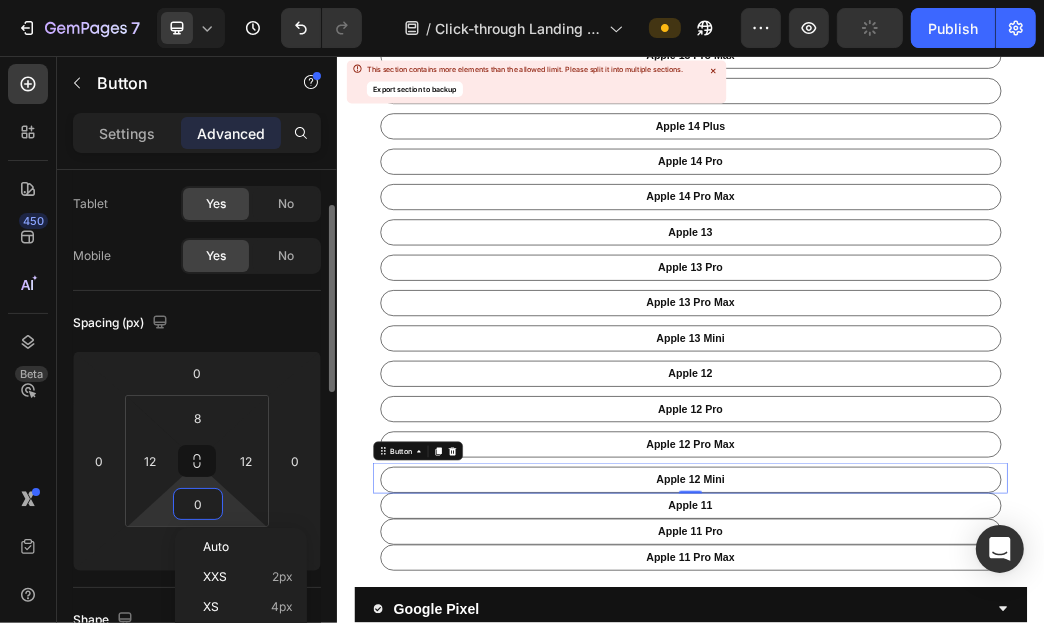 type on "8" 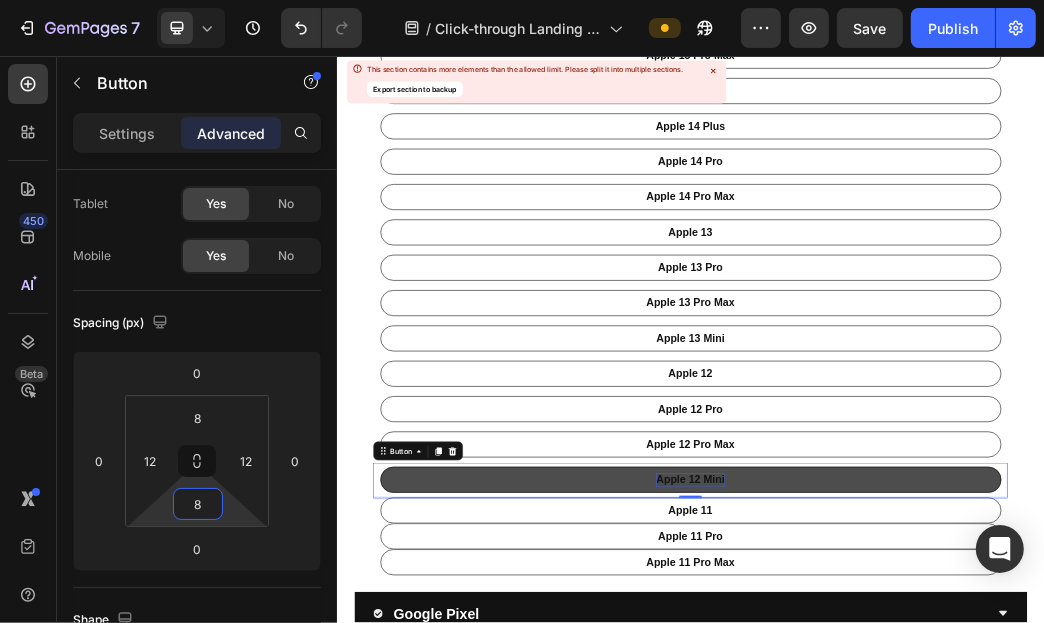 scroll, scrollTop: 1100, scrollLeft: 0, axis: vertical 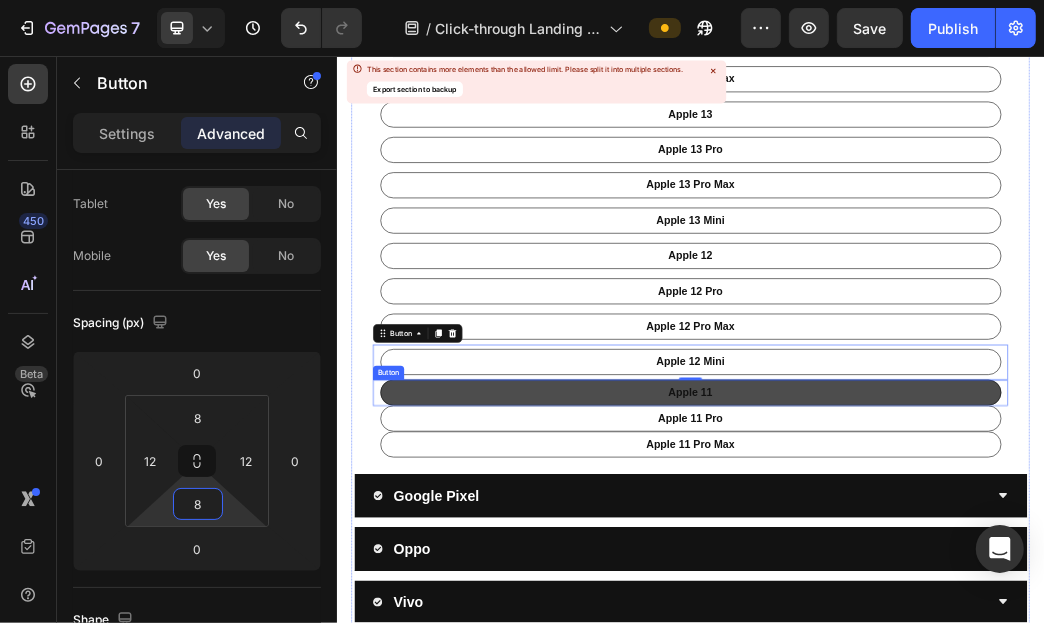 click on "apple 11" at bounding box center [936, 627] 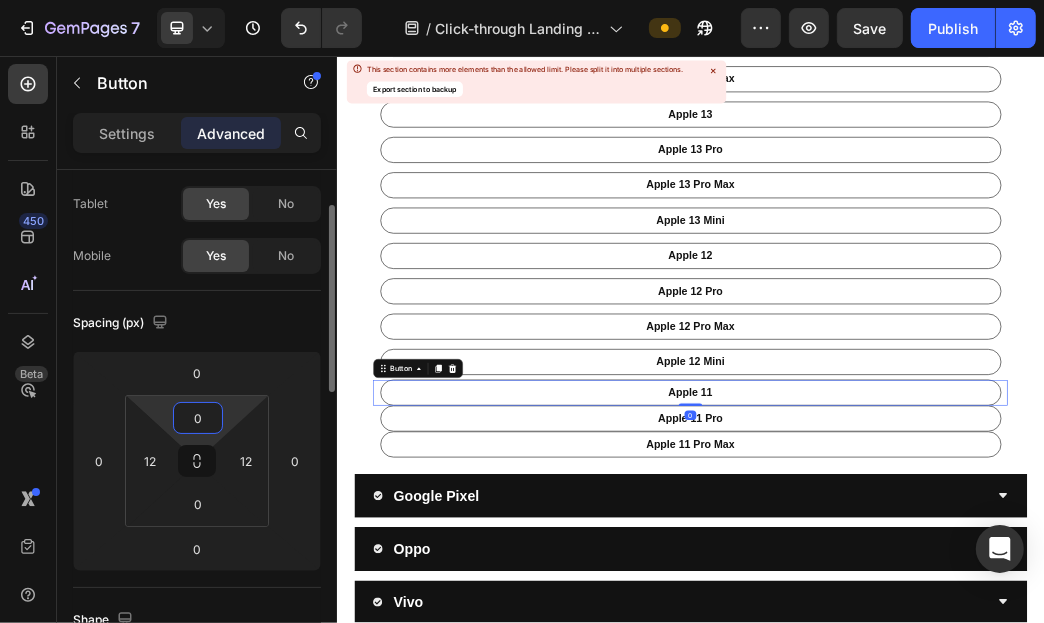 click on "0" at bounding box center (198, 418) 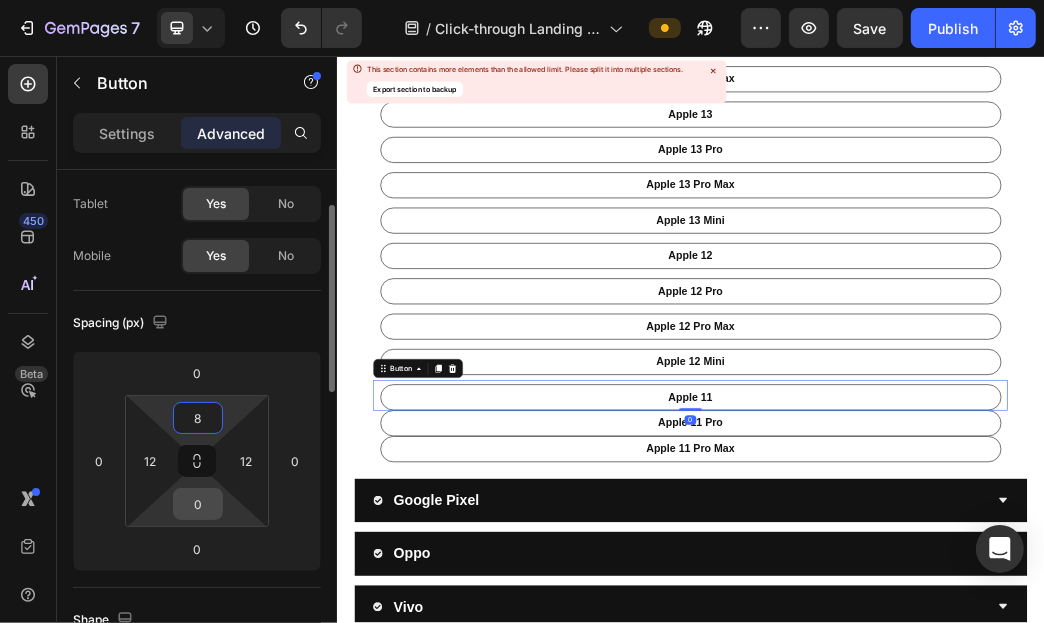 type on "8" 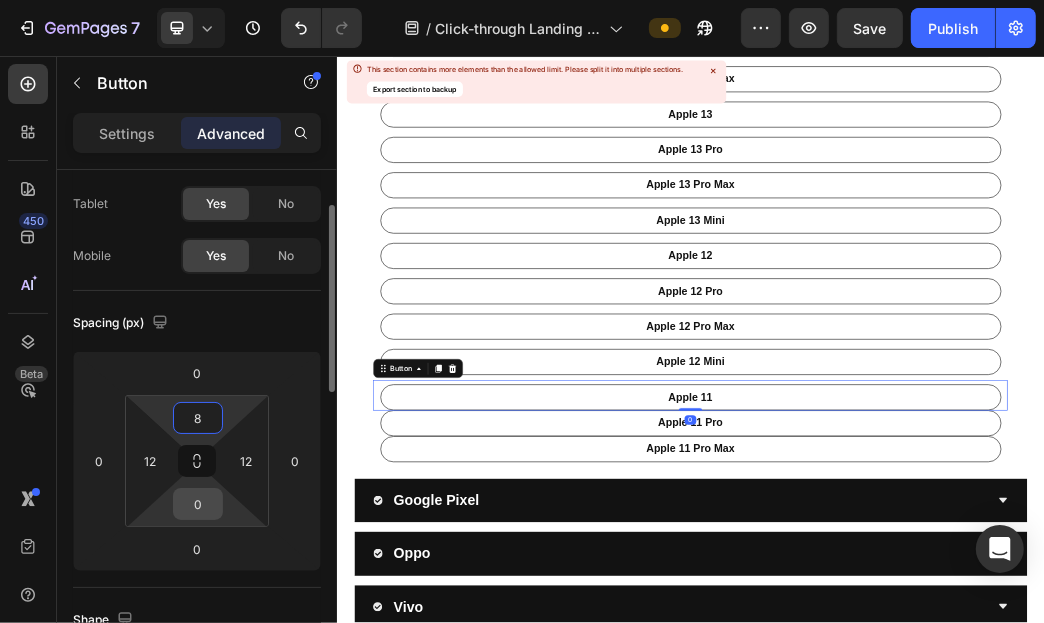 click on "0" at bounding box center [198, 504] 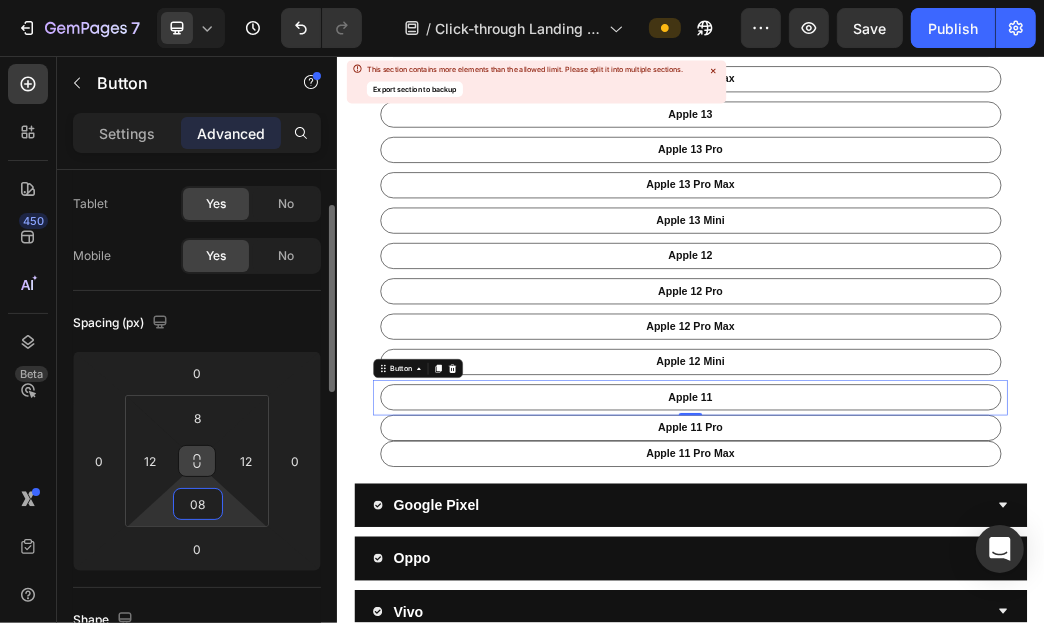 type on "8" 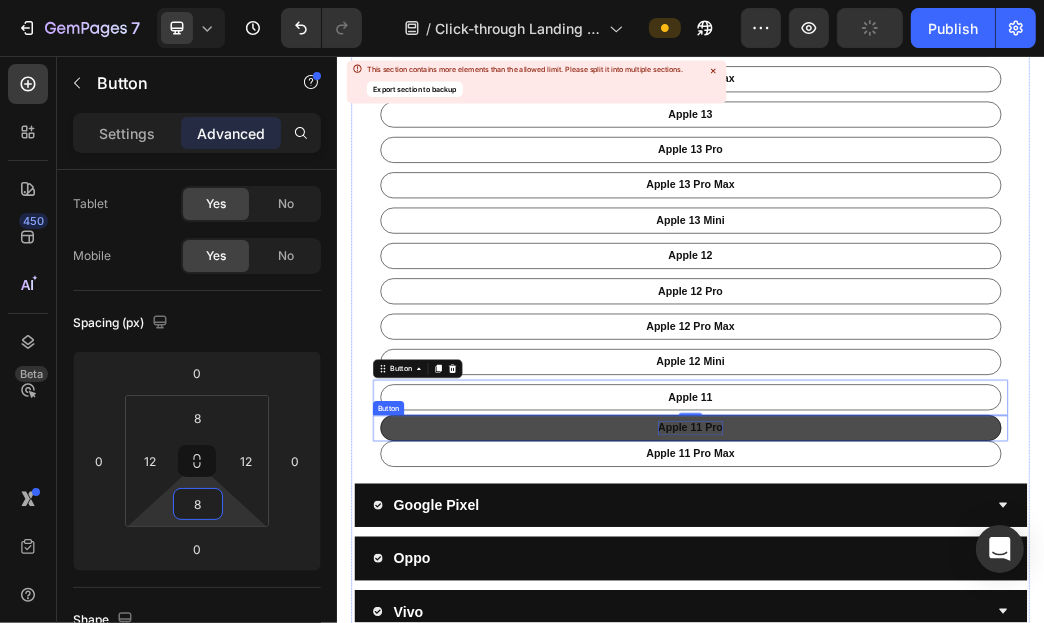 click on "apple 11 Pro" at bounding box center (936, 686) 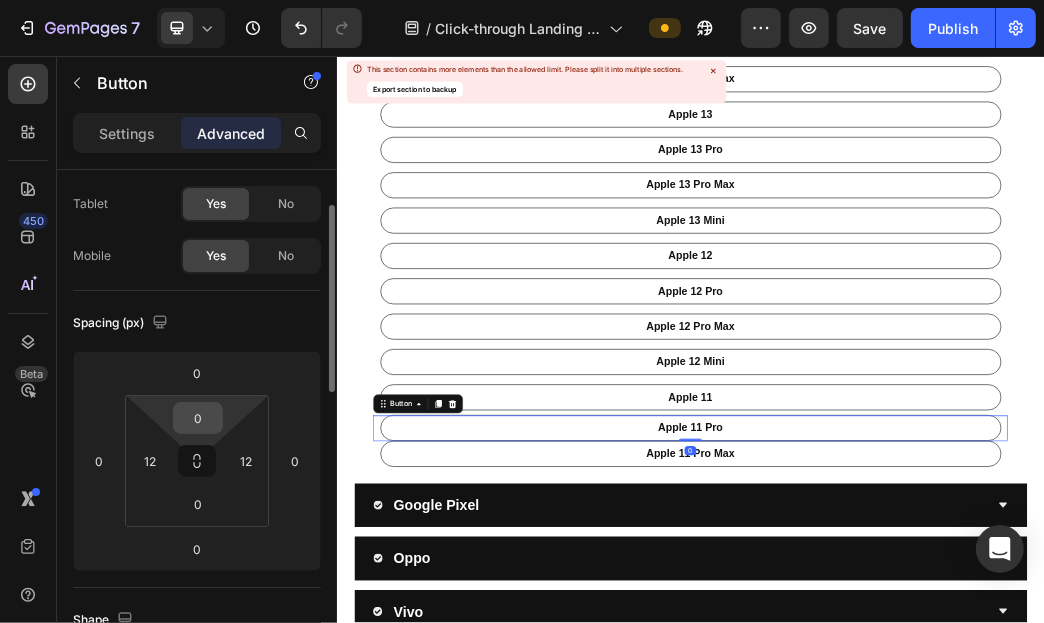 click on "0" at bounding box center (198, 418) 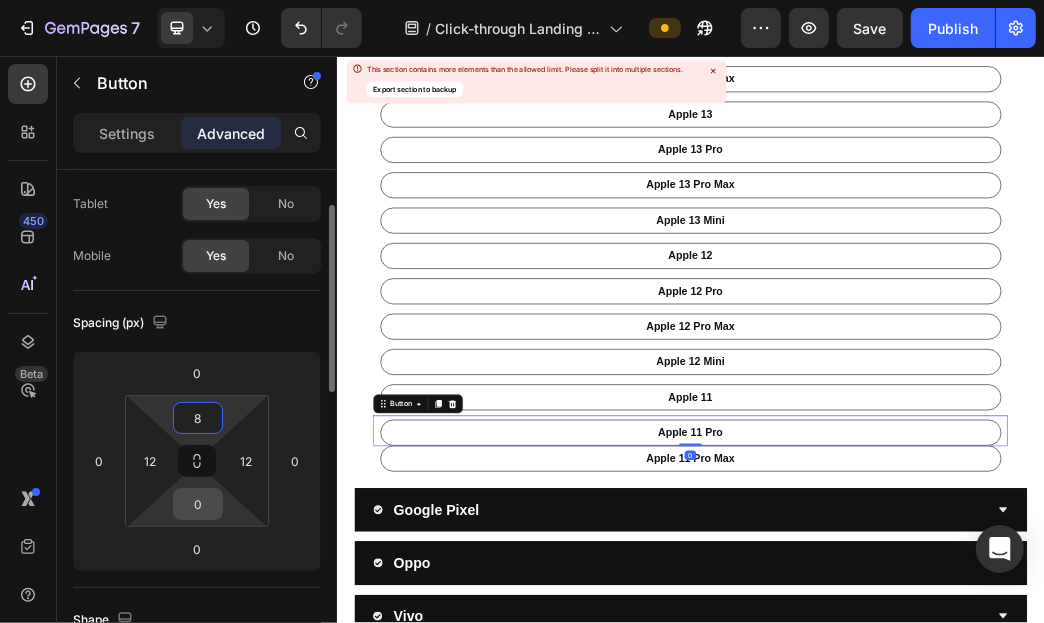 type on "8" 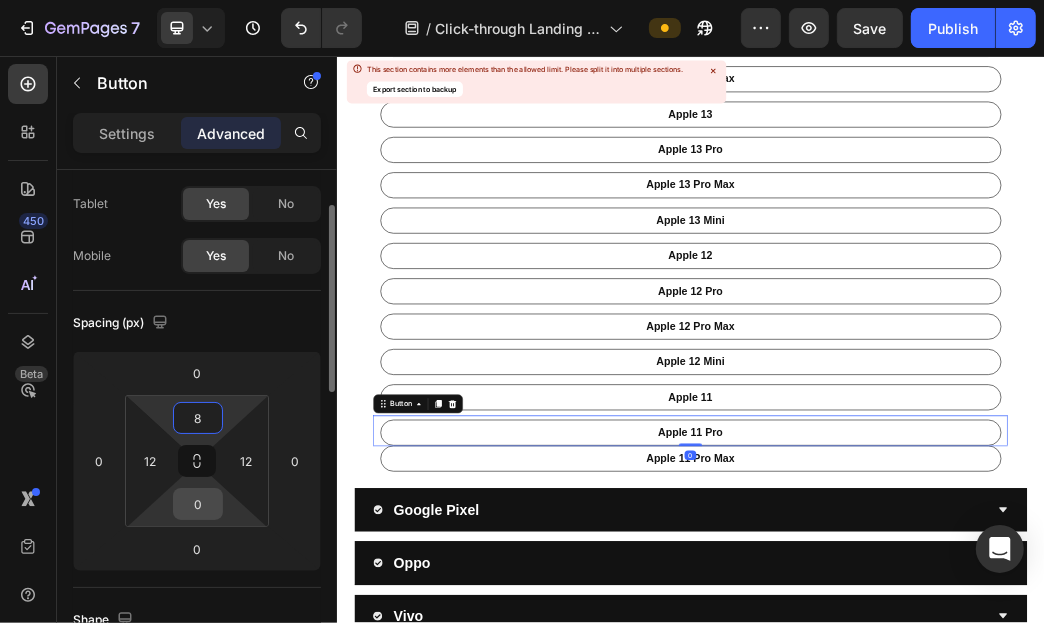 click on "0" at bounding box center (198, 504) 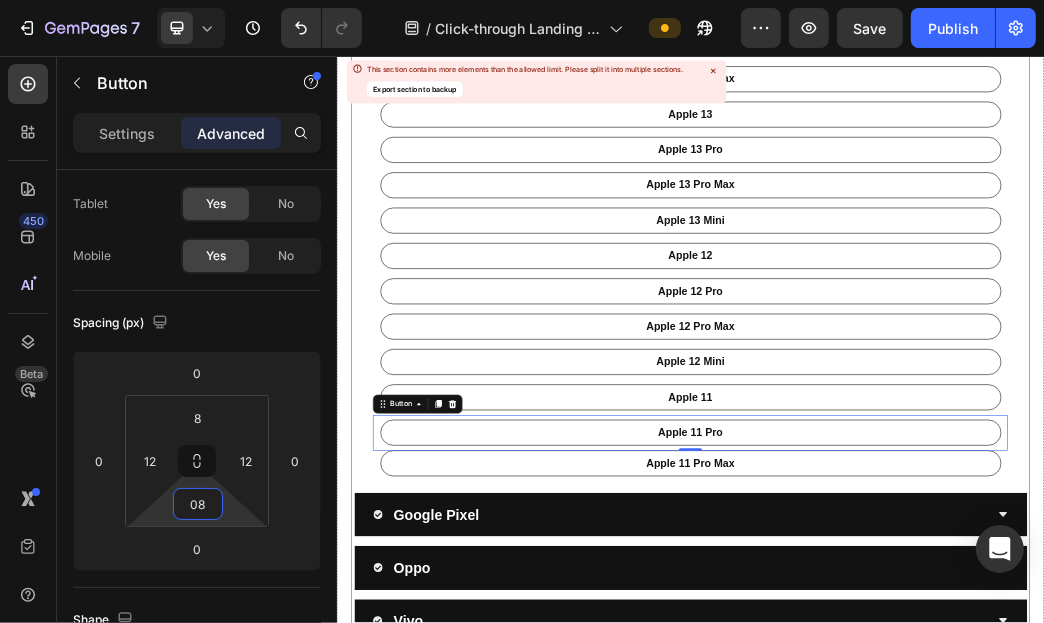 type on "8" 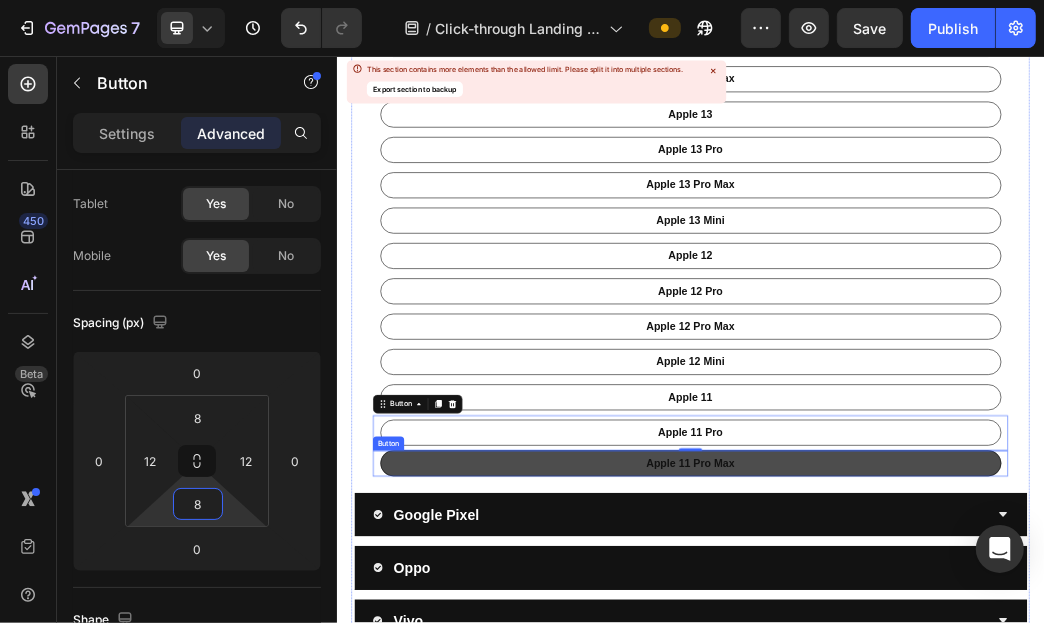 click on "apple 11 pro Max" at bounding box center [936, 747] 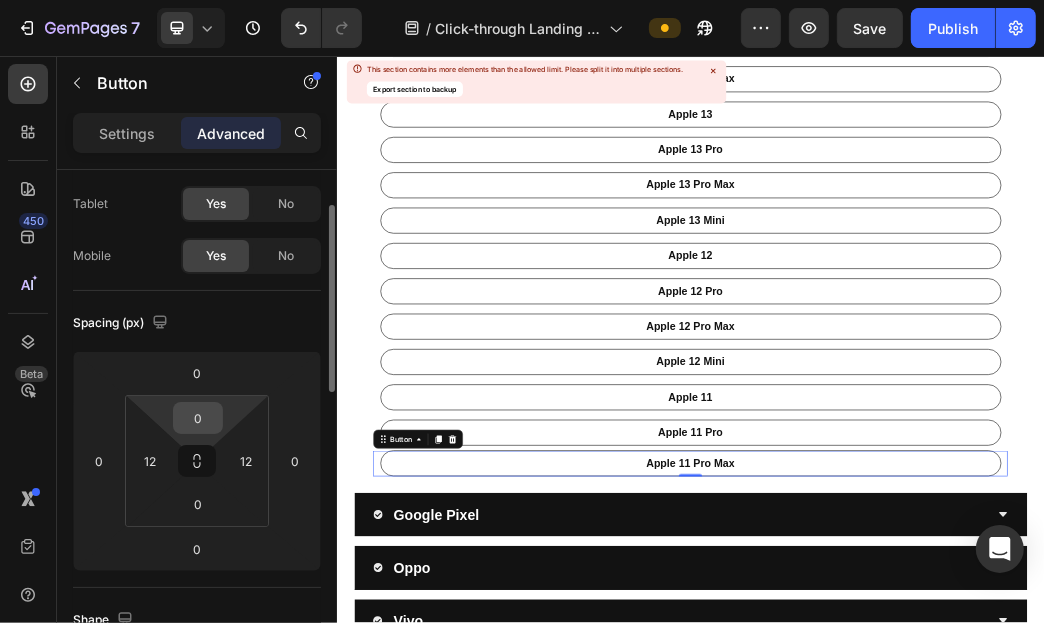 click on "0" at bounding box center [198, 418] 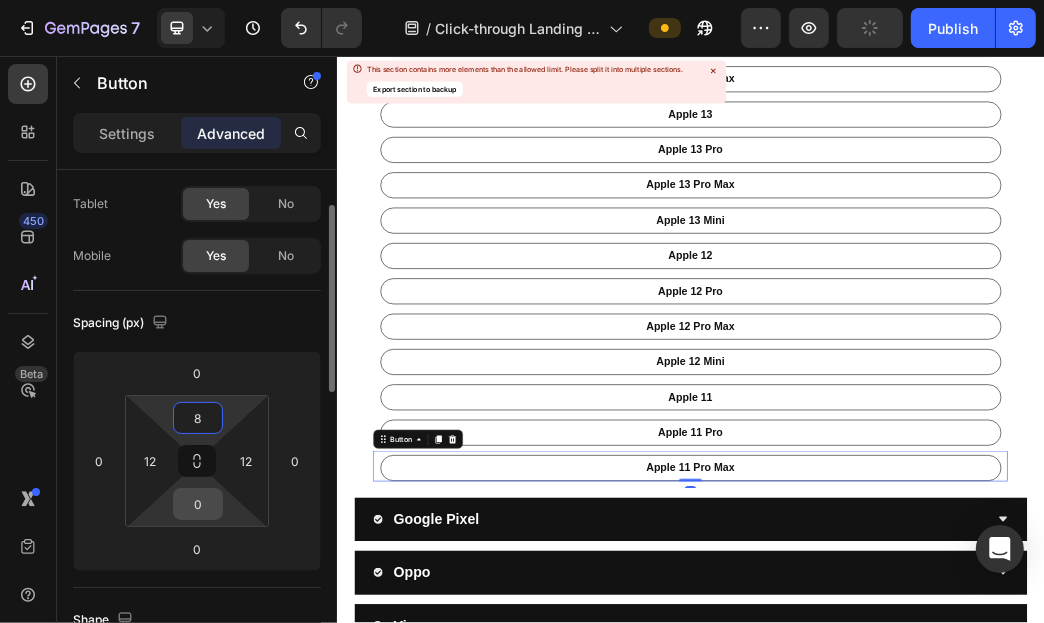 type on "8" 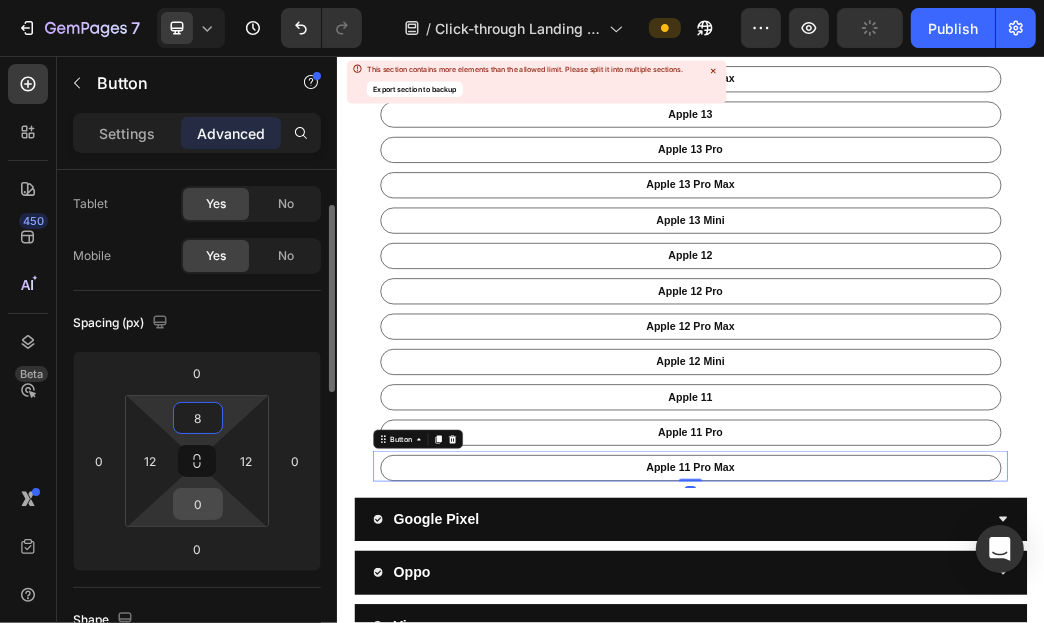 click on "0" at bounding box center (198, 504) 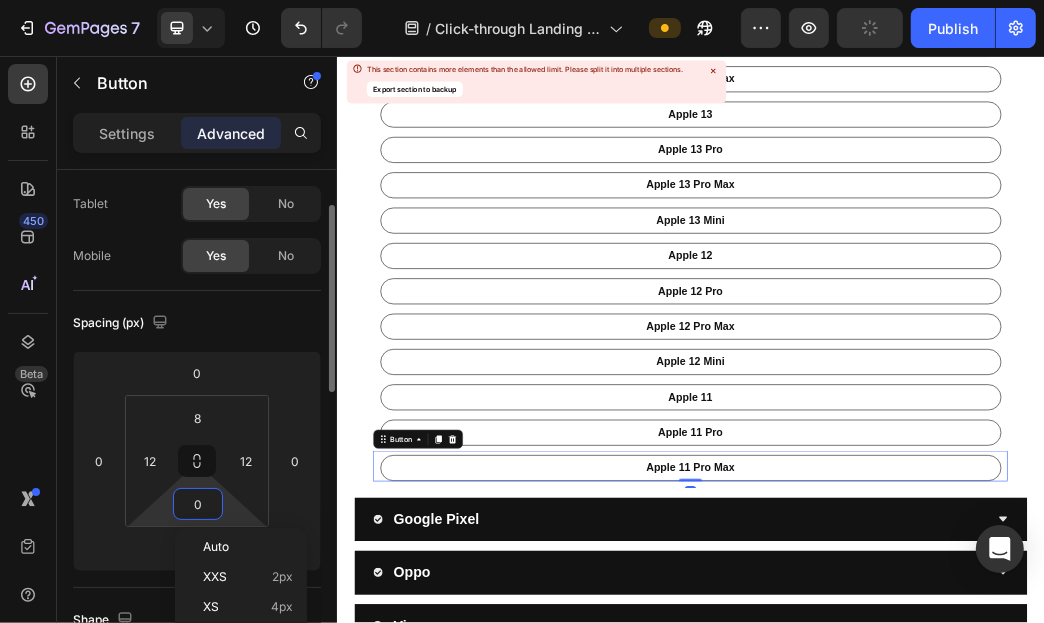 type on "8" 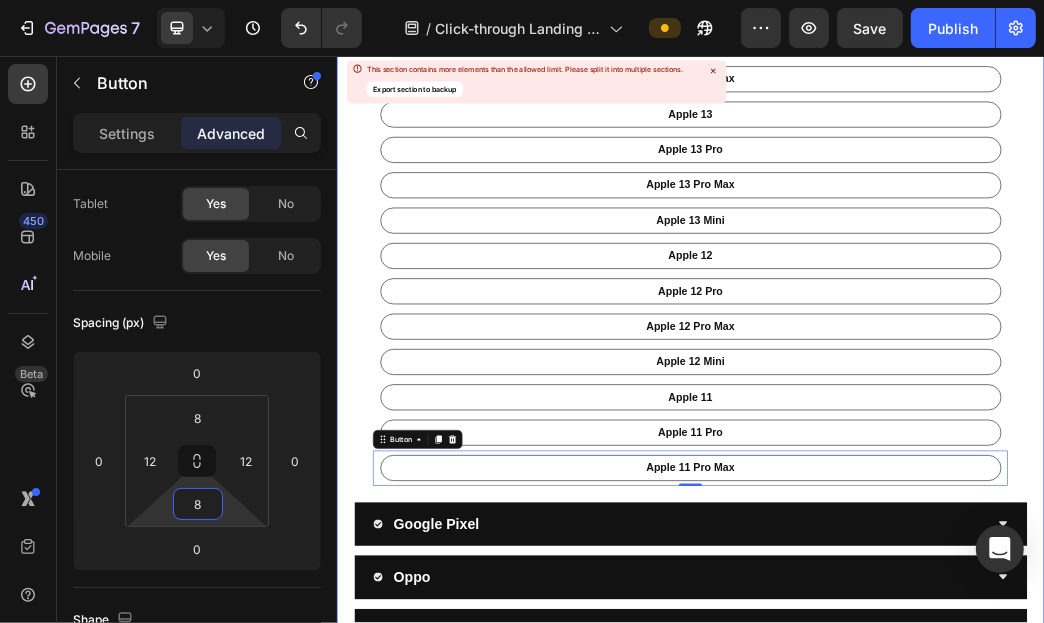 click on "Apple
Samsung
Oneplus  OnePlus Nord CE 4 Lite      Button Oneplus   13 R Button apple 16 pro Button apple 16 pro Max Button apple 15 Button apple 15 pro Button apple 15 plus Button apple 15 pro max Button apple 14 Button apple 14 Plus Button apple 14 pro Button apple 14 pro Max Button apple 13 Button apple 13 Pro   Button apple 13 pro Max Button apple 13 Mini Button apple 12 Button apple 12 Pro Button apple 12 pro Max Button apple 12 Mini Button apple 11 Button apple 11 Pro Button apple 11 pro Max Button   0
Google Pixel
Oppo
Vivo
Redmi / Mi
Realme
Xiaomi
Poco
Iqoo" at bounding box center (936, 373) 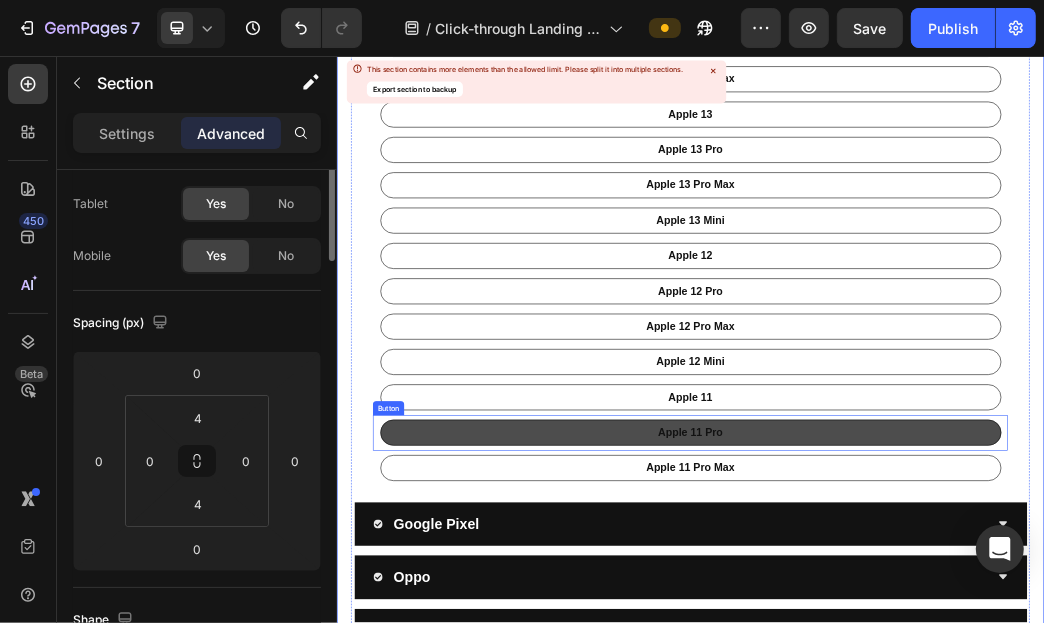 scroll, scrollTop: 0, scrollLeft: 0, axis: both 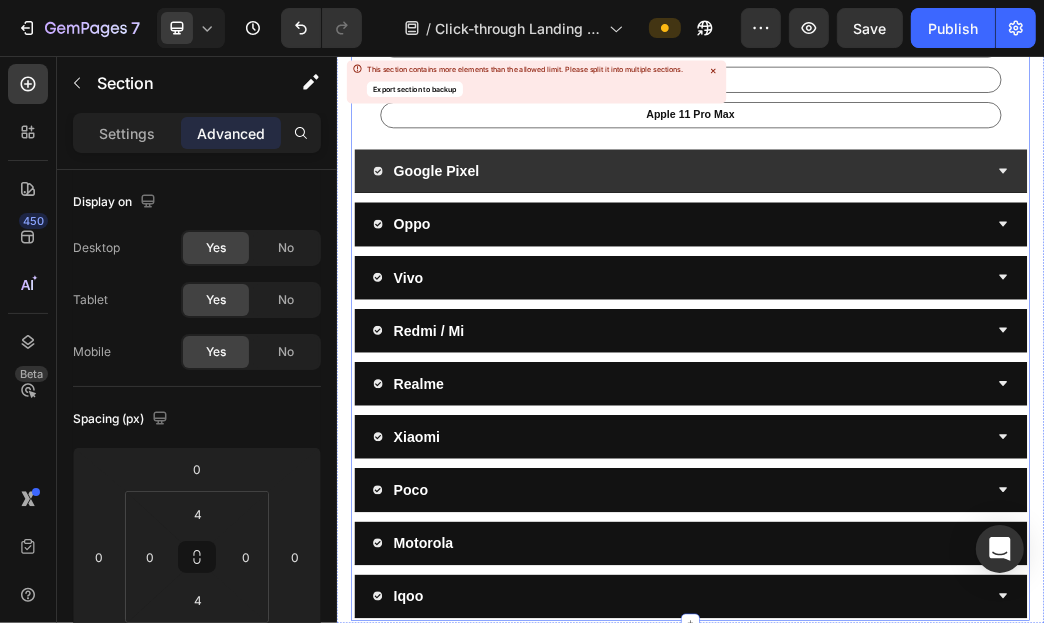 click on "Google Pixel" at bounding box center (919, 250) 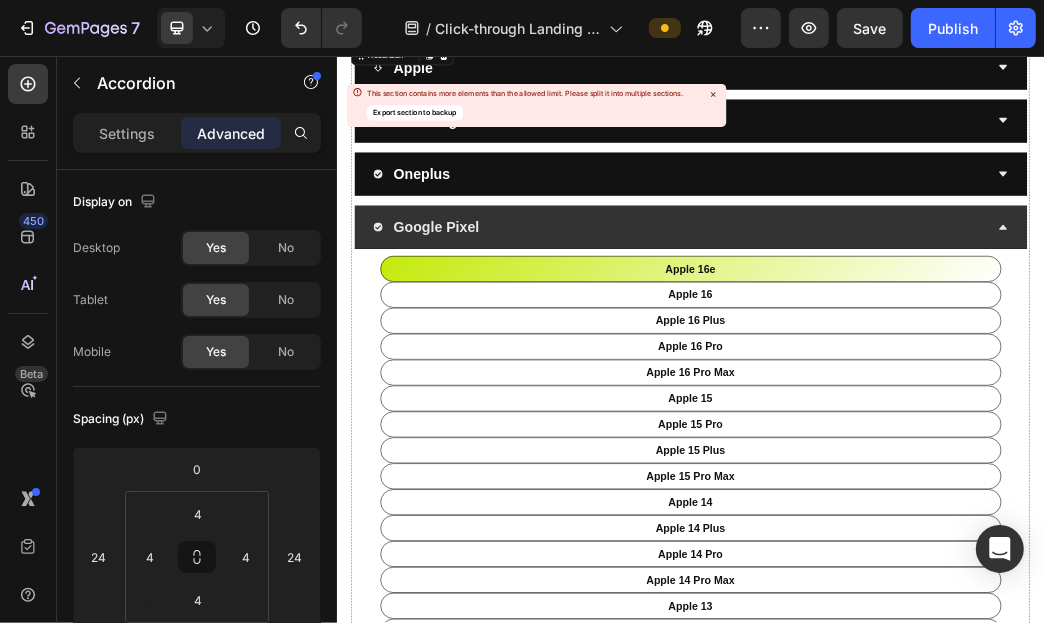 scroll, scrollTop: 99, scrollLeft: 0, axis: vertical 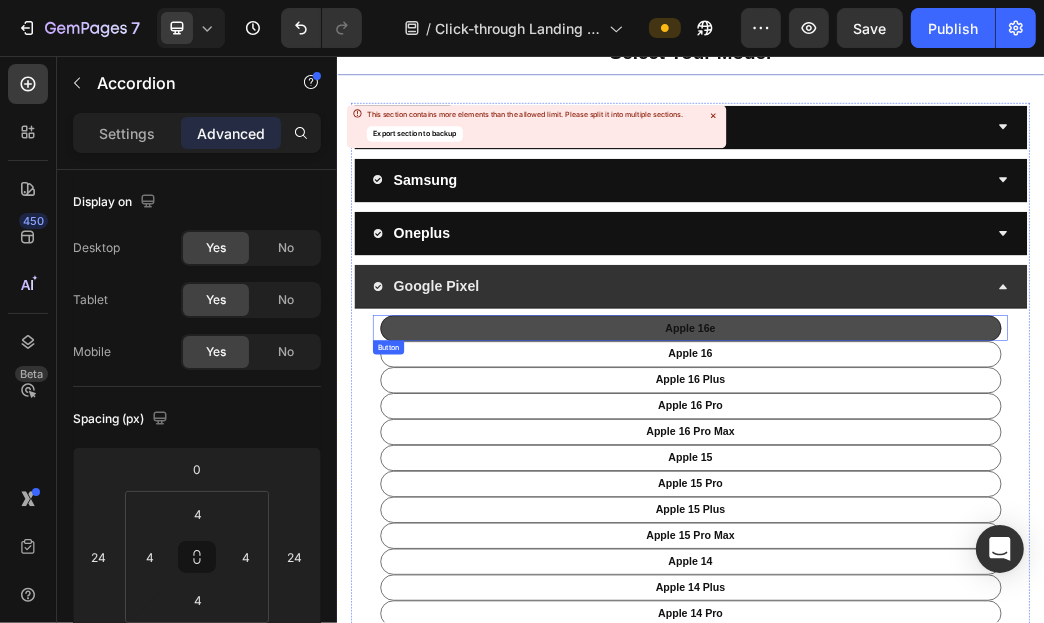 click on "apple 16e" at bounding box center [936, 518] 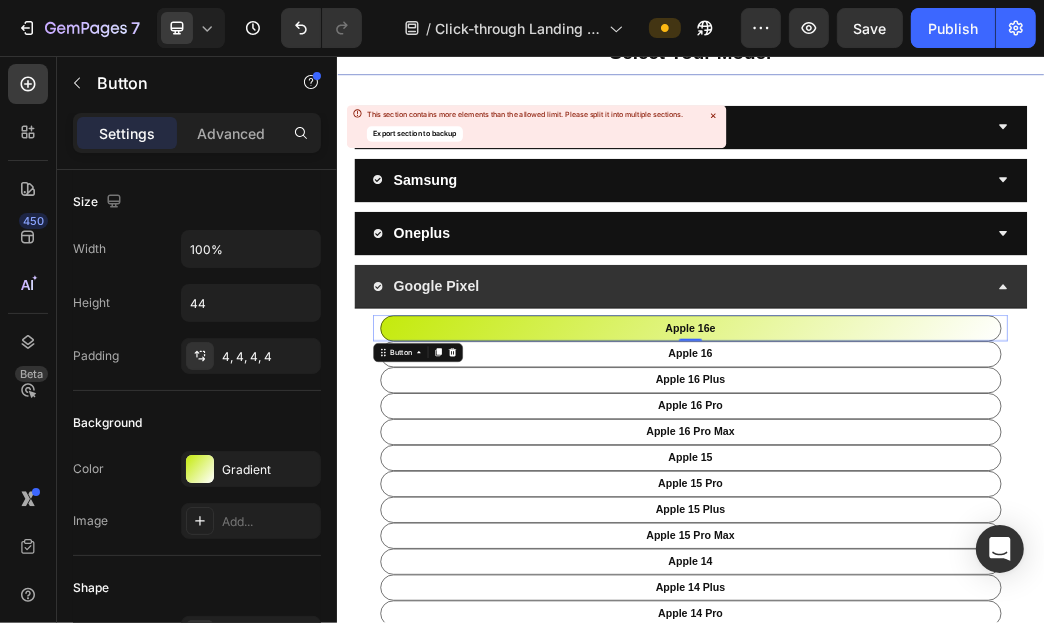 click on "Settings Advanced" at bounding box center [197, 133] 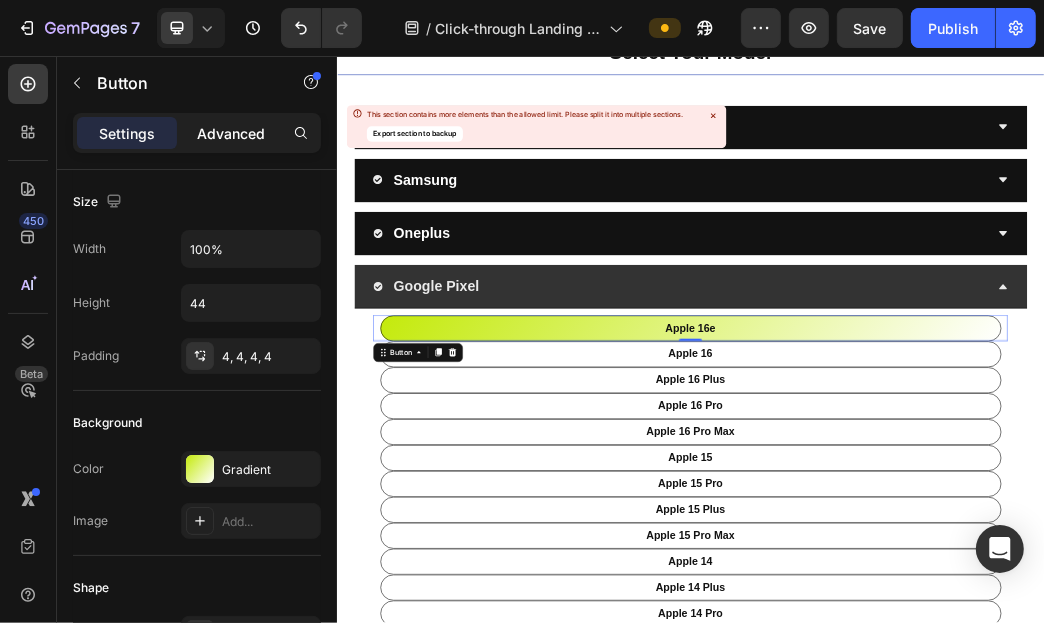 click on "Advanced" 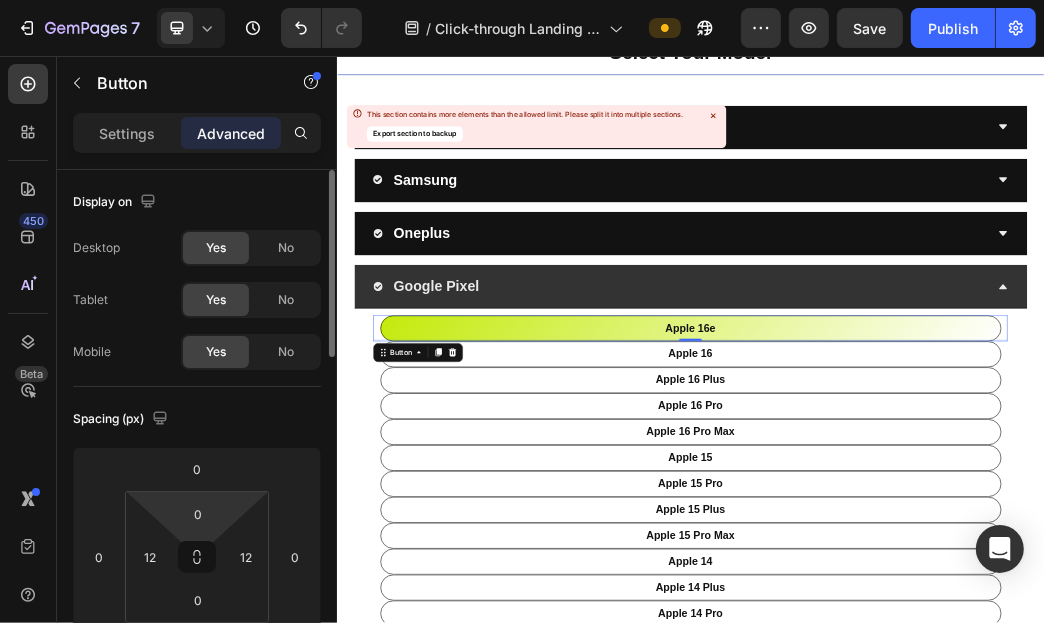 scroll, scrollTop: 99, scrollLeft: 0, axis: vertical 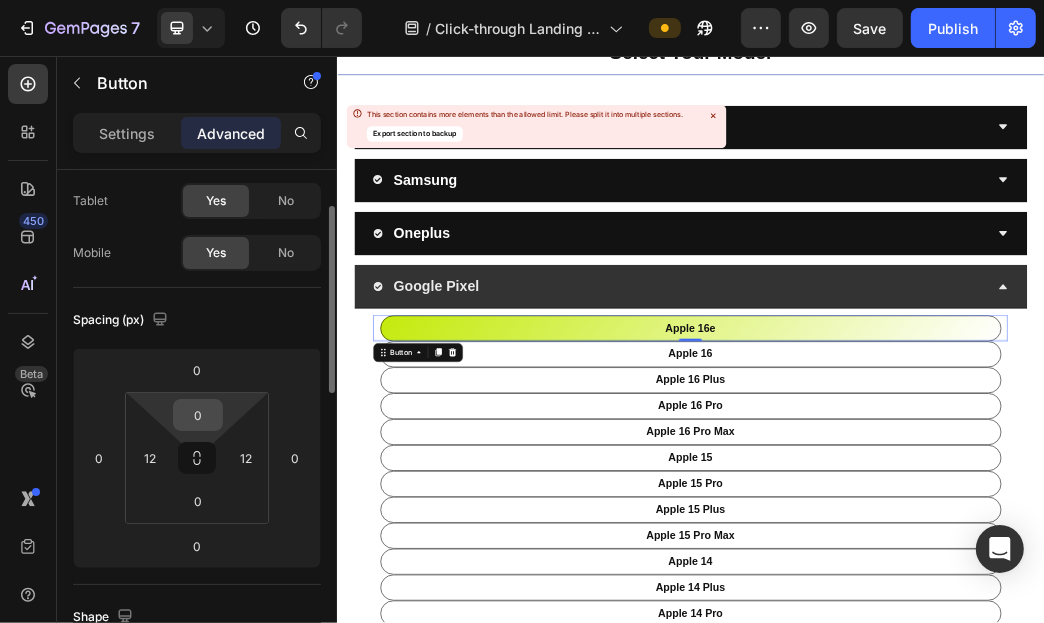 click on "0" at bounding box center [198, 415] 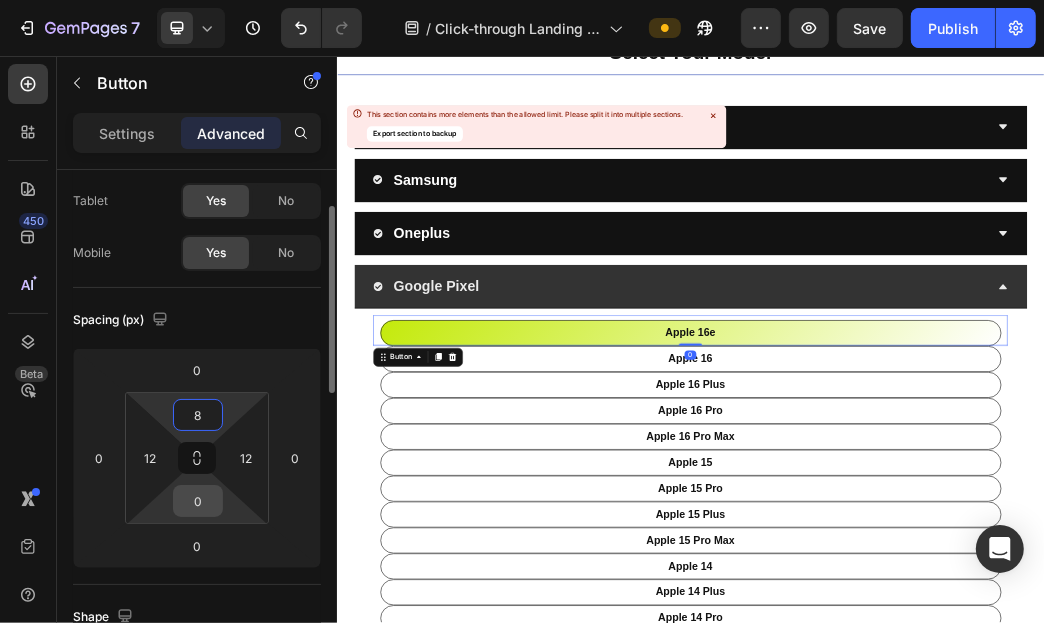type on "8" 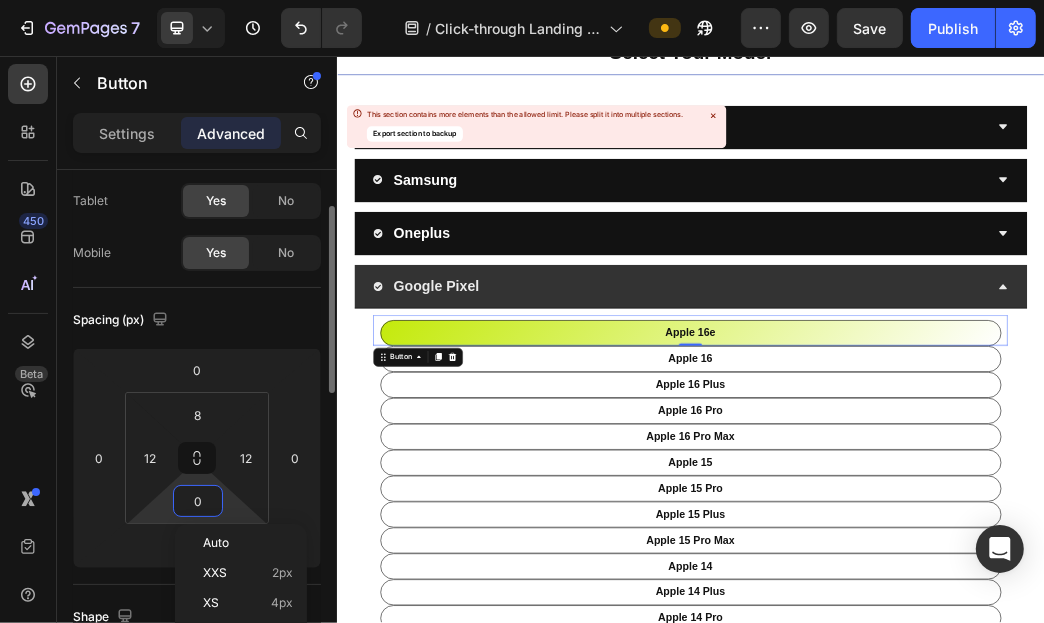 type on "8" 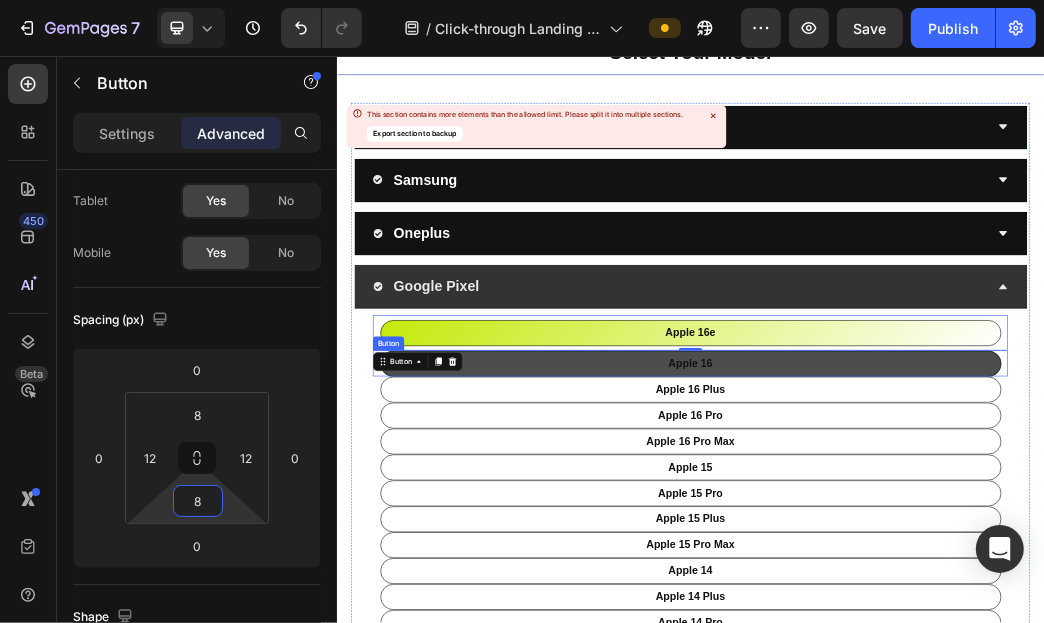click on "apple 16" at bounding box center (936, 578) 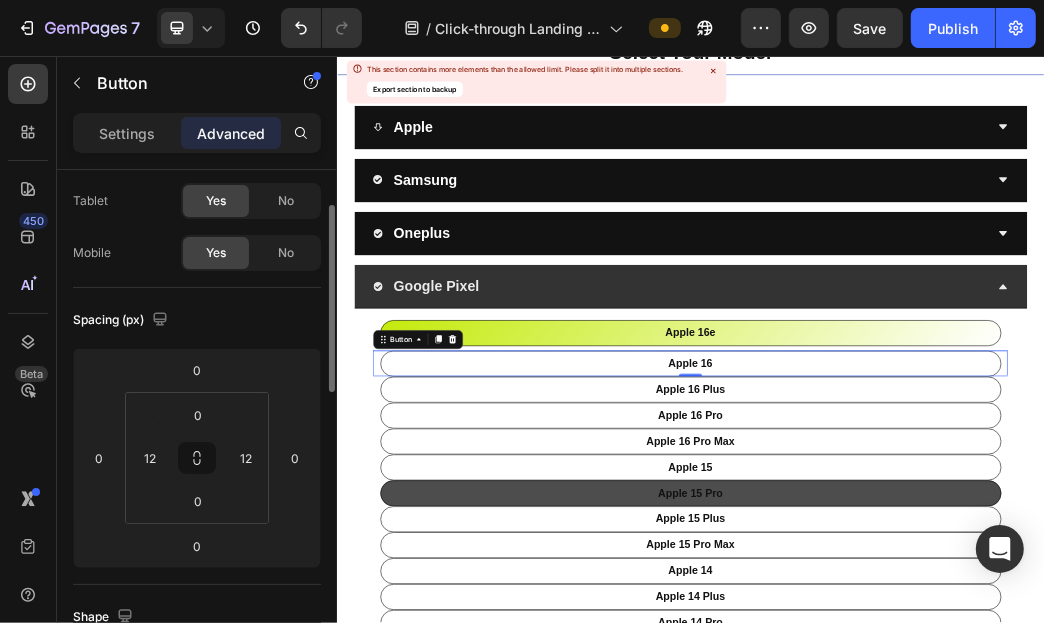 scroll, scrollTop: 98, scrollLeft: 0, axis: vertical 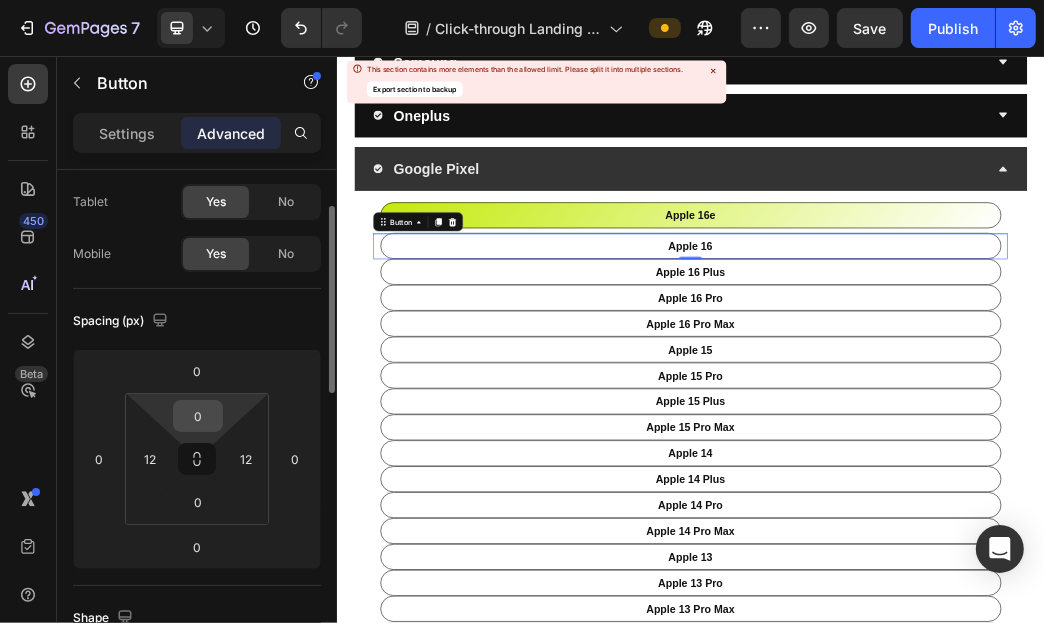 click on "0" at bounding box center (198, 416) 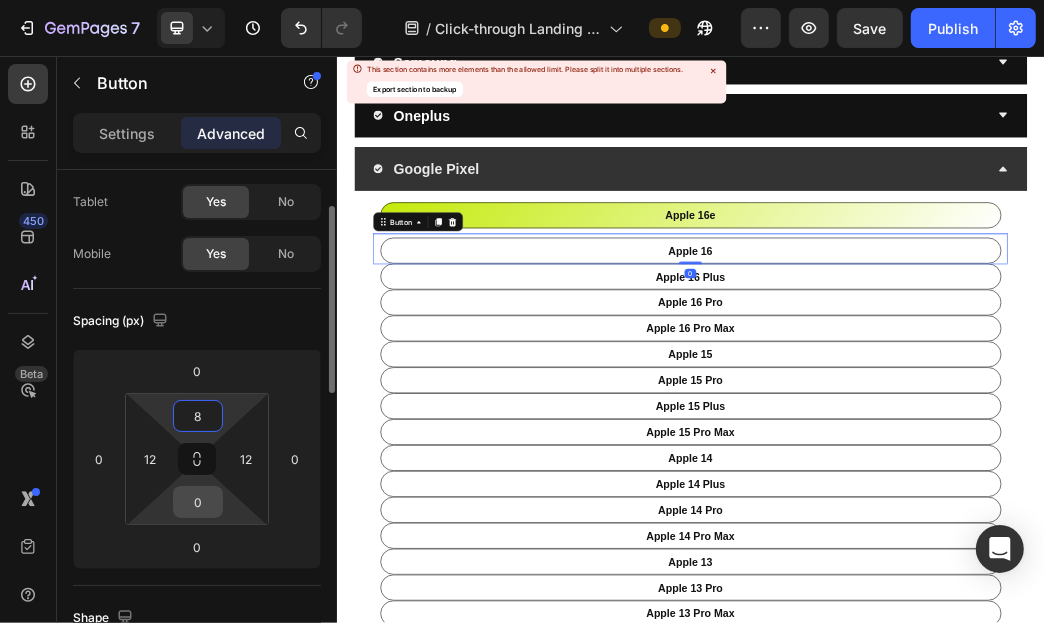 type on "8" 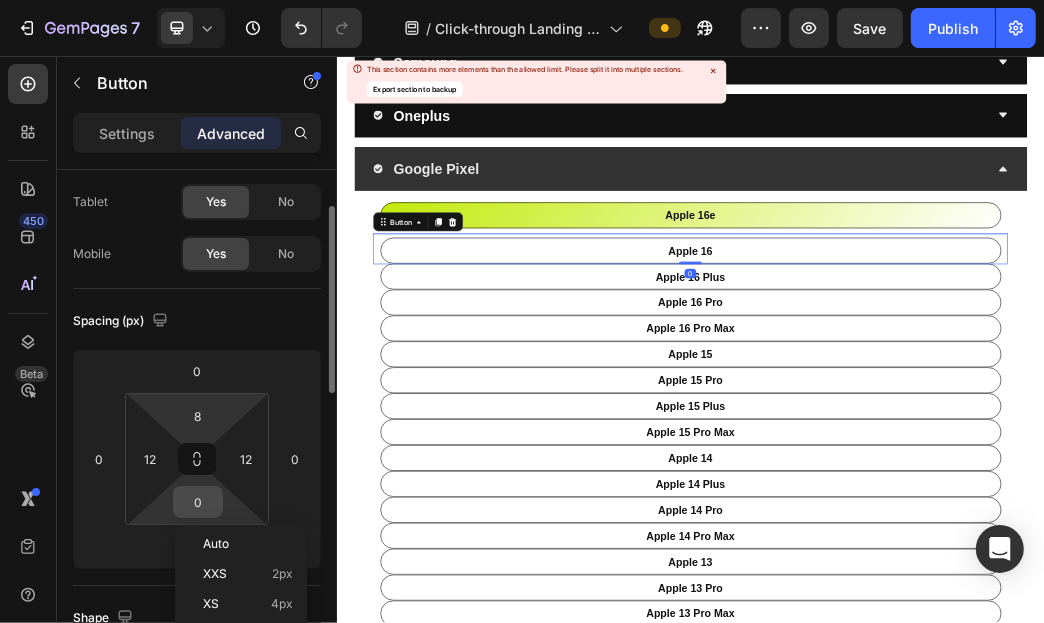 click on "0" at bounding box center (198, 502) 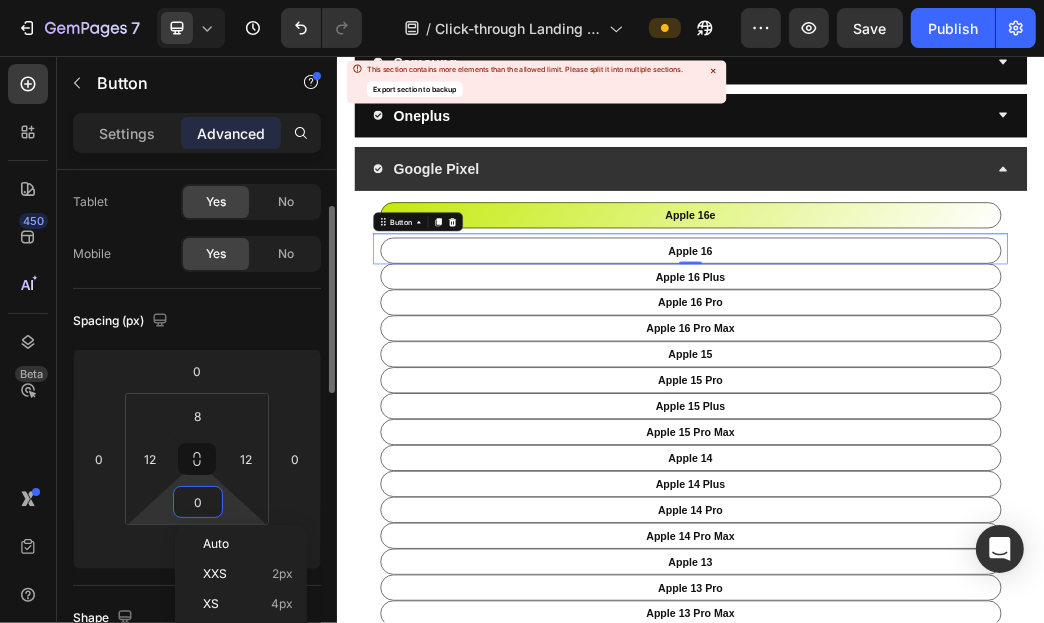 type on "8" 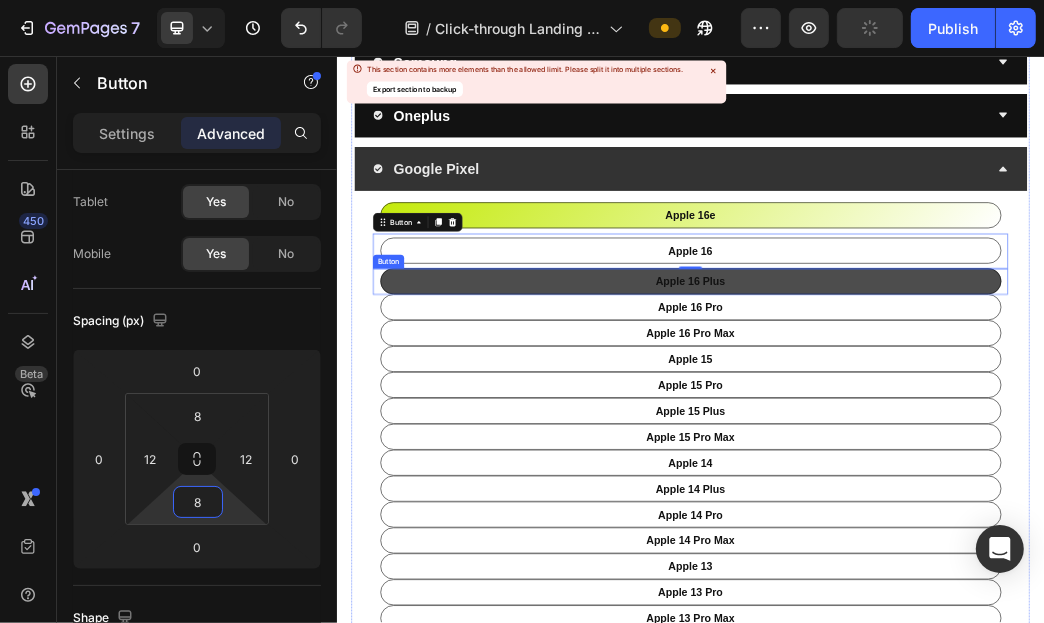 click on "apple 16 Plus" at bounding box center (936, 438) 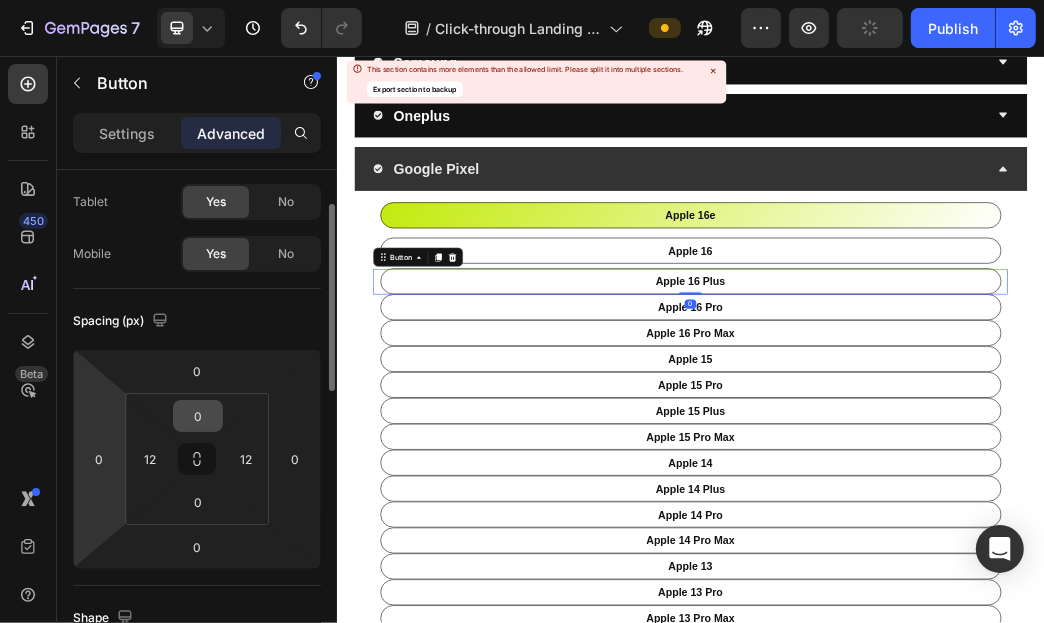 scroll, scrollTop: 97, scrollLeft: 0, axis: vertical 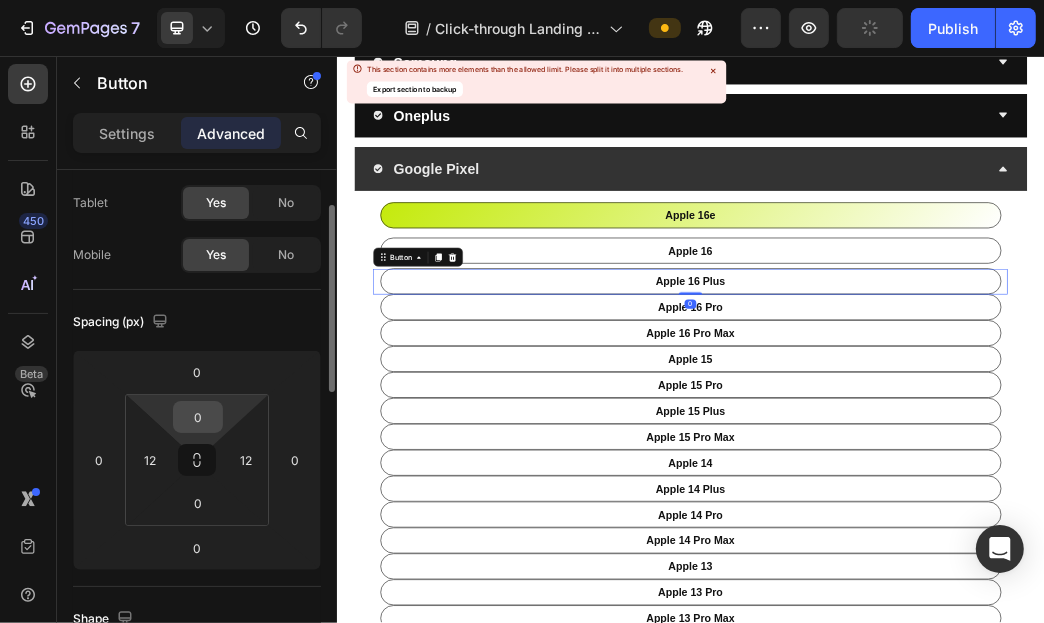 click on "0" at bounding box center [198, 417] 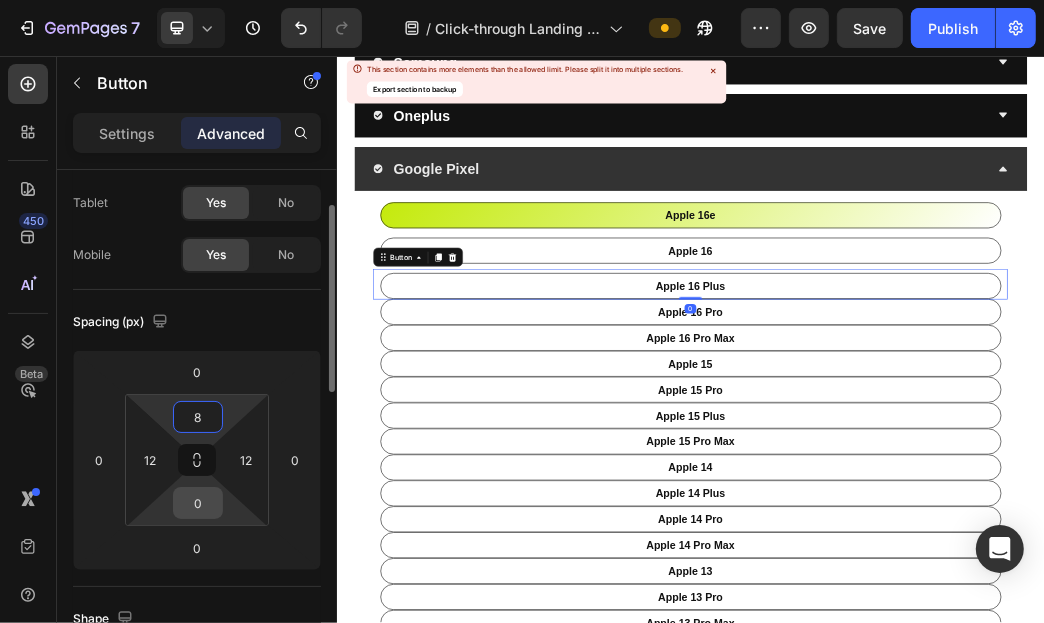 type on "8" 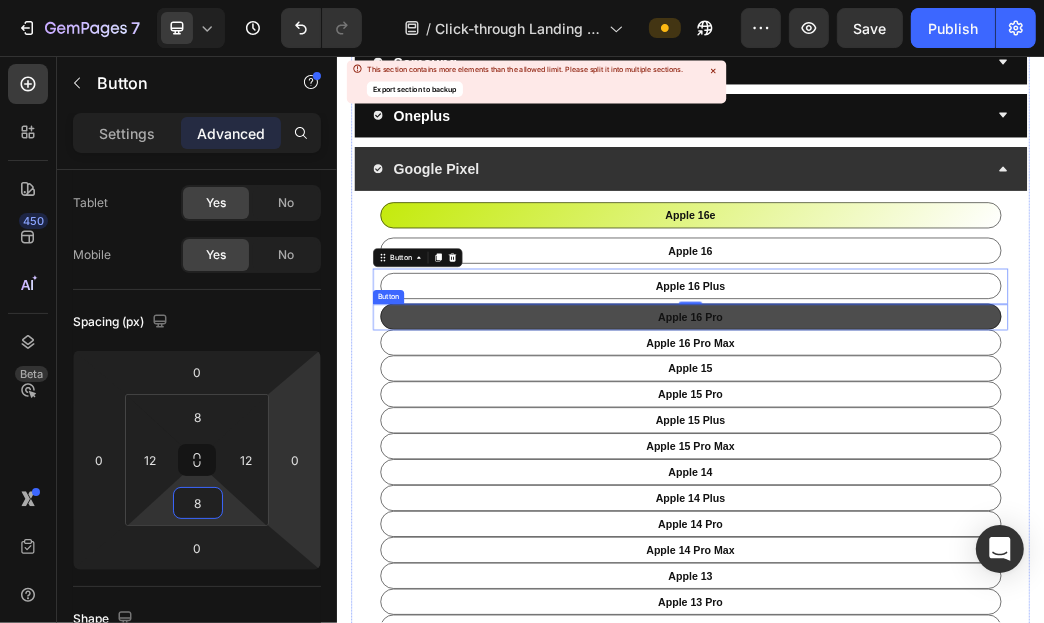 click on "apple 16 pro" at bounding box center (936, 498) 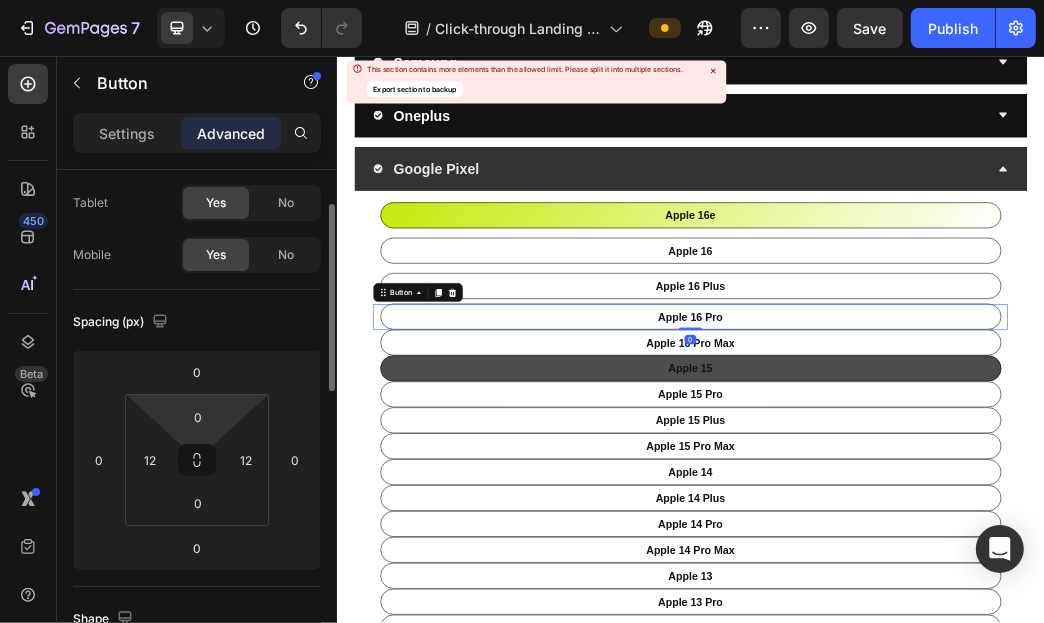 scroll, scrollTop: 96, scrollLeft: 0, axis: vertical 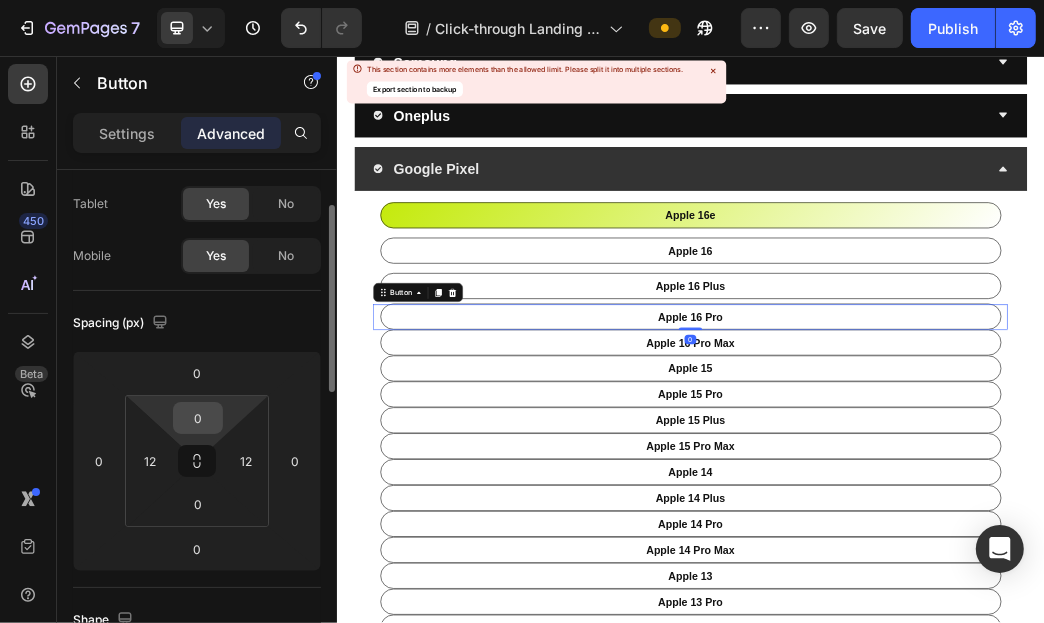 click on "0" at bounding box center (198, 418) 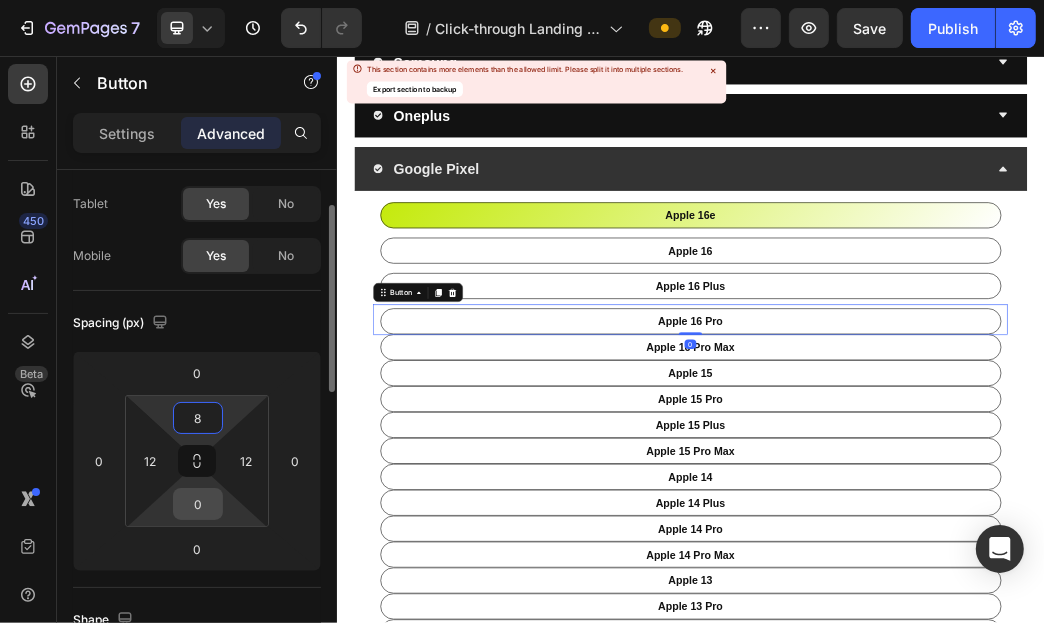 type on "8" 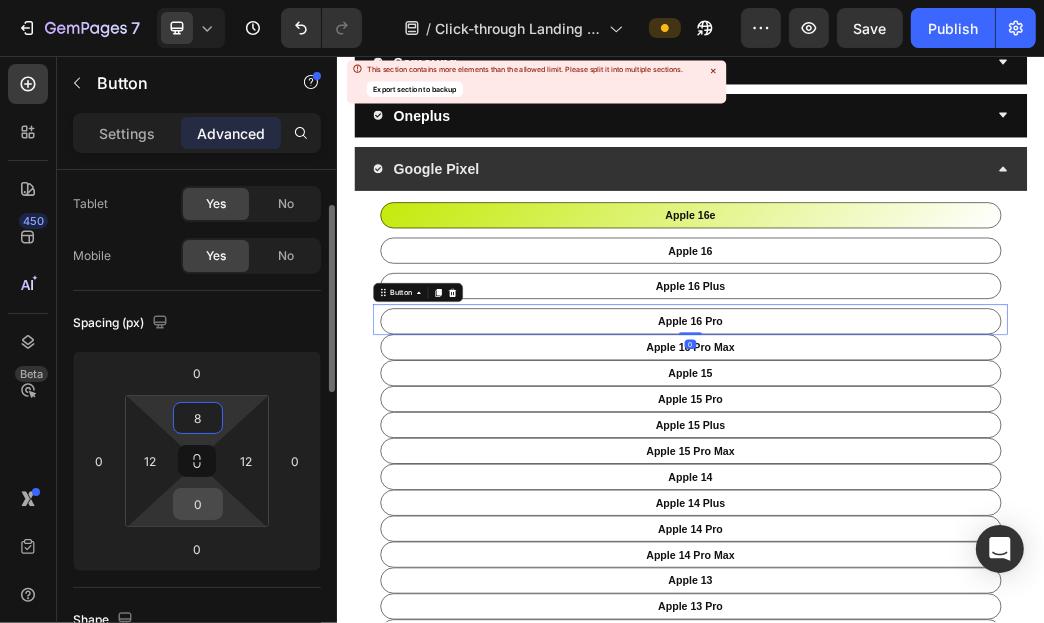 click on "0" at bounding box center (198, 504) 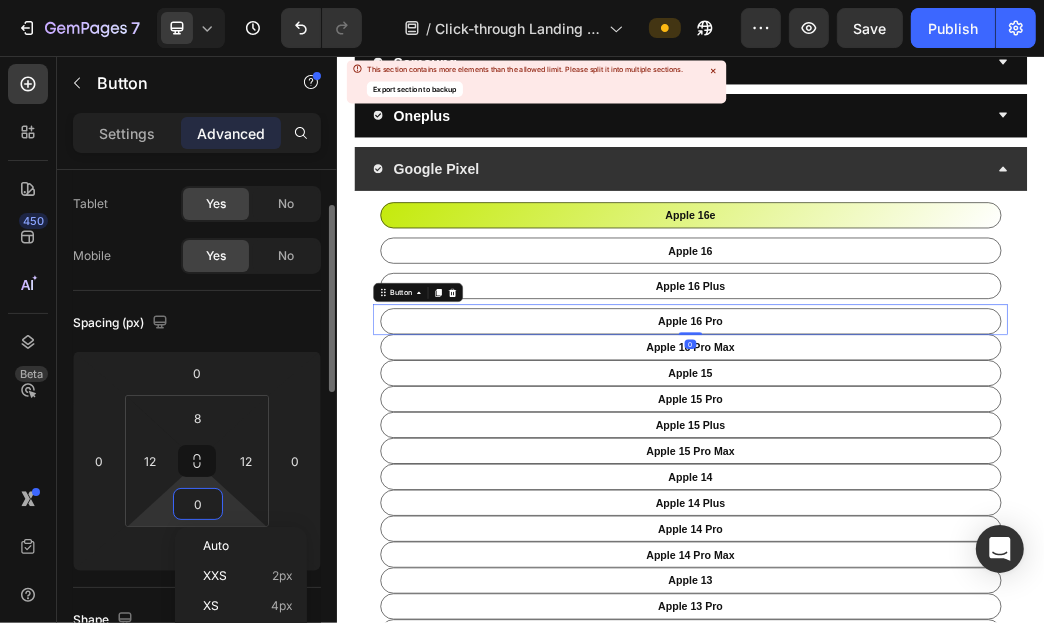 type on "8" 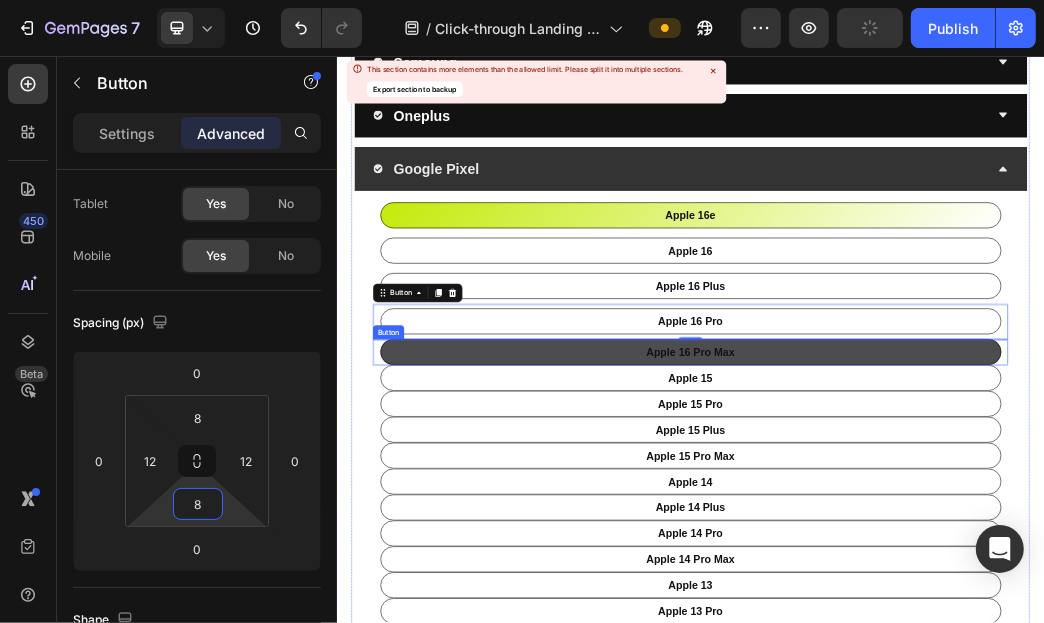 click on "apple 16 pro Max" at bounding box center [936, 558] 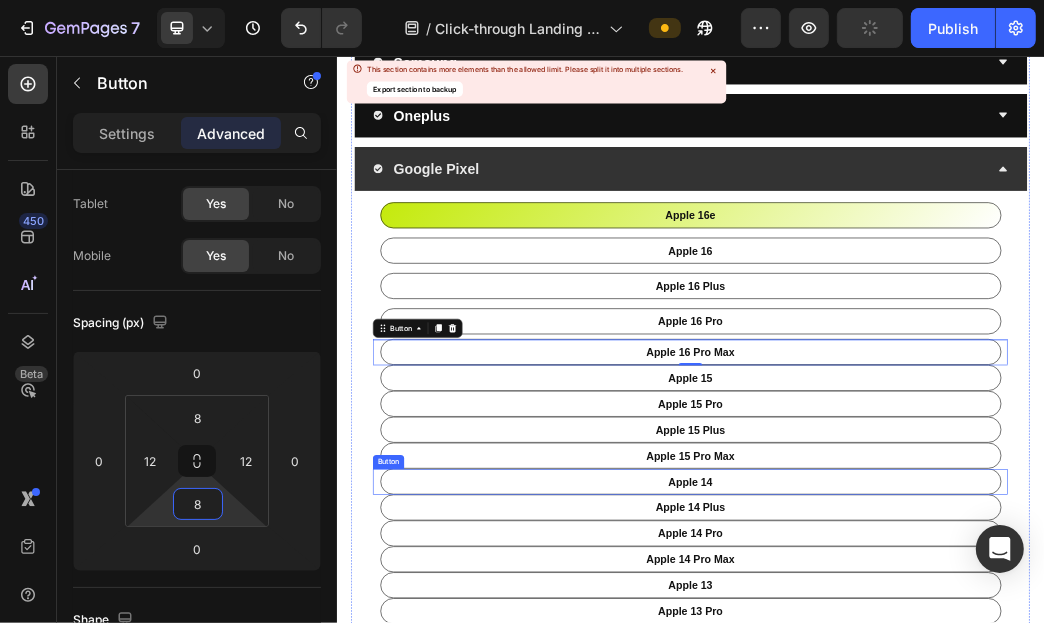 scroll, scrollTop: 499, scrollLeft: 0, axis: vertical 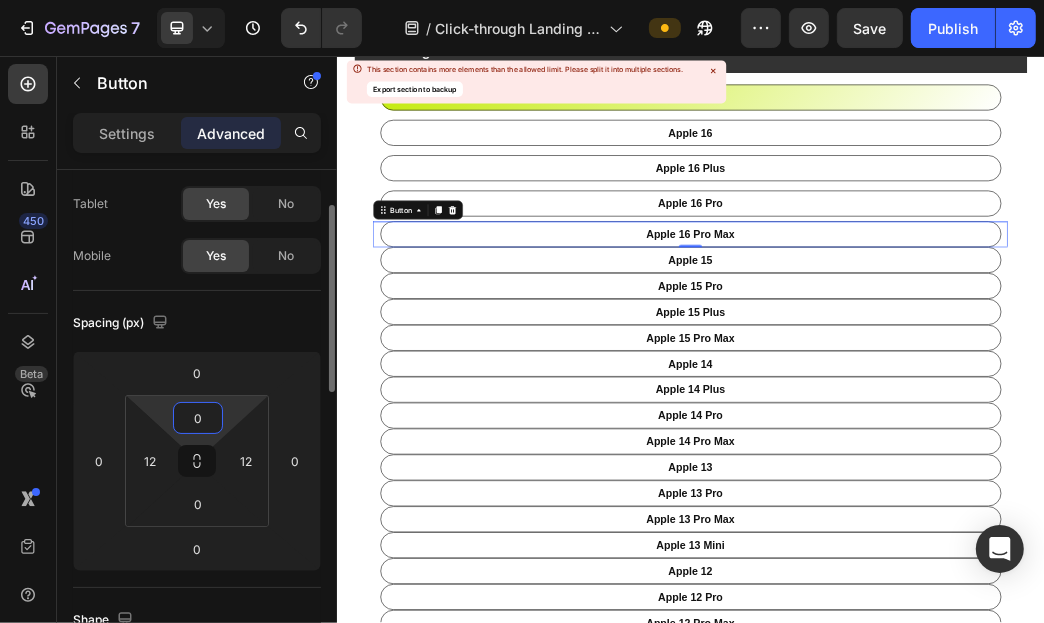 click on "0" at bounding box center (198, 418) 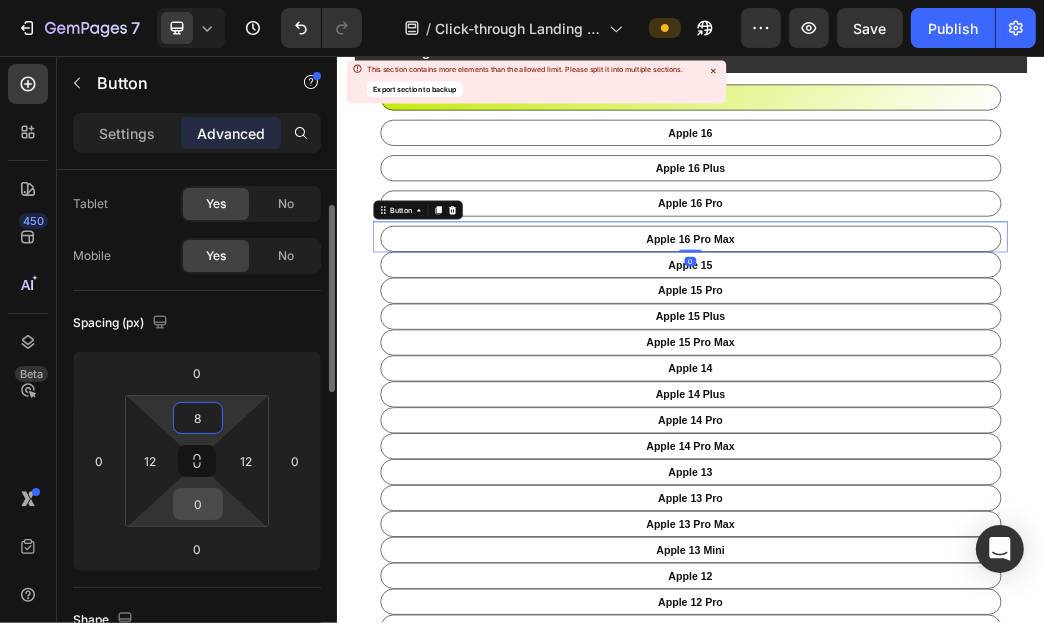 type on "8" 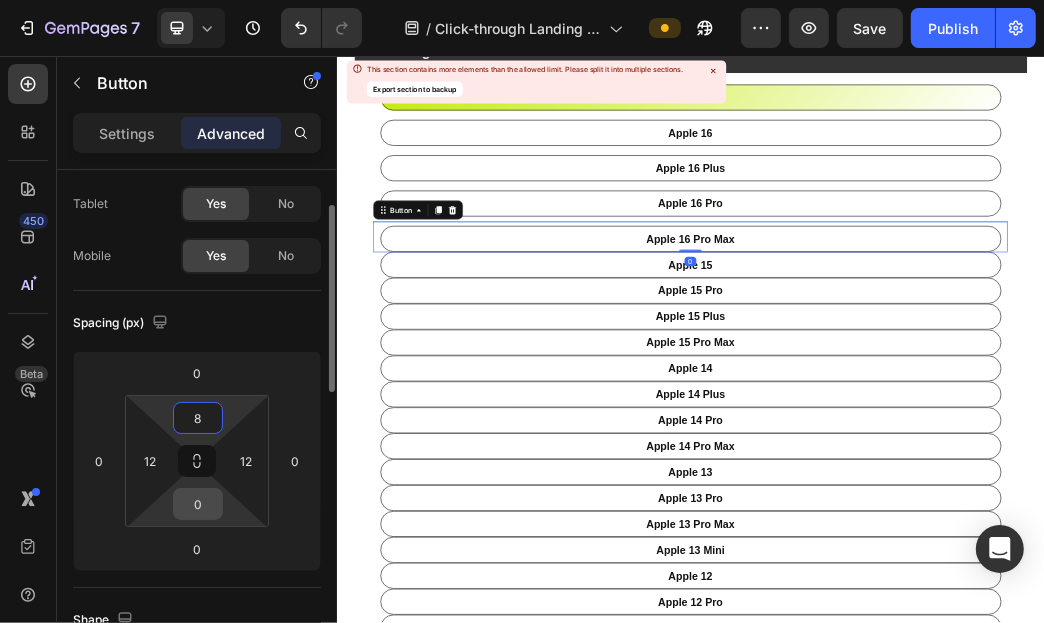 click on "0" at bounding box center (198, 504) 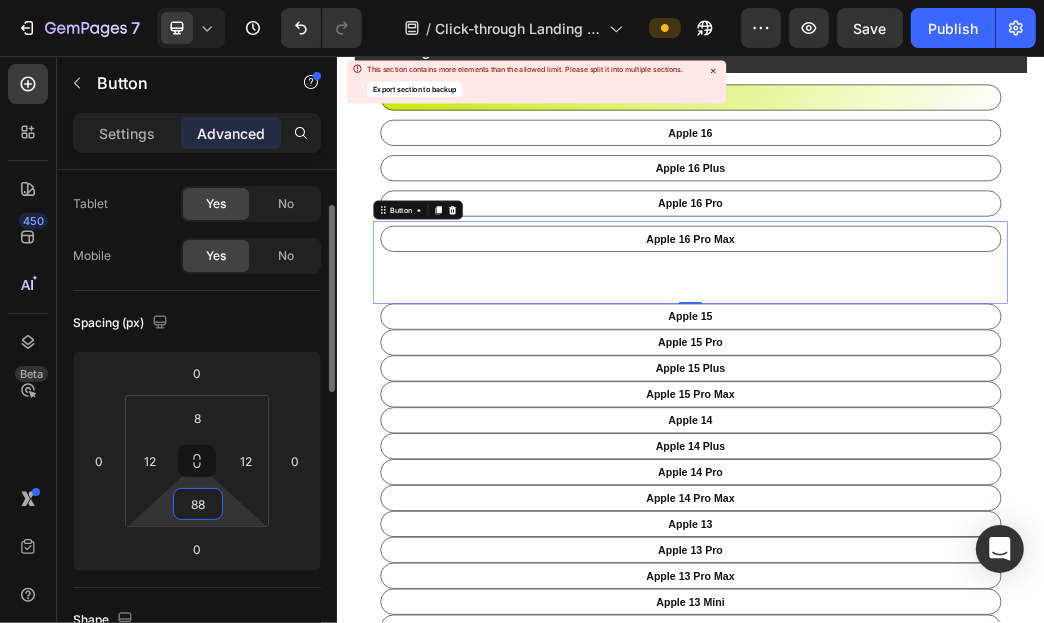 type on "8" 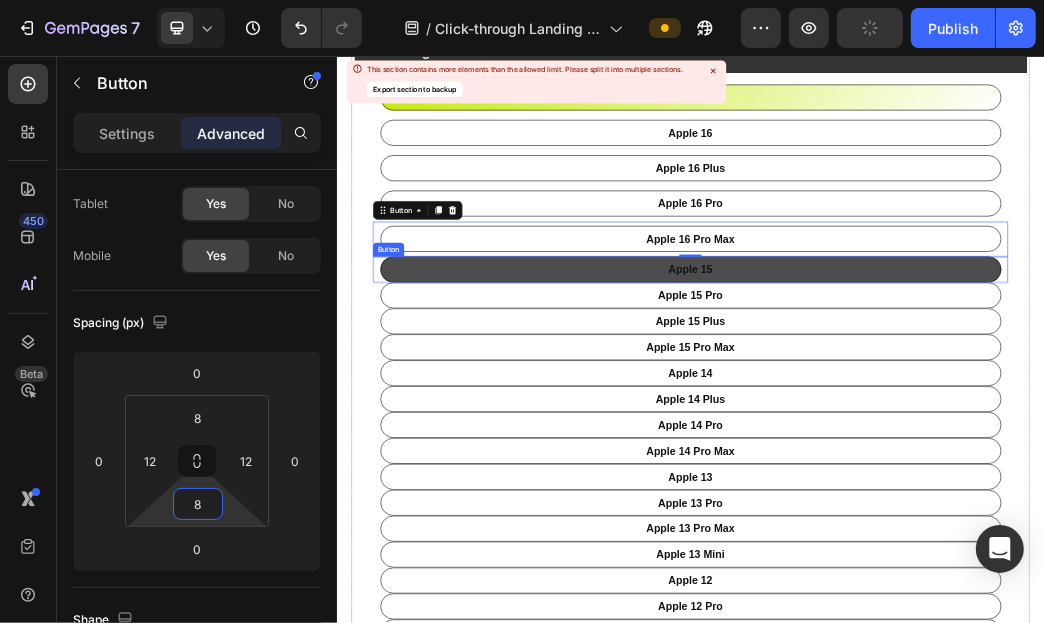 click on "apple 15" at bounding box center (936, 418) 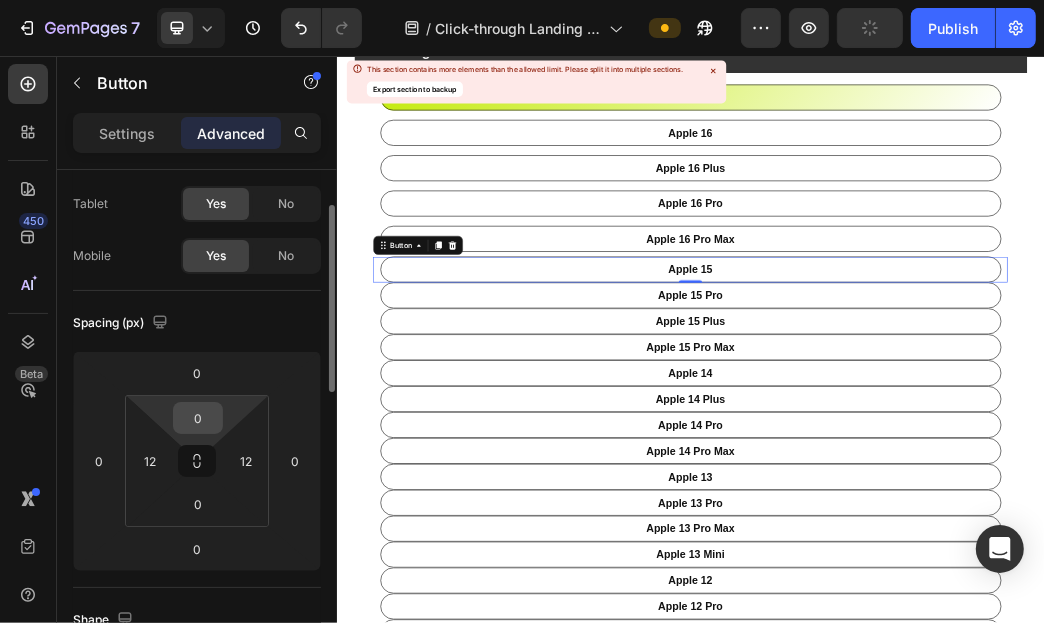 click on "0" at bounding box center [198, 418] 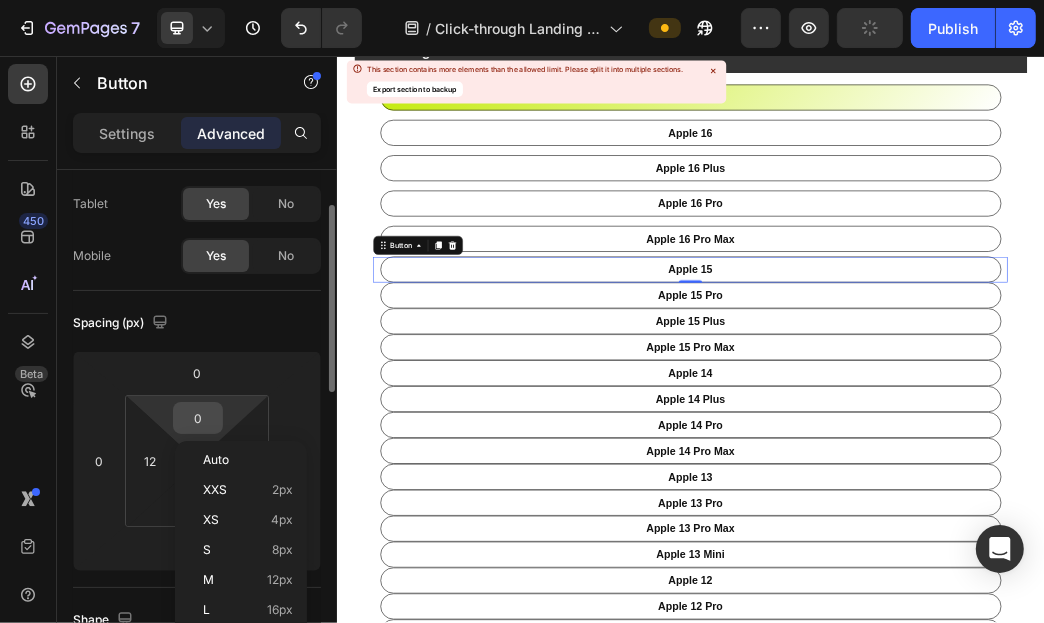 click on "0" at bounding box center (198, 418) 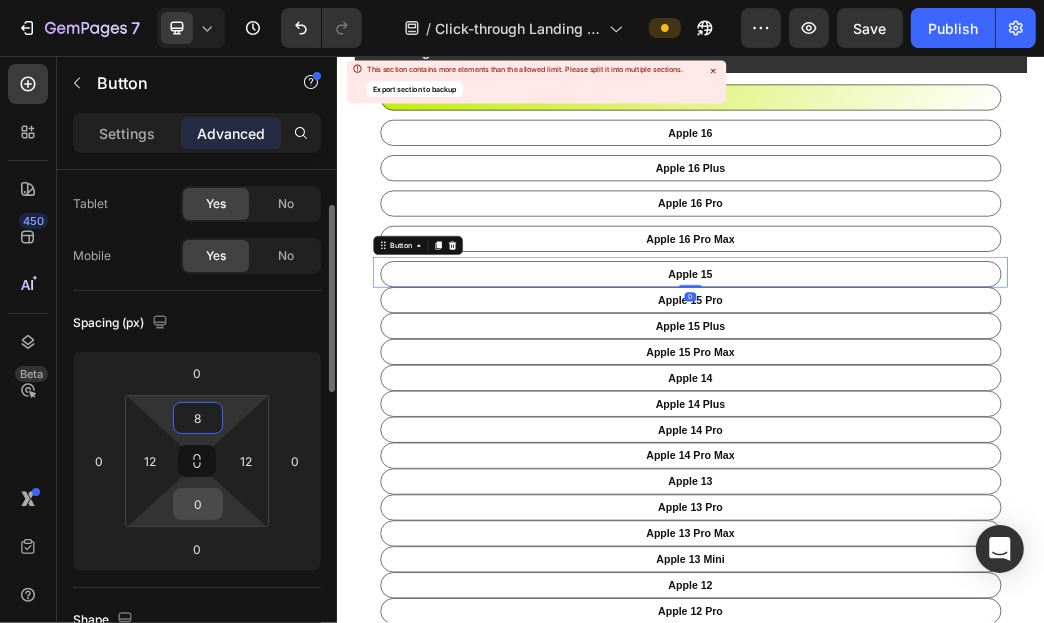 type on "8" 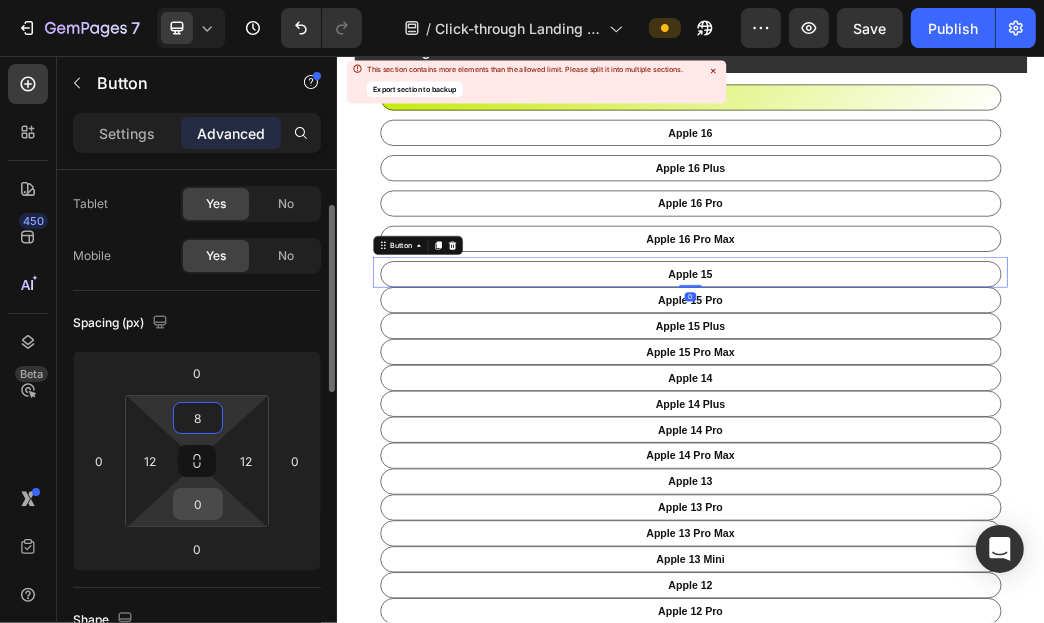 click on "0" at bounding box center [198, 504] 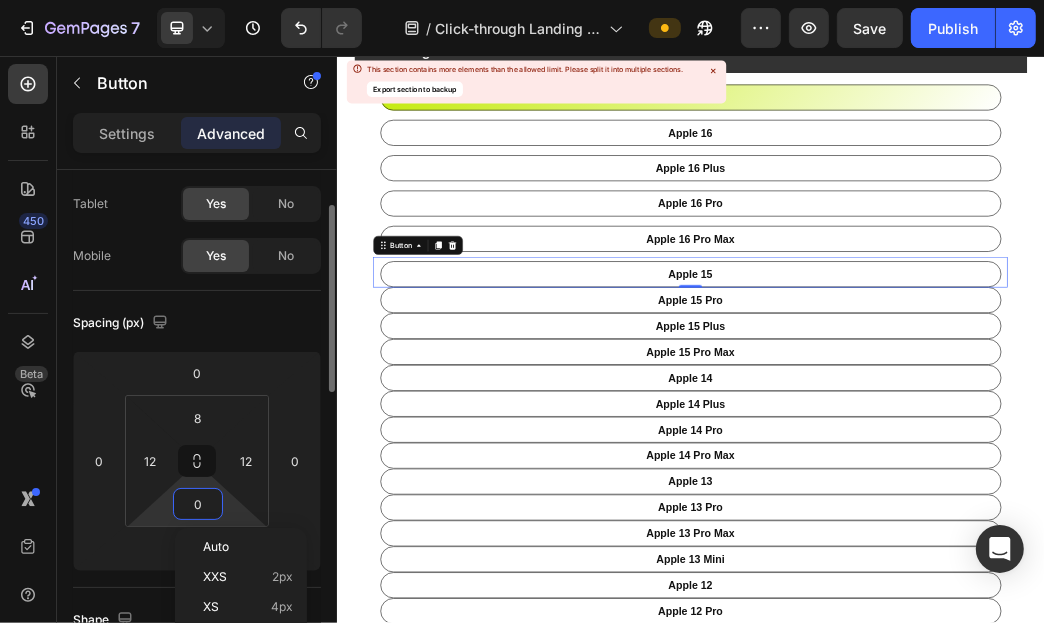 type on "8" 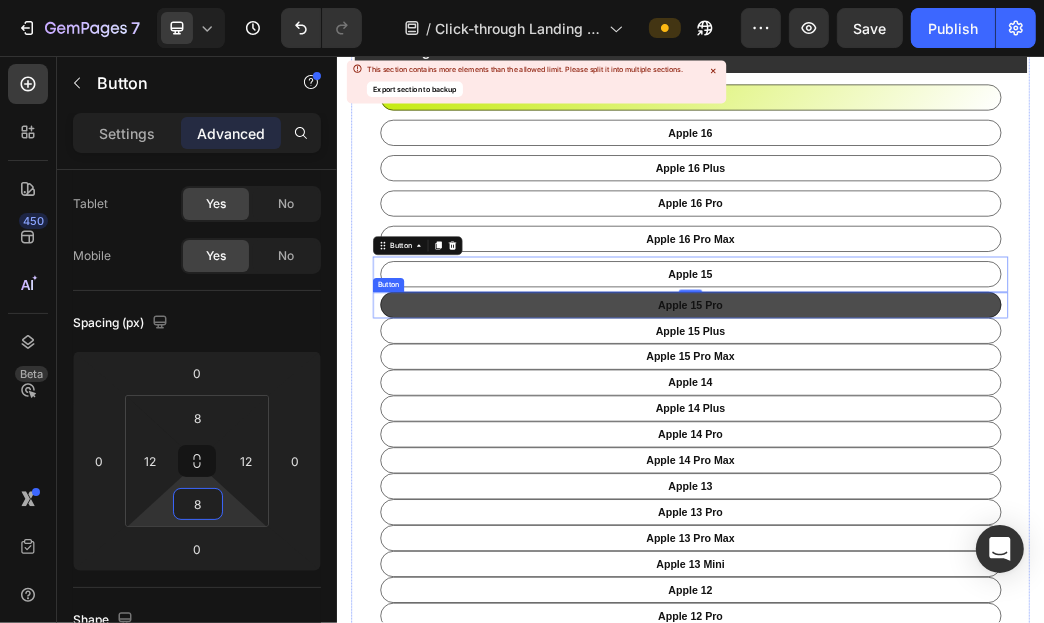 click on "apple 15 pro" at bounding box center [936, 478] 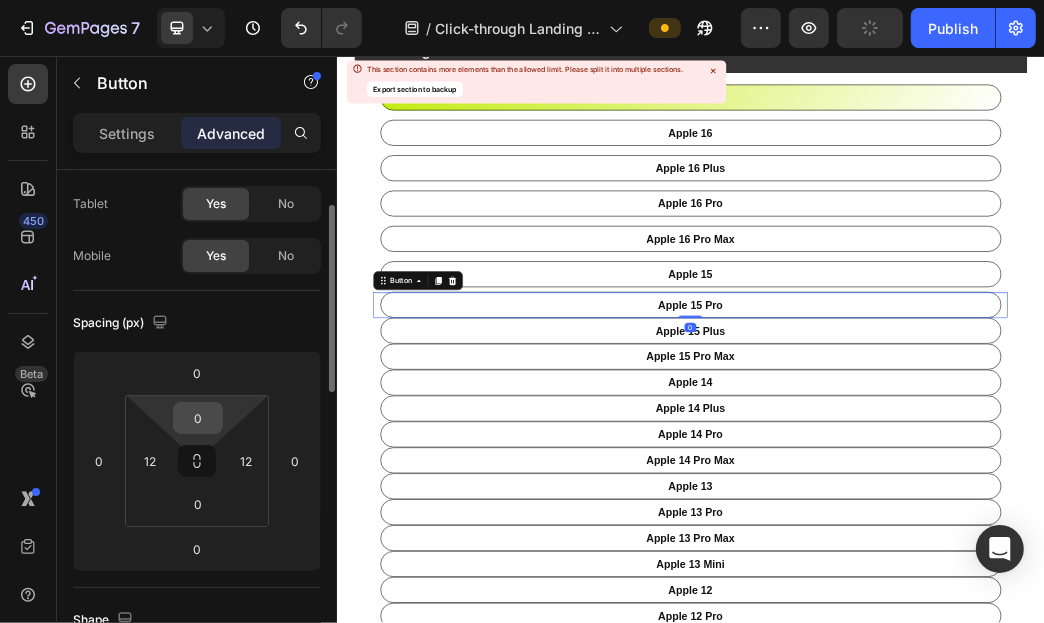 click on "0" at bounding box center (198, 418) 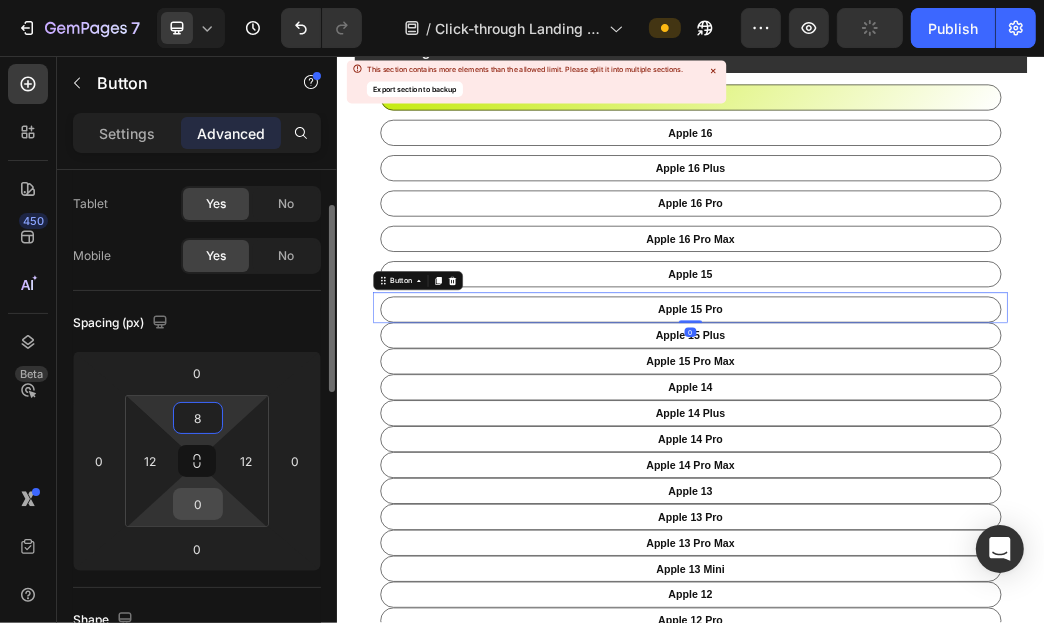 type on "8" 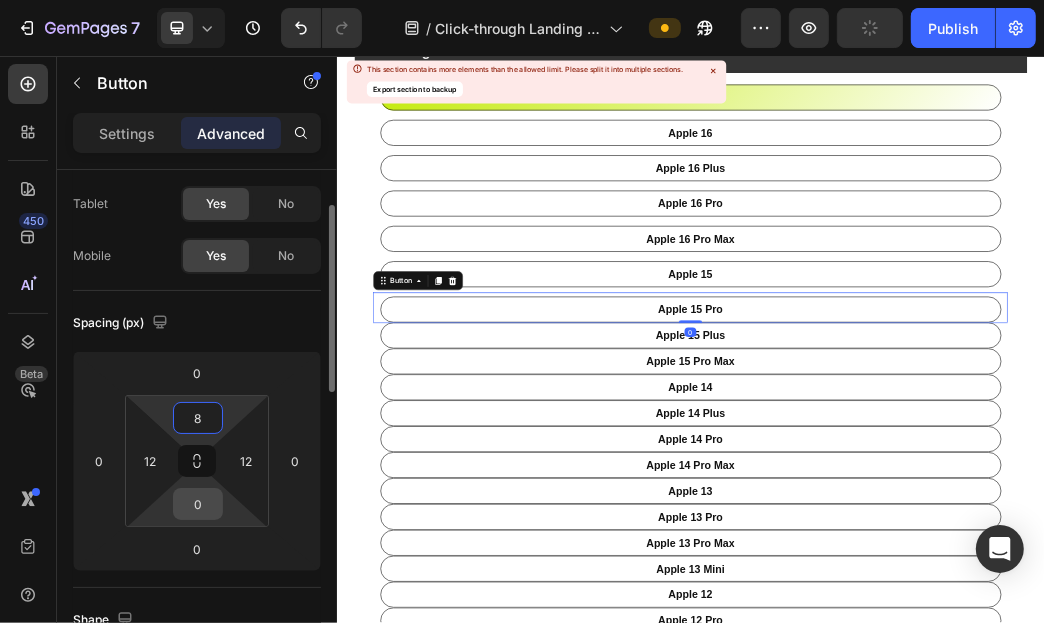click on "0" at bounding box center (198, 504) 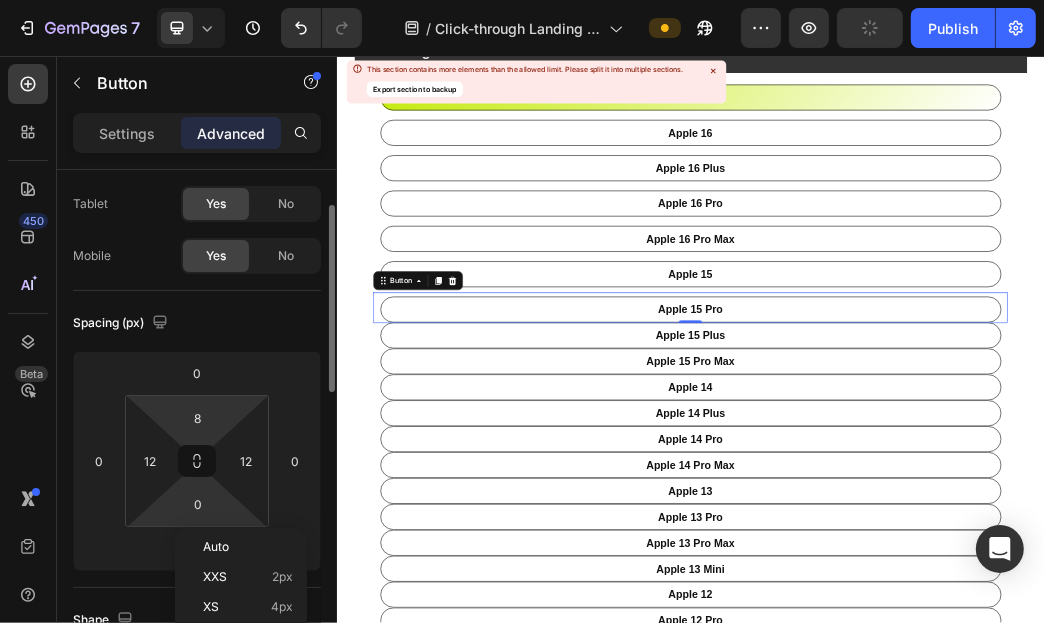 click on "7   /  Click-through Landing Page - Jul 24, 21:40:47 Preview  Publish  450 Beta Sections(18) Elements(83) Section Element Hero Section Product Detail Brands Trusted Badges Guarantee Product Breakdown How to use Testimonials Compare Bundle FAQs Social Proof Brand Story Product List Collection Blog List Contact Sticky Add to Cart Custom Footer Browse Library 450 Layout
Row
Row
Row
Row Text
Heading
Text Block Button
Button
Button Media
Image
Image" at bounding box center (522, 0) 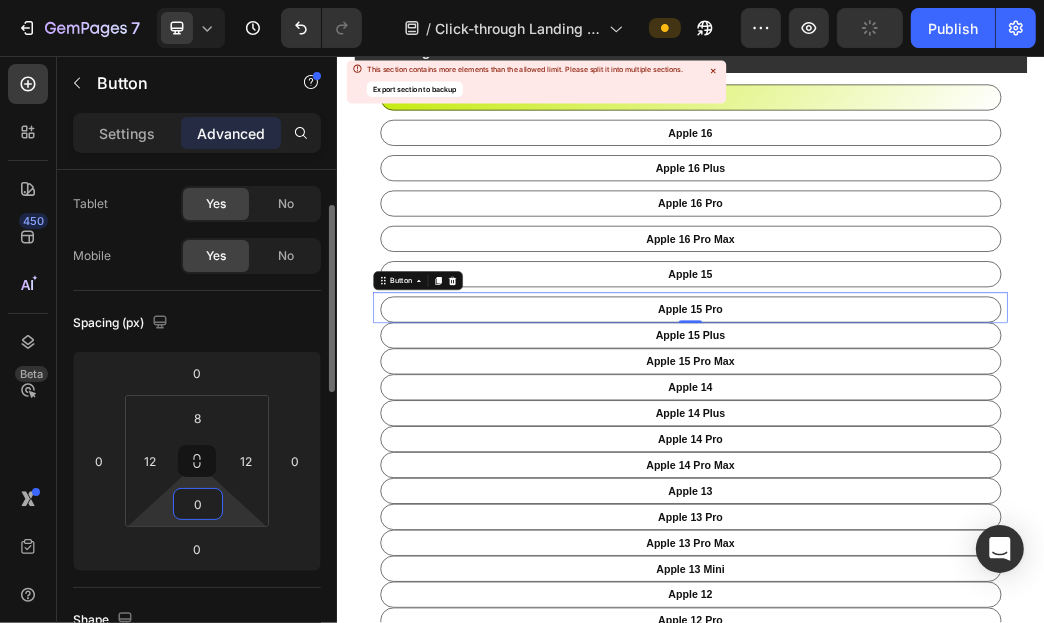 click on "0" at bounding box center (198, 504) 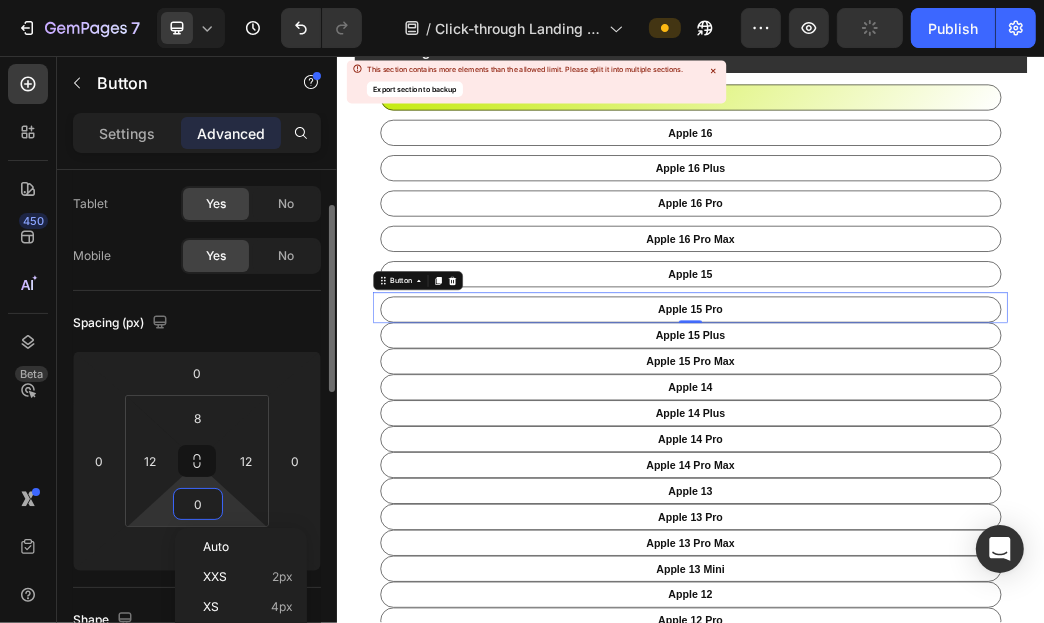 type on "8" 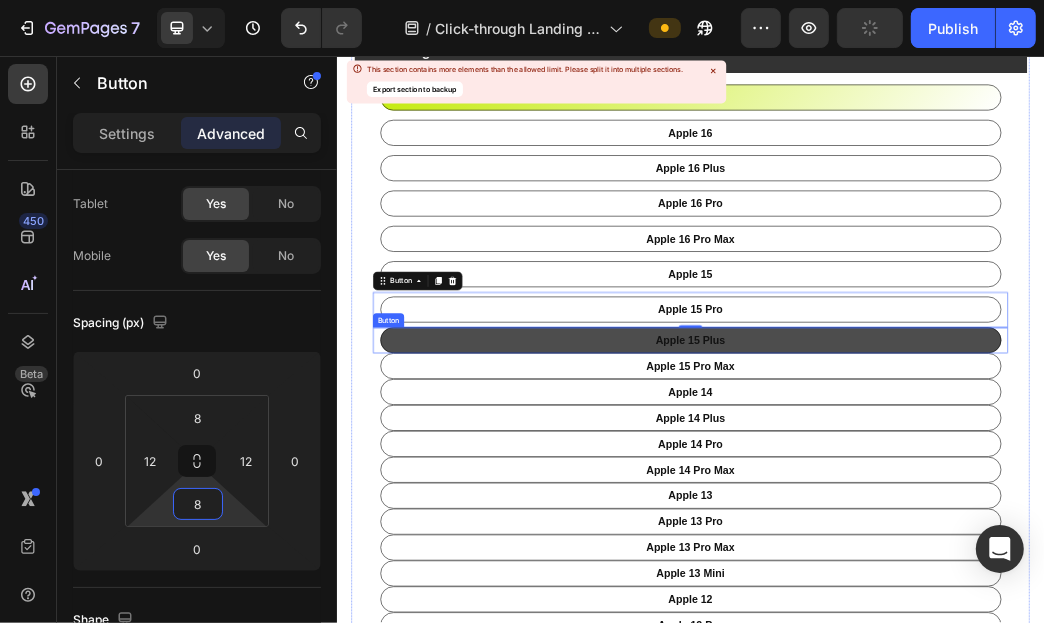 click on "apple 15 plus" at bounding box center (936, 538) 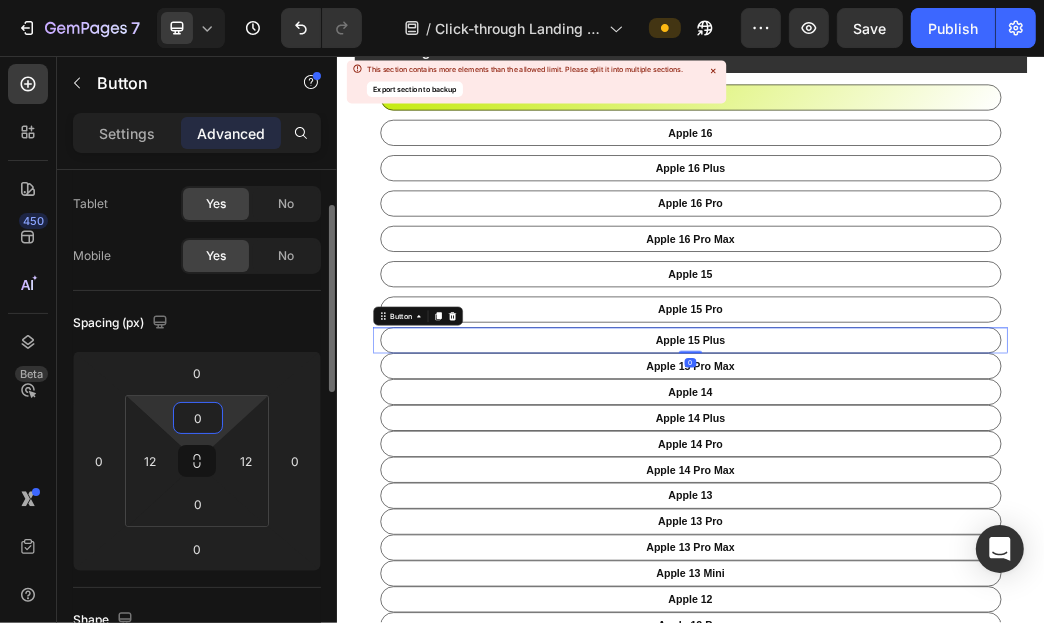 click on "0" at bounding box center [198, 418] 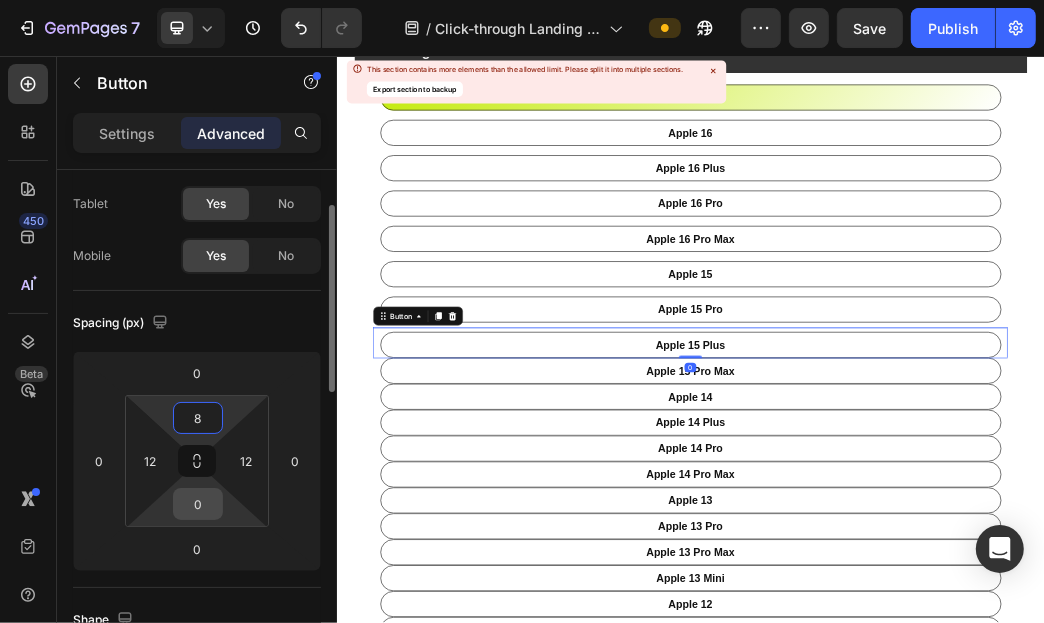 type on "8" 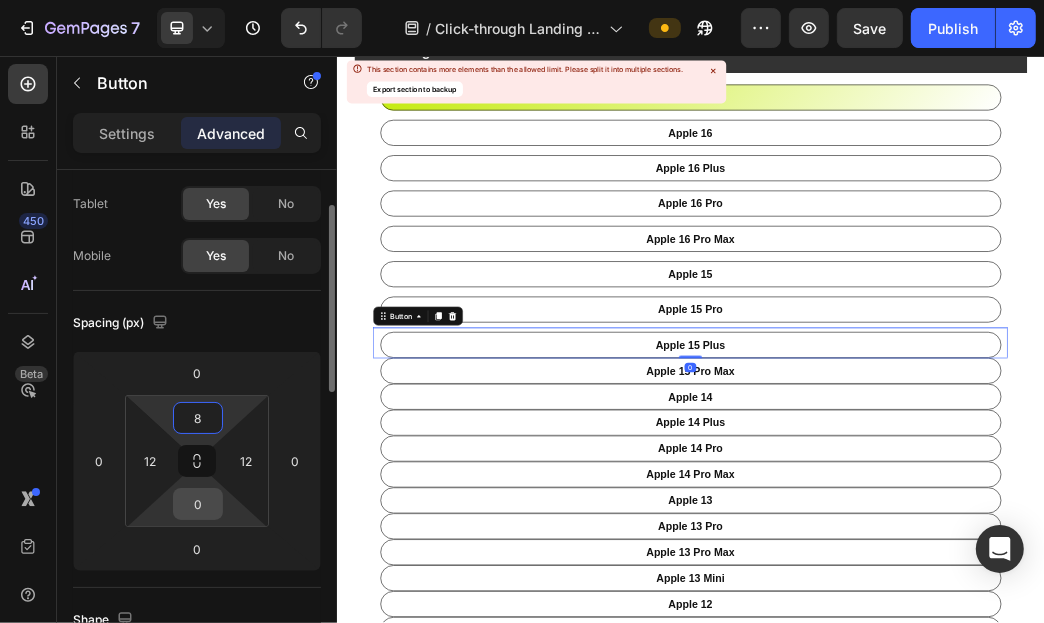 click on "0" at bounding box center [198, 504] 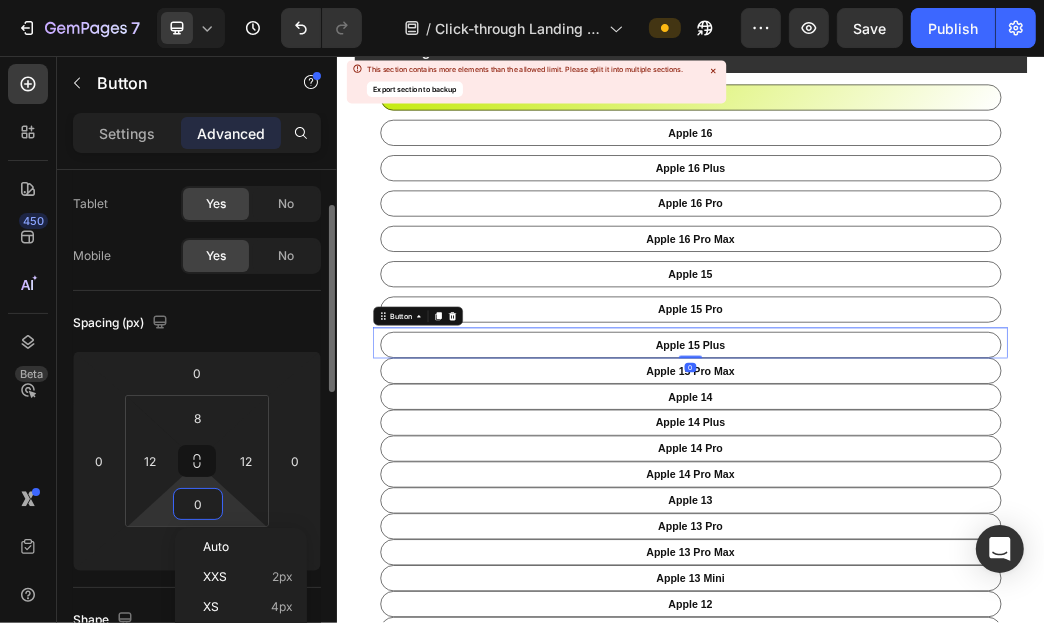 type on "8" 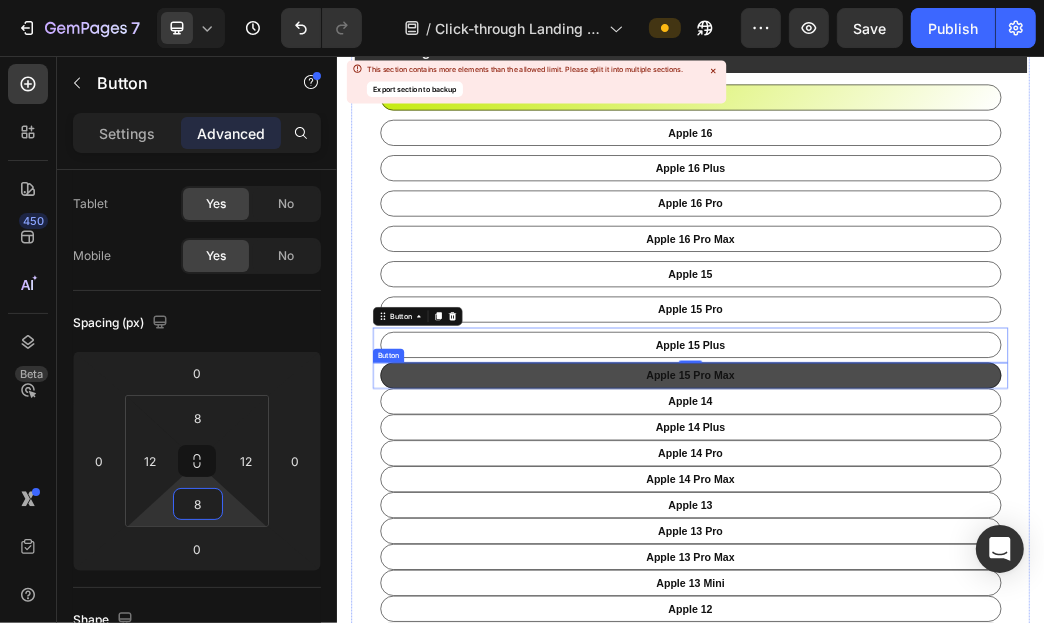 click on "apple 15 pro max" at bounding box center [936, 598] 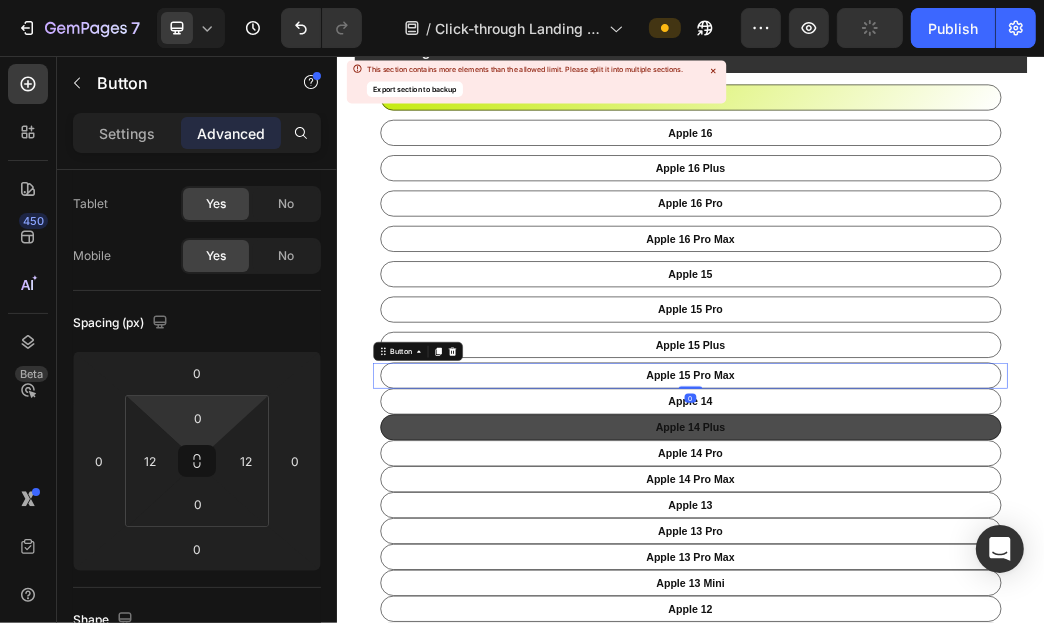 click on "0" at bounding box center (198, 418) 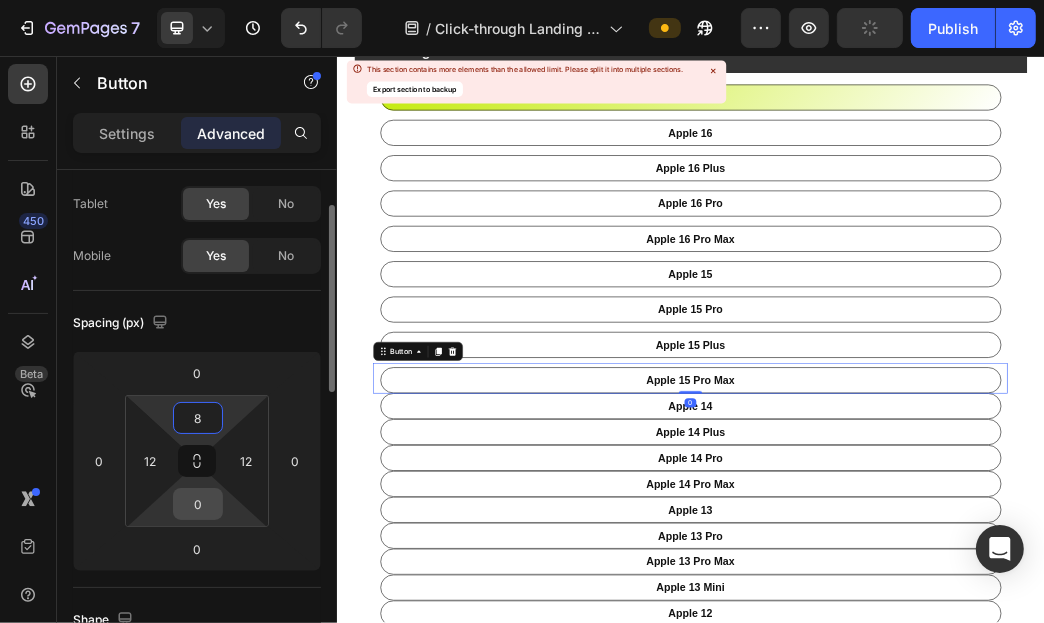 type on "8" 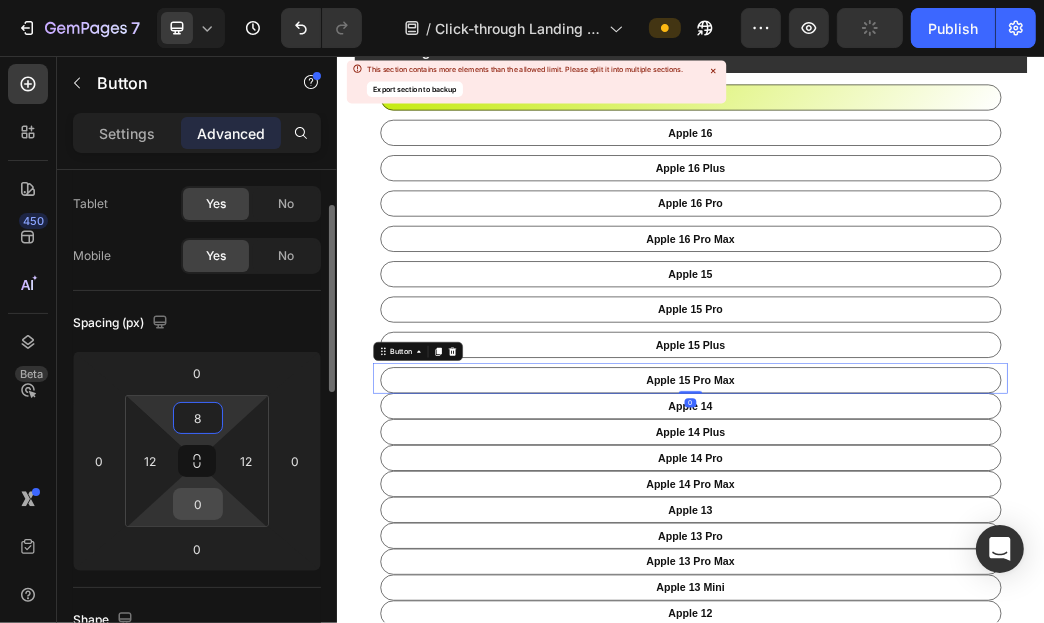click on "0" at bounding box center (198, 504) 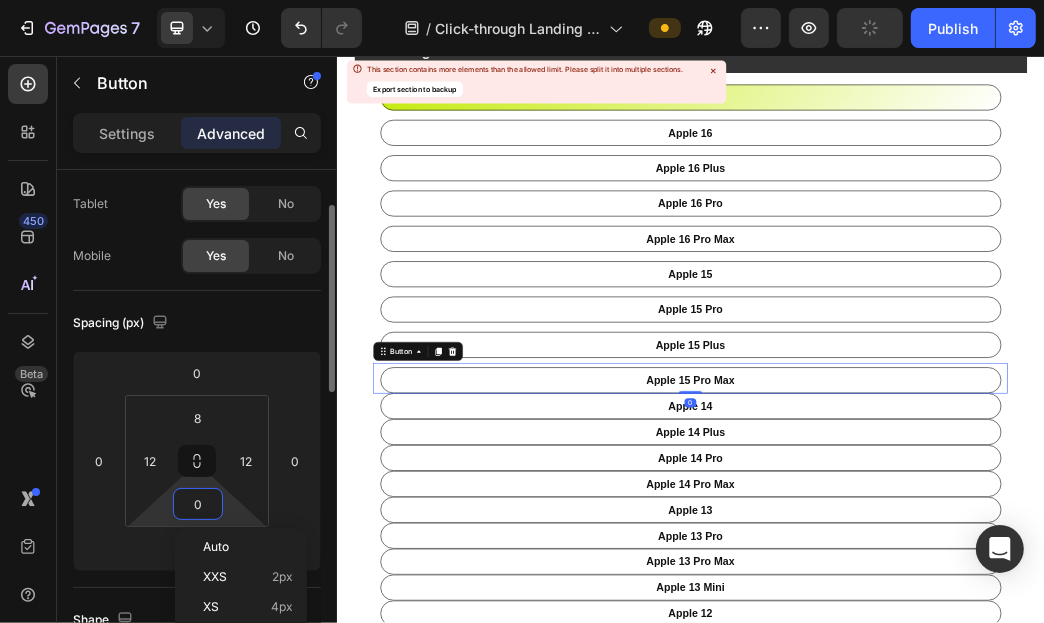type on "8" 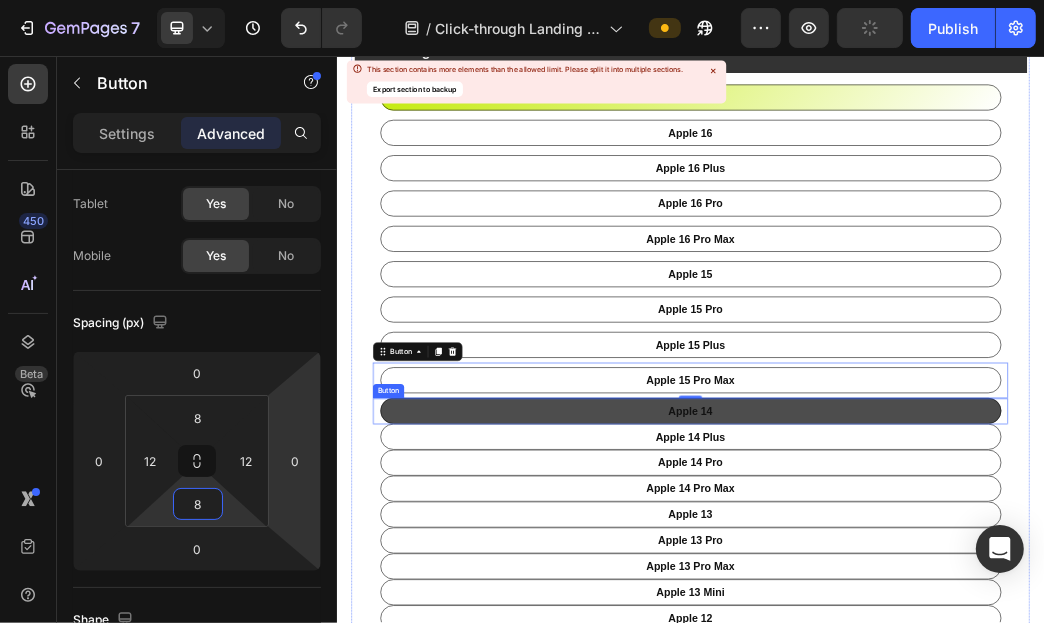 click on "apple 14" at bounding box center (936, 658) 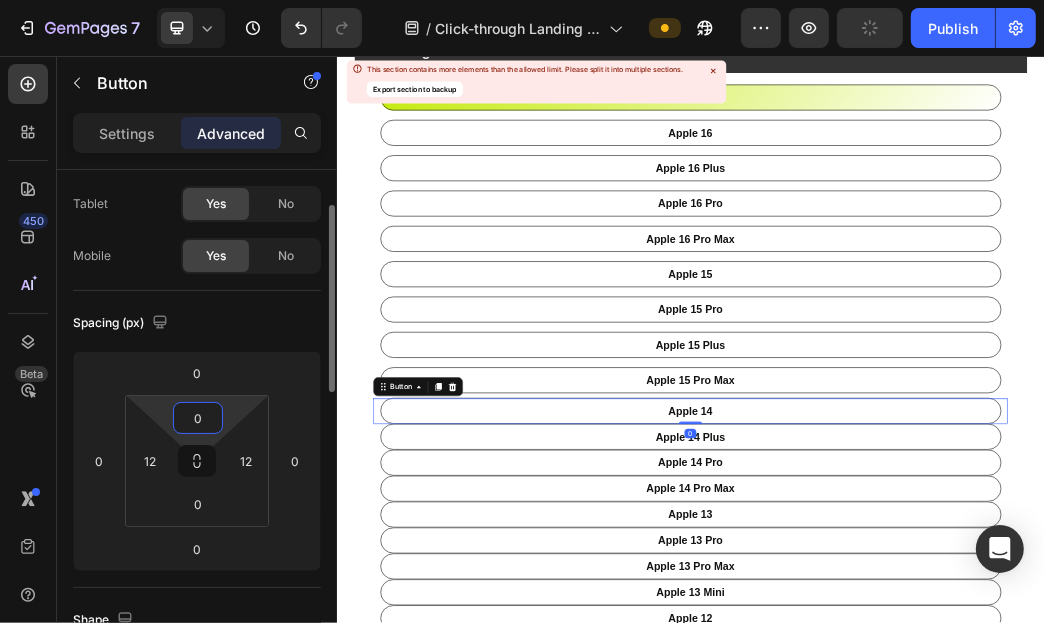 click on "0" at bounding box center (198, 418) 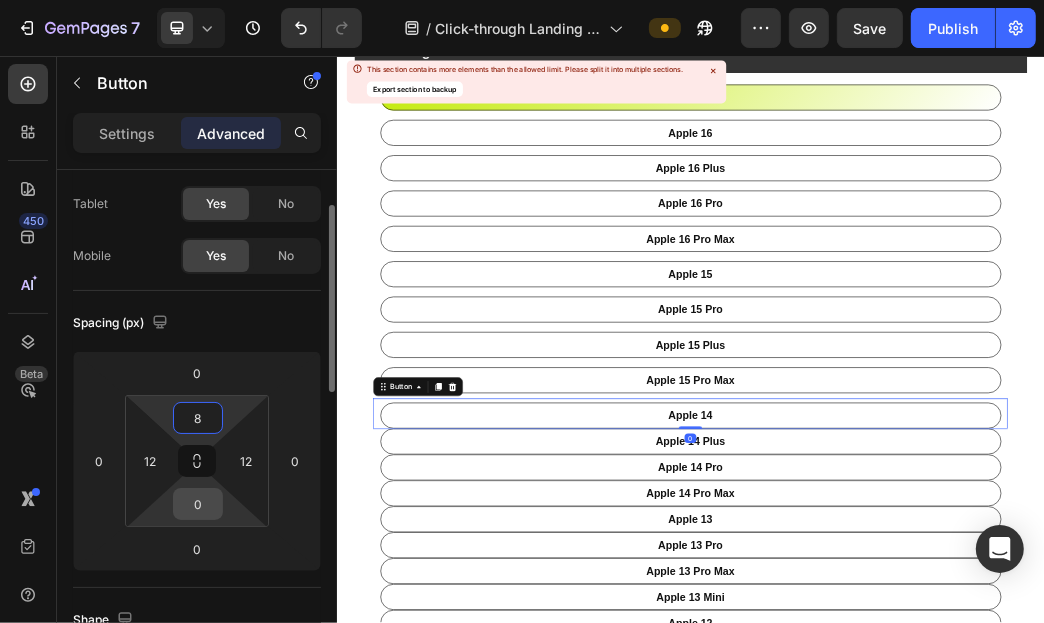 type on "8" 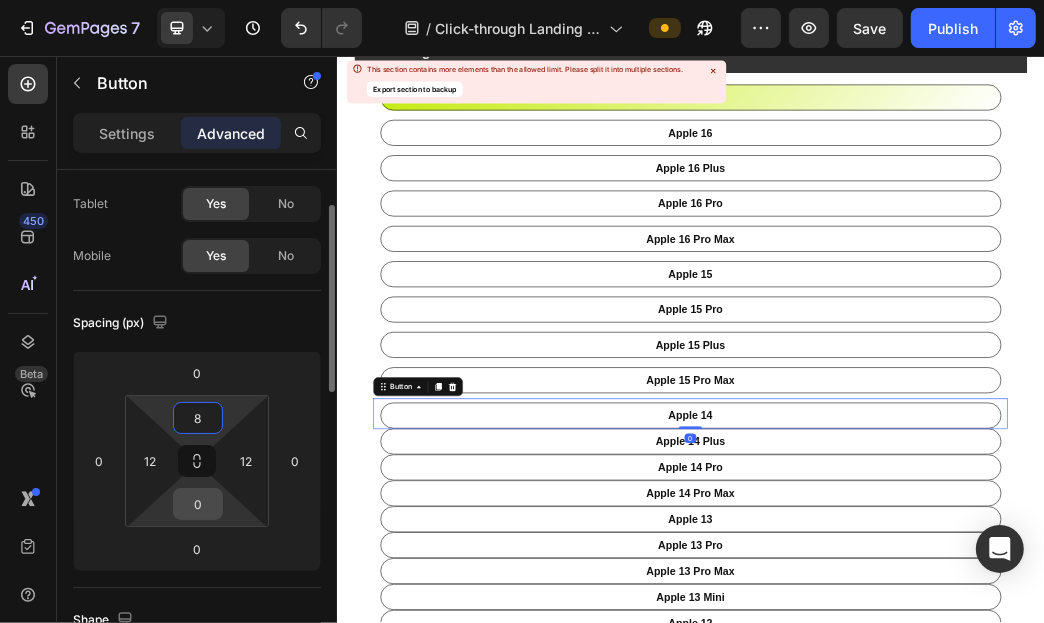 click on "0" at bounding box center [198, 504] 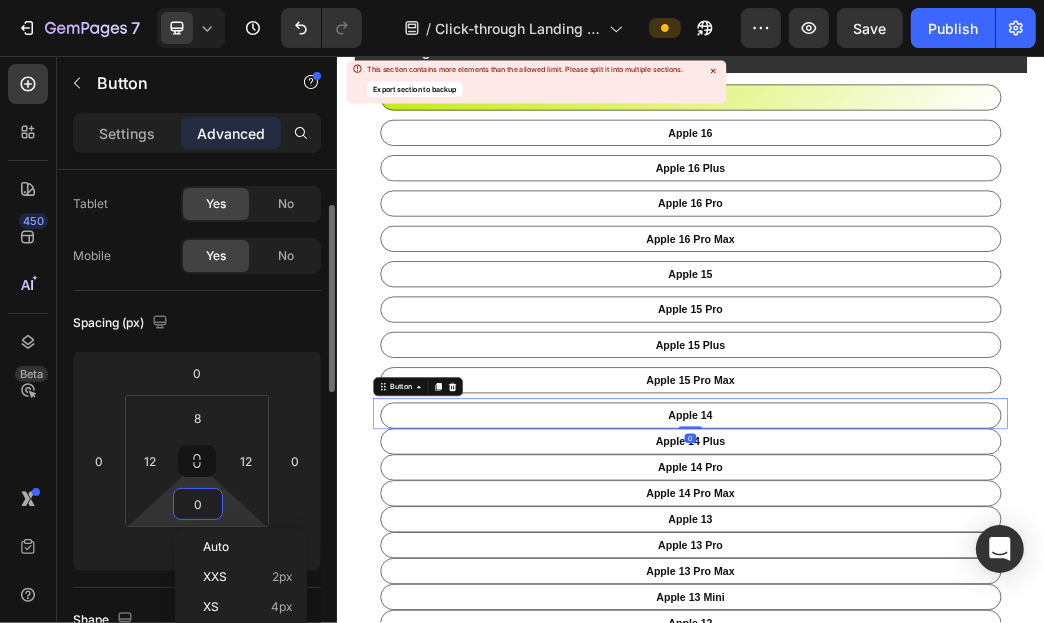 type on "8" 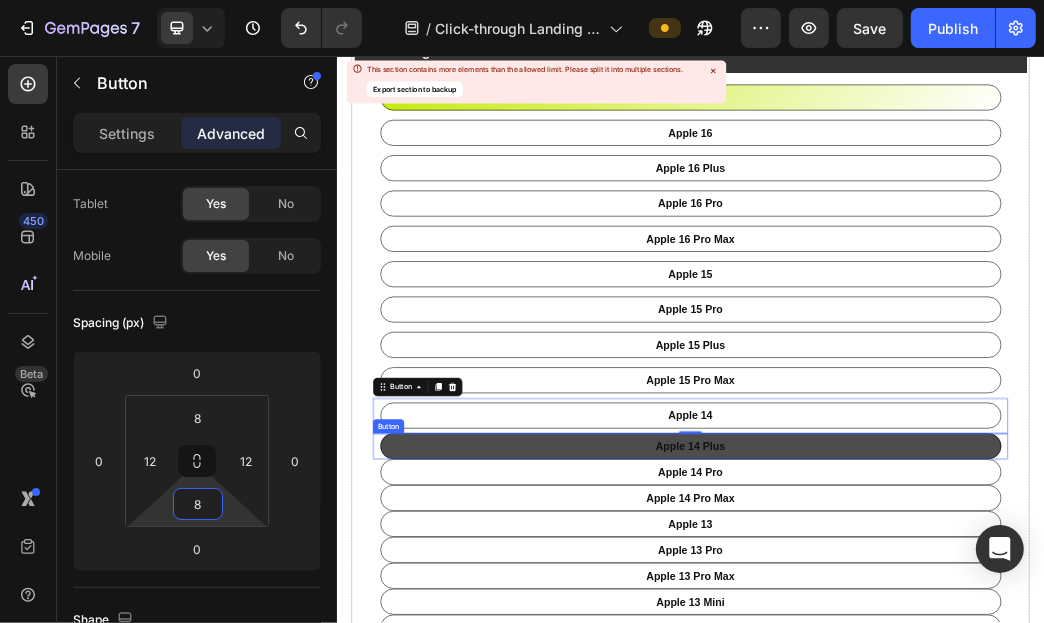 click on "apple 14 Plus" at bounding box center (936, 718) 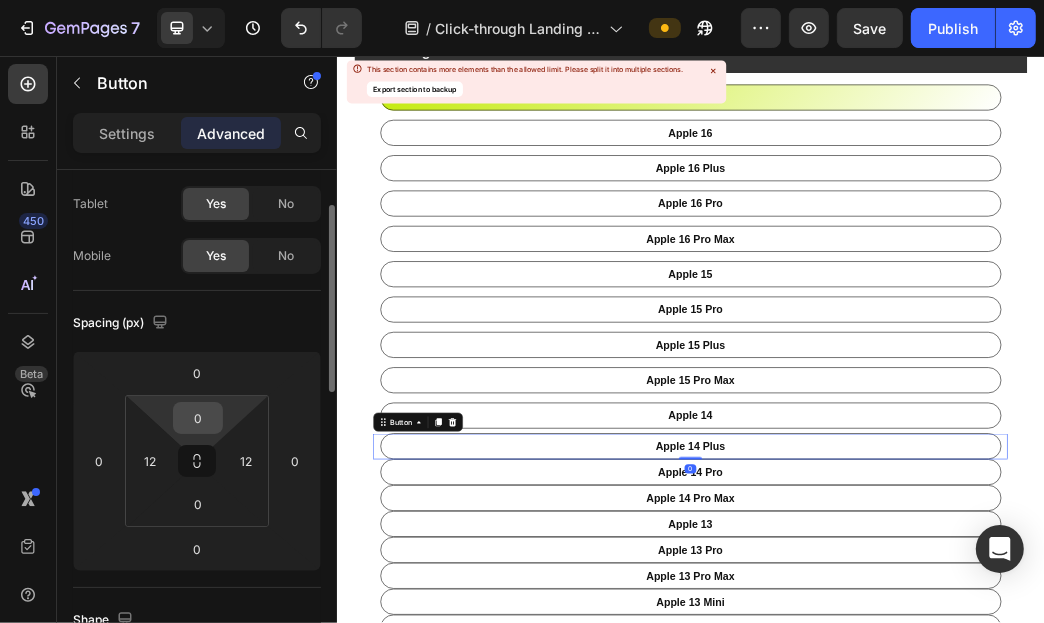 click on "0" at bounding box center (198, 418) 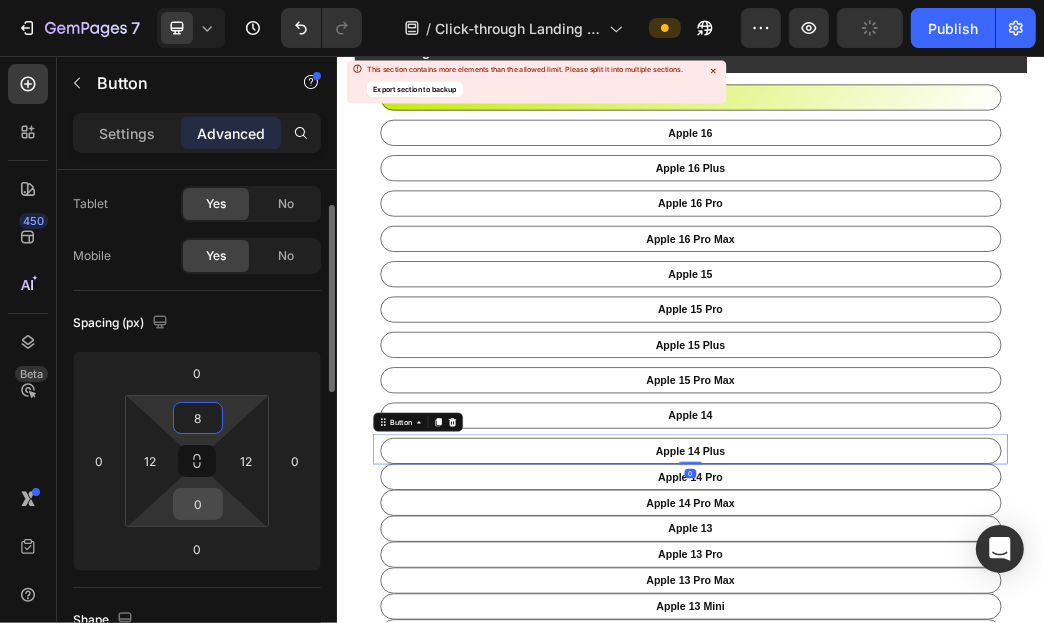 type on "8" 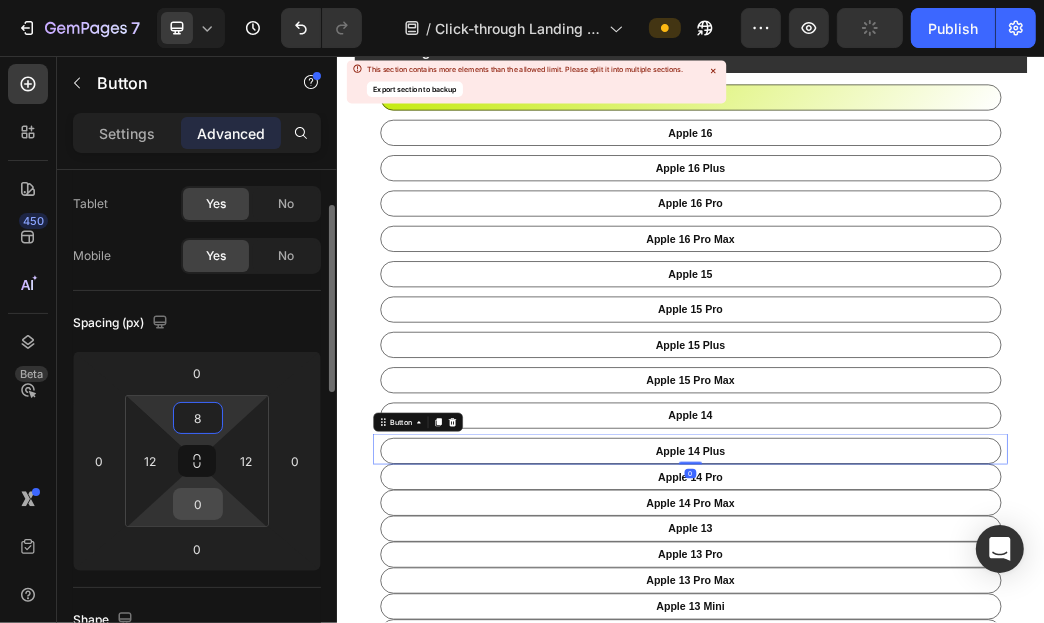 click on "0" at bounding box center [198, 504] 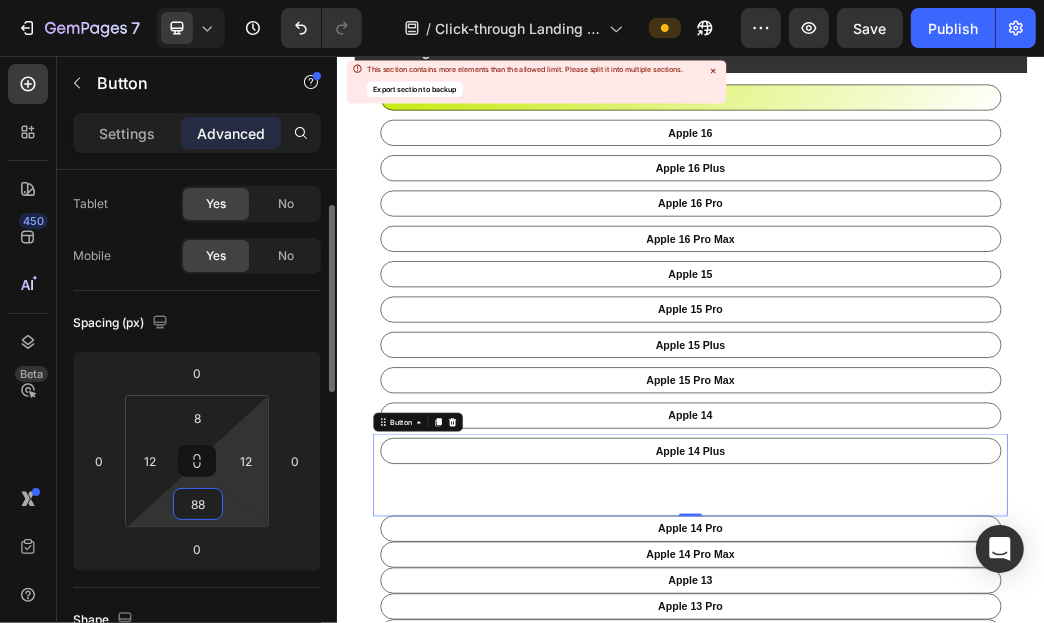 type on "8" 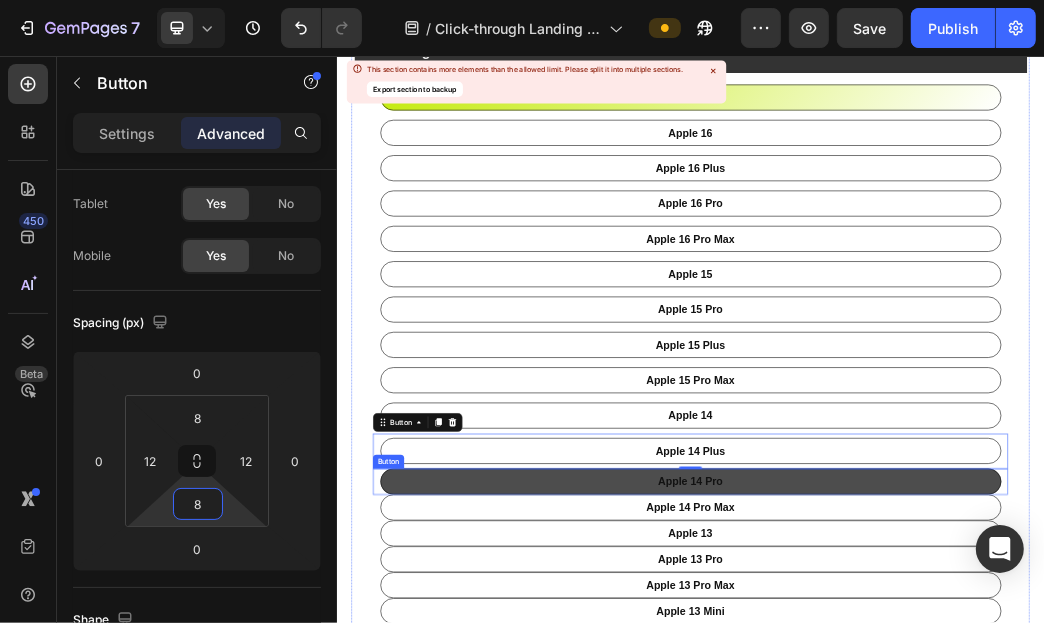 click on "apple 14 pro" at bounding box center [936, 778] 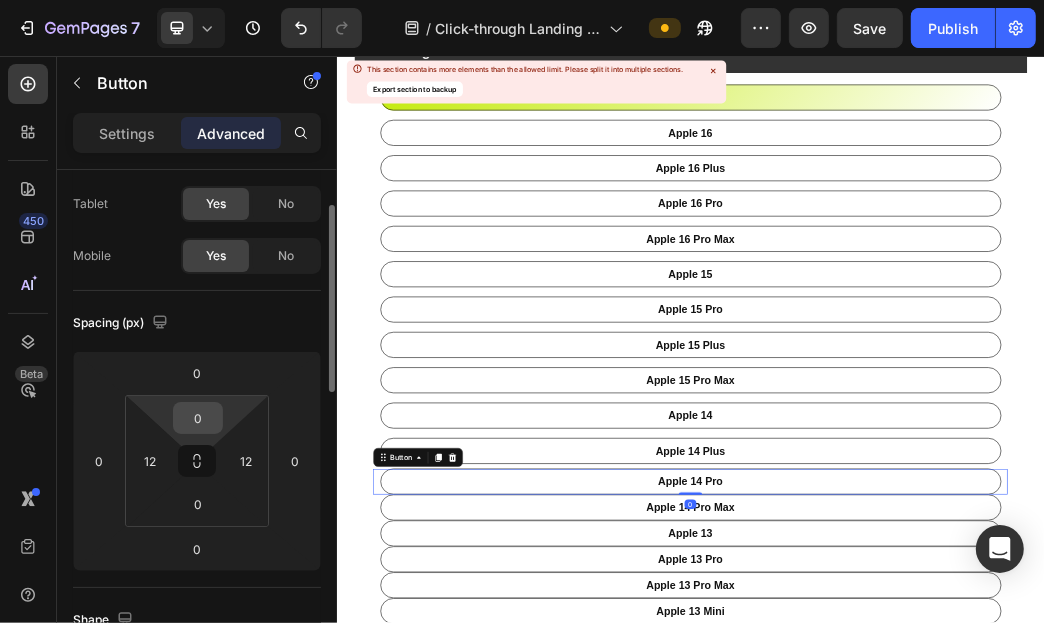 click on "0" at bounding box center (198, 418) 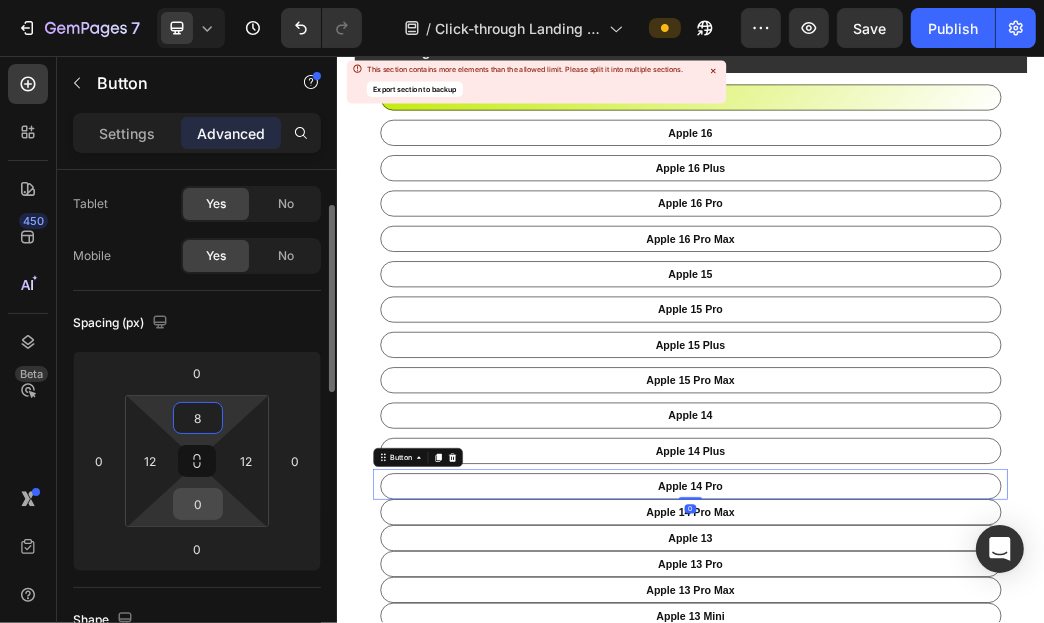 type on "8" 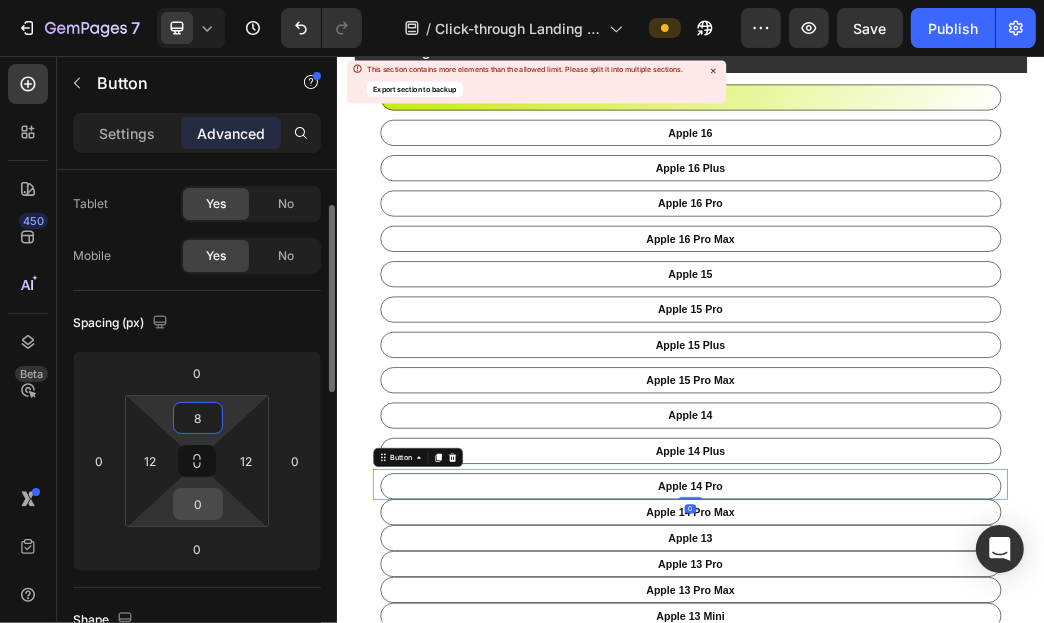 click on "0" at bounding box center (198, 504) 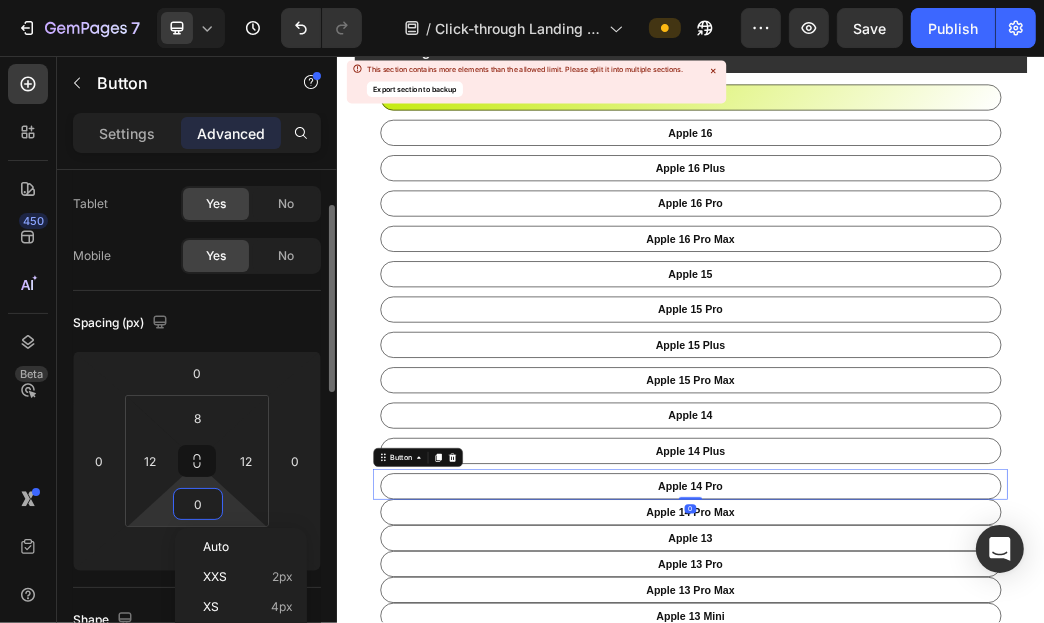 type on "8" 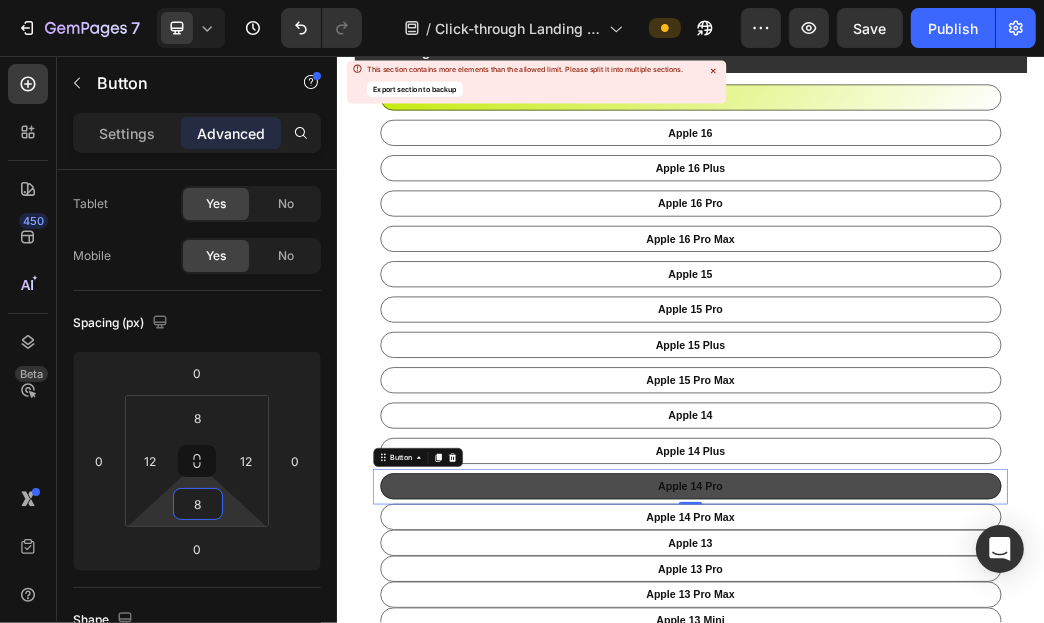 scroll, scrollTop: 600, scrollLeft: 0, axis: vertical 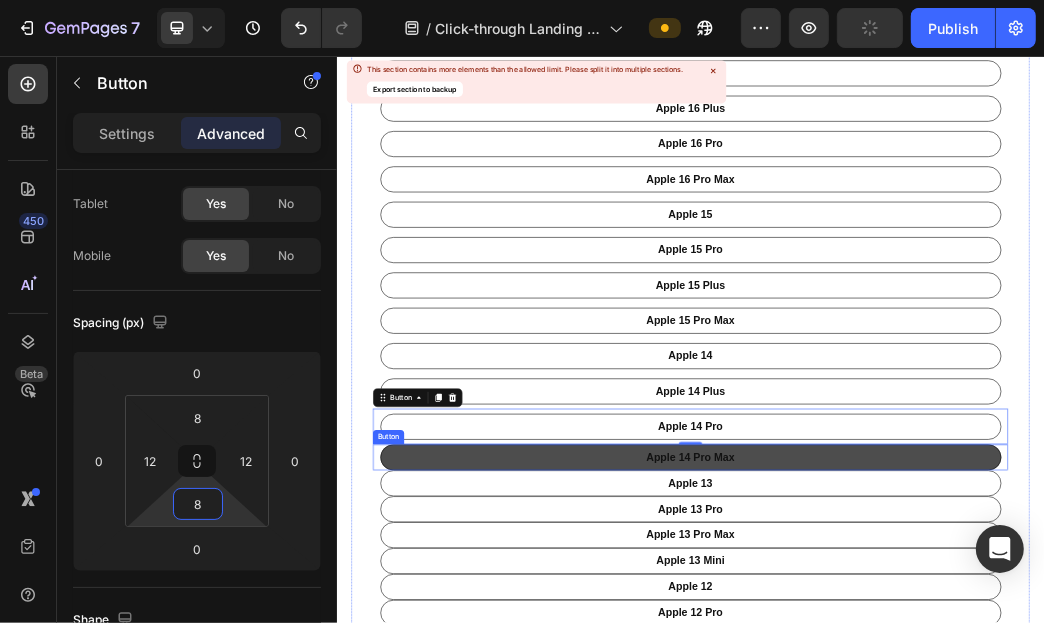 click on "apple 14 pro Max" at bounding box center [936, 737] 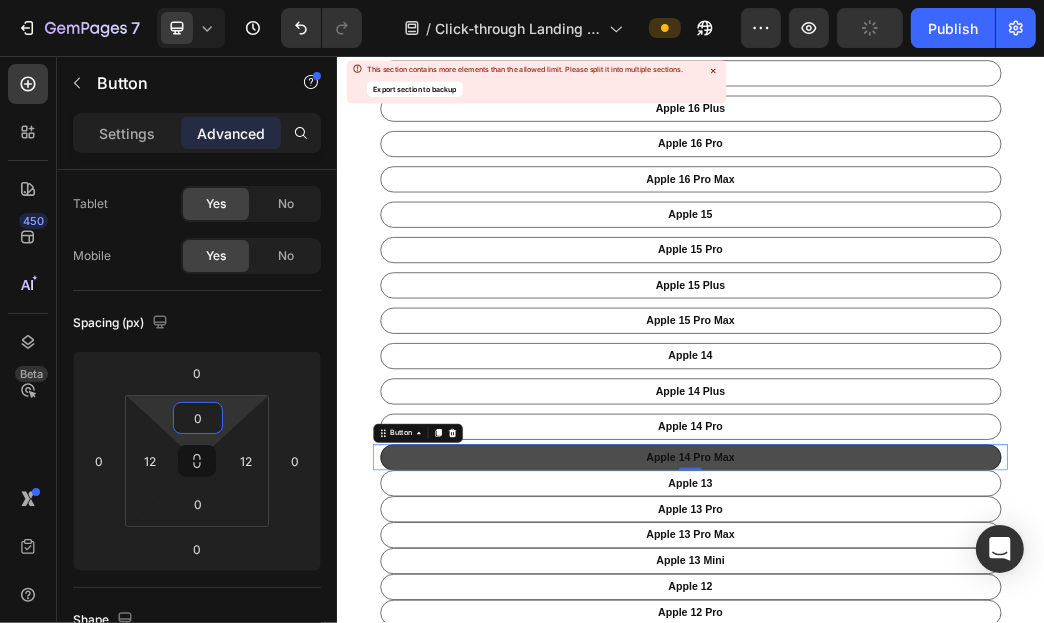 click on "0" at bounding box center (198, 418) 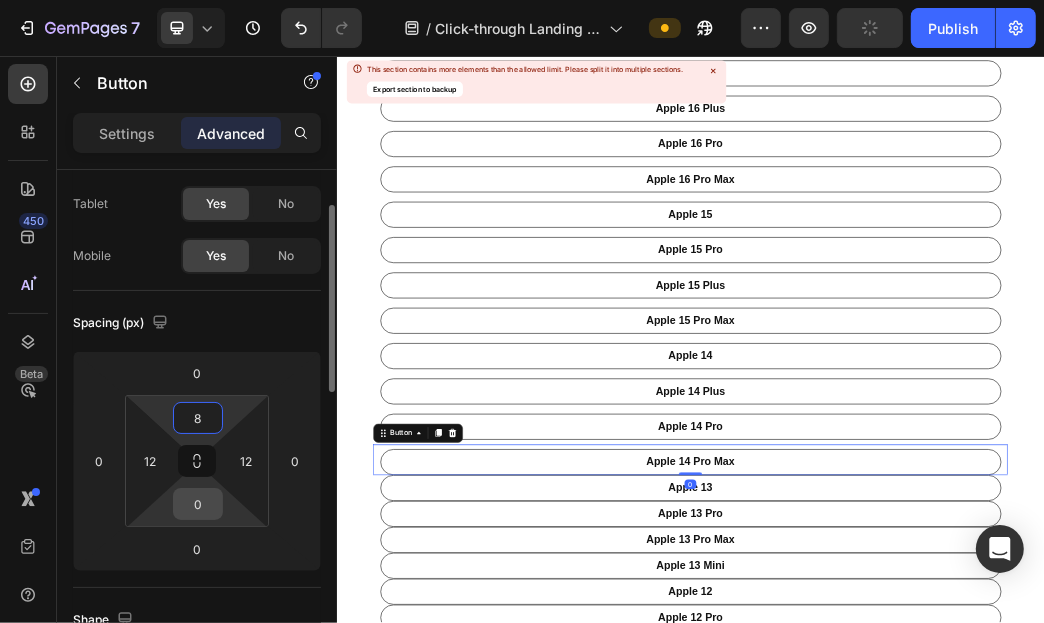 type on "8" 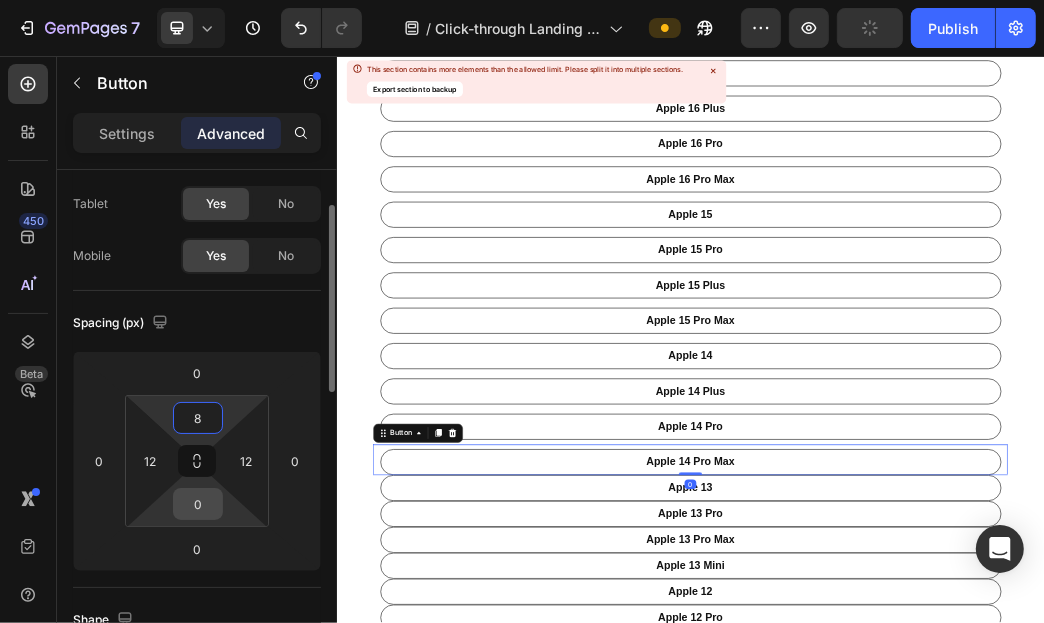 click on "0" at bounding box center [198, 504] 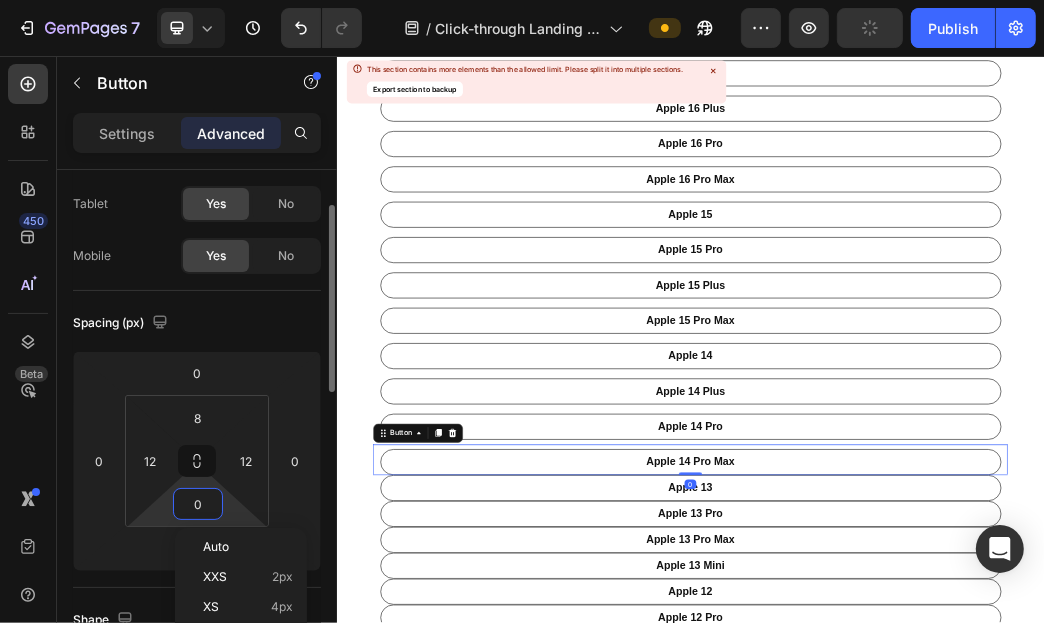 type on "8" 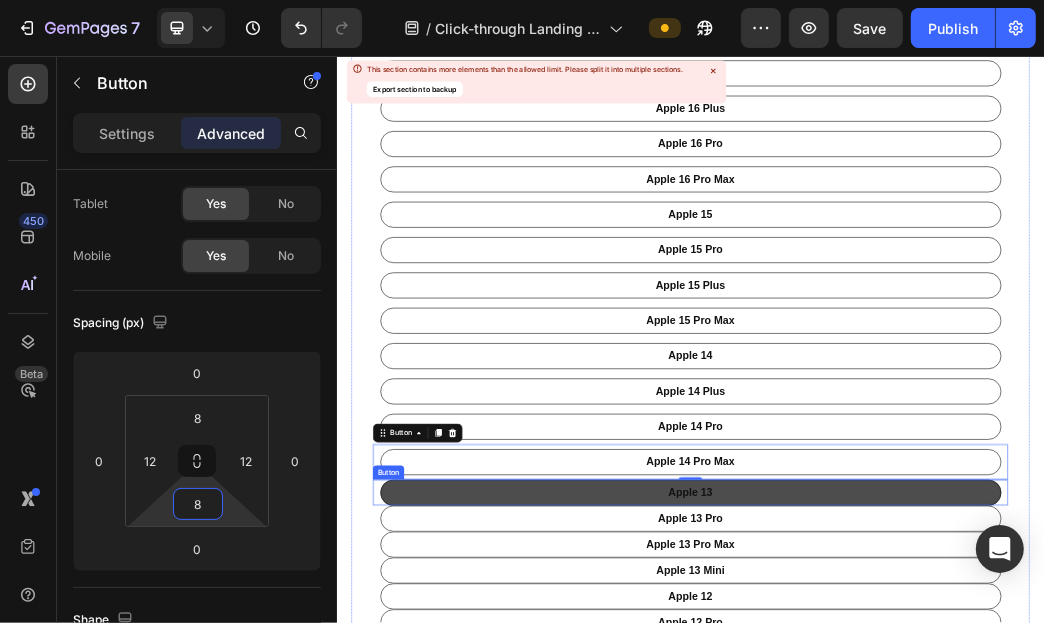 click on "apple 13" at bounding box center [936, 797] 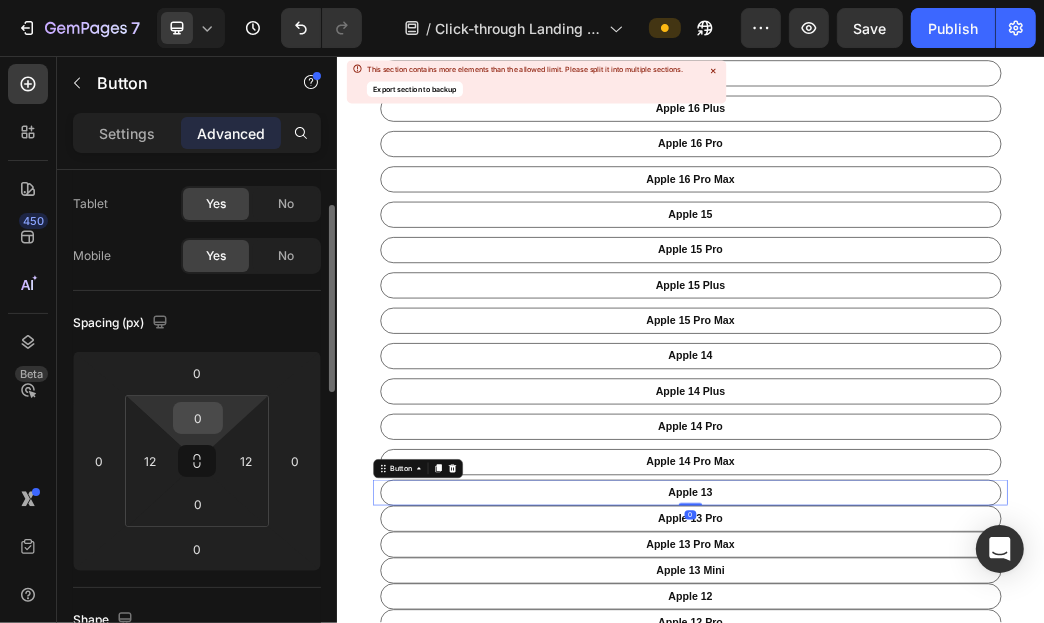 click on "0" at bounding box center (198, 418) 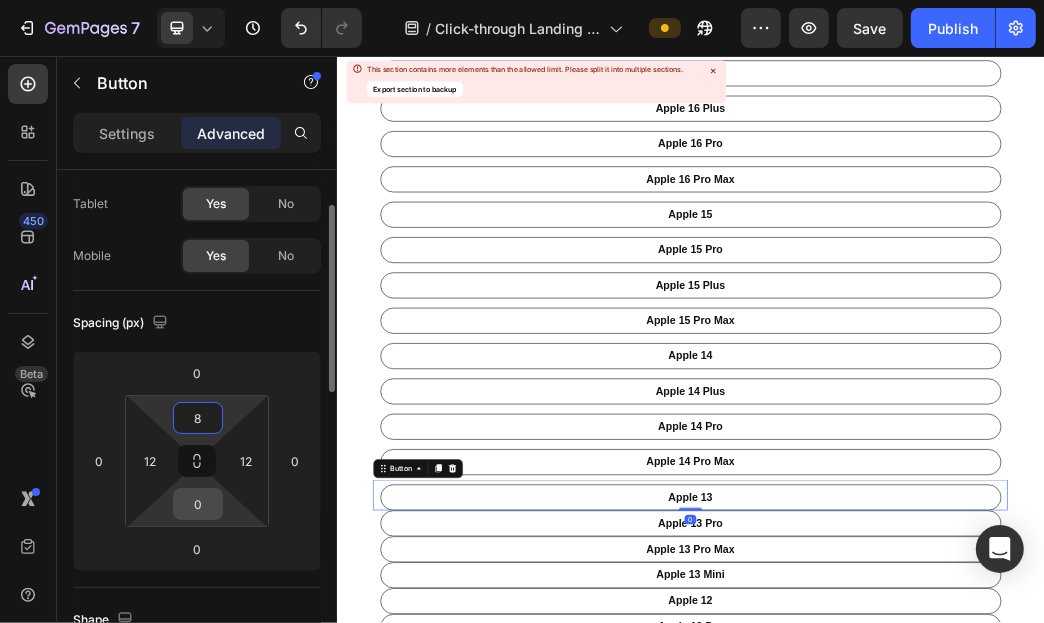 type on "8" 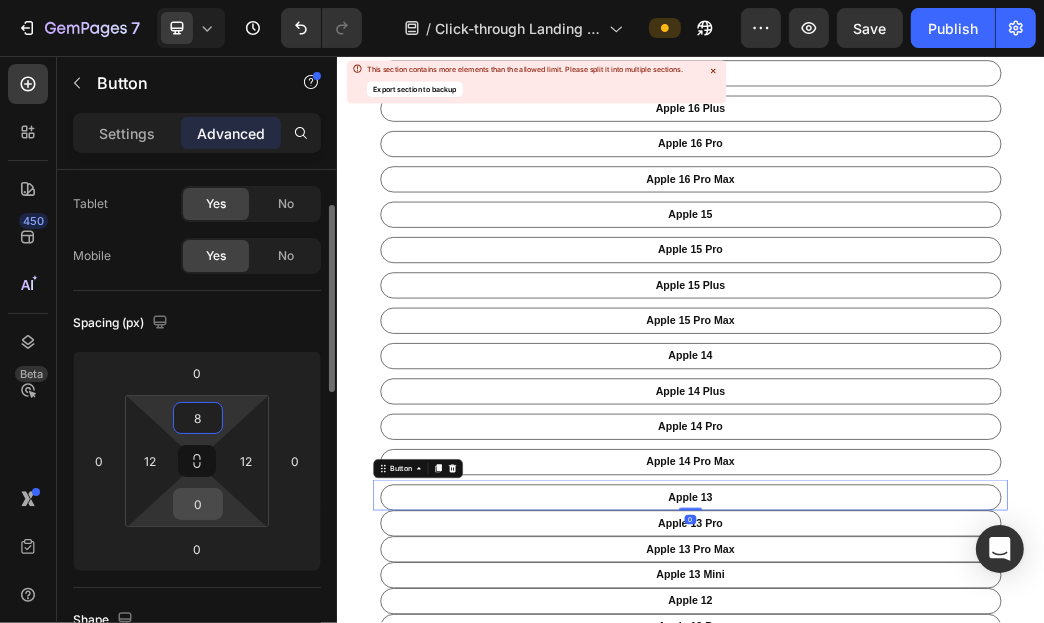 click on "0" at bounding box center (198, 504) 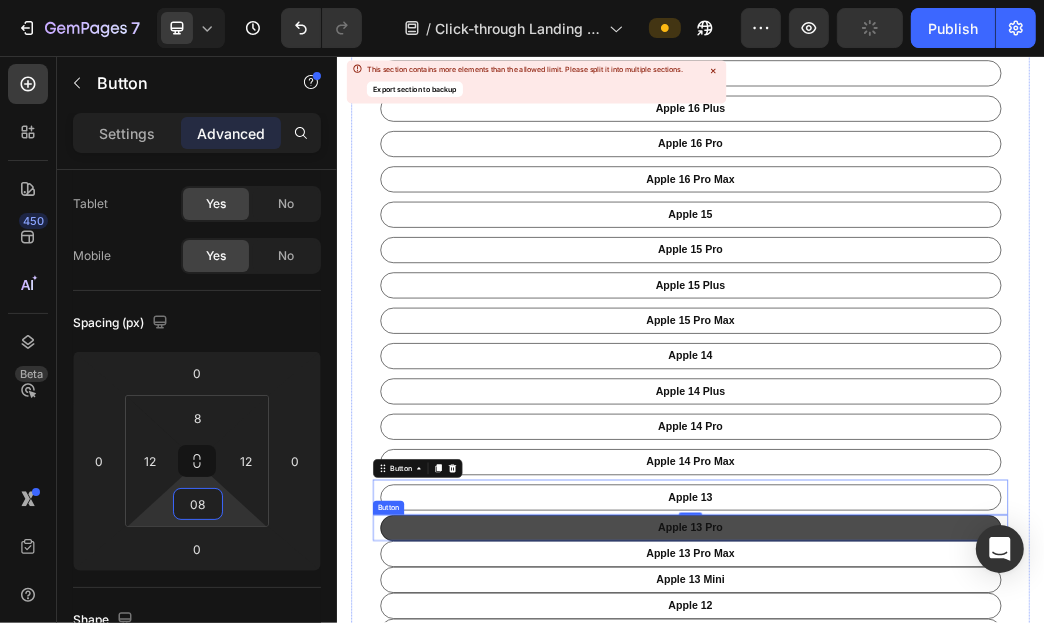 type on "8" 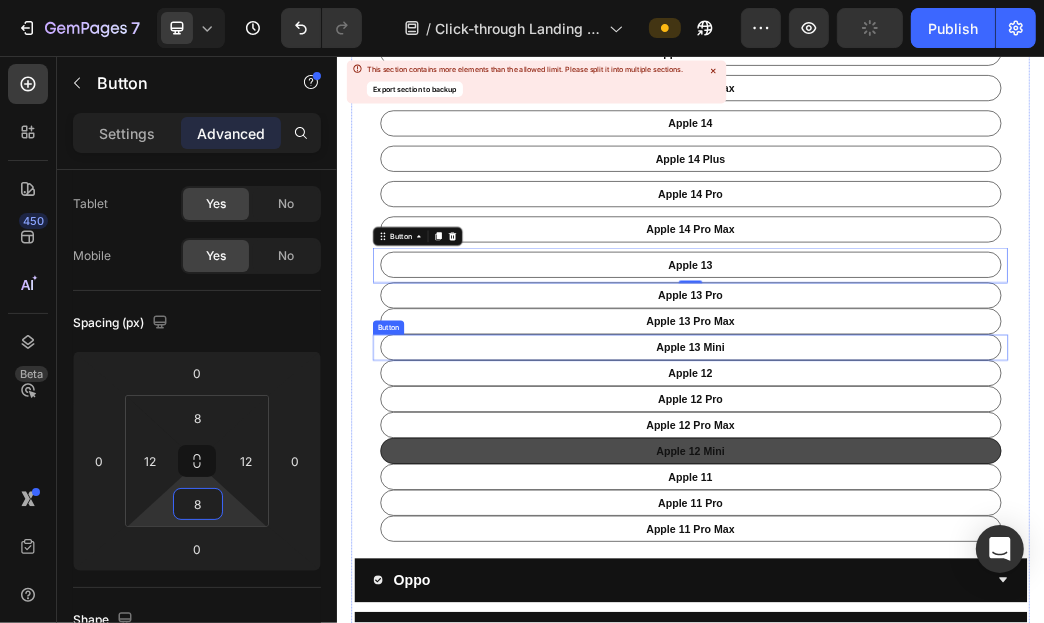 scroll, scrollTop: 999, scrollLeft: 0, axis: vertical 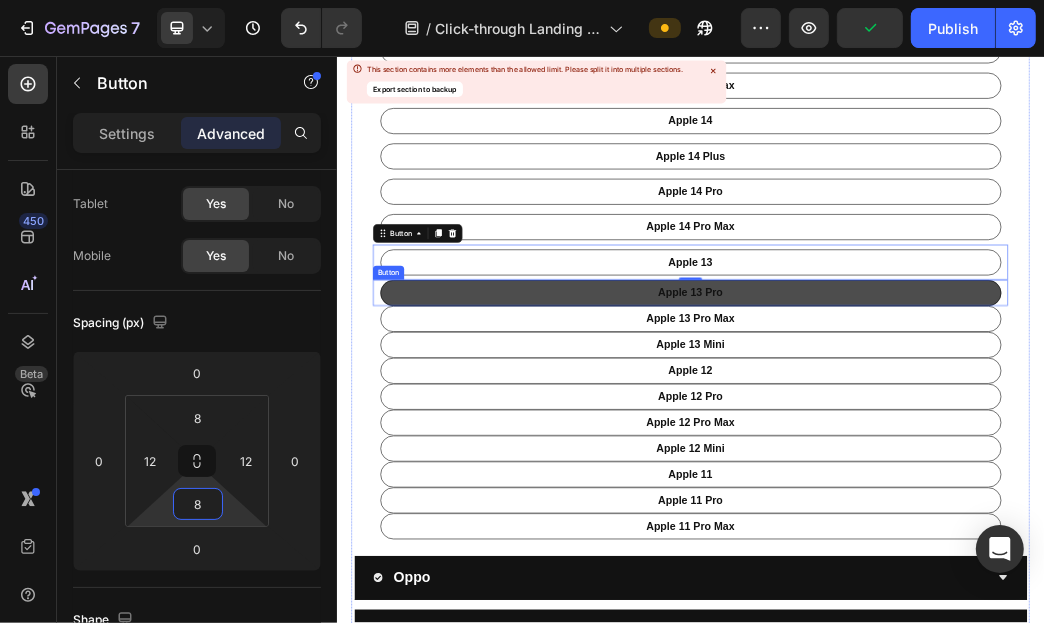 click on "apple 13 Pro" at bounding box center [936, 458] 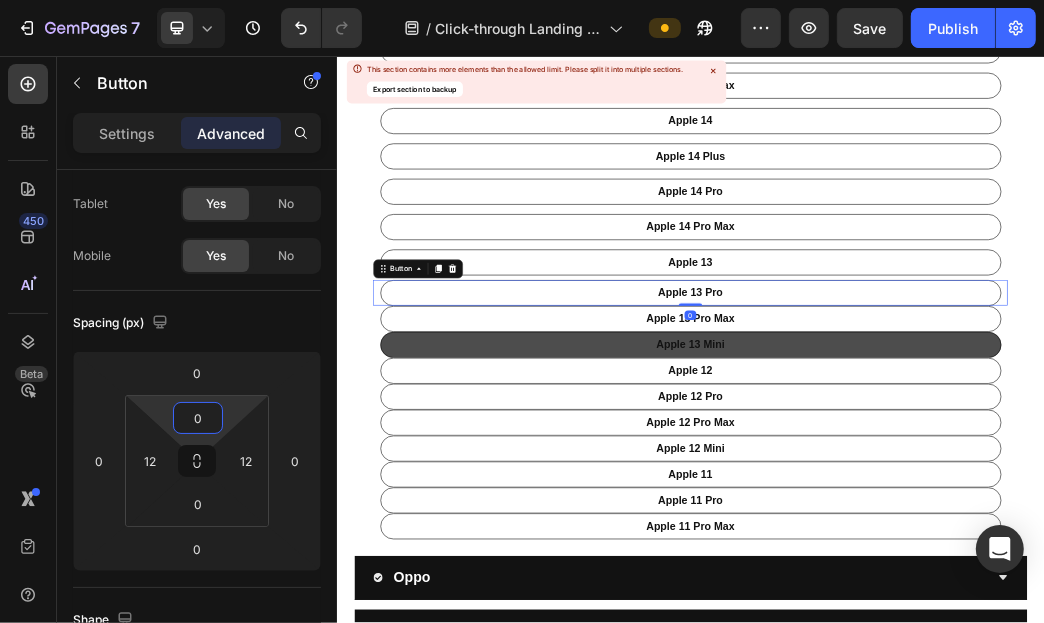 click on "0" at bounding box center [198, 418] 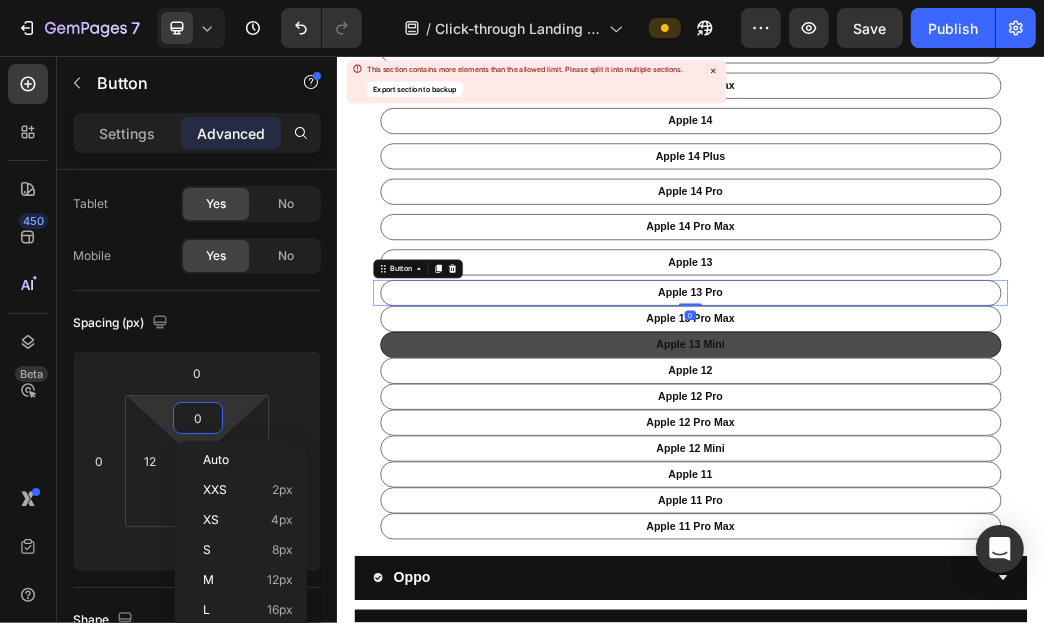 type on "8" 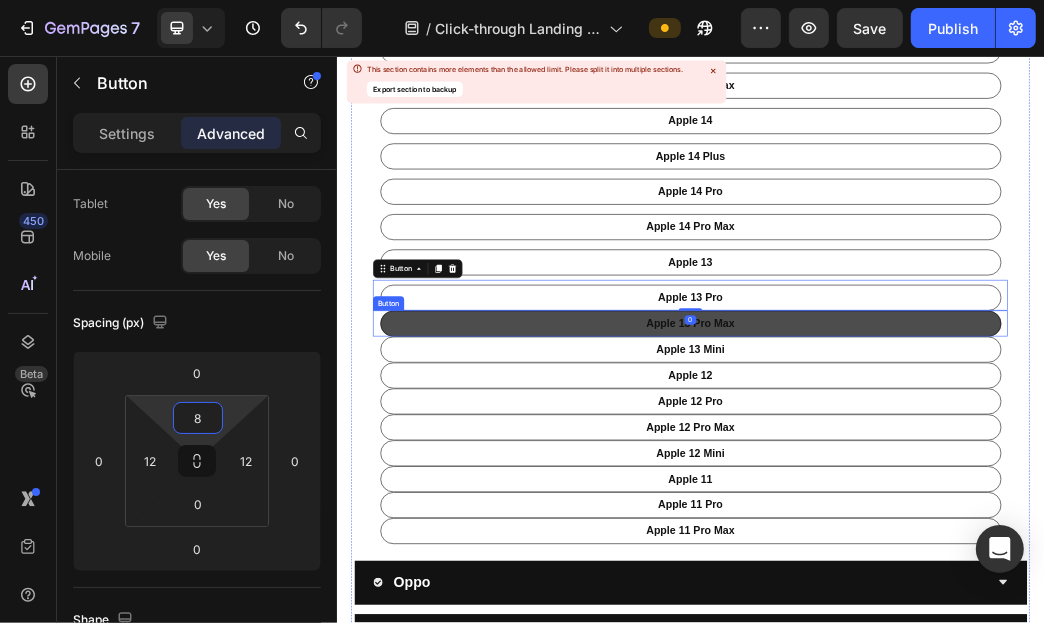 click on "apple 13 pro Max" at bounding box center (936, 510) 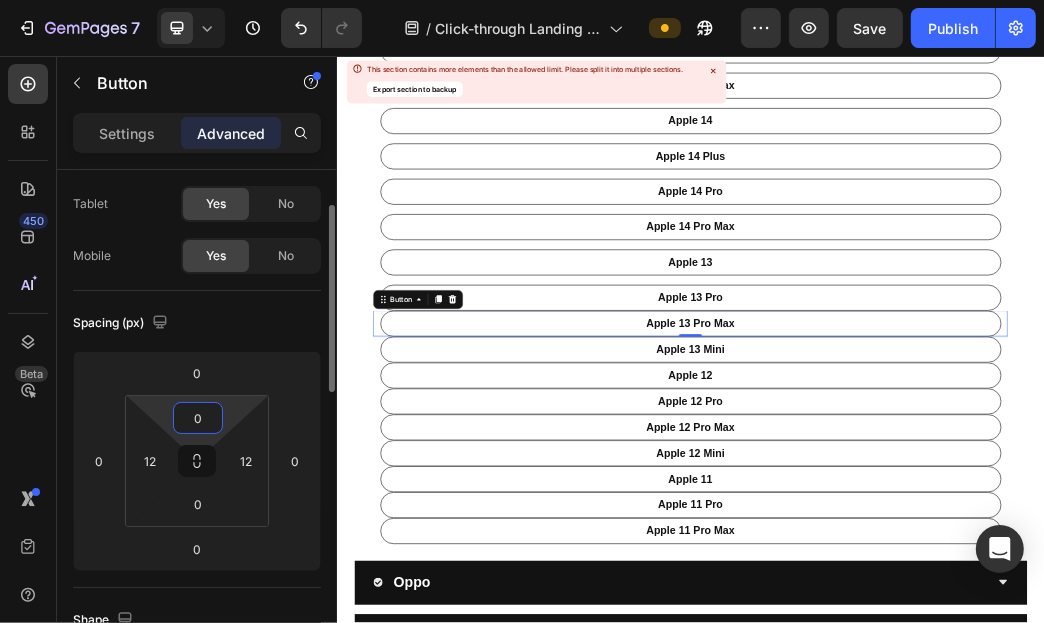 click on "0" at bounding box center (198, 418) 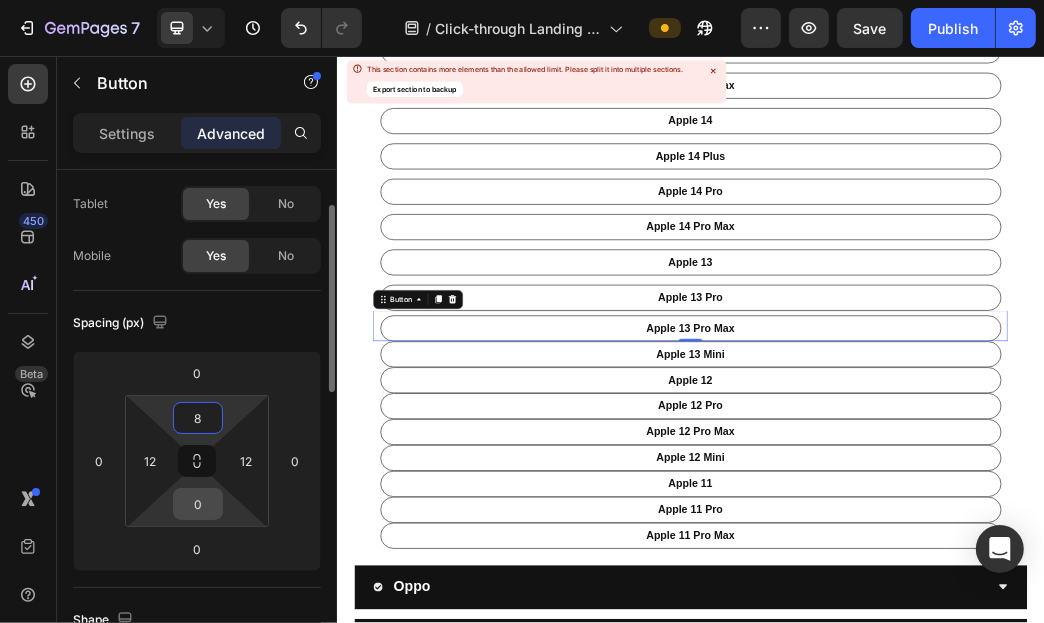type on "8" 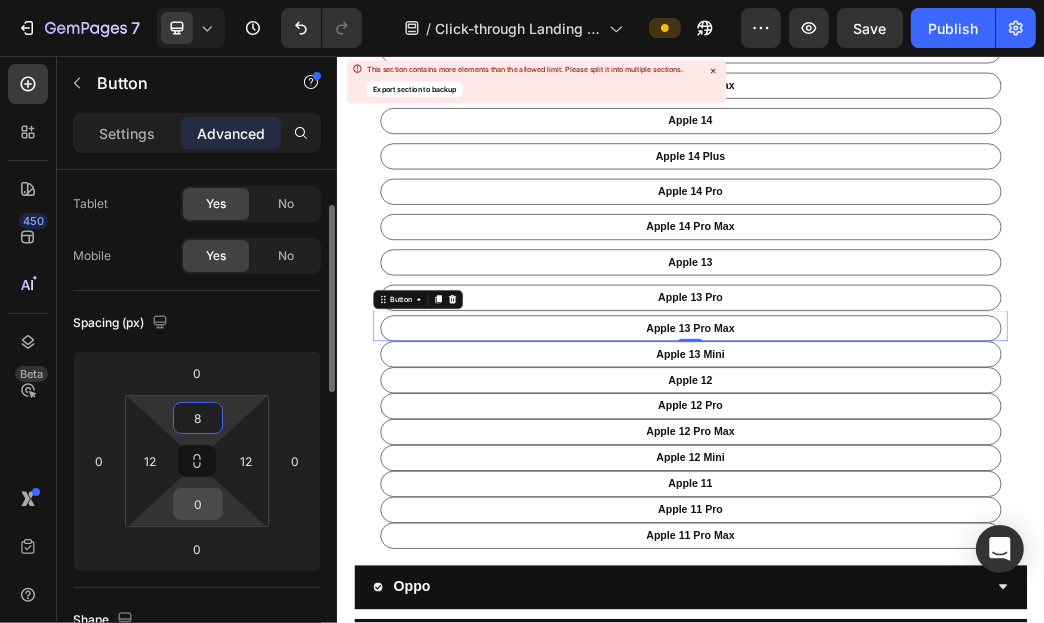 click on "0" at bounding box center (198, 504) 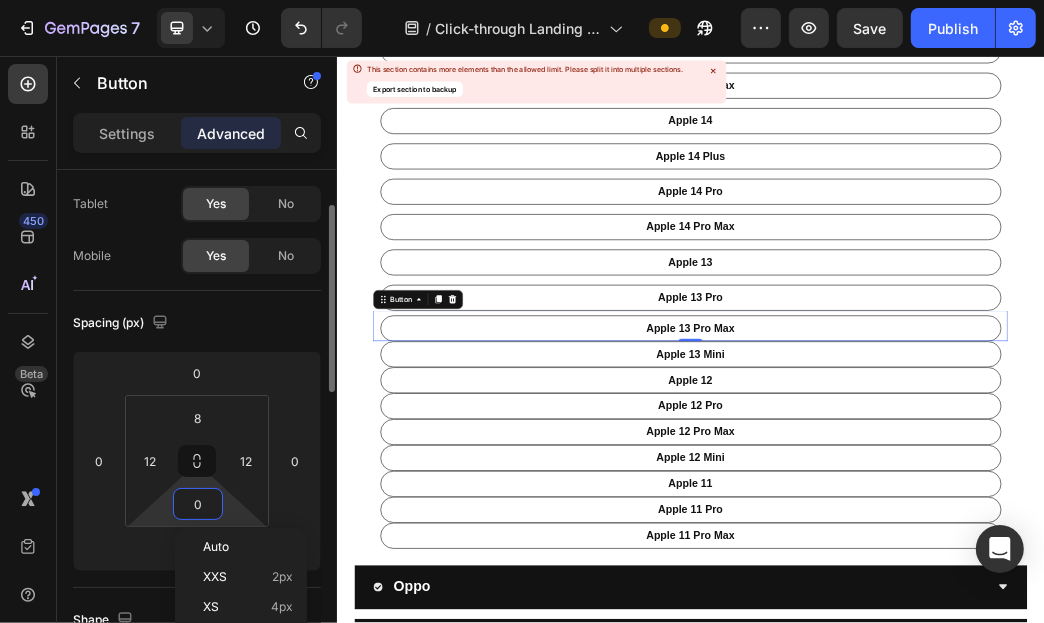 type on "8" 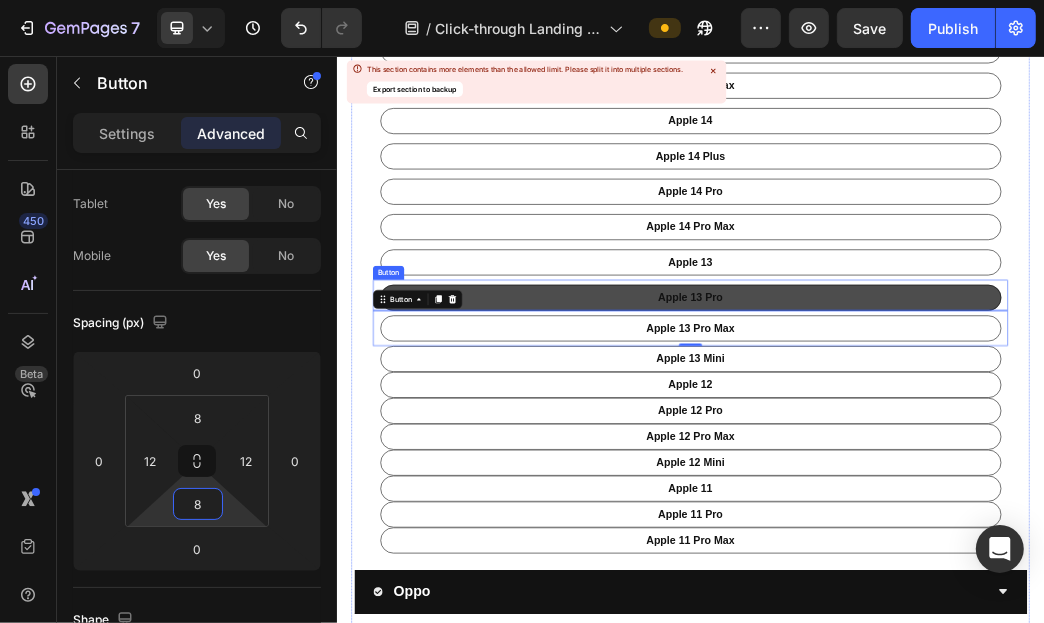 click on "apple 13 Pro" at bounding box center (936, 466) 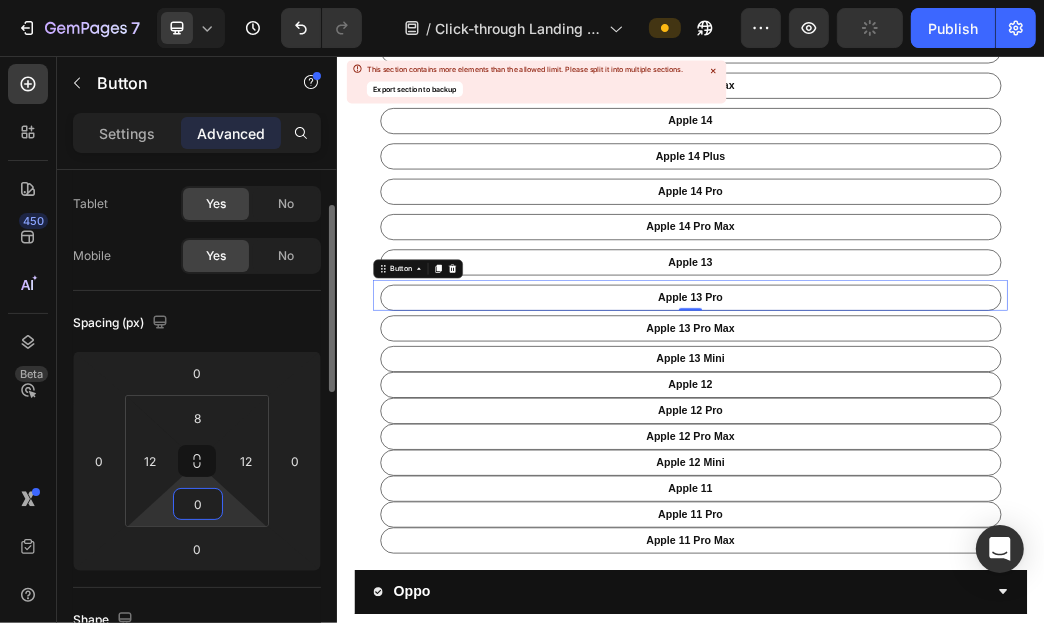 click on "0" at bounding box center [198, 504] 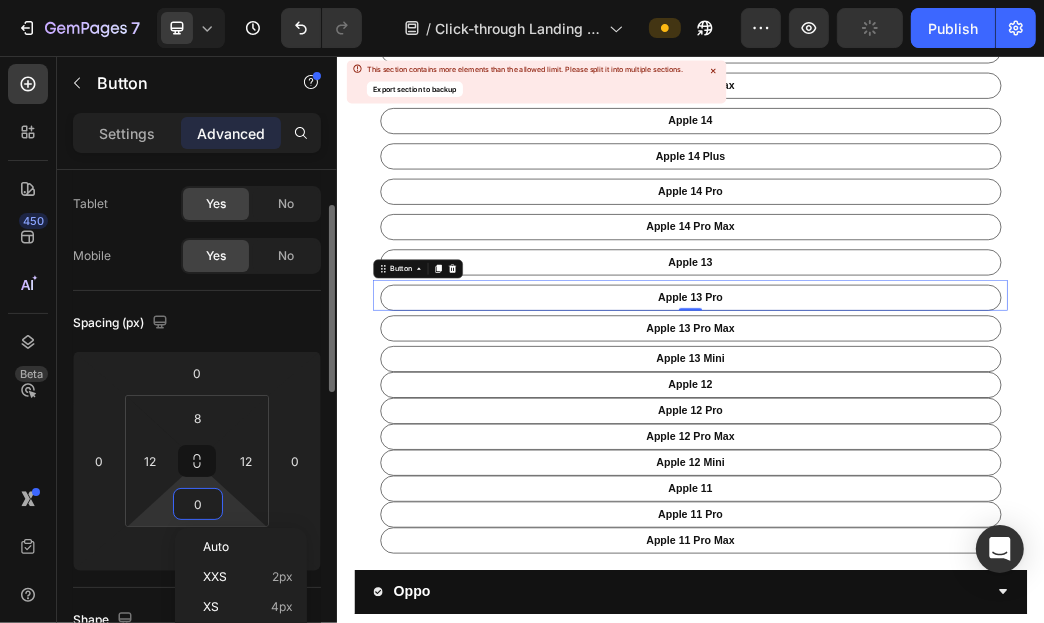 type on "8" 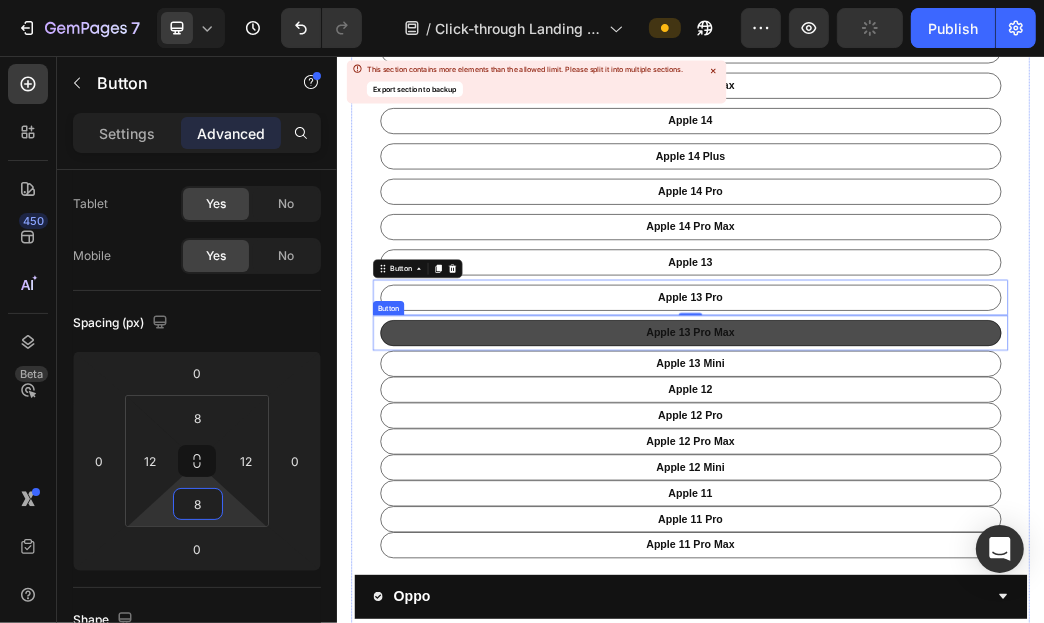 click on "apple 13 pro Max" at bounding box center [936, 526] 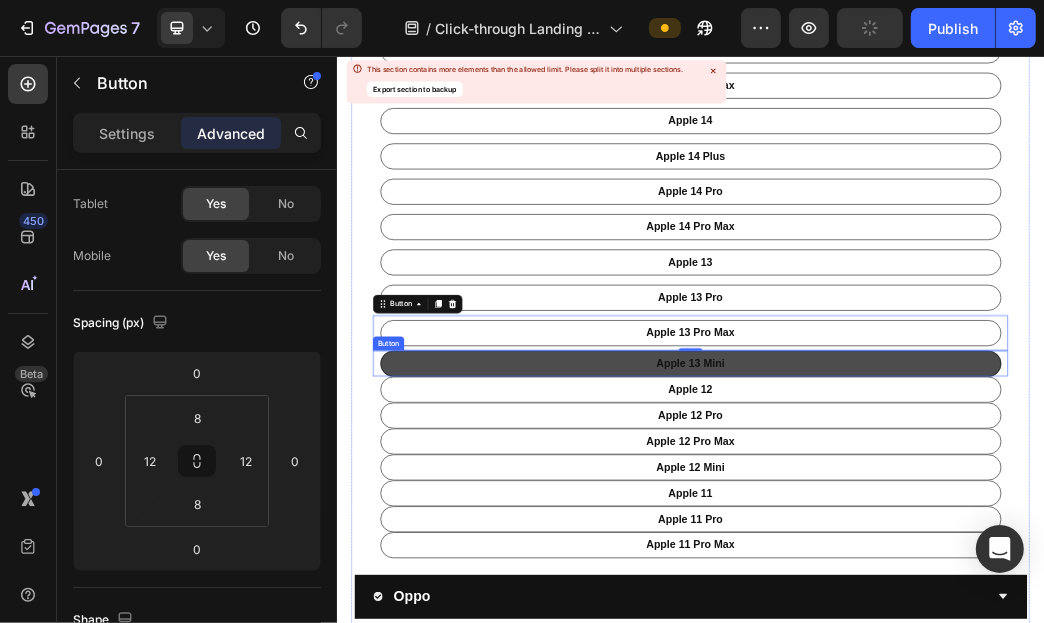 click on "apple 13 Mini" at bounding box center (936, 578) 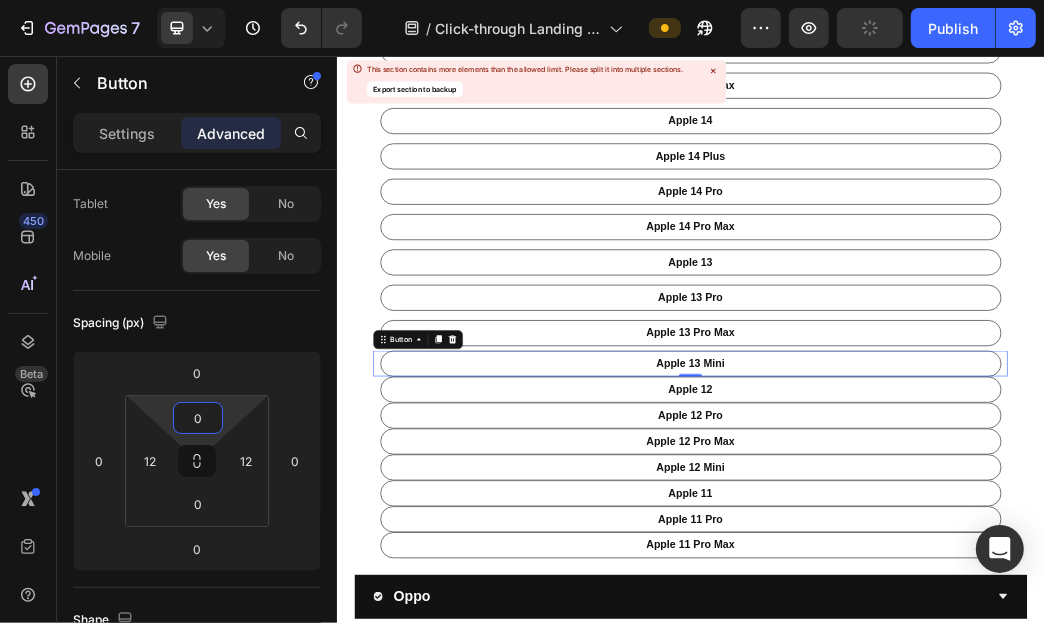 click on "0" at bounding box center [198, 418] 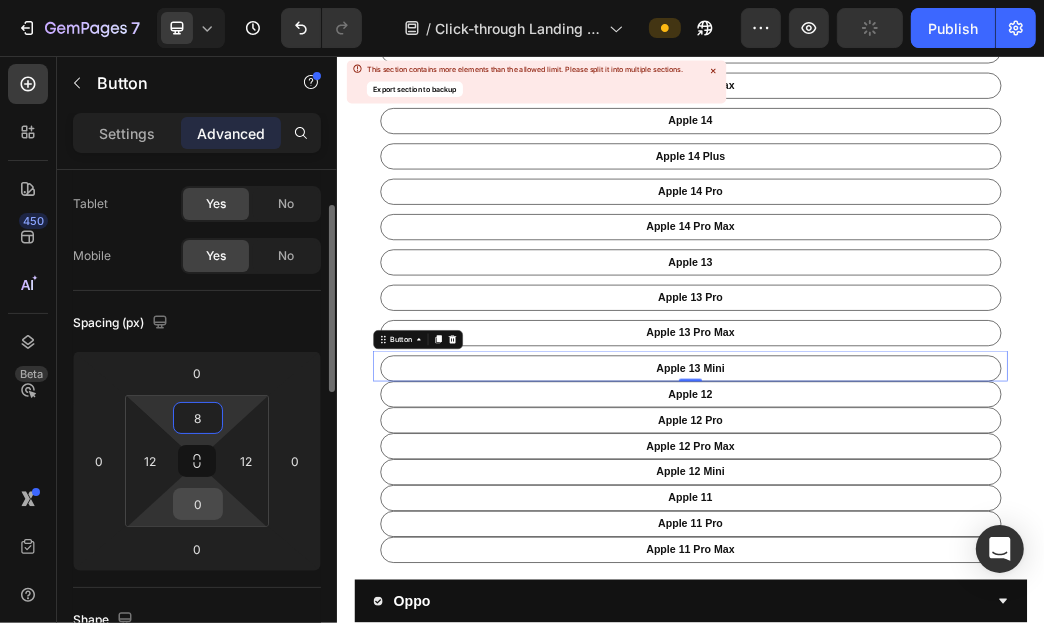 type on "8" 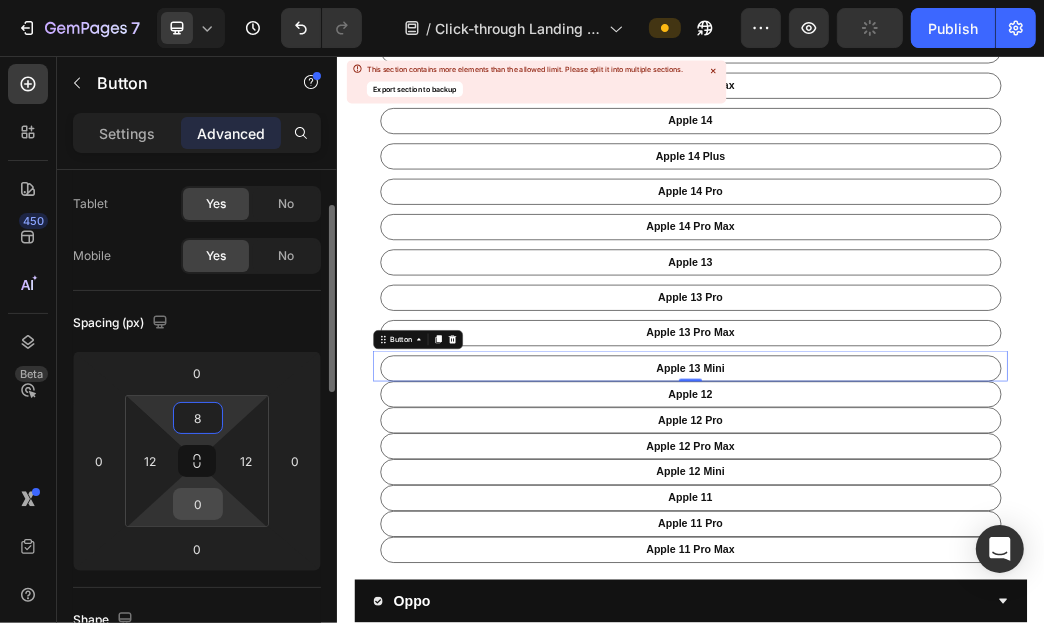 click on "0" at bounding box center (198, 504) 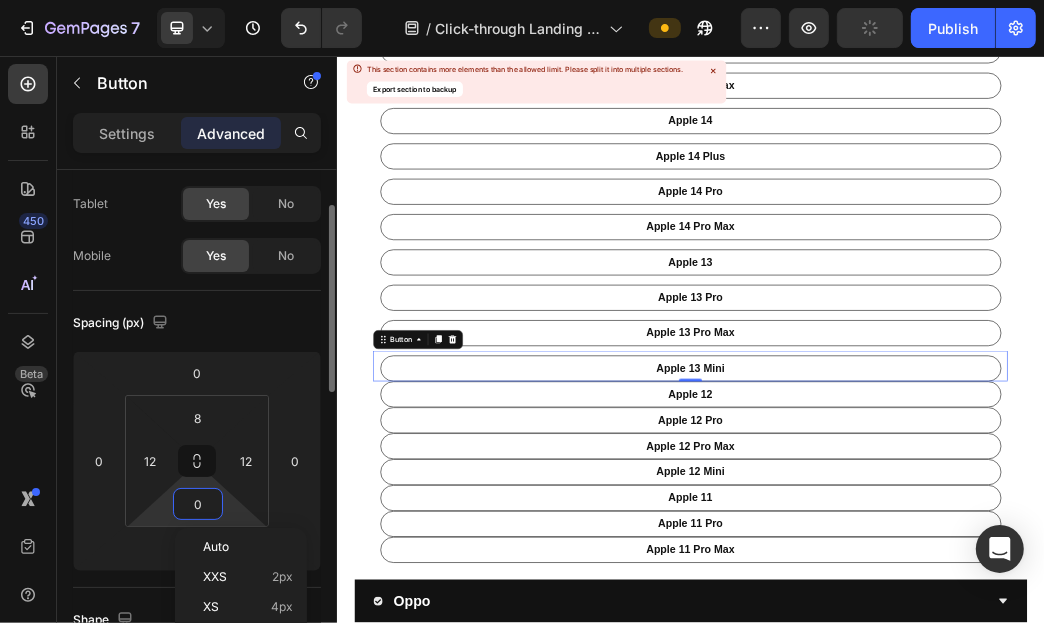 type on "8" 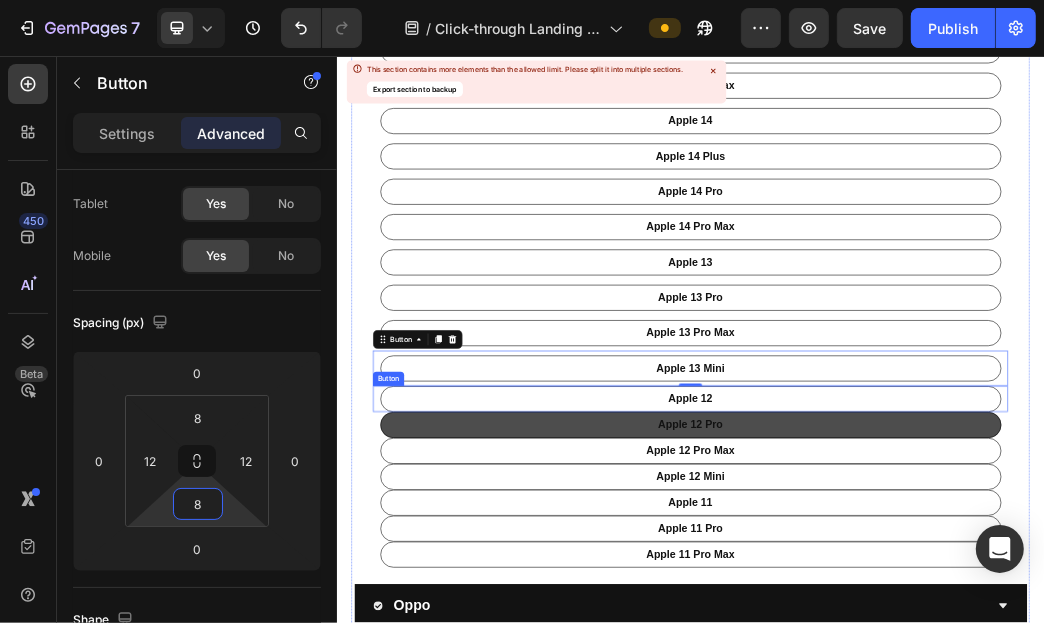 click on "apple 16e Button apple 16 Button apple 16 Plus Button apple 16 pro Button apple 16 pro Max Button apple 15 Button apple 15 pro Button apple 15 plus Button apple 15 pro max Button apple 14 Button apple 14 Plus Button apple 14 pro Button apple 14 pro Max Button apple 13 Button apple 13 Pro   Button apple 13 pro Max Button apple 13 Mini Button   0 apple 12 Button apple 12 Pro Button apple 12 pro Max Button apple 12 Mini Button apple 11 Button apple 11 Pro Button apple 11 pro Max Button" at bounding box center (936, 260) 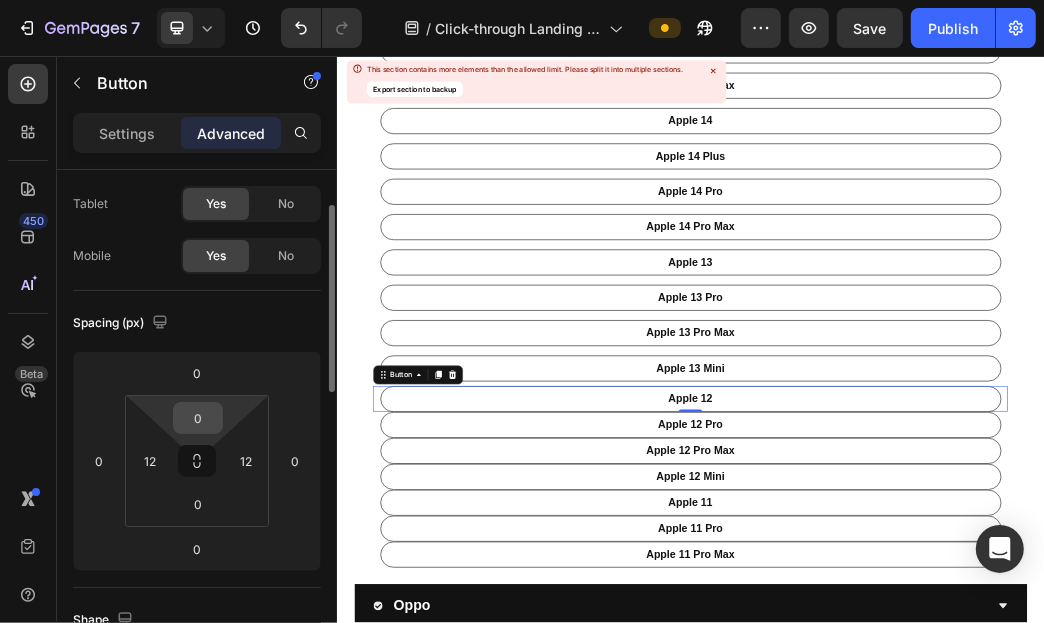 click on "0" at bounding box center (198, 418) 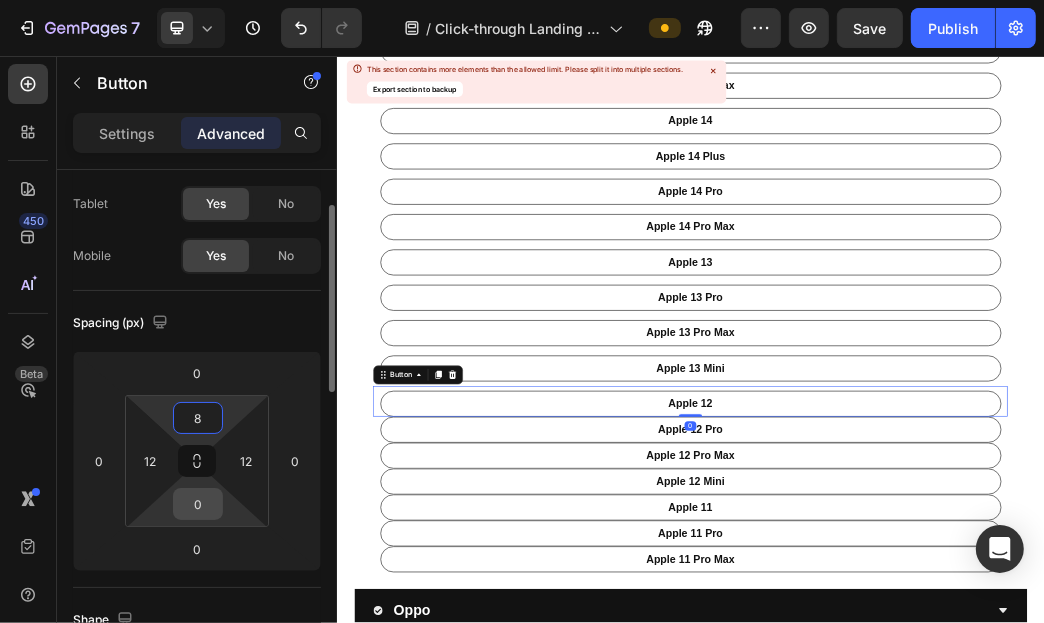 type on "8" 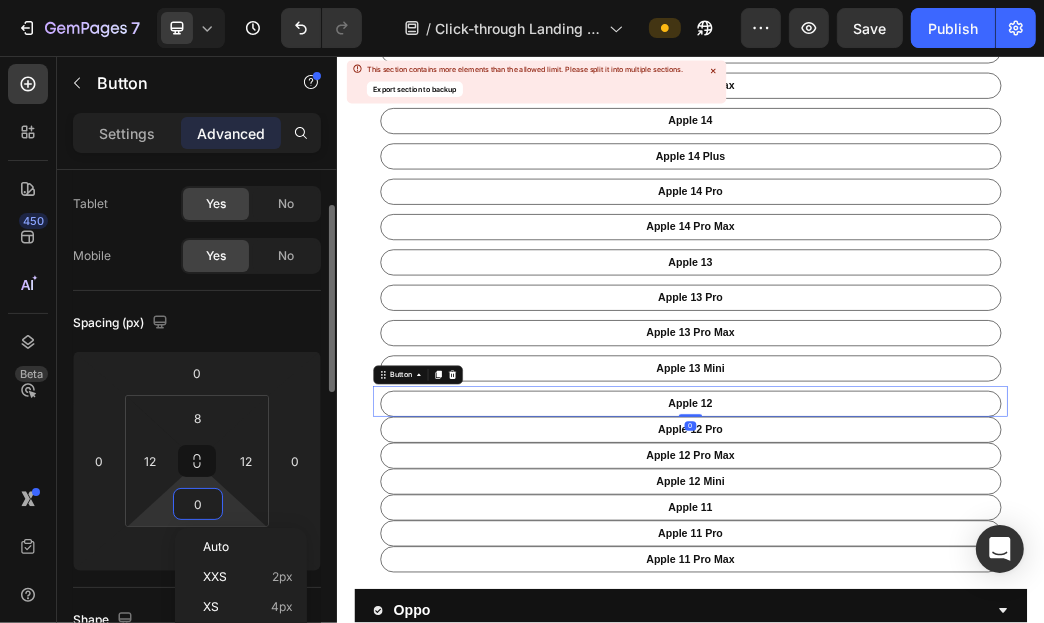 type on "8" 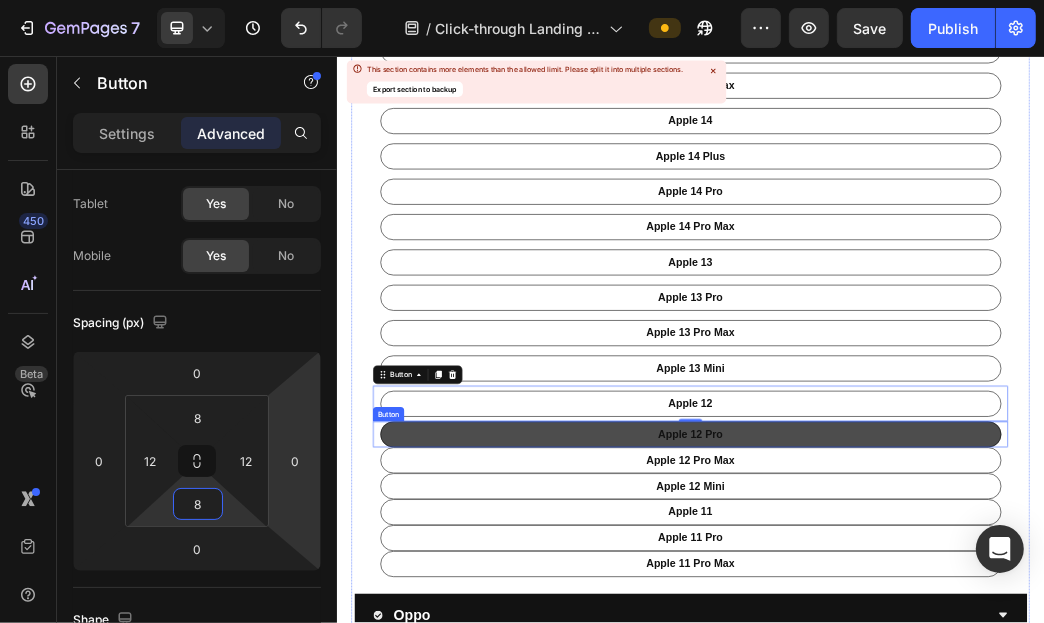 click on "apple 12 Pro" at bounding box center [936, 698] 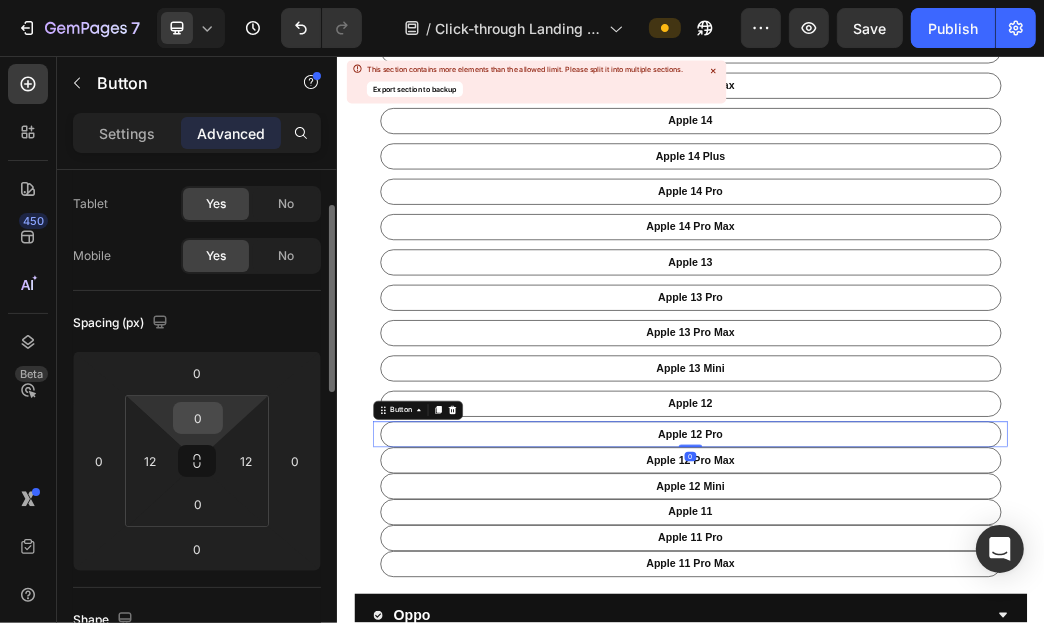 click on "0" at bounding box center [198, 418] 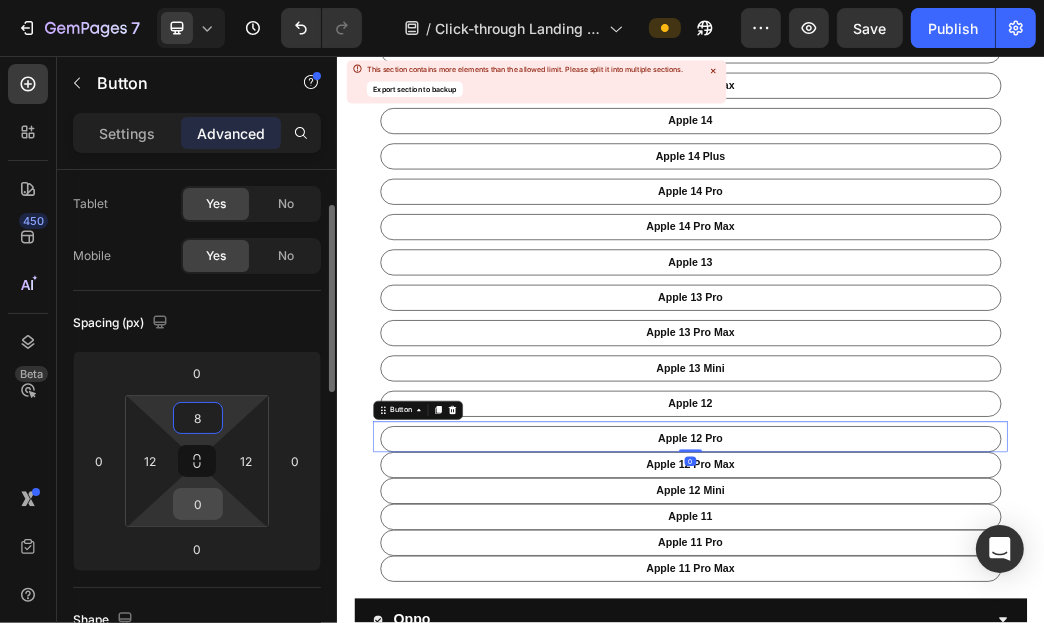 type on "8" 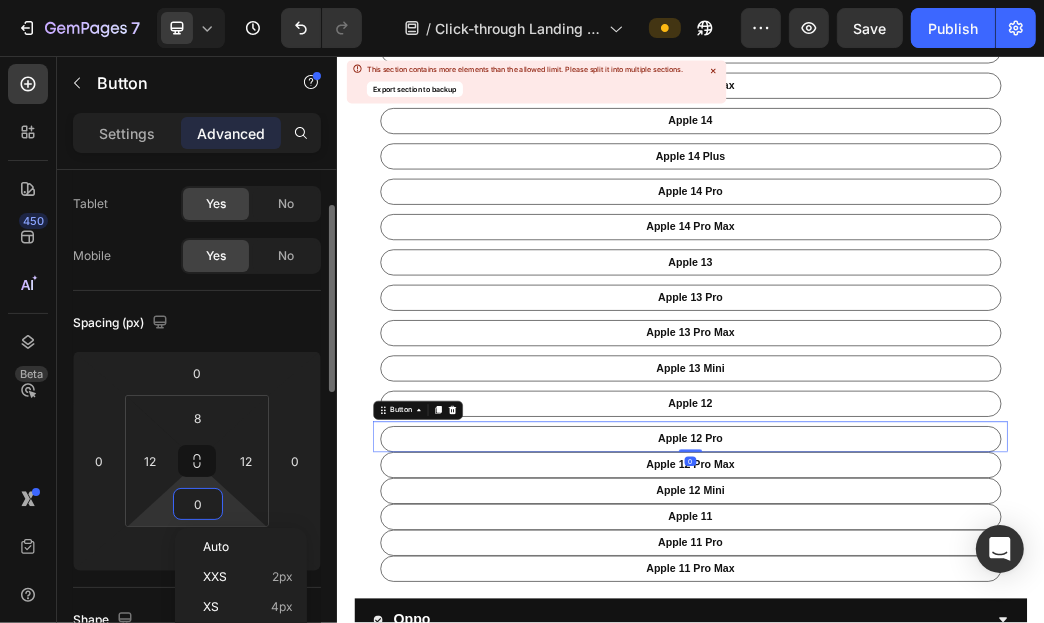 type on "8" 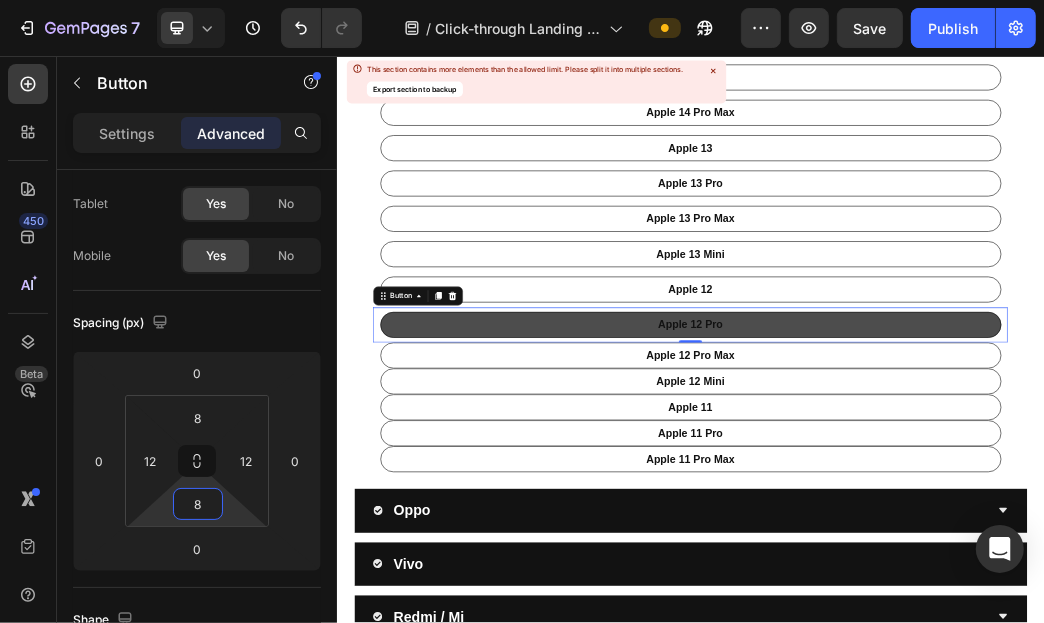 scroll, scrollTop: 1299, scrollLeft: 0, axis: vertical 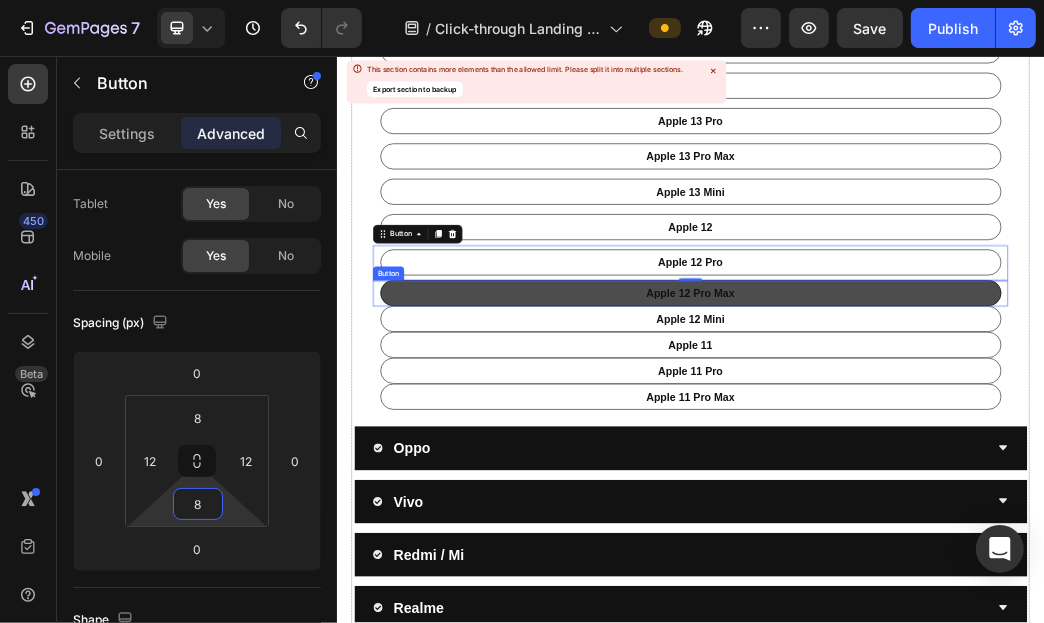 click on "apple 12 pro Max" at bounding box center [936, 458] 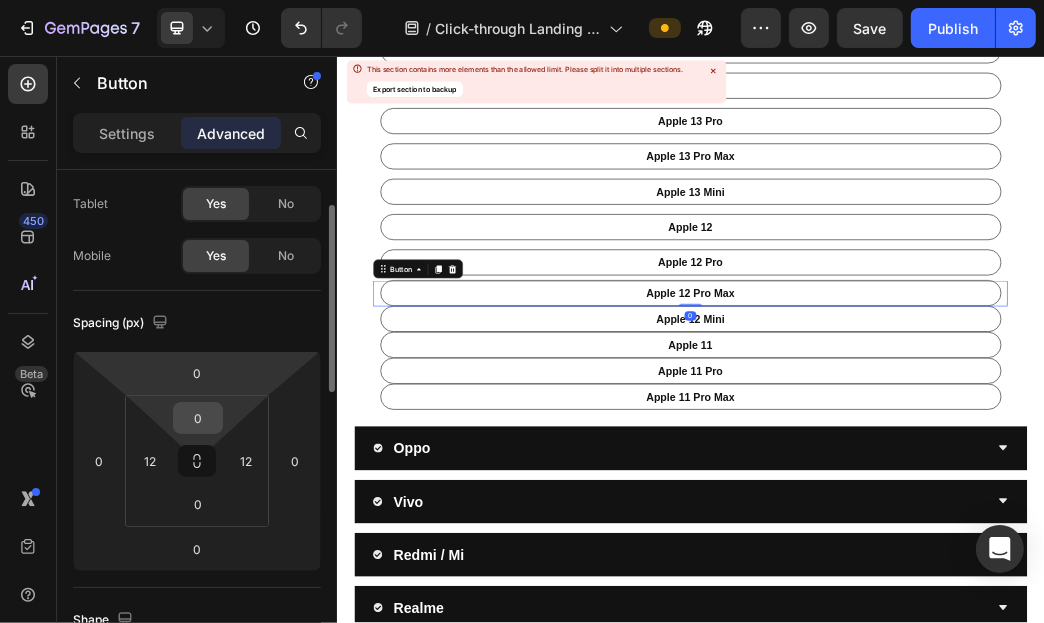 click on "0" at bounding box center [198, 418] 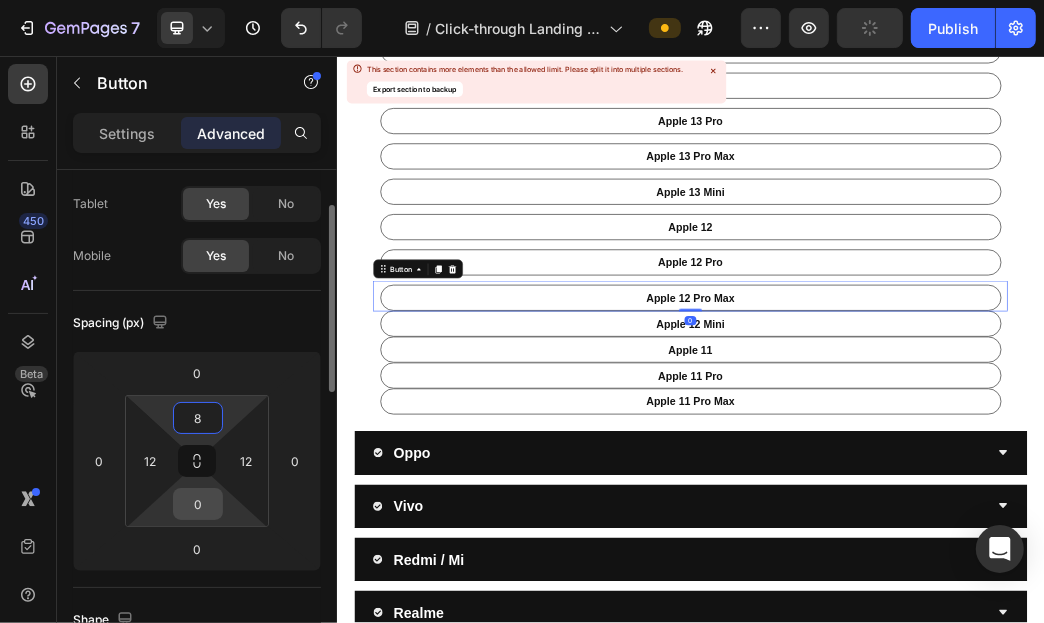 type on "8" 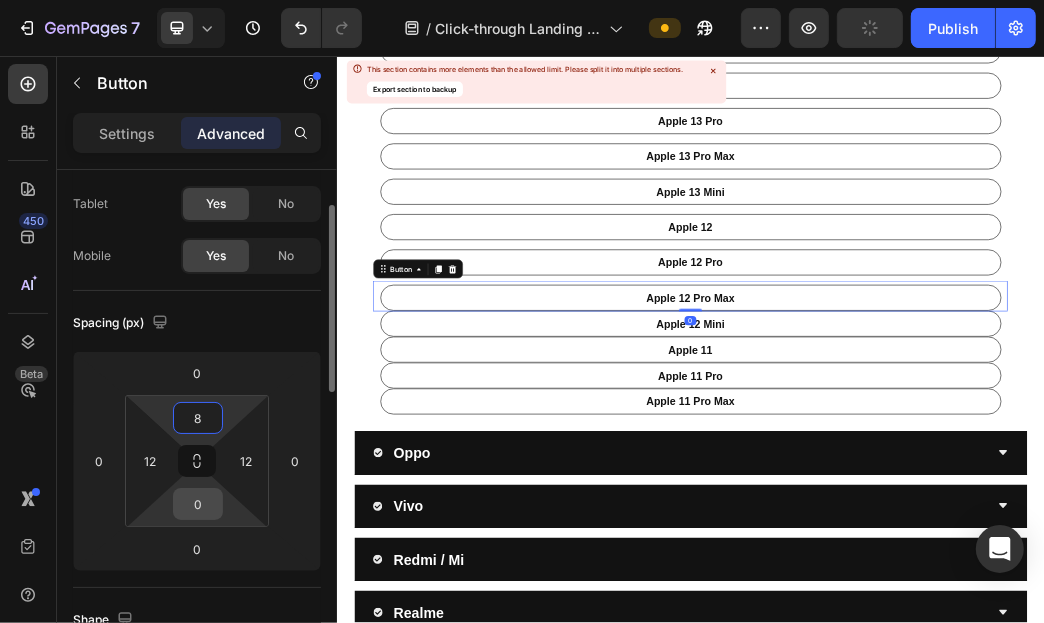 click on "0" at bounding box center [198, 504] 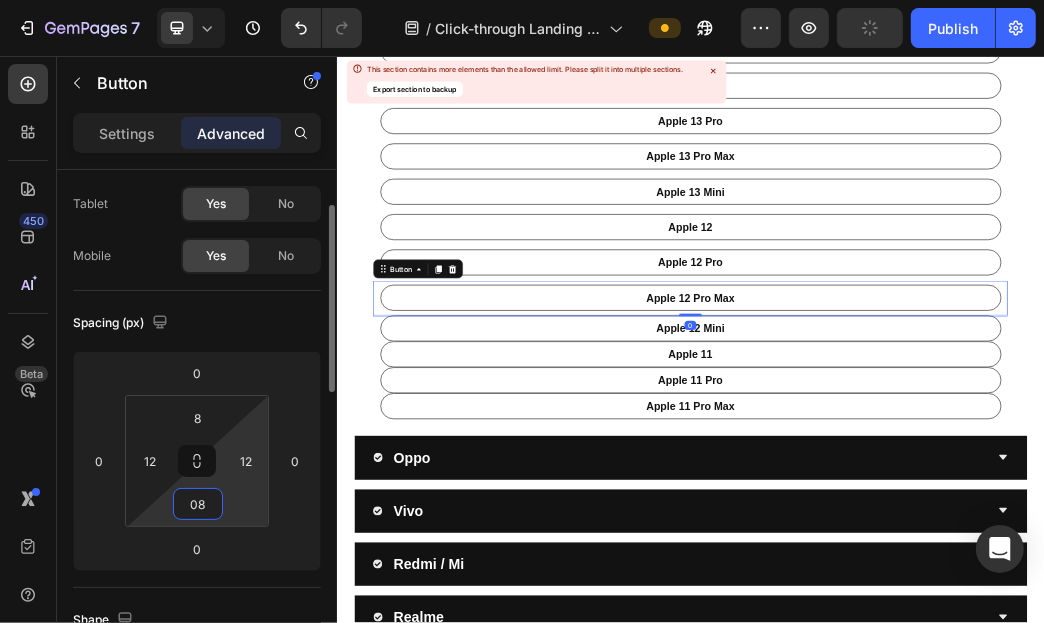 type on "8" 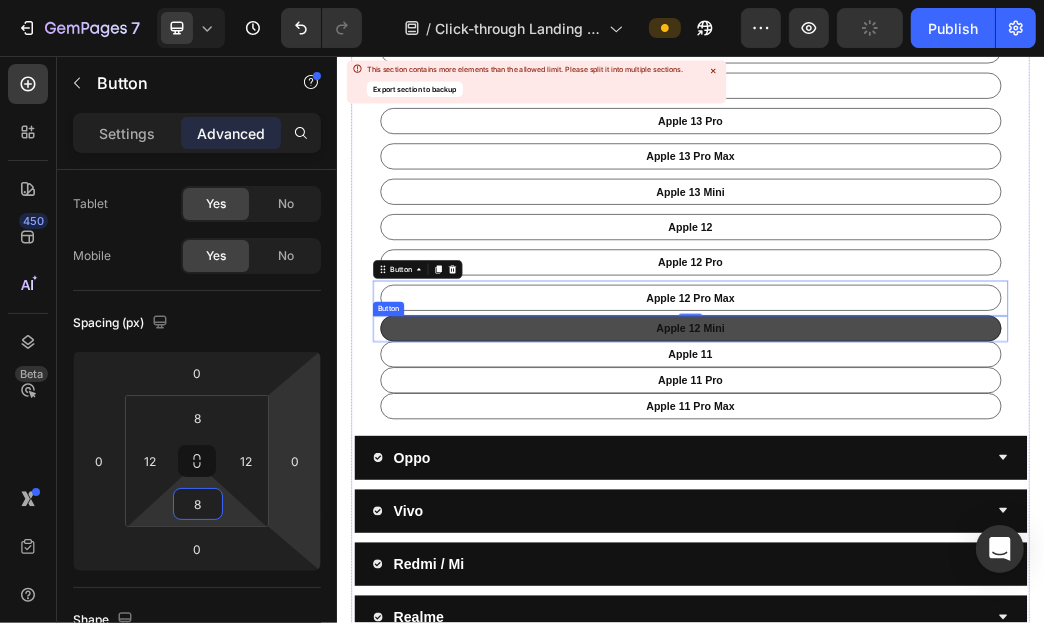 click on "apple 12 Mini" at bounding box center (936, 518) 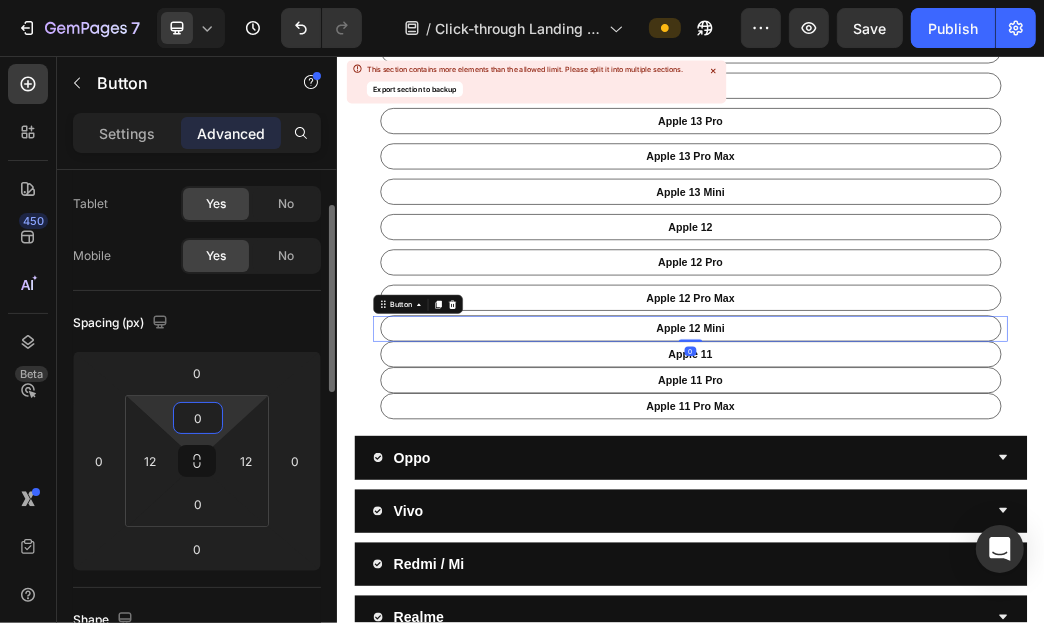 click on "0" at bounding box center [198, 418] 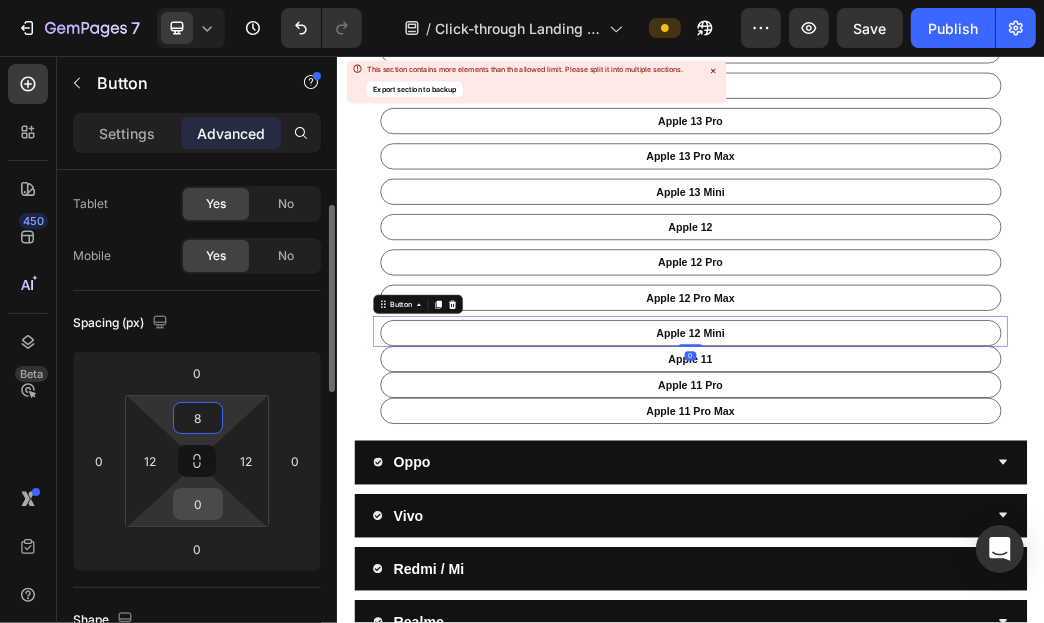 type on "8" 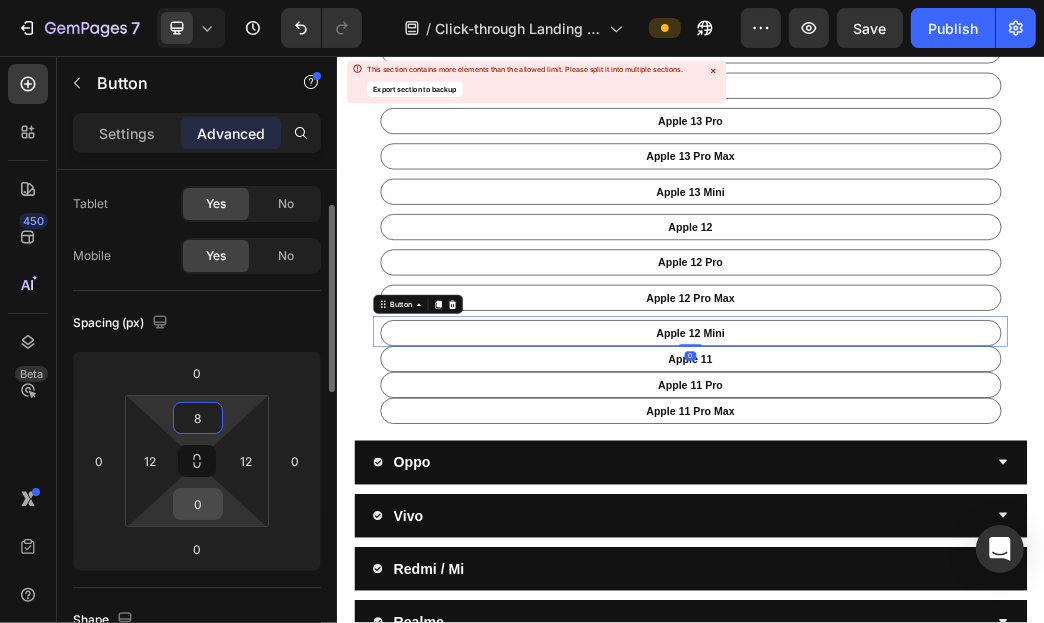 click on "0" at bounding box center [198, 504] 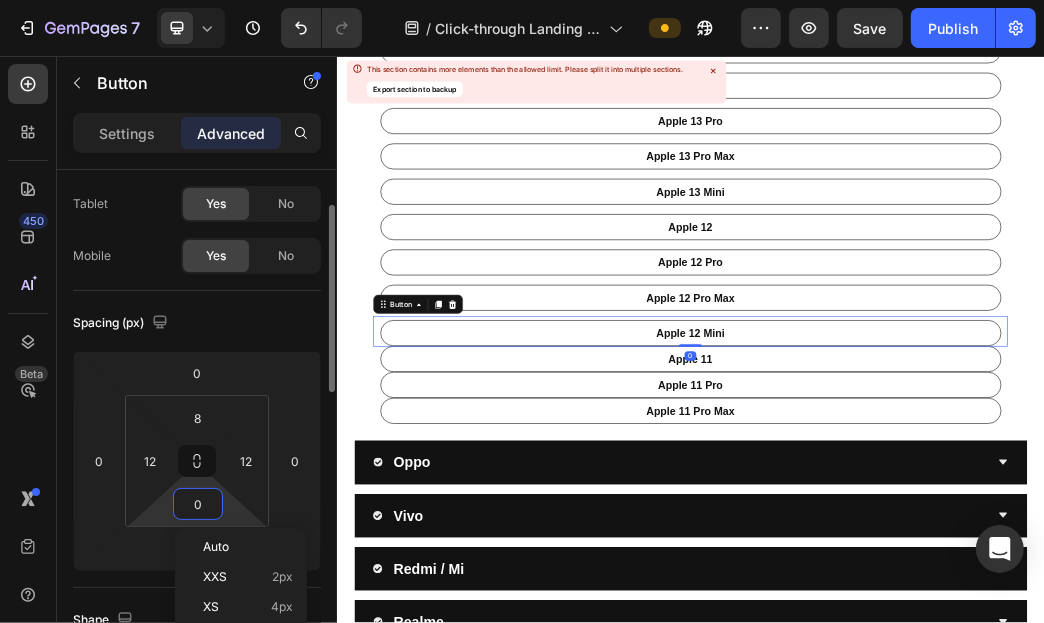 type on "8" 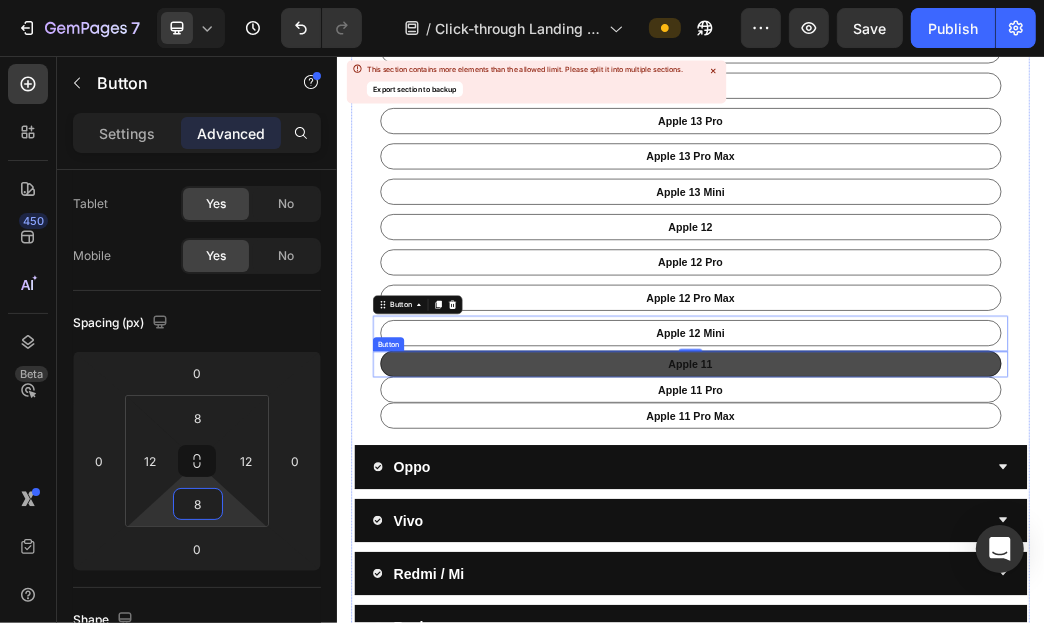 click on "apple 11" at bounding box center [936, 578] 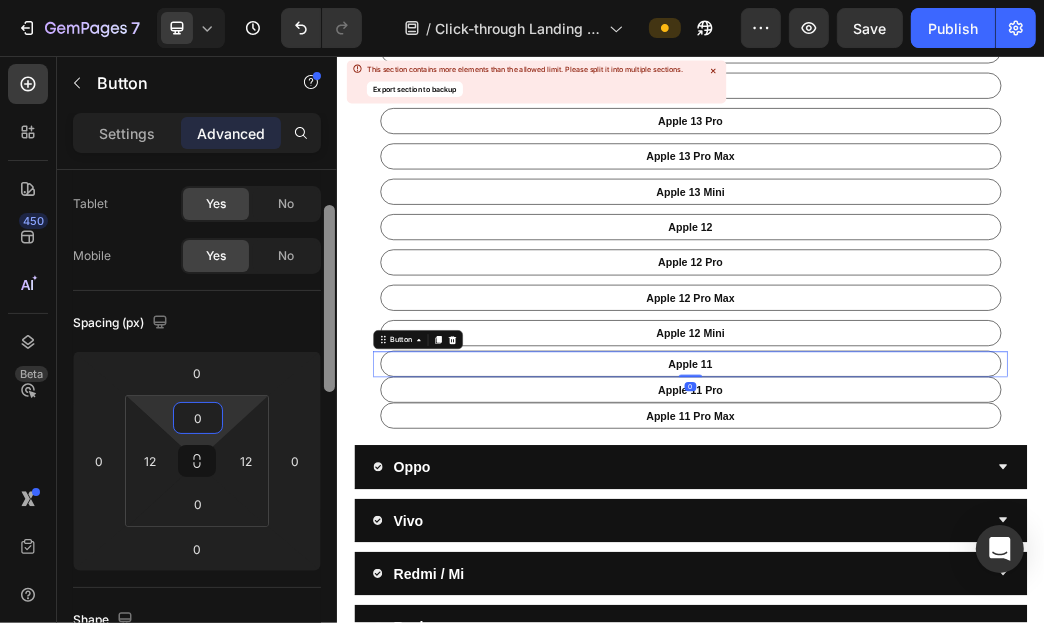 click on "0" at bounding box center [198, 418] 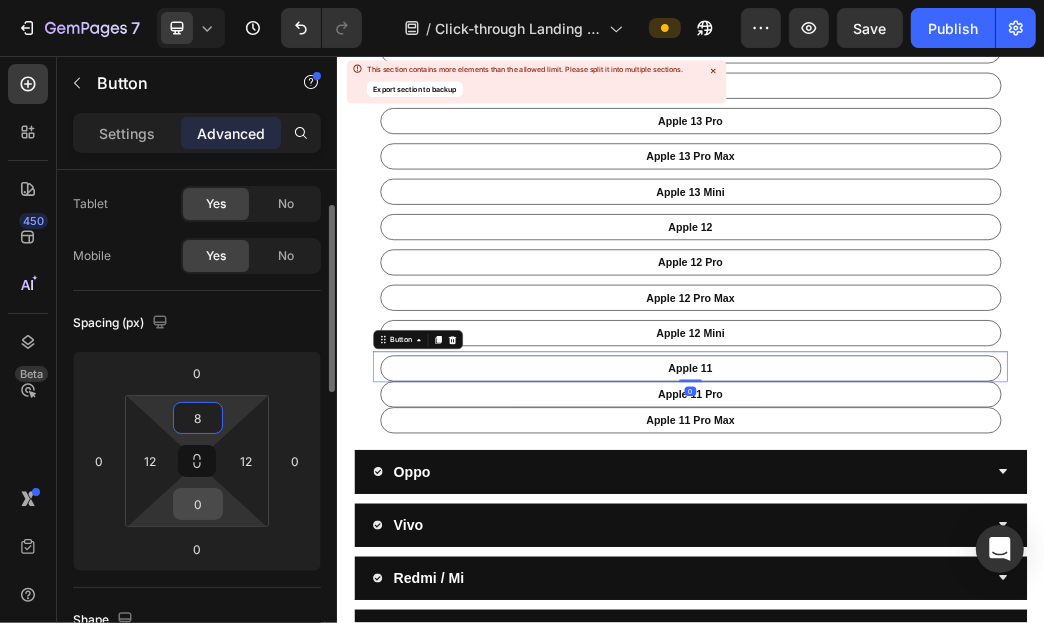 type on "8" 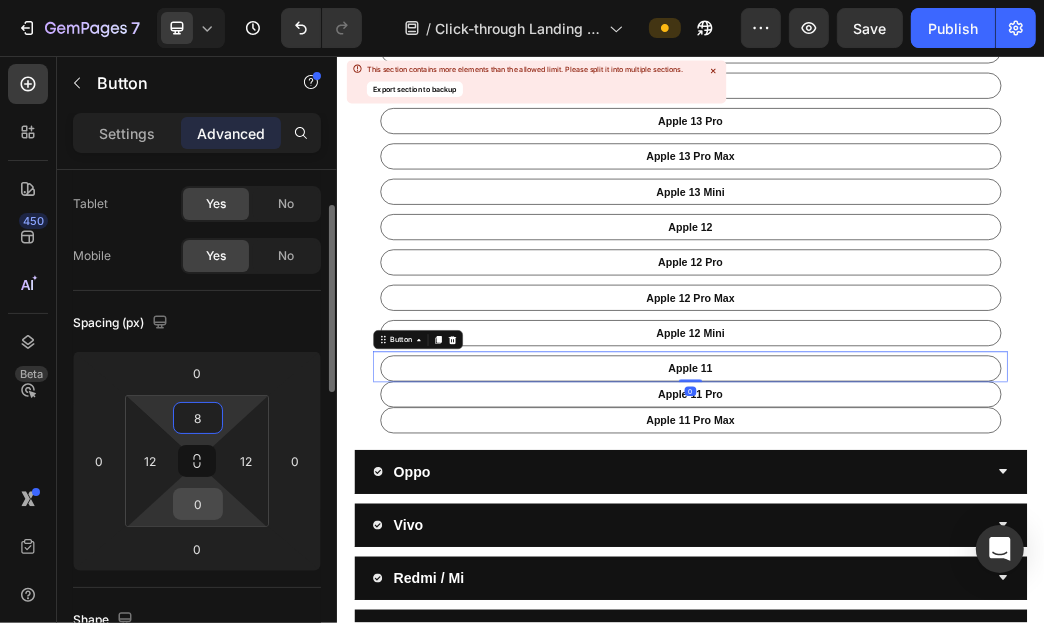click on "0" at bounding box center [198, 504] 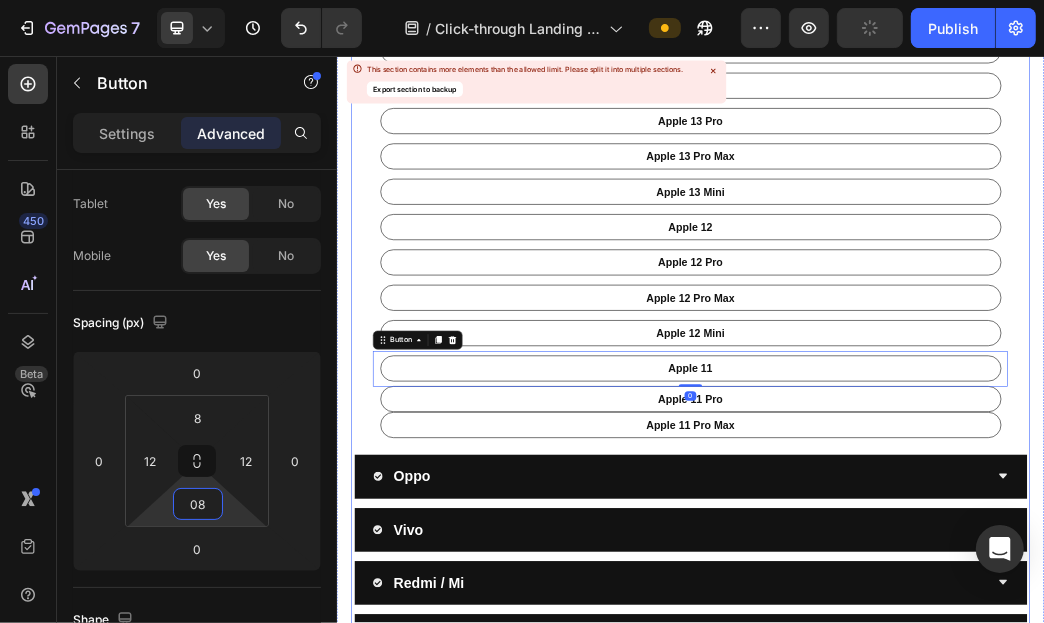 type on "8" 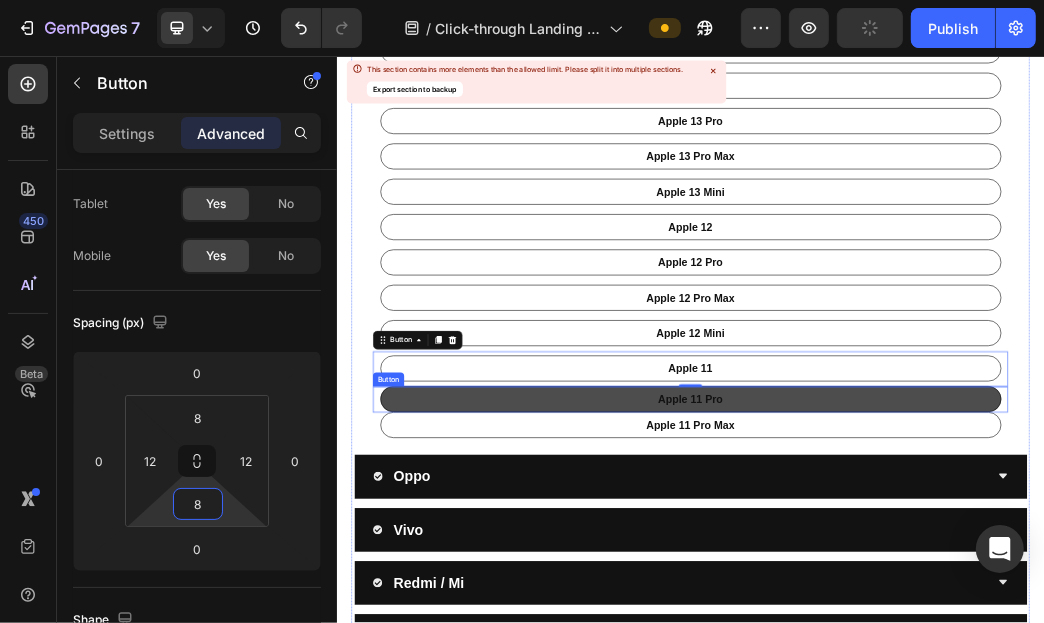 click on "apple 11 Pro" at bounding box center (936, 638) 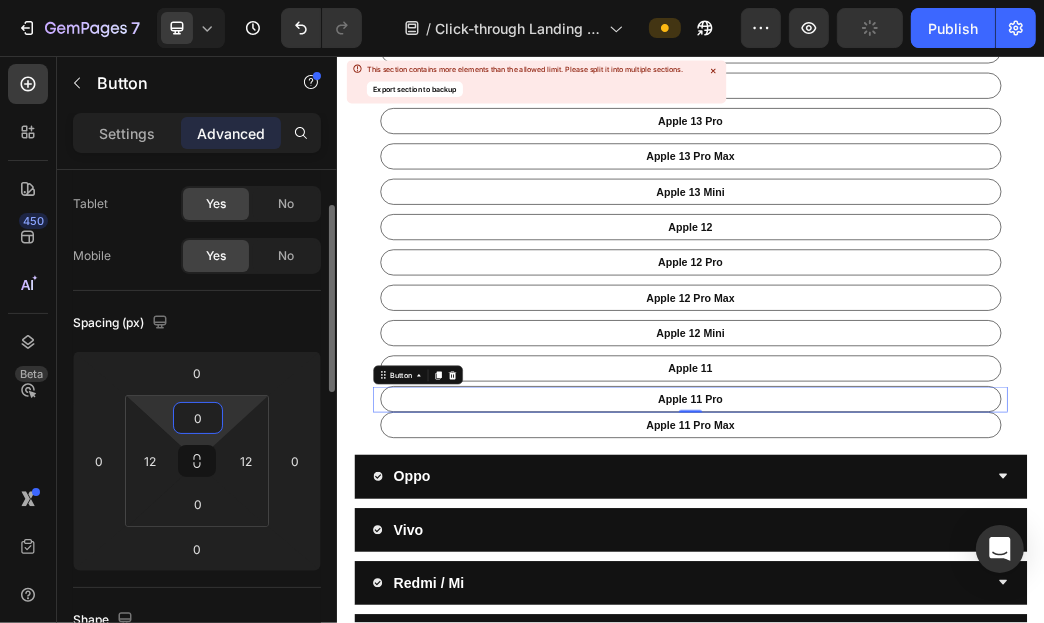 click on "0" at bounding box center (198, 418) 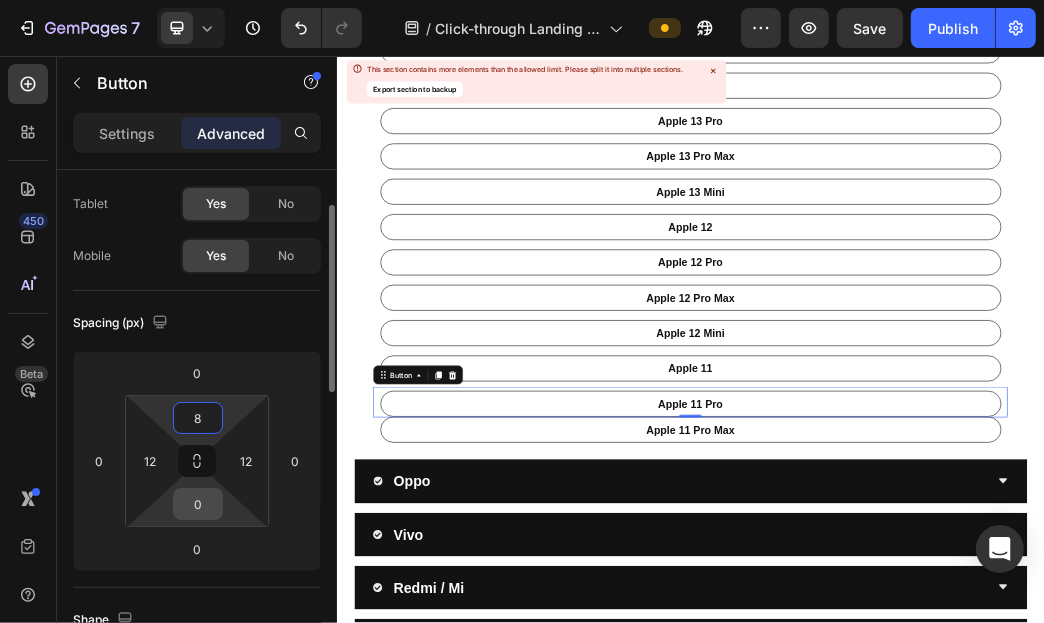type on "8" 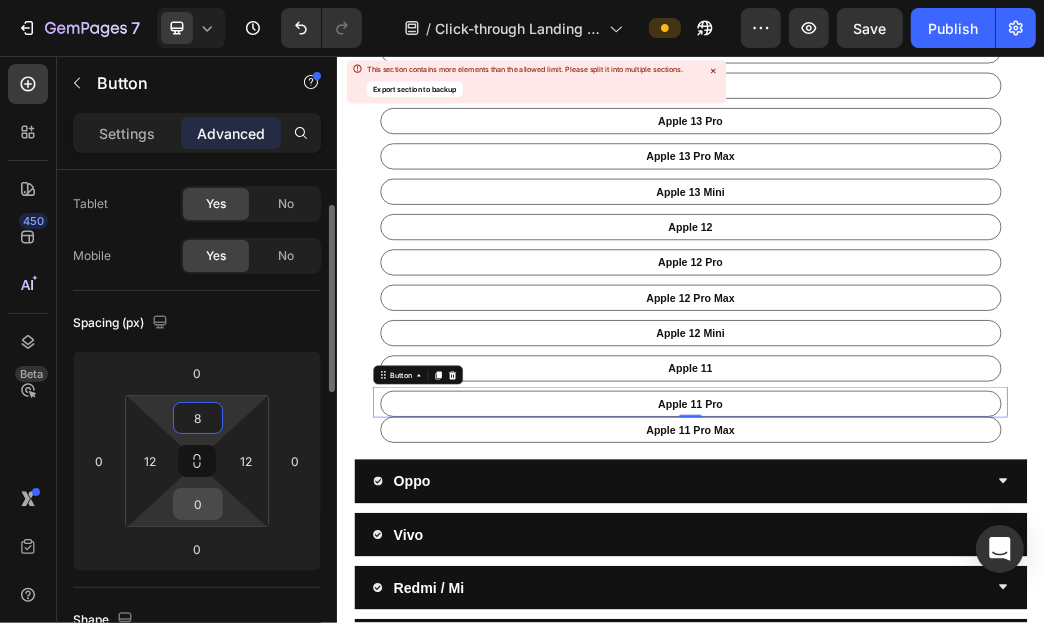 click on "0" at bounding box center (198, 504) 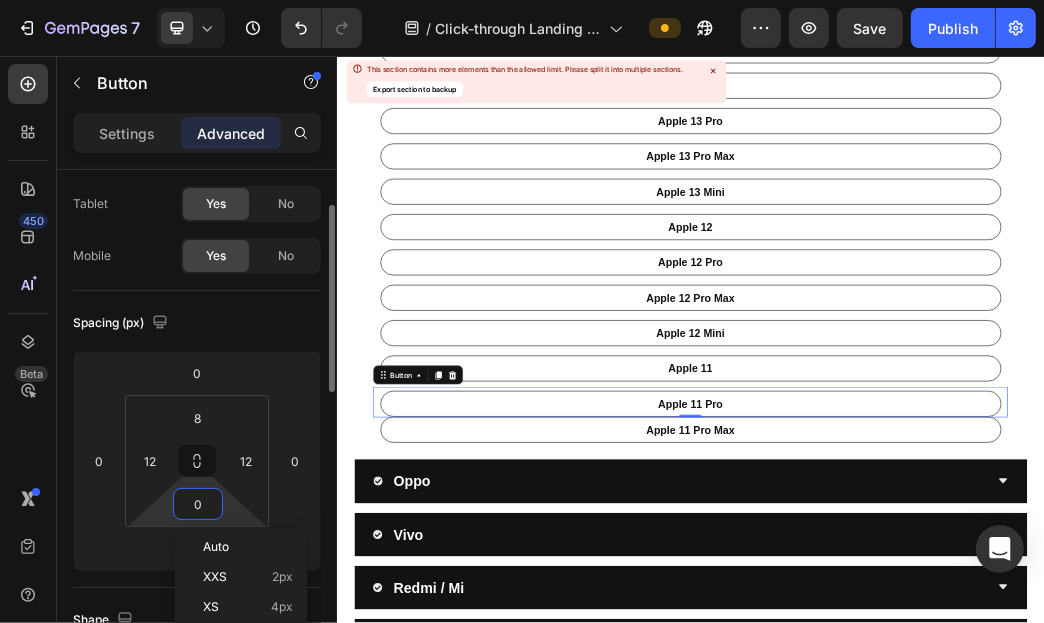 type on "8" 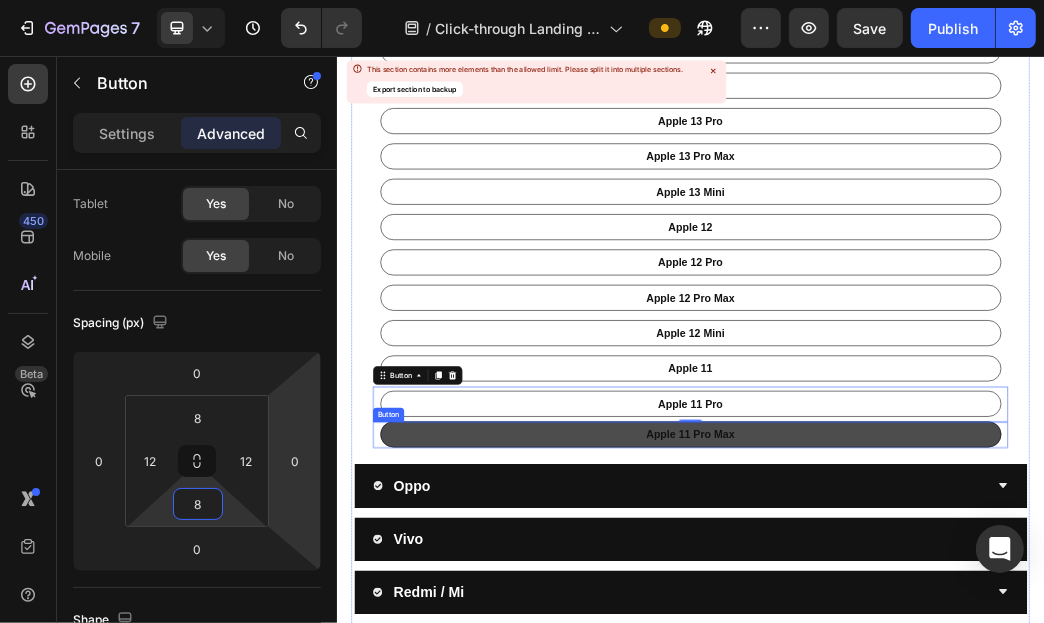 click on "apple 11 pro Max" at bounding box center [936, 698] 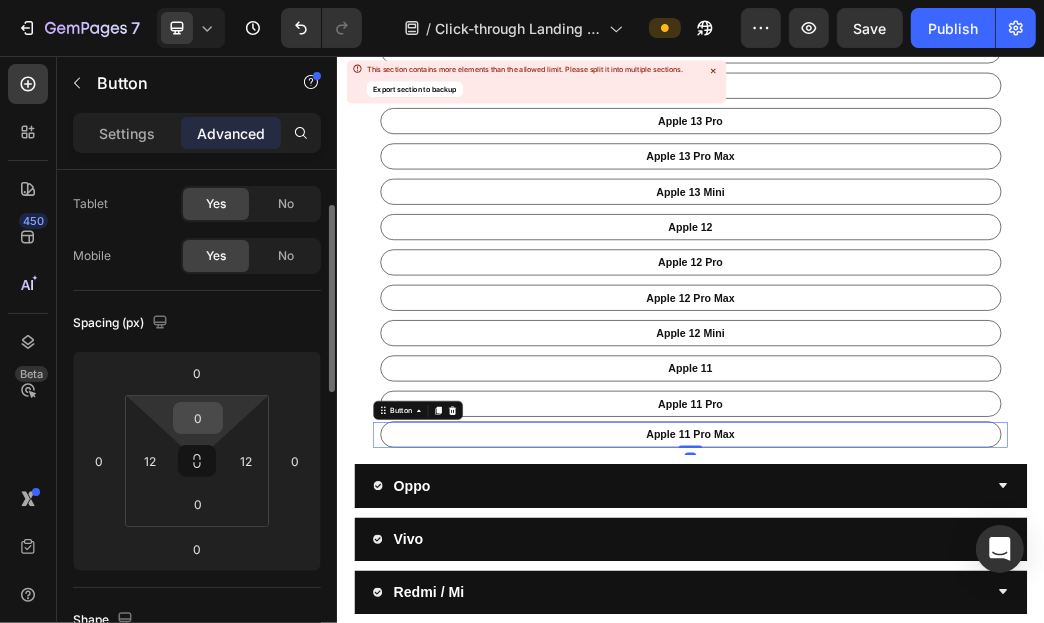 click on "0" at bounding box center [198, 418] 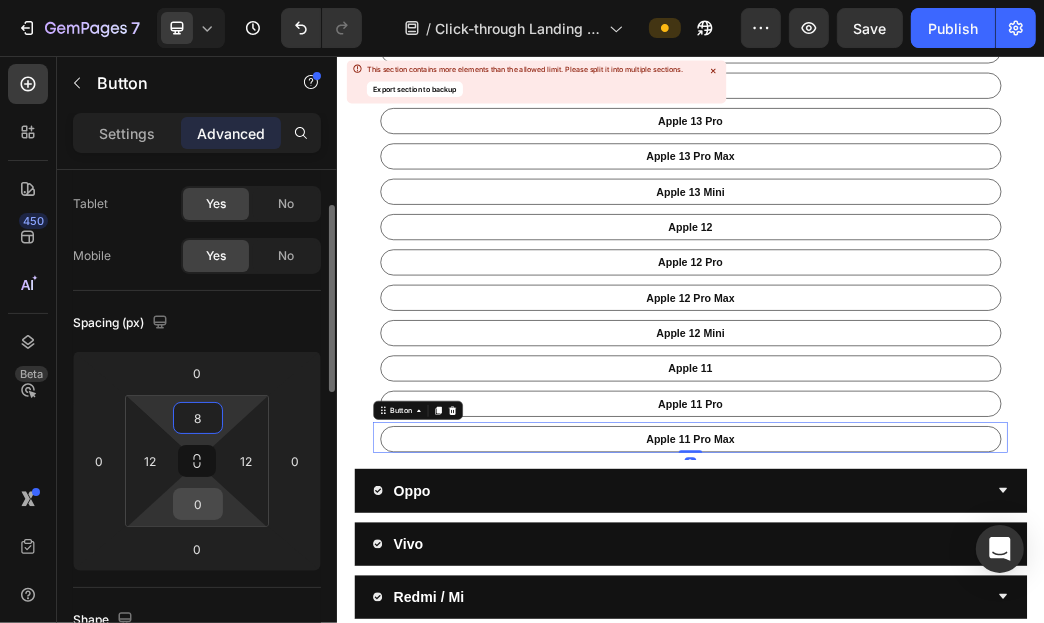 type on "8" 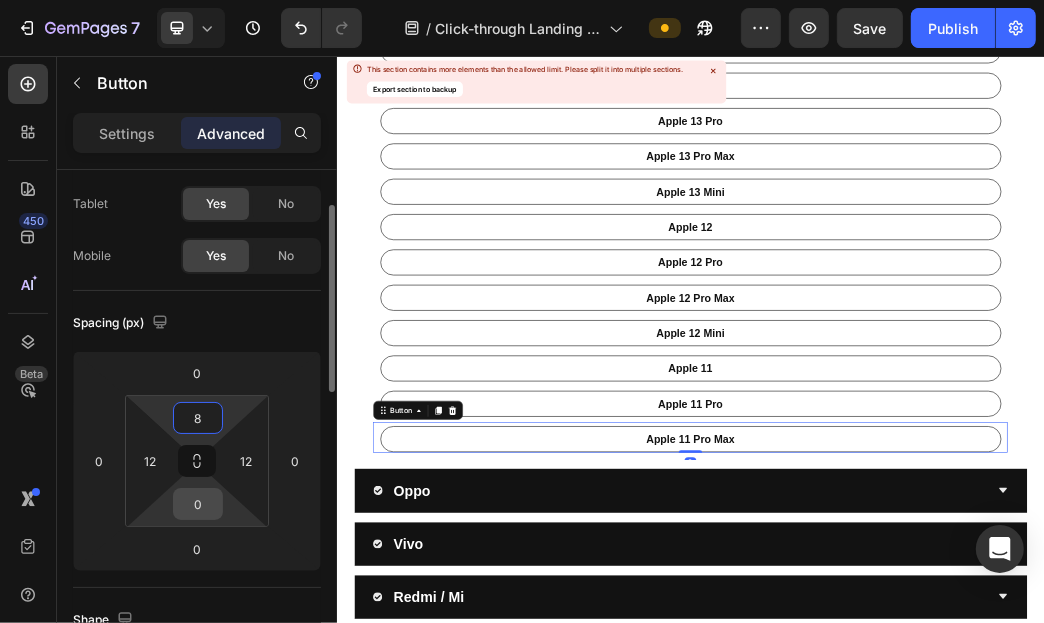 click on "0" at bounding box center (198, 504) 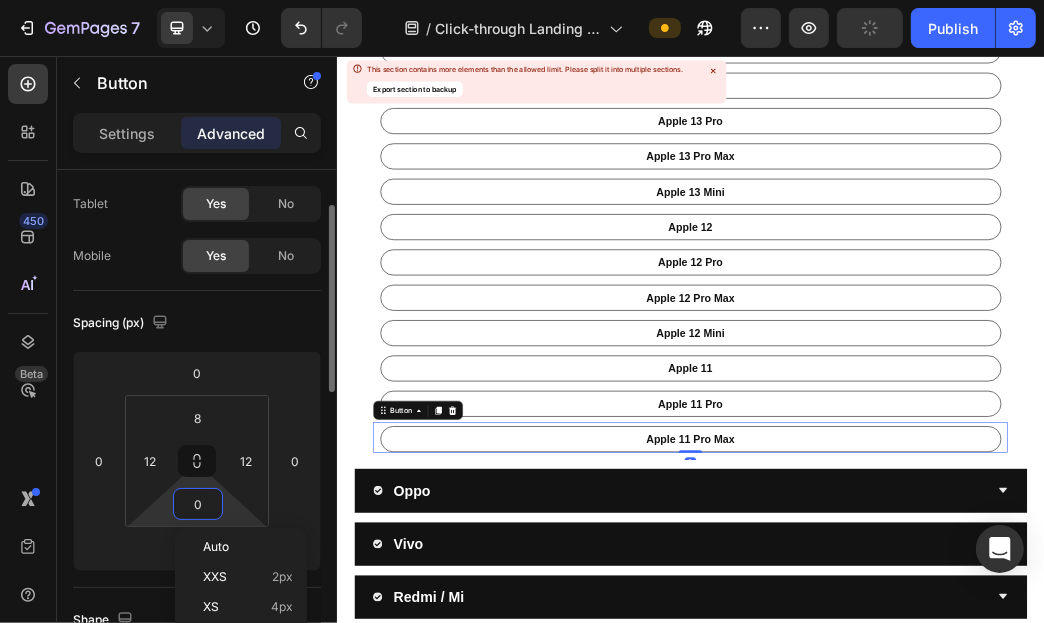 type on "8" 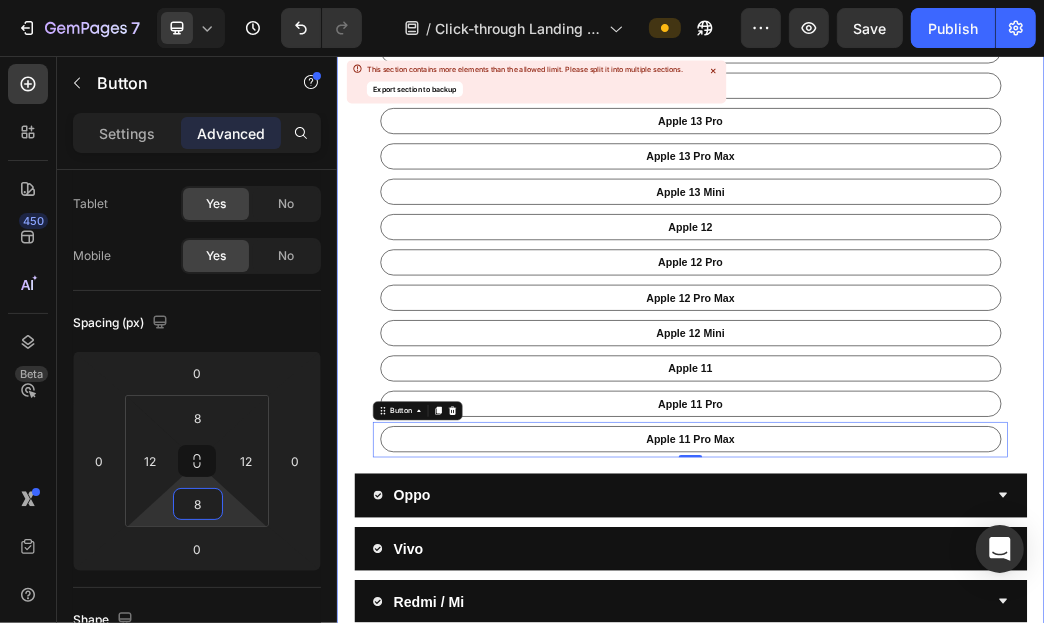 click on "Apple
Samsung
Oneplus
Google Pixel  apple 16e Button apple 16 Button apple 16 Plus Button apple 16 pro Button apple 16 pro Max Button apple 15 Button apple 15 pro Button apple 15 plus Button apple 15 pro max Button apple 14 Button apple 14 Plus Button apple 14 pro Button apple 14 pro Max Button apple 13 Button apple 13 Pro   Button apple 13 pro Max Button apple 13 Mini Button apple 12 Button apple 12 Pro Button apple 12 pro Max Button apple 12 Mini Button apple 11 Button apple 11 Pro Button apple 11 pro Max Button   0
Oppo
Vivo
Redmi / Mi
Realme
Xiaomi
Poco
Iqoo" at bounding box center (936, 204) 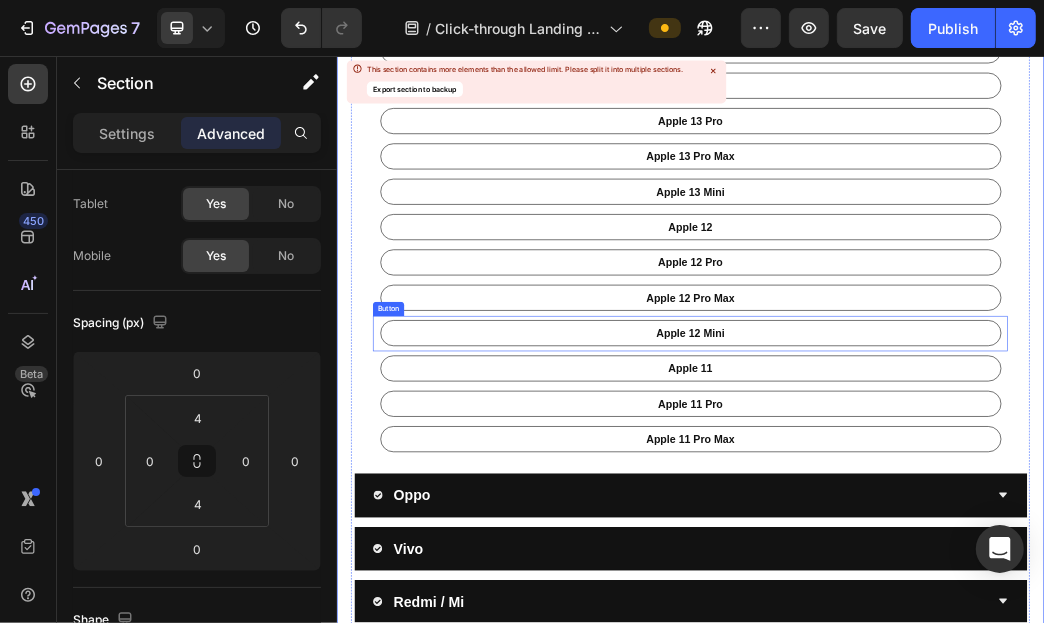 scroll, scrollTop: 1100, scrollLeft: 0, axis: vertical 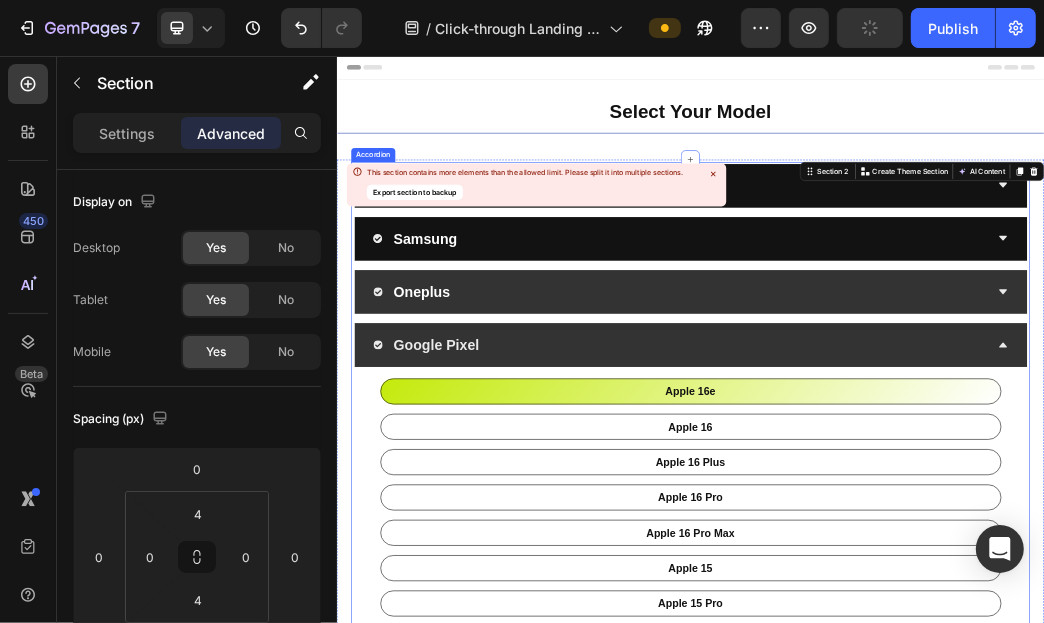 click on "Oneplus" at bounding box center (919, 455) 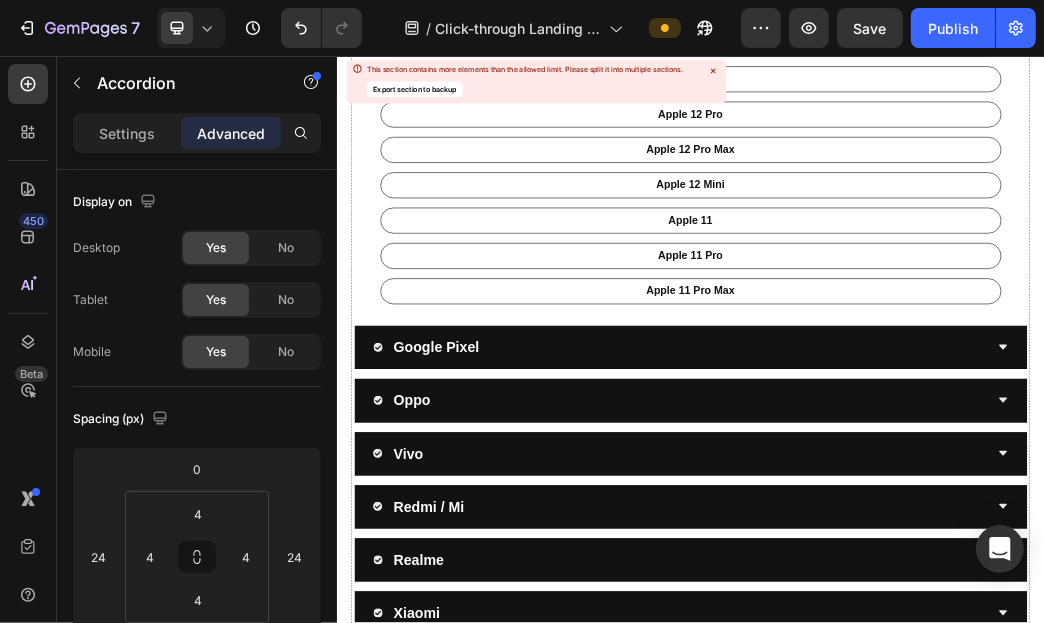 scroll, scrollTop: 1600, scrollLeft: 0, axis: vertical 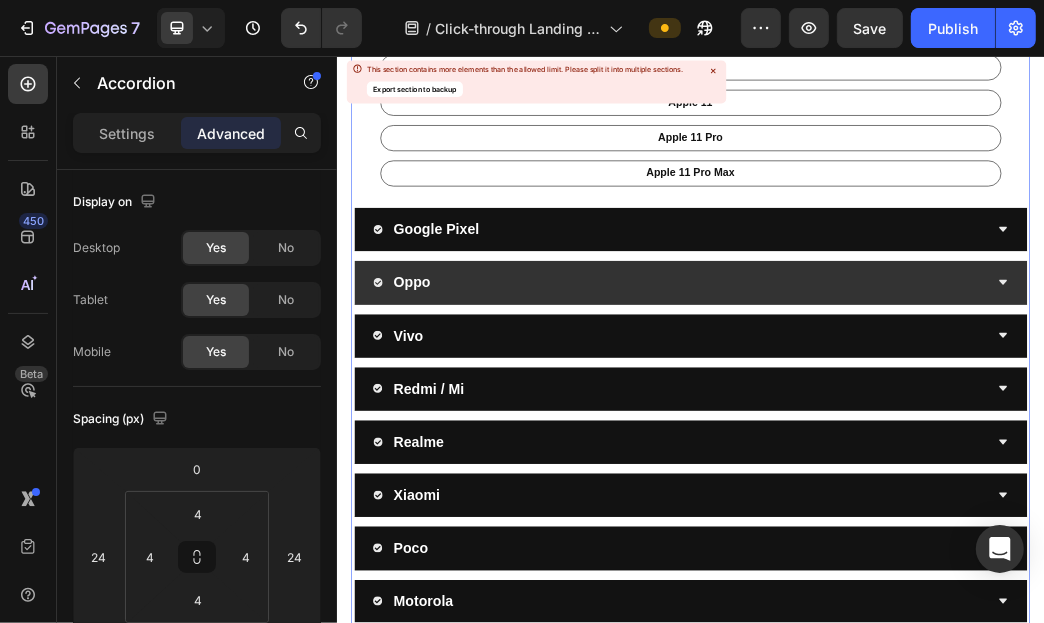 click on "Oppo" at bounding box center (919, 439) 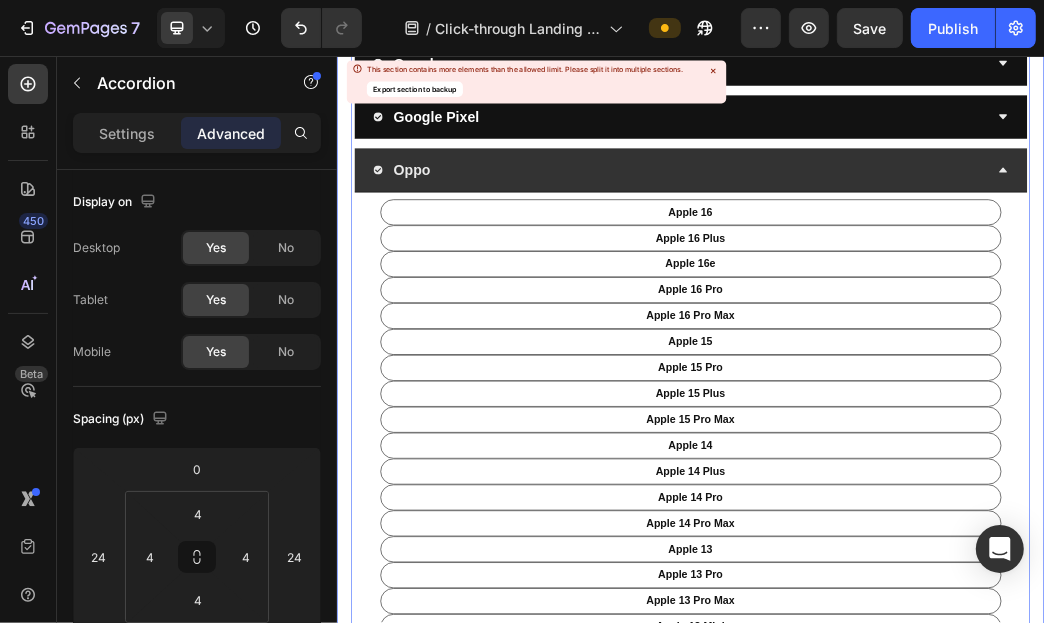 scroll, scrollTop: 287, scrollLeft: 0, axis: vertical 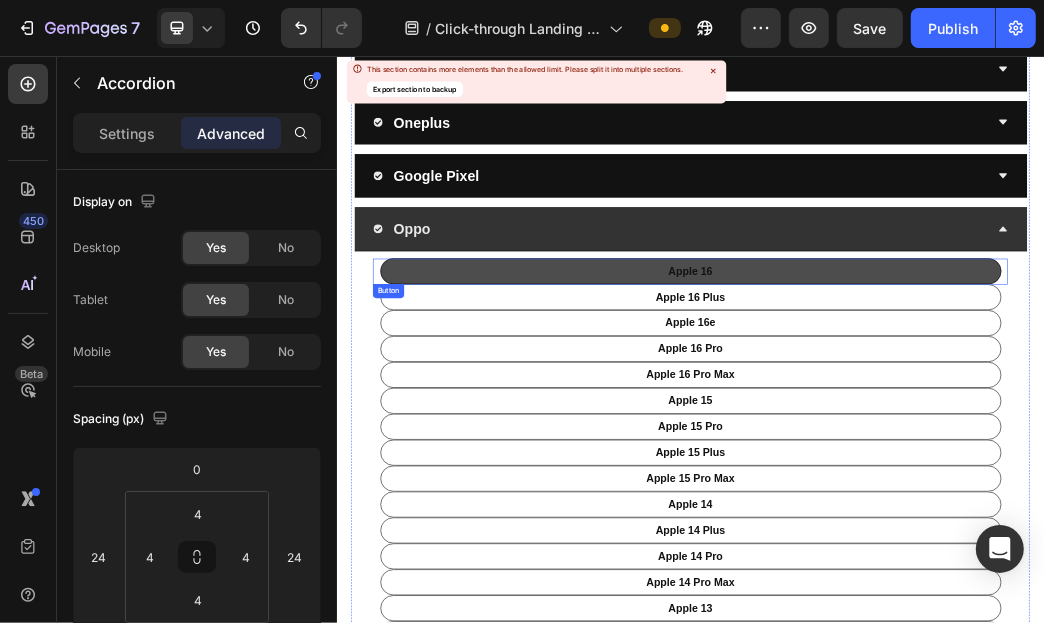 click on "apple 16" at bounding box center [936, 421] 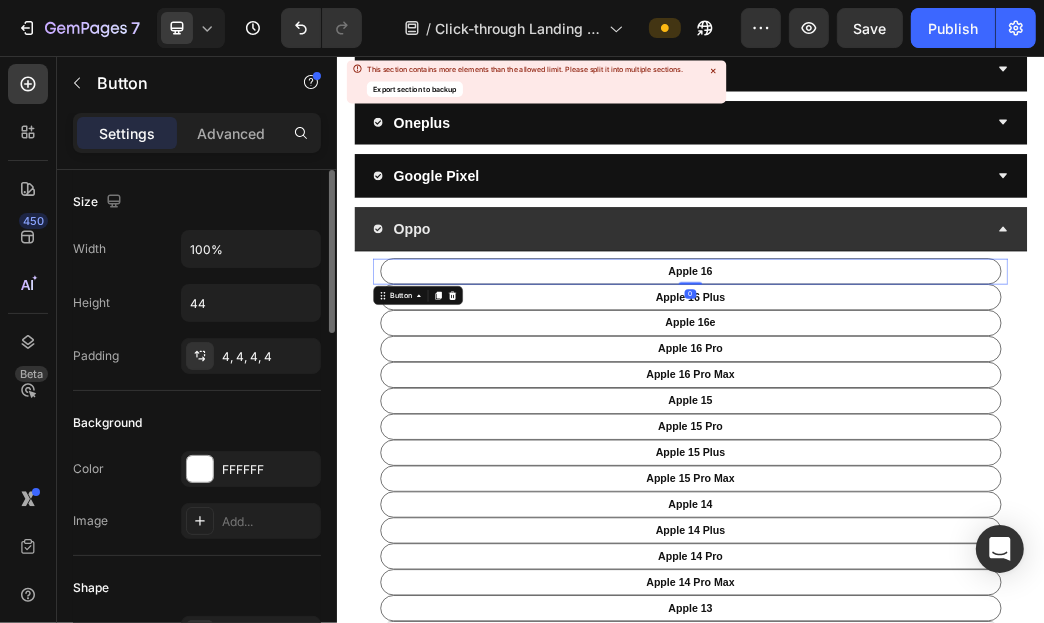 scroll, scrollTop: 99, scrollLeft: 0, axis: vertical 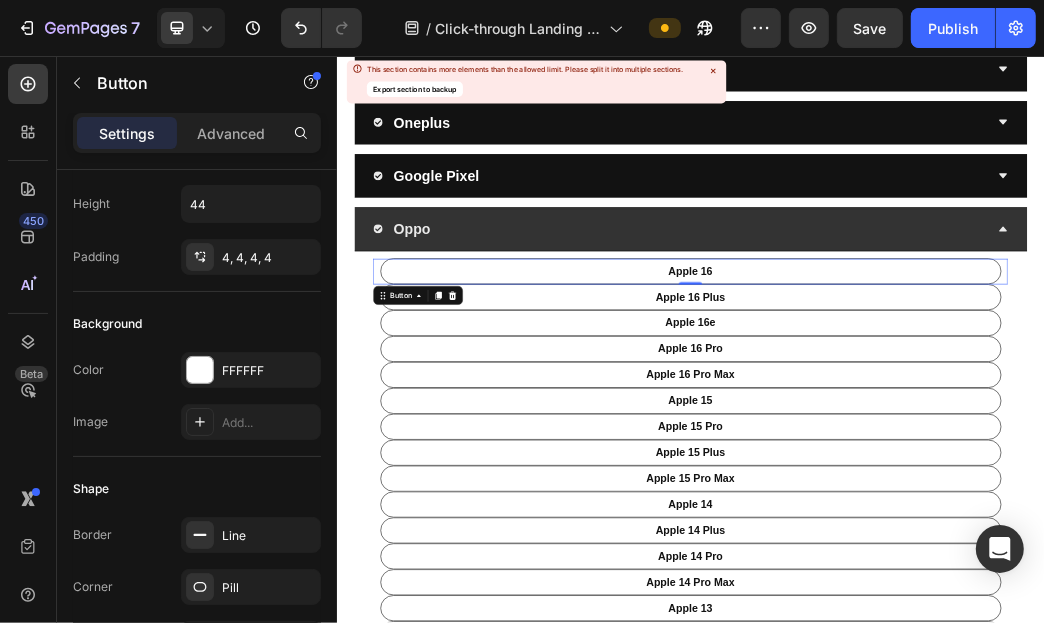 click on "Settings Advanced" at bounding box center [197, 133] 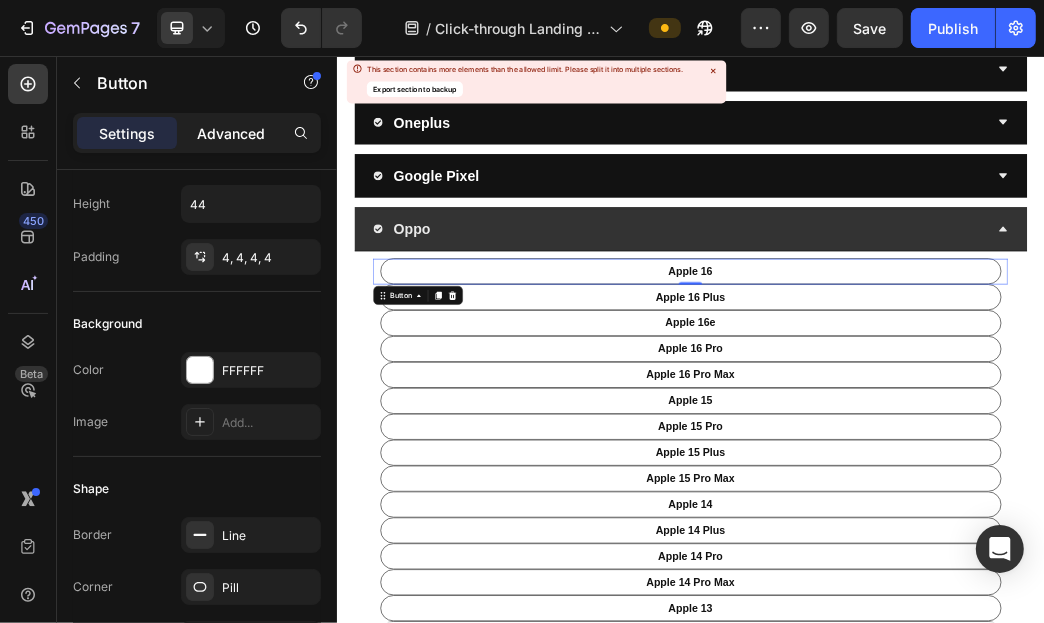click on "Advanced" at bounding box center (231, 133) 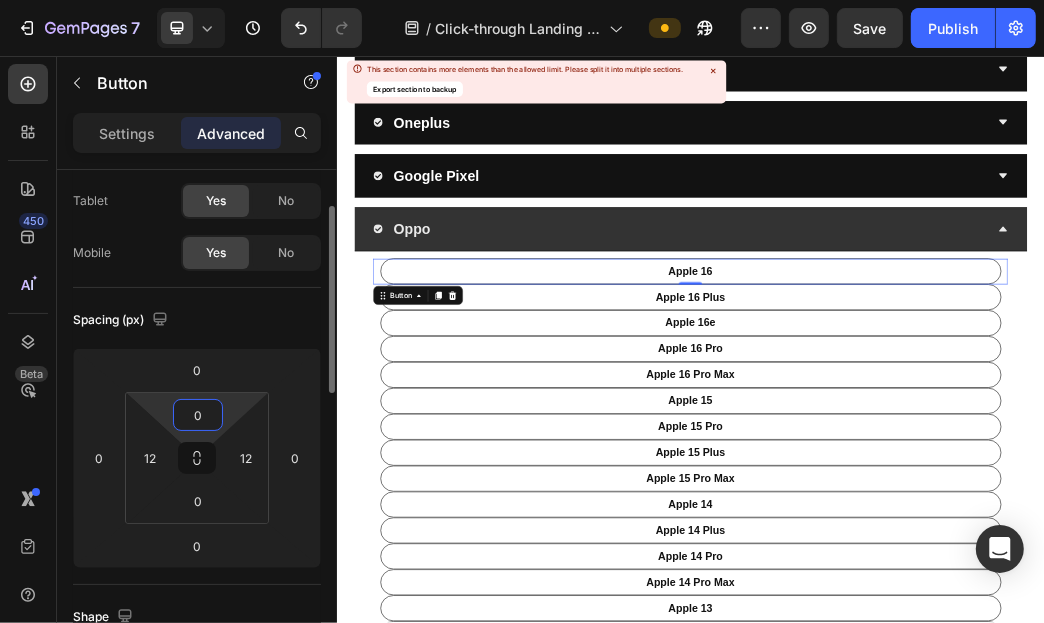 click on "0" at bounding box center (198, 415) 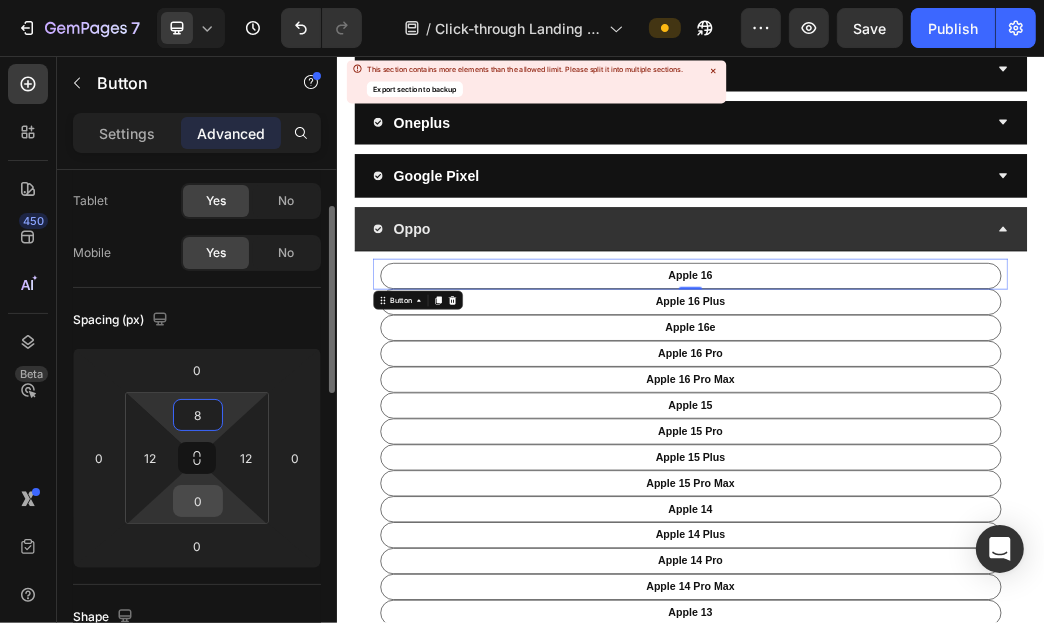 type on "8" 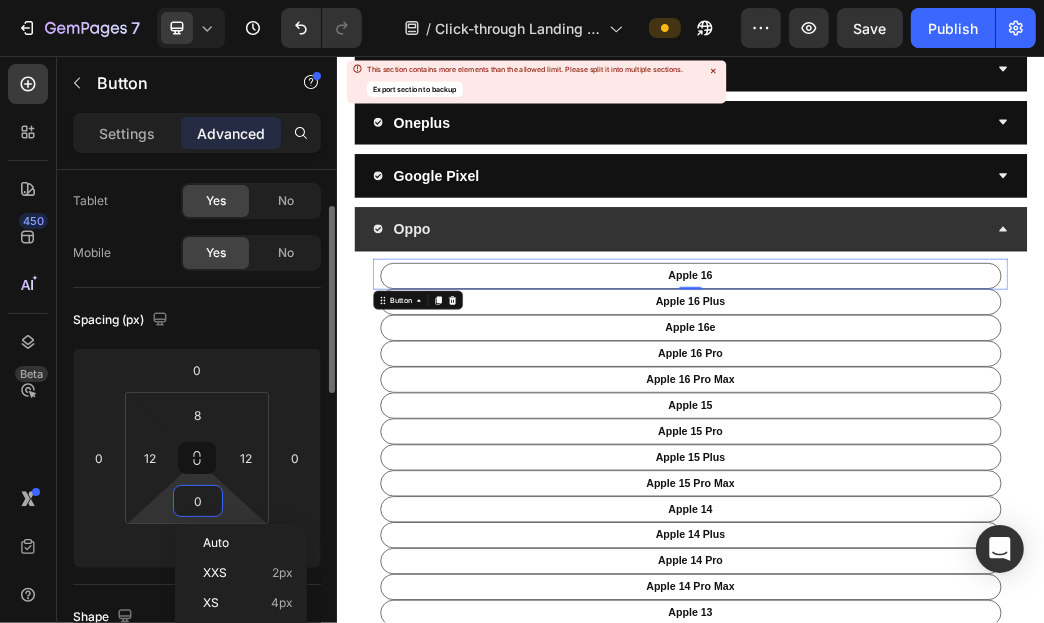 type on "8" 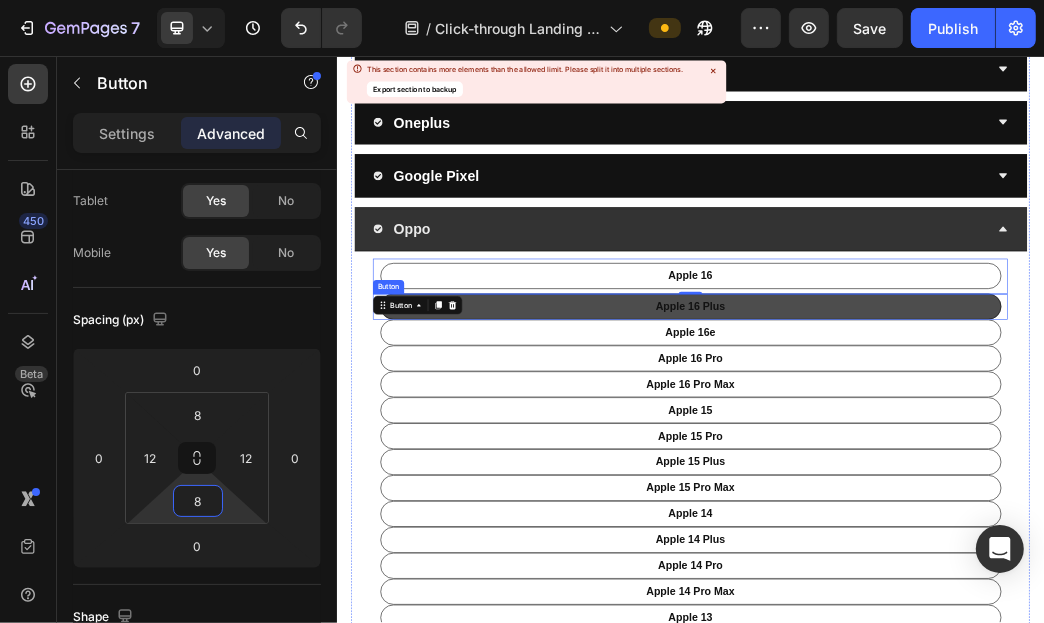 click on "apple 16 Plus" at bounding box center [936, 481] 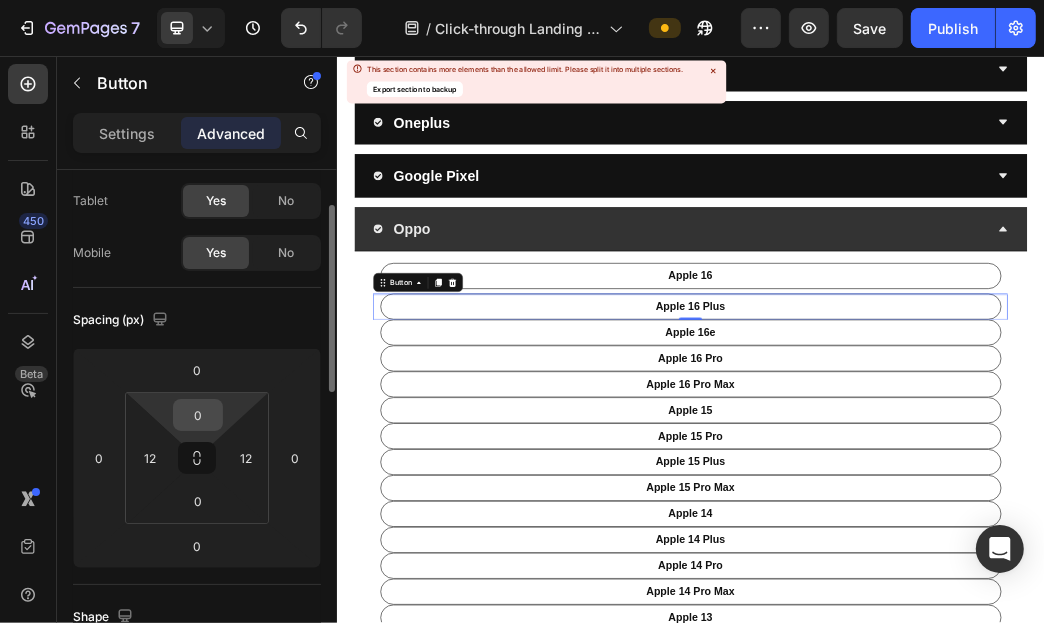 scroll, scrollTop: 98, scrollLeft: 0, axis: vertical 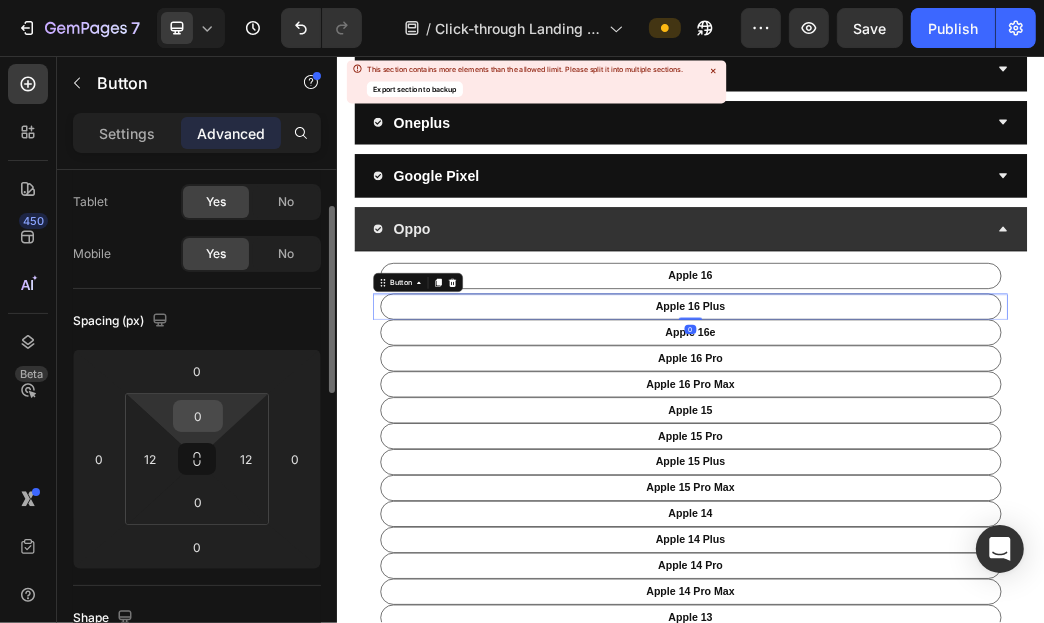 click on "0" at bounding box center (198, 416) 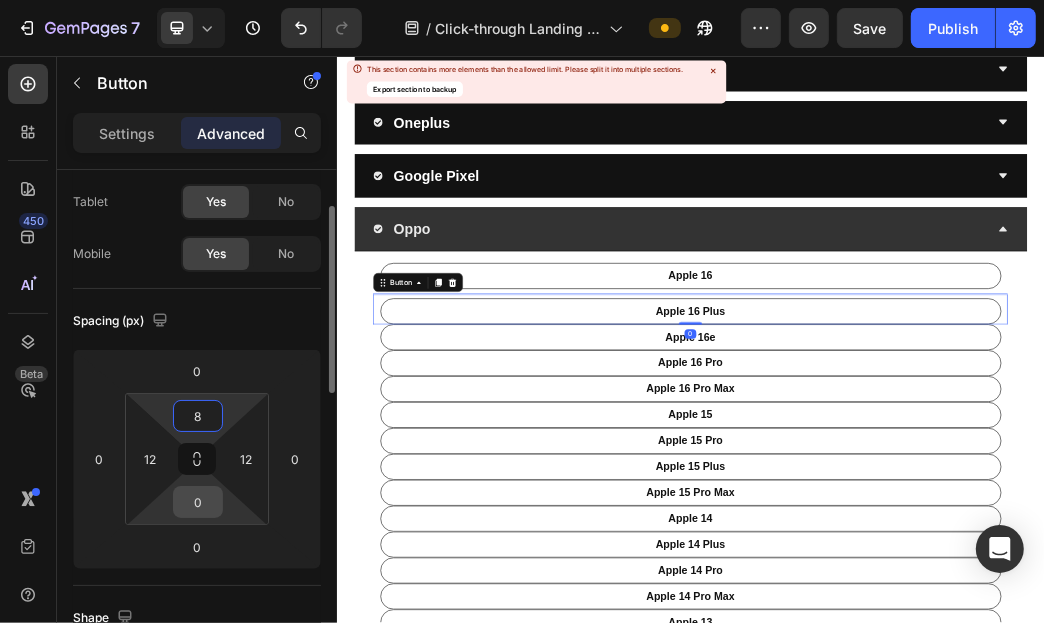 type on "8" 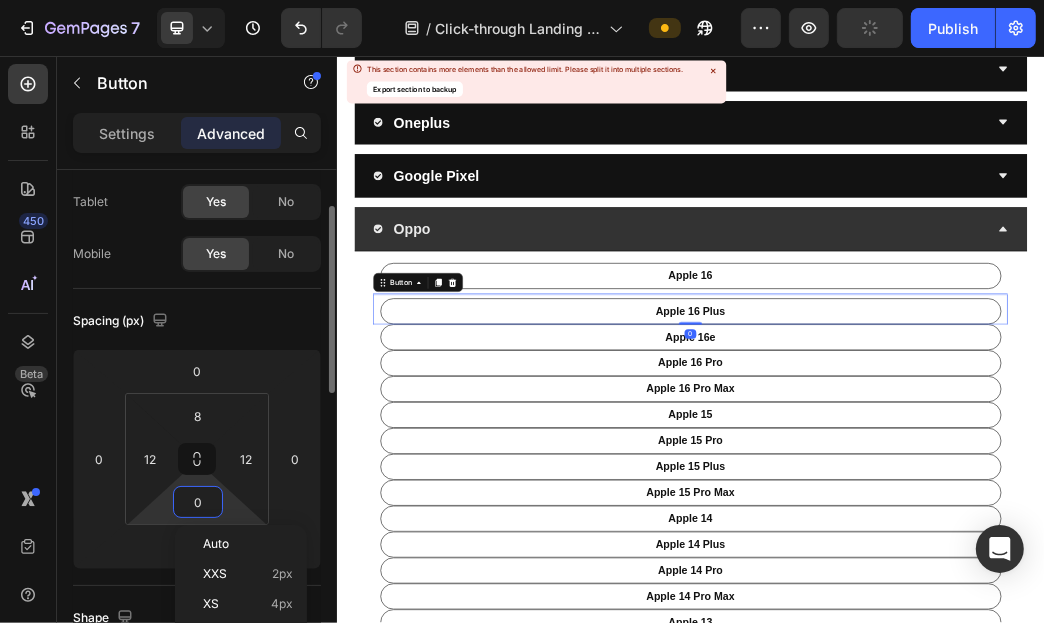 type on "8" 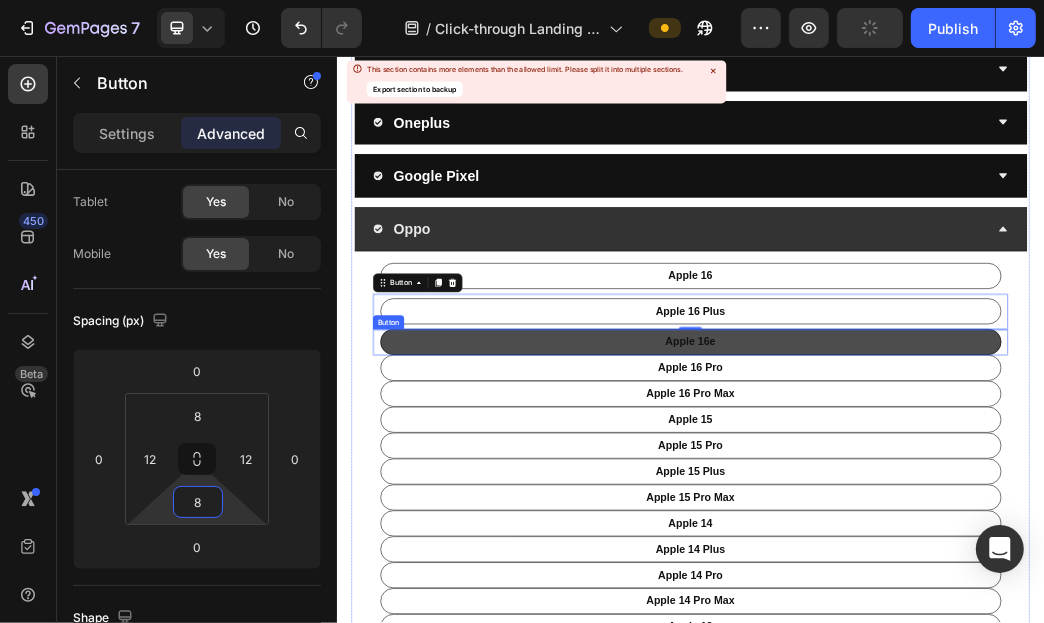 click on "apple 16e" at bounding box center (936, 541) 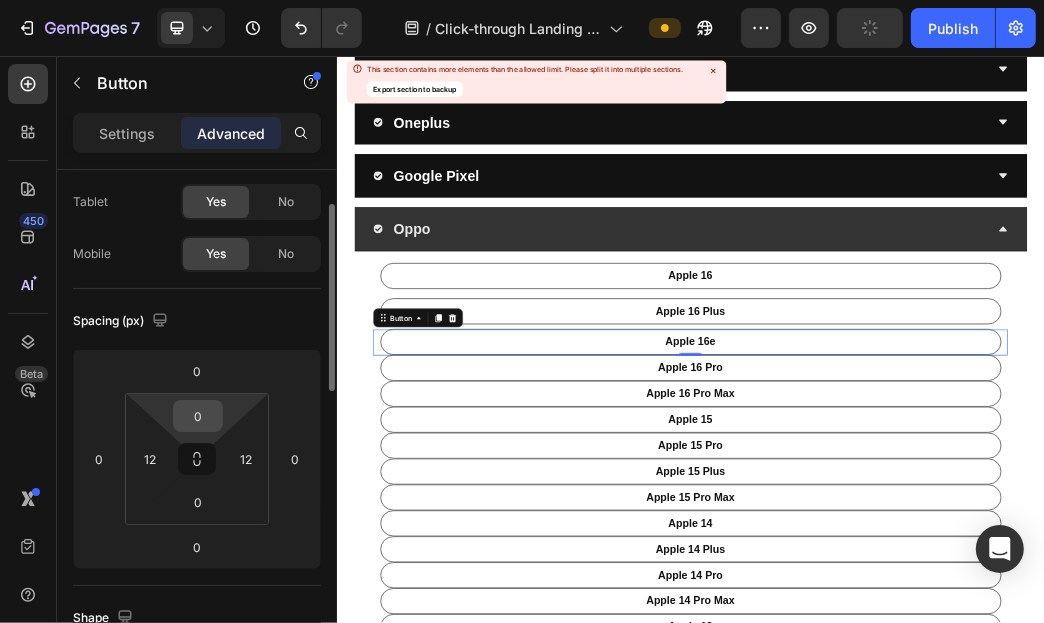 scroll, scrollTop: 97, scrollLeft: 0, axis: vertical 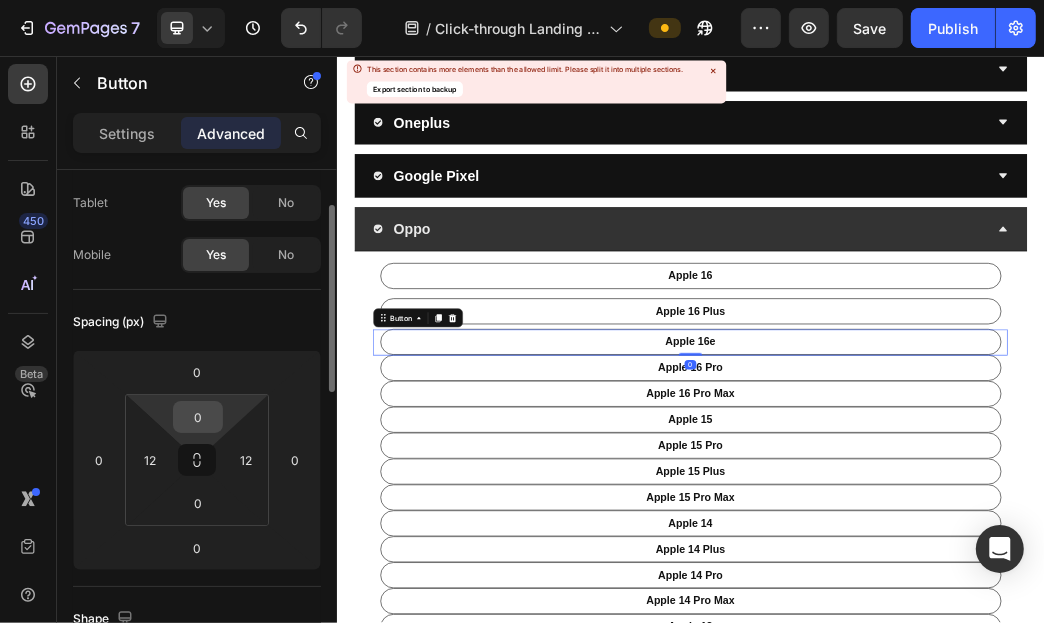 click on "0" at bounding box center (198, 417) 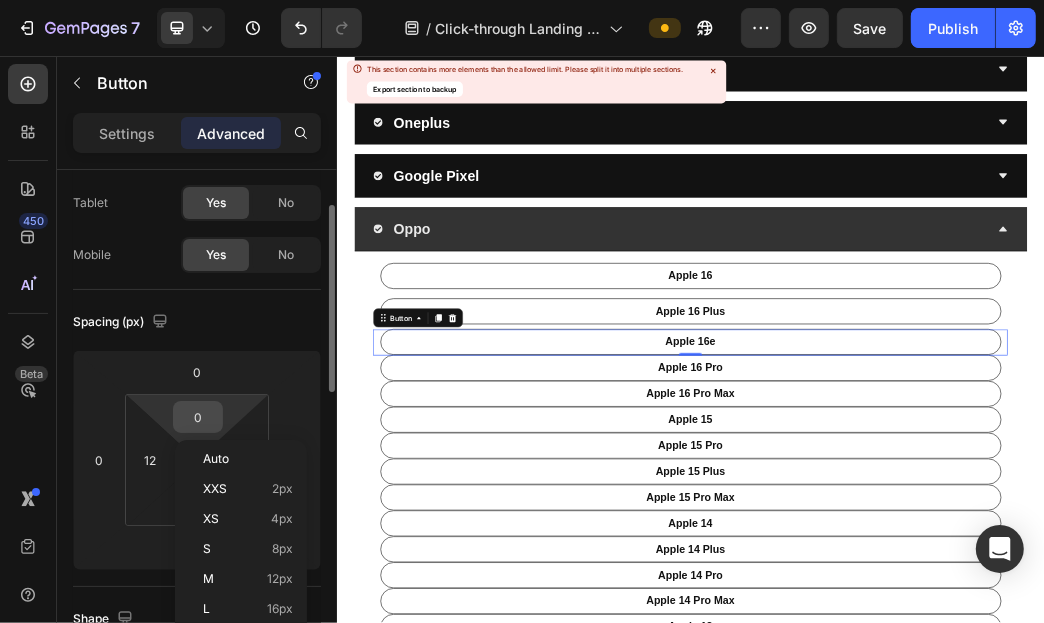 click on "0" at bounding box center (198, 417) 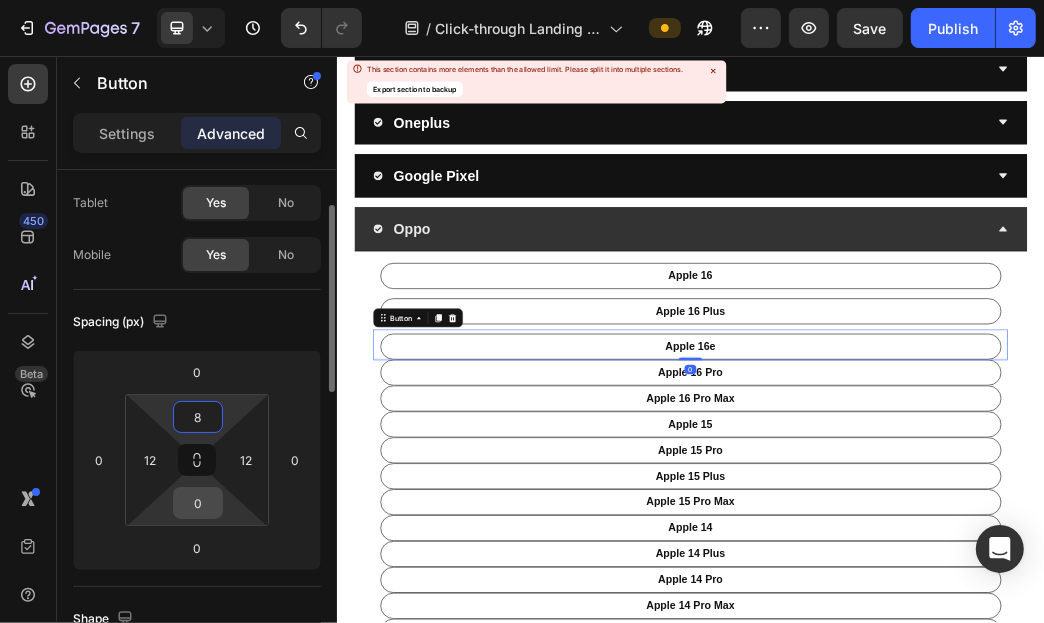 type on "8" 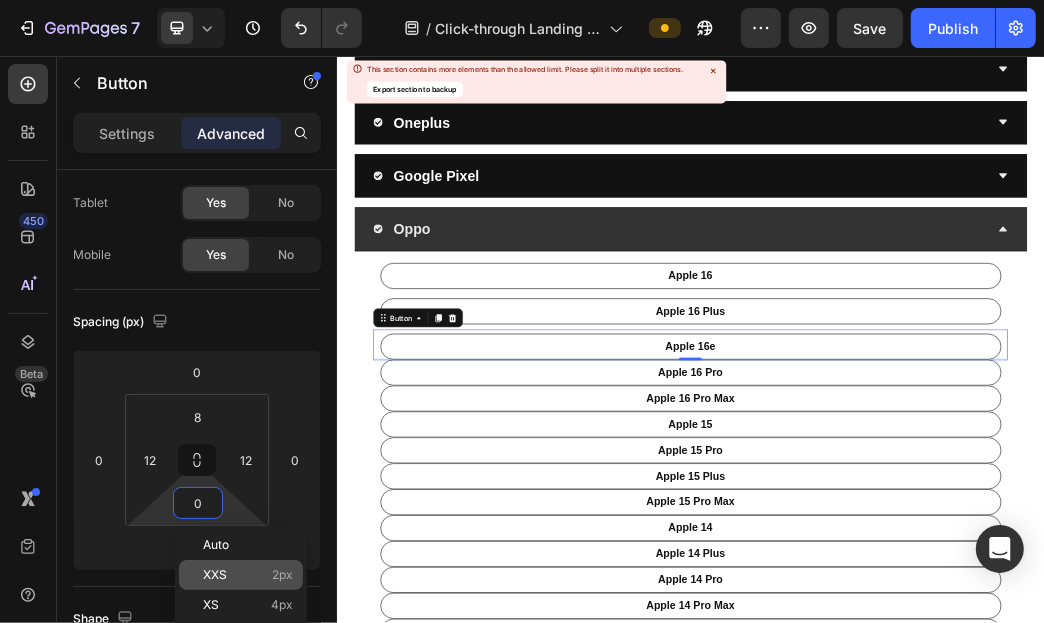type on "8" 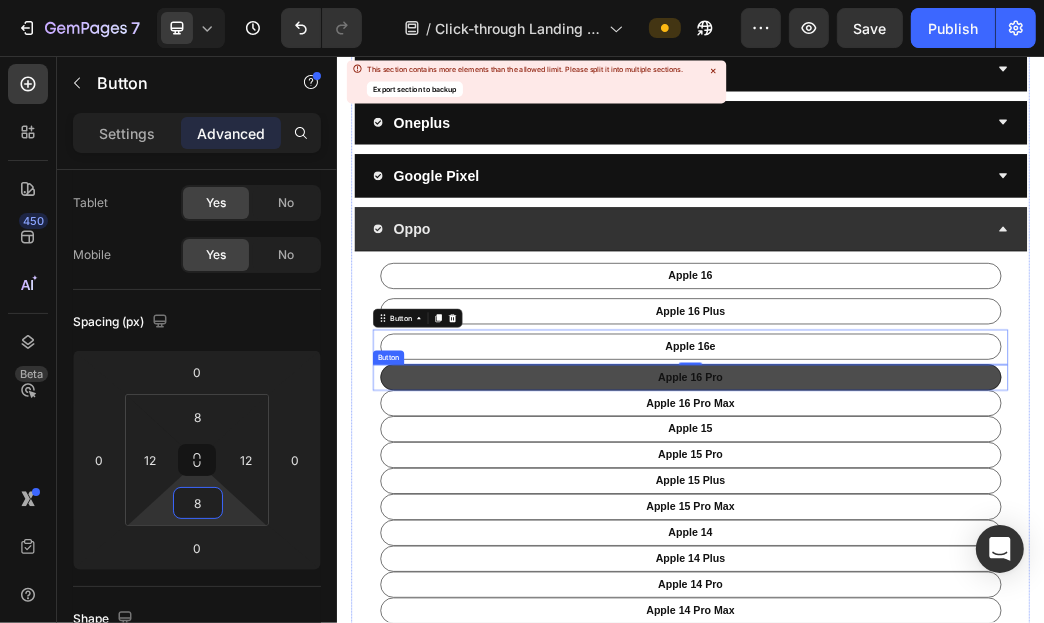 click on "apple 16 pro" at bounding box center (936, 601) 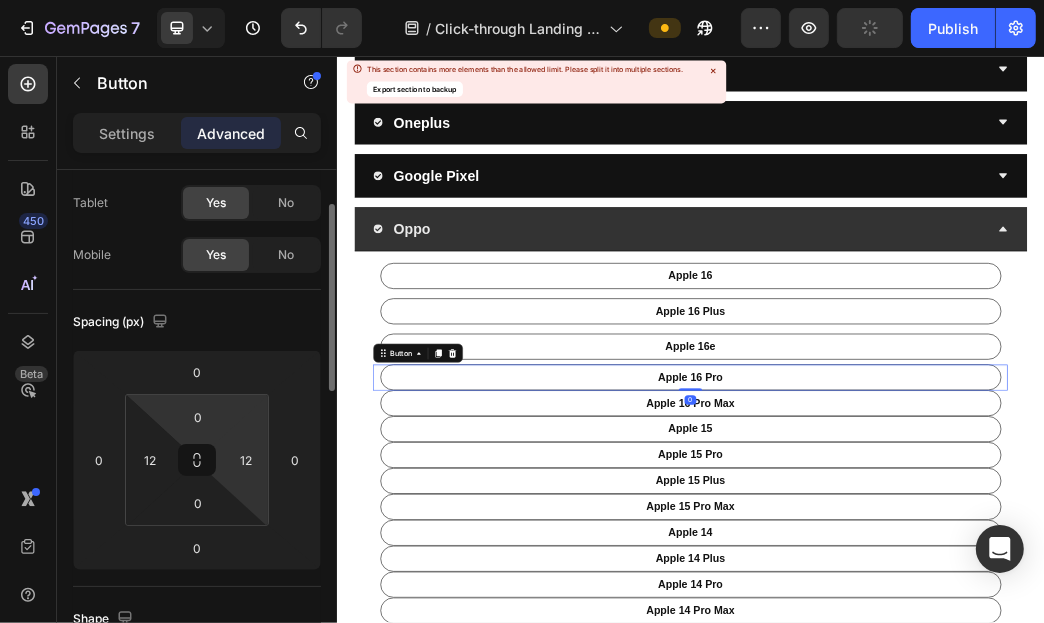 scroll, scrollTop: 96, scrollLeft: 0, axis: vertical 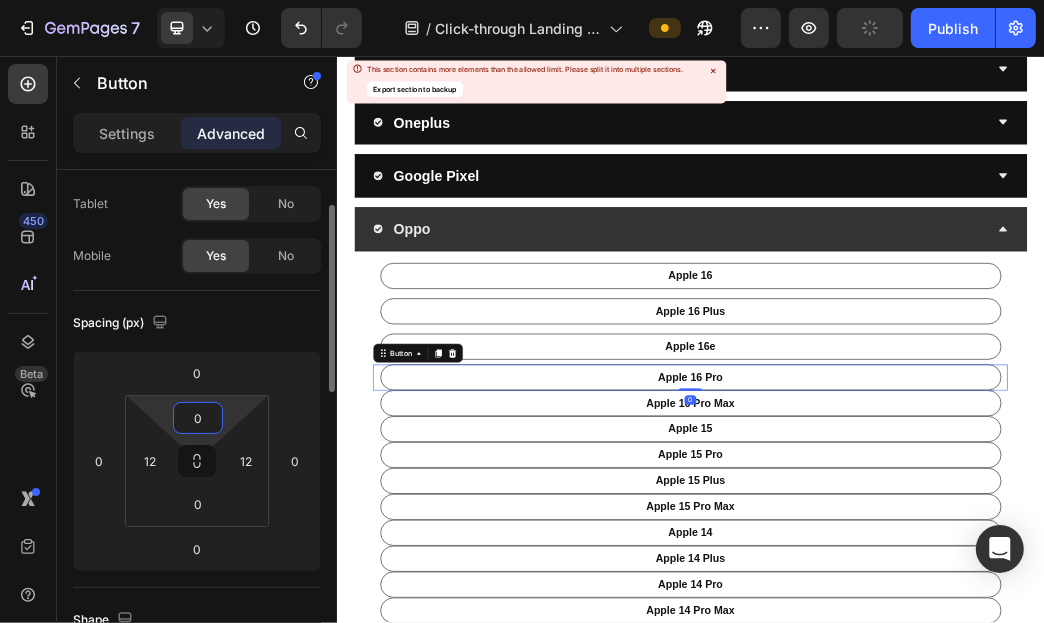 click on "0" at bounding box center [198, 418] 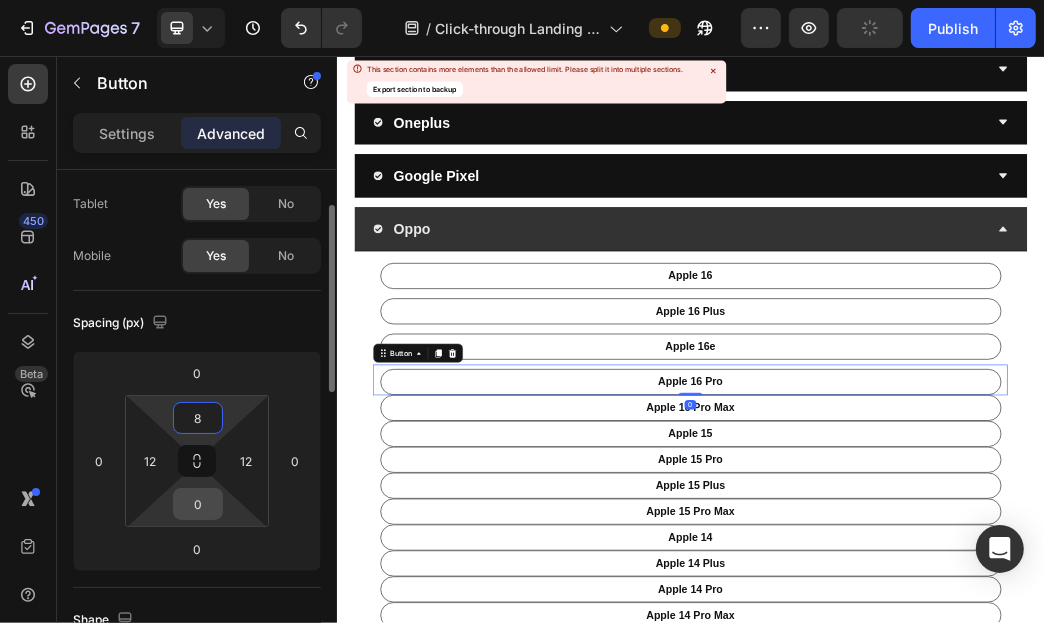 type on "8" 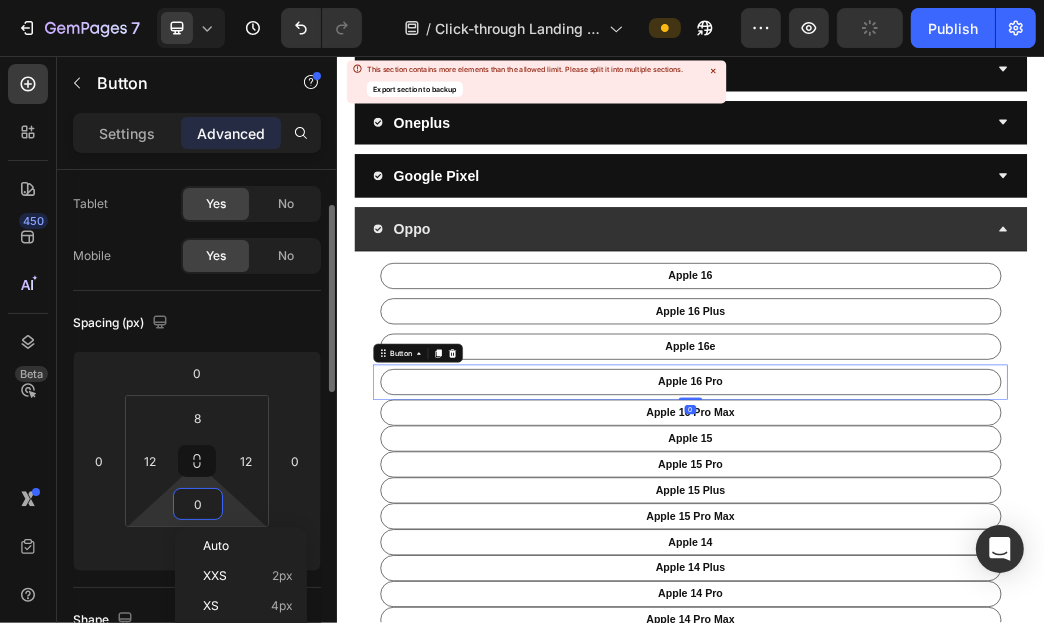 type on "8" 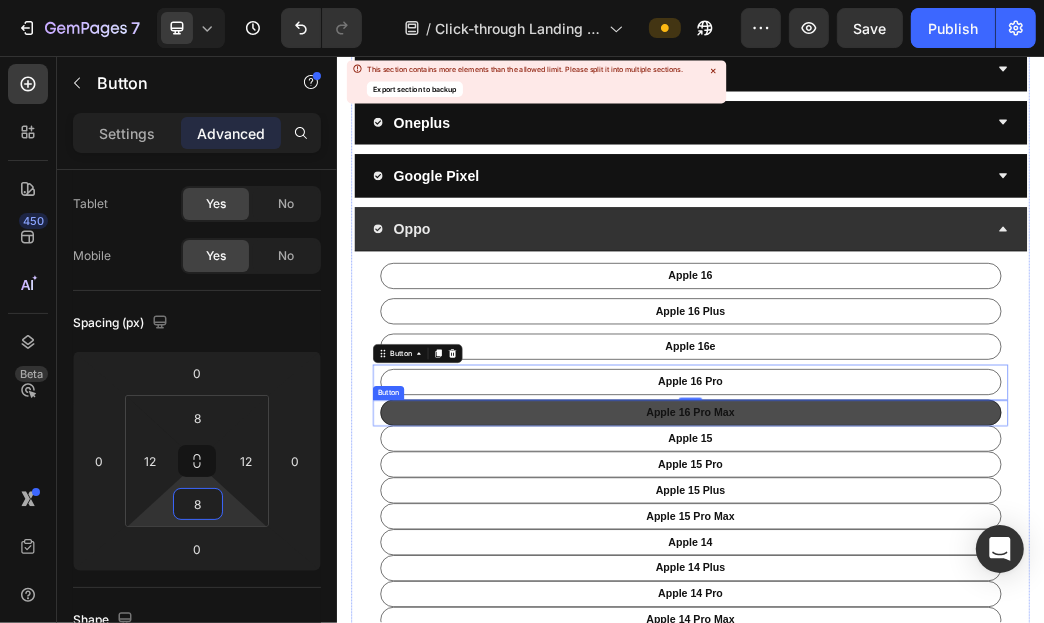 click on "apple 16 pro Max" at bounding box center (936, 661) 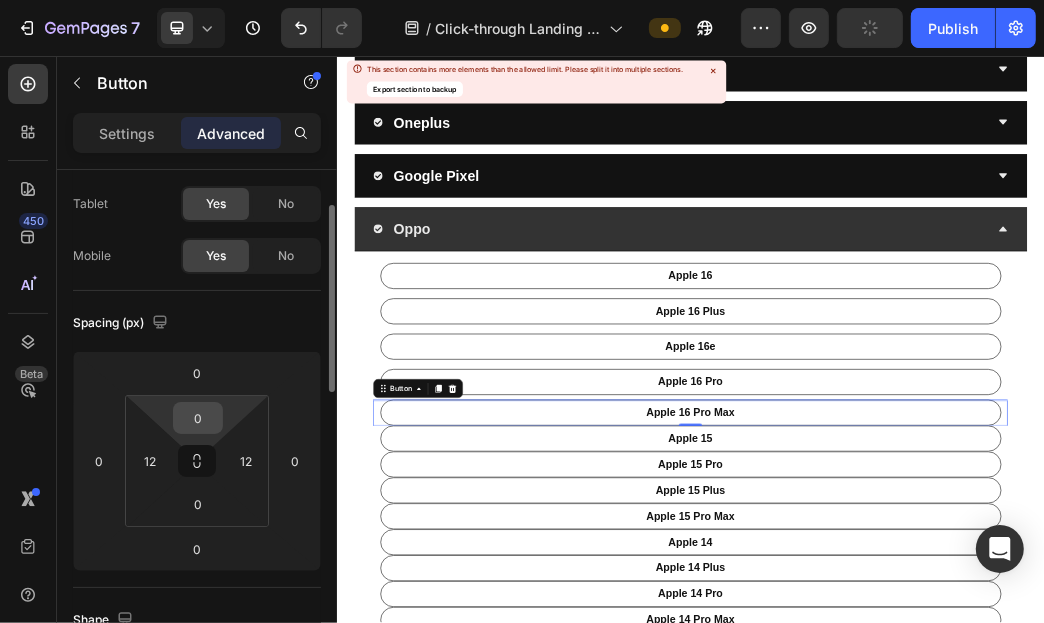 scroll, scrollTop: 96, scrollLeft: 0, axis: vertical 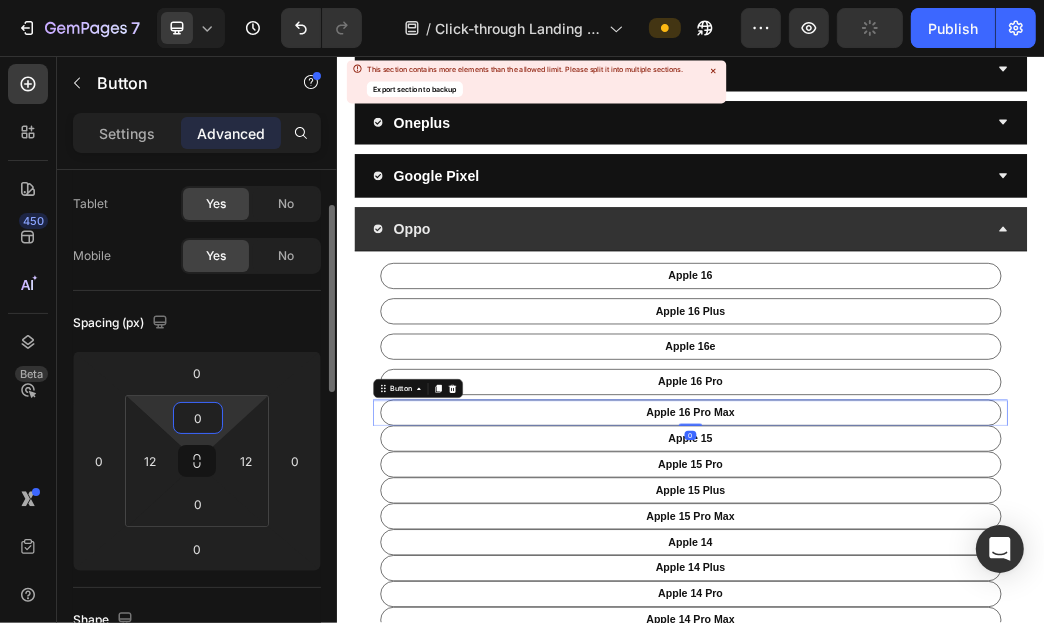click on "0" at bounding box center [198, 418] 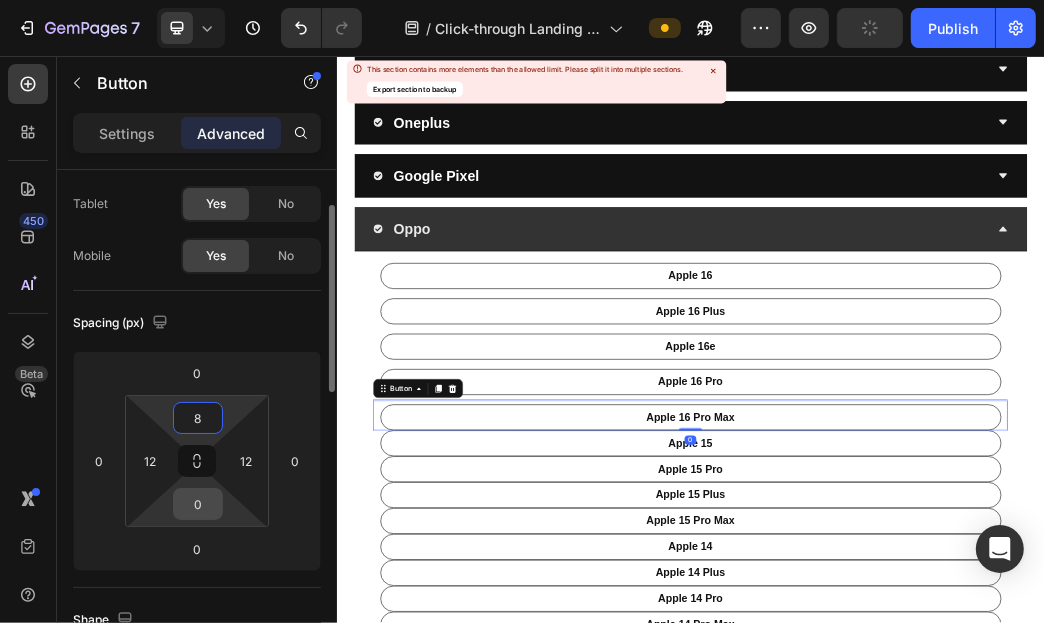 type on "8" 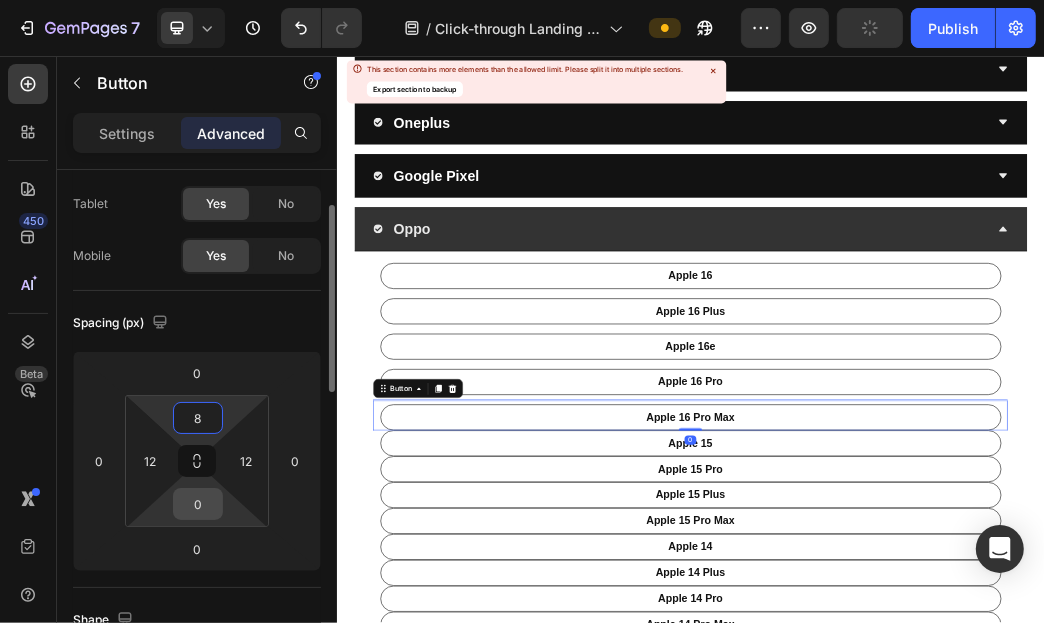 click on "0" at bounding box center [198, 504] 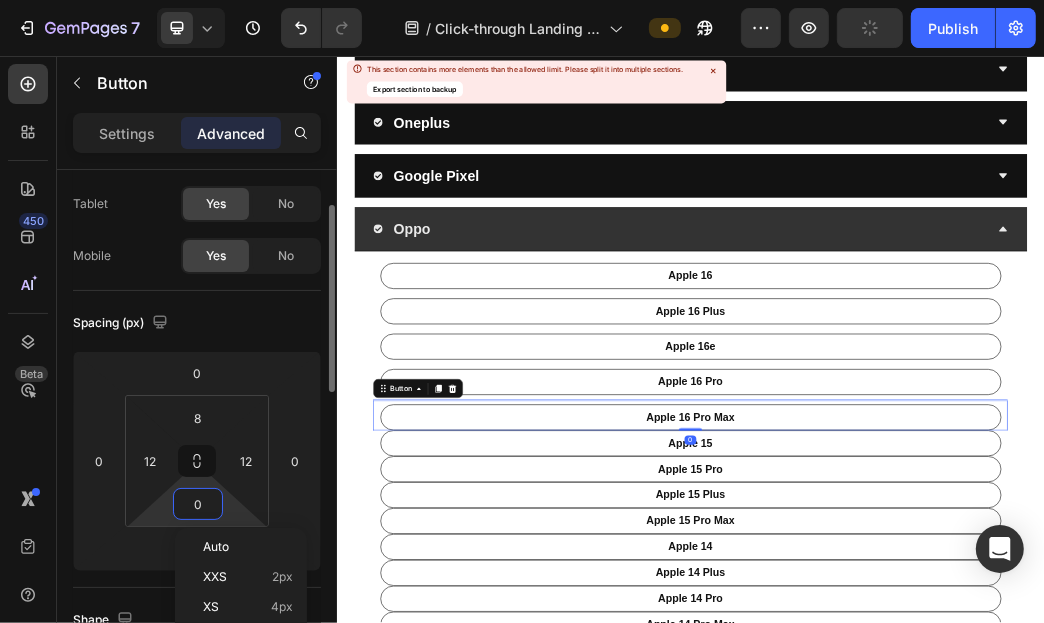 type on "8" 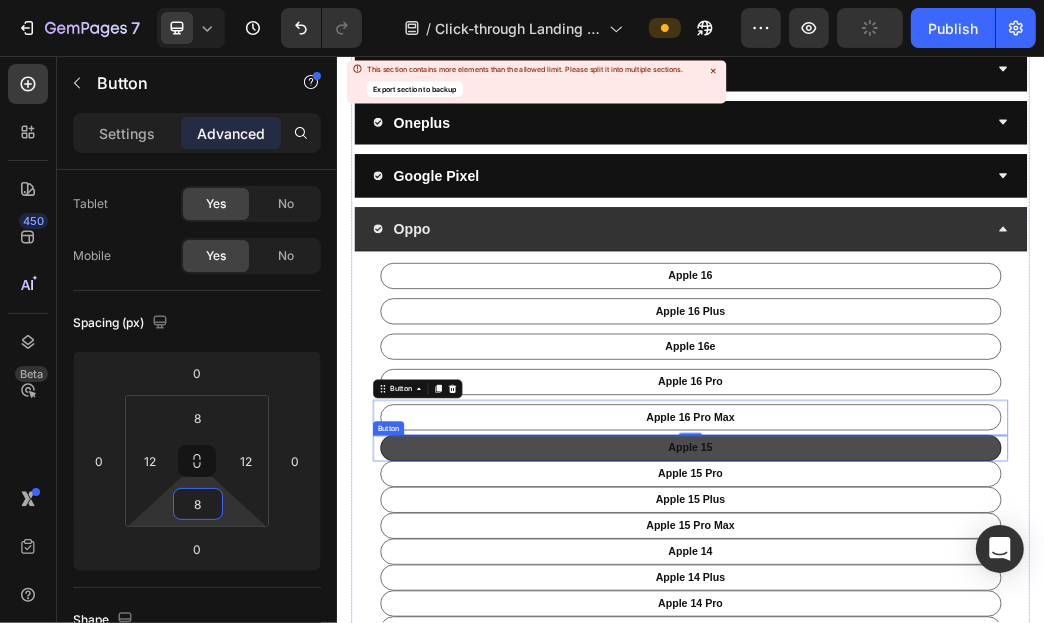 click on "apple 15" at bounding box center [936, 721] 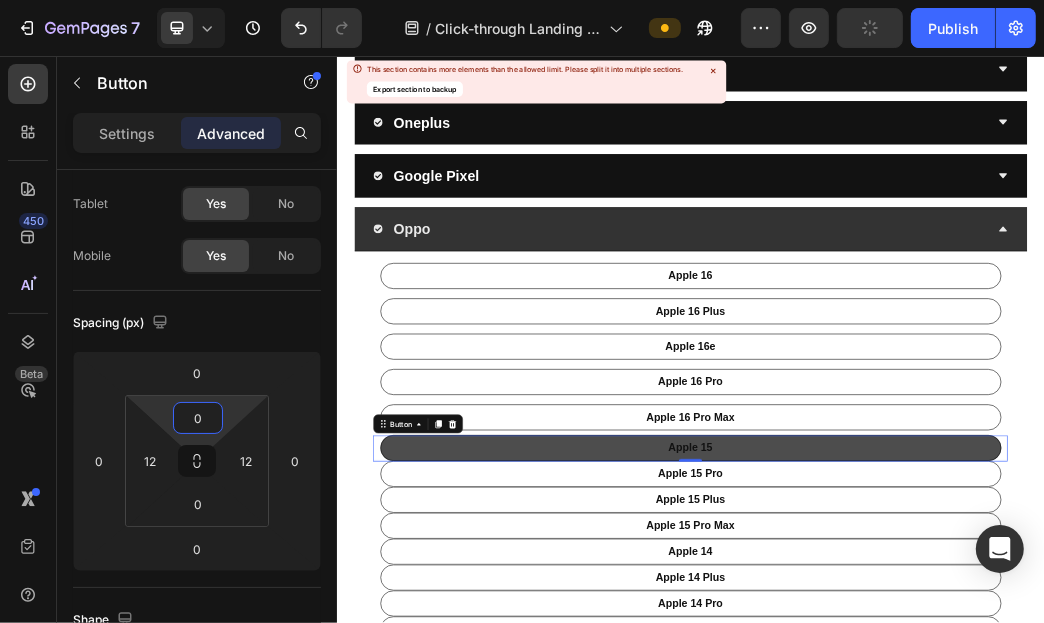 click on "0" at bounding box center [198, 418] 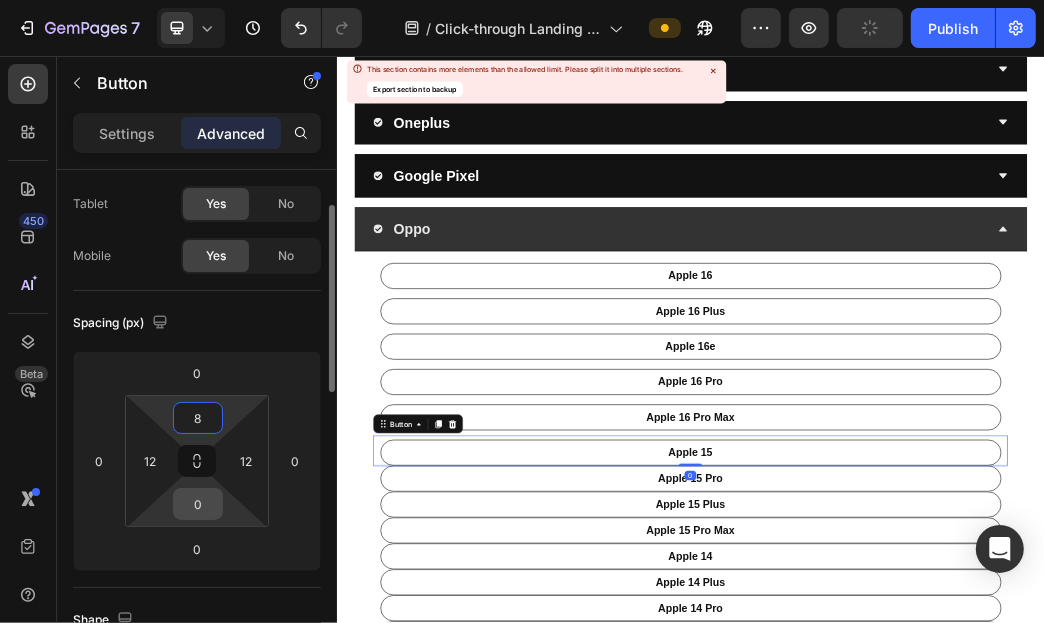 type on "8" 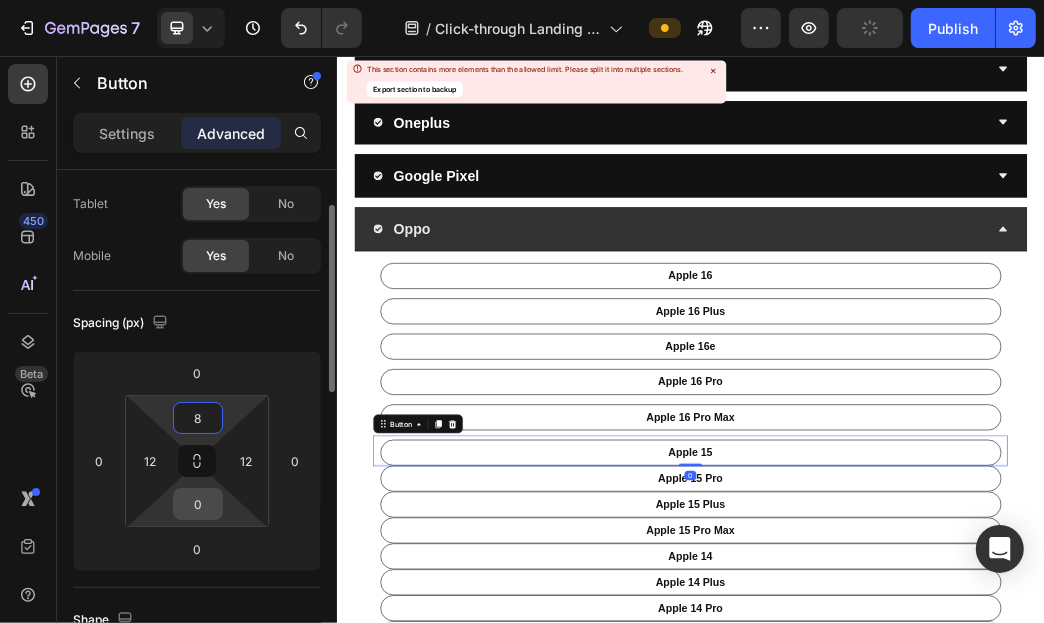 click on "0" at bounding box center (198, 504) 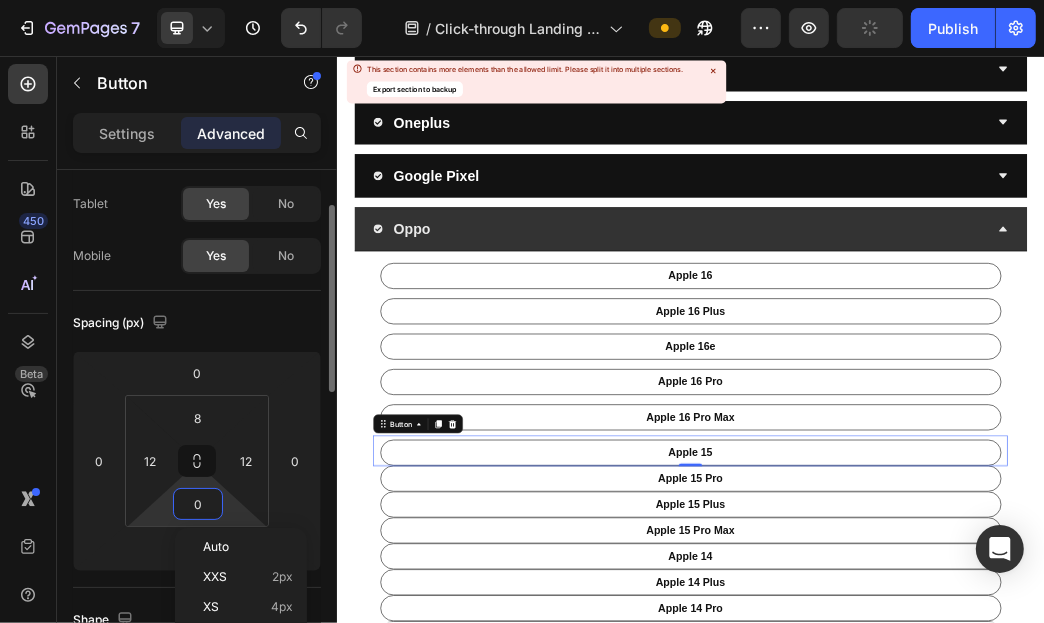 type on "8" 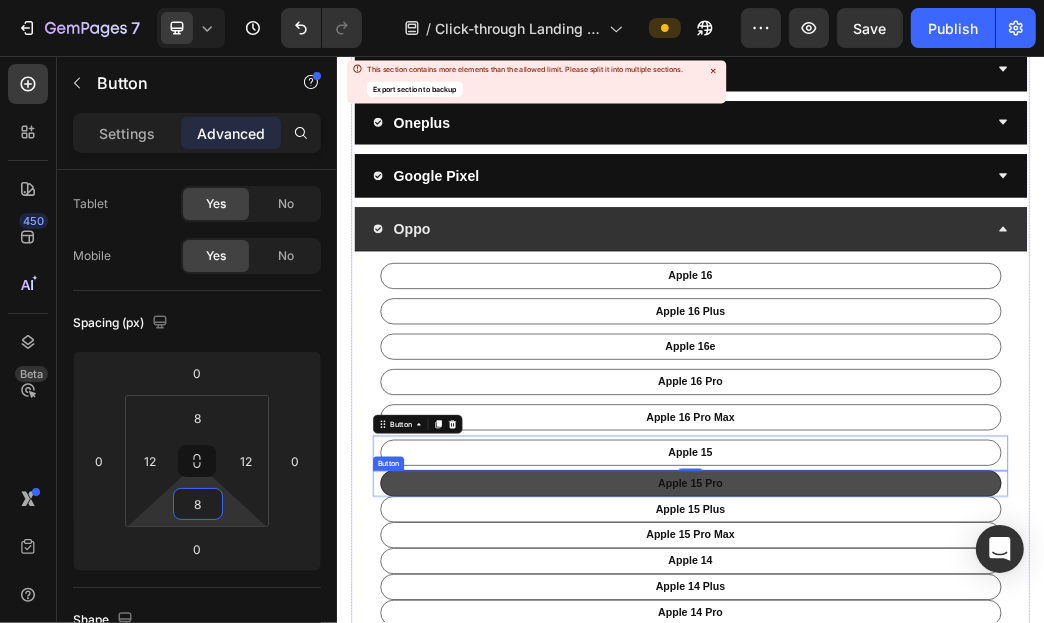 click on "apple 15 pro" at bounding box center (936, 781) 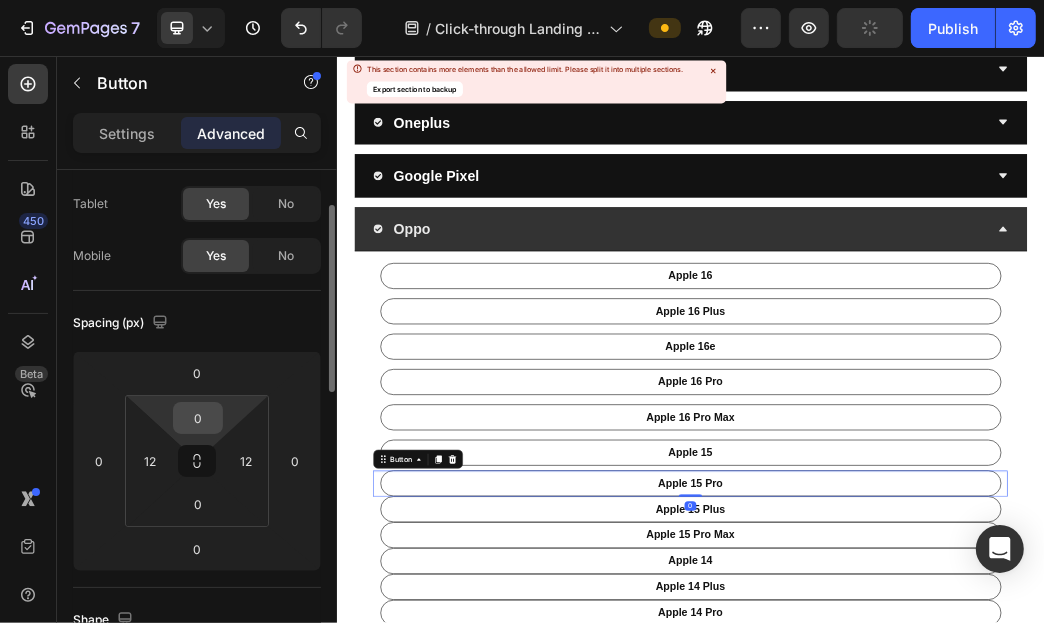 click on "0" at bounding box center (198, 418) 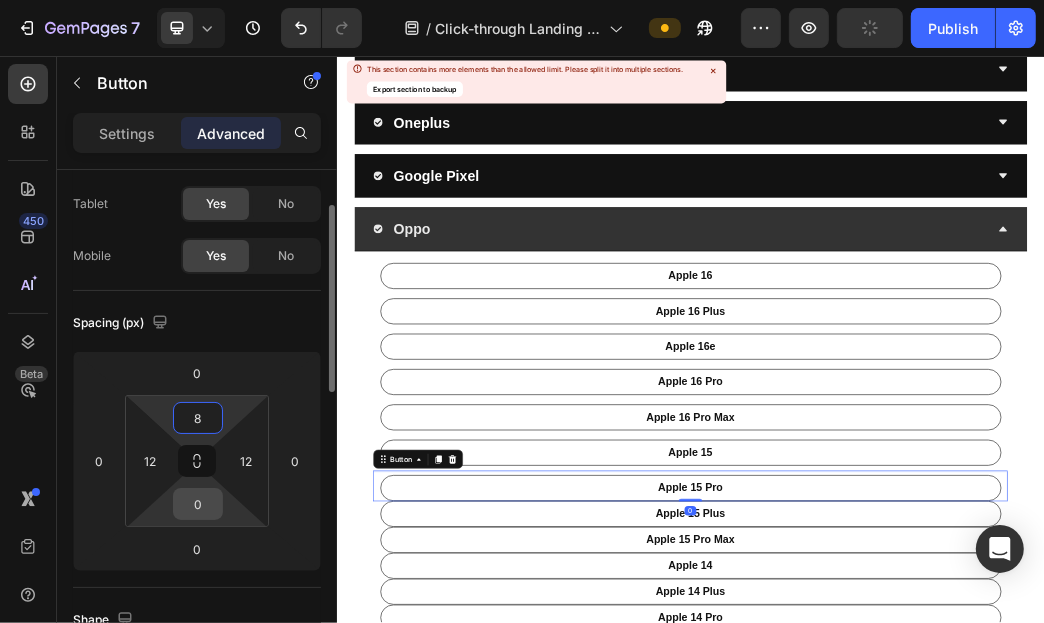 type on "8" 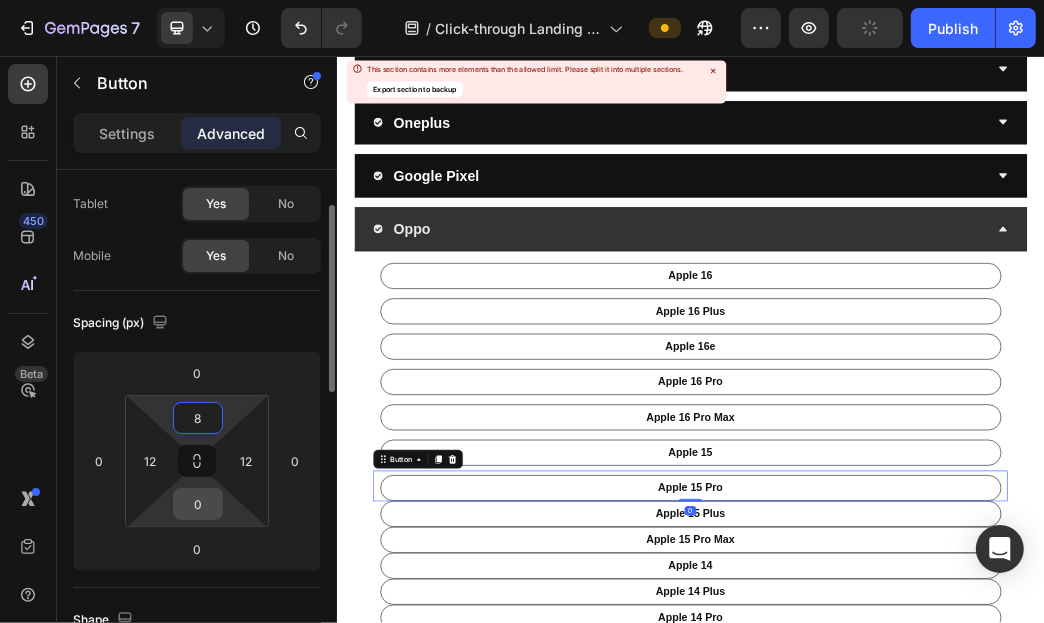 click on "0" at bounding box center (198, 504) 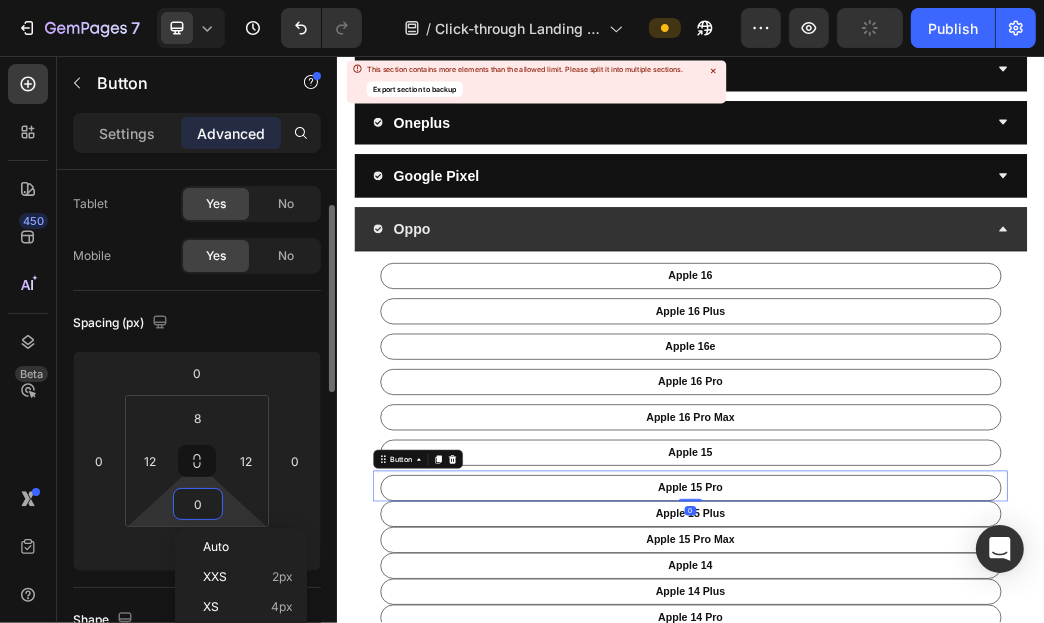 type on "8" 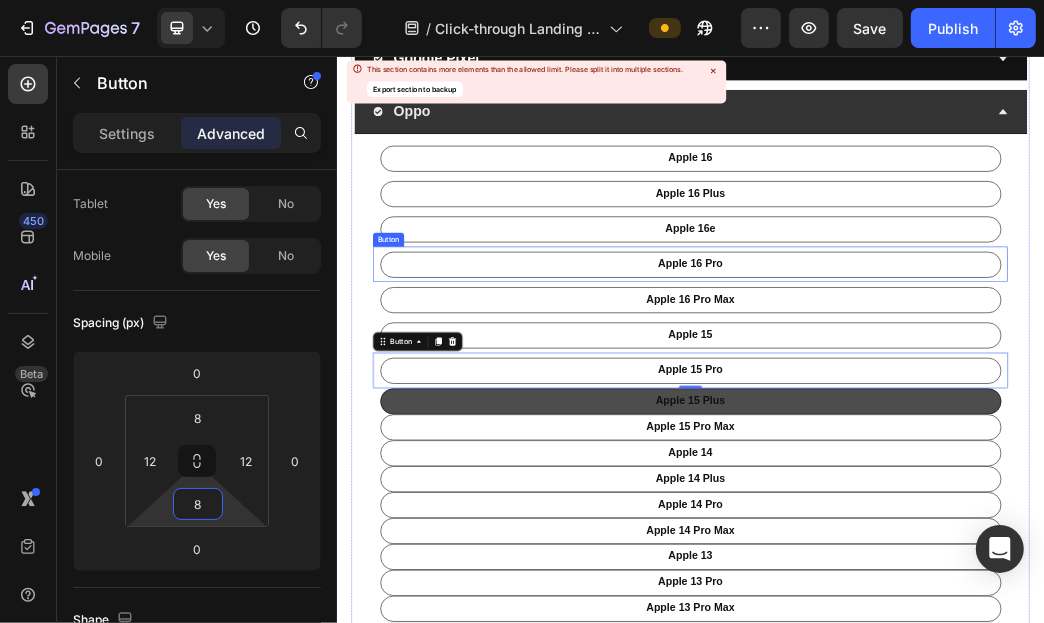 scroll, scrollTop: 487, scrollLeft: 0, axis: vertical 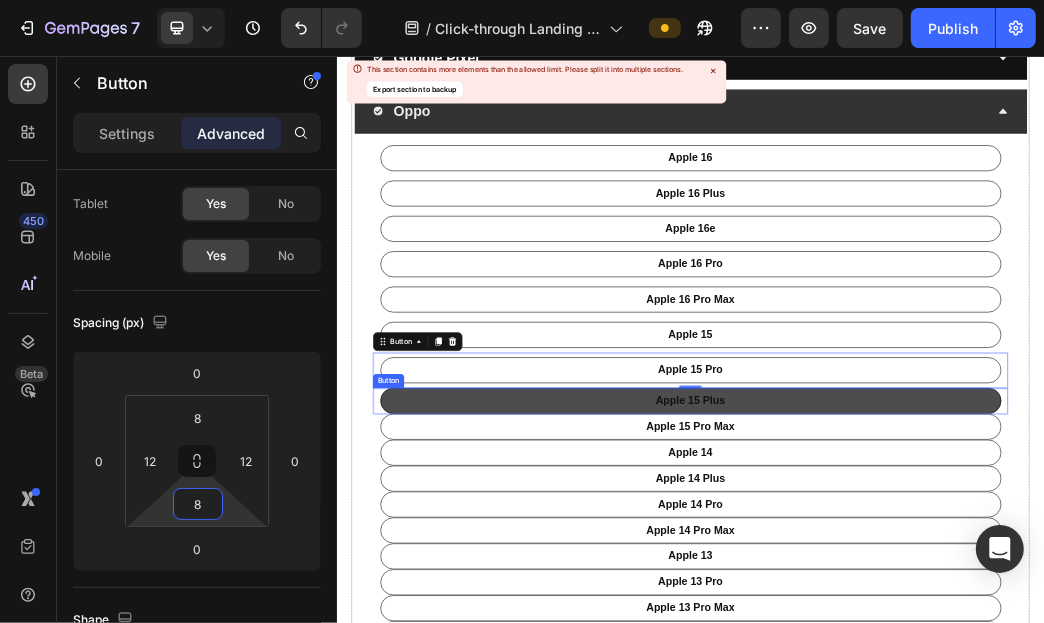 click on "apple 15 plus" at bounding box center (936, 641) 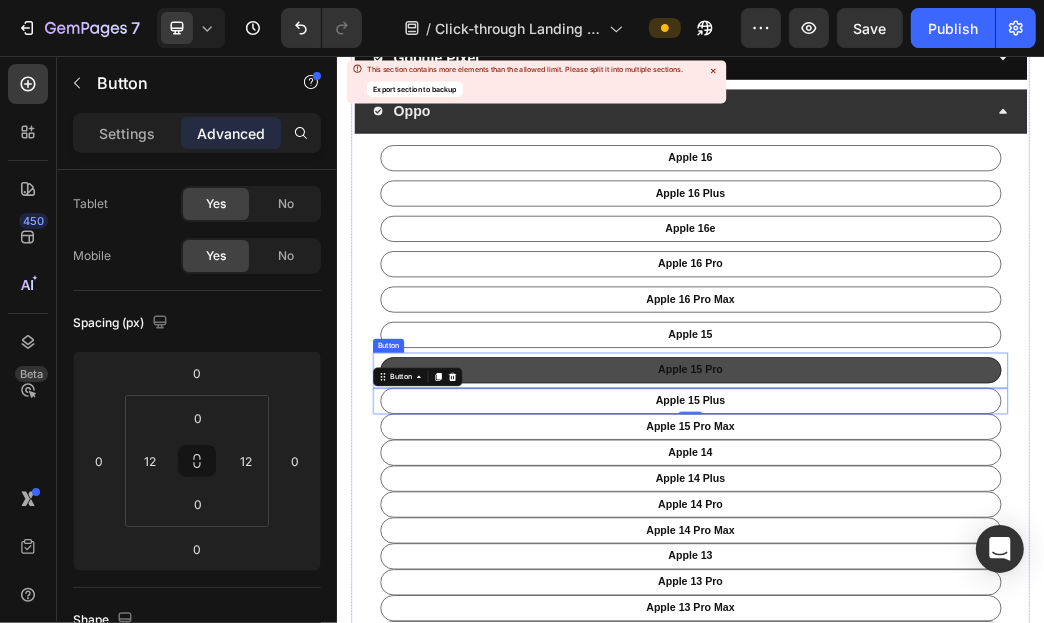 click on "apple 15 pro" at bounding box center [936, 589] 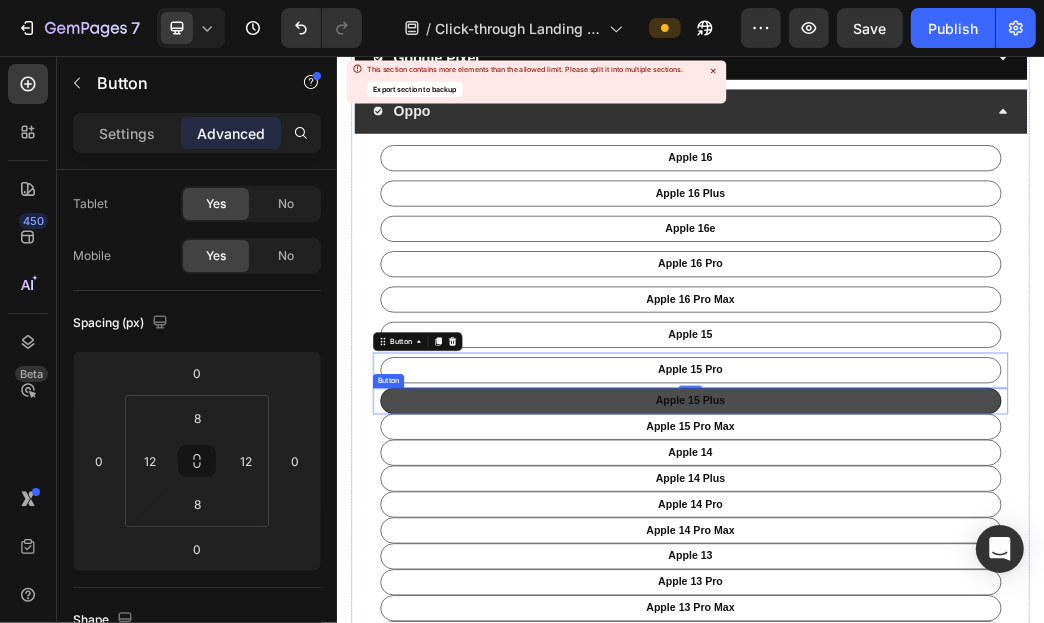 click on "apple 15 plus" at bounding box center (936, 641) 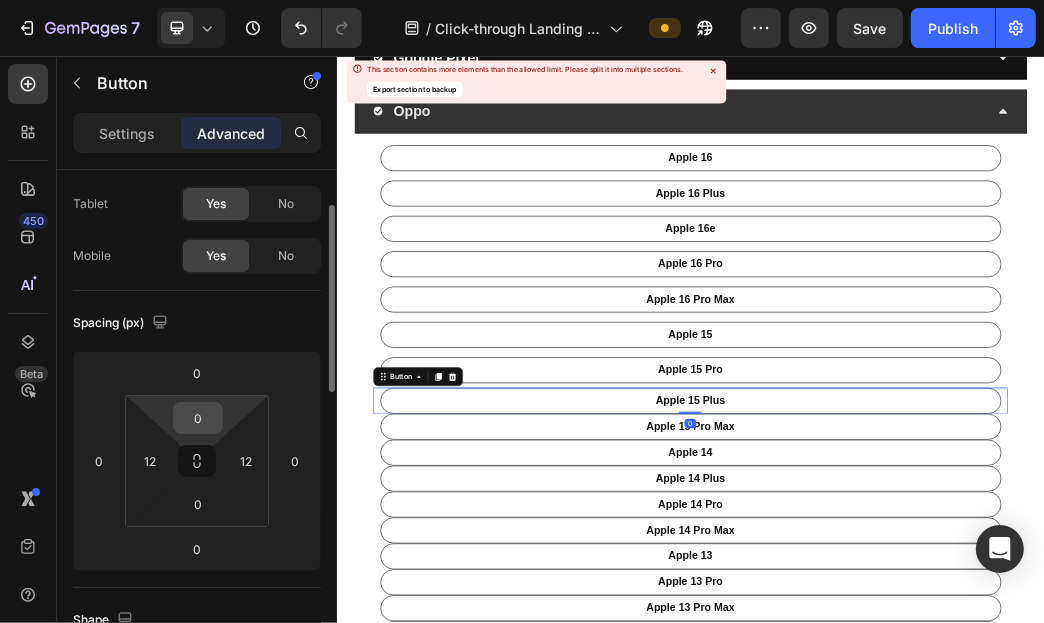 click on "0" at bounding box center [198, 418] 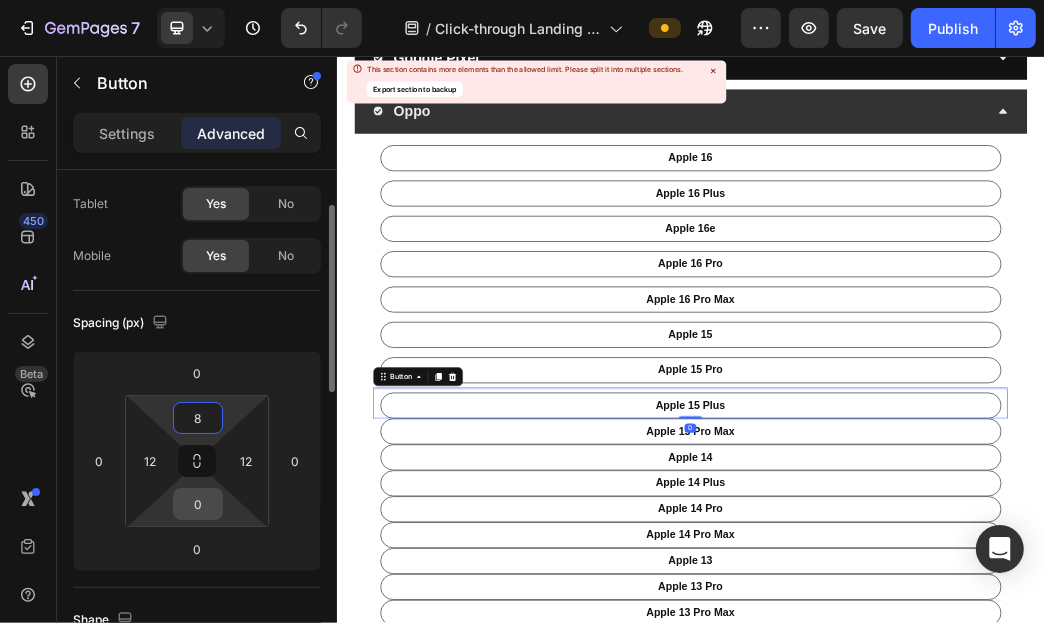 type on "8" 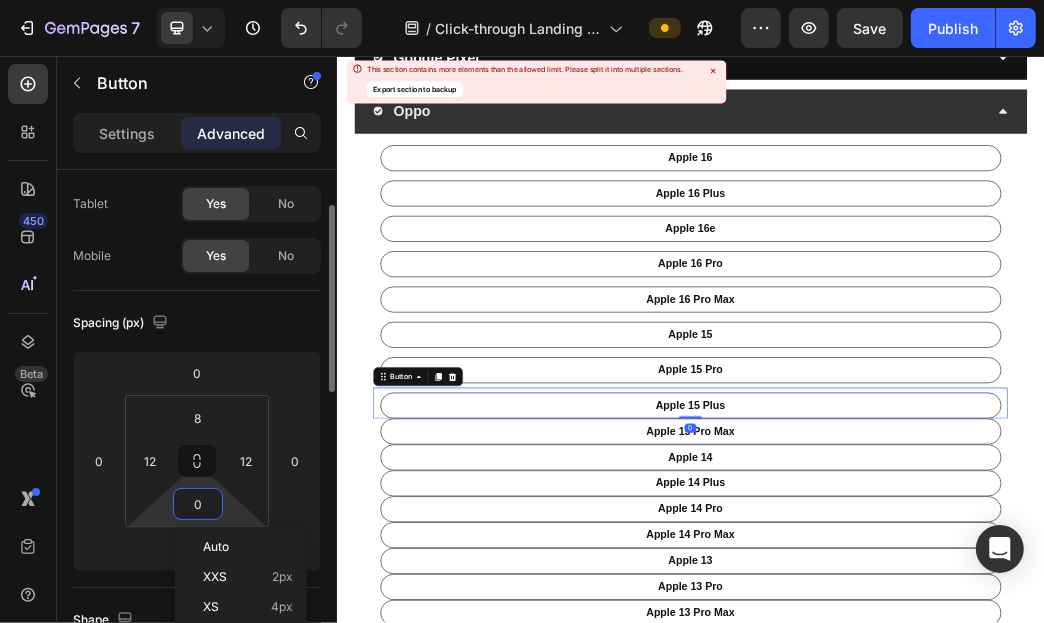 type on "8" 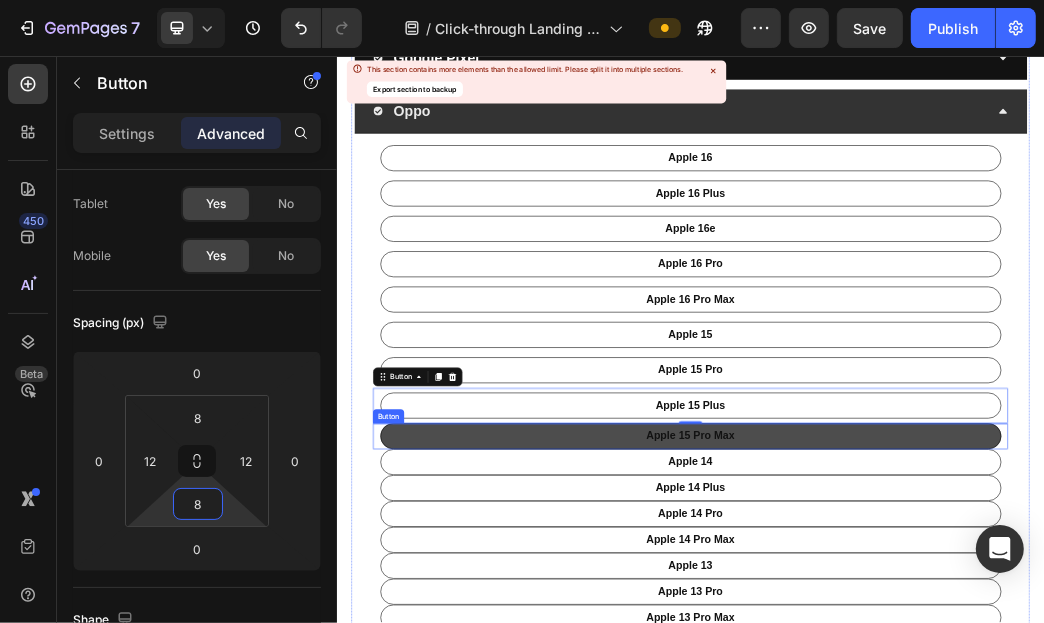 click on "apple 15 pro max" at bounding box center (936, 701) 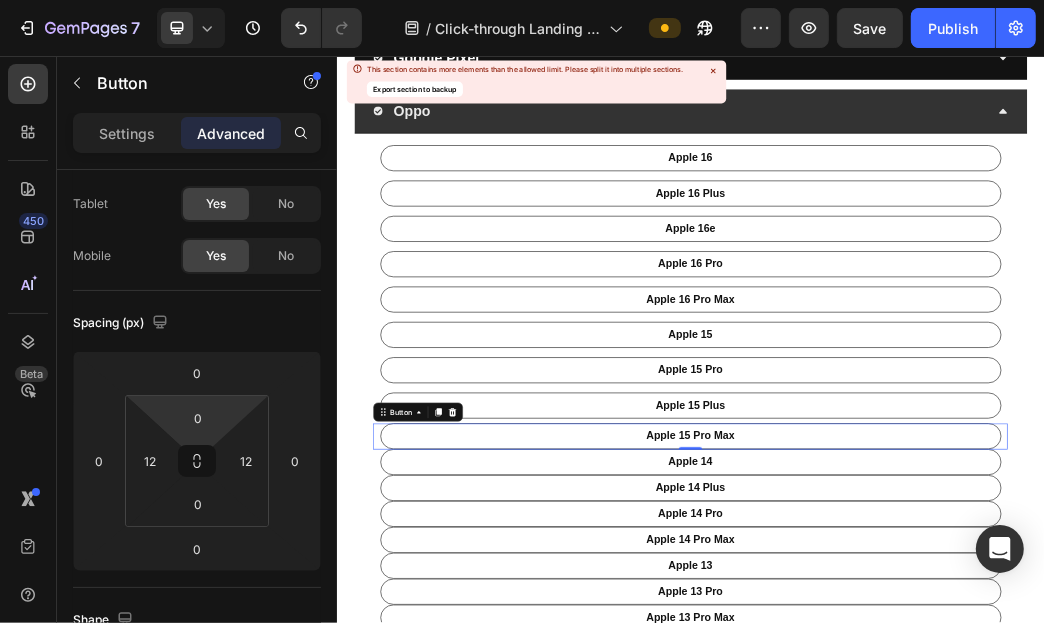 click on "0" at bounding box center (198, 418) 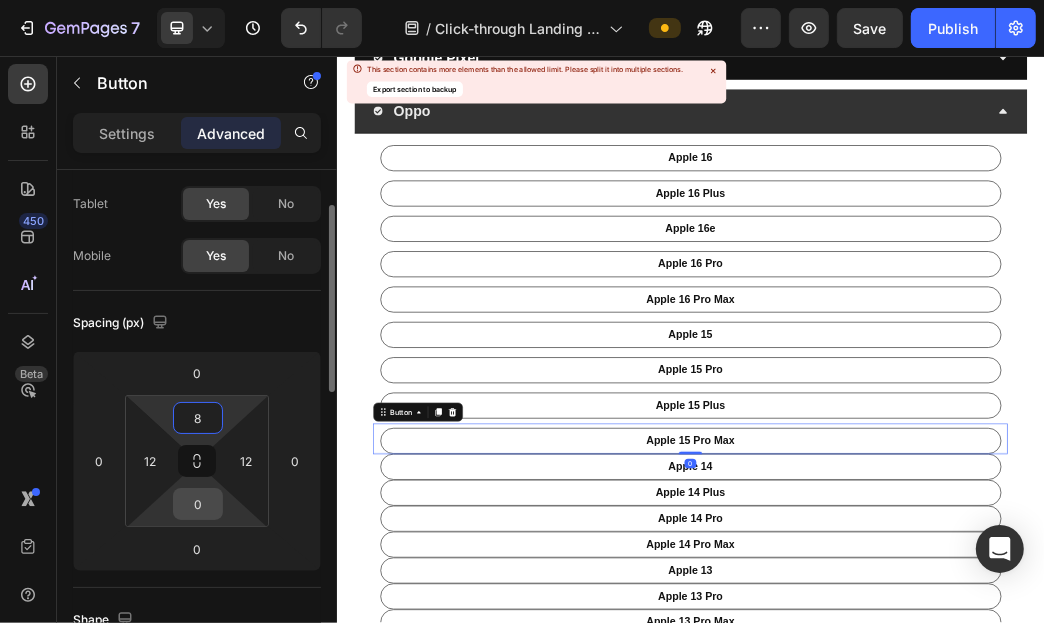 type on "8" 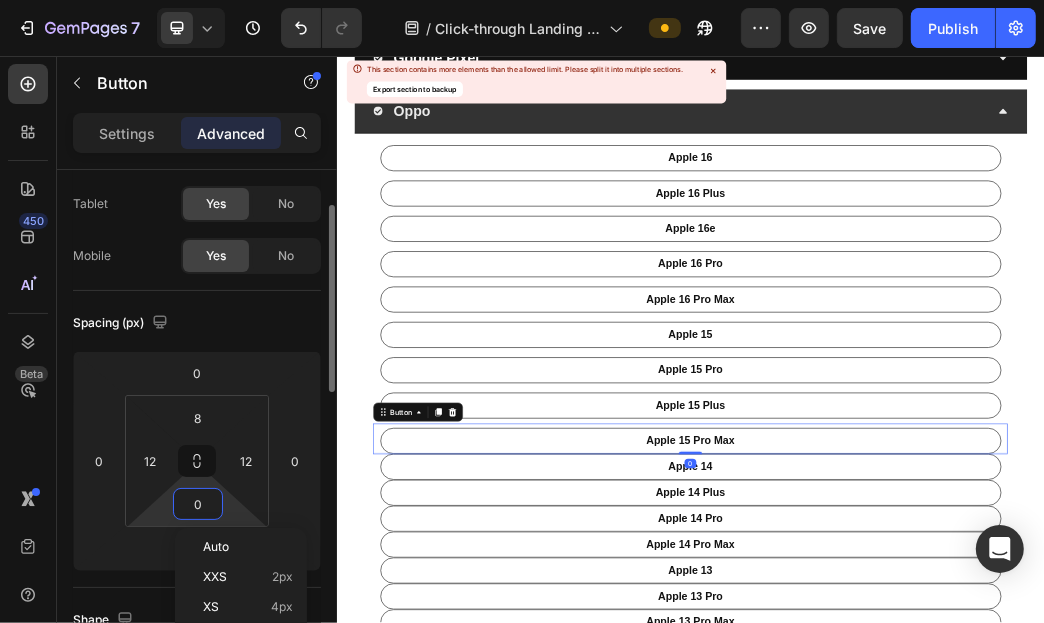 type on "8" 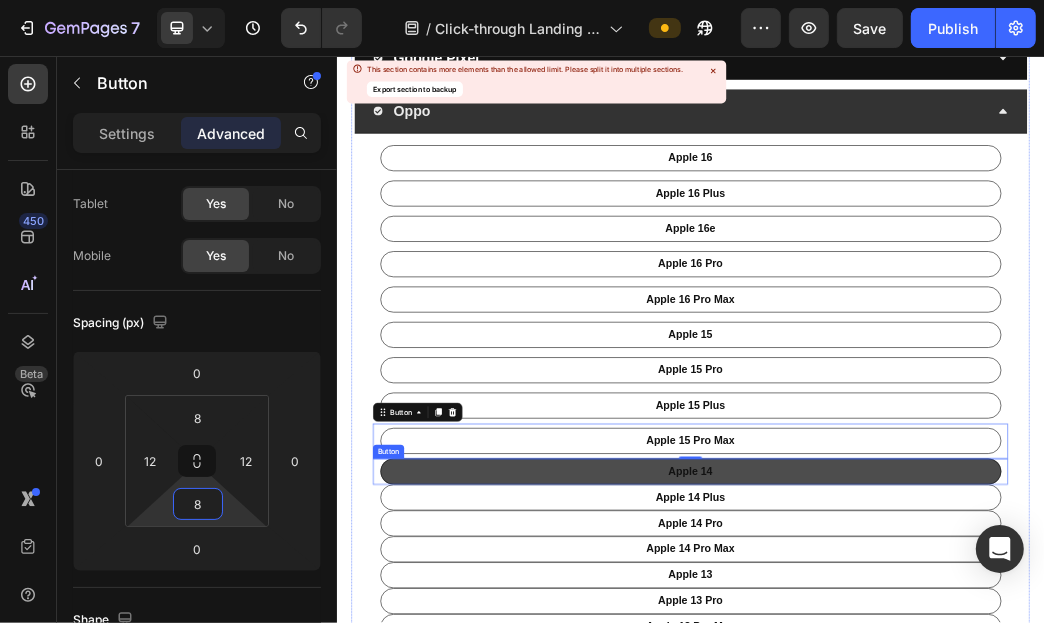 click on "apple 14" at bounding box center (936, 761) 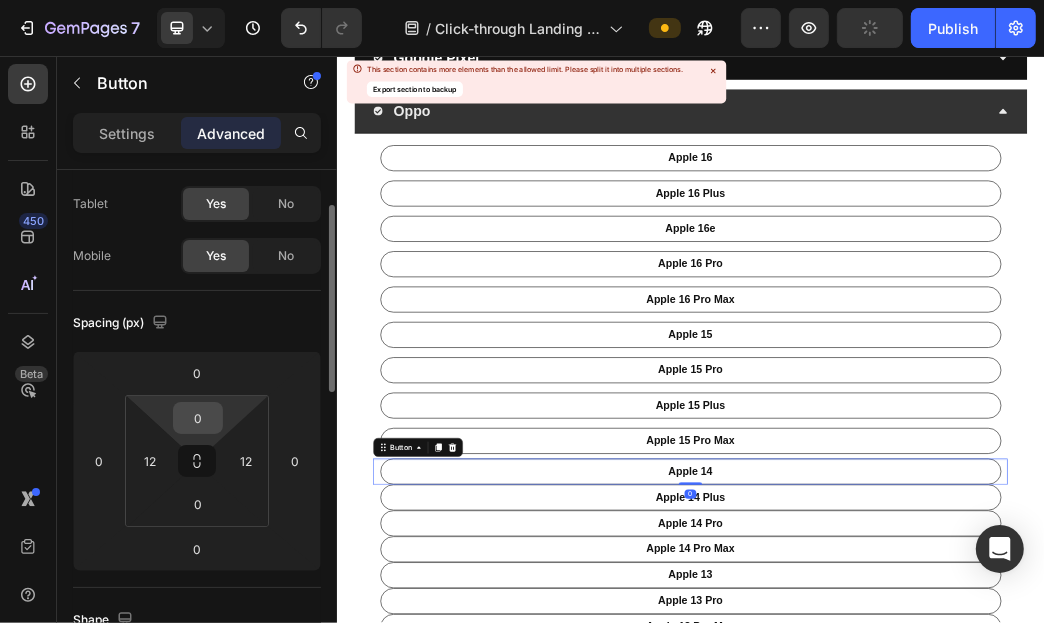 click on "0" at bounding box center [198, 418] 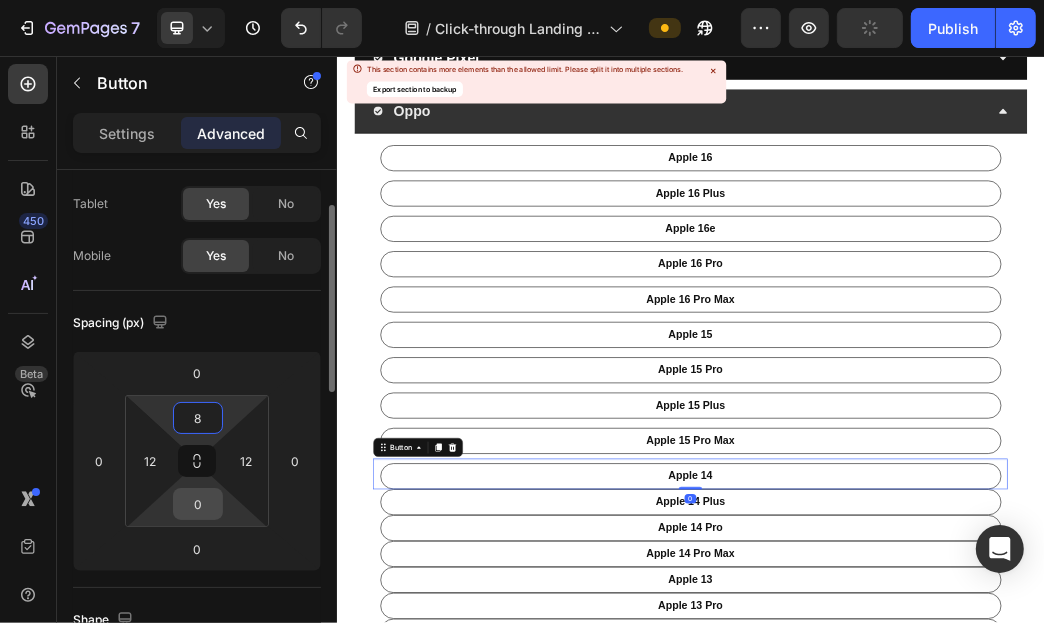 type on "8" 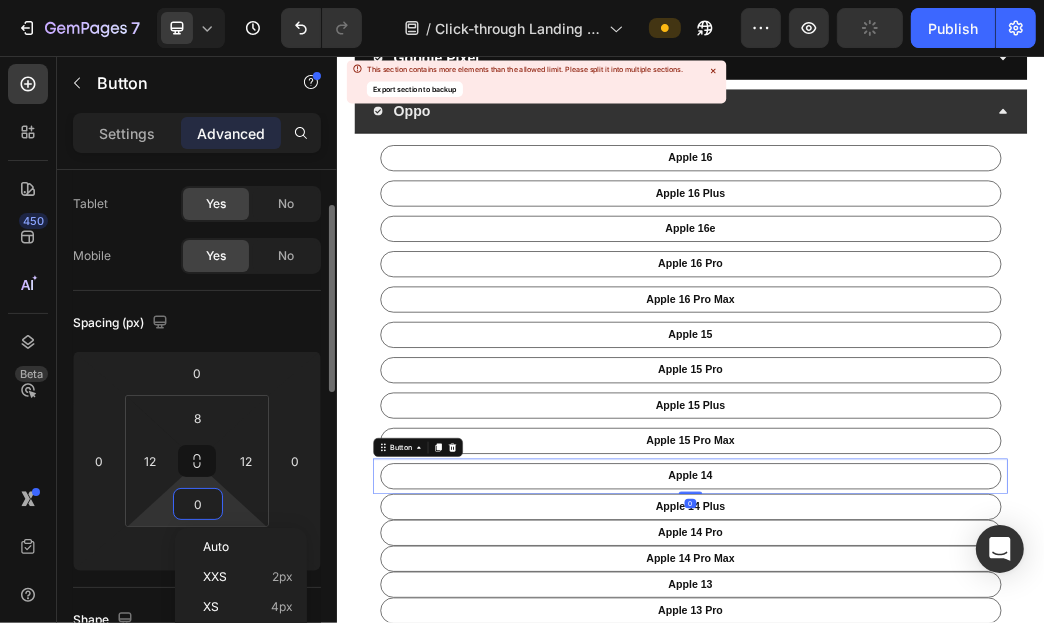 type on "8" 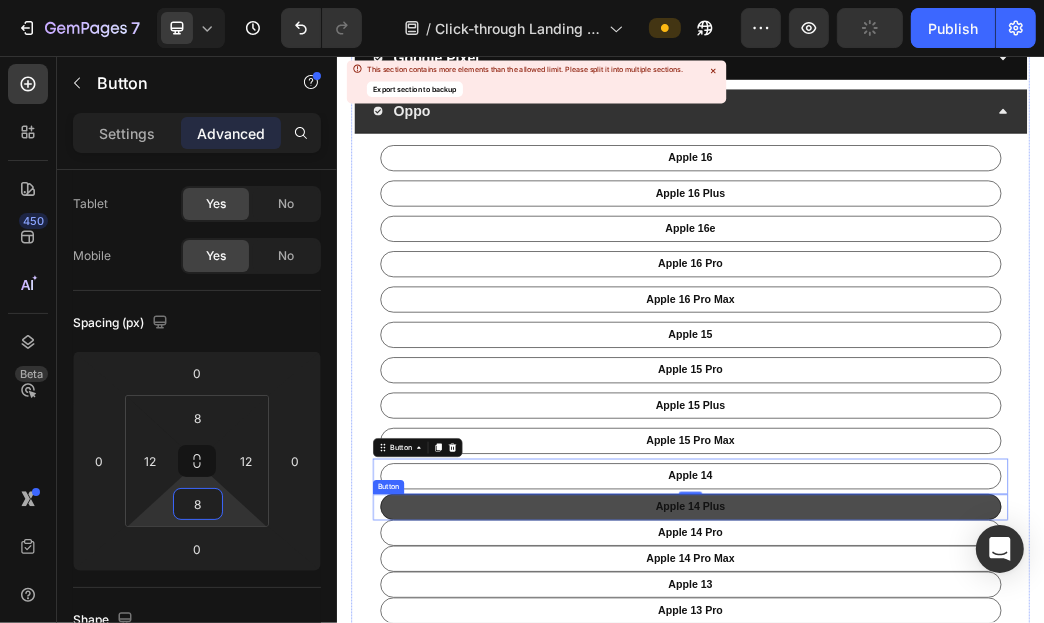 click on "apple 14 Plus" at bounding box center (936, 821) 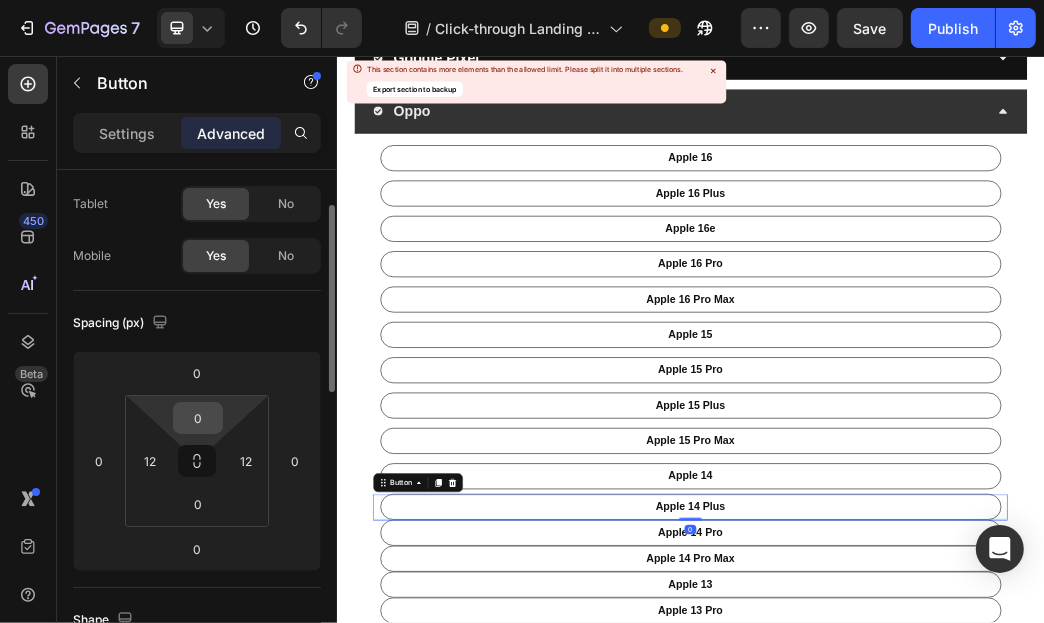 click on "0" at bounding box center [198, 418] 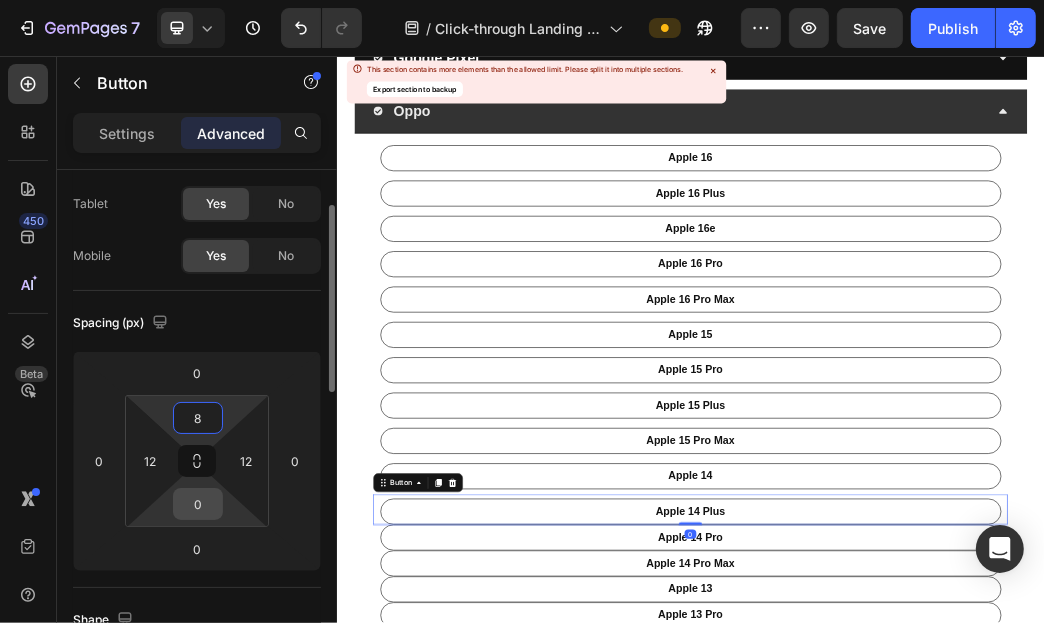 type on "8" 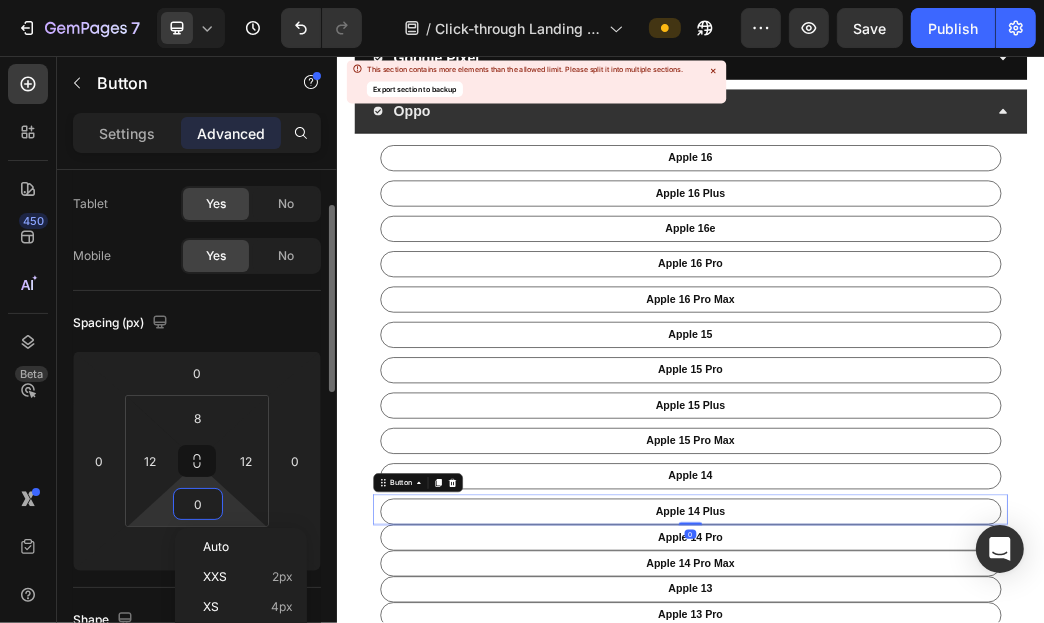 type on "8" 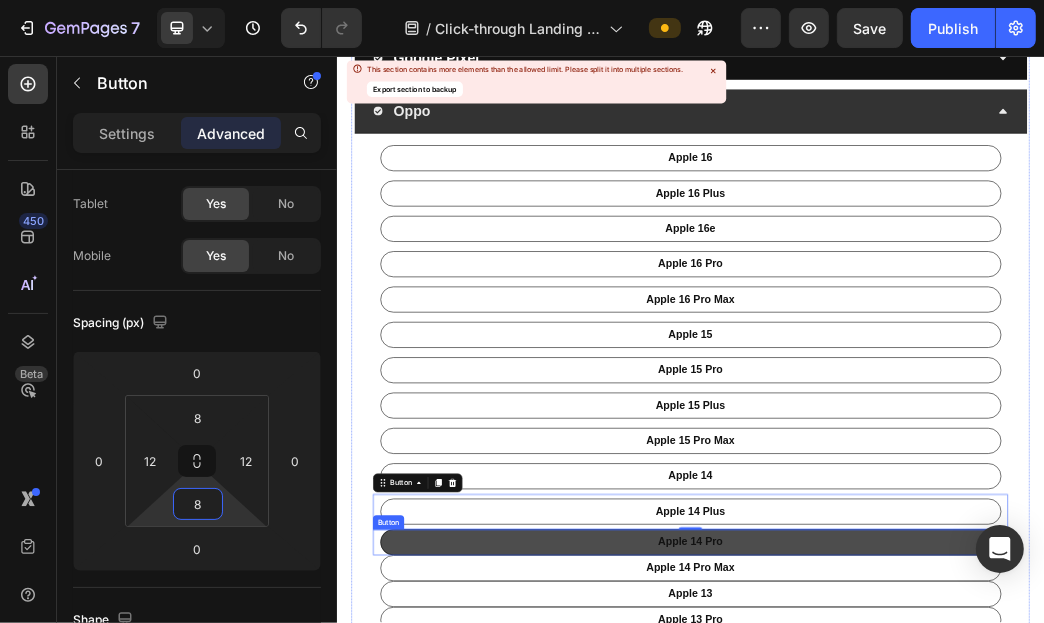 click on "apple 14 pro" at bounding box center (936, 881) 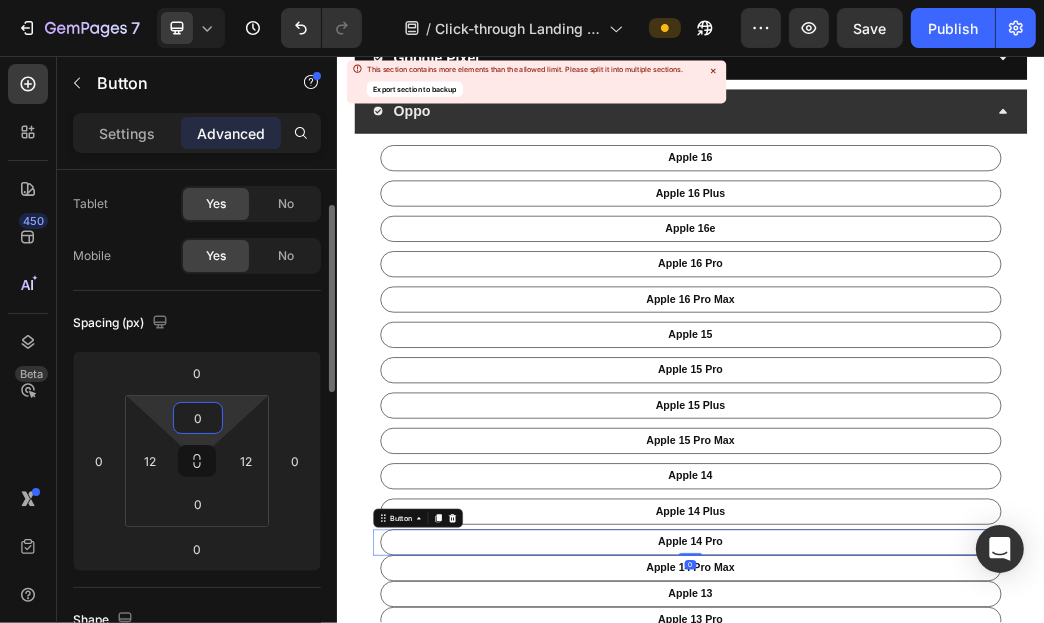 click on "0" at bounding box center [198, 418] 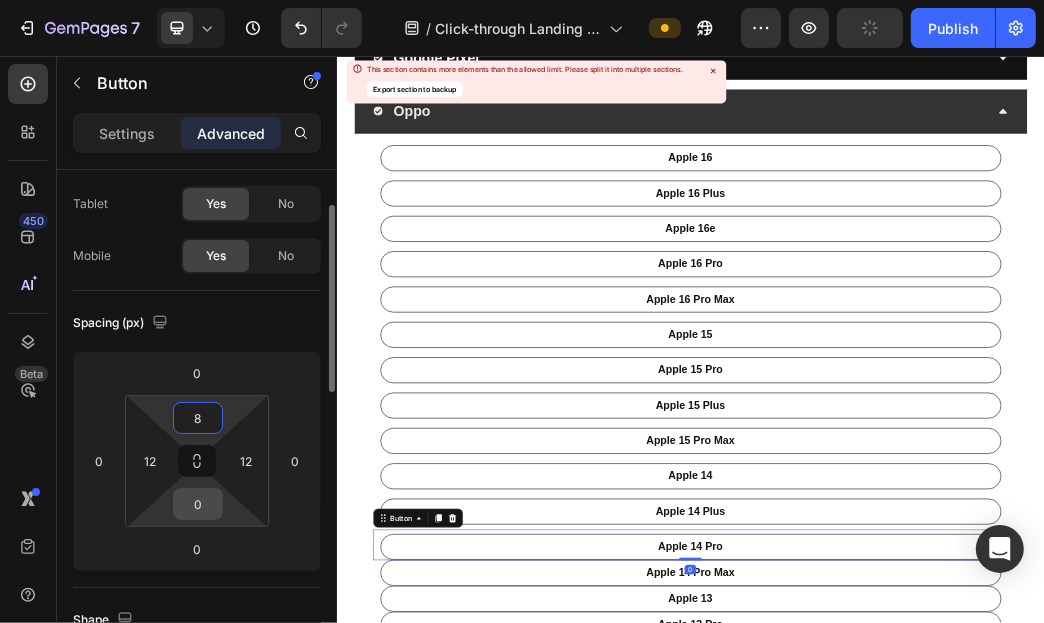 type on "8" 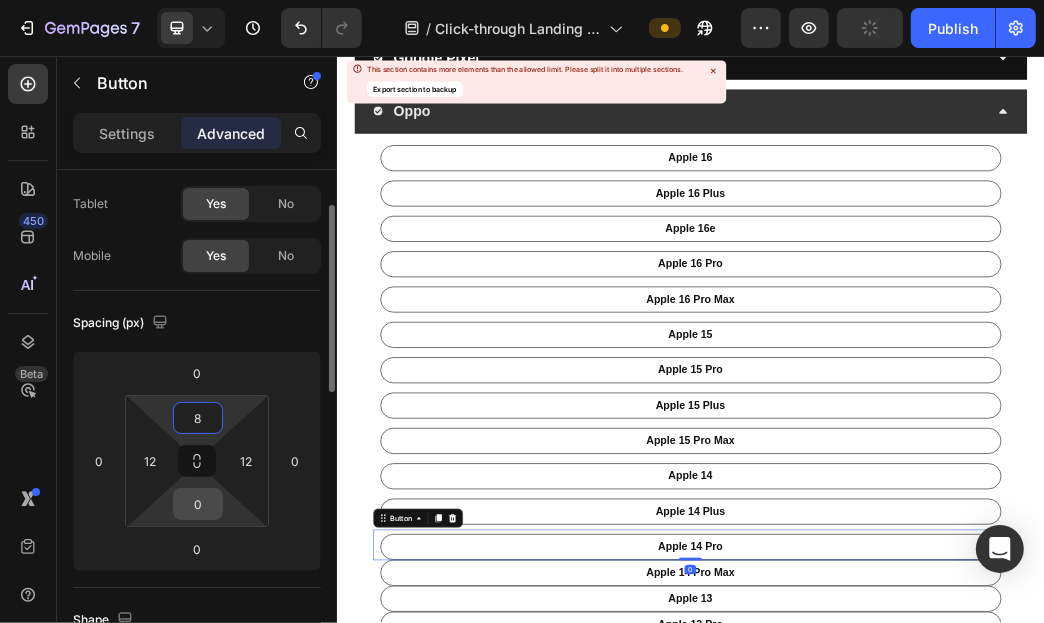 click on "0" at bounding box center (198, 504) 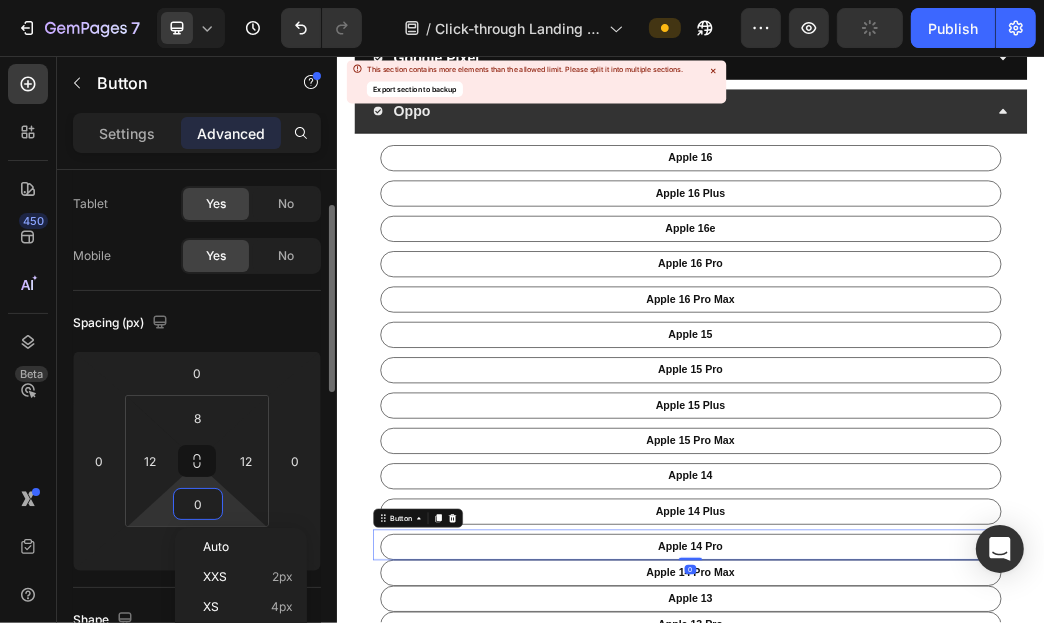 type on "8" 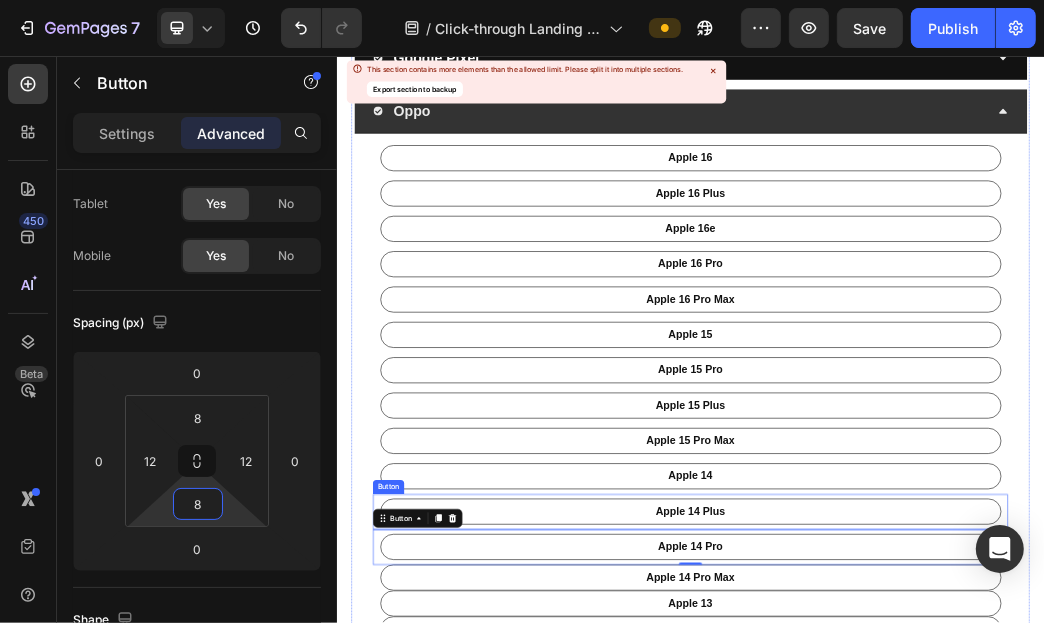 scroll, scrollTop: 687, scrollLeft: 0, axis: vertical 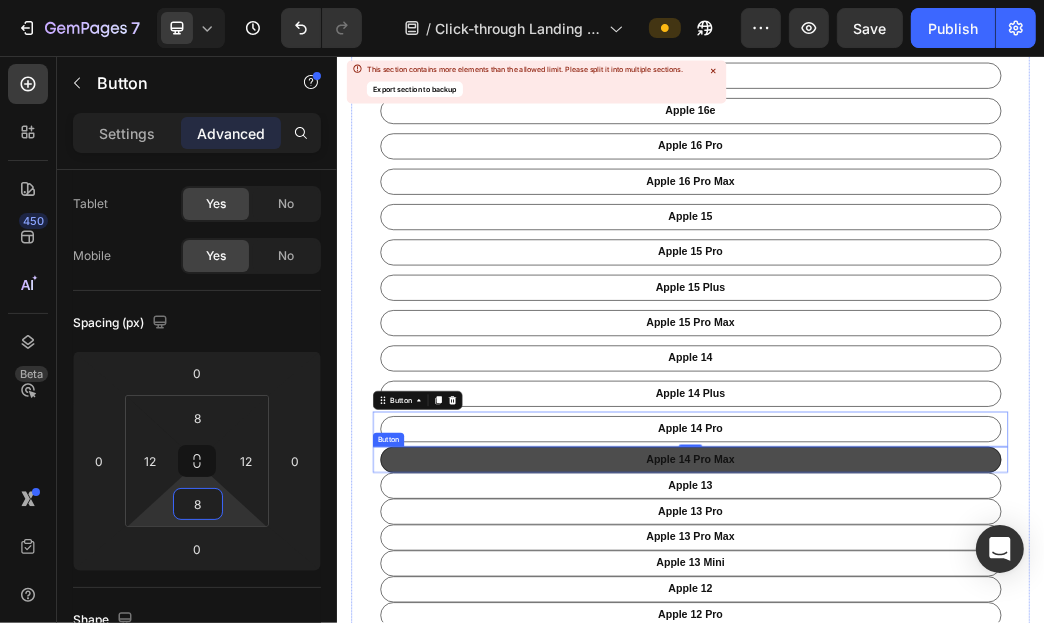 click on "apple 14 pro Max" at bounding box center (936, 741) 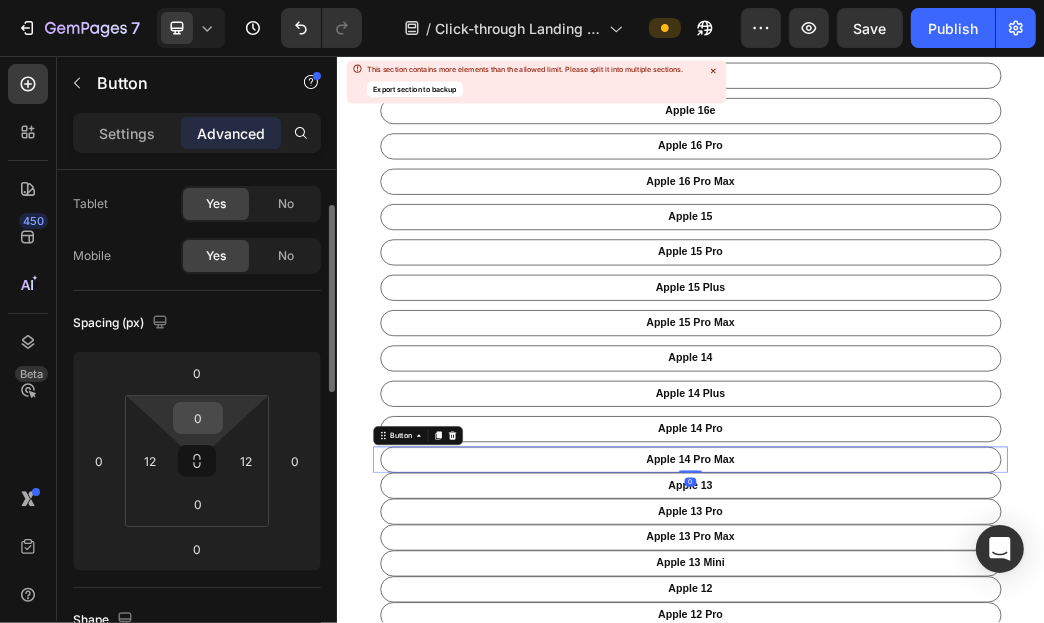 click on "0" at bounding box center (198, 418) 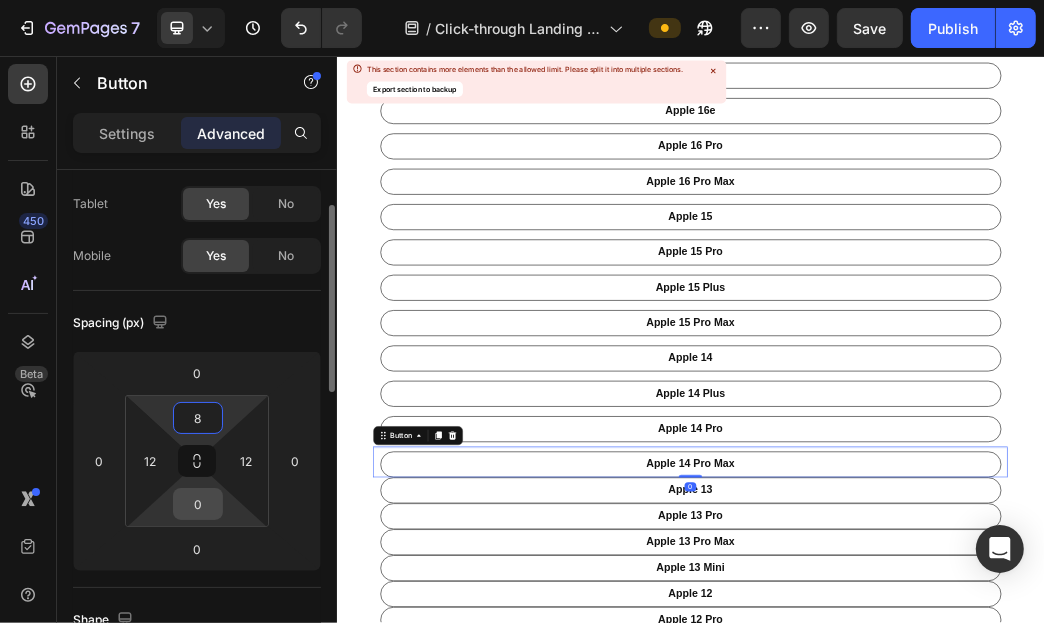 type on "8" 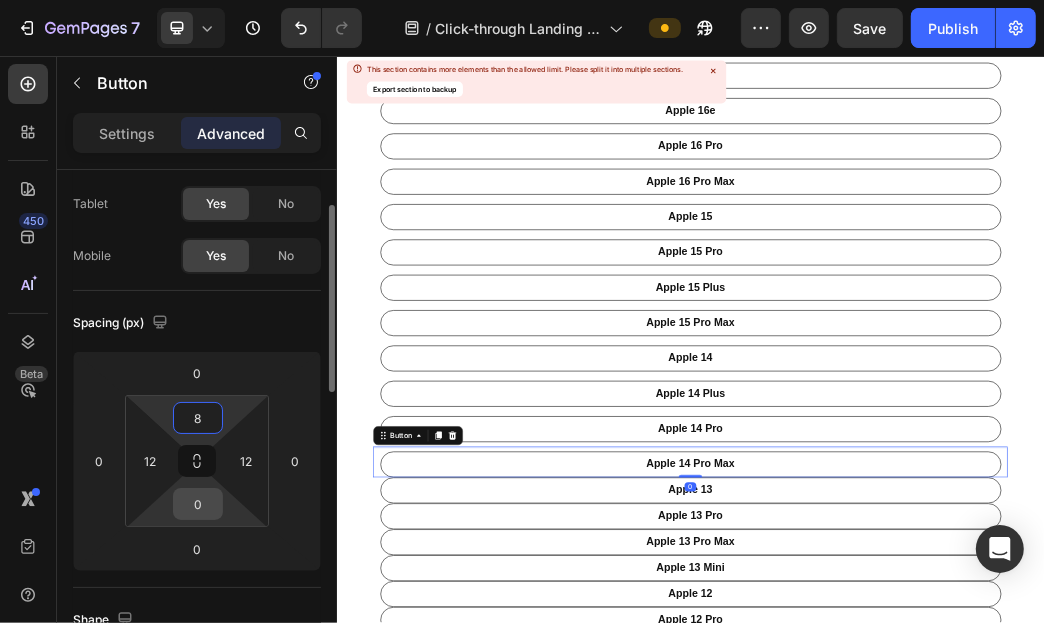 click on "0" at bounding box center [198, 504] 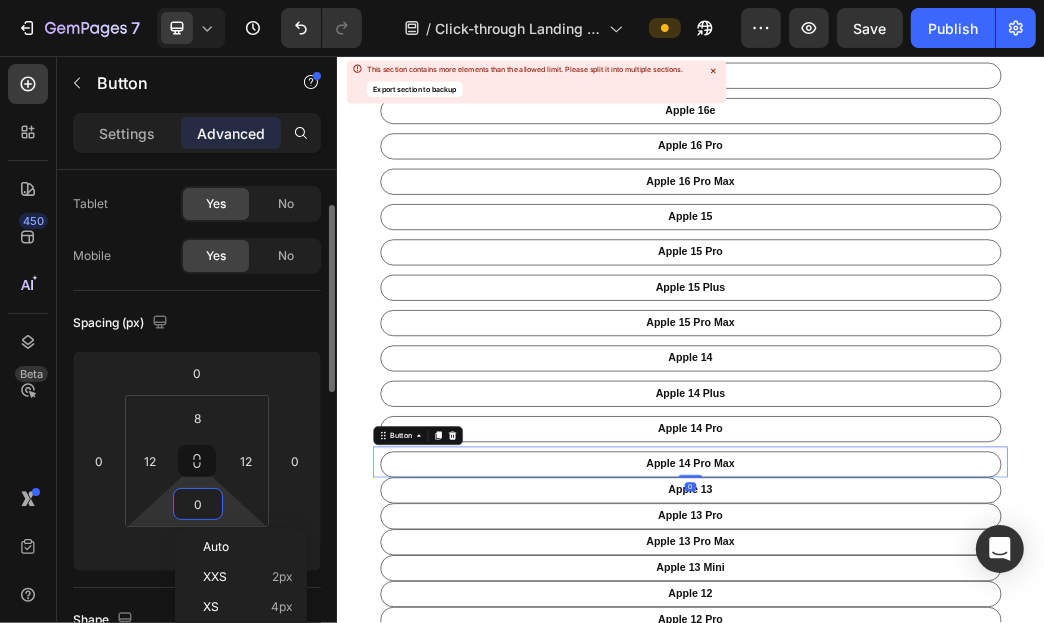 type on "8" 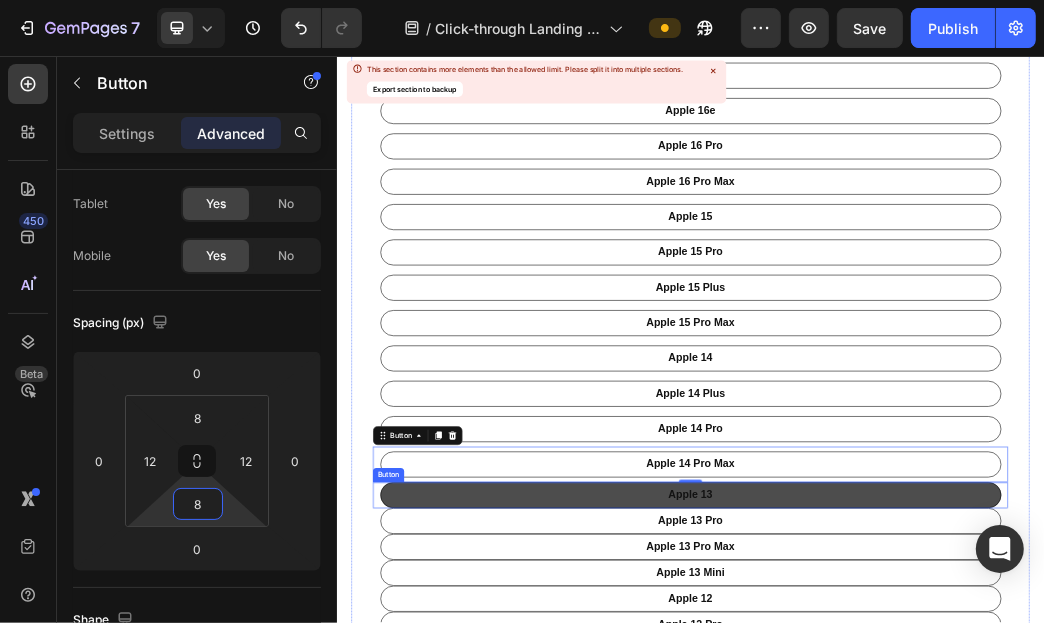 click on "apple 13" at bounding box center [936, 801] 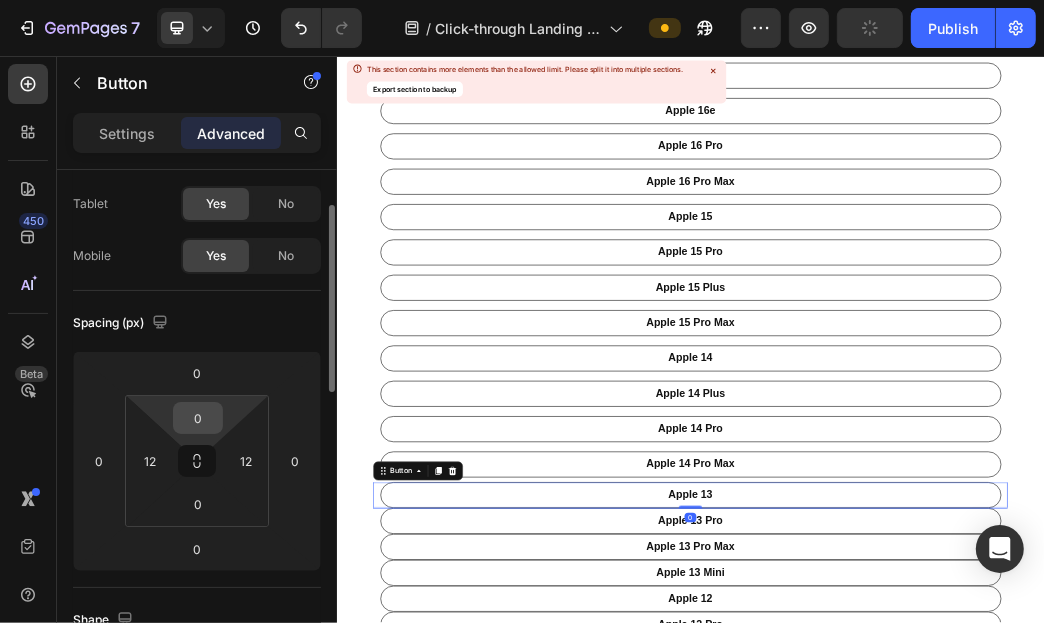 click on "0" at bounding box center (198, 418) 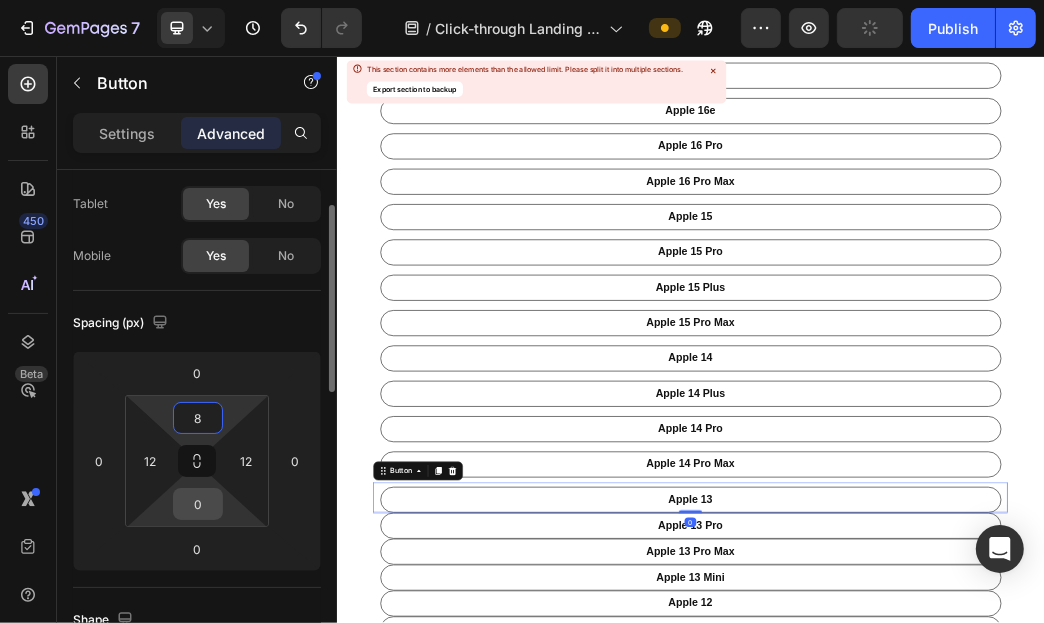 type on "8" 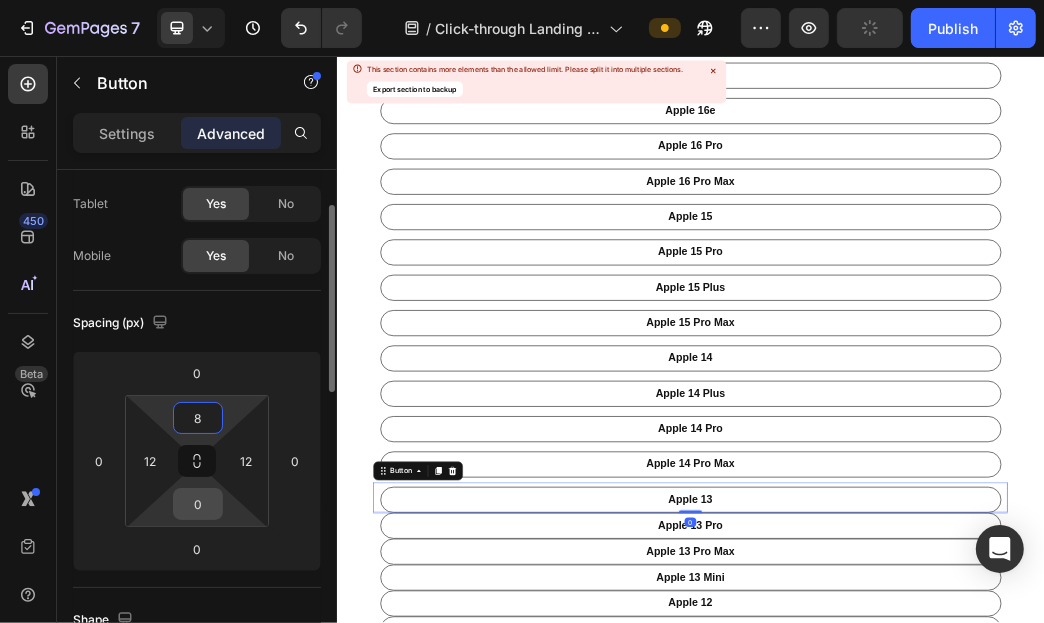 click on "0" at bounding box center (198, 504) 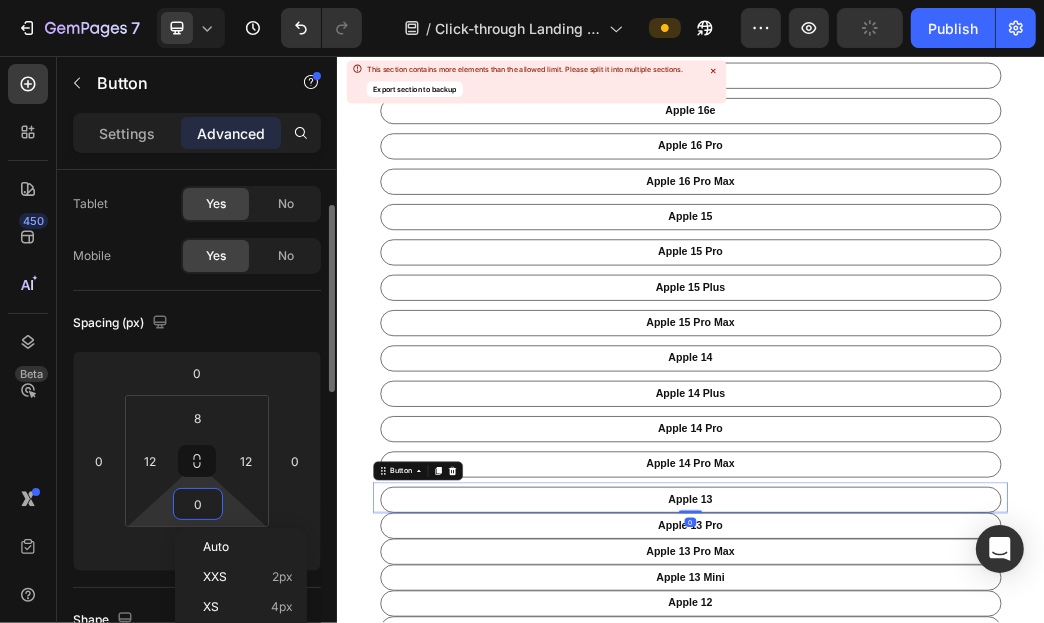 type on "8" 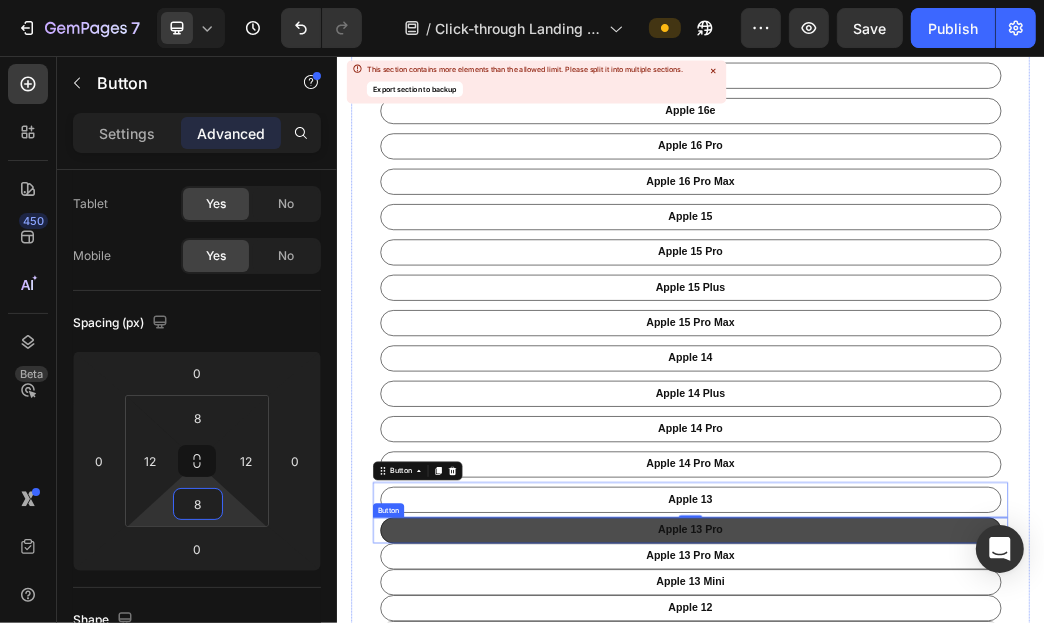 click on "apple 13 Pro" at bounding box center [936, 861] 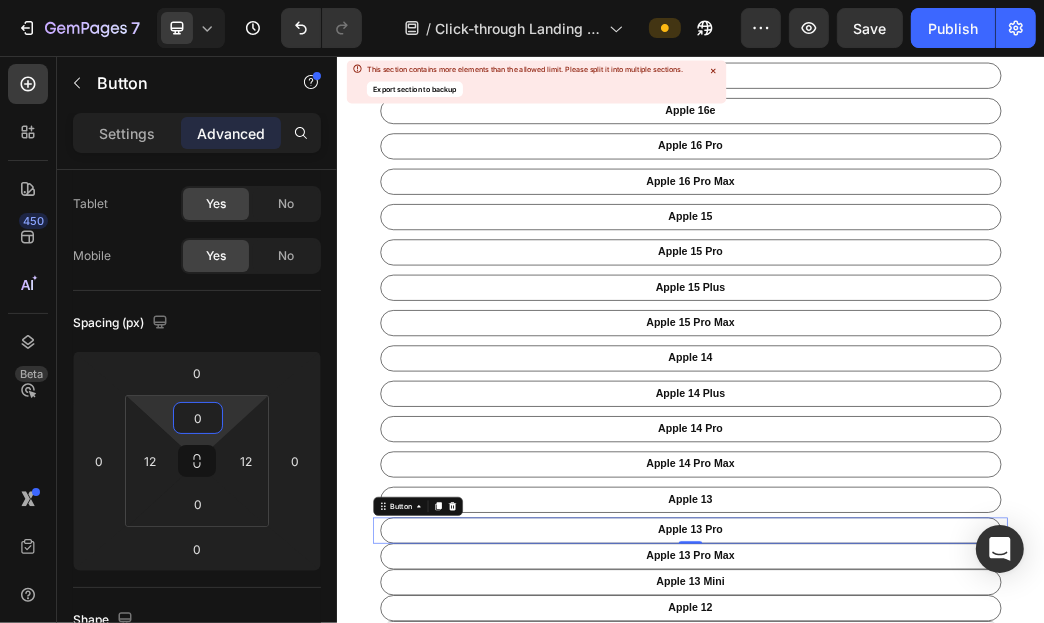 click on "0" at bounding box center [198, 418] 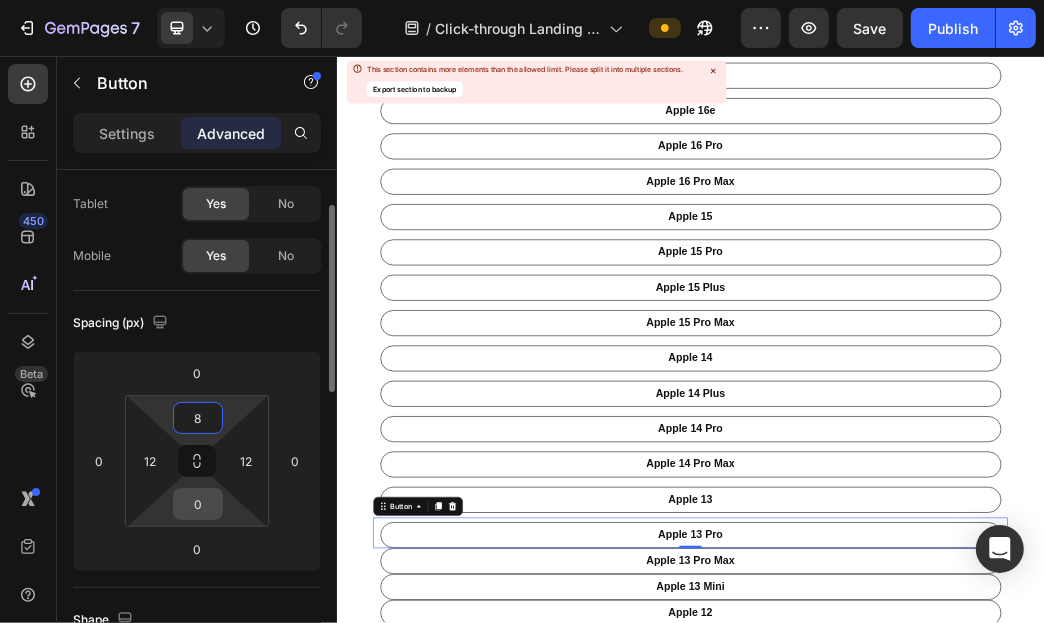 type on "8" 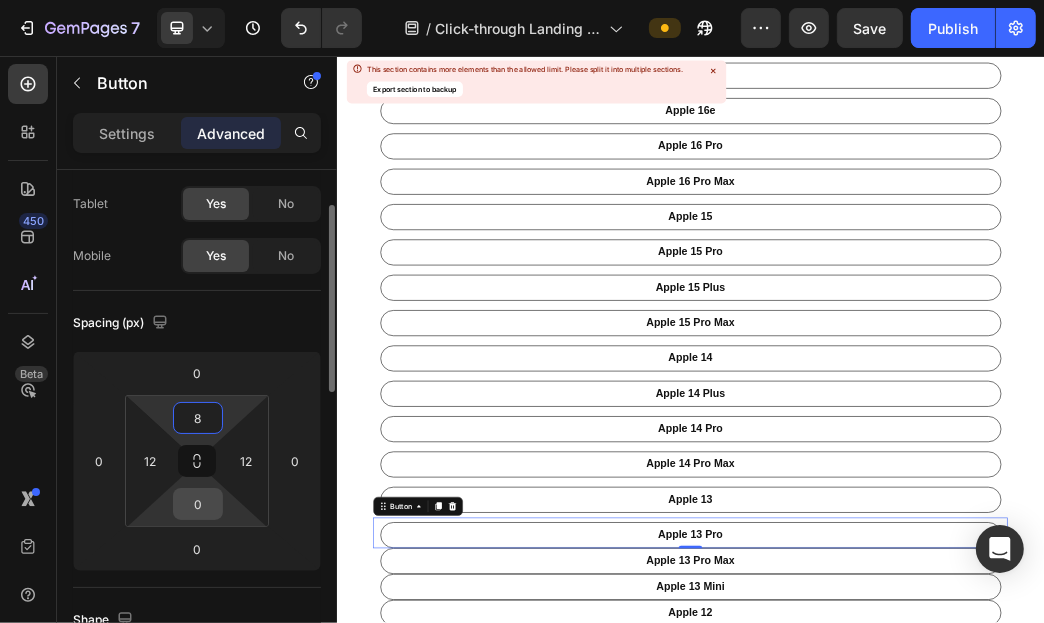 click on "0" at bounding box center (198, 504) 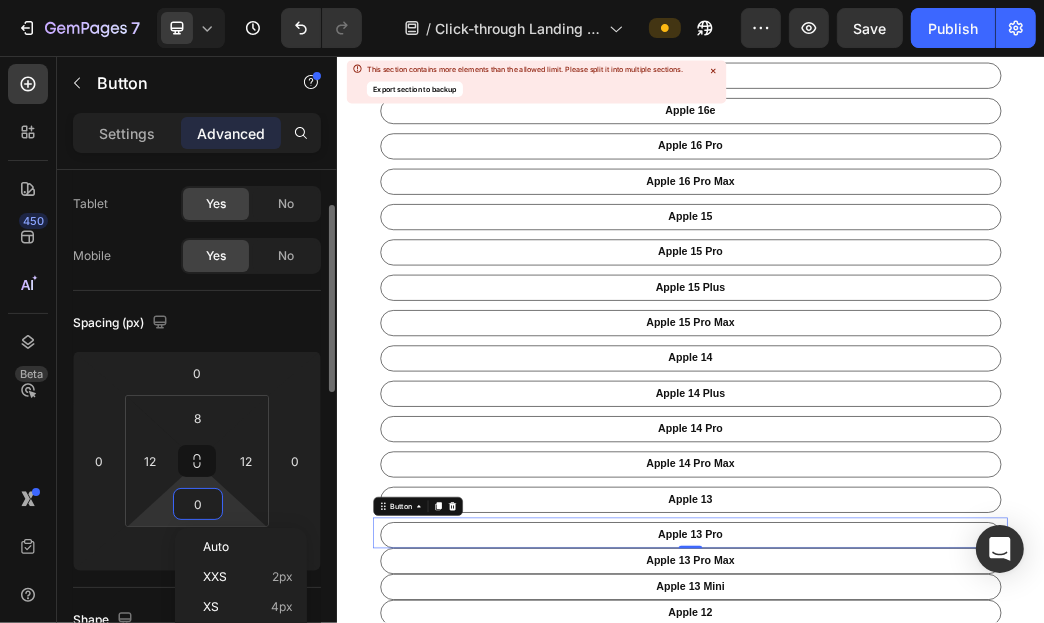 type on "8" 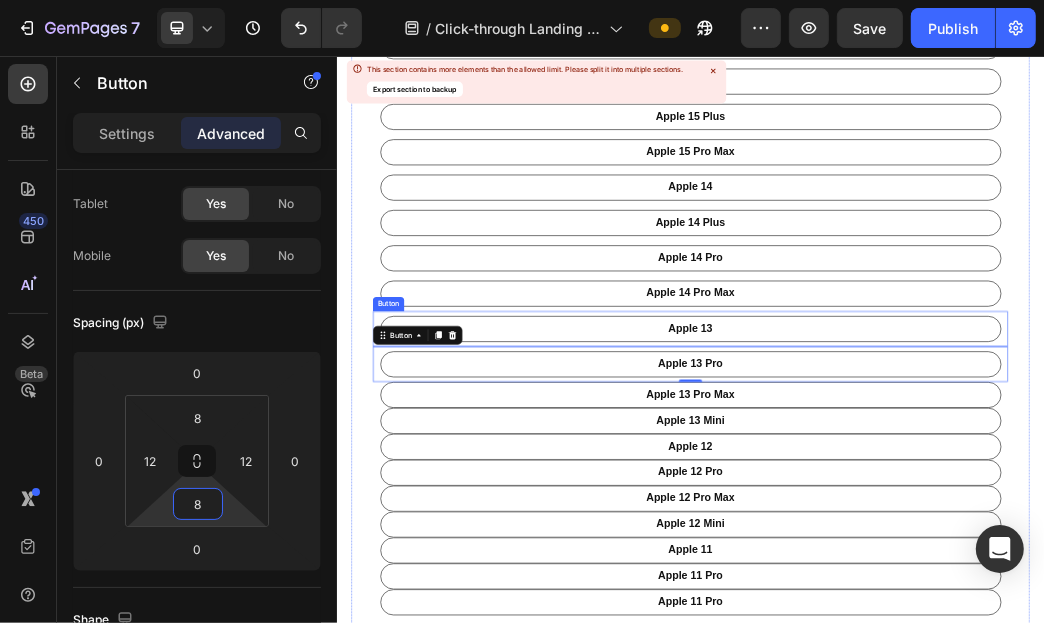 scroll, scrollTop: 987, scrollLeft: 0, axis: vertical 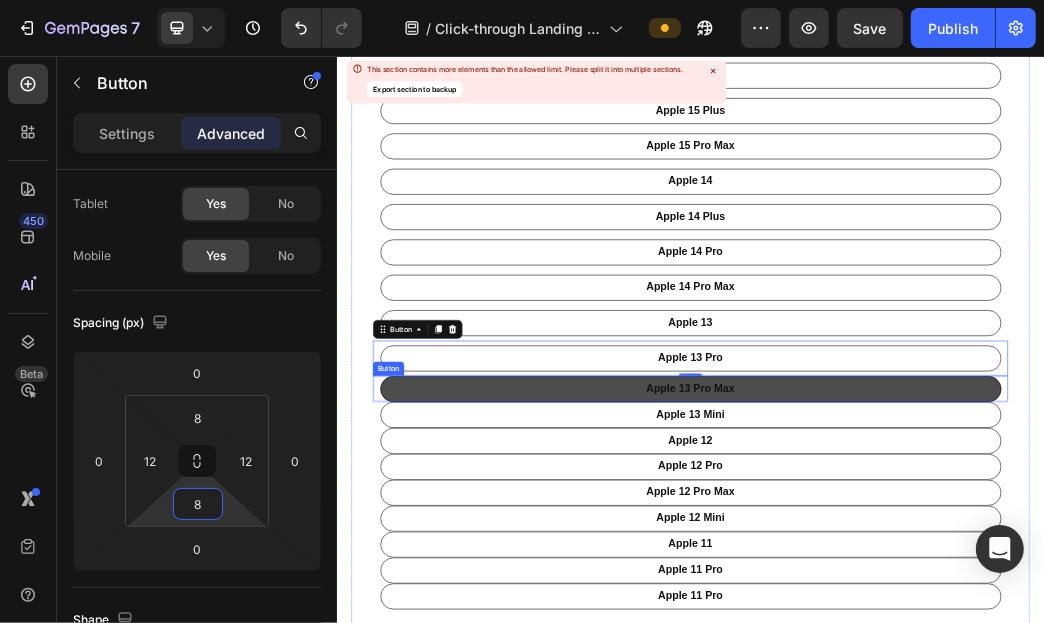 click on "apple 13 pro Max" at bounding box center [936, 621] 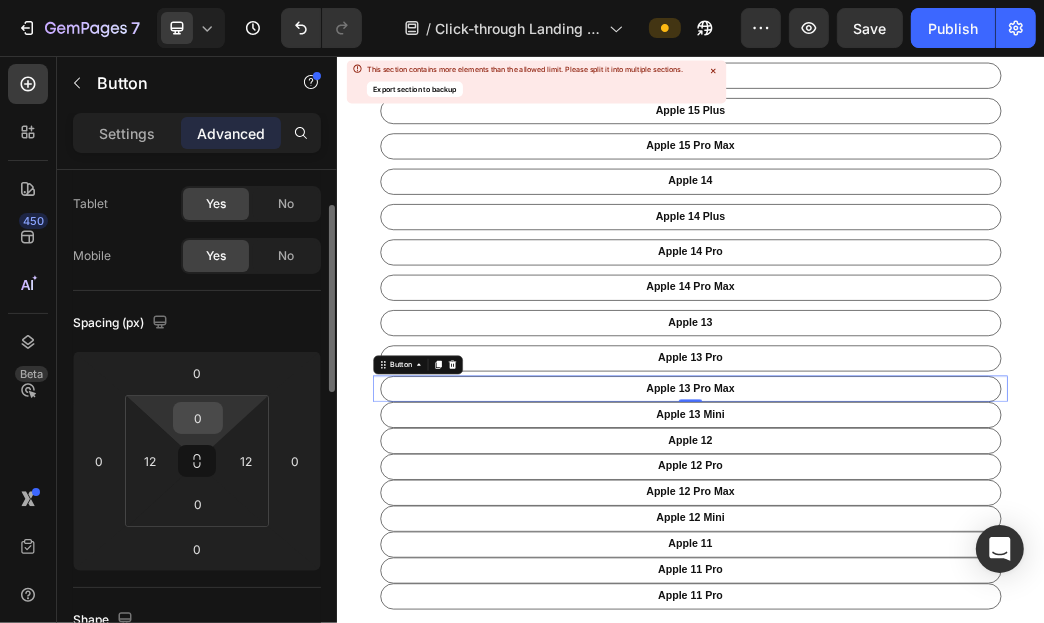 click on "0" at bounding box center (198, 418) 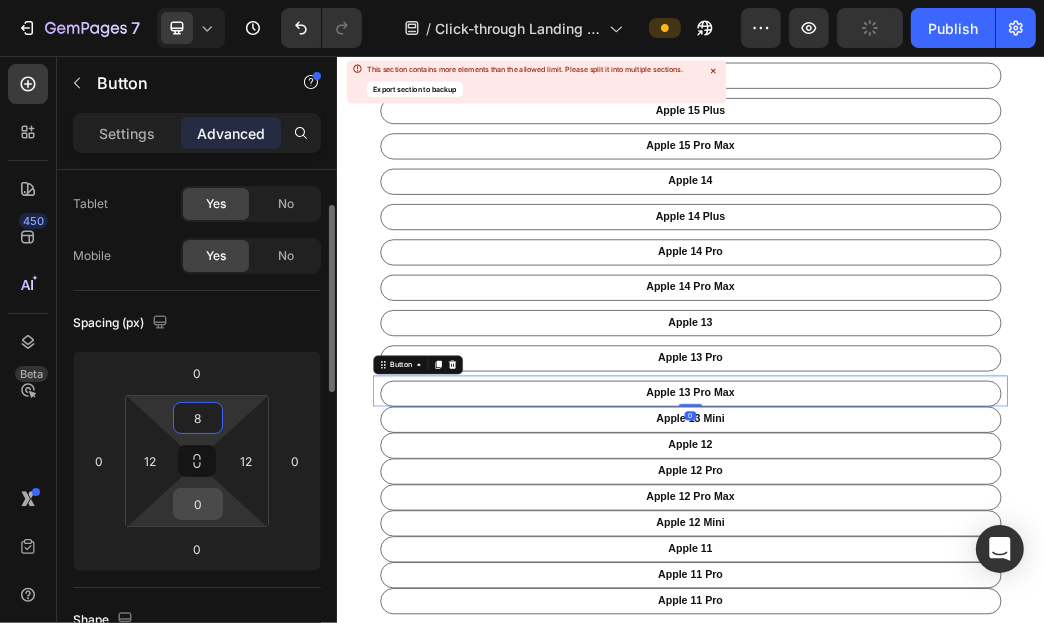 type on "8" 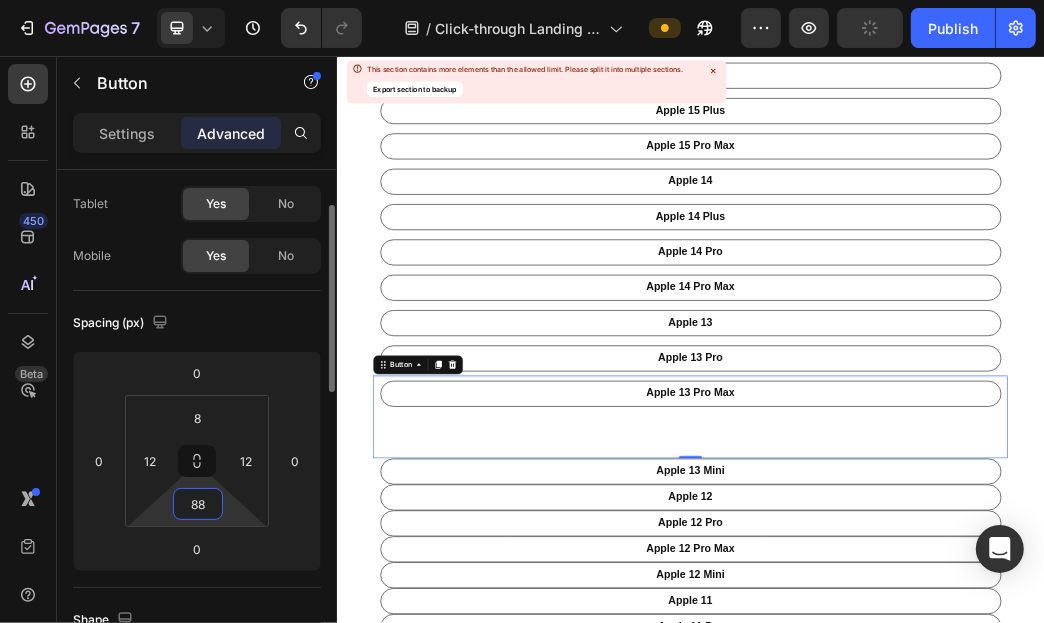 type on "8" 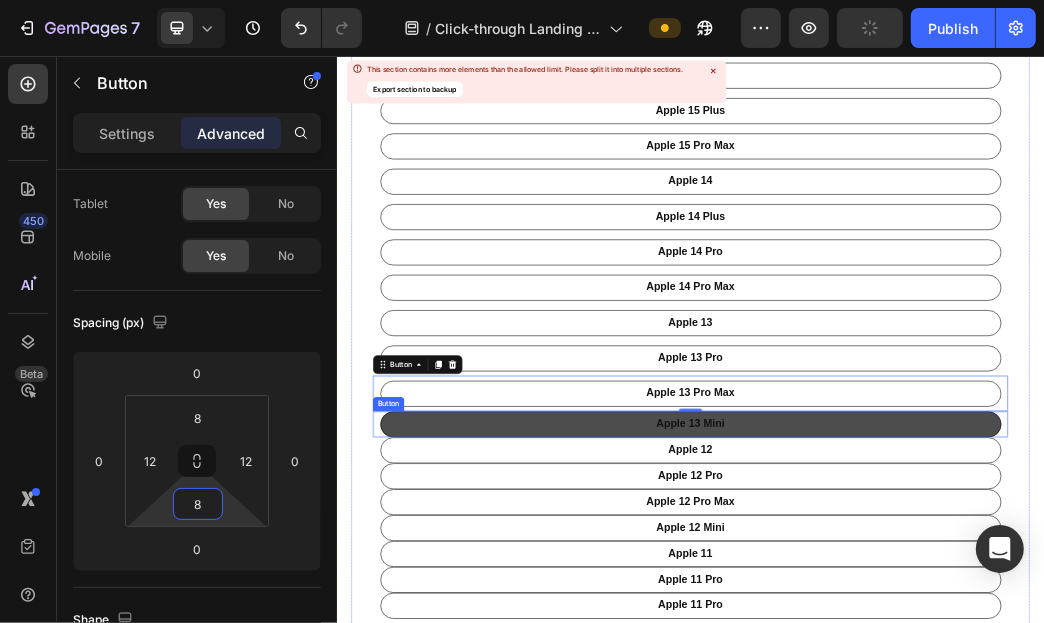 click on "apple 13 Mini" at bounding box center (936, 681) 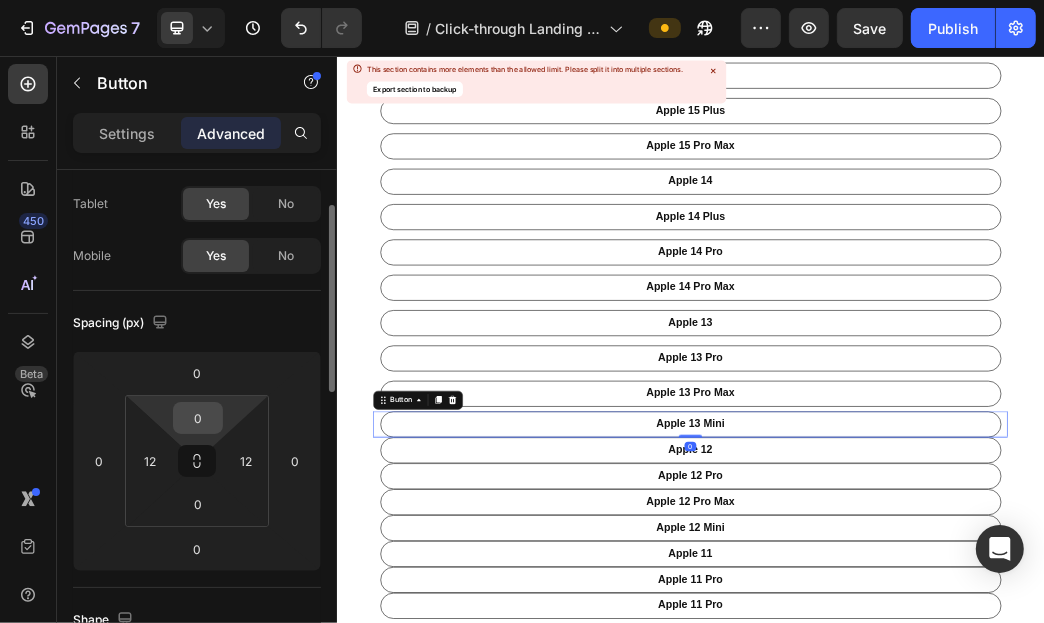 click on "0" at bounding box center (198, 418) 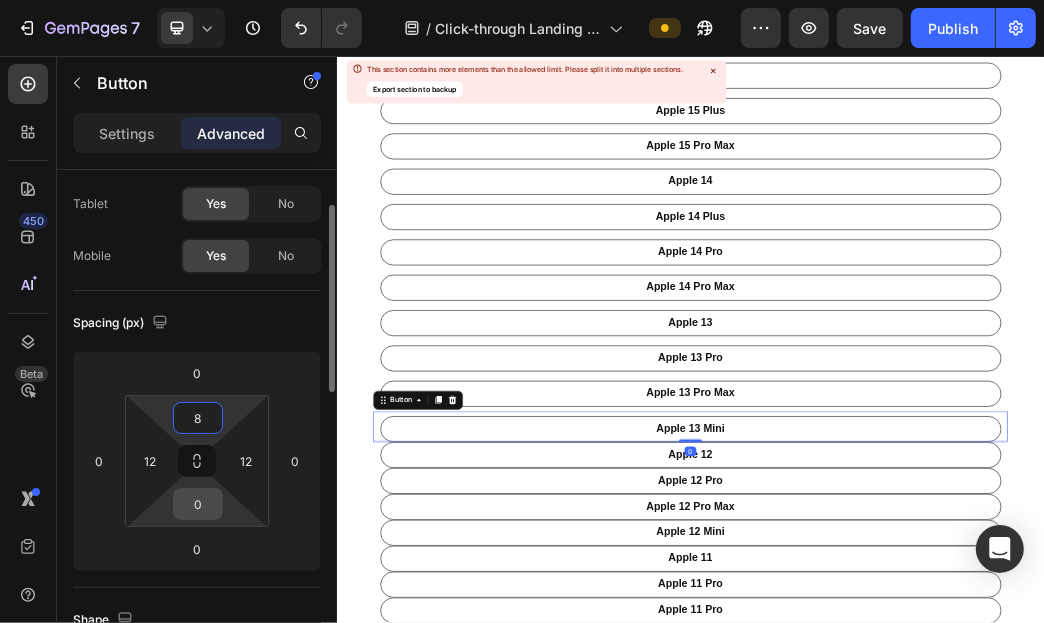 type on "8" 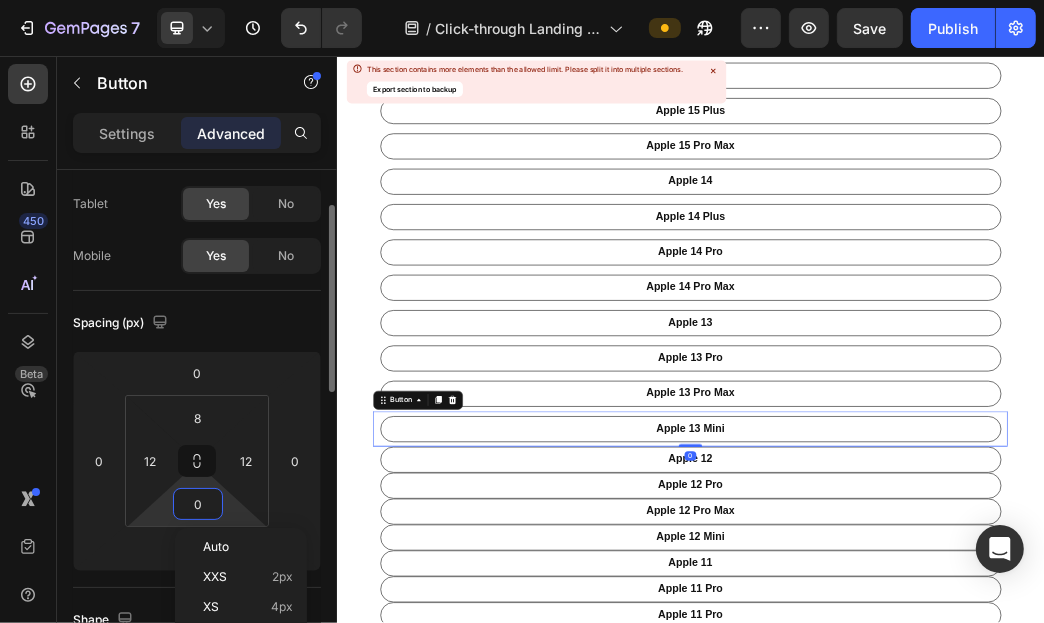 type on "8" 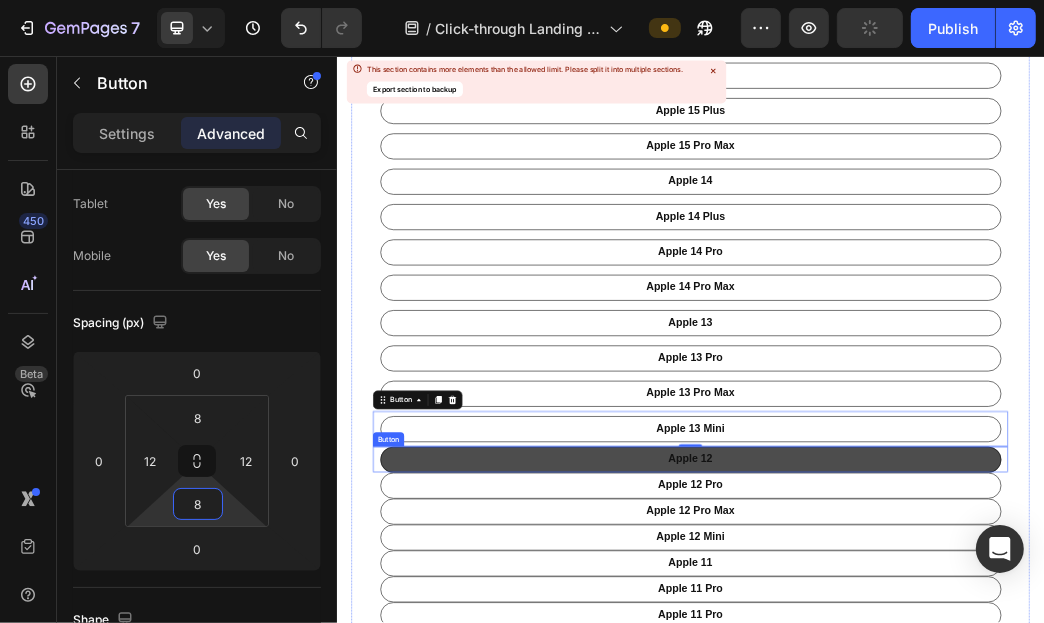 click on "apple 12" at bounding box center [936, 741] 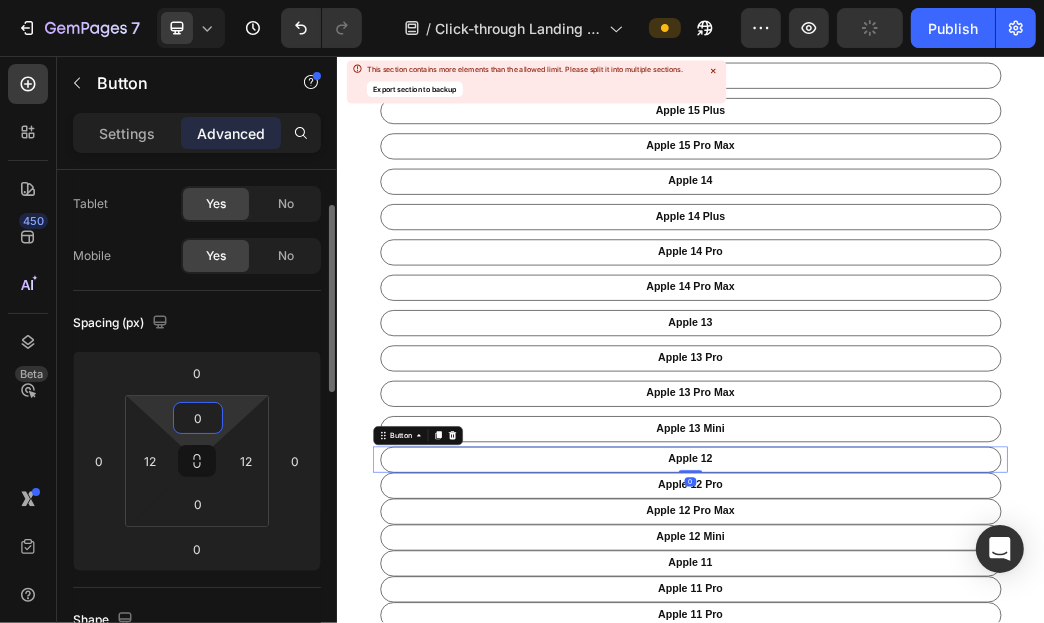 click on "0" at bounding box center (198, 418) 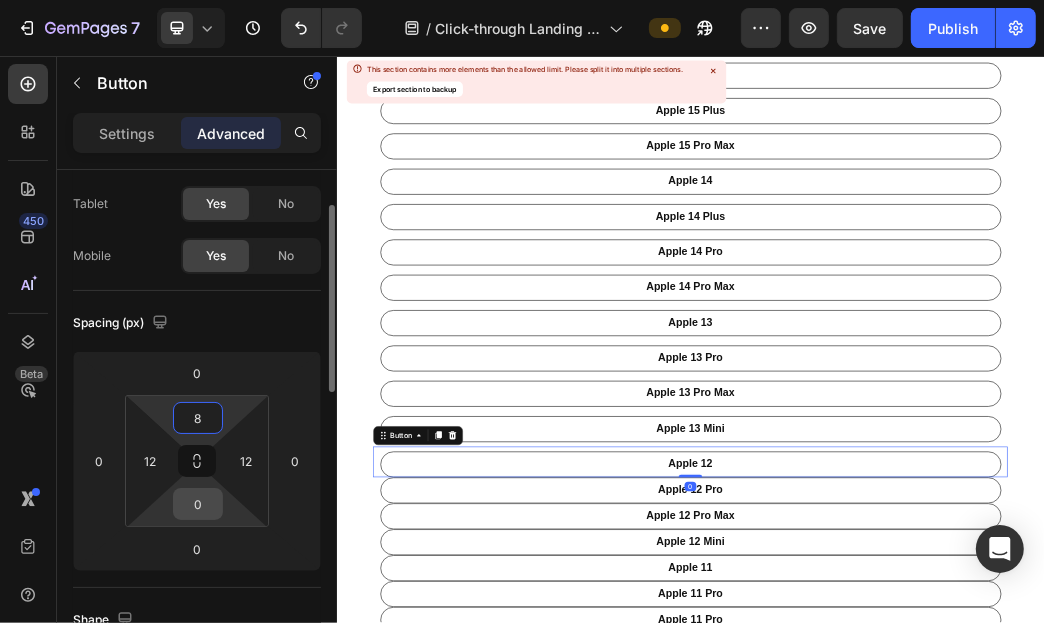 type on "8" 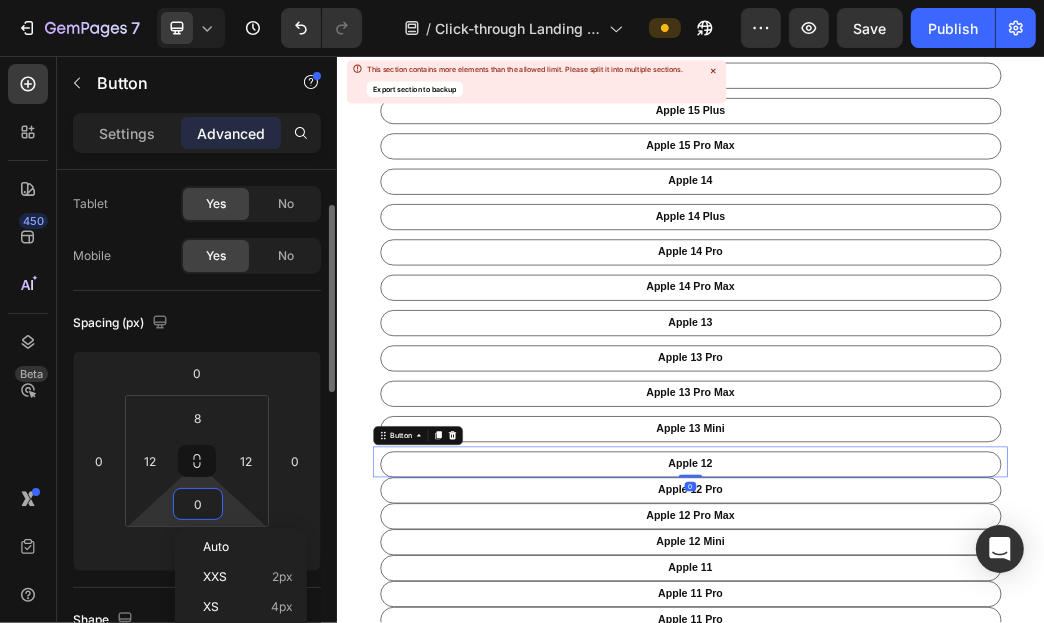 type on "8" 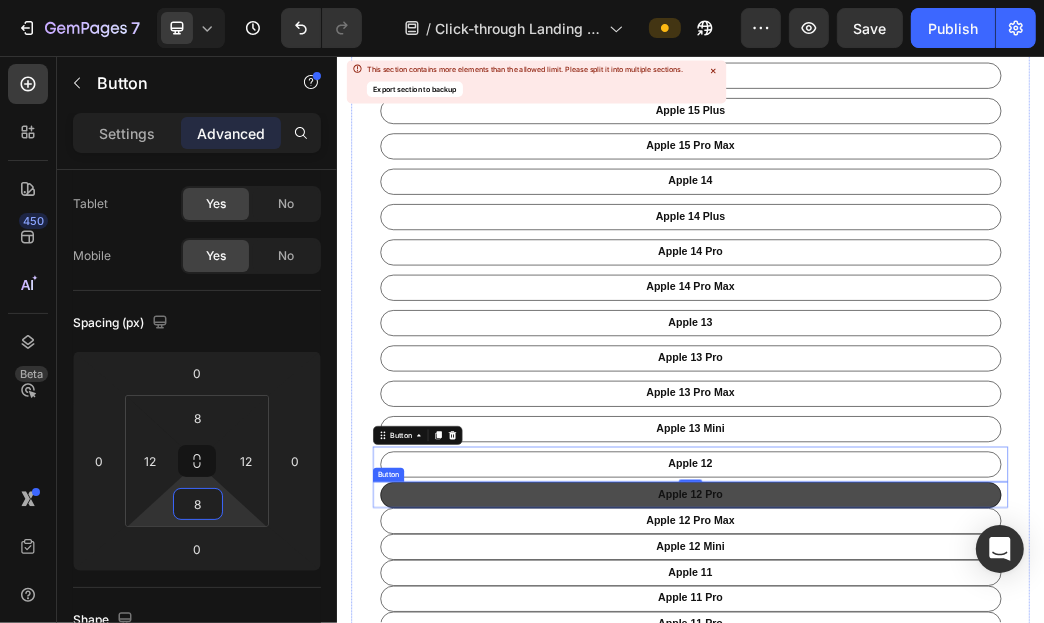 click on "apple 12 Pro" at bounding box center [936, 801] 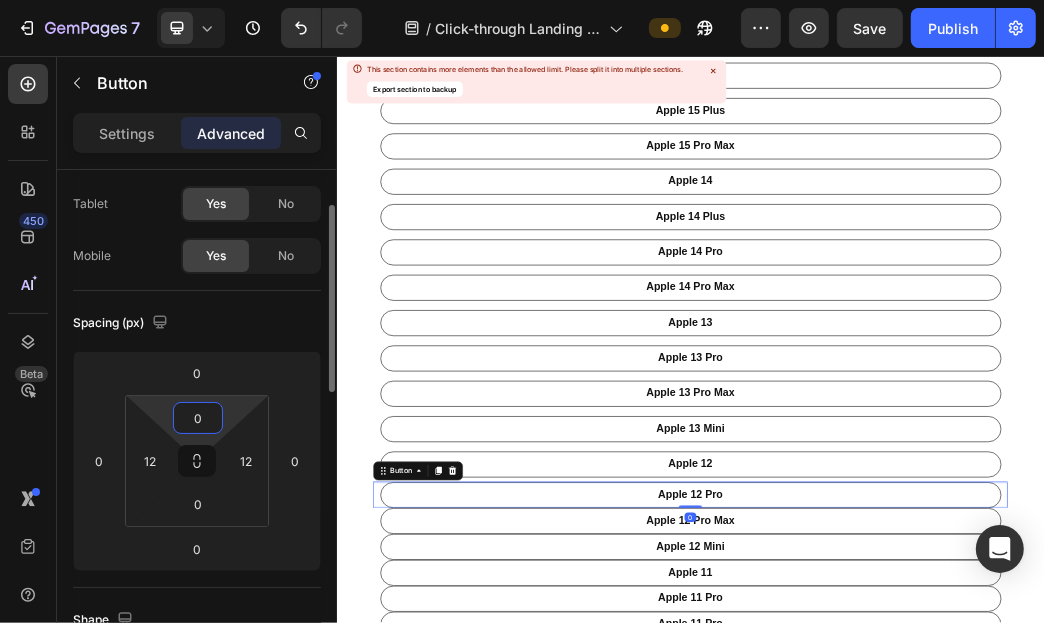 click on "0" at bounding box center (198, 418) 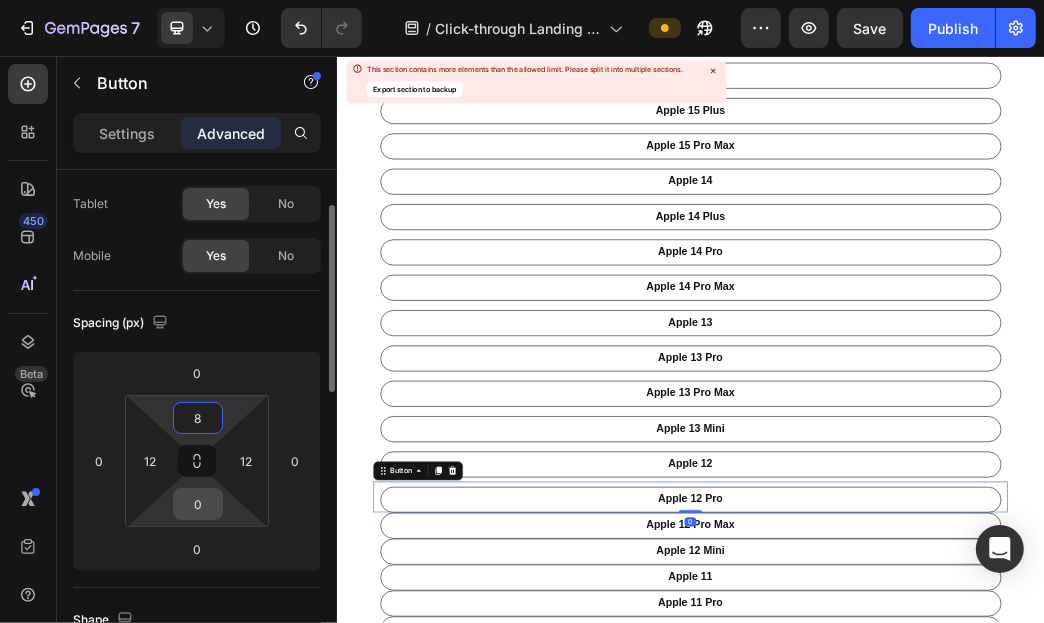 type on "8" 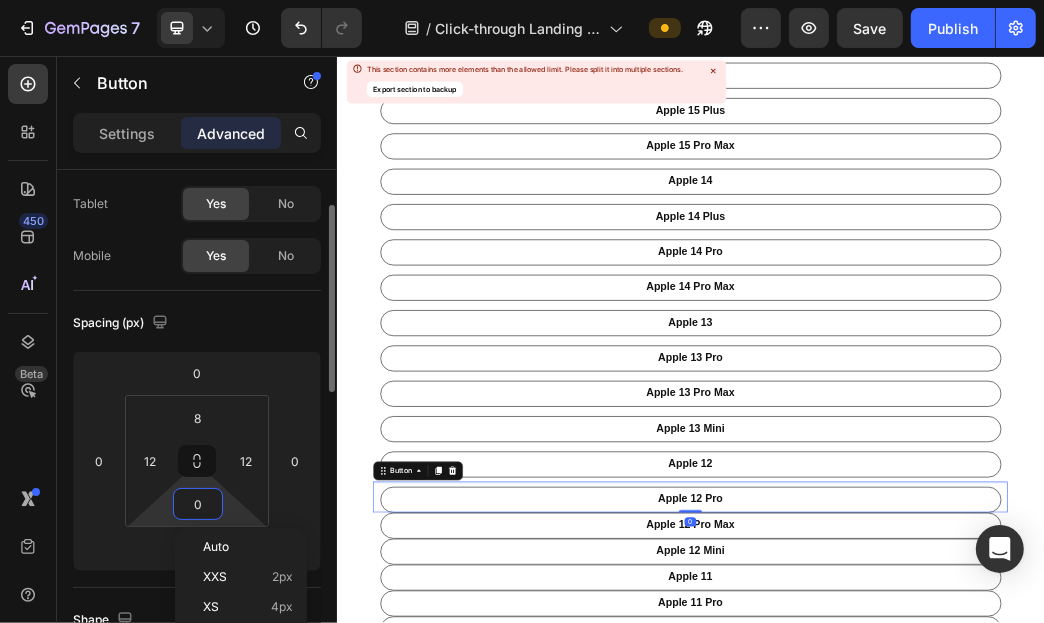 type on "8" 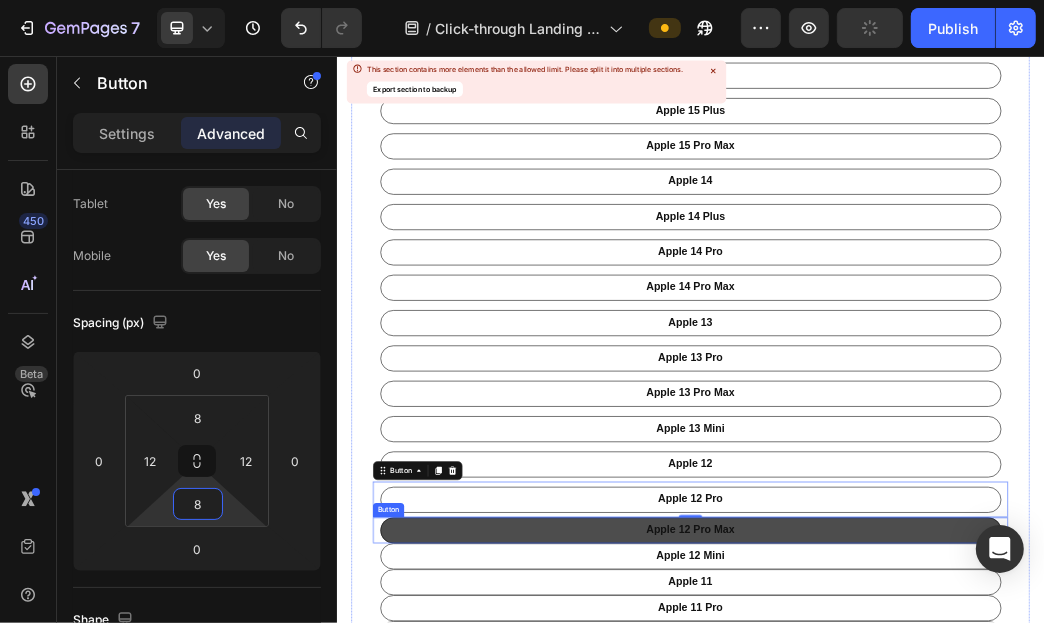 click on "apple 12 pro Max" at bounding box center [936, 861] 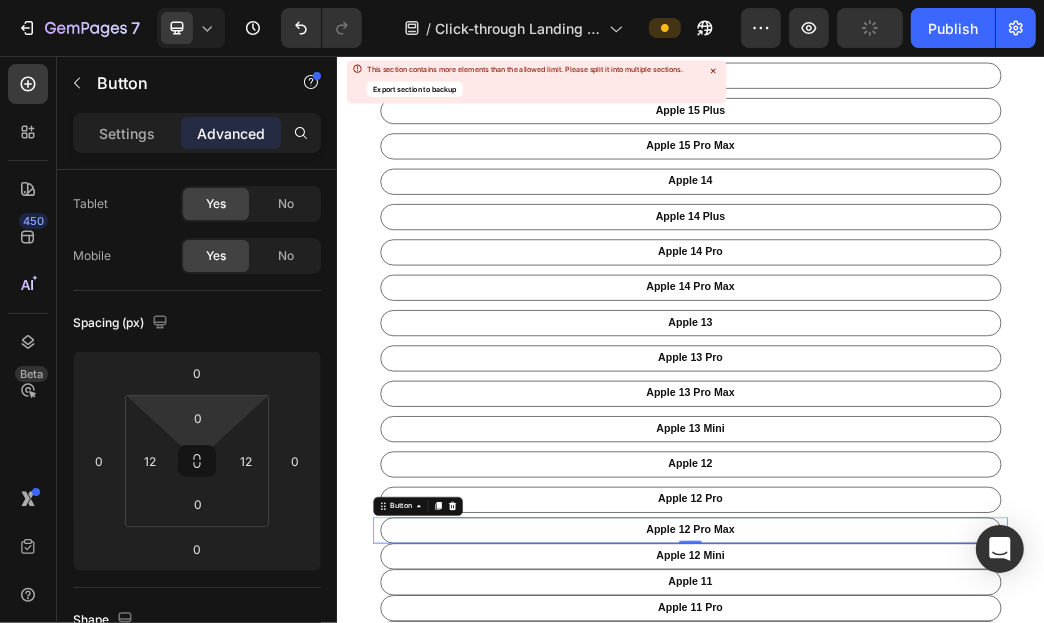 click on "0" at bounding box center [198, 418] 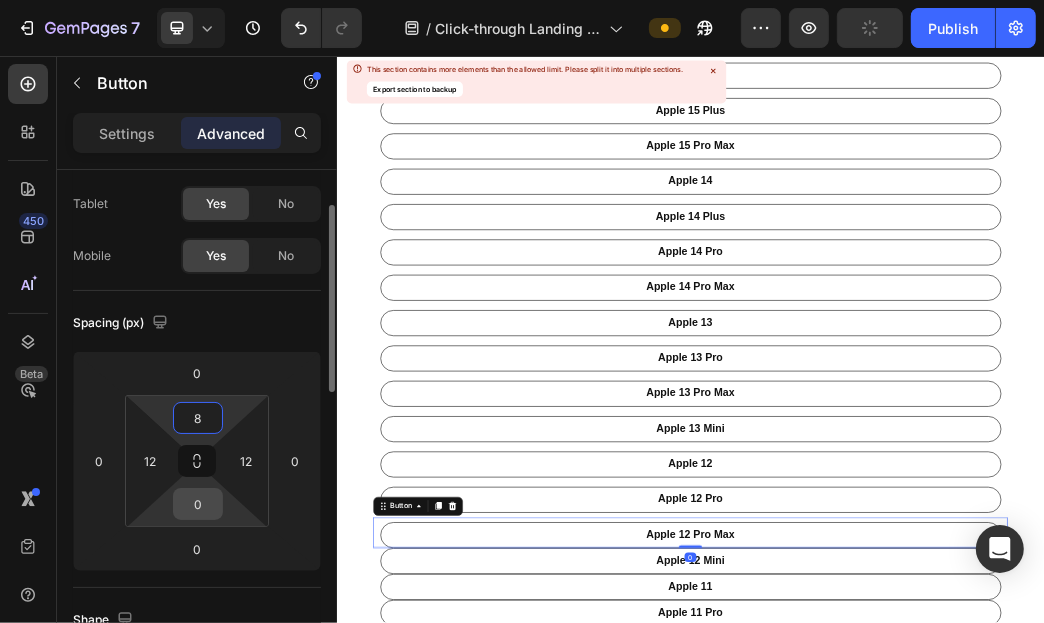type on "8" 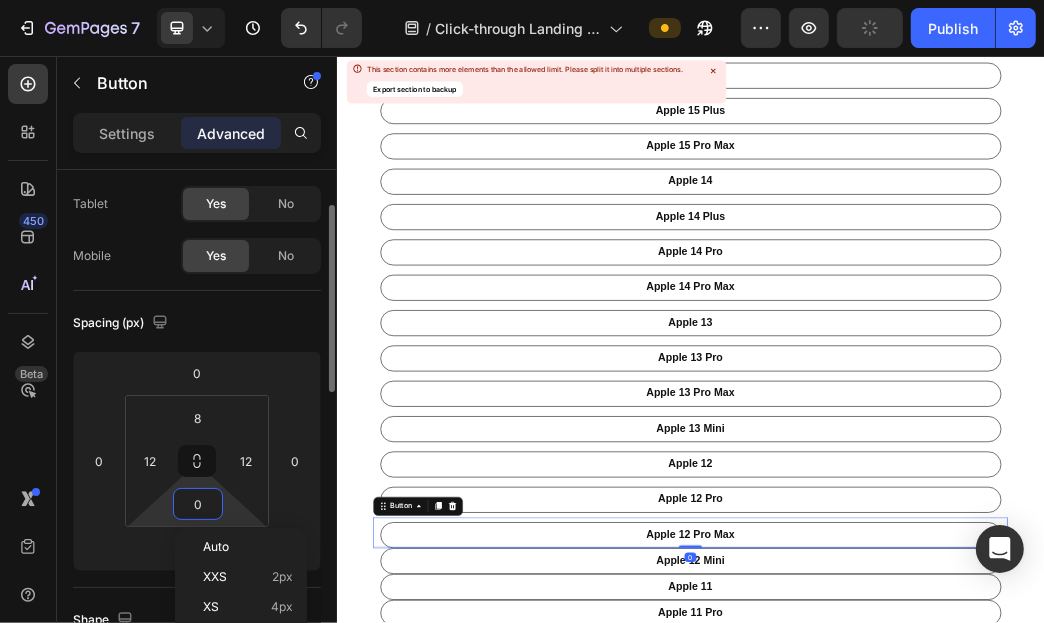 type on "8" 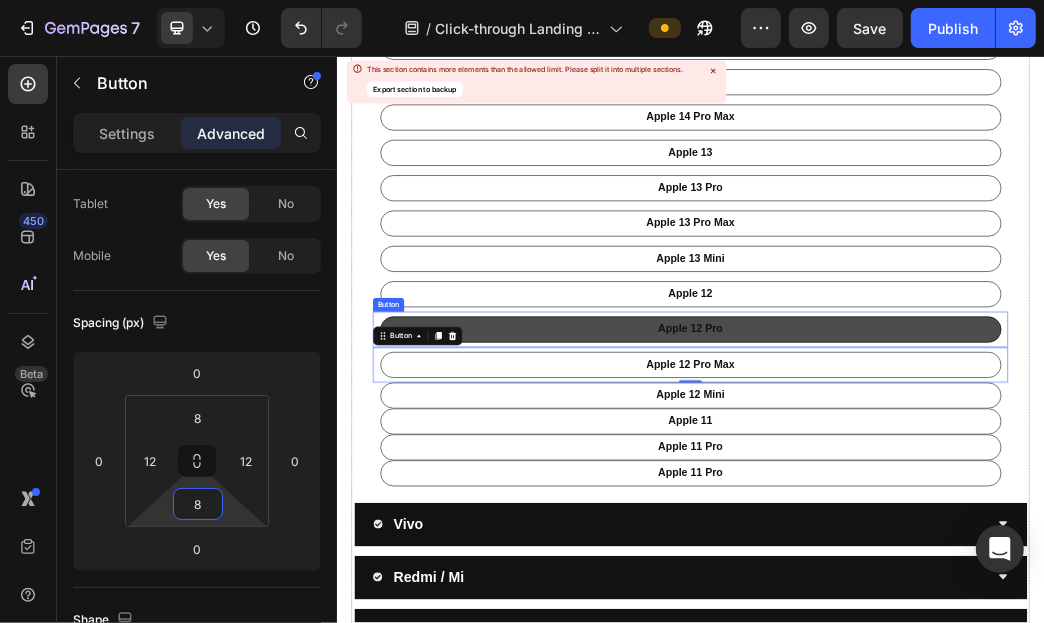 scroll, scrollTop: 1287, scrollLeft: 0, axis: vertical 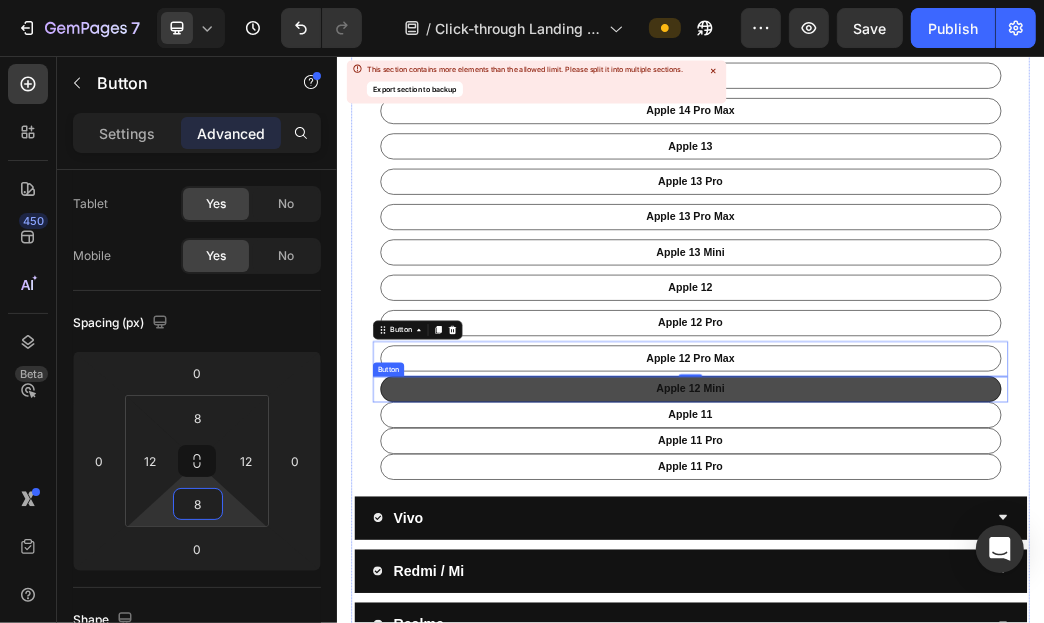 click on "apple 12 Mini" at bounding box center (936, 621) 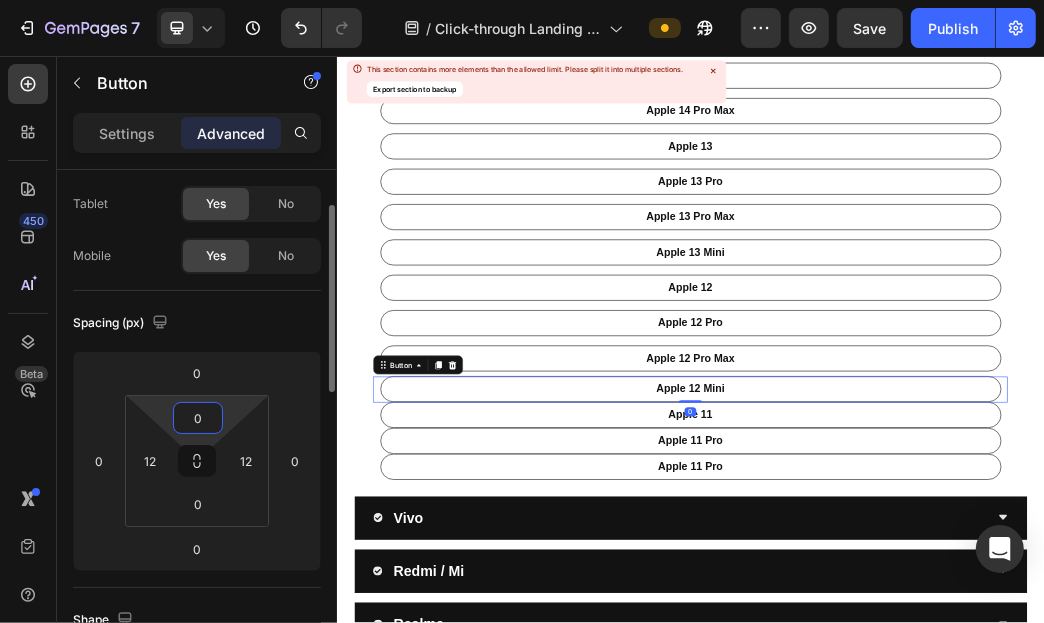 click on "0" at bounding box center (198, 418) 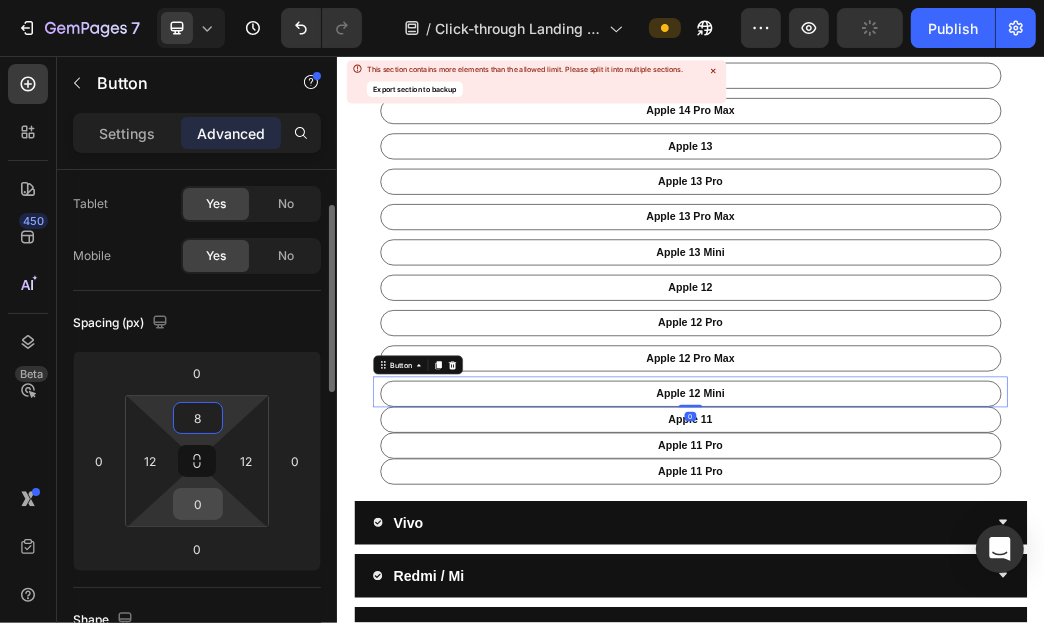 type on "8" 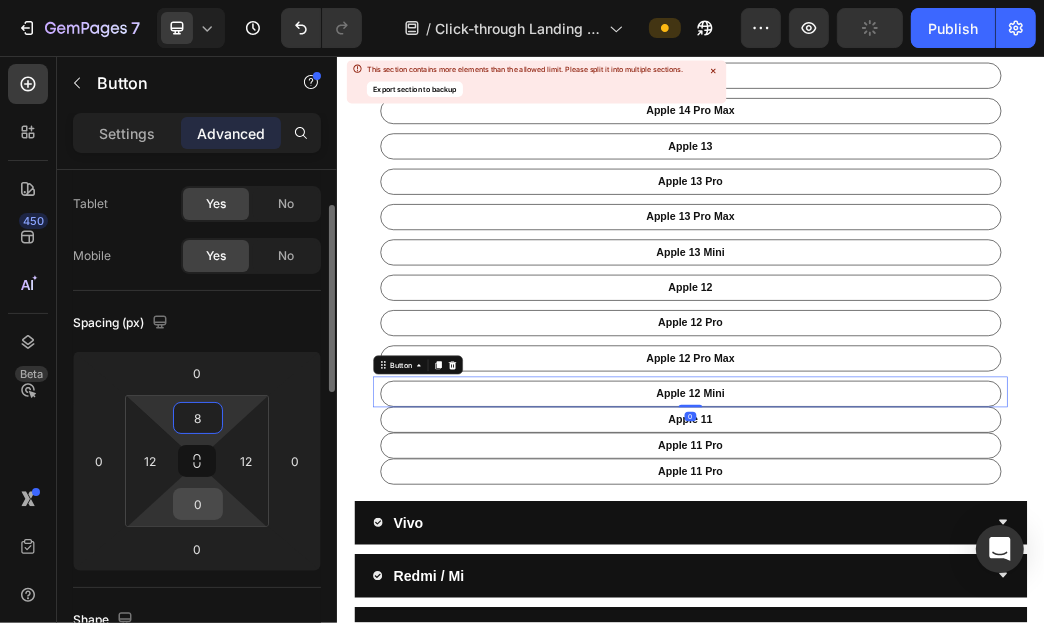 click on "0" at bounding box center (198, 504) 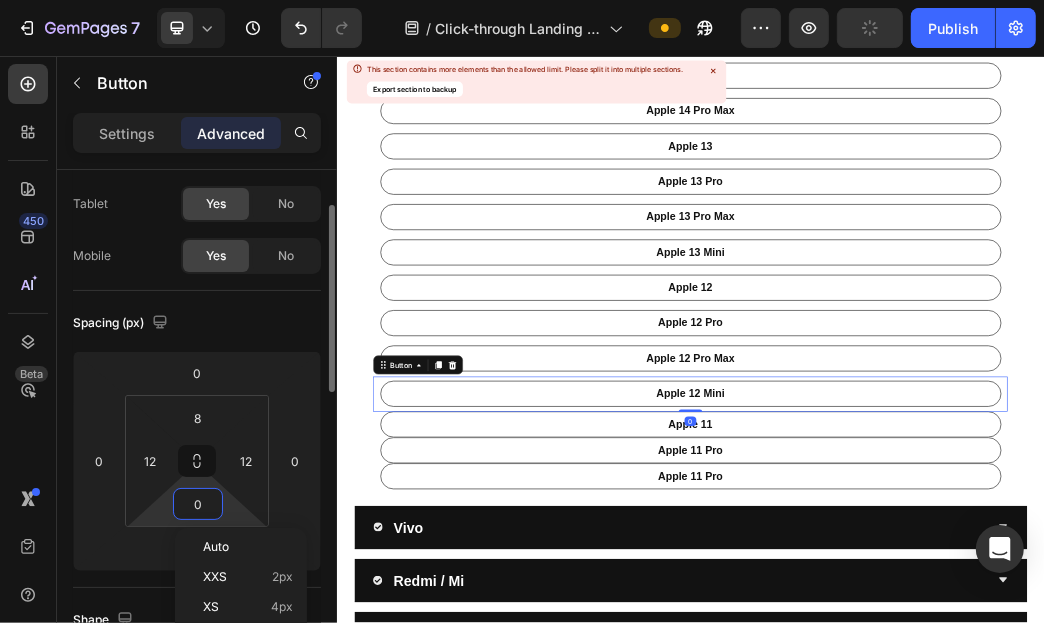 type on "8" 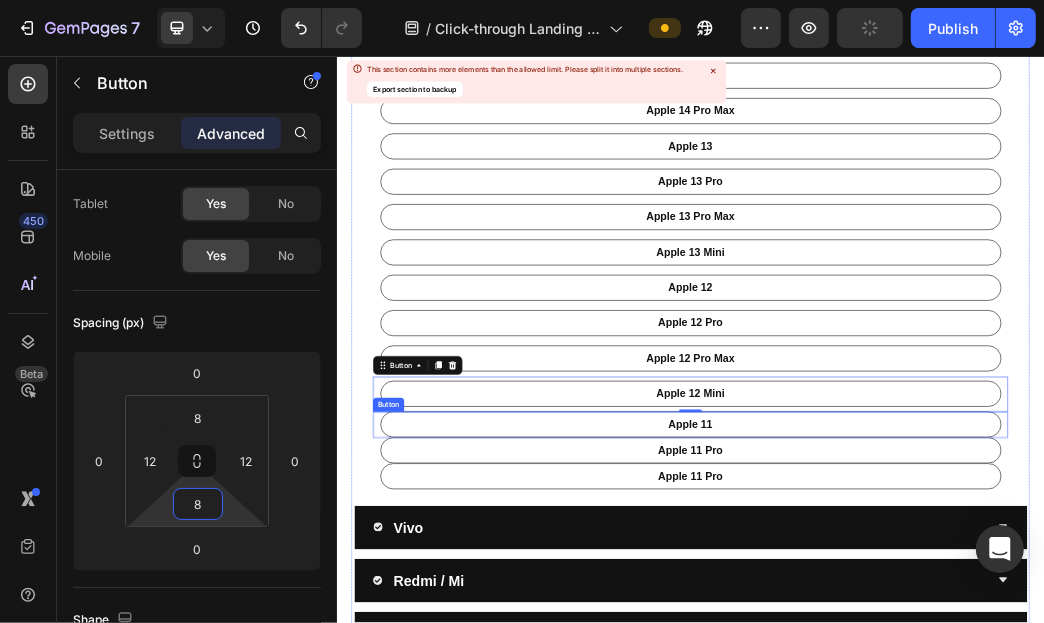 drag, startPoint x: 440, startPoint y: 693, endPoint x: 340, endPoint y: 719, distance: 103.32473 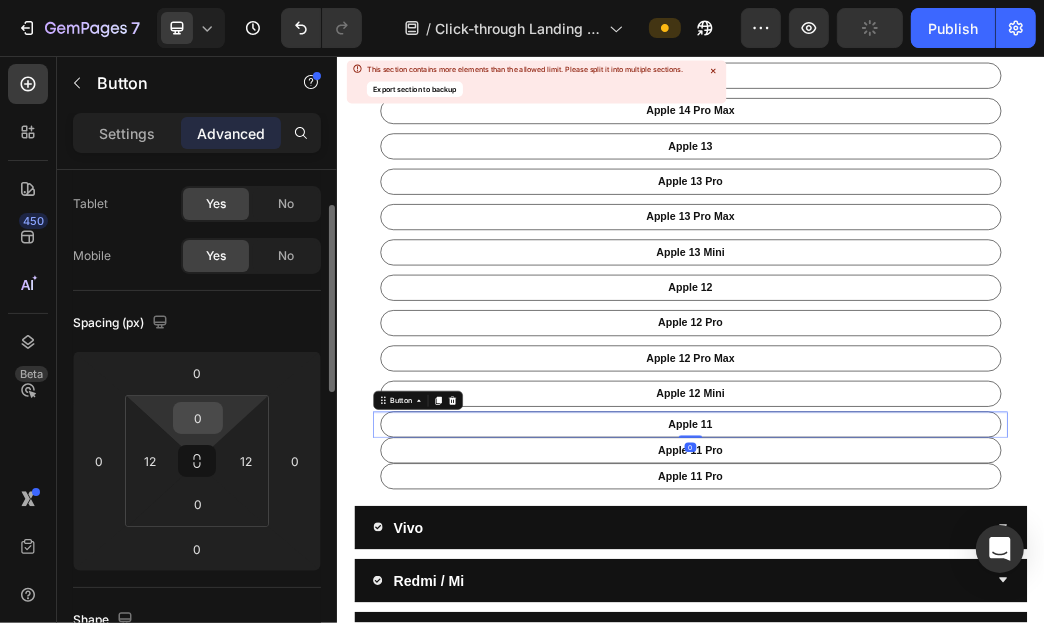 click on "0" at bounding box center [198, 418] 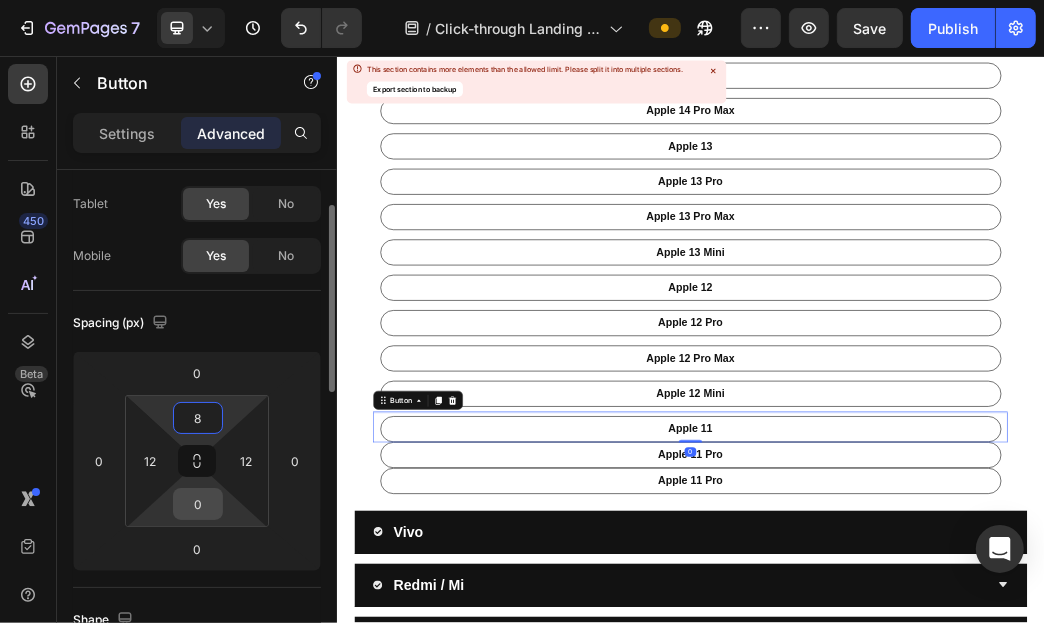 type on "8" 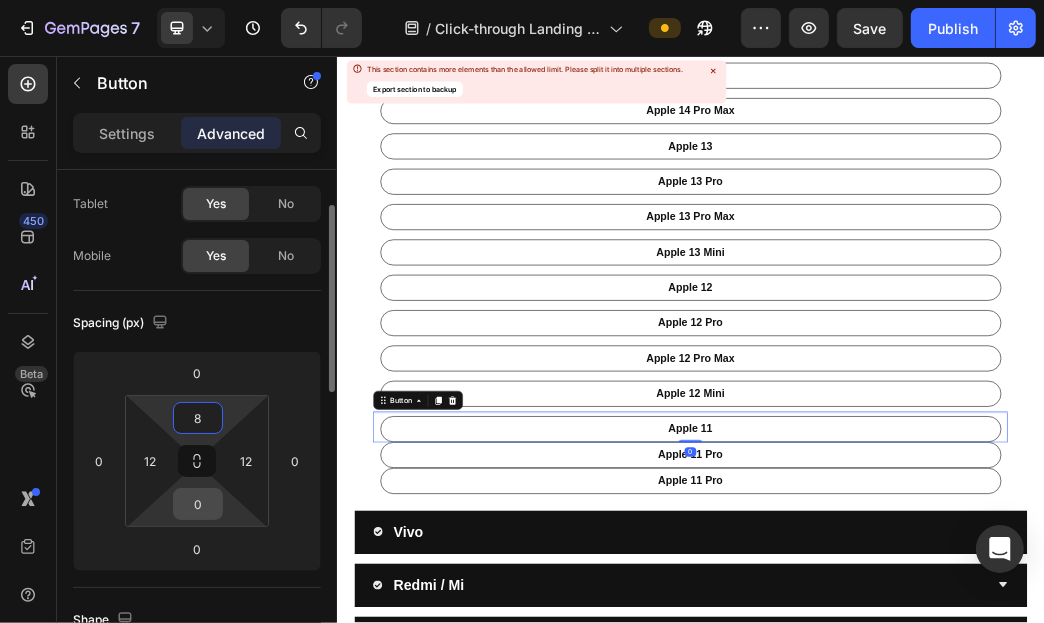 click on "0" at bounding box center (198, 504) 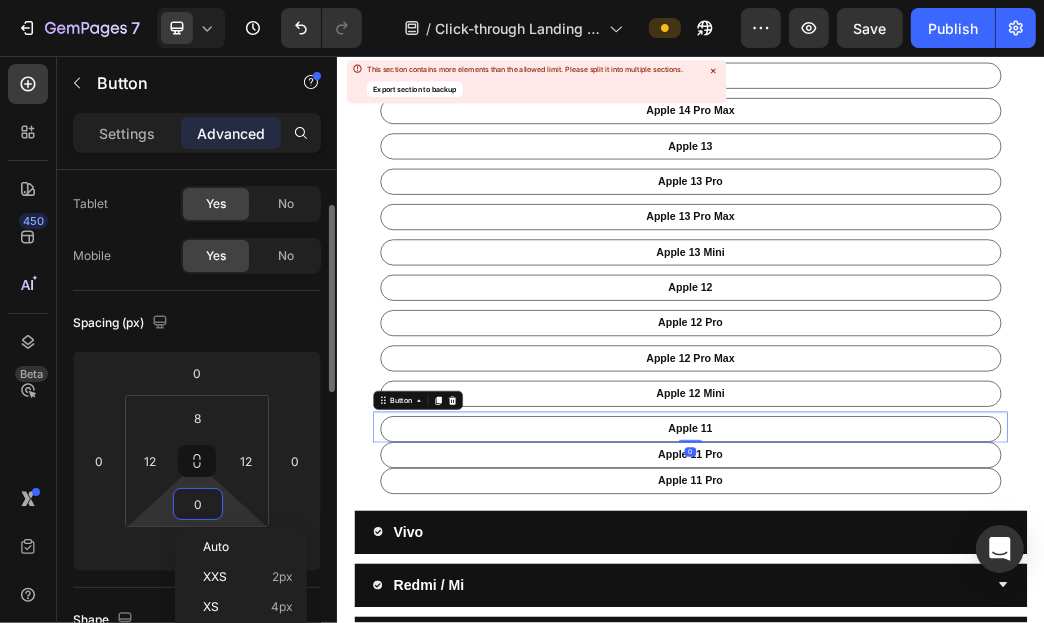 type on "8" 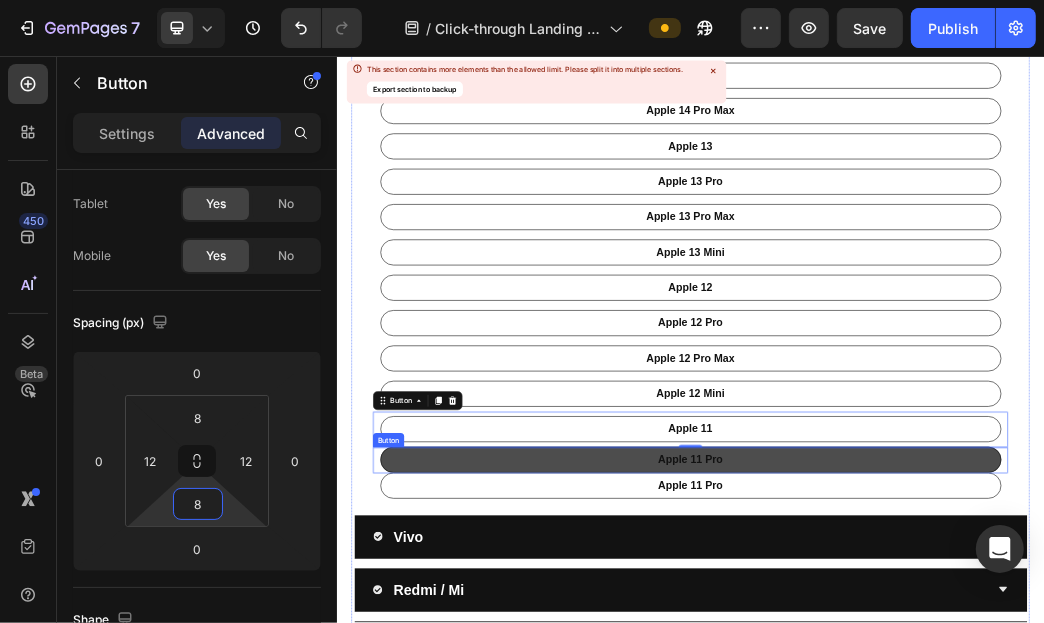 click on "apple 11 Pro" at bounding box center (936, 741) 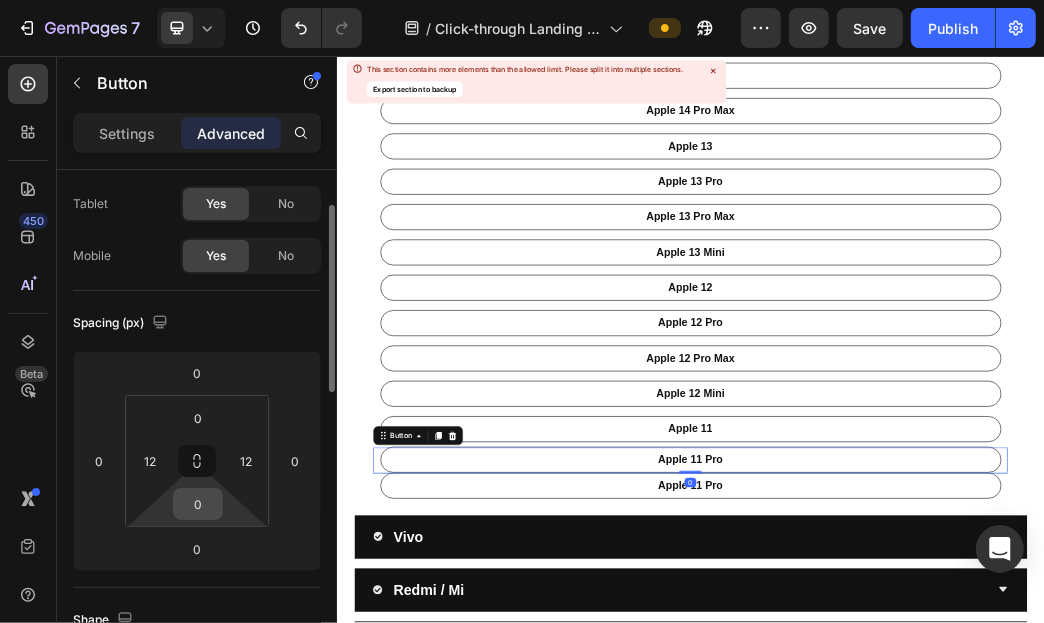 click on "0" at bounding box center (198, 504) 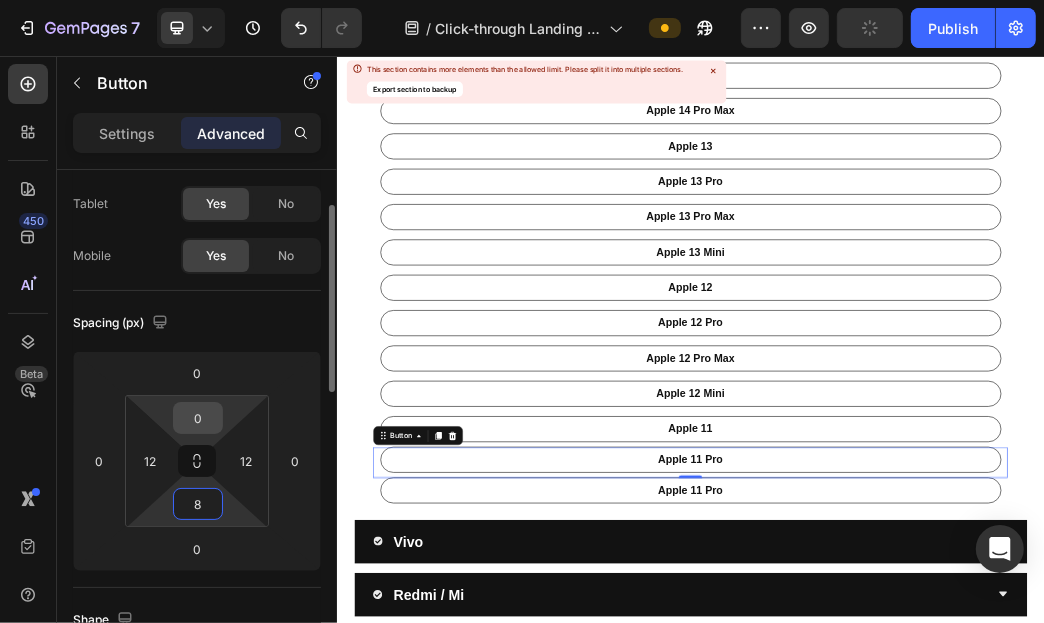 type on "8" 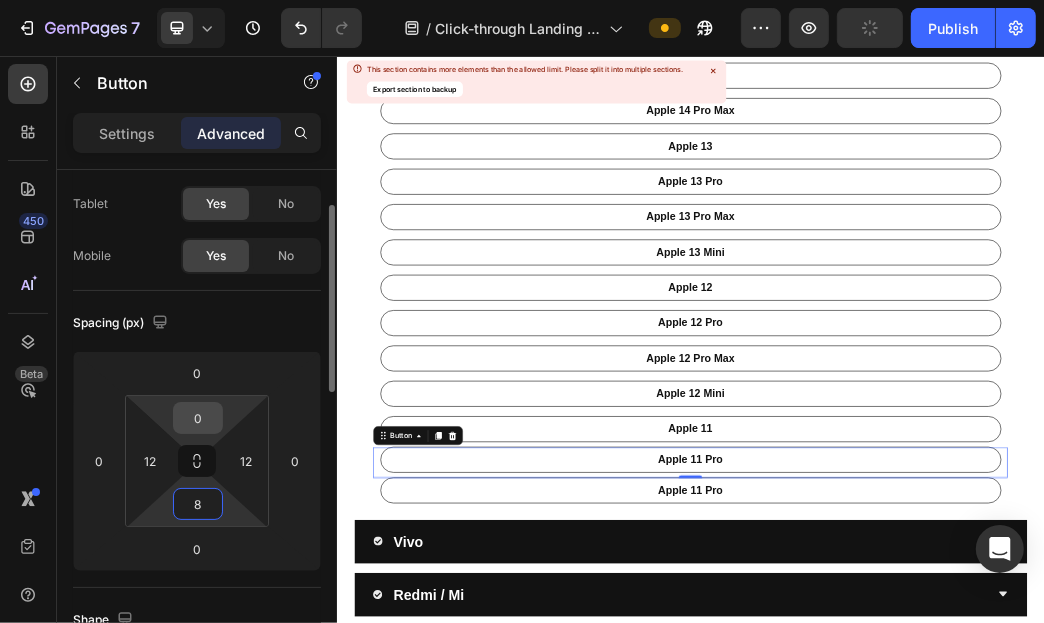 click on "0" at bounding box center [198, 418] 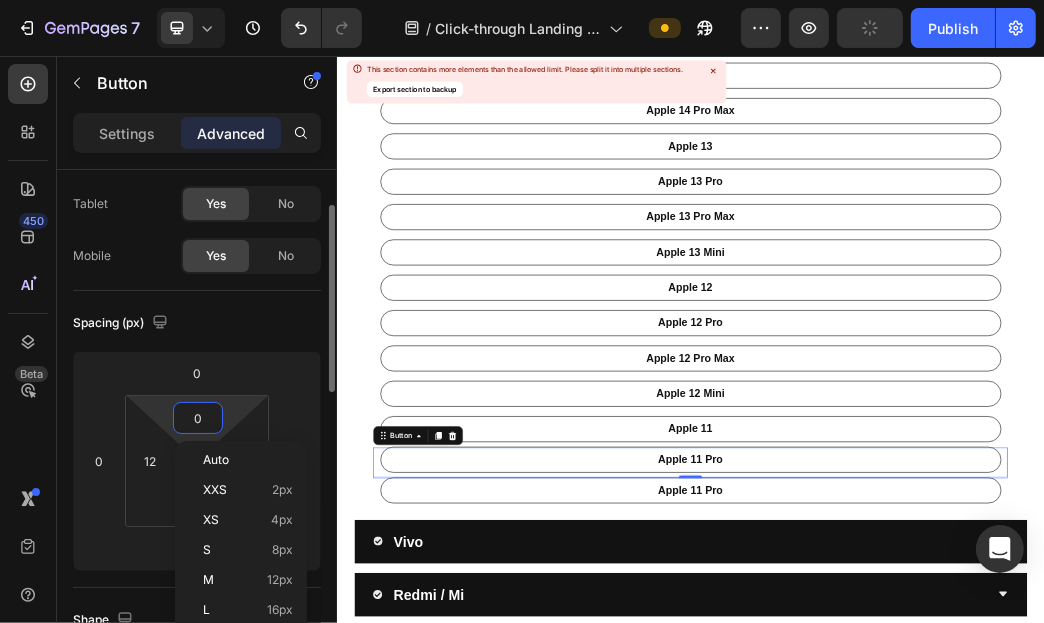 type on "8" 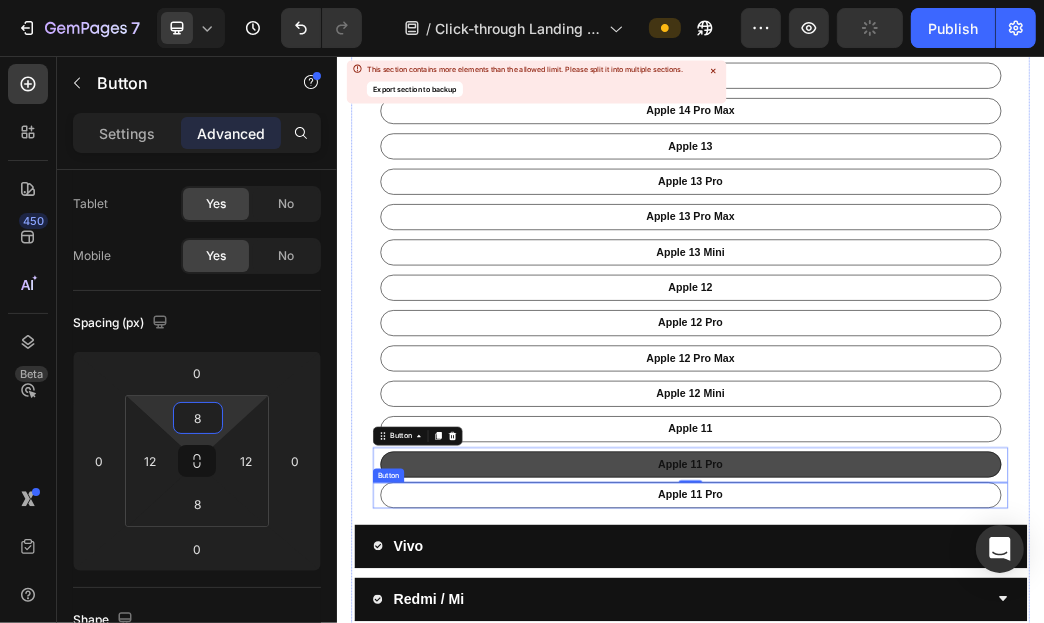 click on "apple 11 Pro" at bounding box center (936, 801) 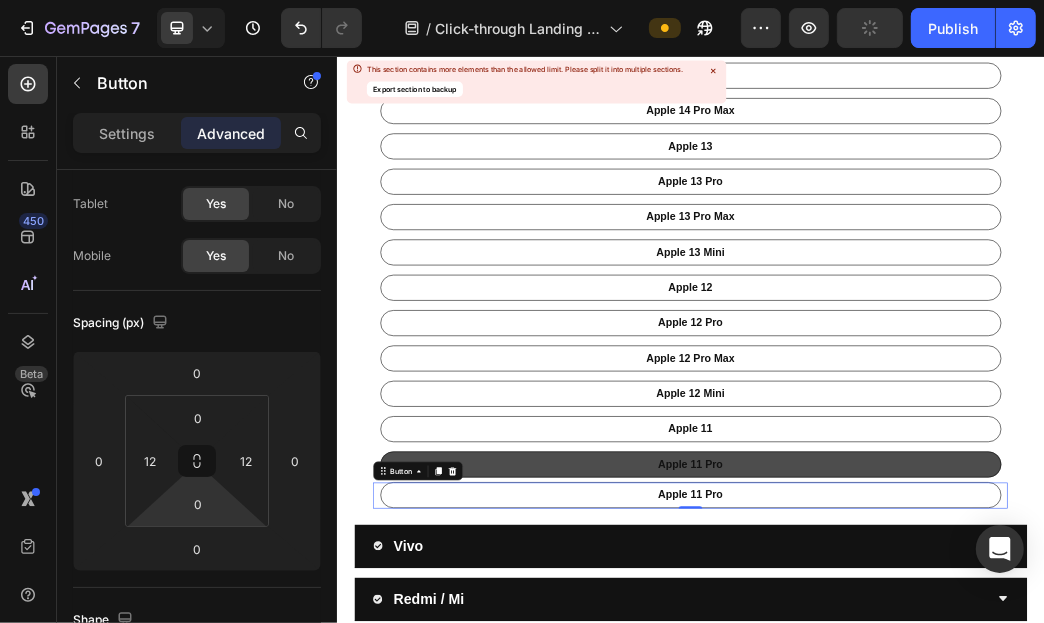 click on "0" at bounding box center [198, 504] 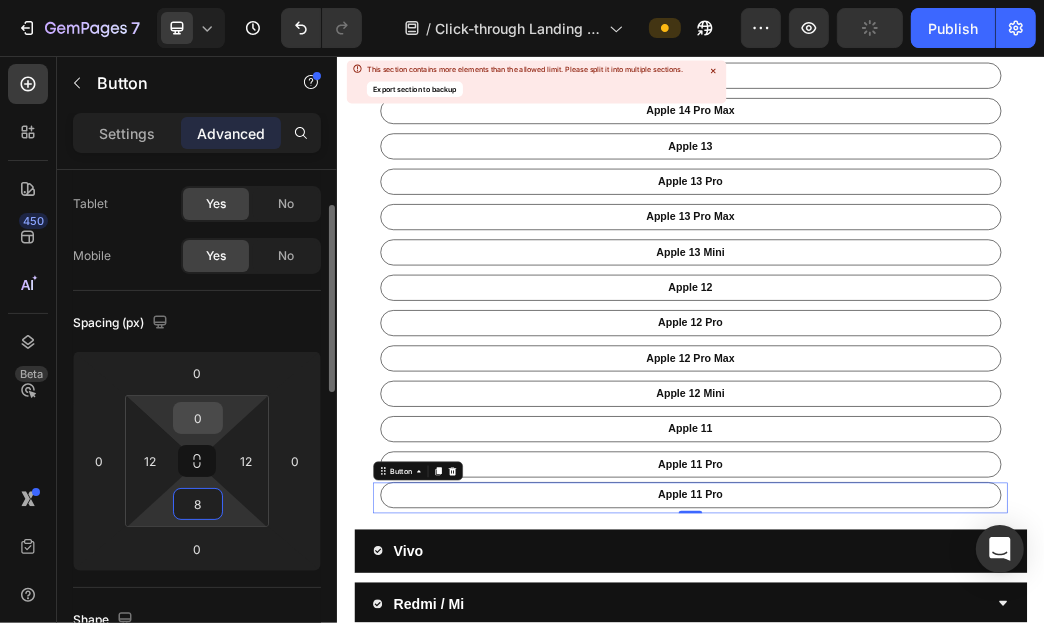 type on "8" 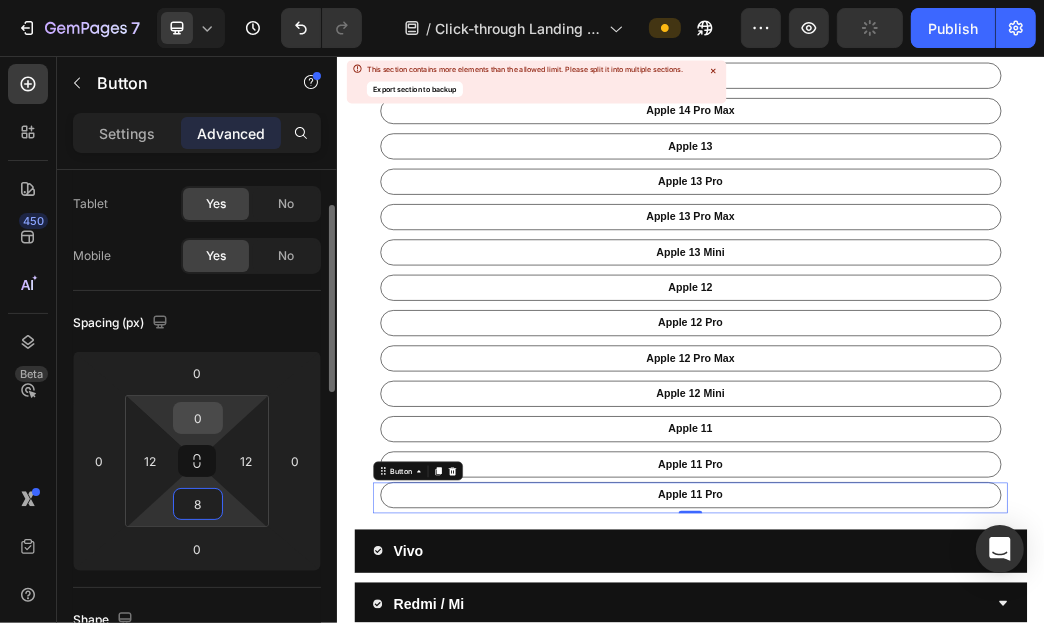 click on "0" at bounding box center [198, 418] 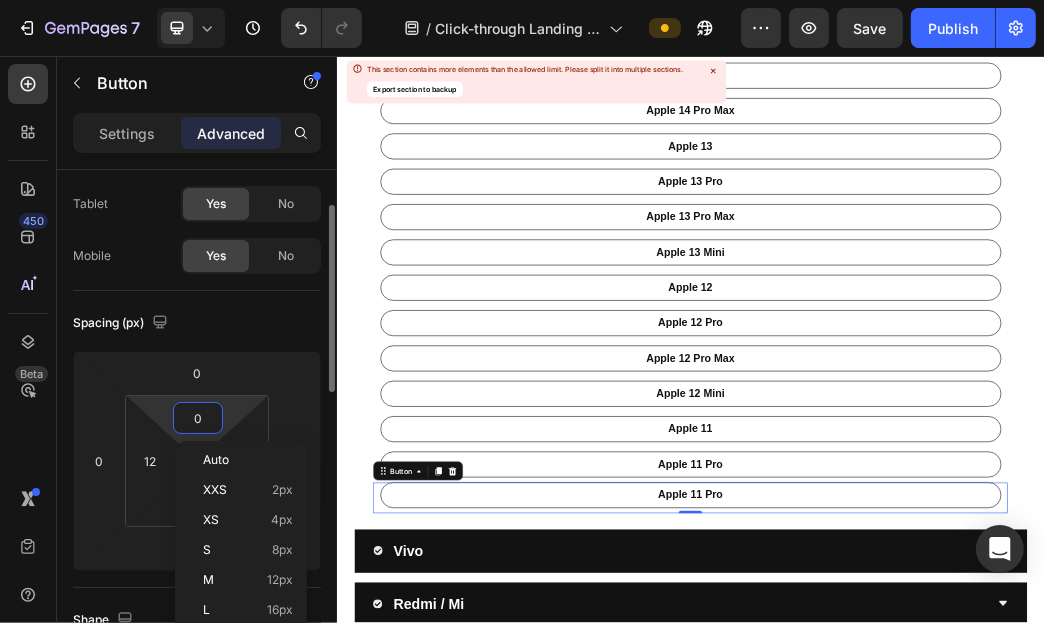 type on "8" 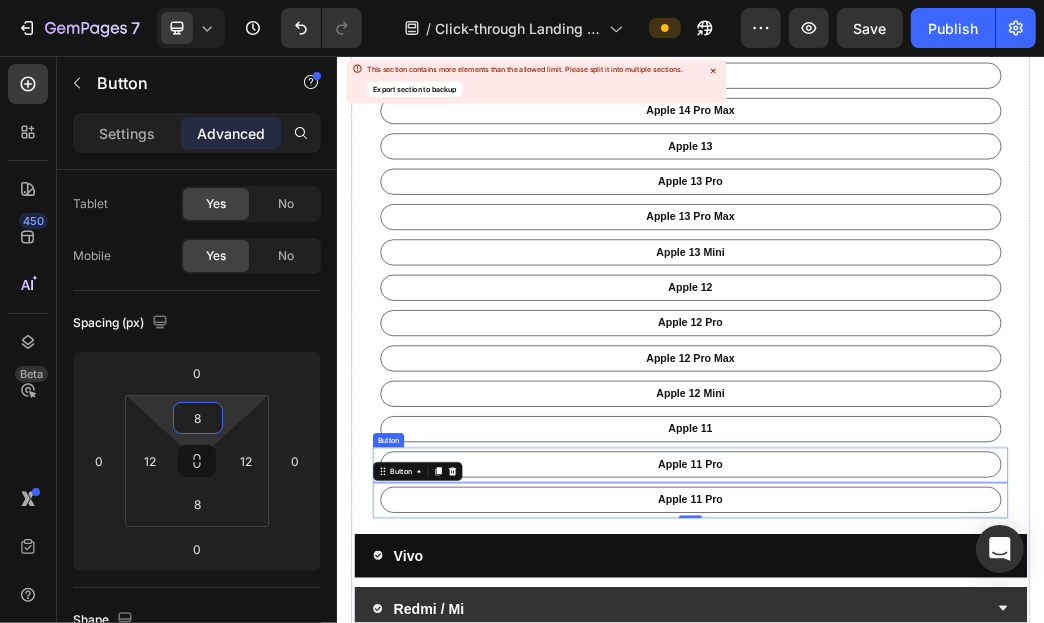 scroll, scrollTop: 1487, scrollLeft: 0, axis: vertical 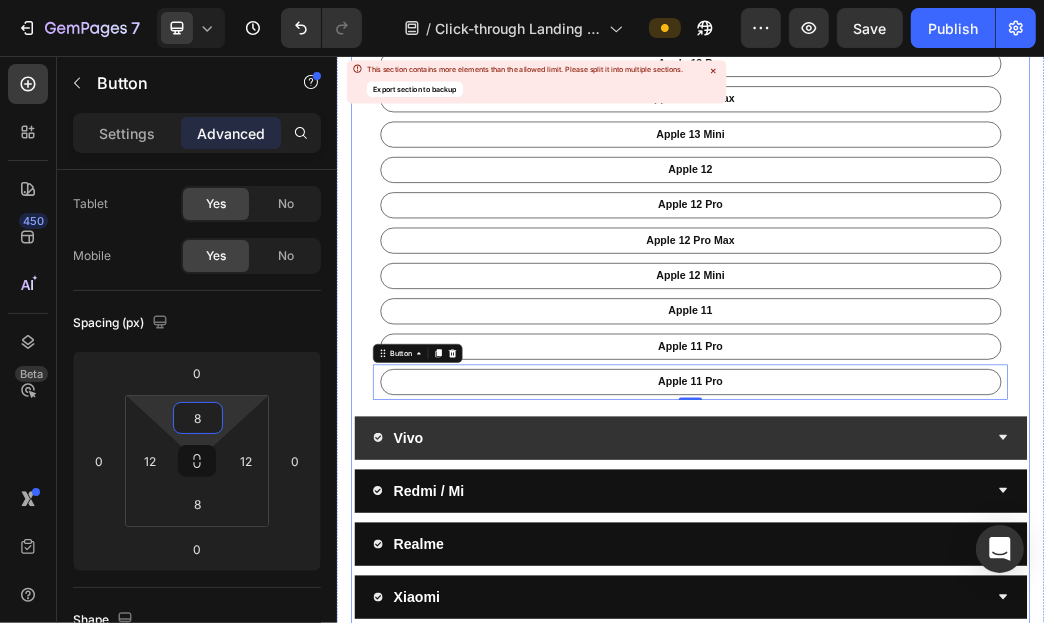 click on "Vivo" at bounding box center [919, 703] 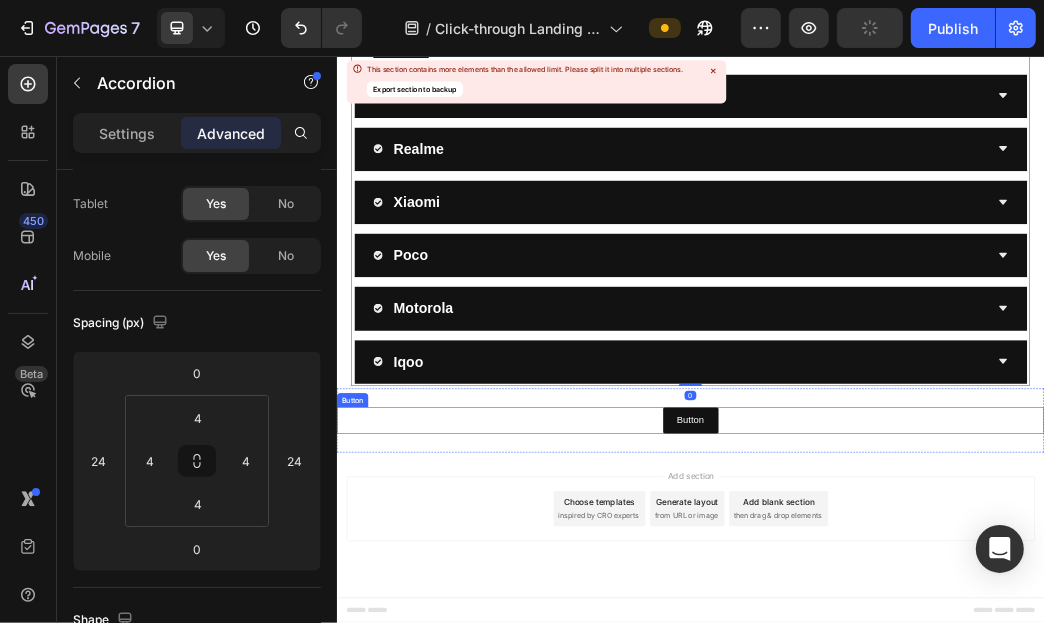 scroll, scrollTop: 360, scrollLeft: 0, axis: vertical 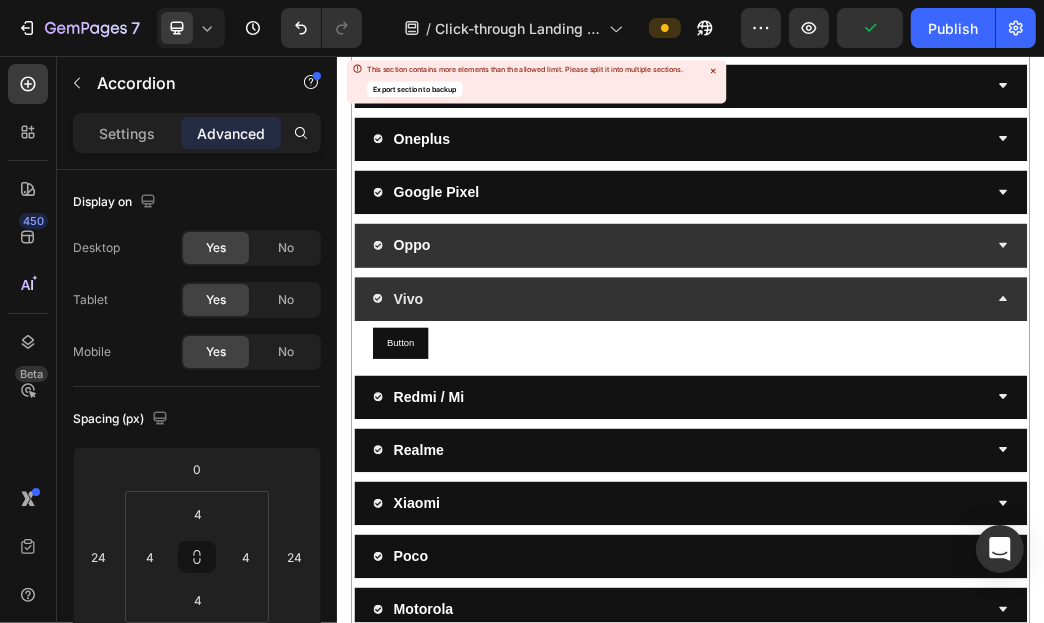 click on "Oppo" at bounding box center (936, 377) 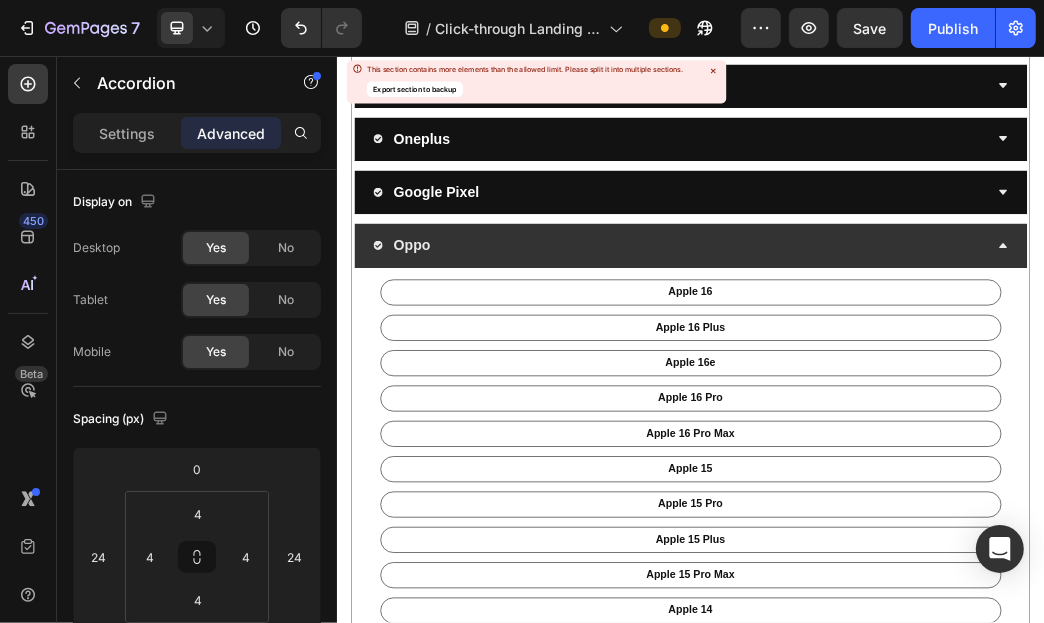 click on "Oppo" at bounding box center (936, 377) 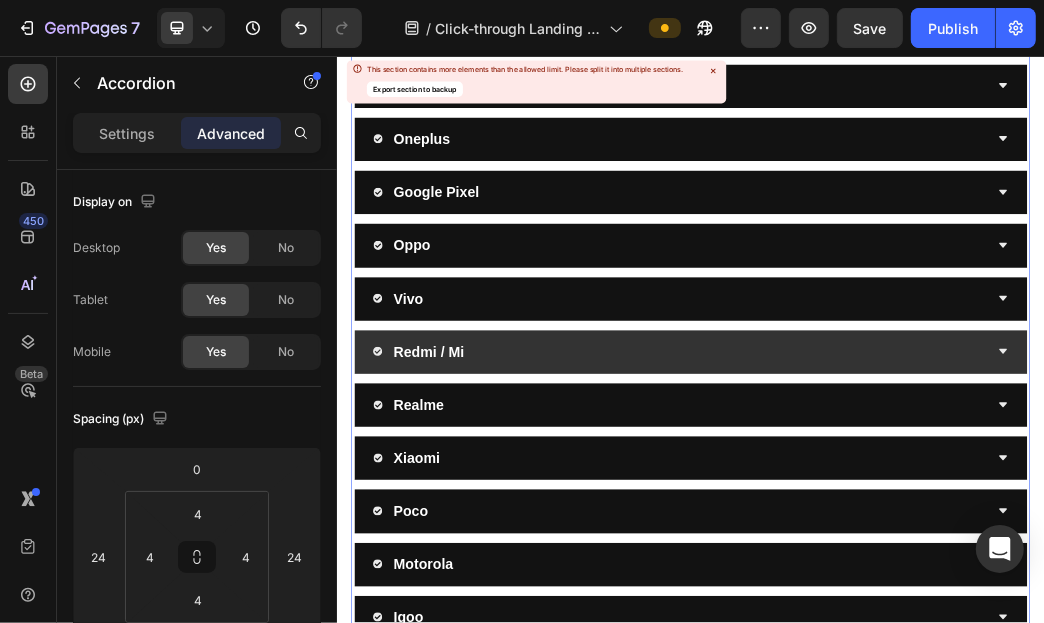 click on "Redmi / Mi" at bounding box center (919, 557) 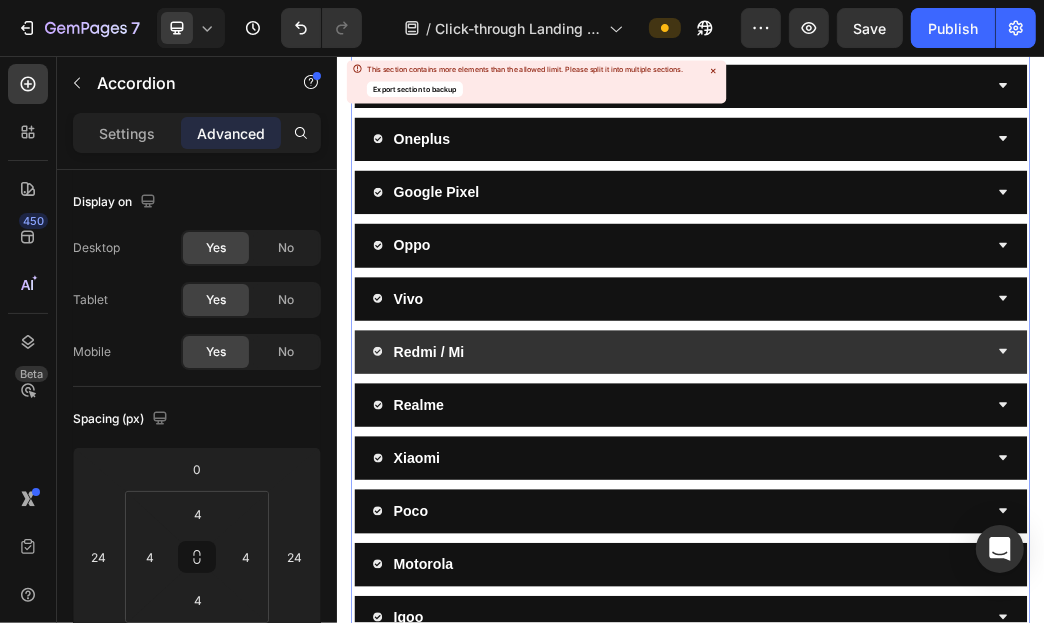 click on "Redmi / Mi" at bounding box center (919, 557) 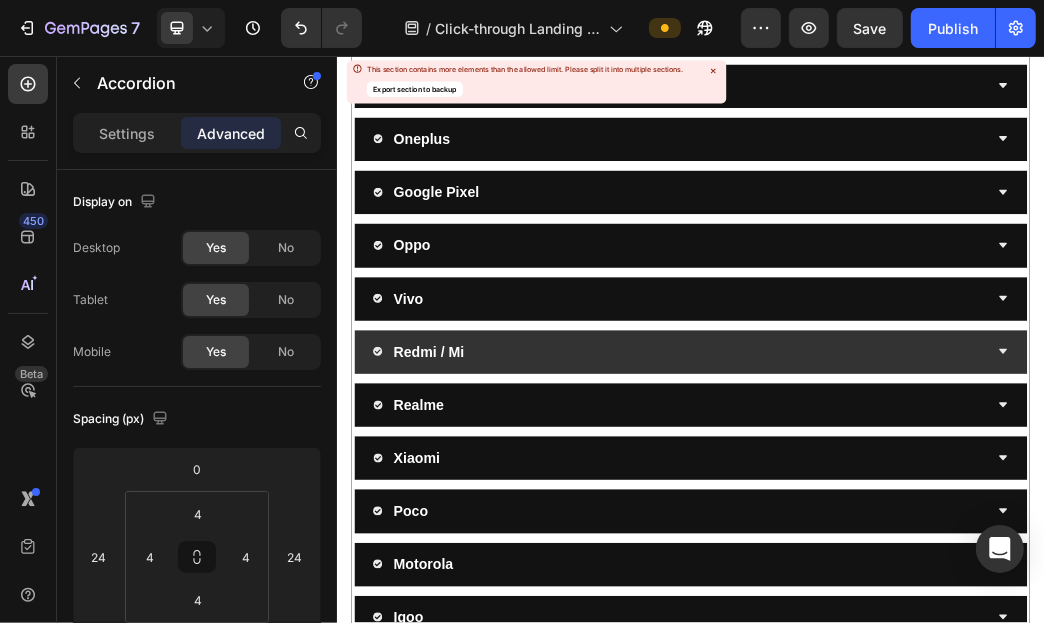 drag, startPoint x: 724, startPoint y: 556, endPoint x: 729, endPoint y: 541, distance: 15.811388 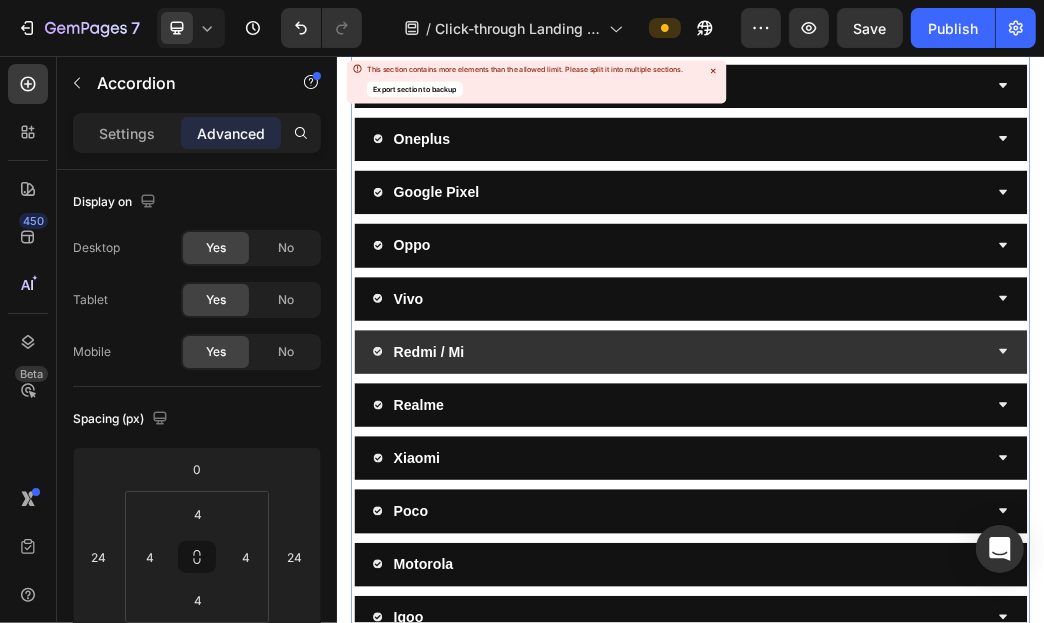 click on "Redmi / Mi" at bounding box center (919, 557) 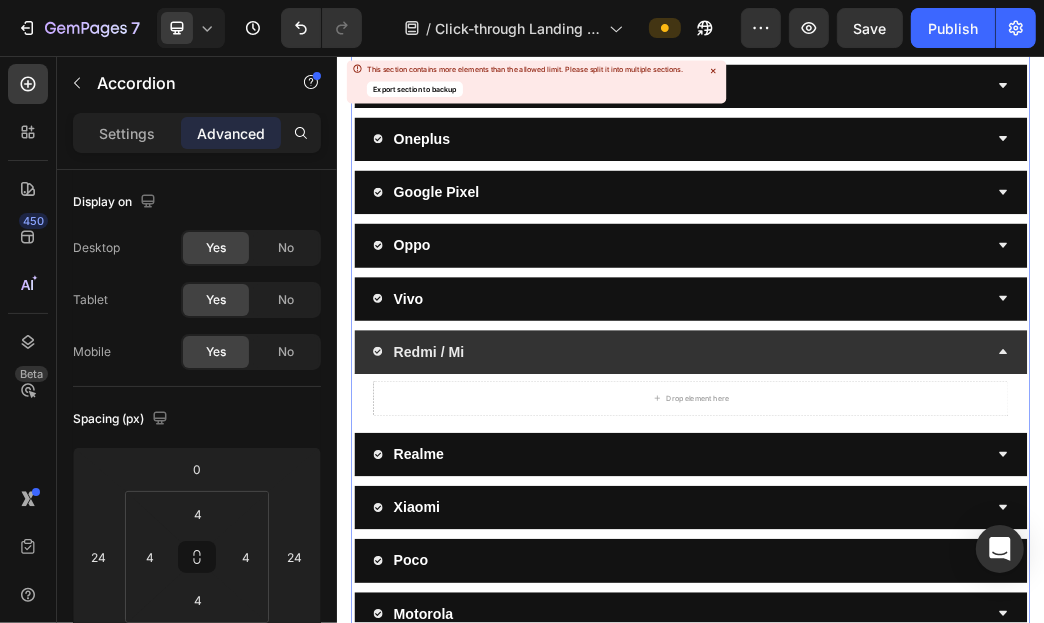 click on "Redmi / Mi" at bounding box center [919, 557] 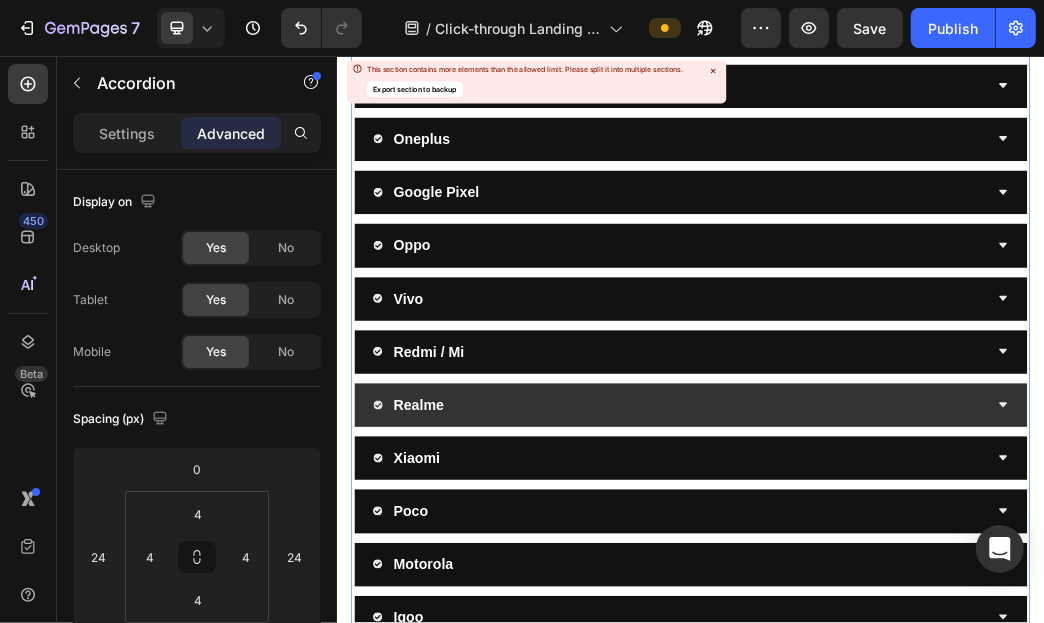 click on "Realme" at bounding box center (919, 647) 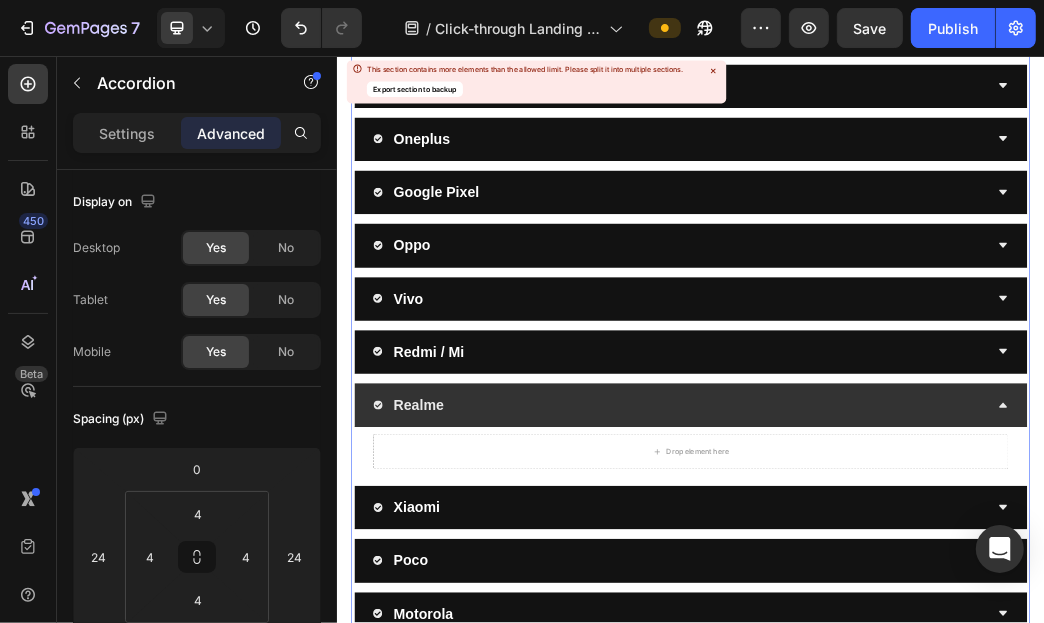 click on "Realme" at bounding box center [919, 647] 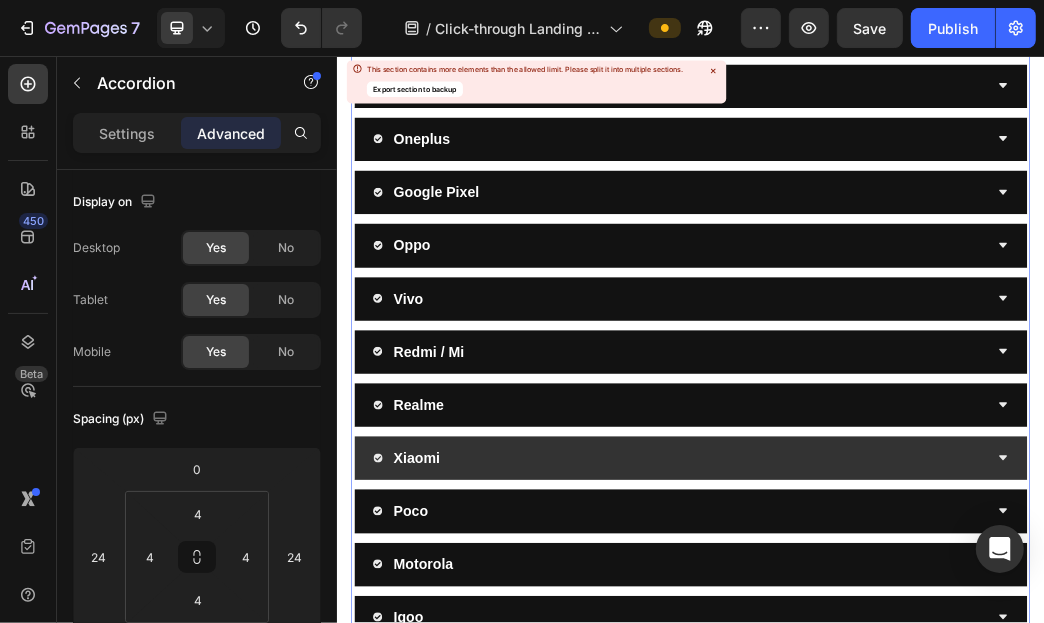 click on "Xiaomi" at bounding box center (919, 737) 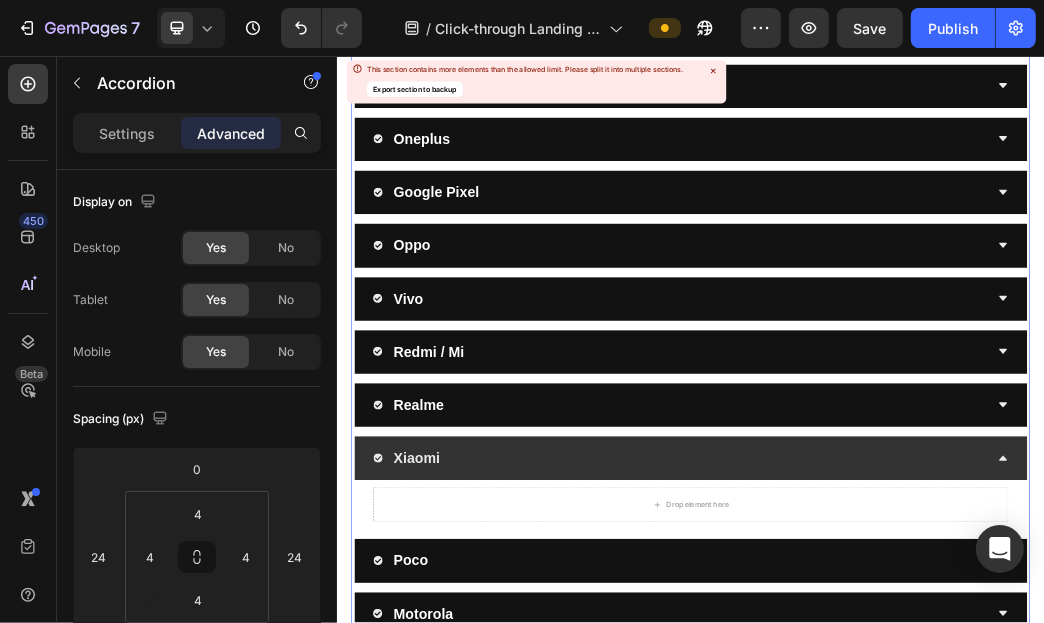 click on "Xiaomi" at bounding box center (919, 737) 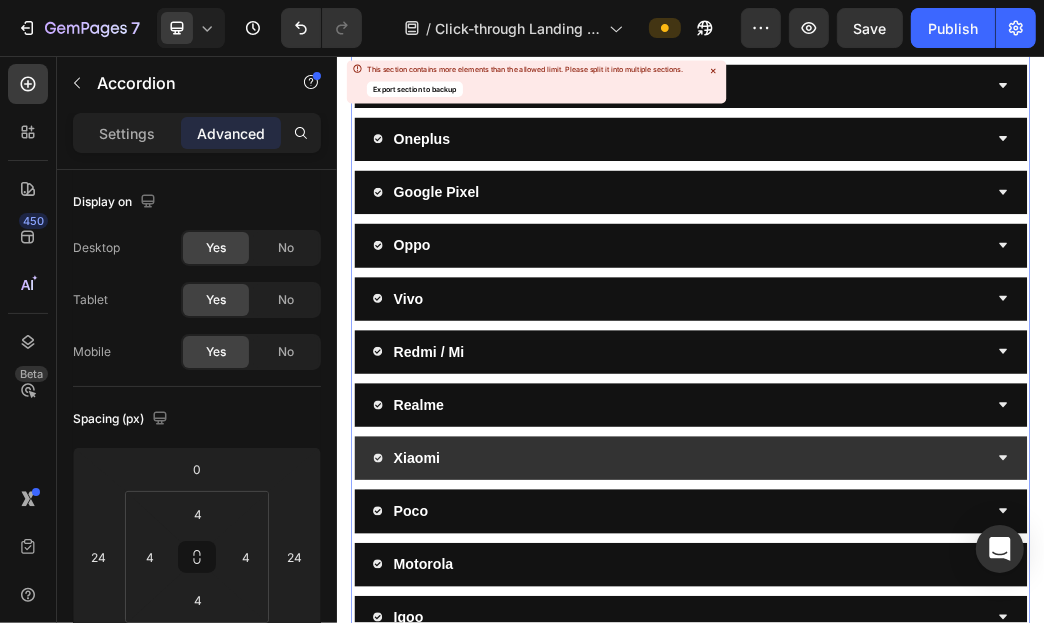 scroll, scrollTop: 360, scrollLeft: 0, axis: vertical 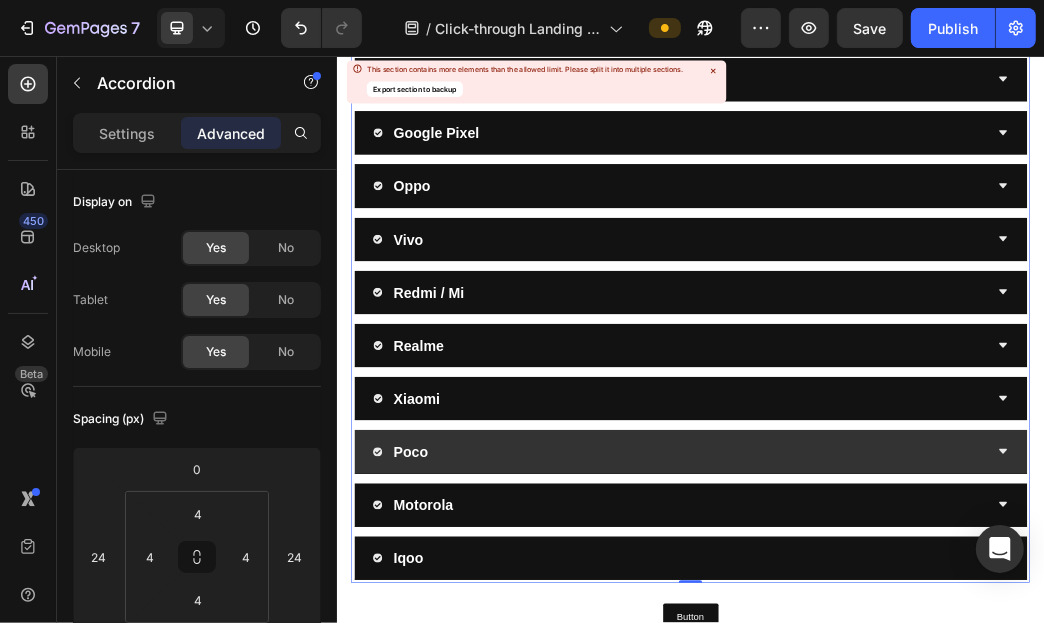click on "Poco" at bounding box center [936, 727] 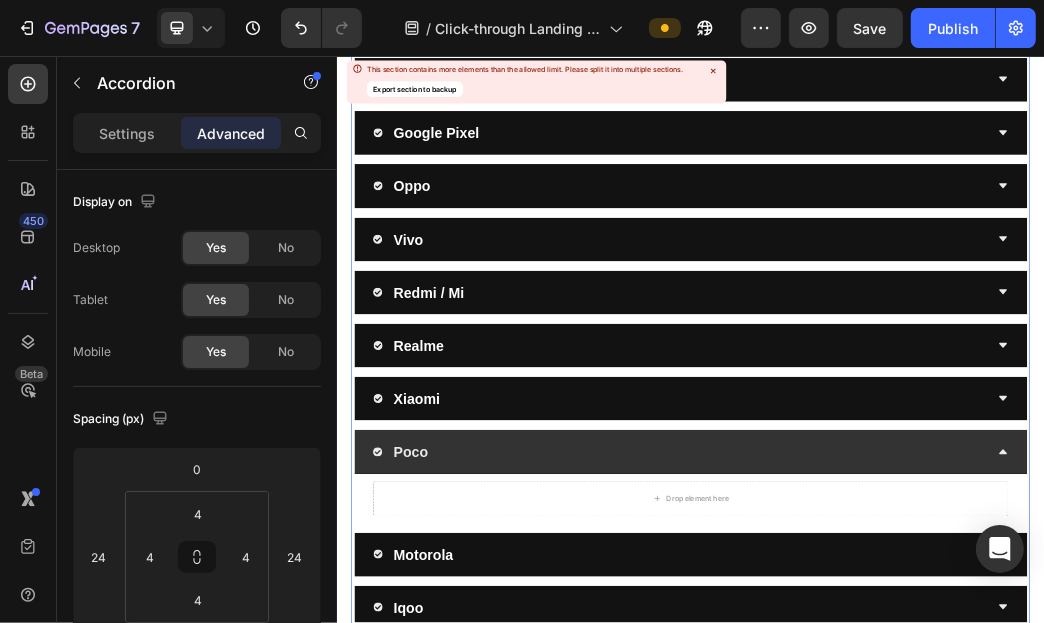 click on "Poco" at bounding box center (936, 727) 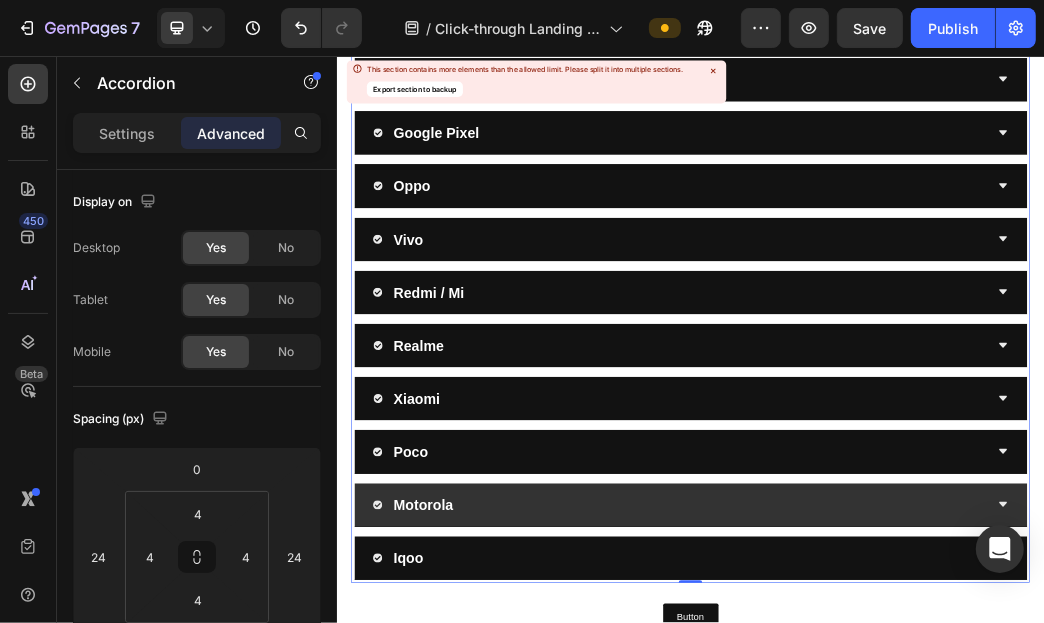 click on "Motorola" at bounding box center [919, 817] 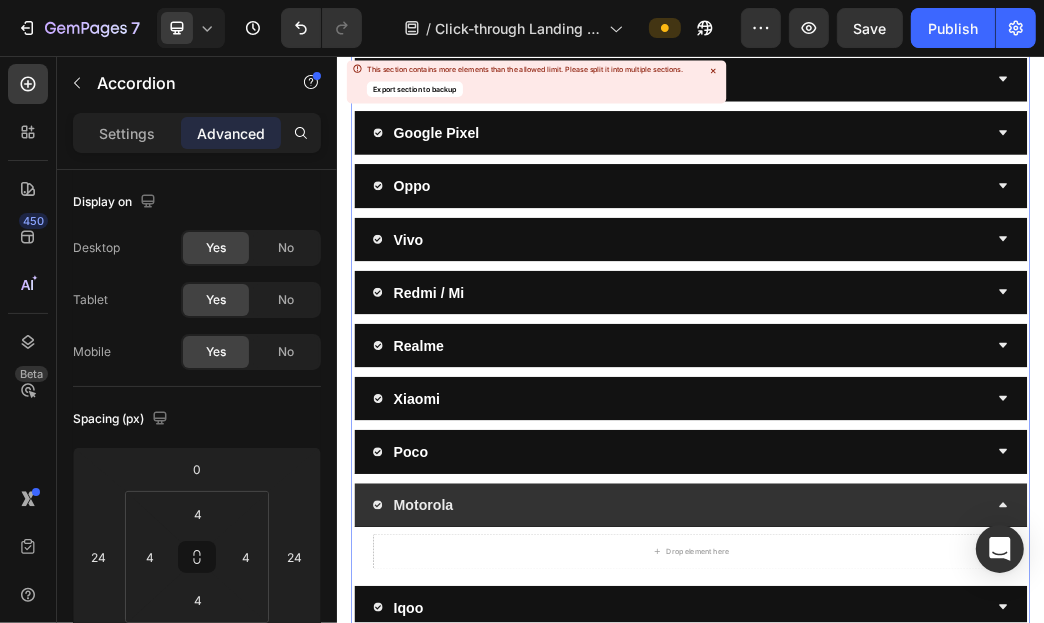 click on "Motorola" at bounding box center (919, 817) 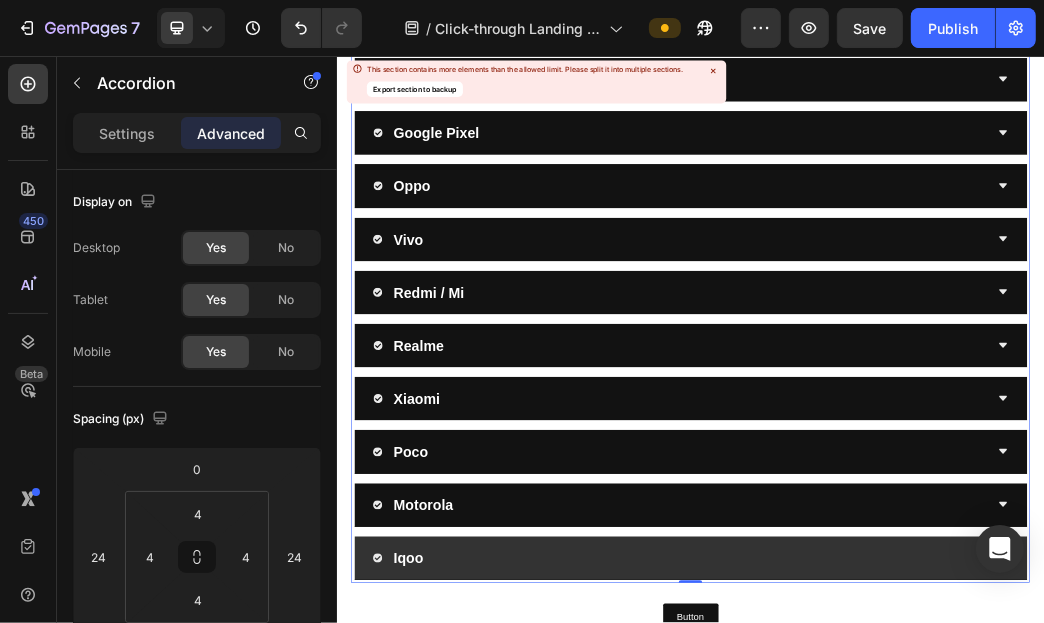 click on "Iqoo" at bounding box center (919, 907) 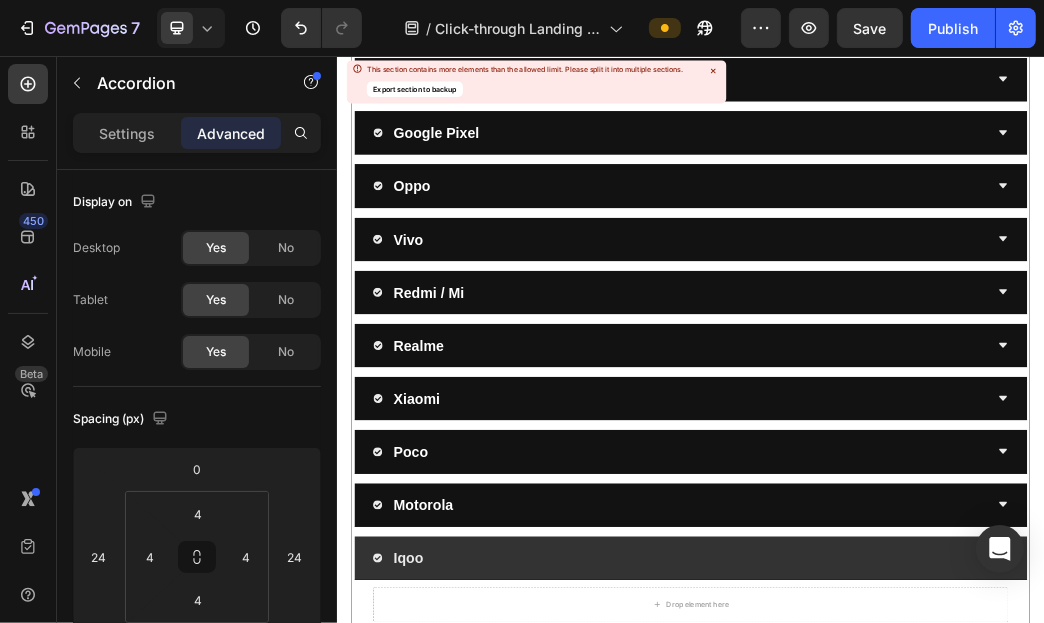 click on "Iqoo" at bounding box center (919, 907) 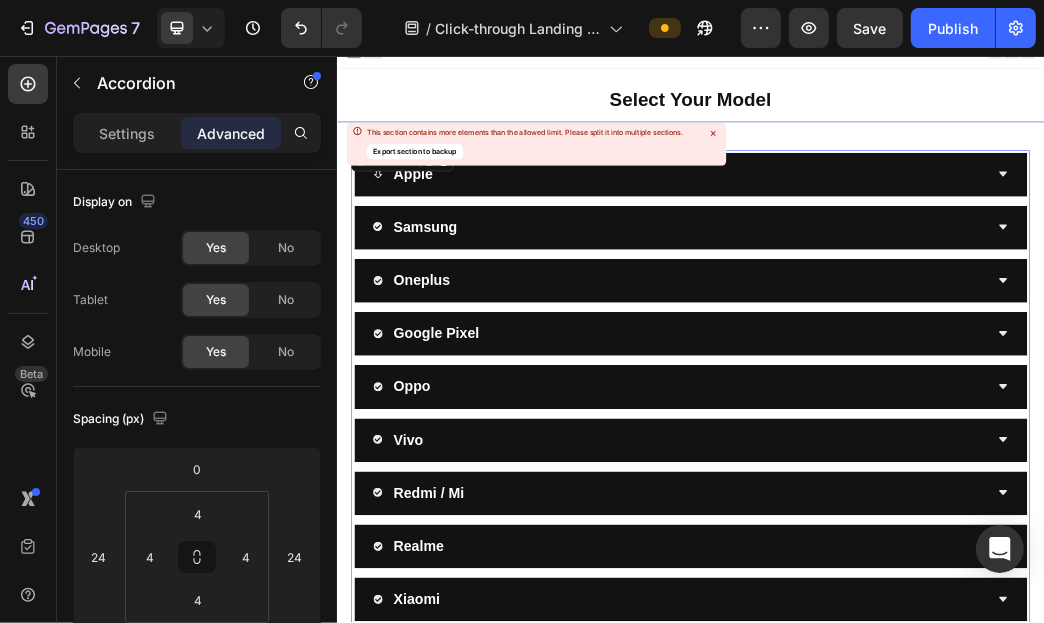 scroll, scrollTop: 0, scrollLeft: 0, axis: both 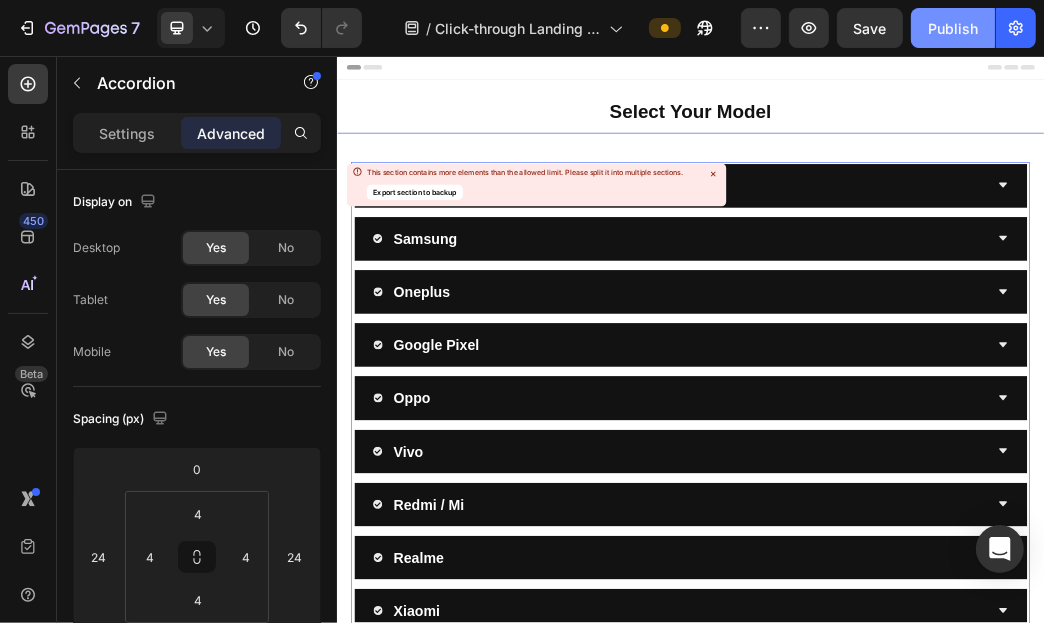 click on "Publish" at bounding box center (953, 28) 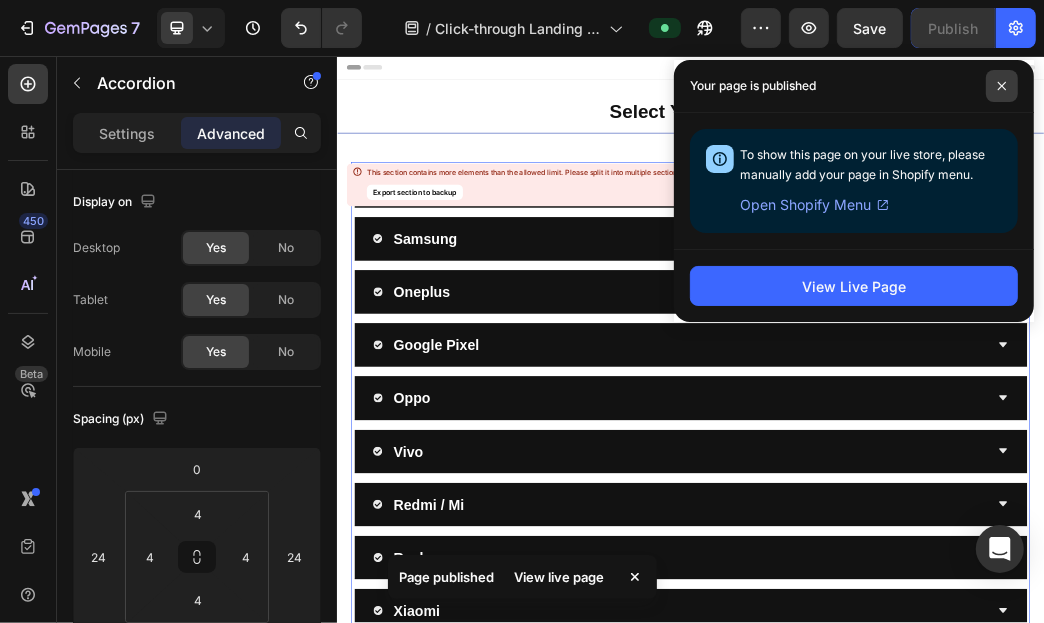 click at bounding box center (1002, 86) 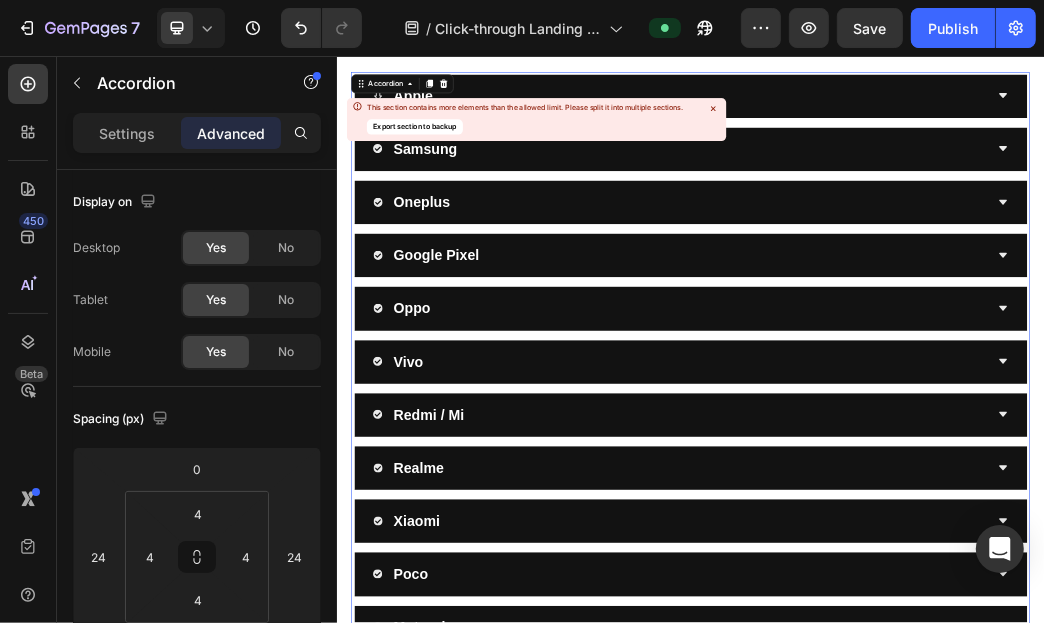 scroll, scrollTop: 0, scrollLeft: 0, axis: both 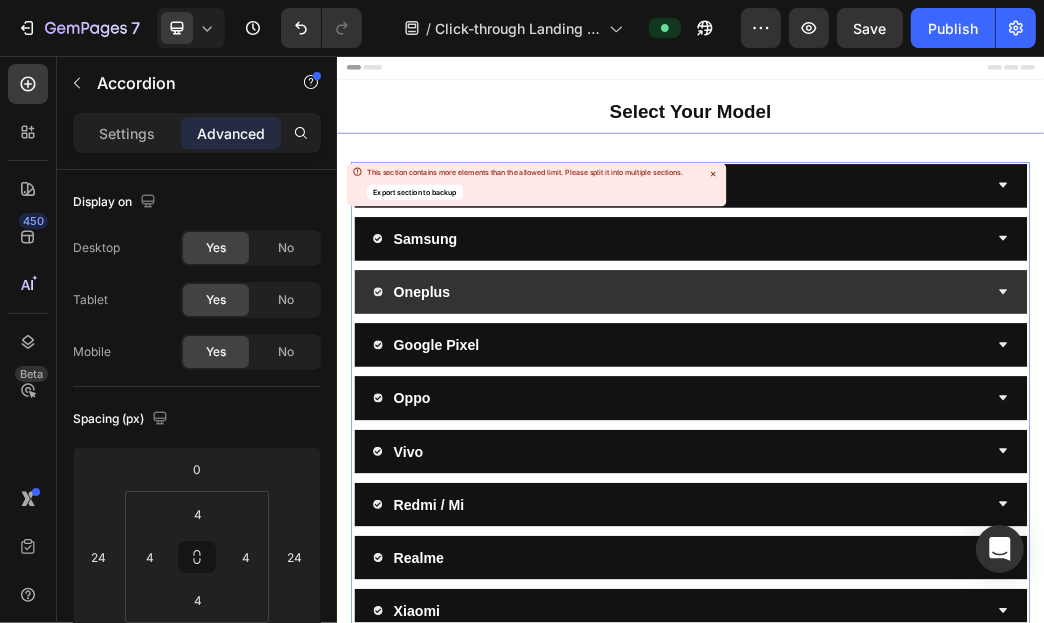 click on "Oneplus" at bounding box center [919, 455] 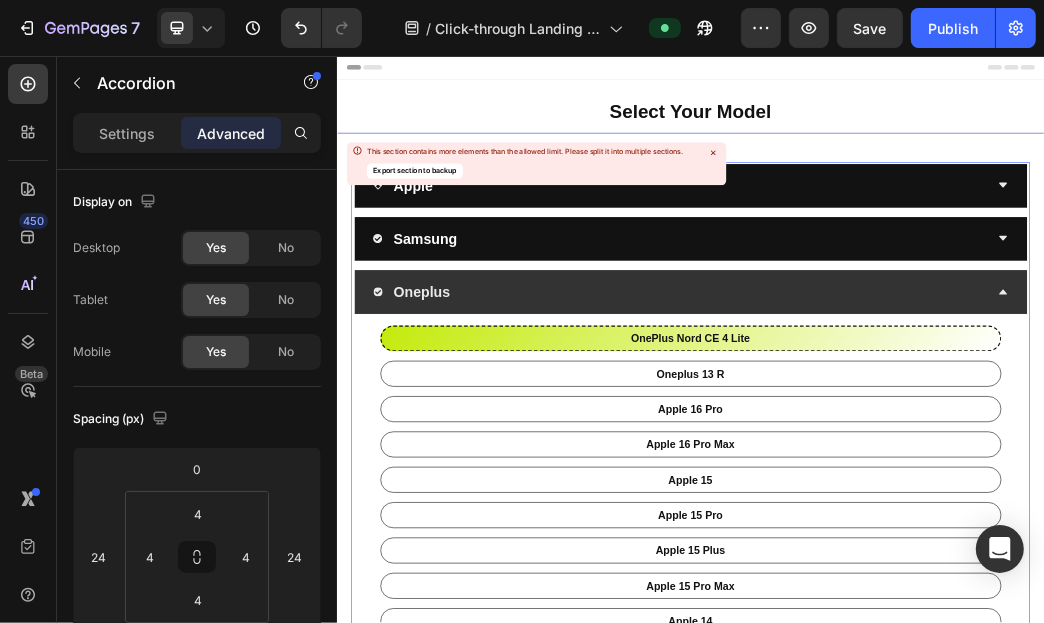 scroll, scrollTop: 99, scrollLeft: 0, axis: vertical 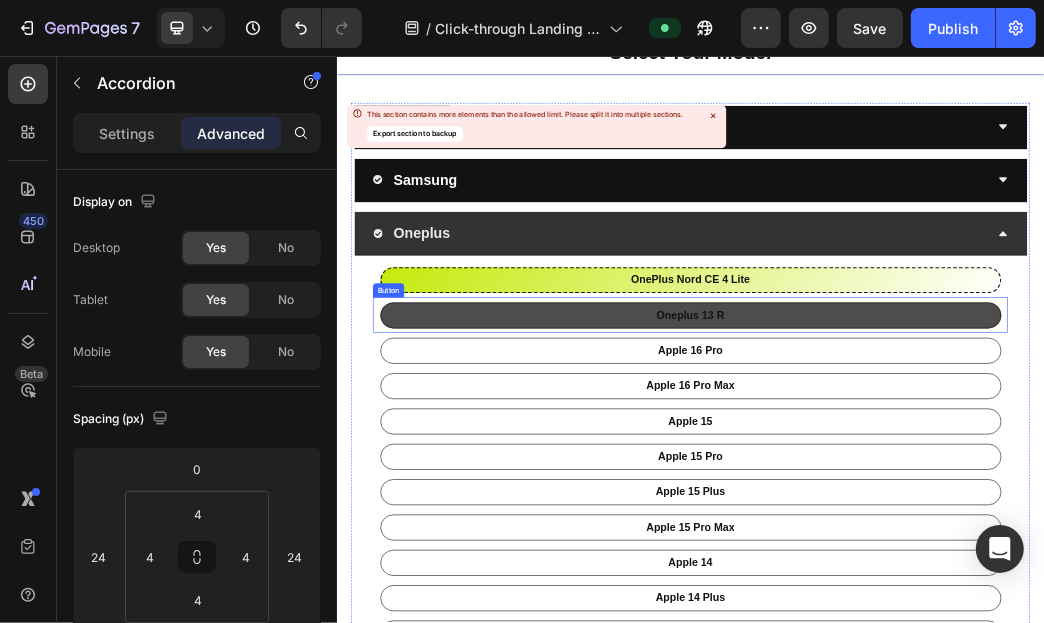 click on "Oneplus   13 R" at bounding box center [936, 496] 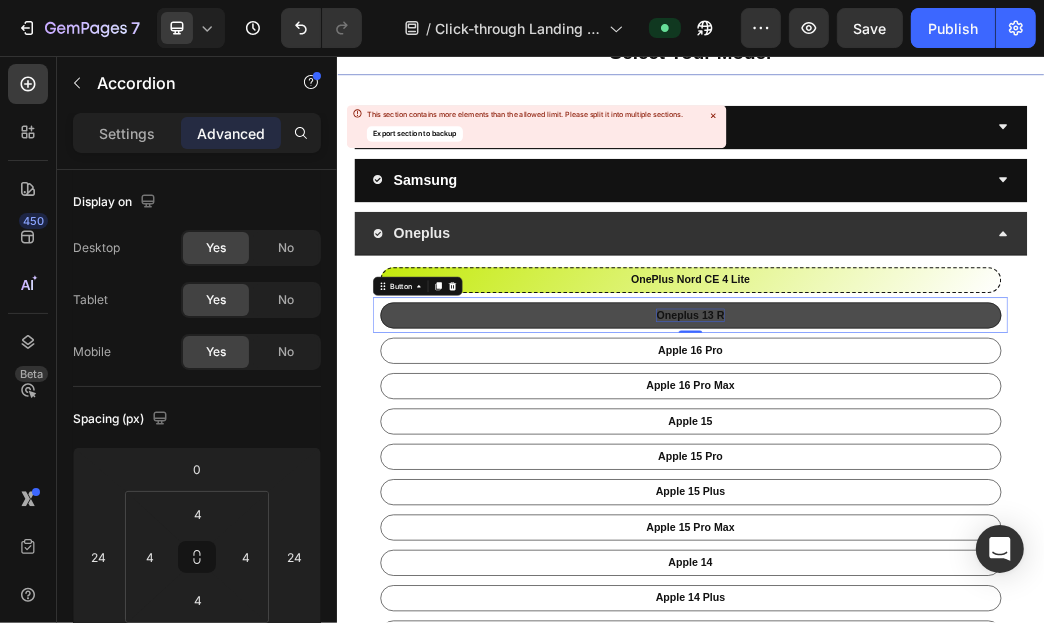 click on "Oneplus   13 R" at bounding box center (935, 496) 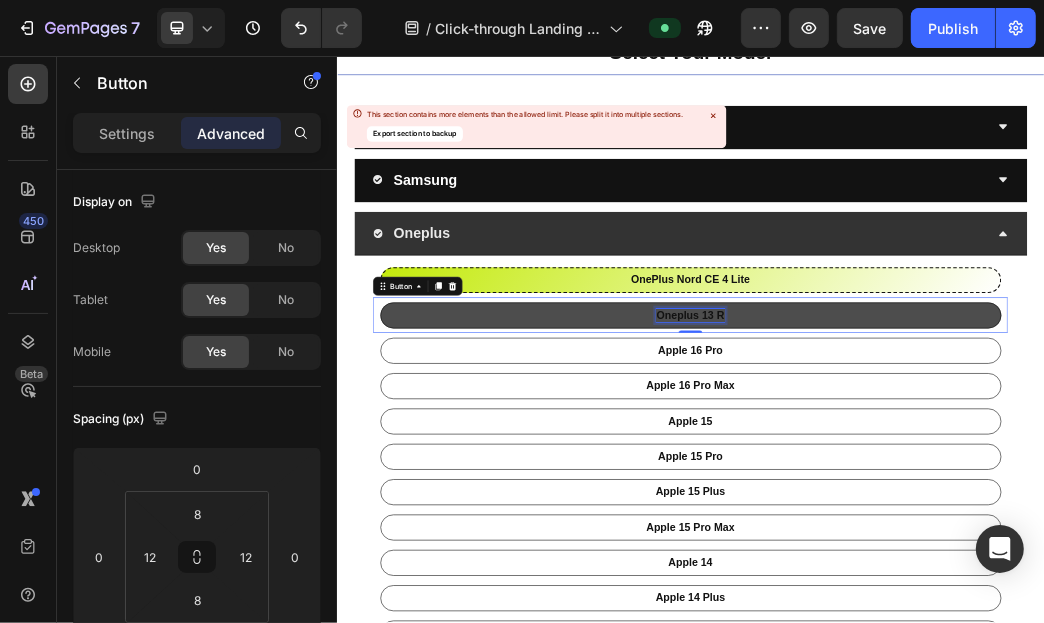 click on "Oneplus 13 R" at bounding box center (935, 496) 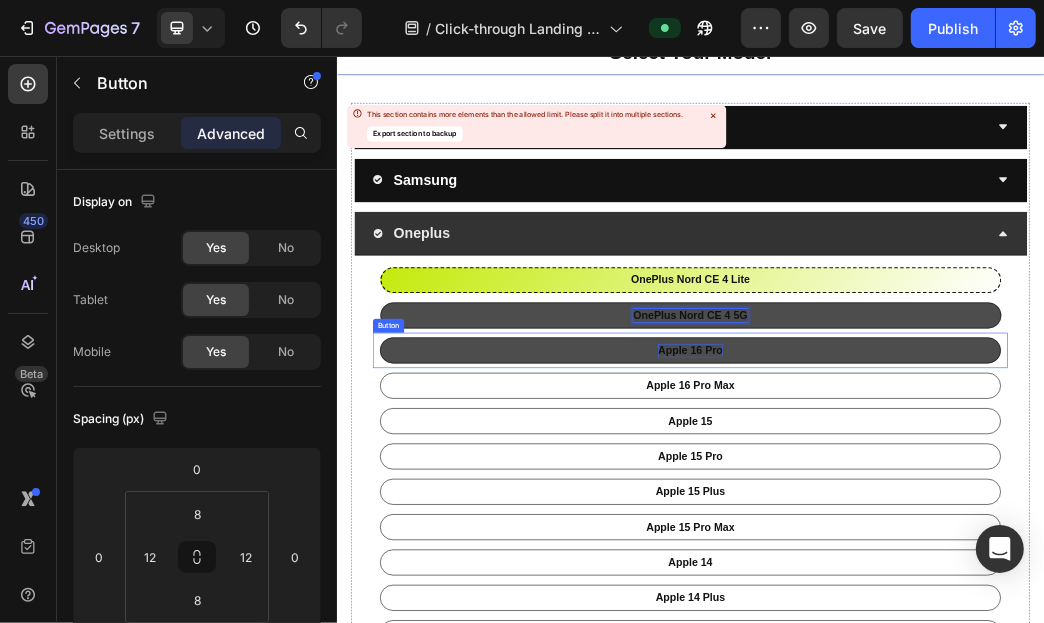 click on "apple 16 pro" at bounding box center [936, 556] 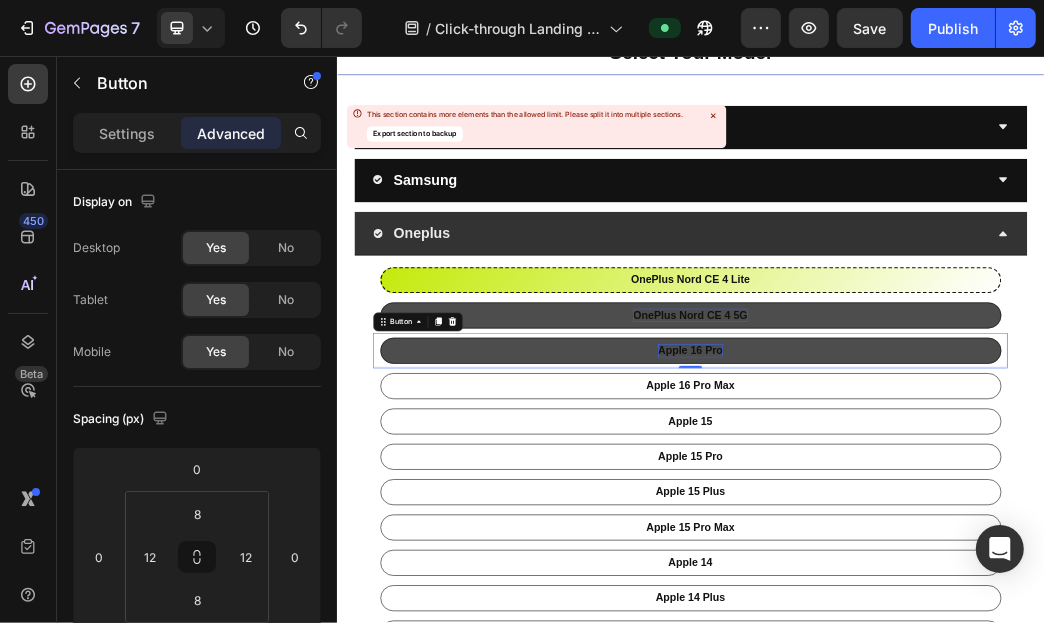 click on "apple 16 pro" at bounding box center (936, 556) 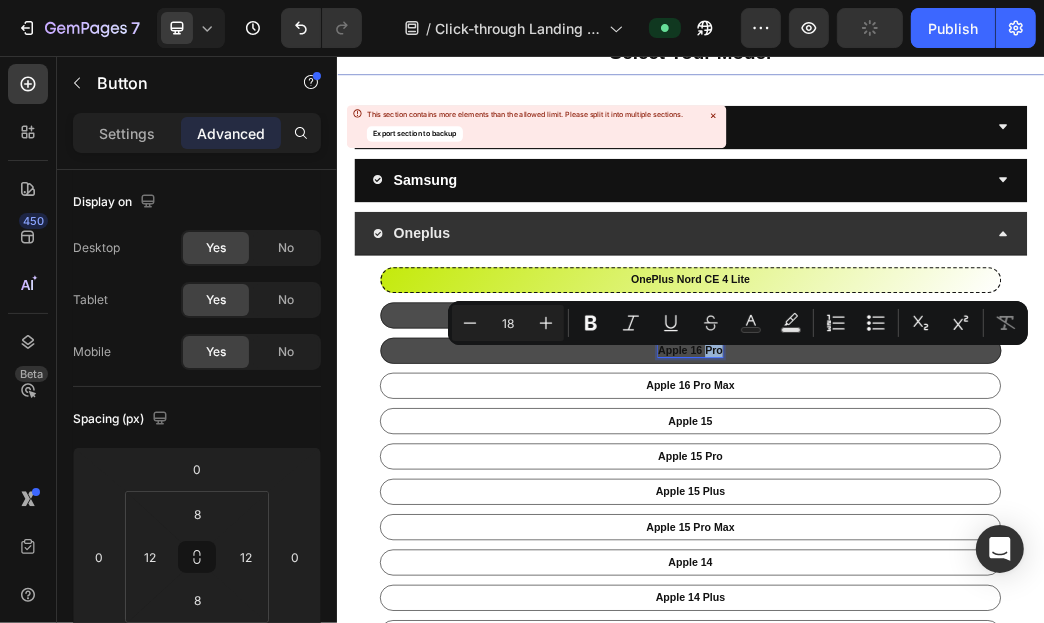 click on "apple 16 pro" at bounding box center (936, 556) 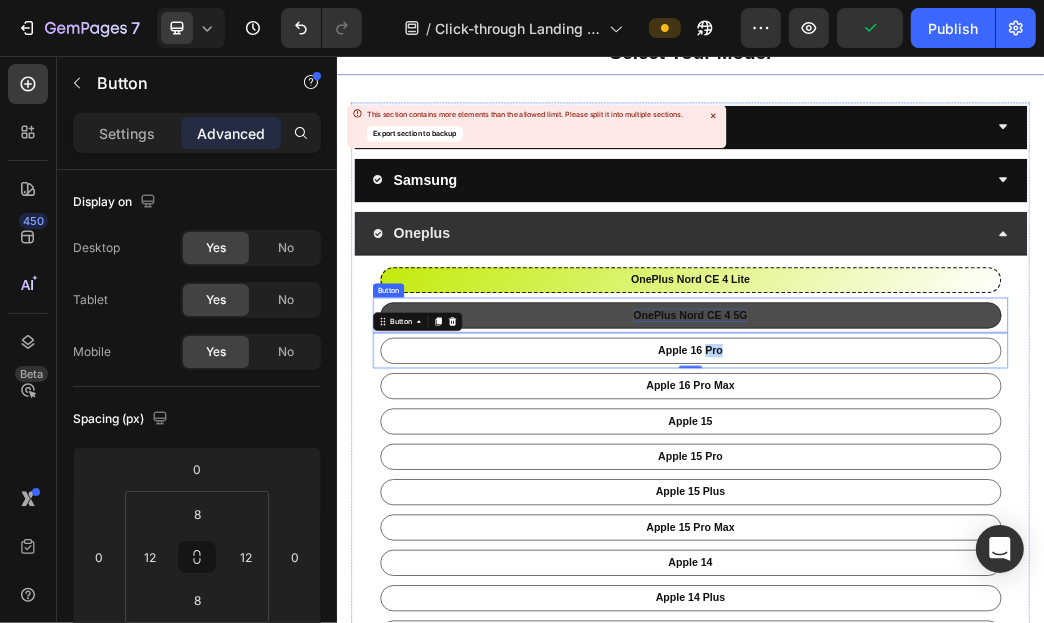 click on "OnePlus Nord CE 4 5G" at bounding box center [936, 496] 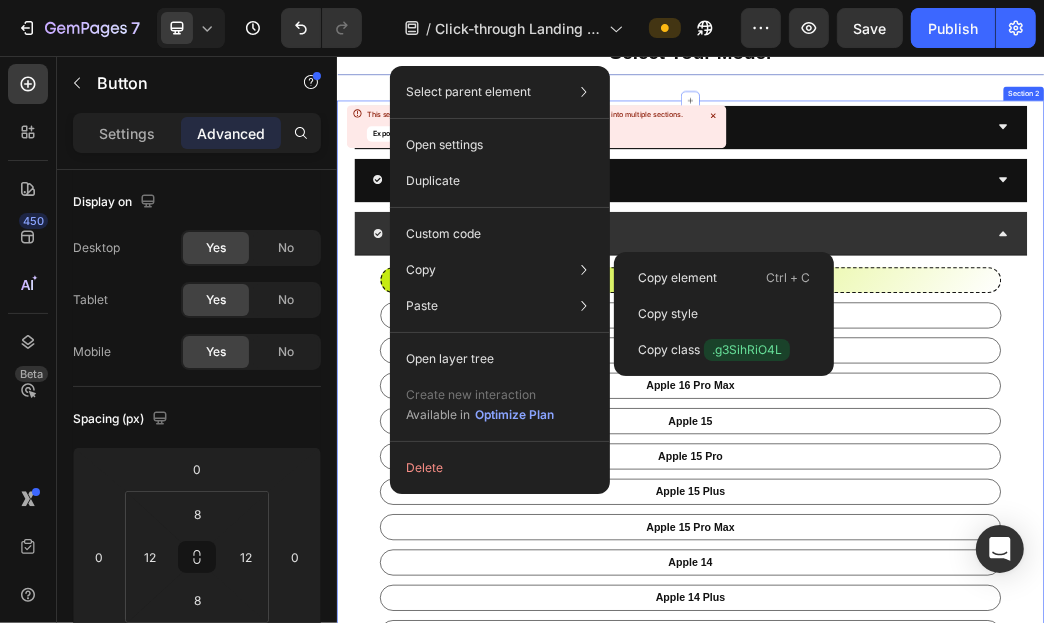 click on "Apple
Samsung
Oneplus  OnePlus Nord CE 4 Lite      Button OnePlus Nord CE 4 5G Button   0 apple 16 pro Button apple 16 pro Max Button apple 15 Button apple 15 pro Button apple 15 plus Button apple 15 pro max Button apple 14 Button apple 14 Plus Button apple 14 pro Button apple 14 pro Max Button apple 13 Button apple 13 Pro   Button apple 13 pro Max Button apple 13 Mini Button apple 12 Button apple 12 Pro Button apple 12 pro Max Button apple 12 Mini Button apple 11 Button apple 11 Pro Button apple 11 pro Max Button
Google Pixel
Oppo
Vivo
Redmi / Mi
Realme
Xiaomi
Poco" at bounding box center [936, 1375] 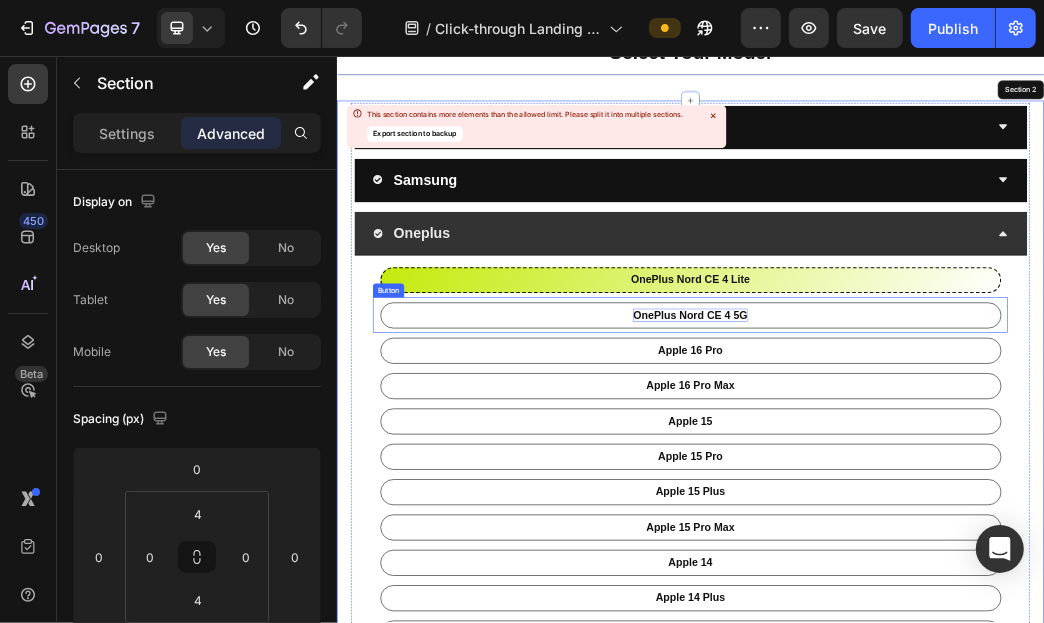 click on "OnePlus Nord CE 4 5G" at bounding box center (936, 496) 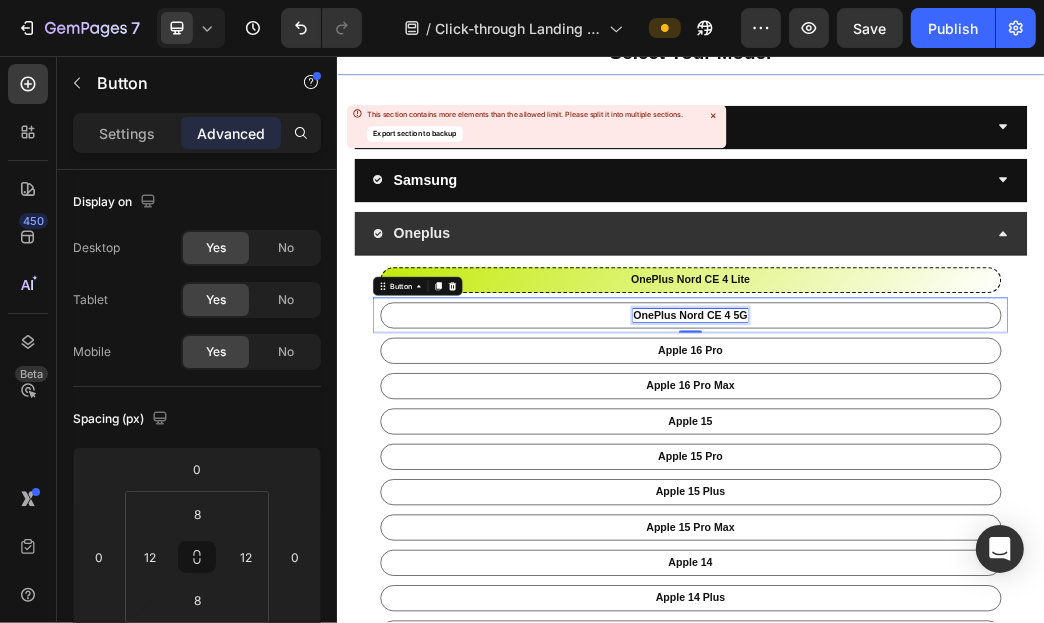 click on "OnePlus Nord CE 4 5G" at bounding box center (936, 496) 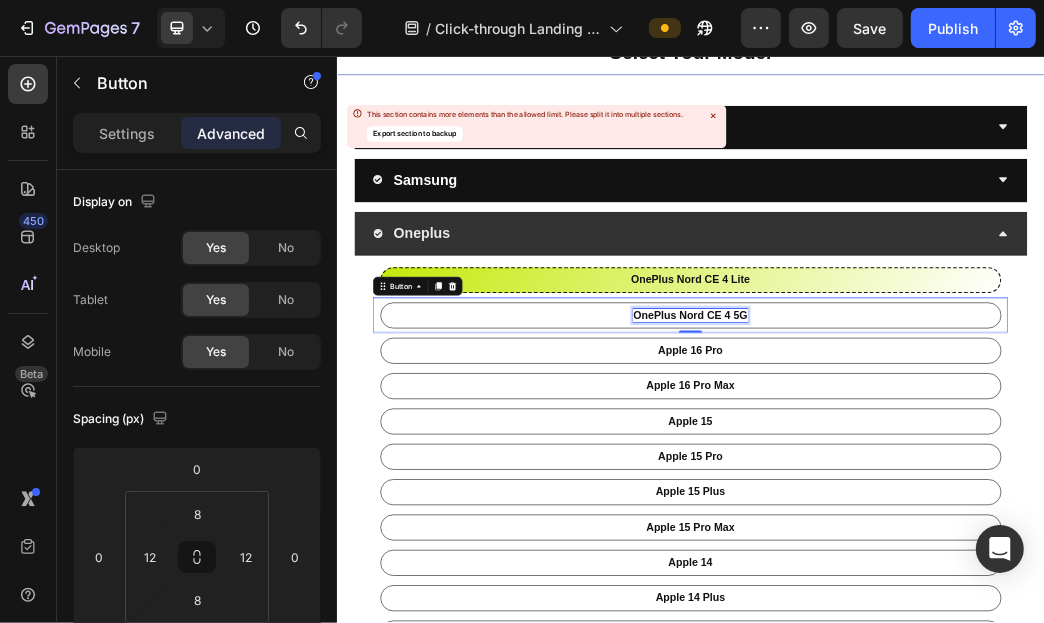 click on "OnePlus Nord CE 4 5G" at bounding box center [936, 496] 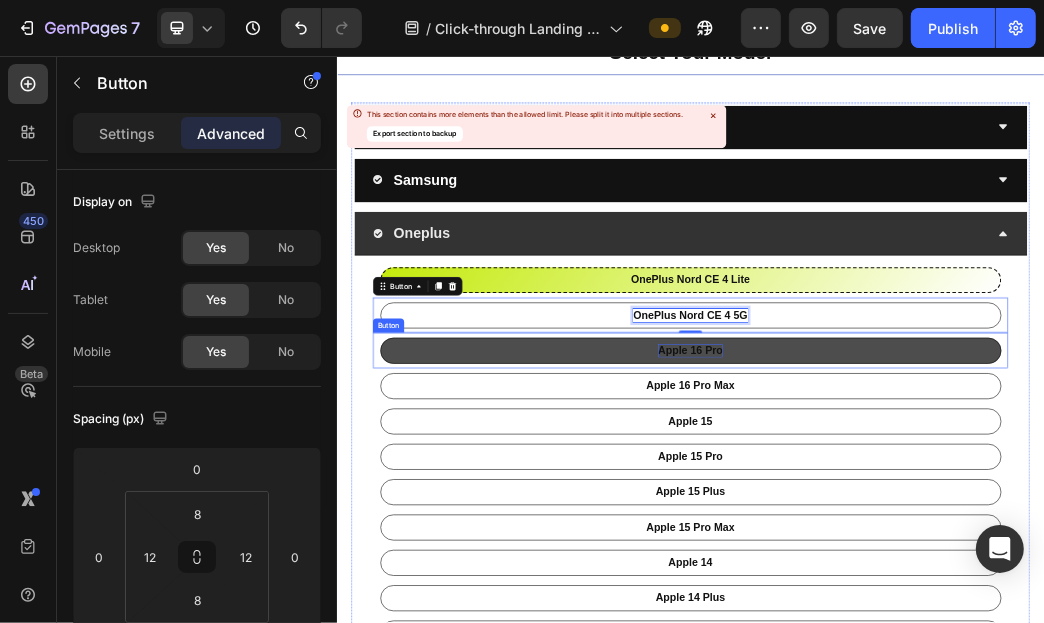 click on "apple 16 pro" at bounding box center [936, 556] 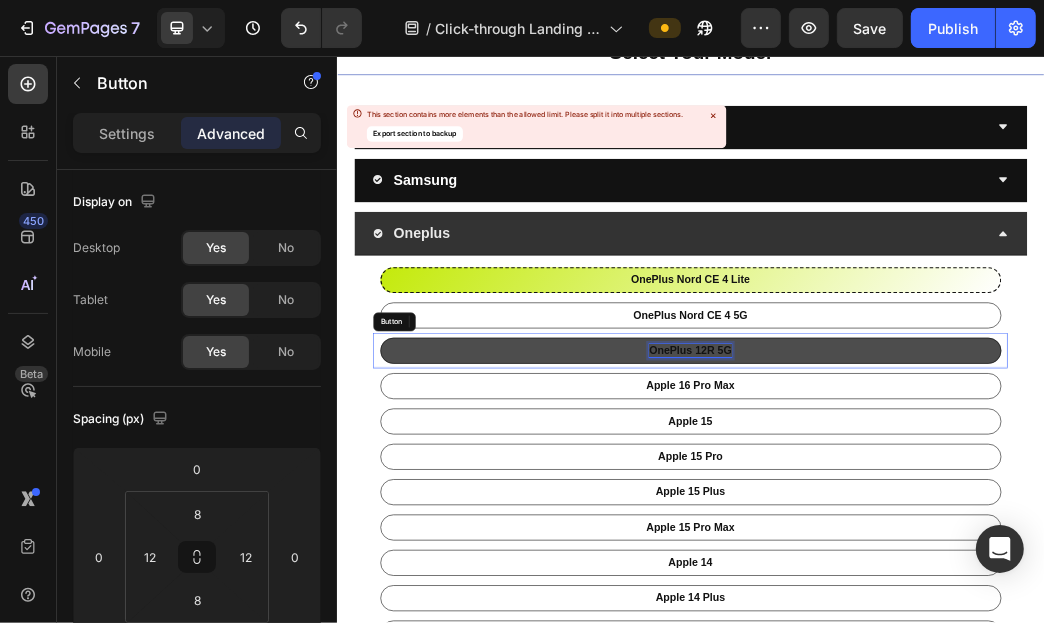 click on "OnePlus 12R 5G" at bounding box center (936, 556) 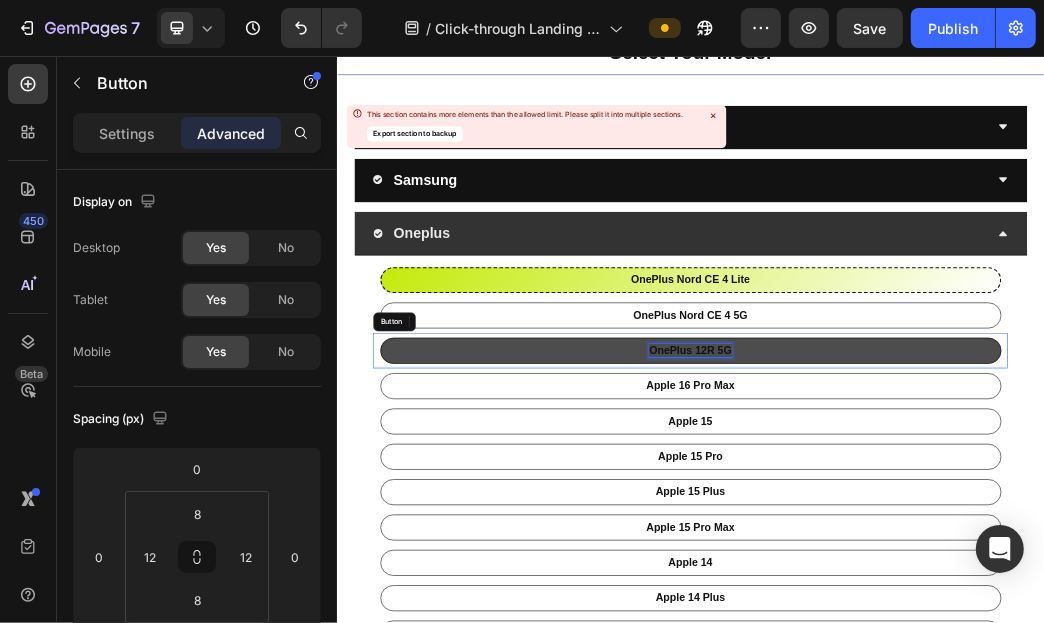 click on "OnePlus 12R 5G" at bounding box center [936, 556] 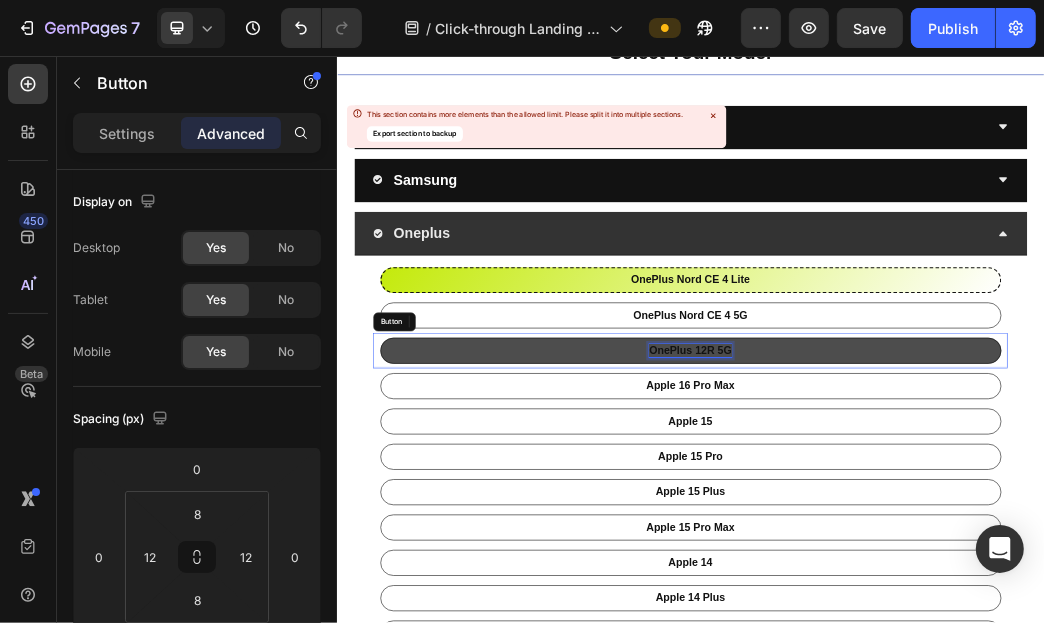 click on "OnePlus 12R 5G" at bounding box center (936, 556) 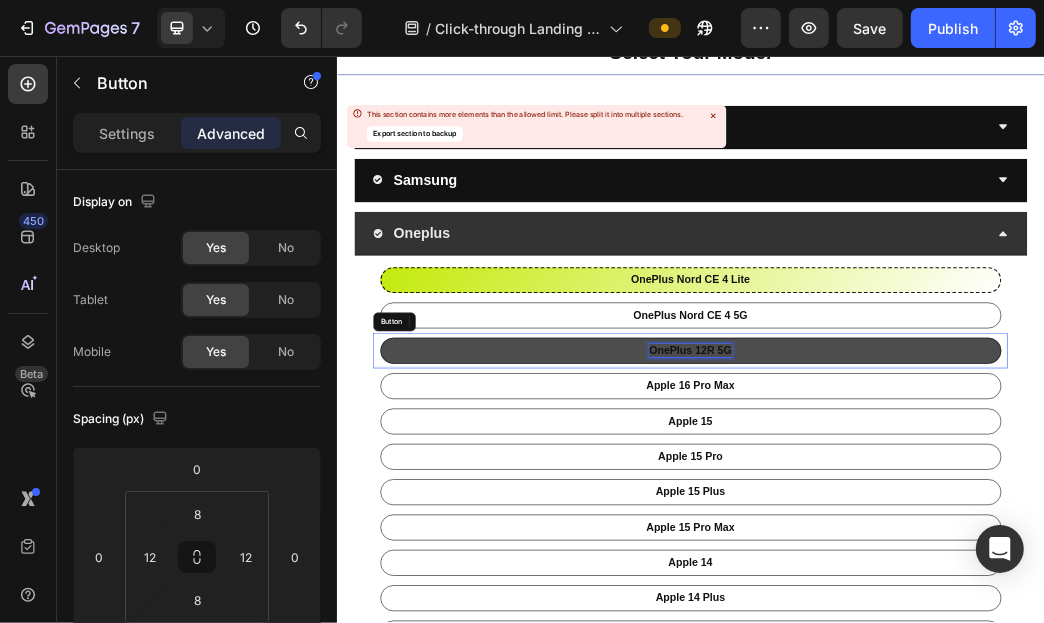 click on "OnePlus 12R 5G" at bounding box center (936, 556) 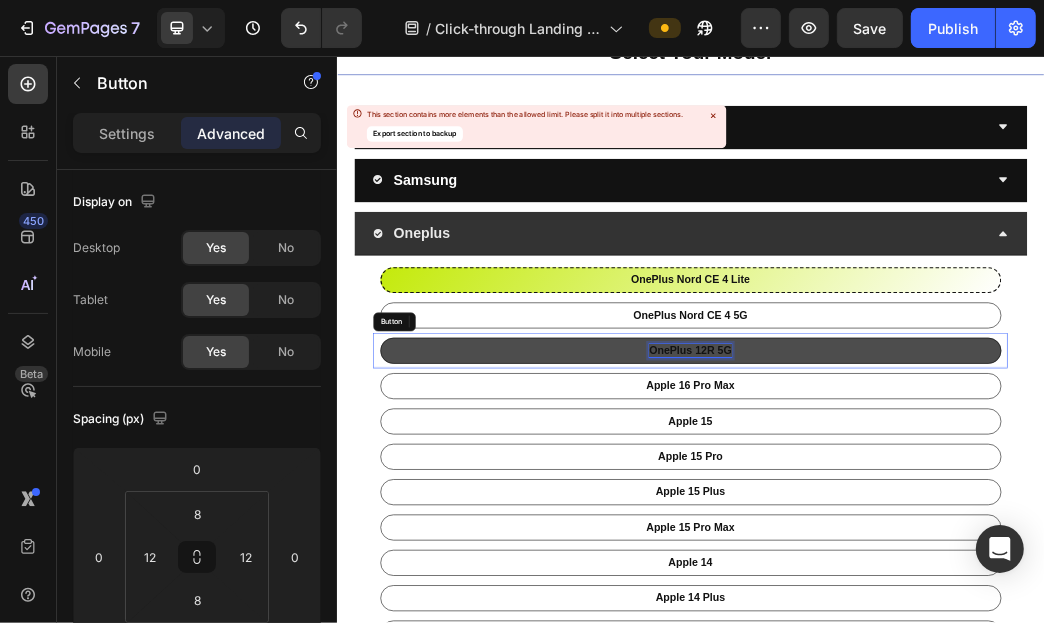 click on "OnePlus 12R 5G" at bounding box center [936, 556] 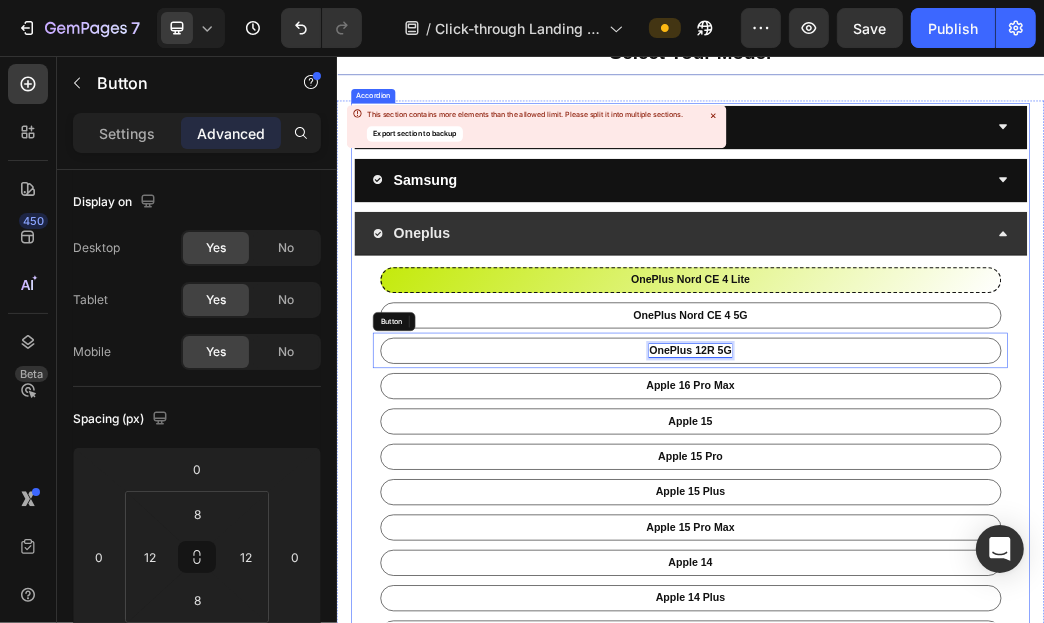 click on "OnePlus Nord CE 4 Lite      Button OnePlus Nord CE 4 5G Button   0 OnePlus 12R 5G Button apple 16 pro Max Button apple 15 Button apple 15 pro Button apple 15 plus Button apple 15 pro max Button apple 14 Button apple 14 Plus Button apple 14 pro Button apple 14 pro Max Button apple 13 Button apple 13 Pro   Button apple 13 pro Max Button apple 13 Mini Button apple 12 Button apple 12 Pro Button apple 12 pro Max Button apple 12 Mini Button apple 11 Button apple 11 Pro Button apple 11 pro Max Button" at bounding box center [936, 1096] 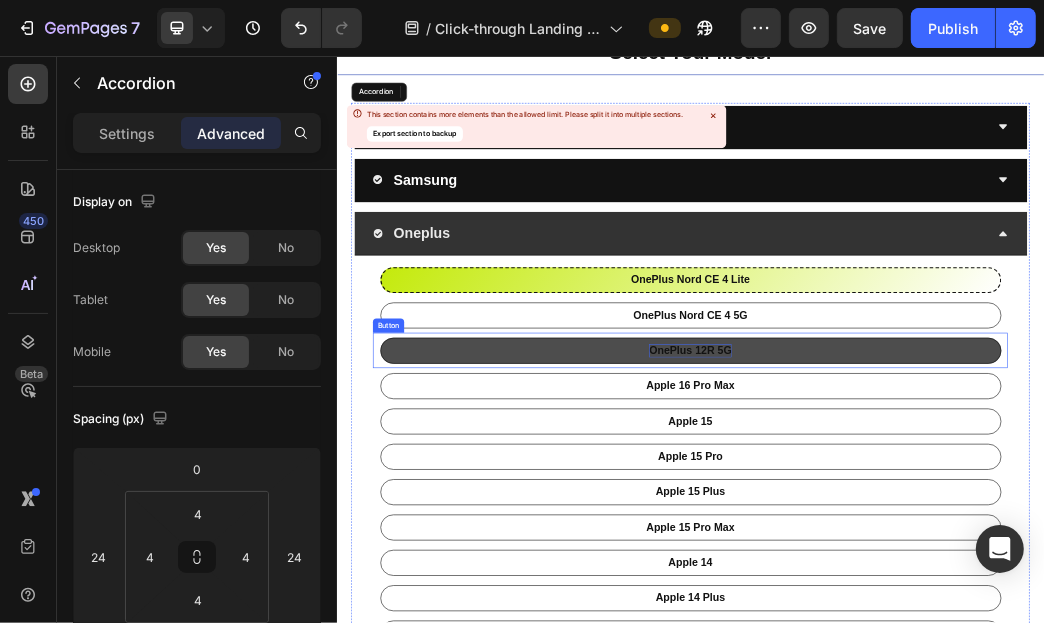 click on "OnePlus 12R 5G" at bounding box center (936, 556) 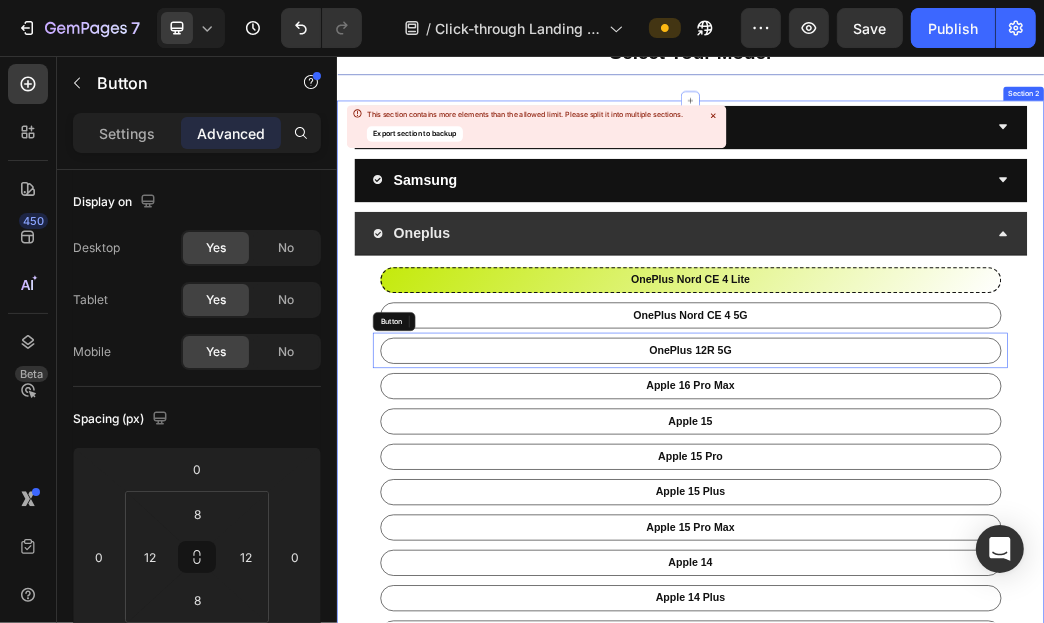 click on "Apple
Samsung
Oneplus  OnePlus Nord CE 4 Lite      Button OnePlus Nord CE 4 5G Button   0 OnePlus 12R 5G Button apple 16 pro Max Button apple 15 Button apple 15 pro Button apple 15 plus Button apple 15 pro max Button apple 14 Button apple 14 Plus Button apple 14 pro Button apple 14 pro Max Button apple 13 Button apple 13 Pro   Button apple 13 pro Max Button apple 13 Mini Button apple 12 Button apple 12 Pro Button apple 12 pro Max Button apple 12 Mini Button apple 11 Button apple 11 Pro Button apple 11 pro Max Button
Google Pixel
Oppo
Vivo
Redmi / Mi
Realme
Xiaomi
Poco
Motorola" at bounding box center (936, 1375) 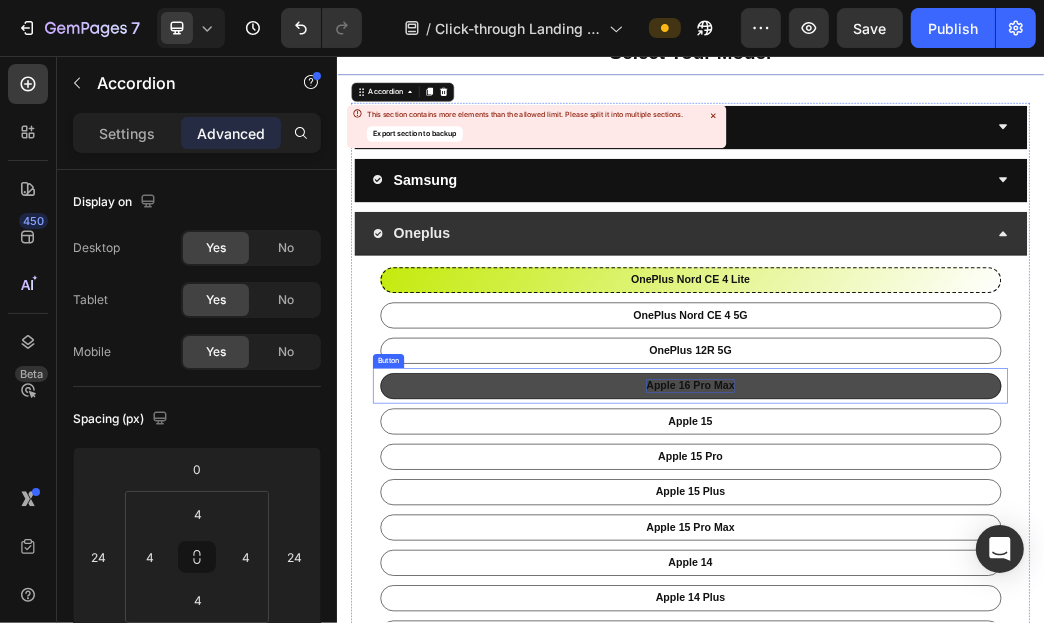 click on "apple 16 pro Max" at bounding box center [936, 616] 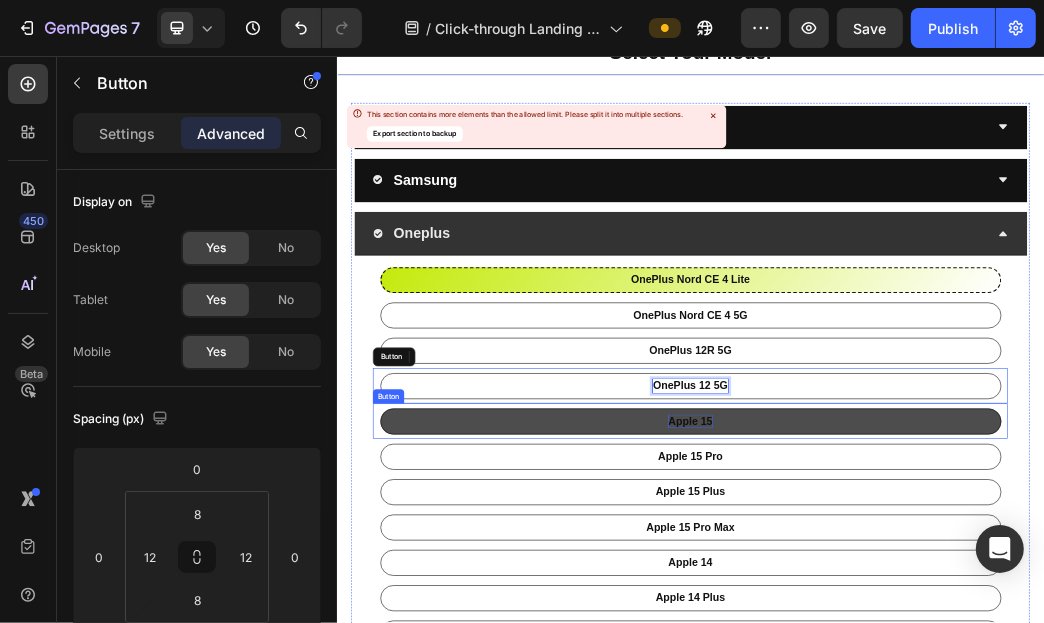 click on "apple 15" at bounding box center (935, 676) 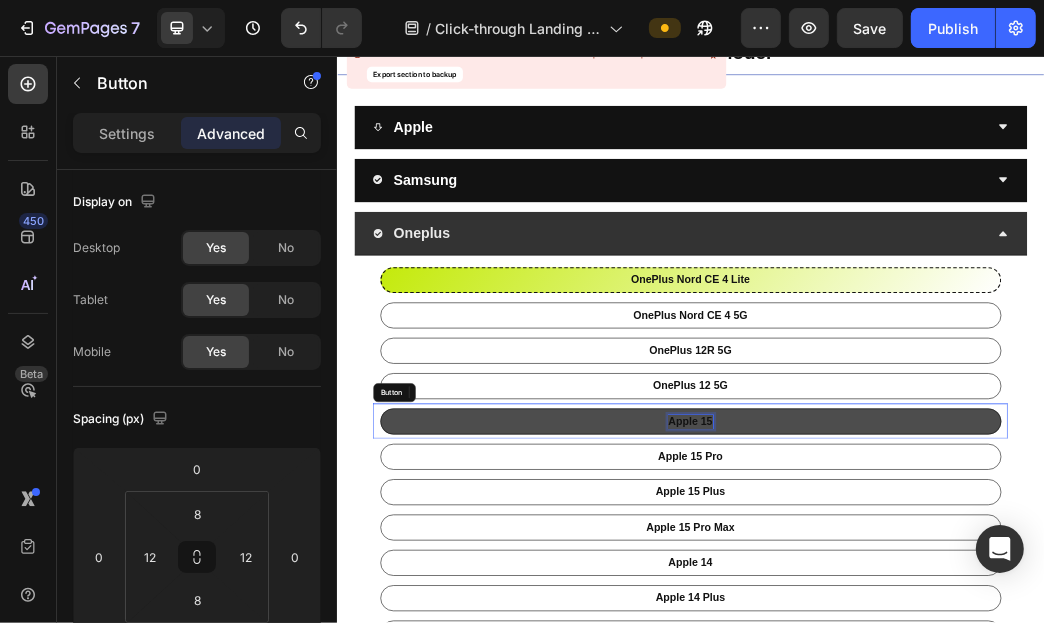 click on "apple 15" at bounding box center [935, 676] 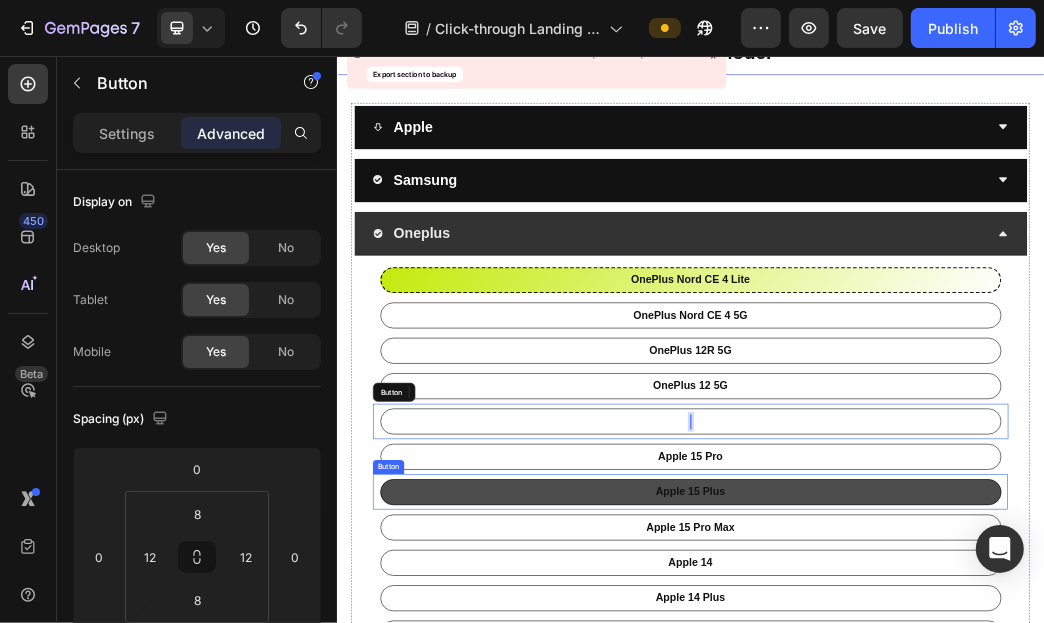 scroll, scrollTop: 190, scrollLeft: 0, axis: vertical 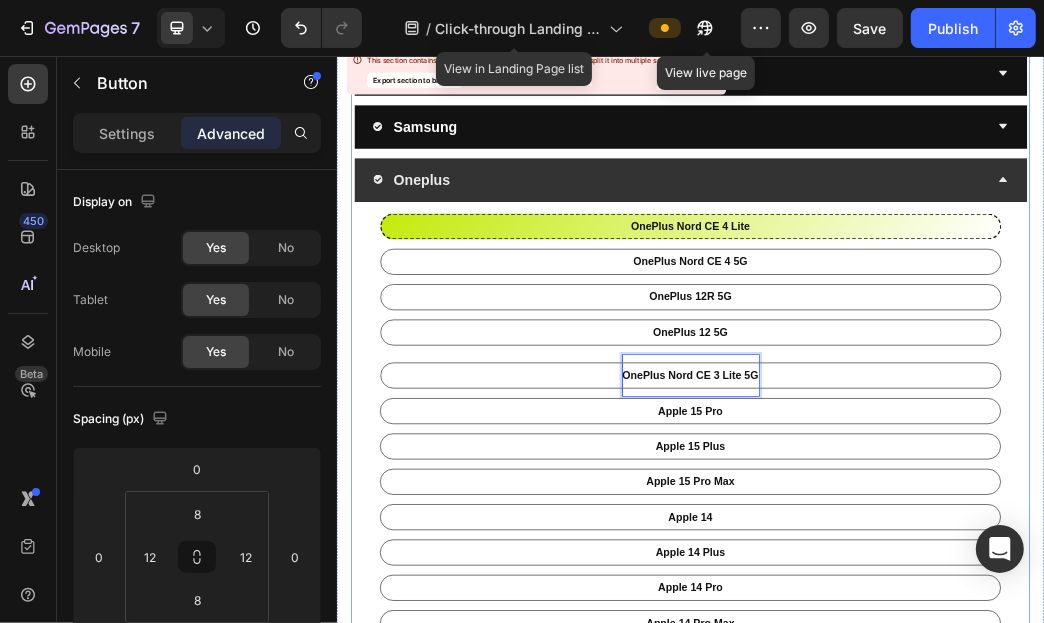 click on "OnePlus Nord CE 4 Lite      Button OnePlus Nord CE 4 5G Button OnePlus 12R 5G Button OnePlus 12 5G Button OnePlus Nord CE 3 Lite 5G Button   0 apple 15 pro Button apple 15 plus Button apple 15 pro max Button apple 14 Button apple 14 Plus Button apple 14 pro Button apple 14 pro Max Button apple 13 Button apple 13 Pro   Button apple 13 pro Max Button apple 13 Mini Button apple 12 Button apple 12 Pro Button apple 12 pro Max Button apple 12 Mini Button apple 11 Button apple 11 Pro Button apple 11 pro Max Button" at bounding box center (936, 1011) 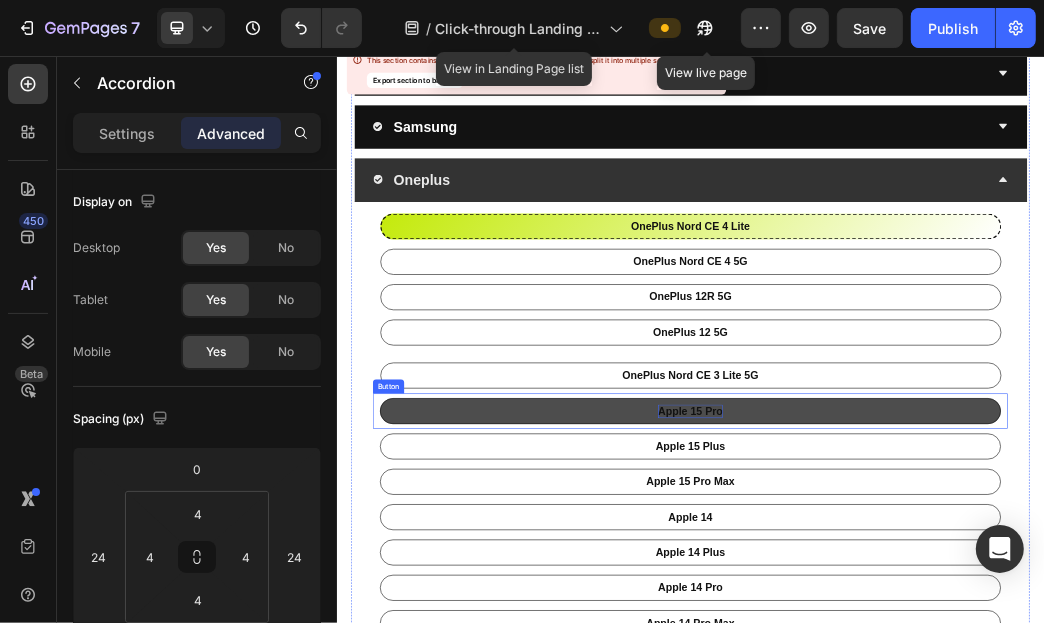 click on "apple 15 pro" at bounding box center (936, 658) 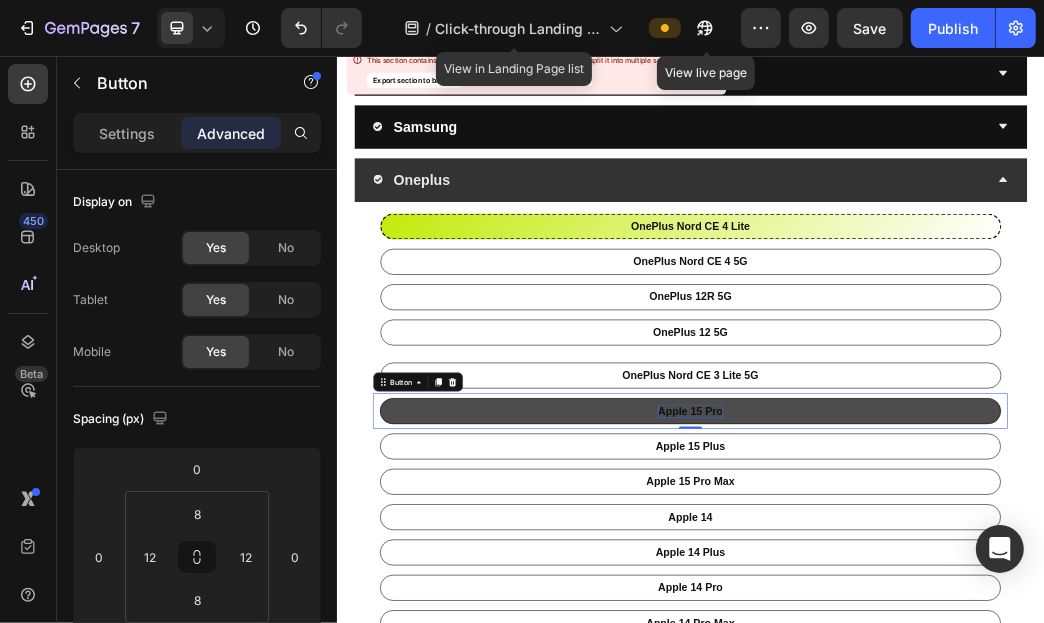 click on "apple 15 pro" at bounding box center [936, 658] 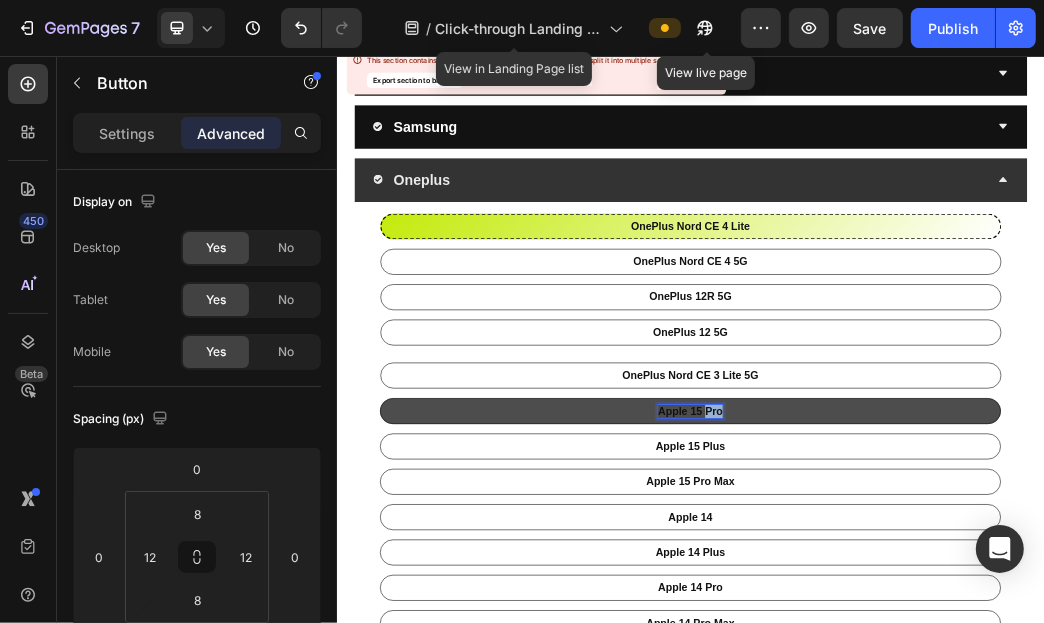 click on "apple 15 pro" at bounding box center [936, 658] 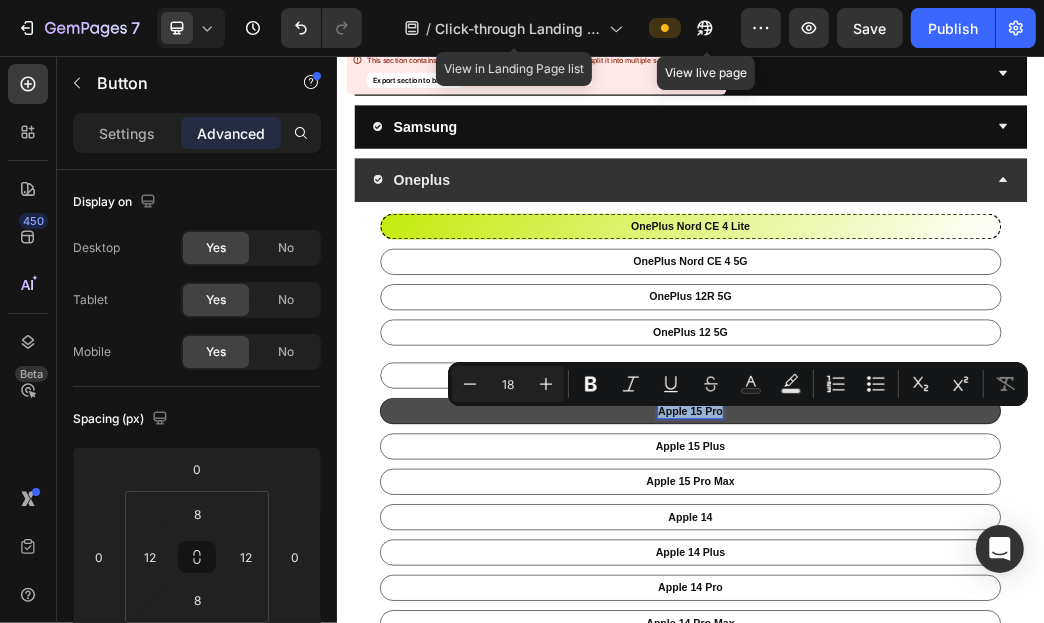 click on "apple 15 pro" at bounding box center [936, 658] 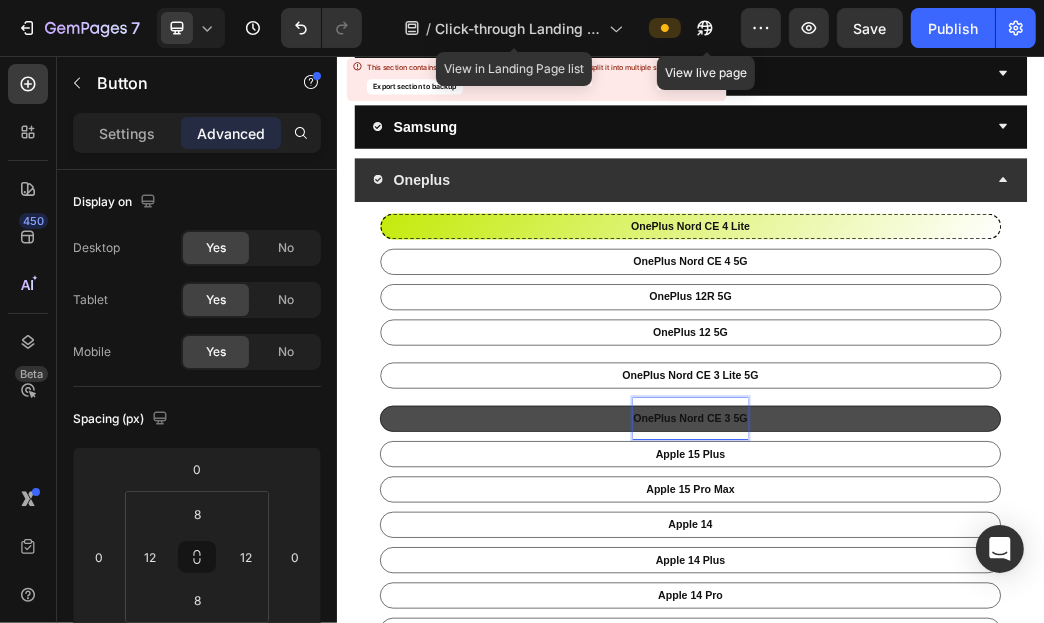 scroll, scrollTop: 179, scrollLeft: 0, axis: vertical 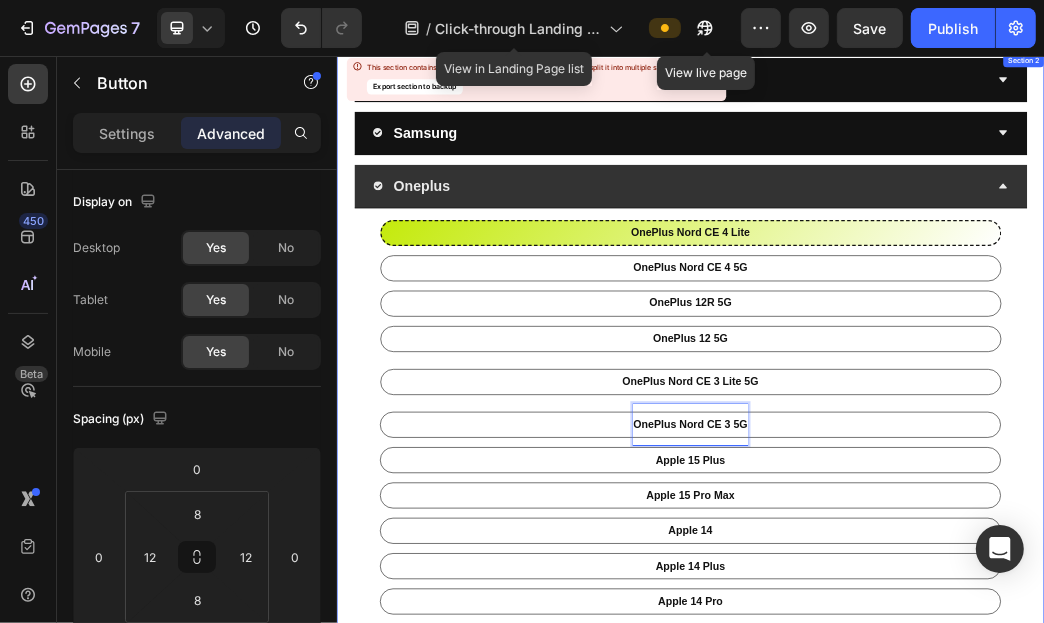 click on "Apple
Samsung
Oneplus  OnePlus Nord CE 4 Lite      Button OnePlus Nord CE 4 5G Button OnePlus 12R 5G Button OnePlus 12 5G Button OnePlus Nord CE 3 Lite 5G Button OnePlus Nord CE 3 5G Button   0 apple 15 plus Button apple 15 pro max Button apple 14 Button apple 14 Plus Button apple 14 pro Button apple 14 pro Max Button apple 13 Button apple 13 Pro   Button apple 13 pro Max Button apple 13 Mini Button apple 12 Button apple 12 Pro Button apple 12 pro Max Button apple 12 Mini Button apple 11 Button apple 11 Pro Button apple 11 pro Max Button
Google Pixel
Oppo
Vivo
Redmi / Mi
Realme
Xiaomi
Poco" at bounding box center (936, 1307) 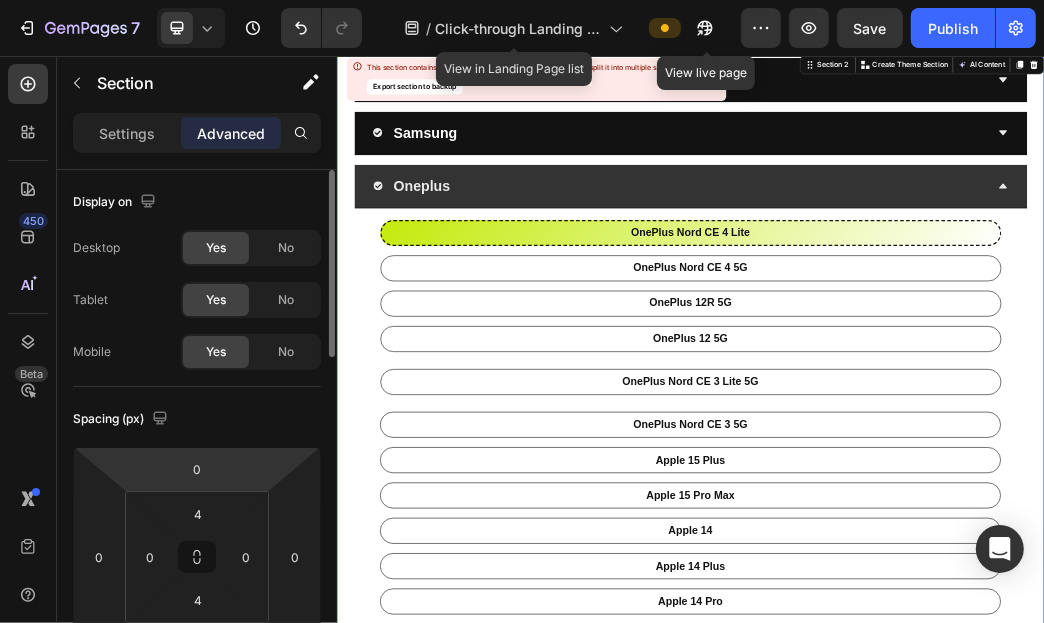 scroll, scrollTop: 199, scrollLeft: 0, axis: vertical 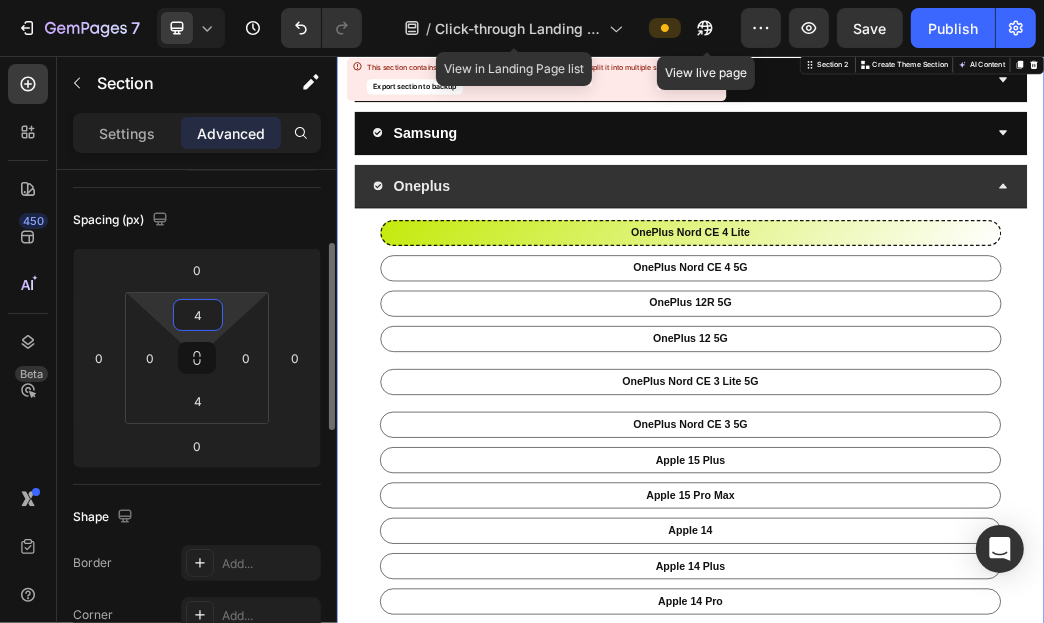 click on "4" at bounding box center [198, 315] 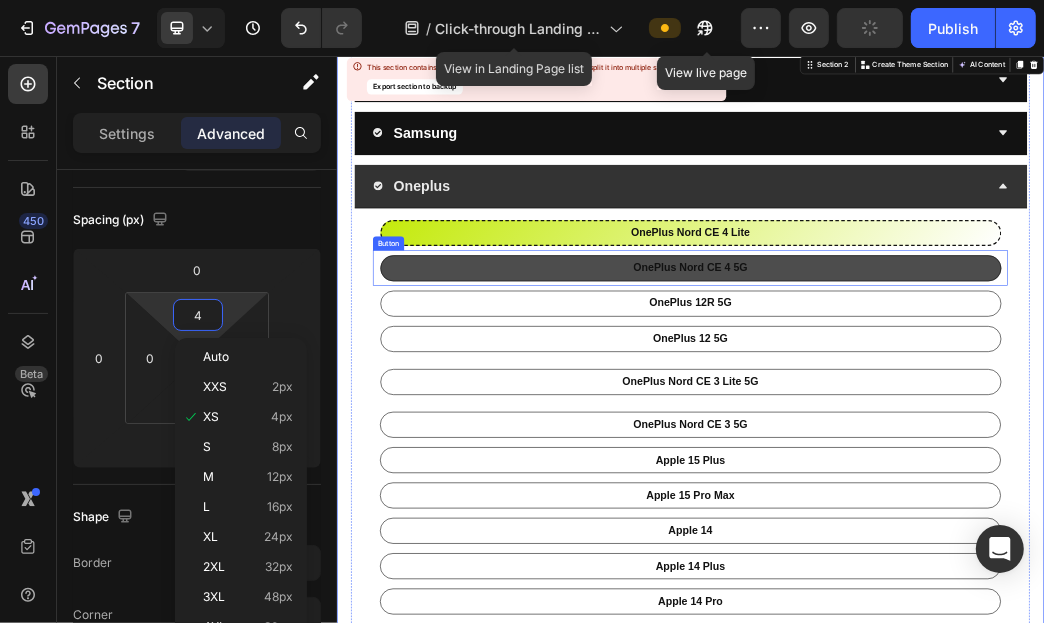 click on "OnePlus Nord CE 4 5G" at bounding box center (936, 416) 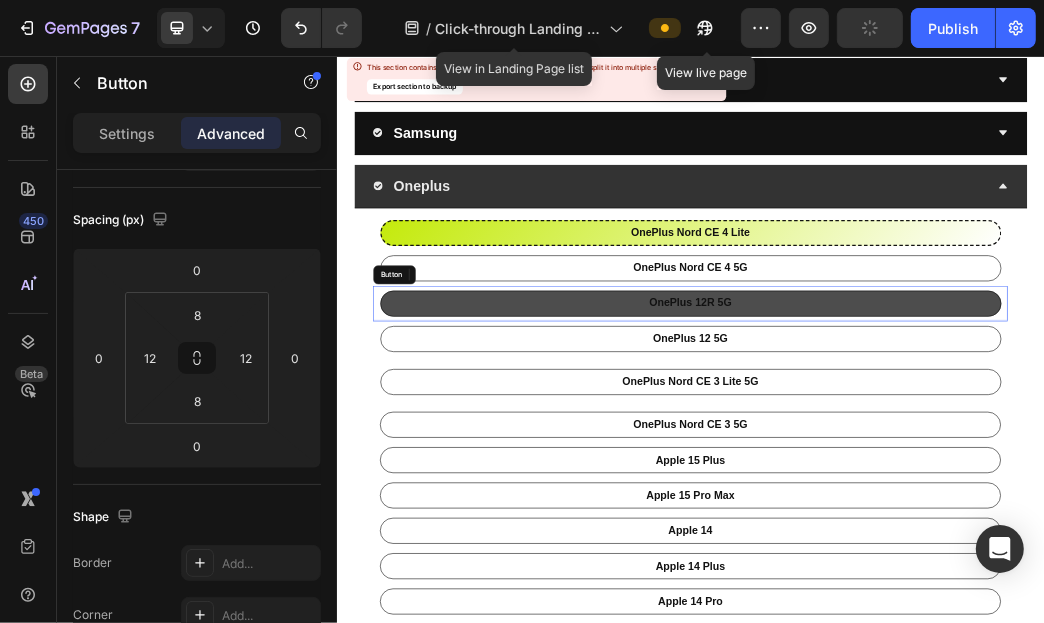 click on "OnePlus 12R 5G" at bounding box center [936, 476] 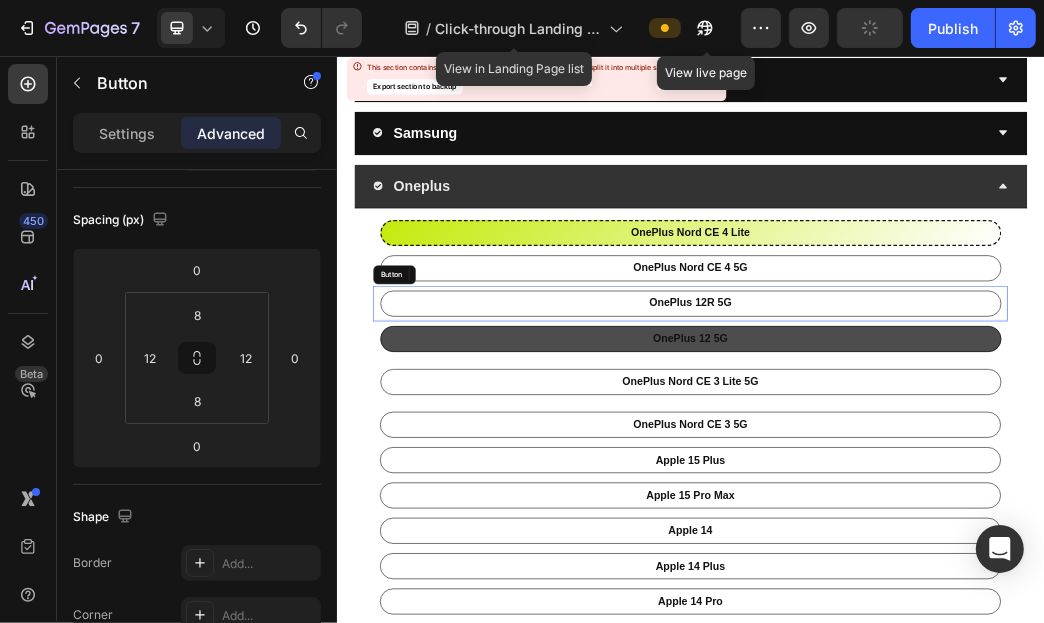 scroll, scrollTop: 0, scrollLeft: 0, axis: both 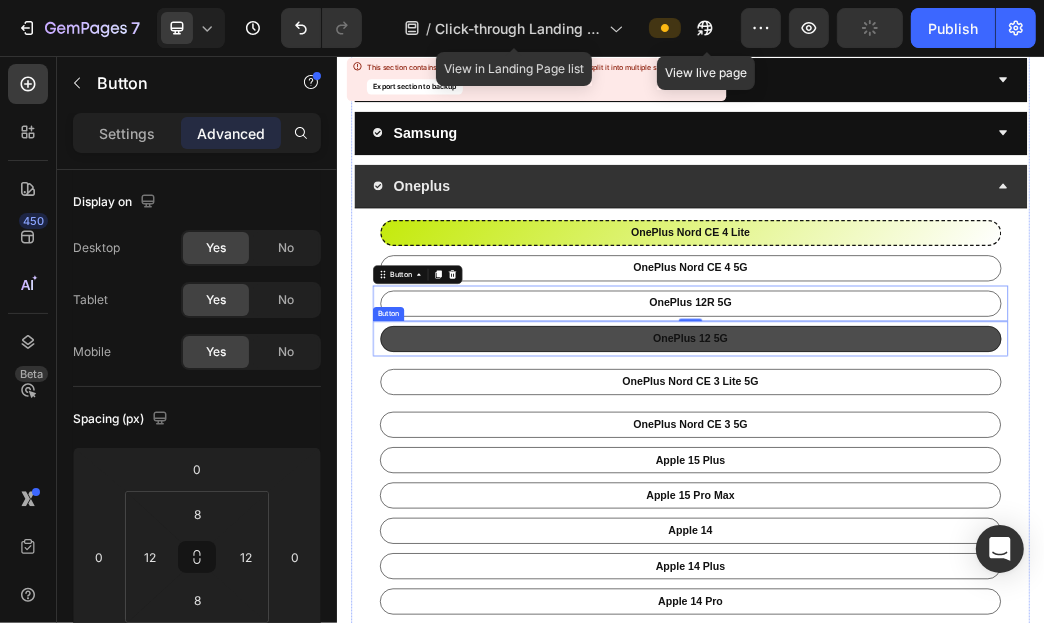 click on "OnePlus 12 5G" at bounding box center (936, 536) 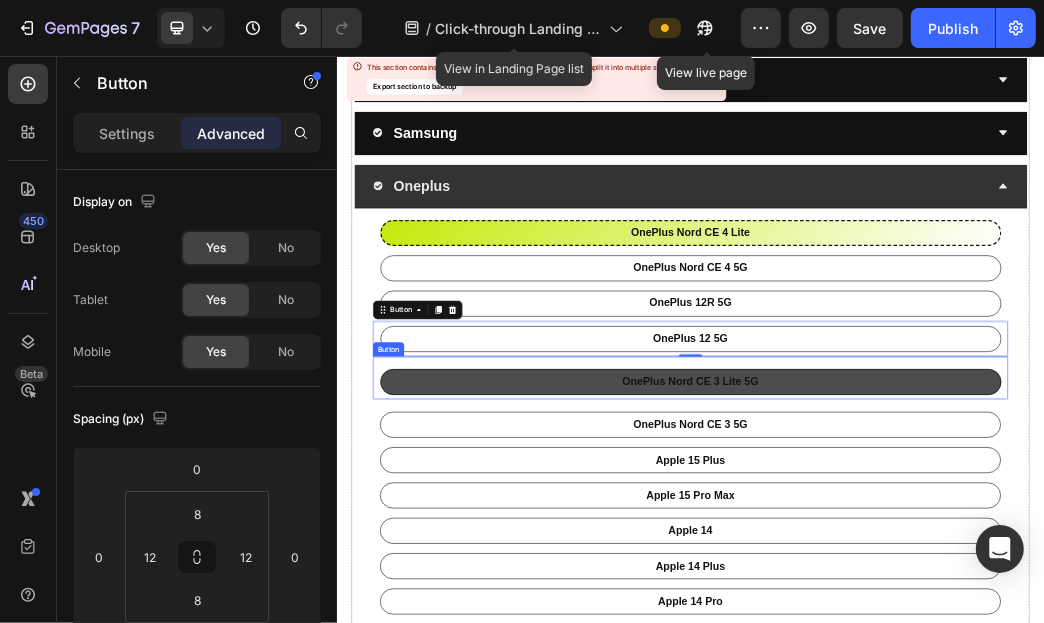 click on "OnePlus Nord CE 3 Lite 5G" at bounding box center [936, 609] 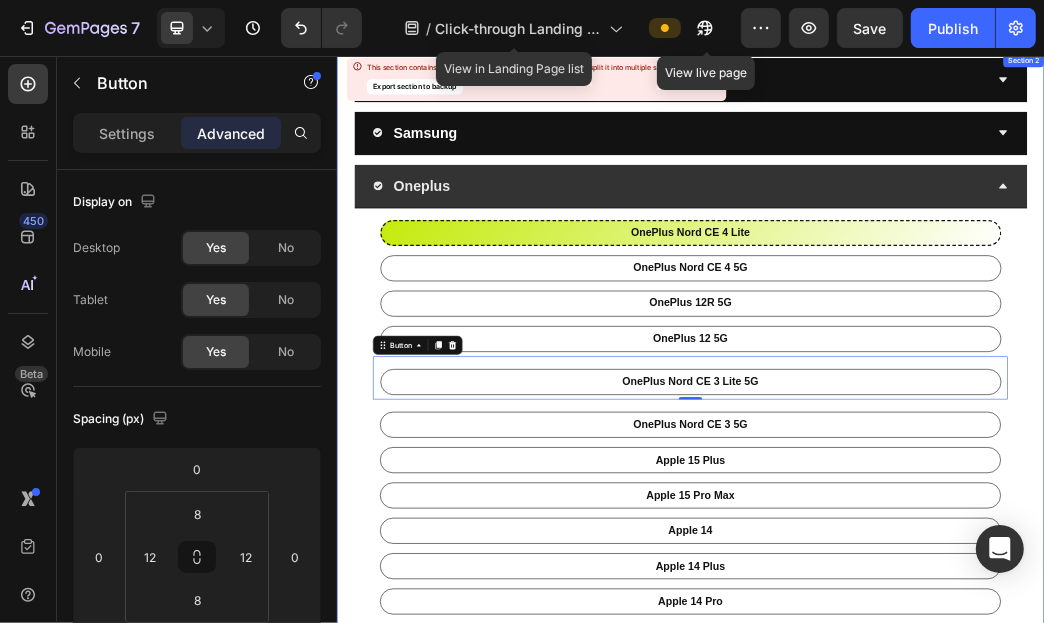 click on "Apple
Samsung
Oneplus  OnePlus Nord CE 4 Lite      Button OnePlus Nord CE 4 5G Button OnePlus 12R 5G Button OnePlus 12 5G Button OnePlus Nord CE 3 Lite 5G Button   0 OnePlus Nord CE 3 5G Button apple 15 plus Button apple 15 pro max Button apple 14 Button apple 14 Plus Button apple 14 pro Button apple 14 pro Max Button apple 13 Button apple 13 Pro   Button apple 13 pro Max Button apple 13 Mini Button apple 12 Button apple 12 Pro Button apple 12 pro Max Button apple 12 Mini Button apple 11 Button apple 11 Pro Button apple 11 pro Max Button
Google Pixel
Oppo
Vivo
Redmi / Mi
Realme
Xiaomi
Poco" at bounding box center [936, 1307] 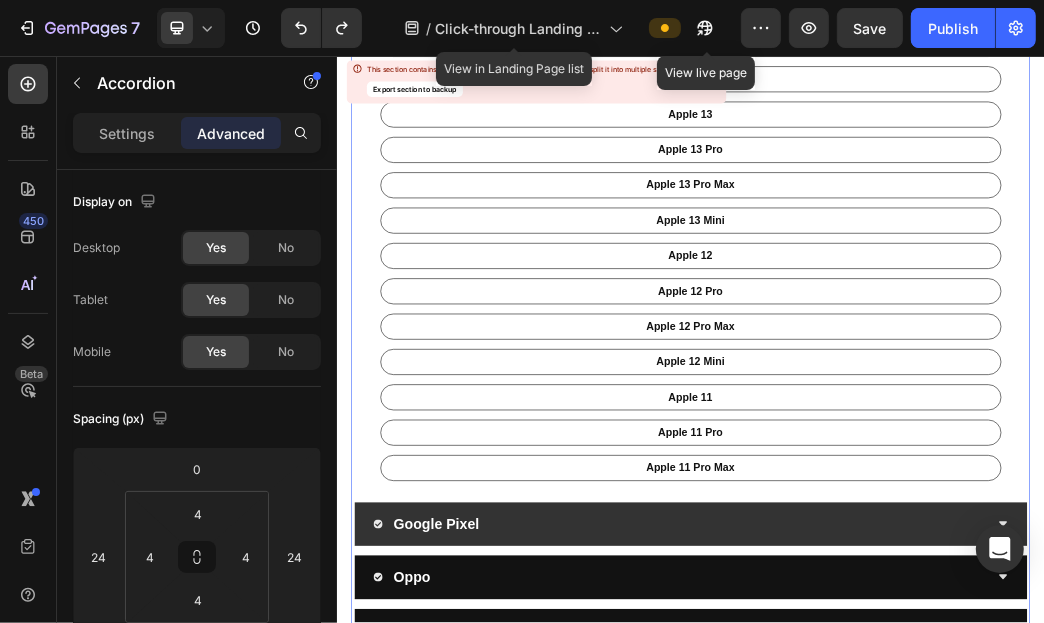 scroll, scrollTop: 1699, scrollLeft: 0, axis: vertical 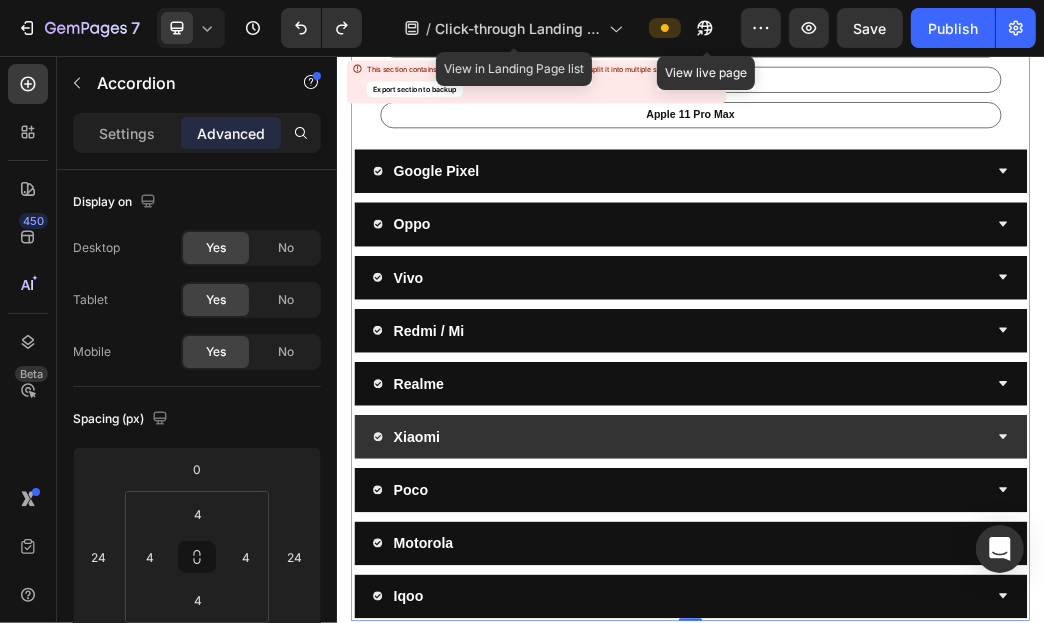 click on "Xiaomi" at bounding box center (919, 701) 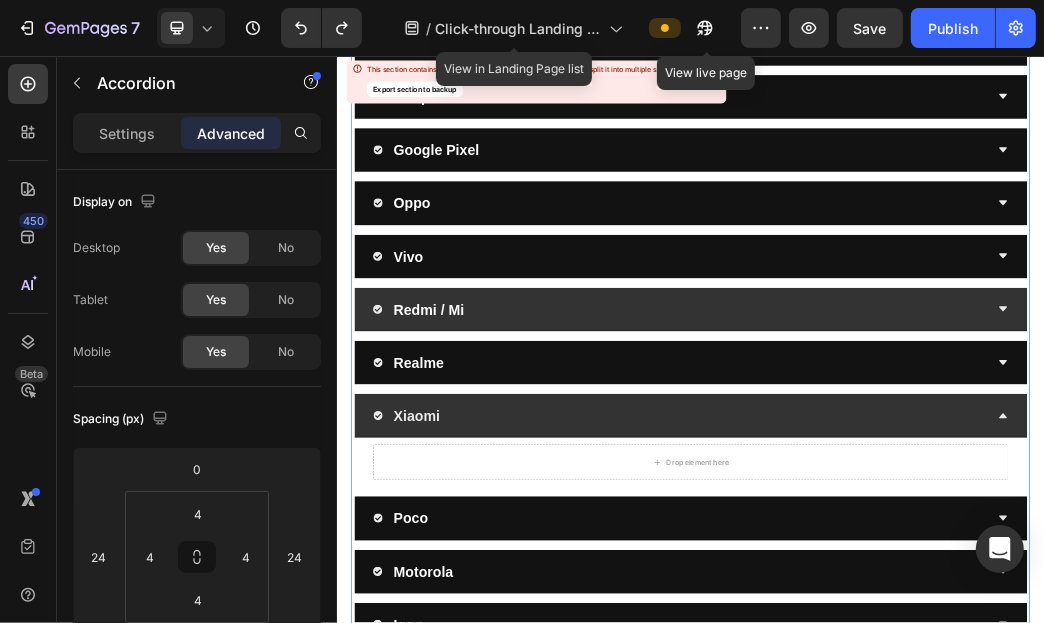 scroll, scrollTop: 172, scrollLeft: 0, axis: vertical 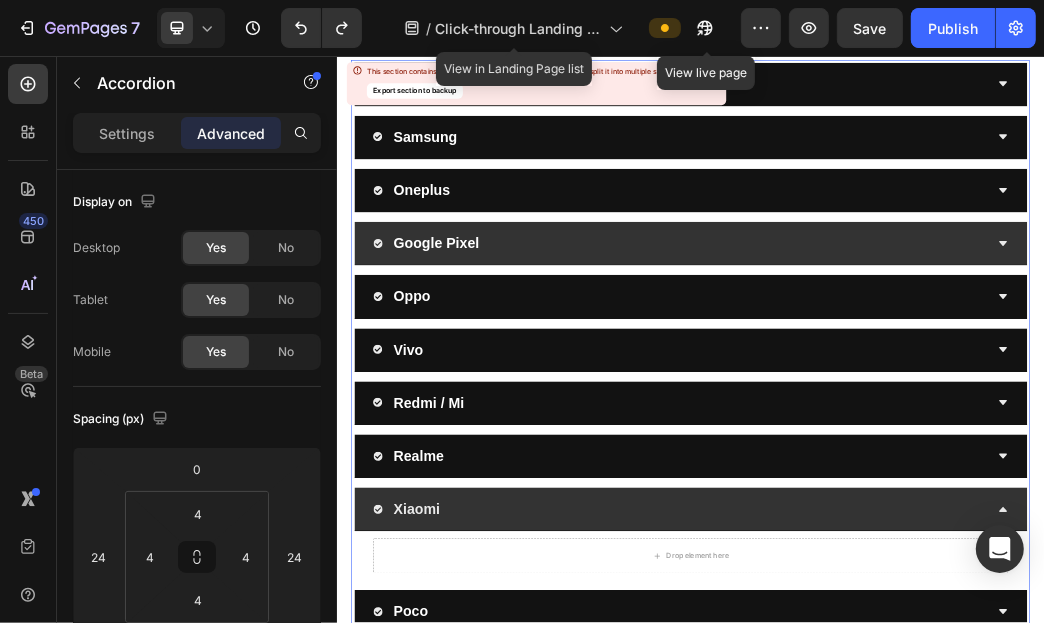 click on "Google Pixel" at bounding box center (919, 373) 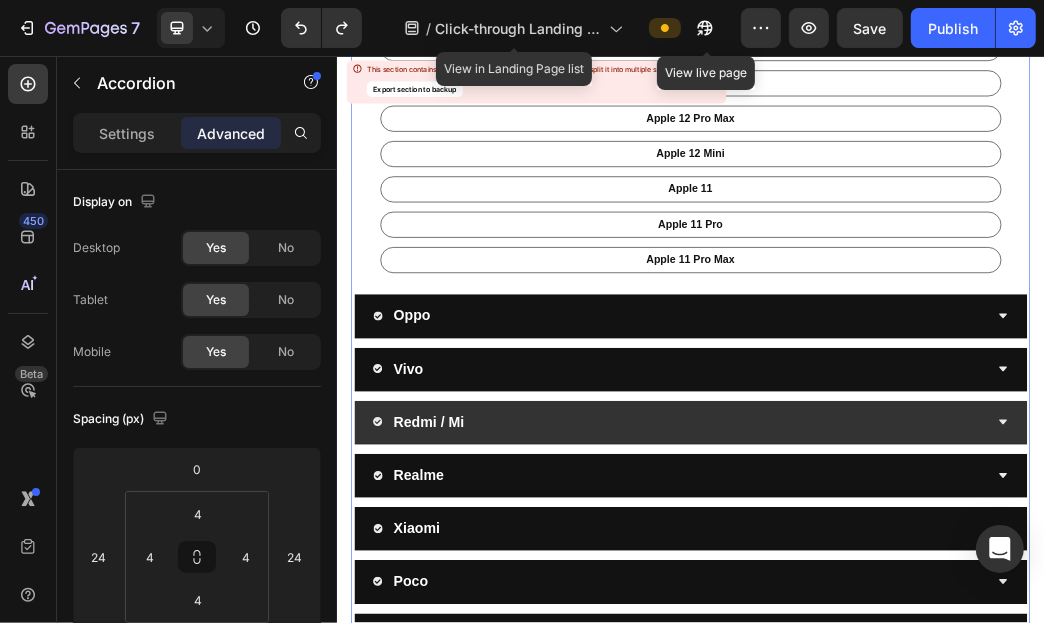 scroll, scrollTop: 1672, scrollLeft: 0, axis: vertical 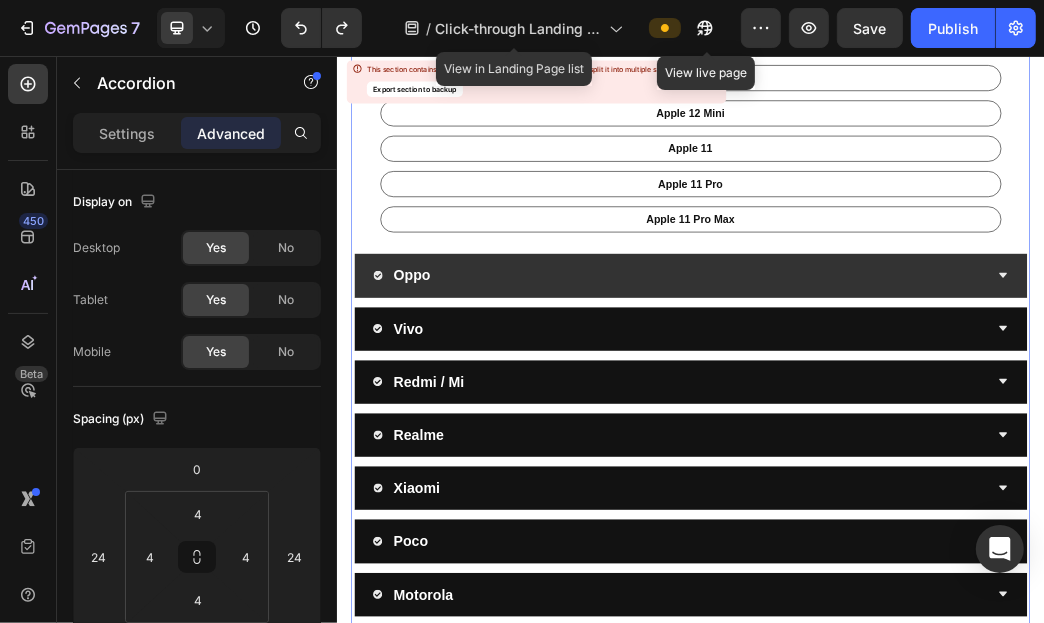 click on "Oppo" at bounding box center [919, 427] 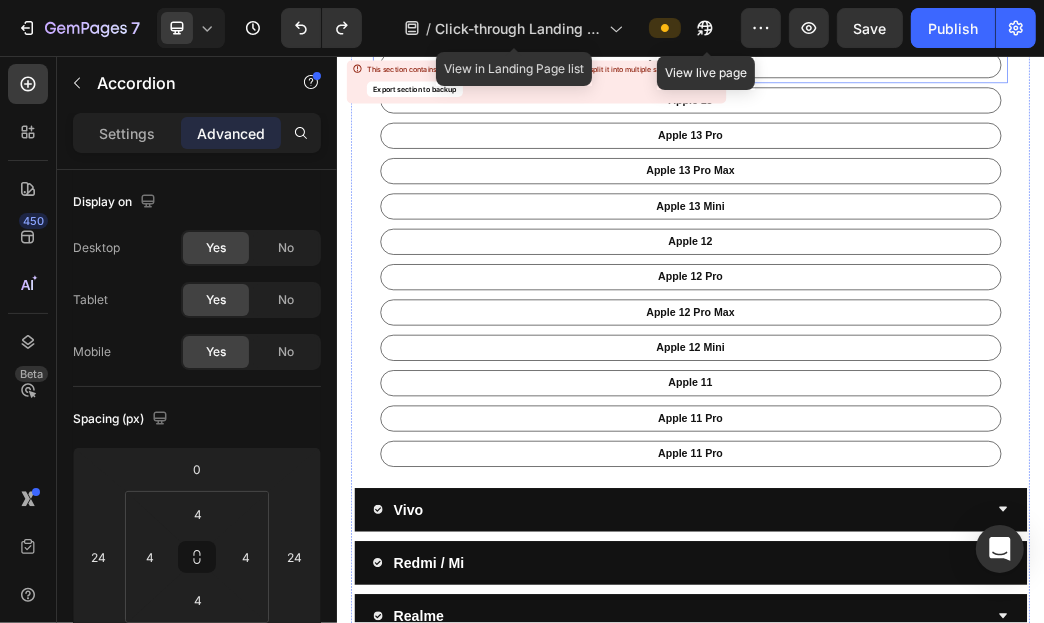 scroll, scrollTop: 1496, scrollLeft: 0, axis: vertical 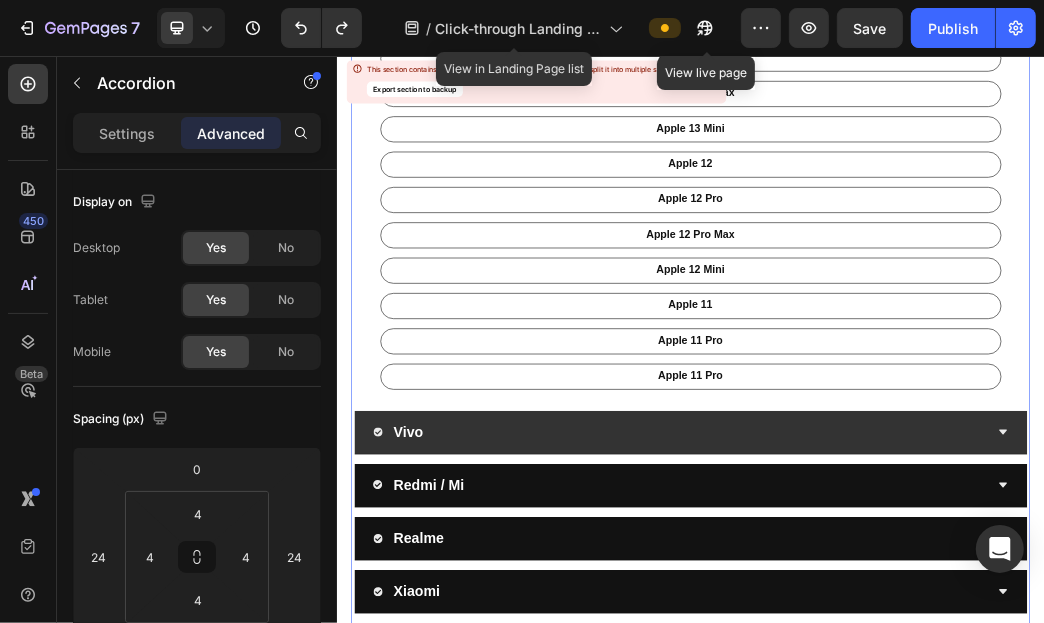 click on "Vivo" at bounding box center [919, 694] 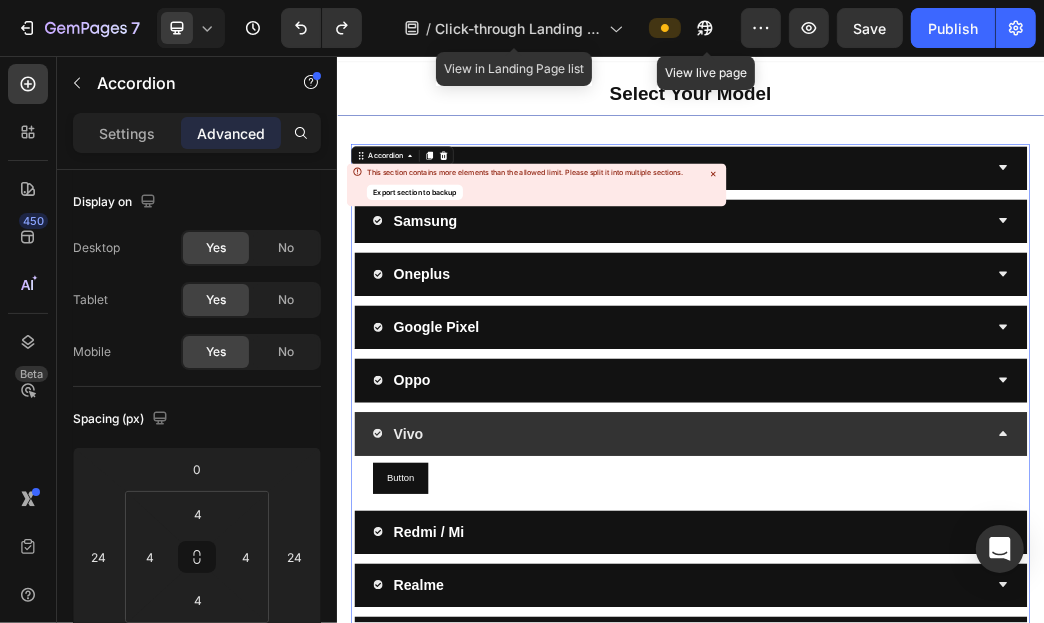 scroll, scrollTop: 0, scrollLeft: 0, axis: both 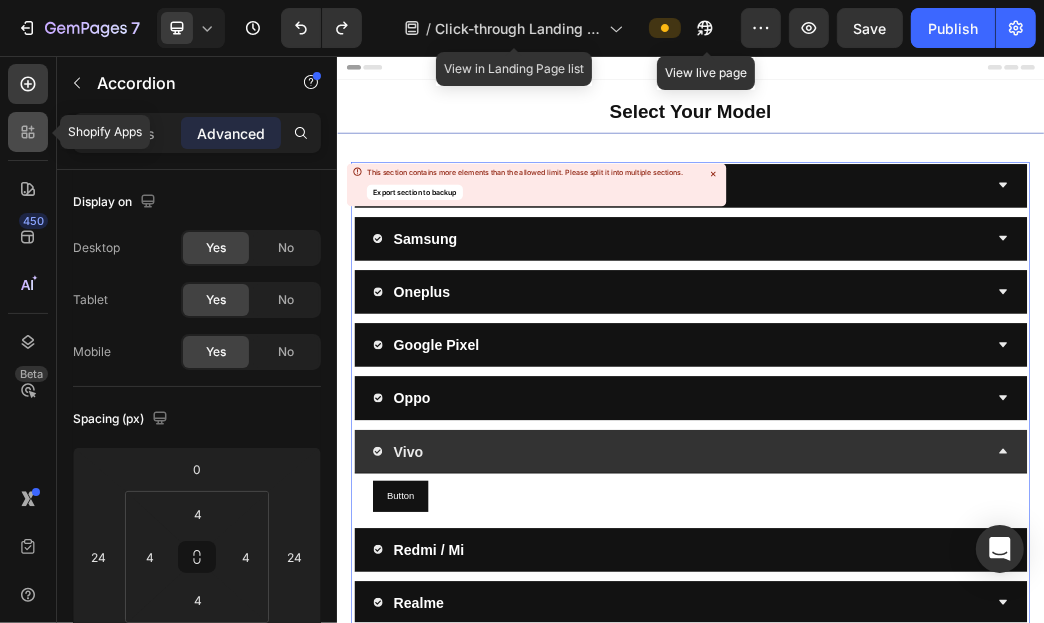 click 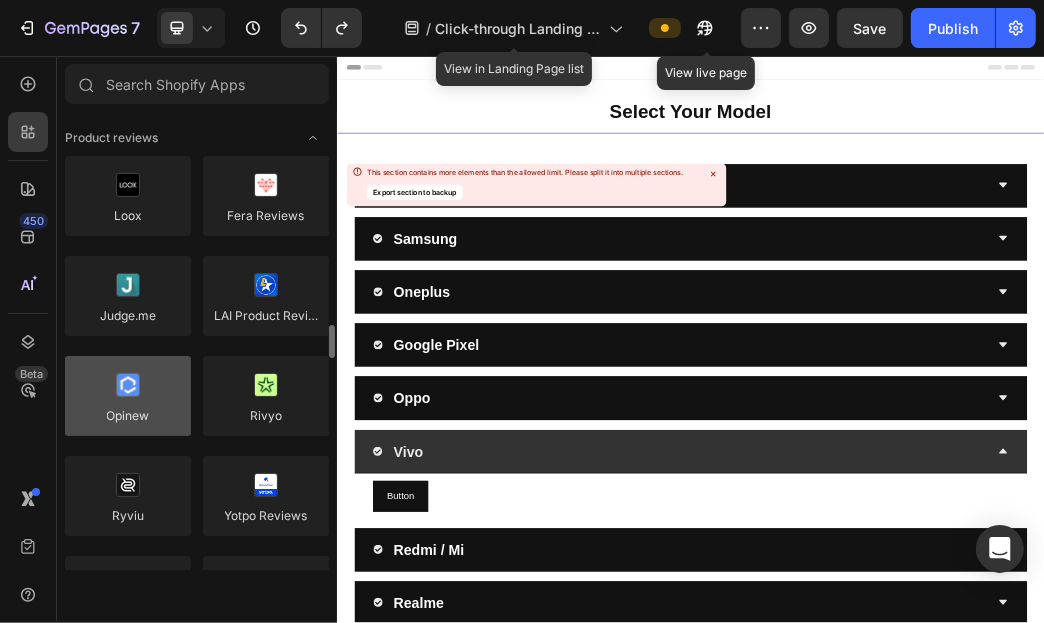 scroll, scrollTop: 0, scrollLeft: 0, axis: both 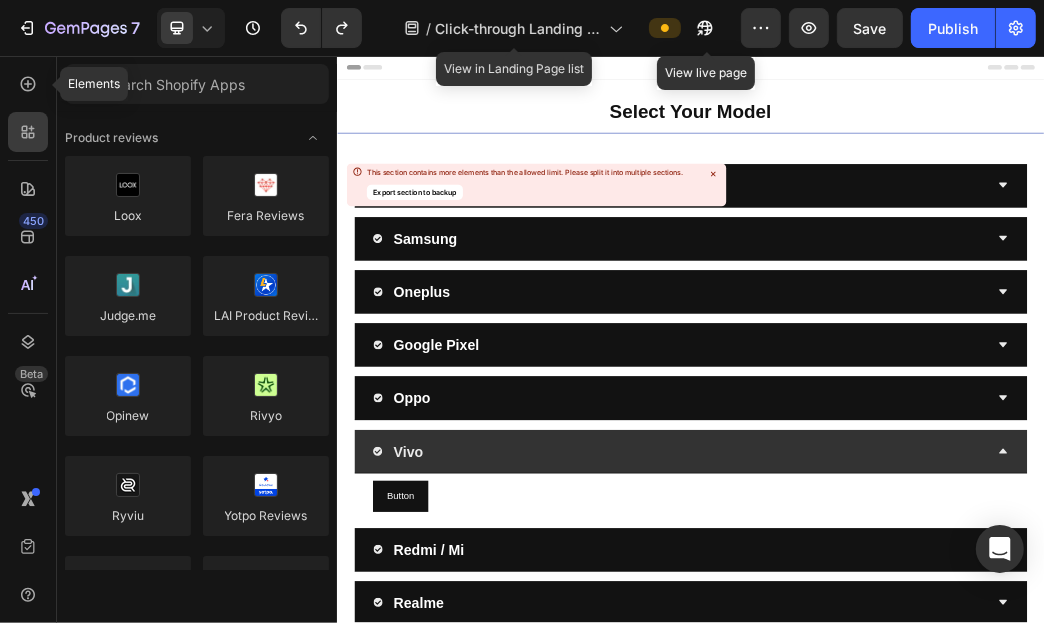 drag, startPoint x: 21, startPoint y: 86, endPoint x: 30, endPoint y: 62, distance: 25.632011 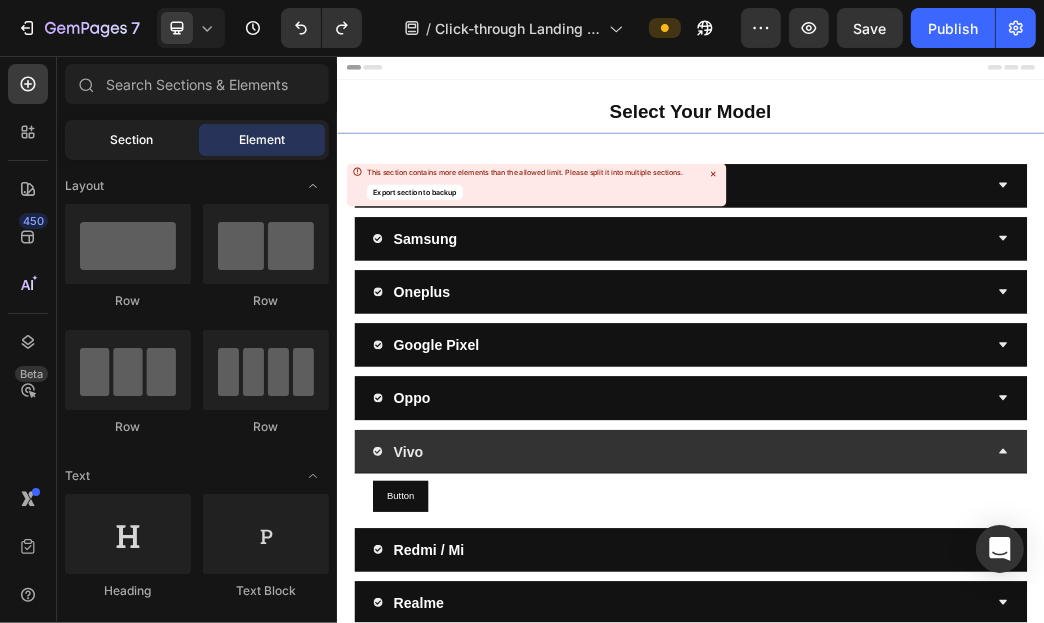 click on "Section" 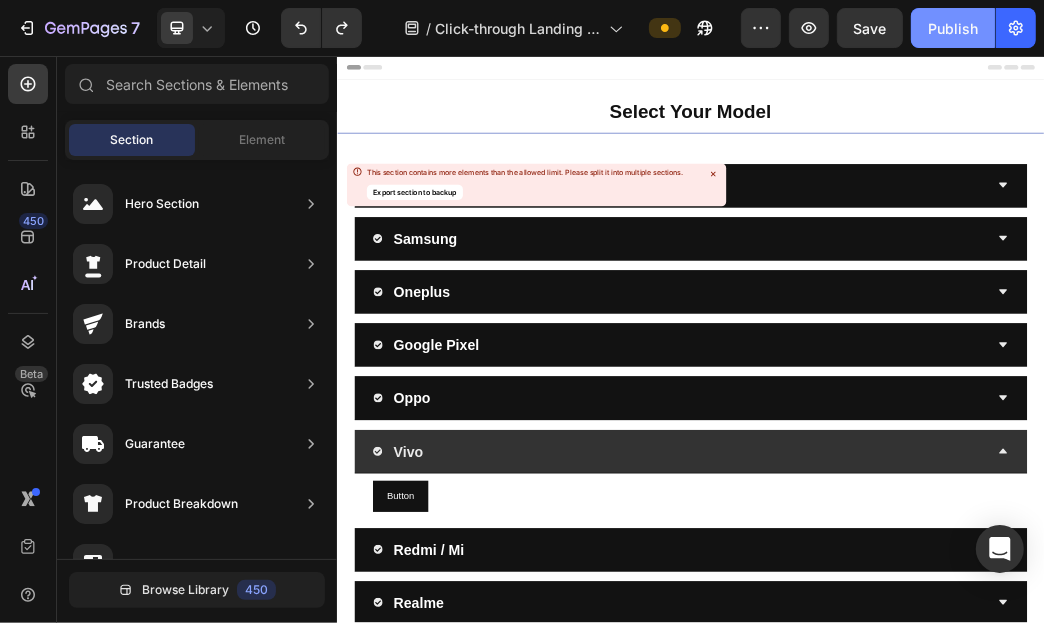 click on "Publish" 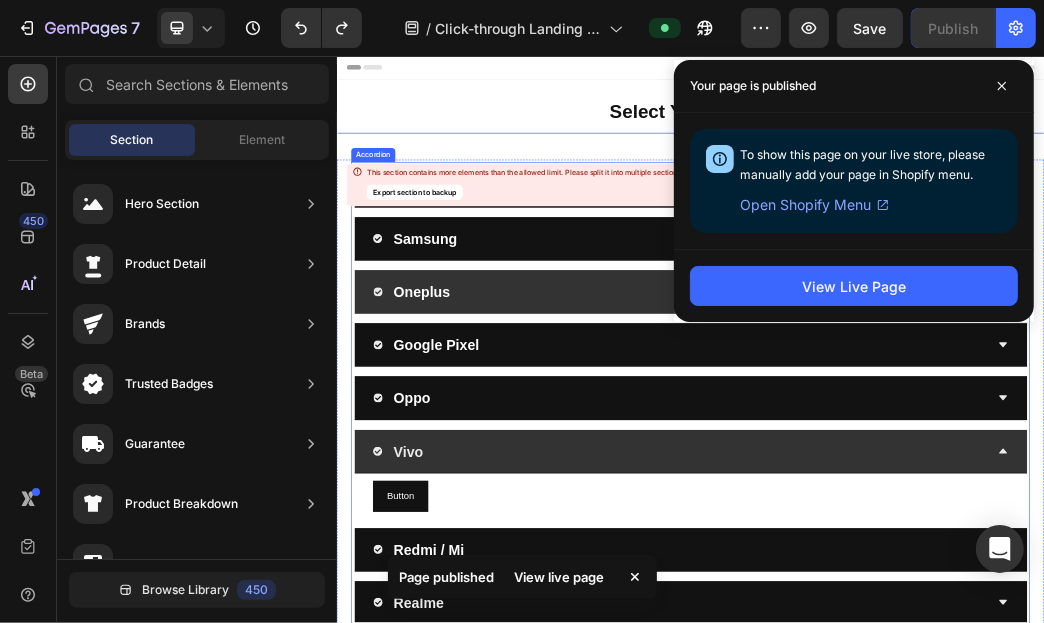 click on "Oneplus" at bounding box center [919, 455] 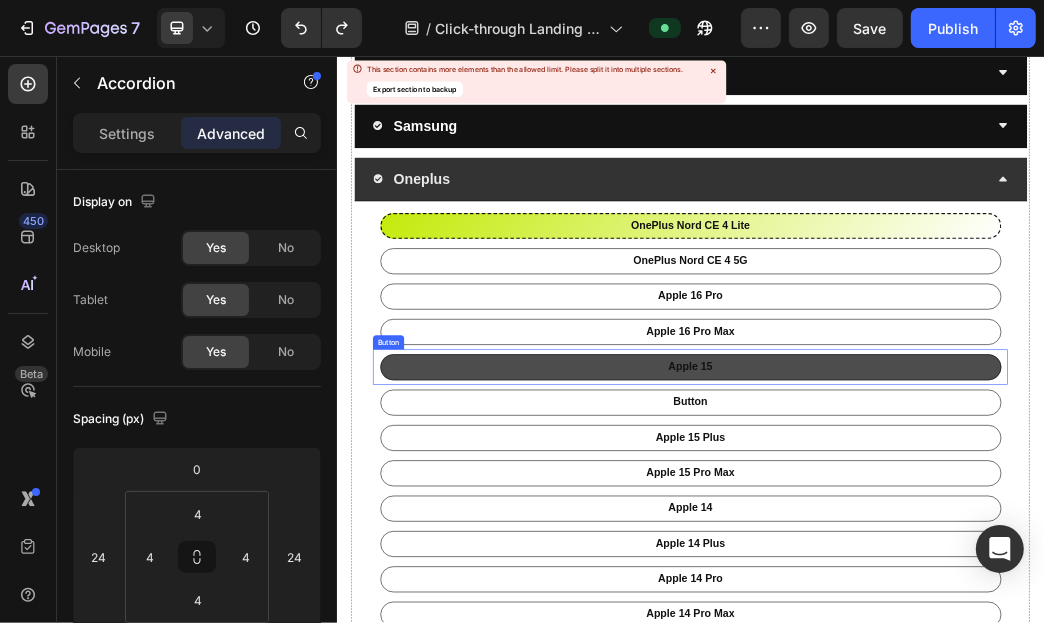 scroll, scrollTop: 299, scrollLeft: 0, axis: vertical 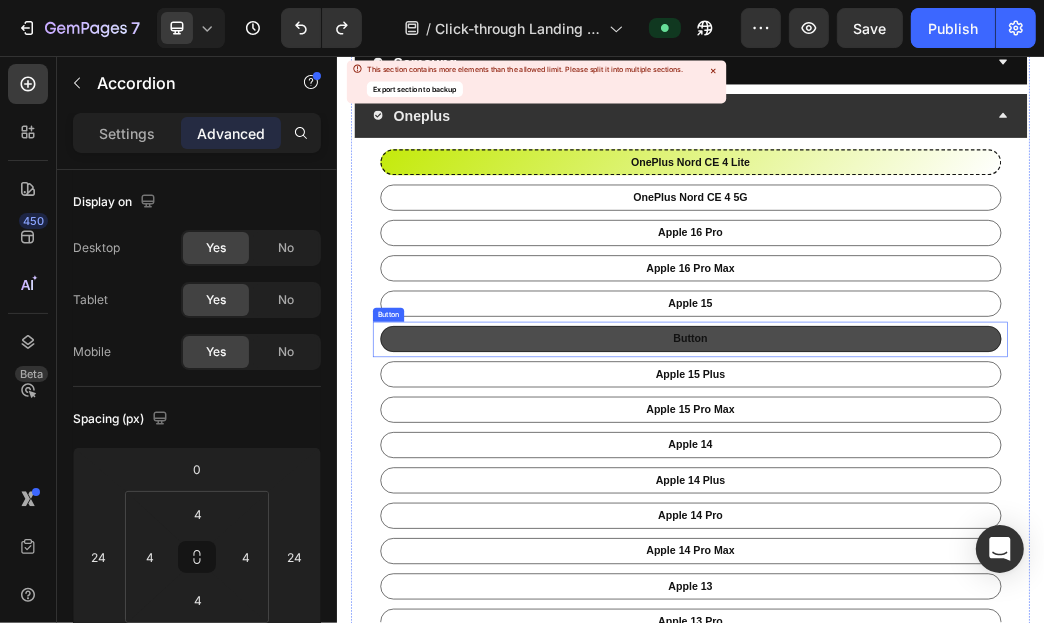 click on "Button" at bounding box center [936, 536] 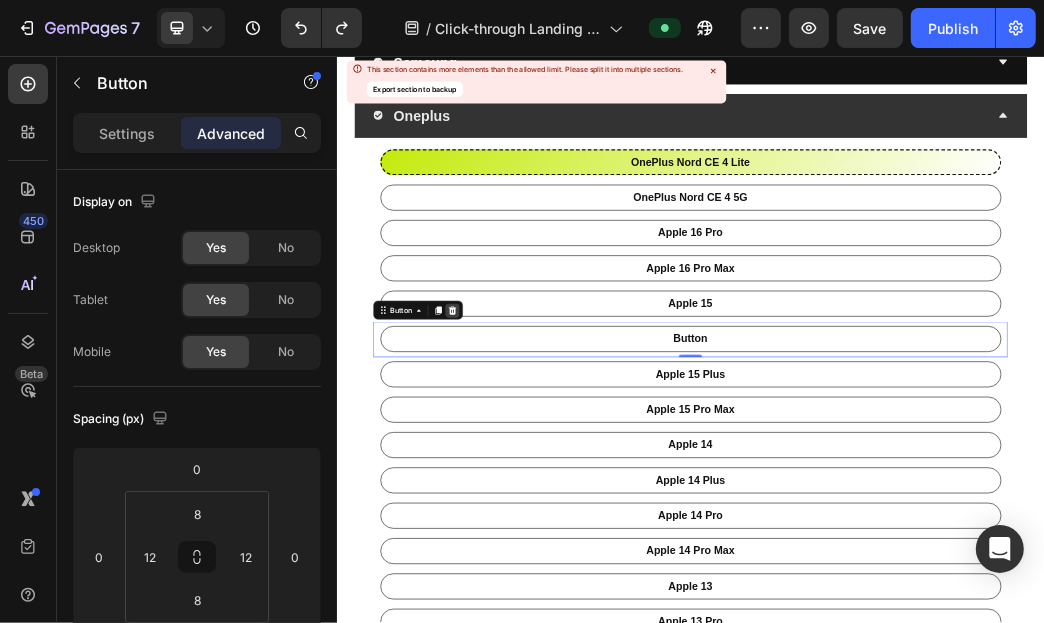 click at bounding box center (532, 487) 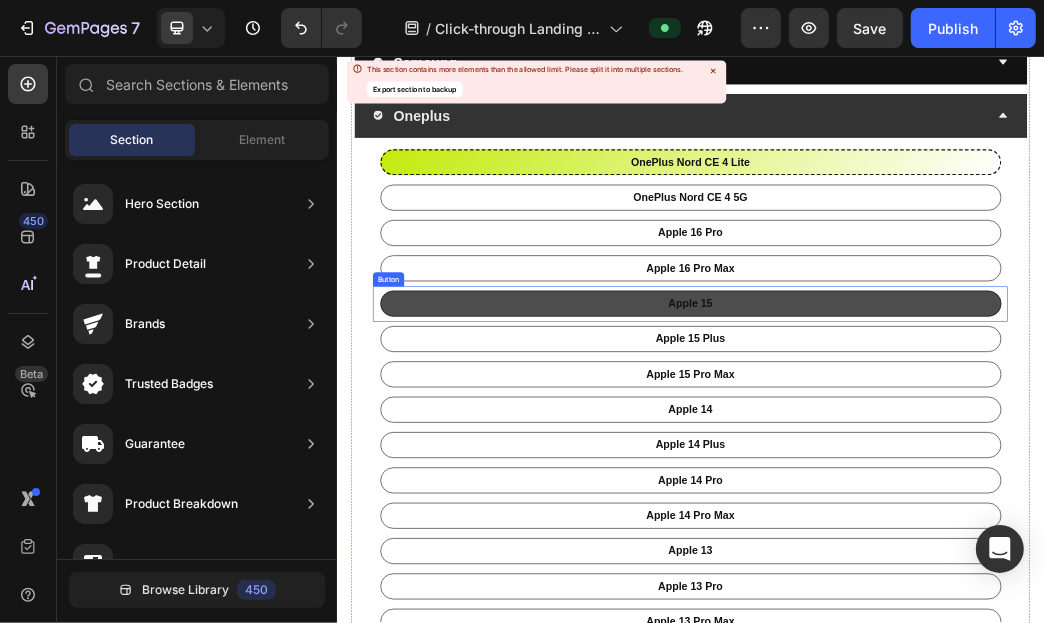 click on "apple 15" at bounding box center (936, 476) 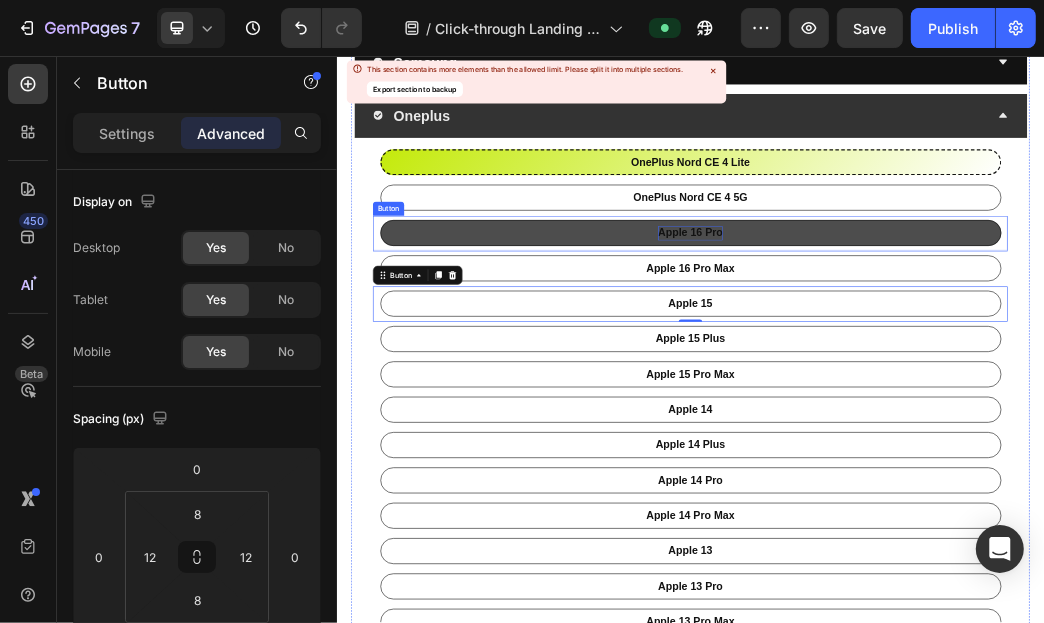 click on "apple 16 pro" at bounding box center [936, 355] 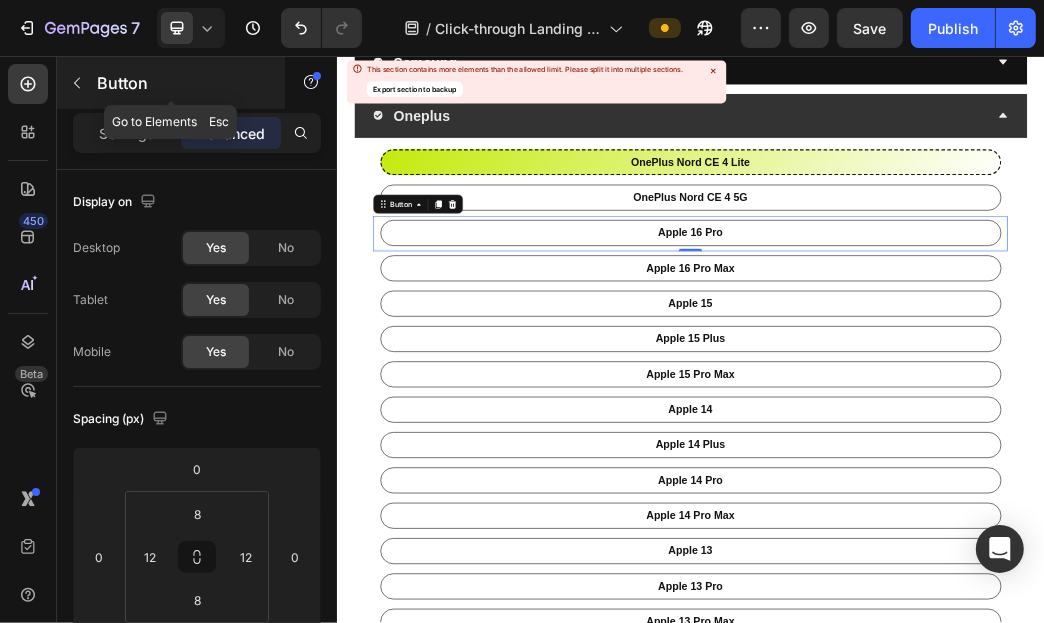 click 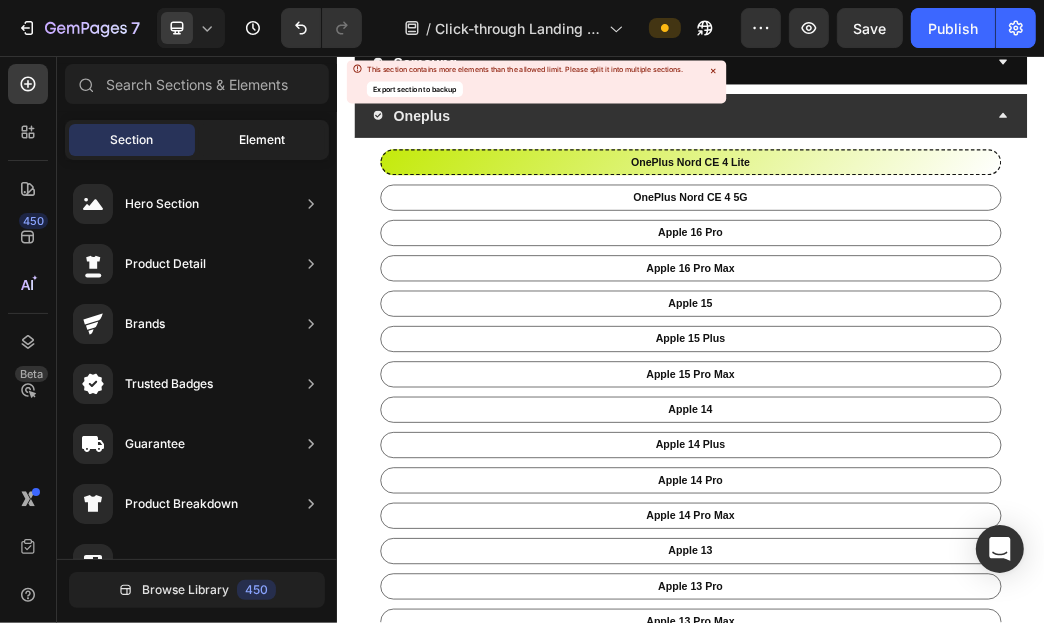 click on "Element" at bounding box center [262, 140] 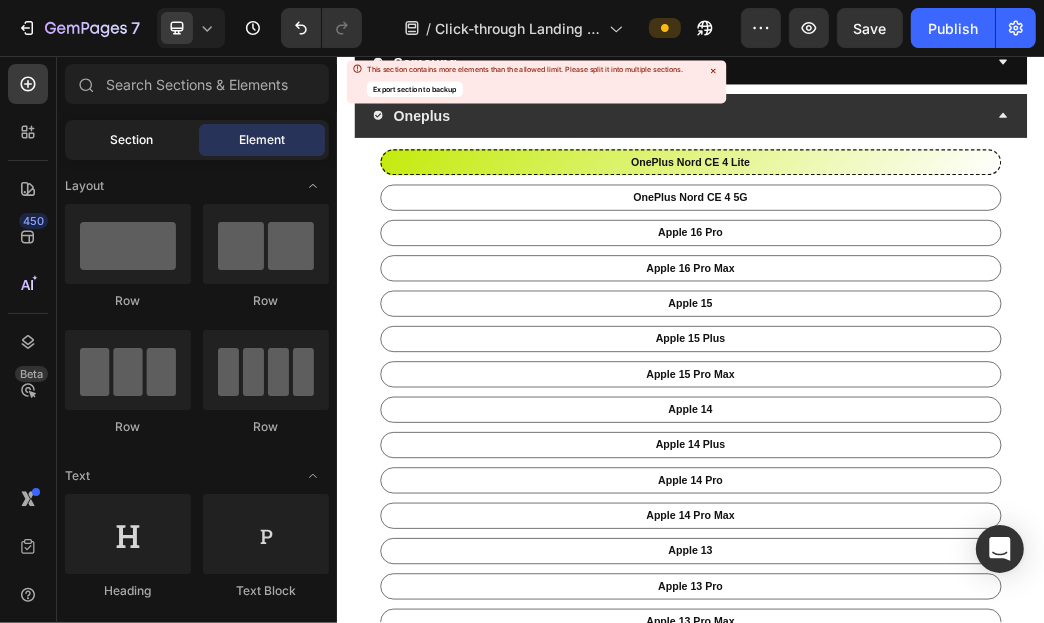 click on "Section" 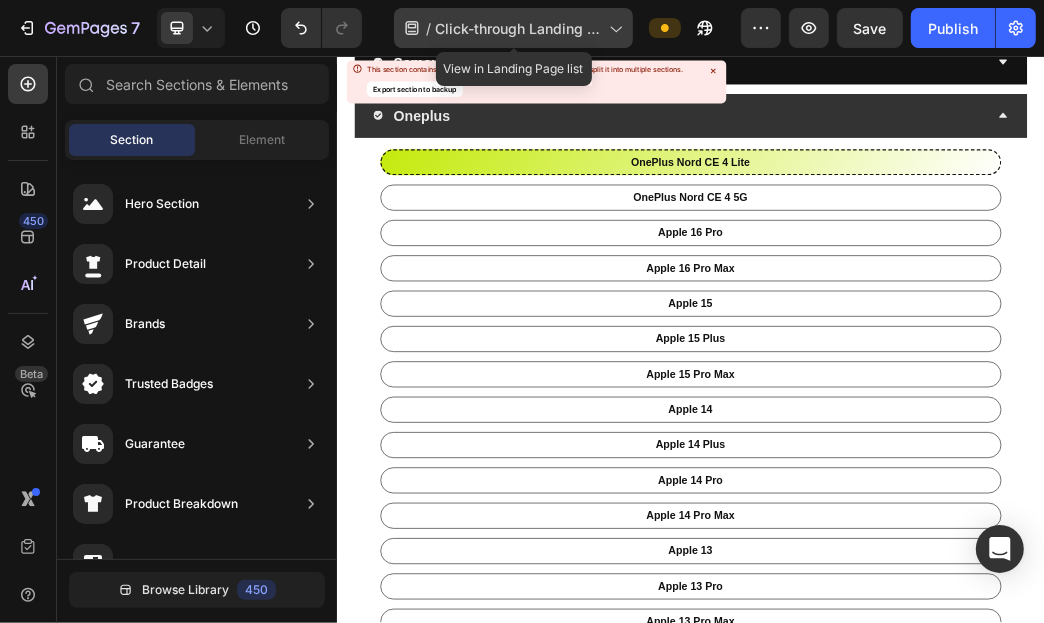click on "Click-through Landing Page - Jul 24, 21:40:47" at bounding box center [518, 28] 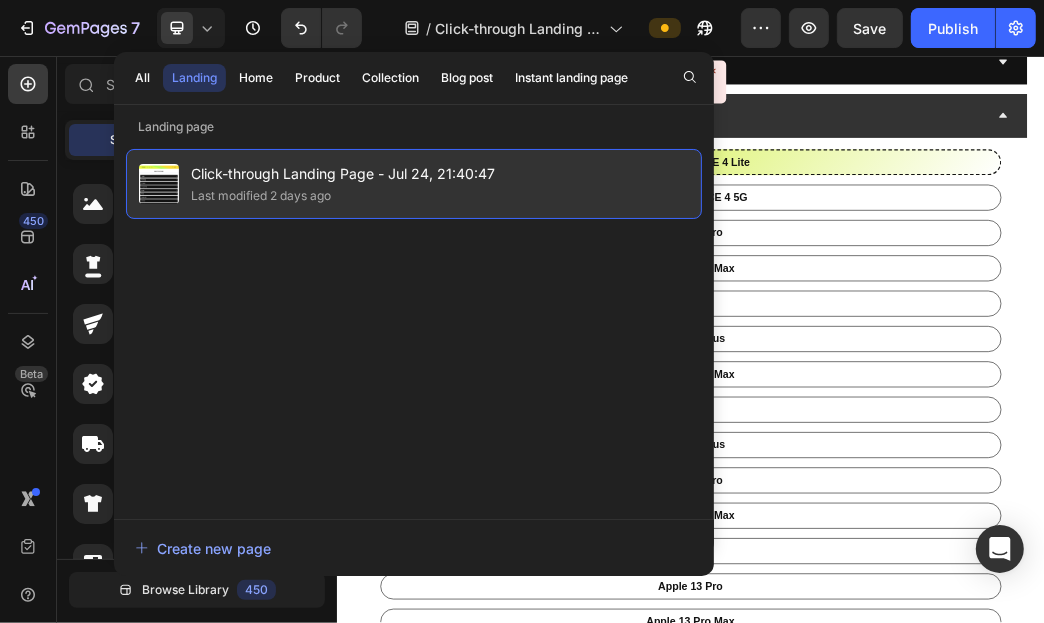 click on "Last modified 2 days ago" at bounding box center [343, 196] 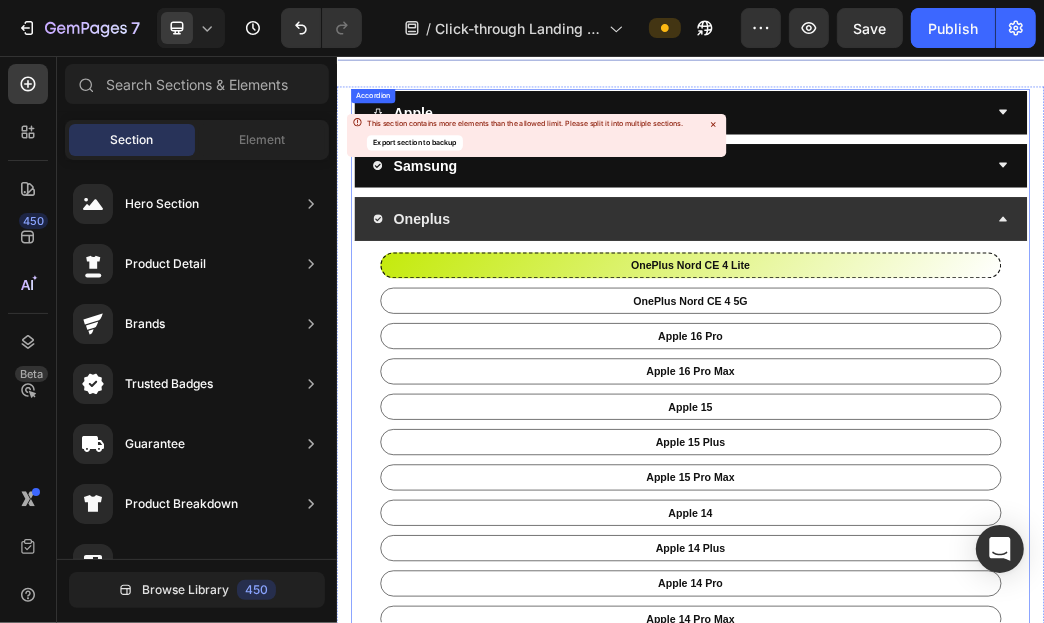 scroll, scrollTop: 0, scrollLeft: 0, axis: both 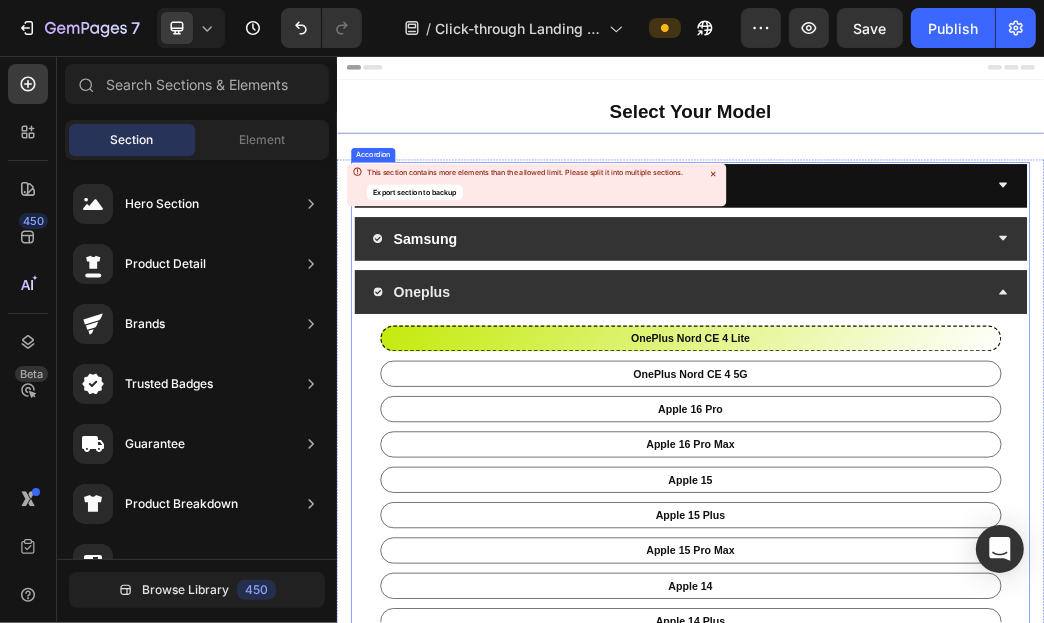 click 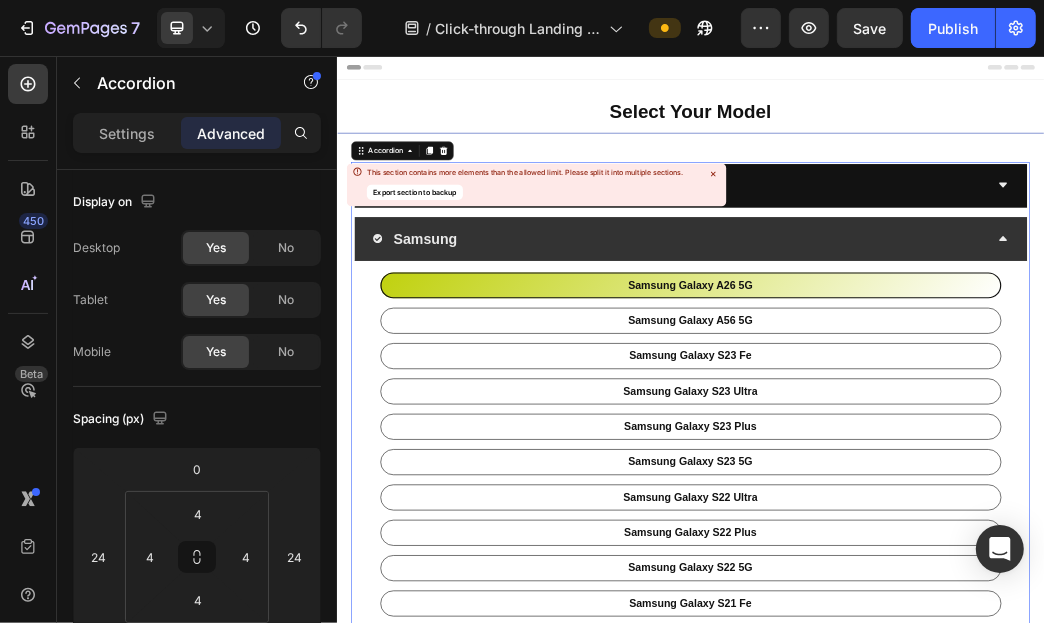 click on "Samsung" at bounding box center (936, 366) 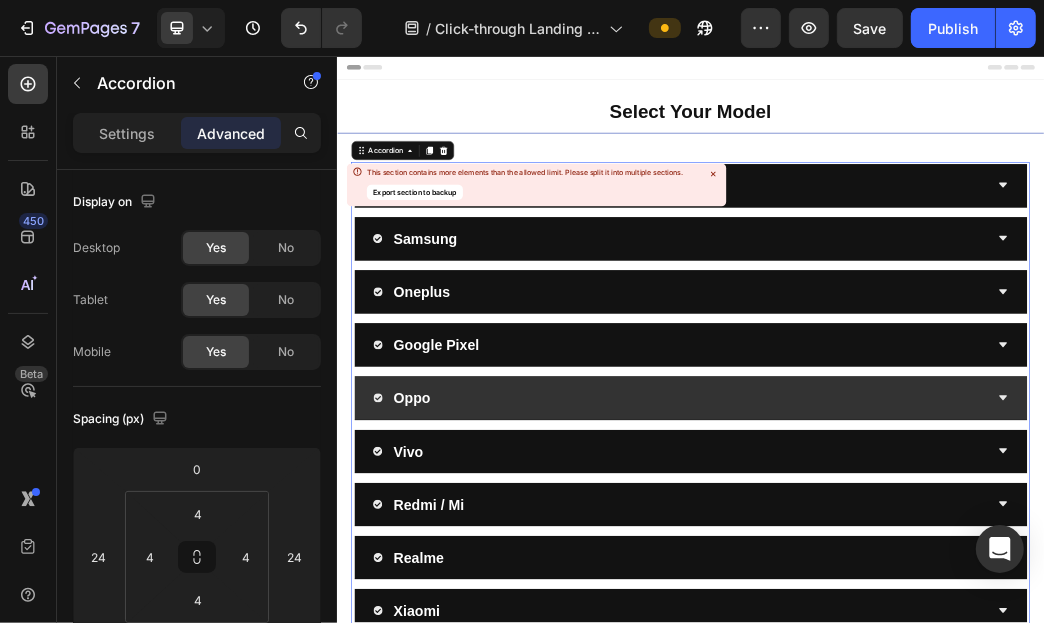 click on "Oppo" at bounding box center (919, 635) 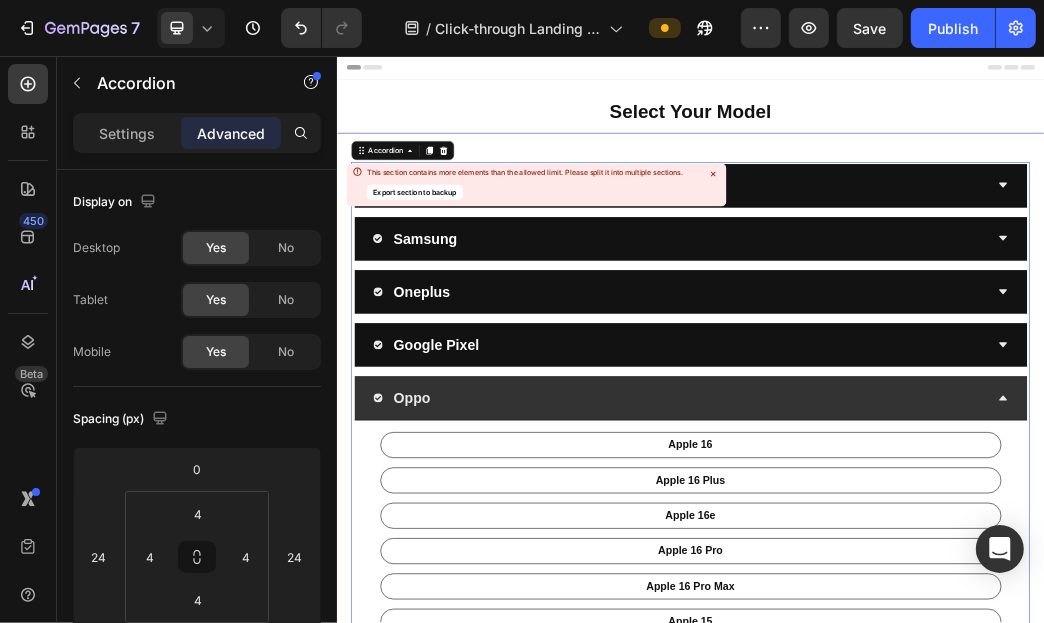 click on "Oppo" at bounding box center [919, 635] 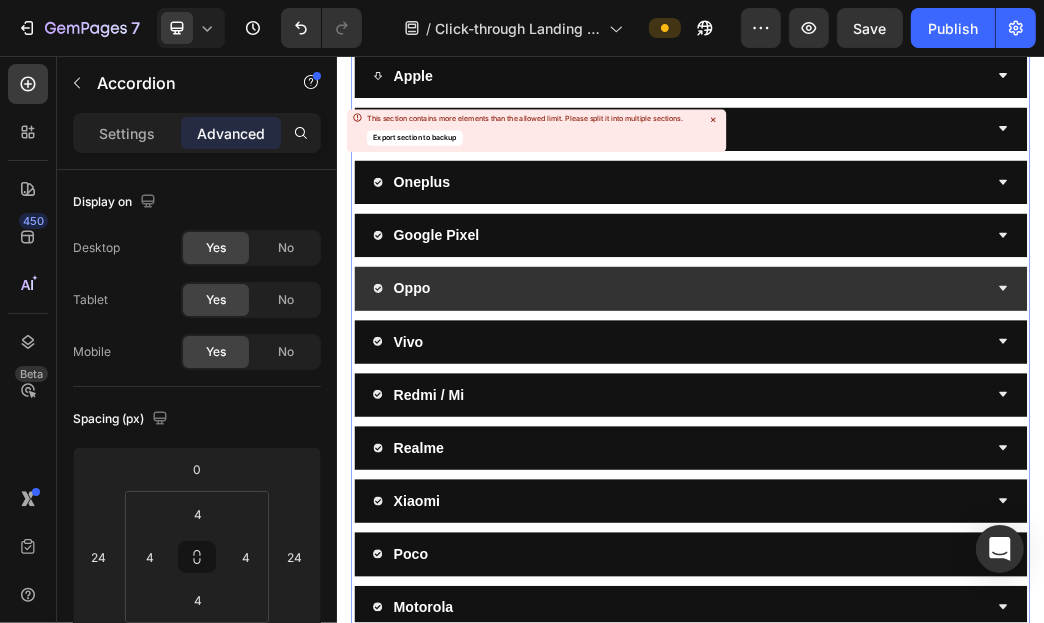 scroll, scrollTop: 200, scrollLeft: 0, axis: vertical 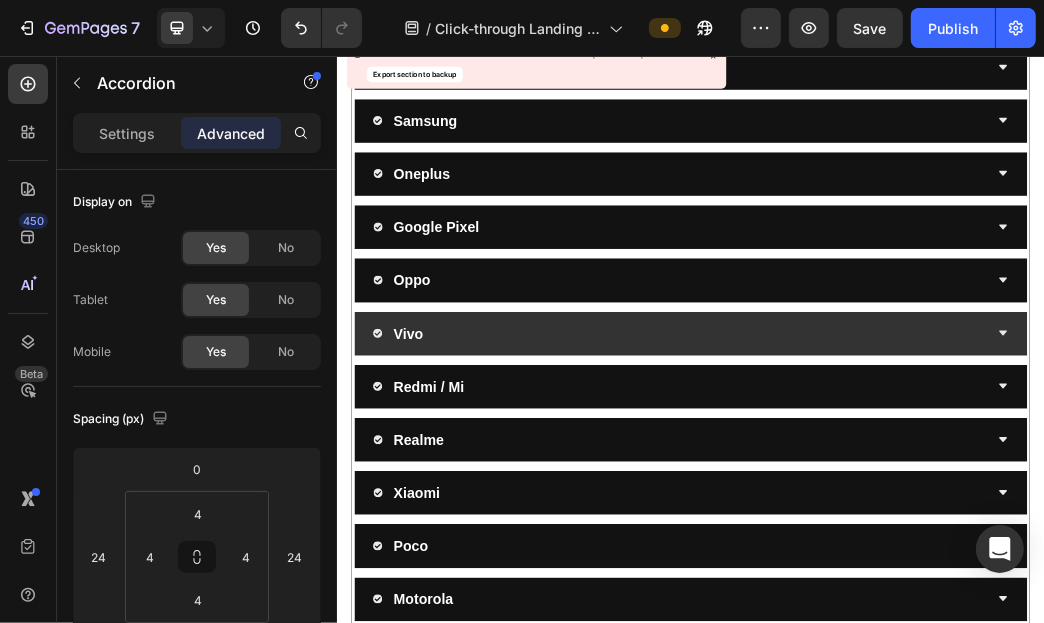 click on "Vivo" at bounding box center (919, 526) 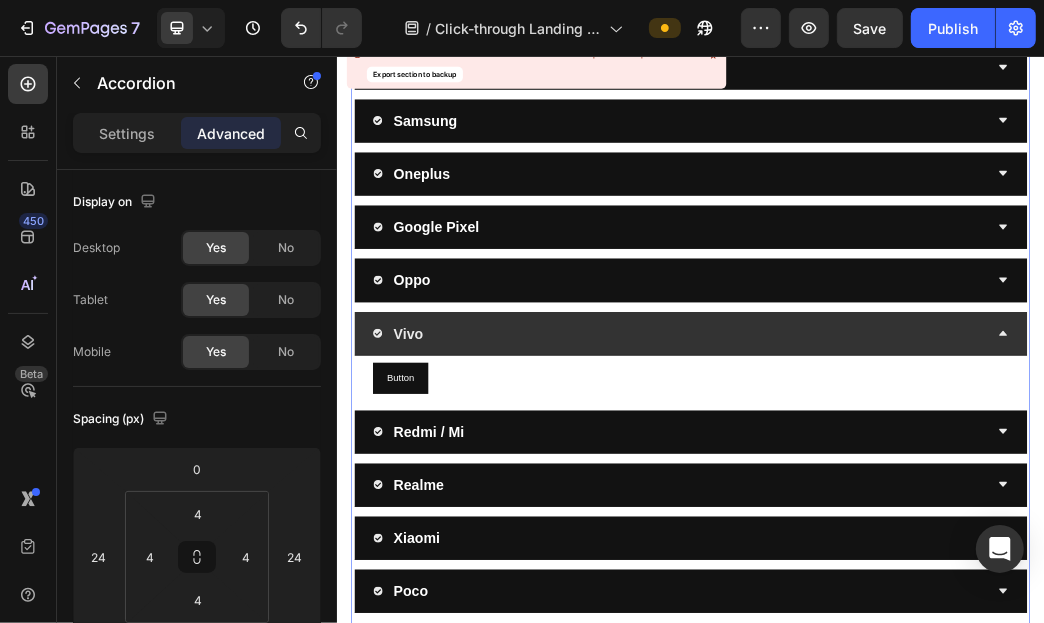 click on "Vivo" at bounding box center [919, 526] 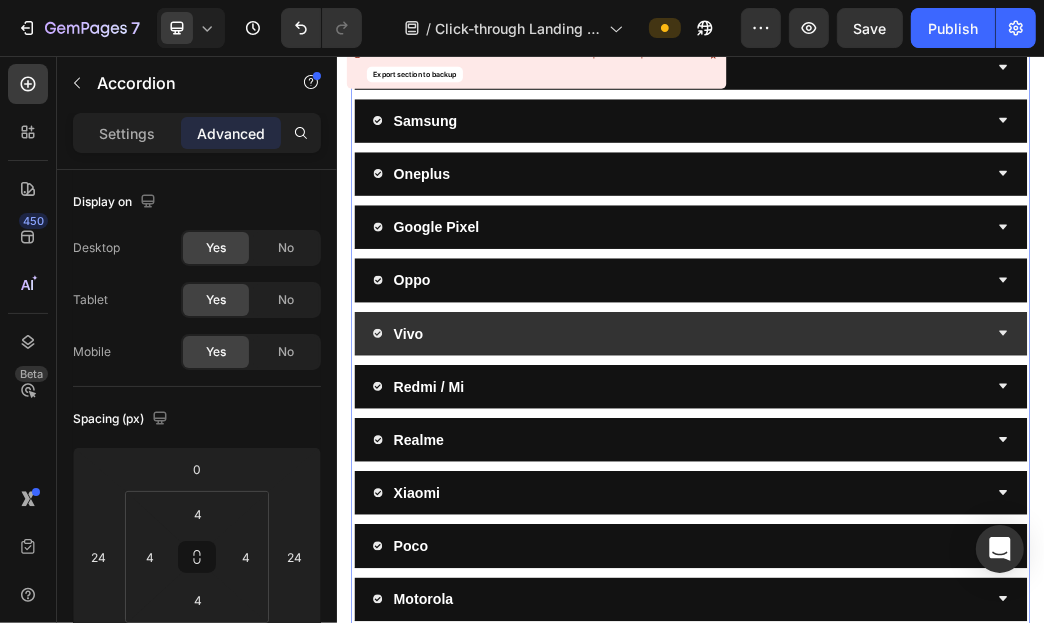 click on "Vivo" at bounding box center (919, 526) 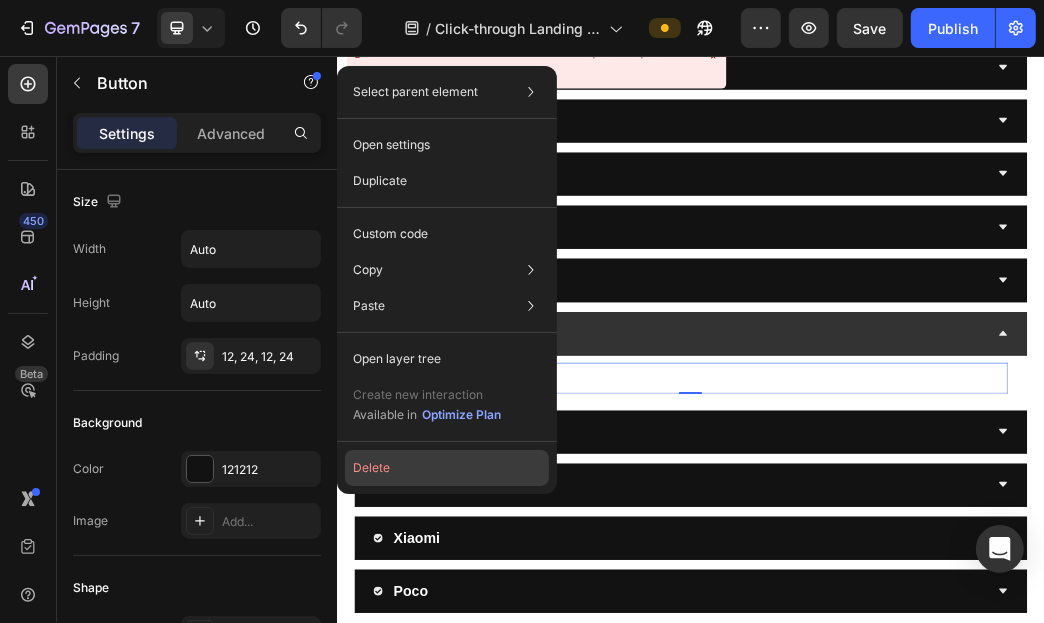 drag, startPoint x: 404, startPoint y: 455, endPoint x: 161, endPoint y: 628, distance: 298.2918 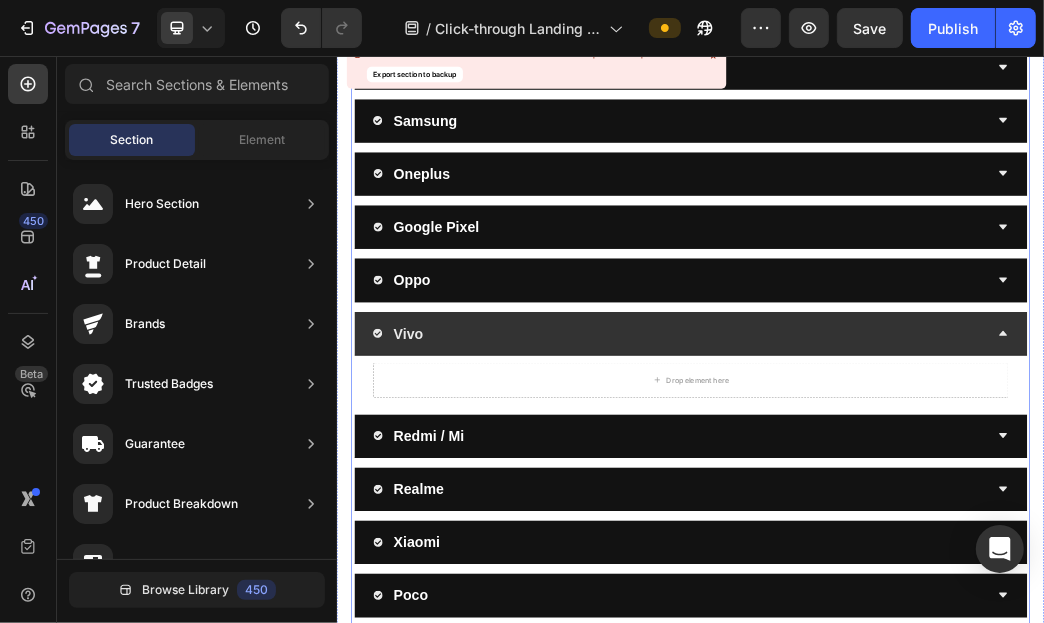 click on "Vivo" at bounding box center [919, 526] 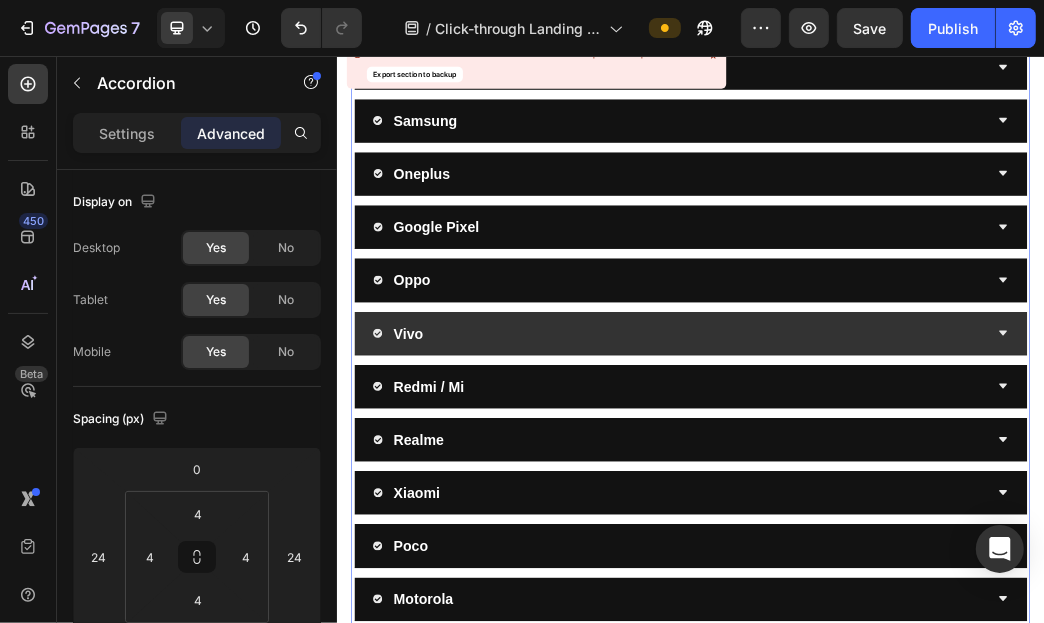 click 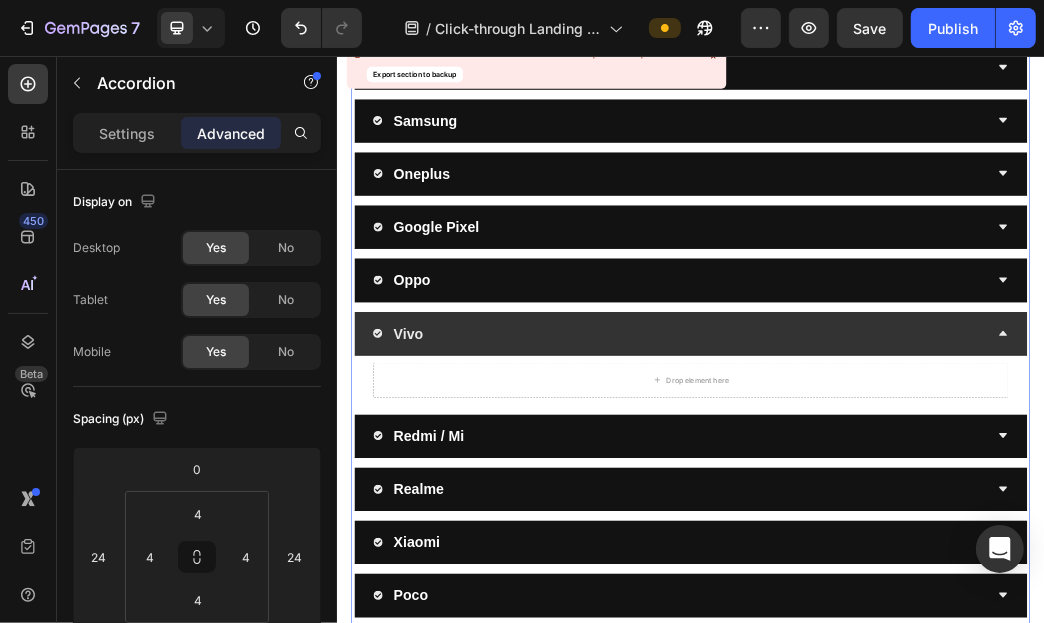 click on "Vivo" at bounding box center (919, 526) 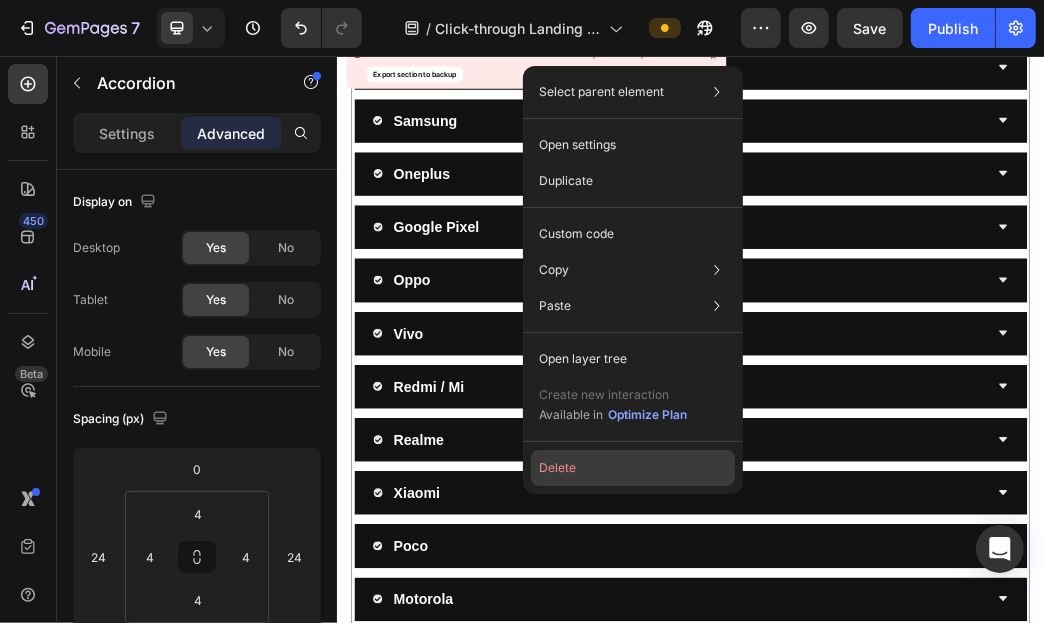 click on "Delete" 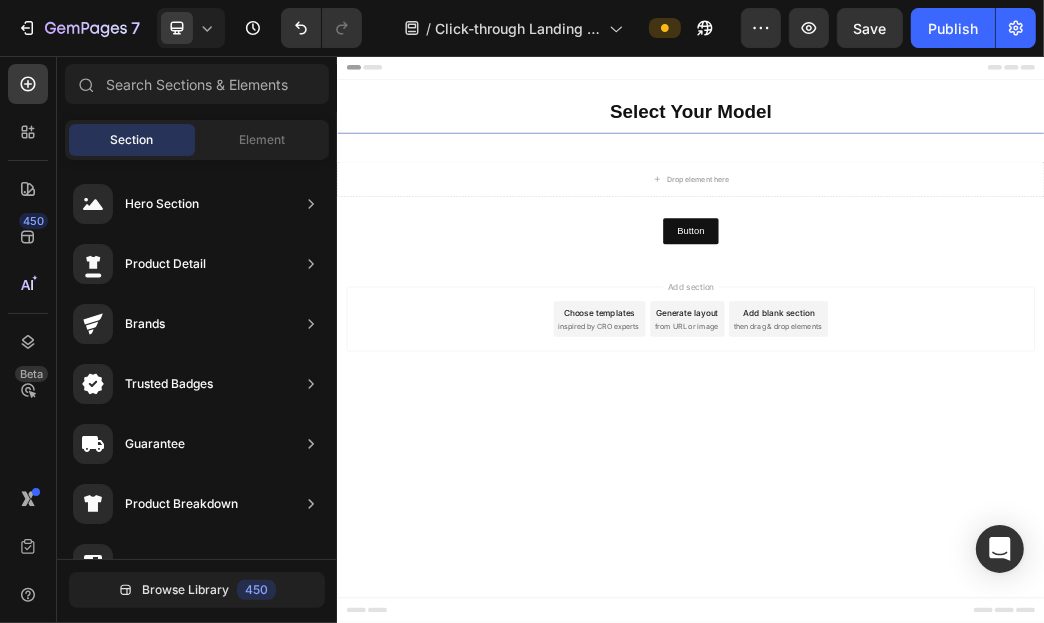 scroll, scrollTop: 0, scrollLeft: 0, axis: both 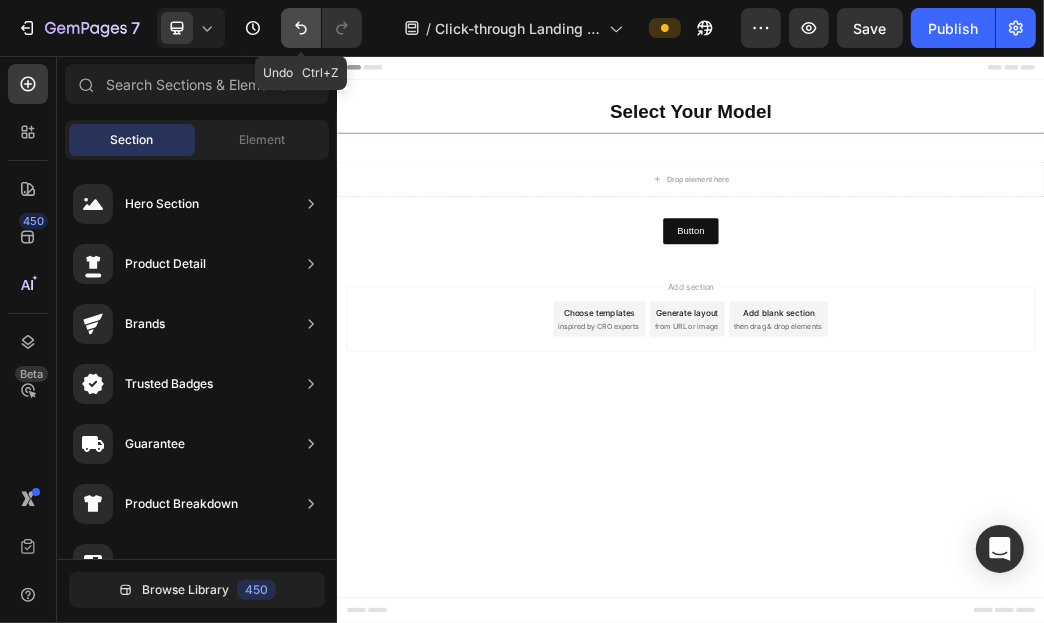 click 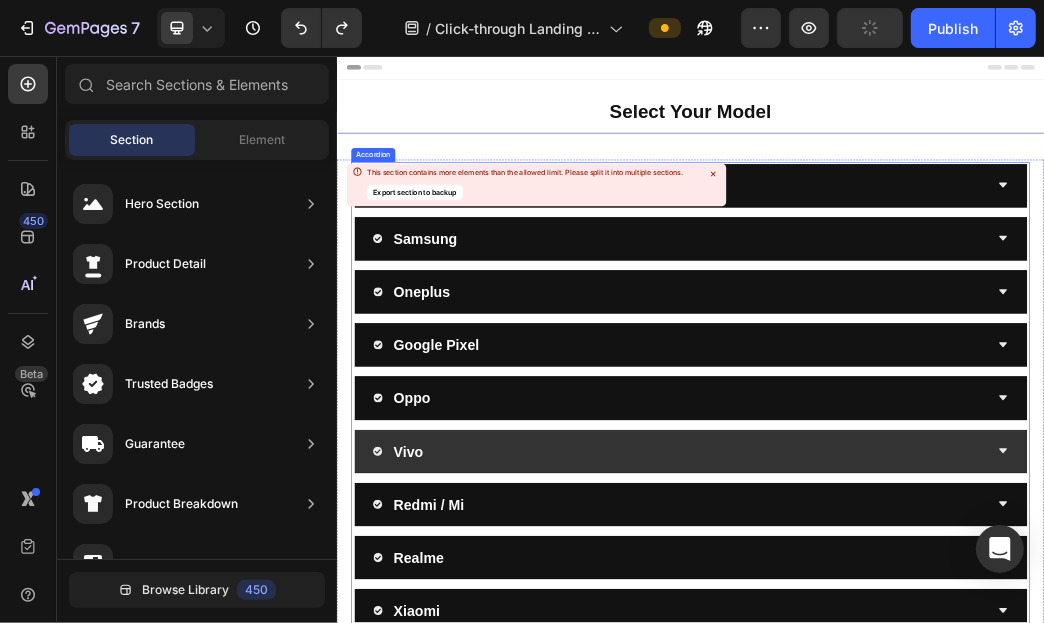 click on "Vivo" at bounding box center (919, 726) 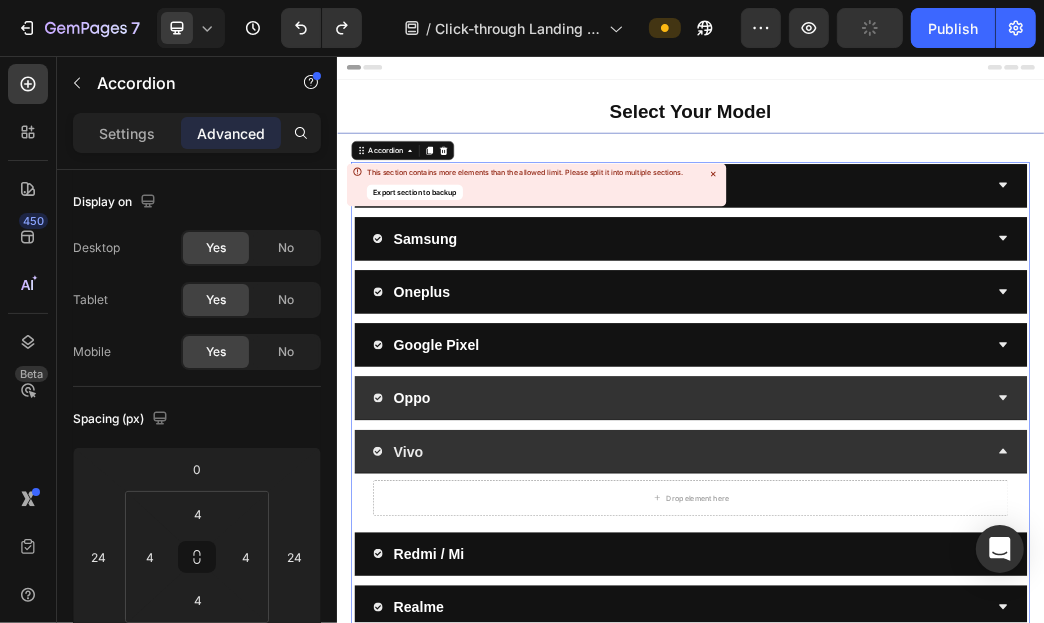 click on "Oppo" at bounding box center (919, 635) 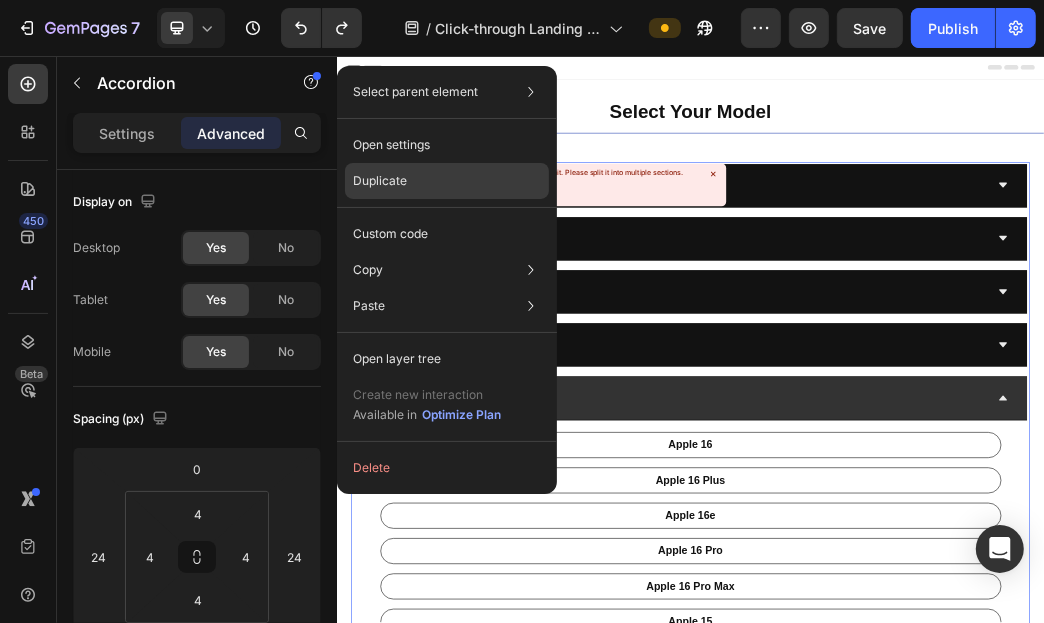 click on "Duplicate" 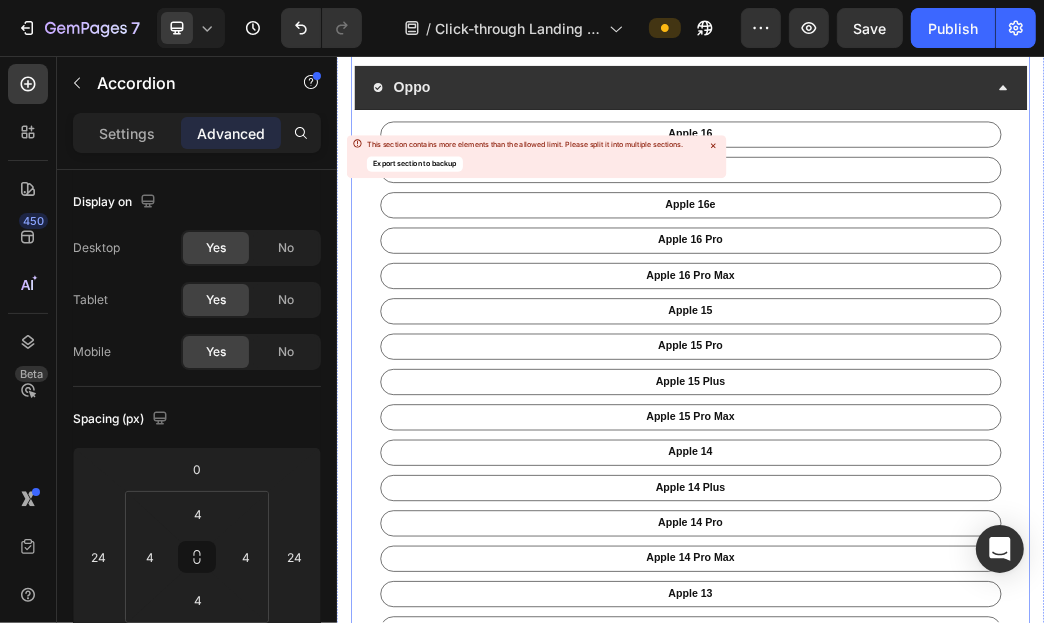 scroll, scrollTop: 0, scrollLeft: 0, axis: both 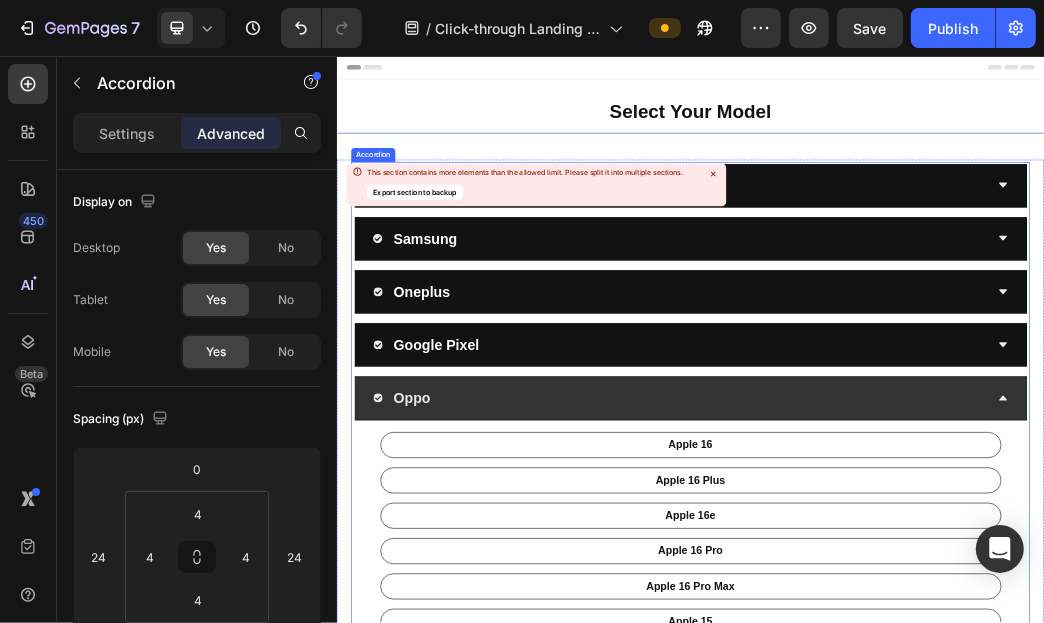 click on "Oppo" at bounding box center [919, 635] 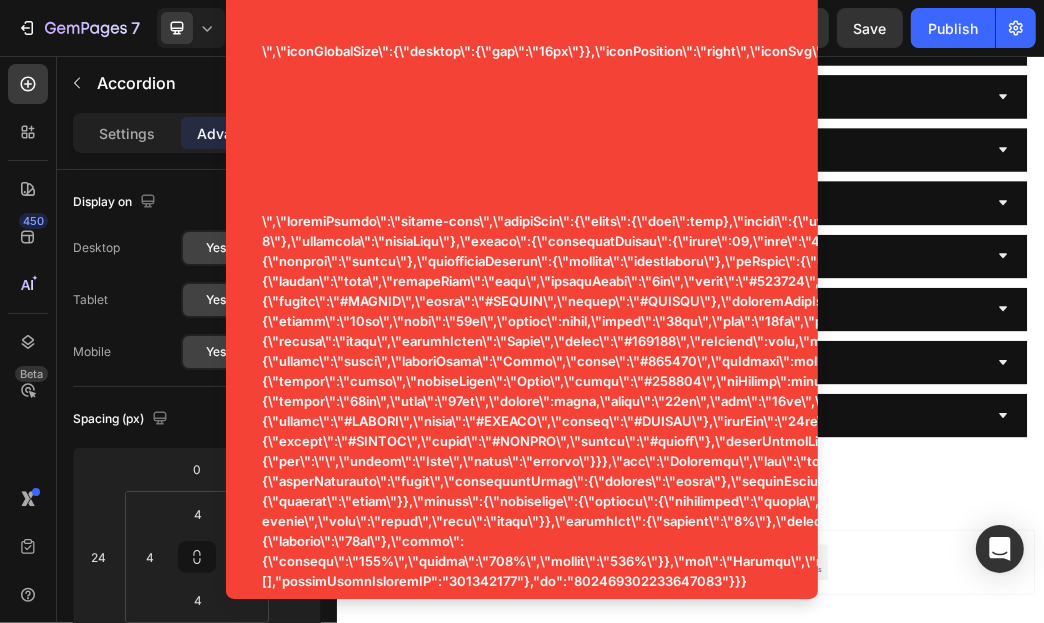 scroll, scrollTop: 1699, scrollLeft: 0, axis: vertical 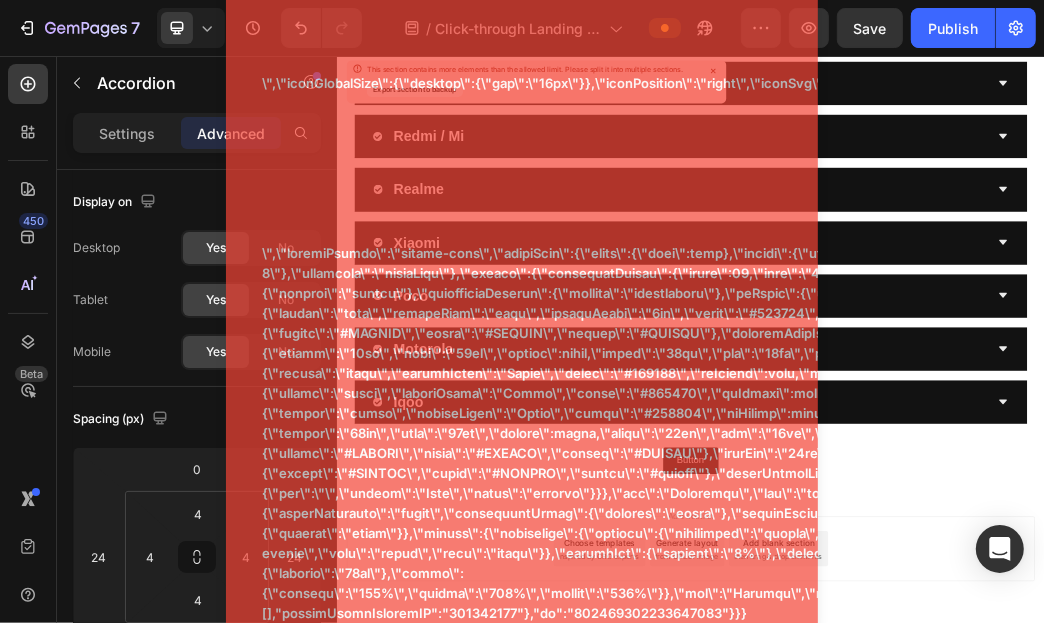 click on "Add section Choose templates inspired by CRO experts Generate layout from URL or image Add blank section then drag & drop elements" at bounding box center (936, 920) 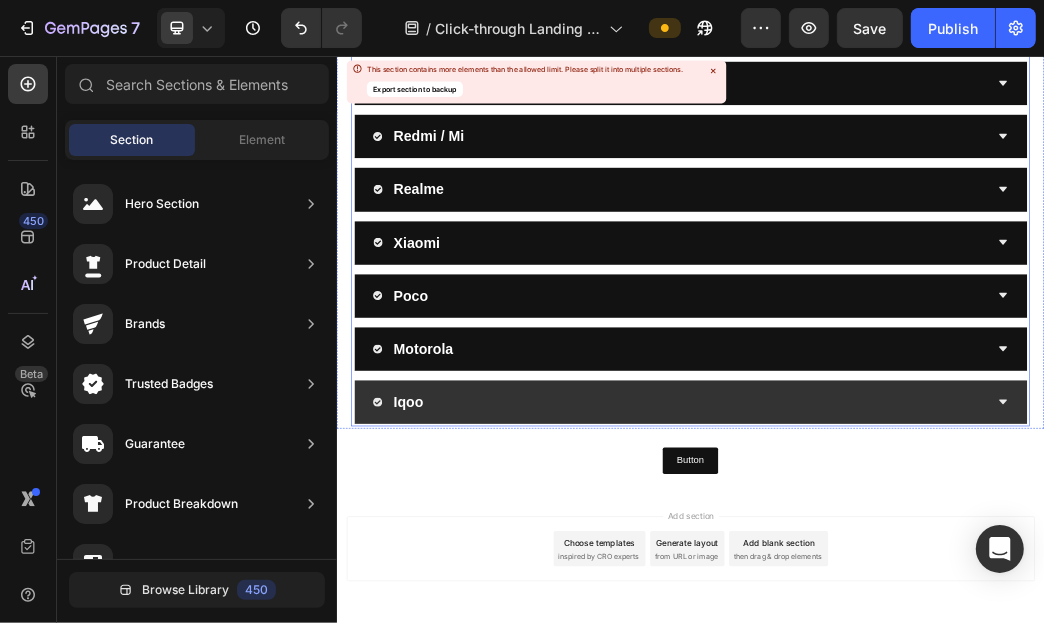 click on "Iqoo" at bounding box center (919, 642) 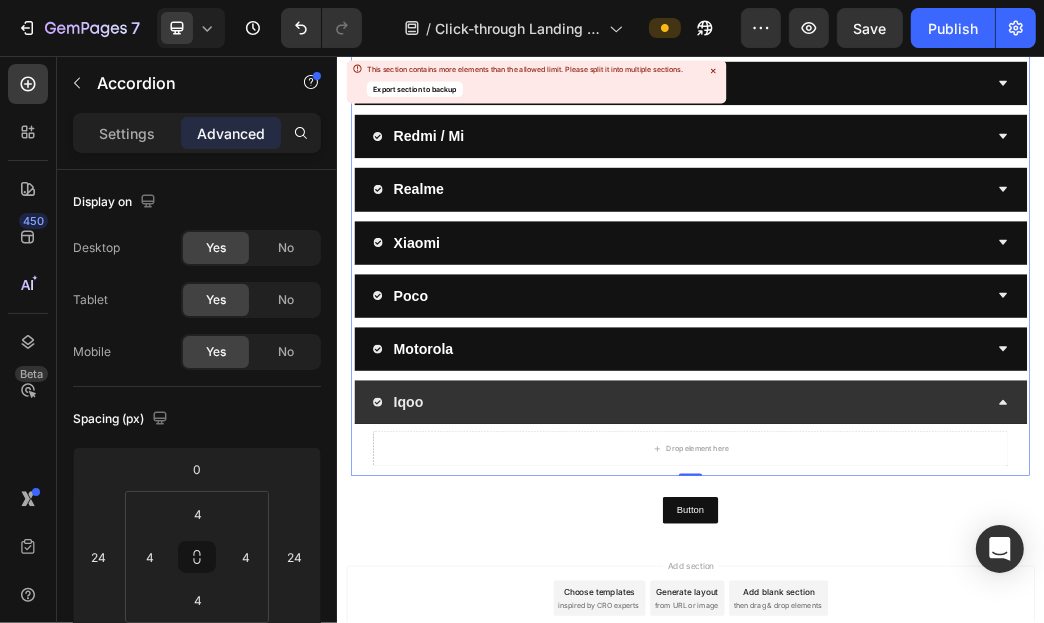 click 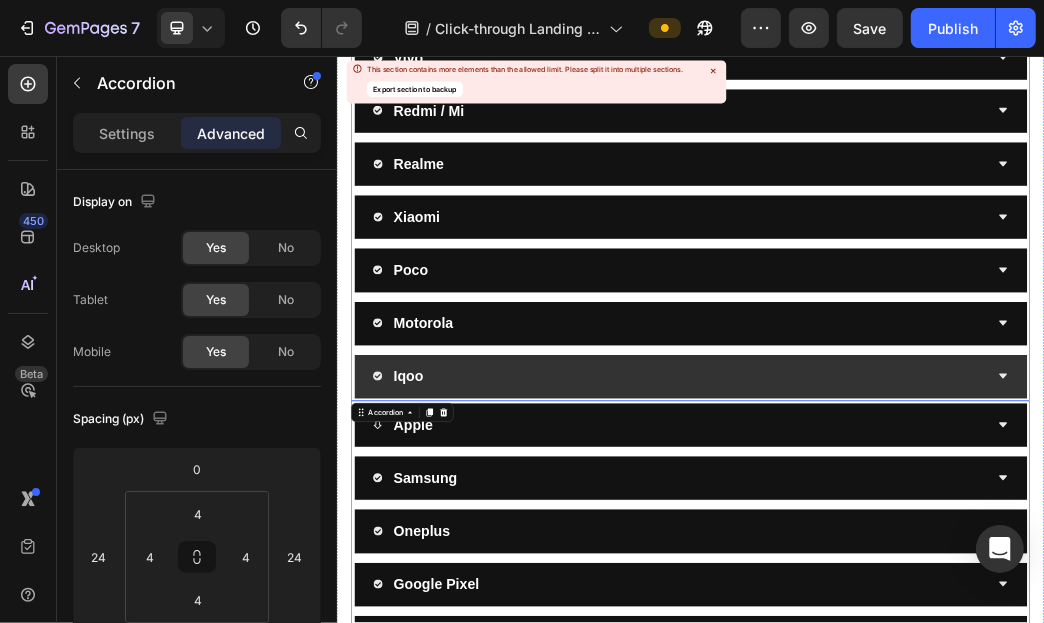 scroll, scrollTop: 700, scrollLeft: 0, axis: vertical 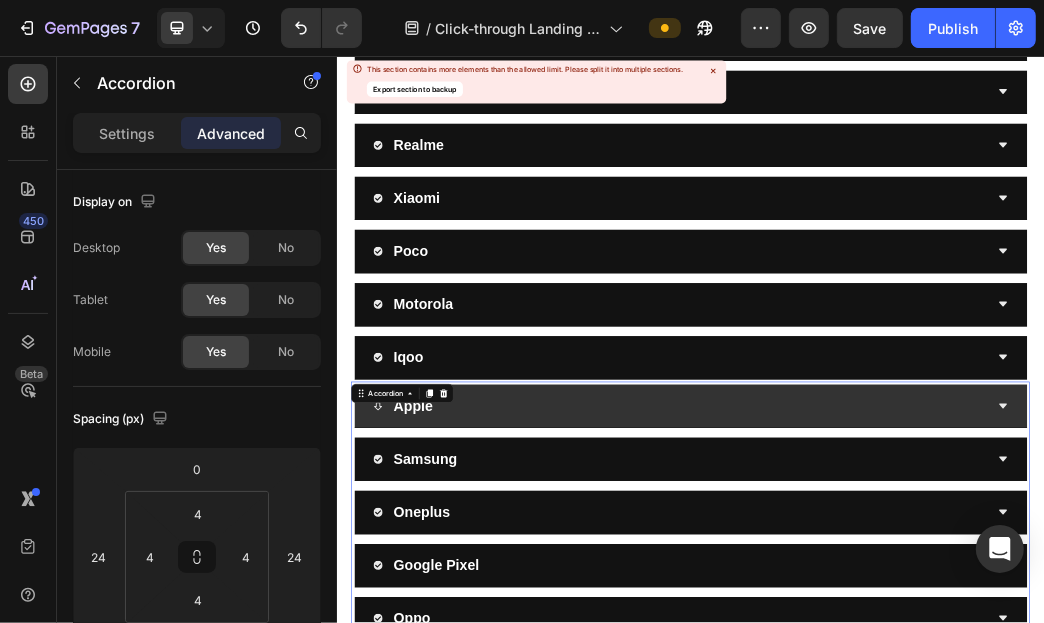 click on "Apple" at bounding box center (919, 649) 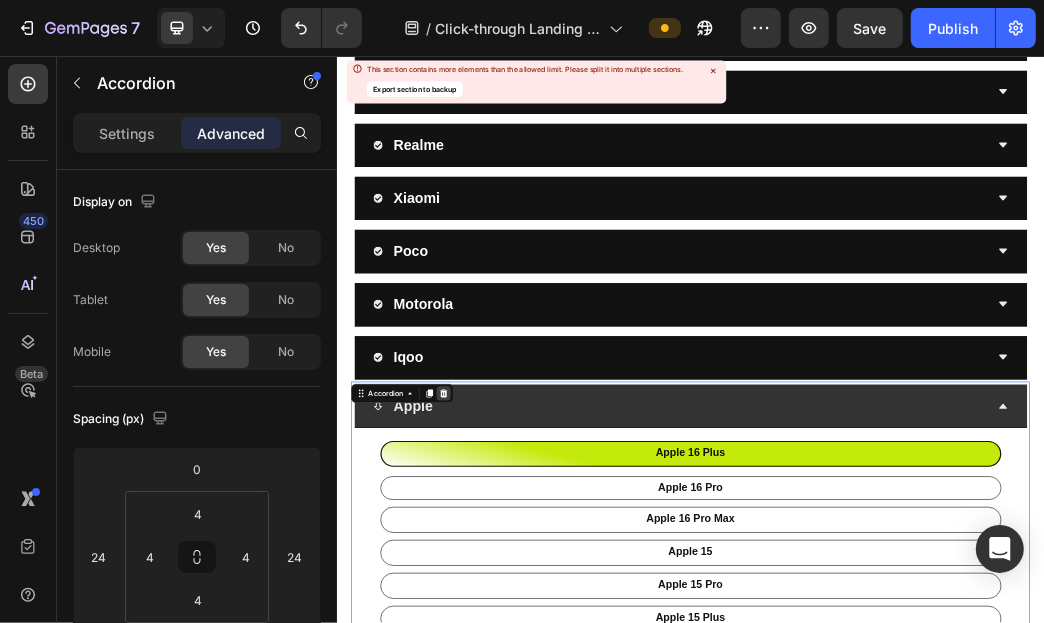 click 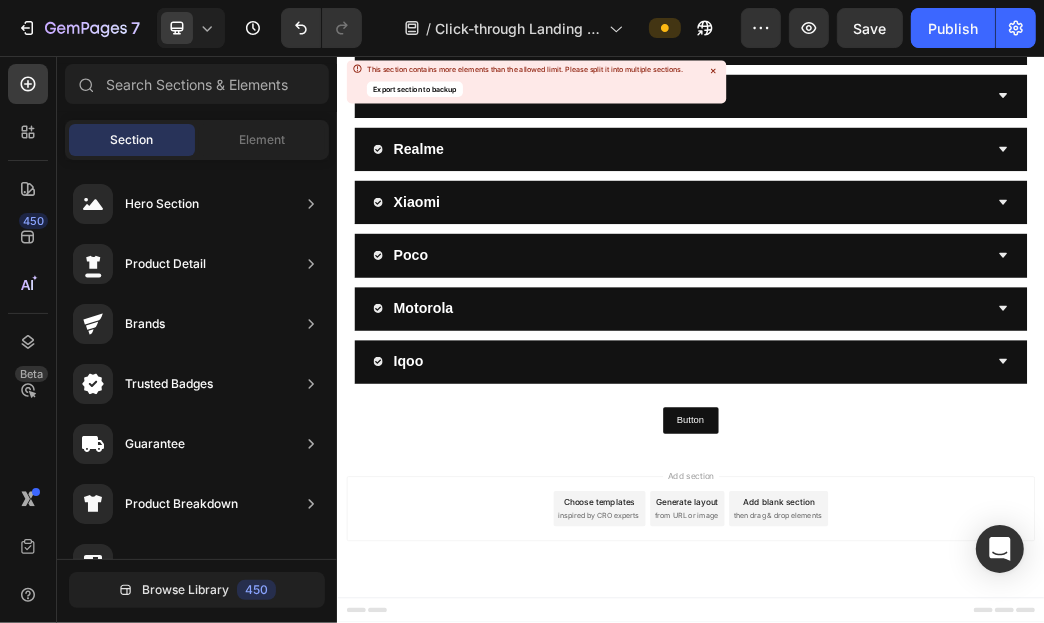 scroll, scrollTop: 687, scrollLeft: 0, axis: vertical 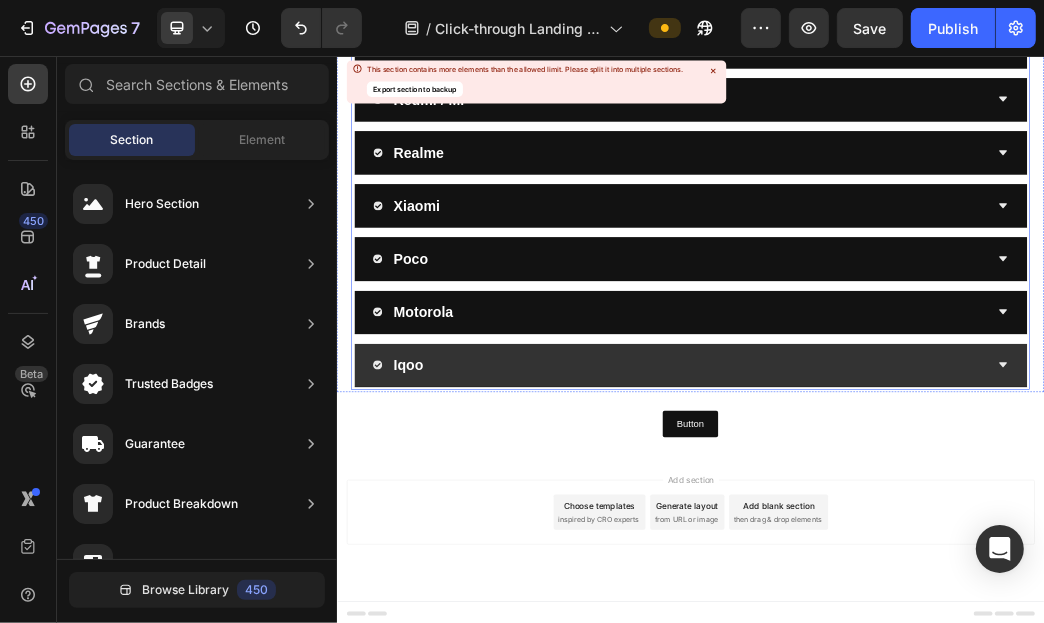 click on "Iqoo" at bounding box center [919, 580] 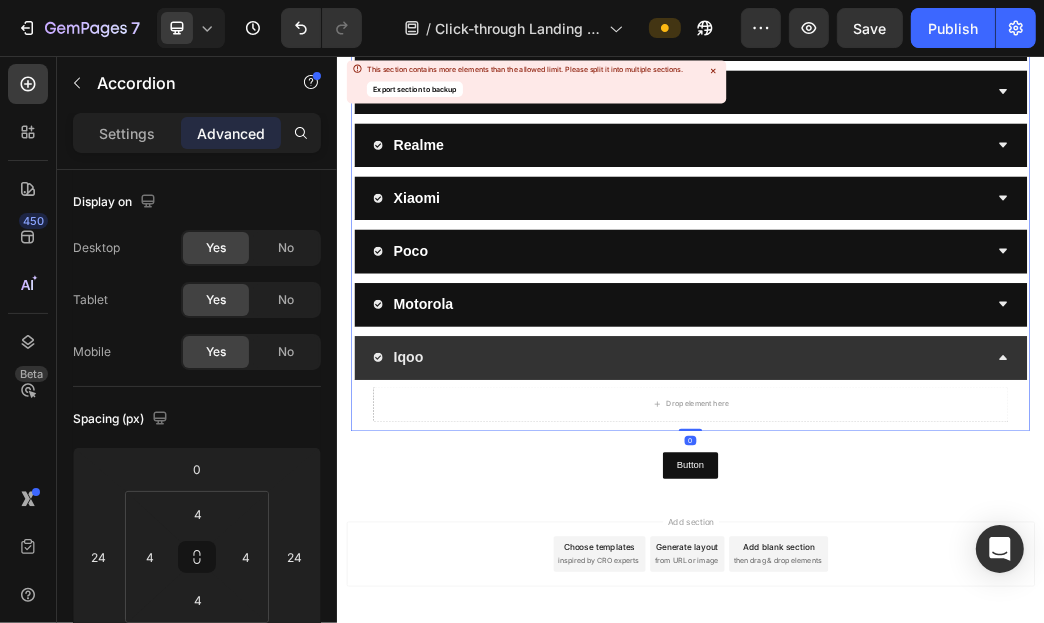 click on "Iqoo" at bounding box center [919, 567] 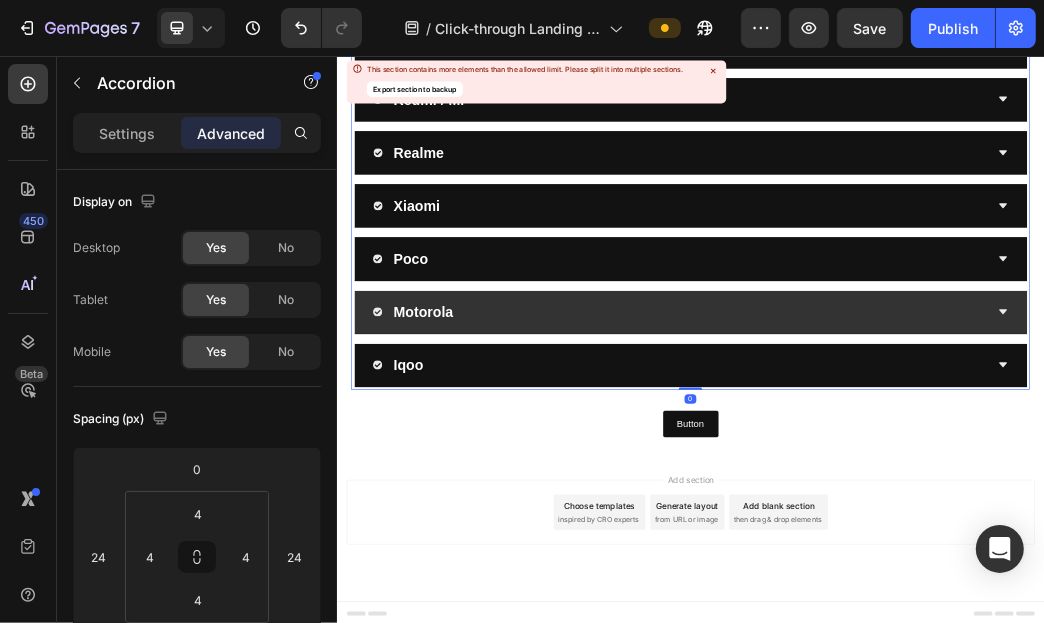 click on "Motorola" at bounding box center [919, 490] 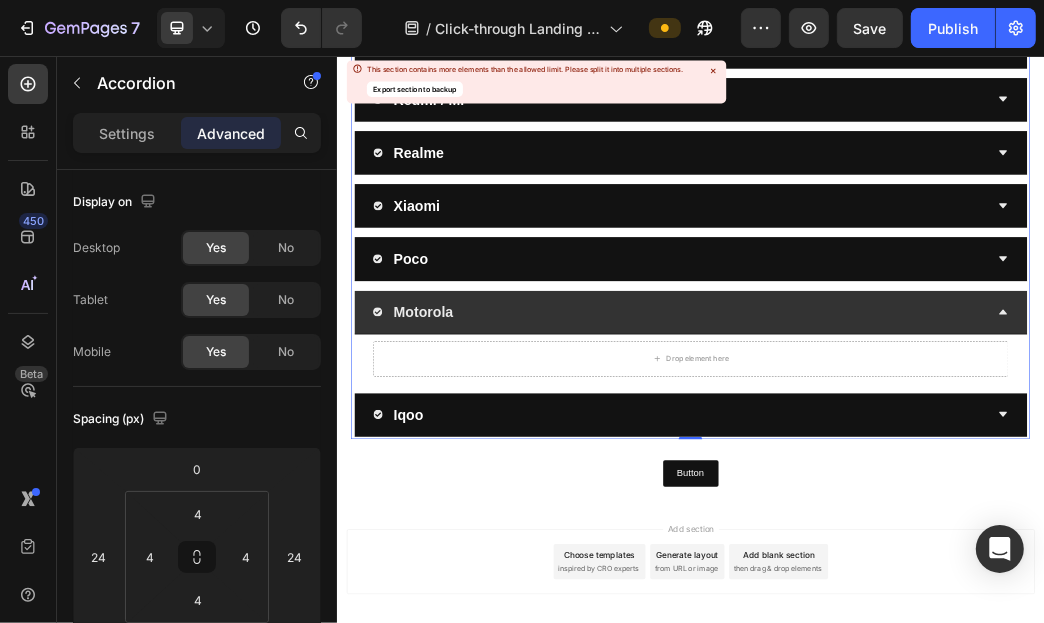 scroll, scrollTop: 700, scrollLeft: 0, axis: vertical 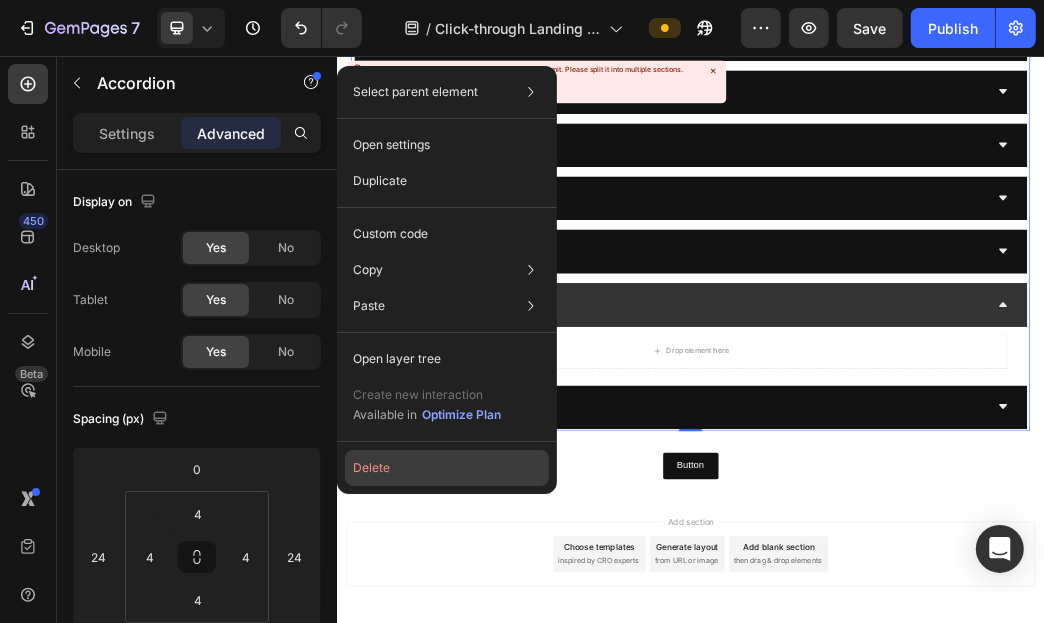drag, startPoint x: 425, startPoint y: 464, endPoint x: 162, endPoint y: 635, distance: 313.70367 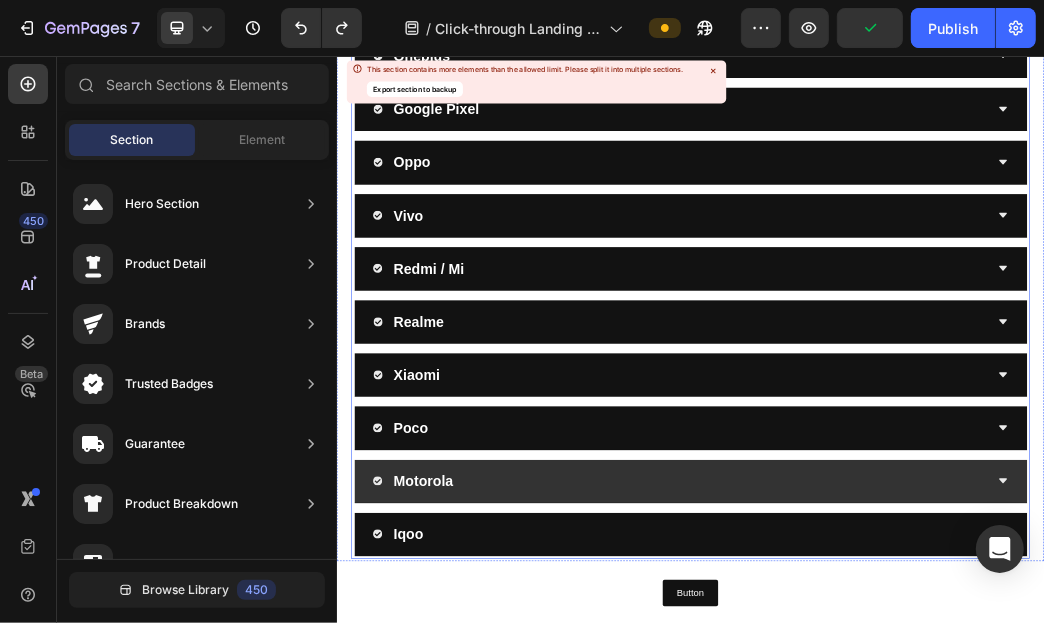 scroll, scrollTop: 499, scrollLeft: 0, axis: vertical 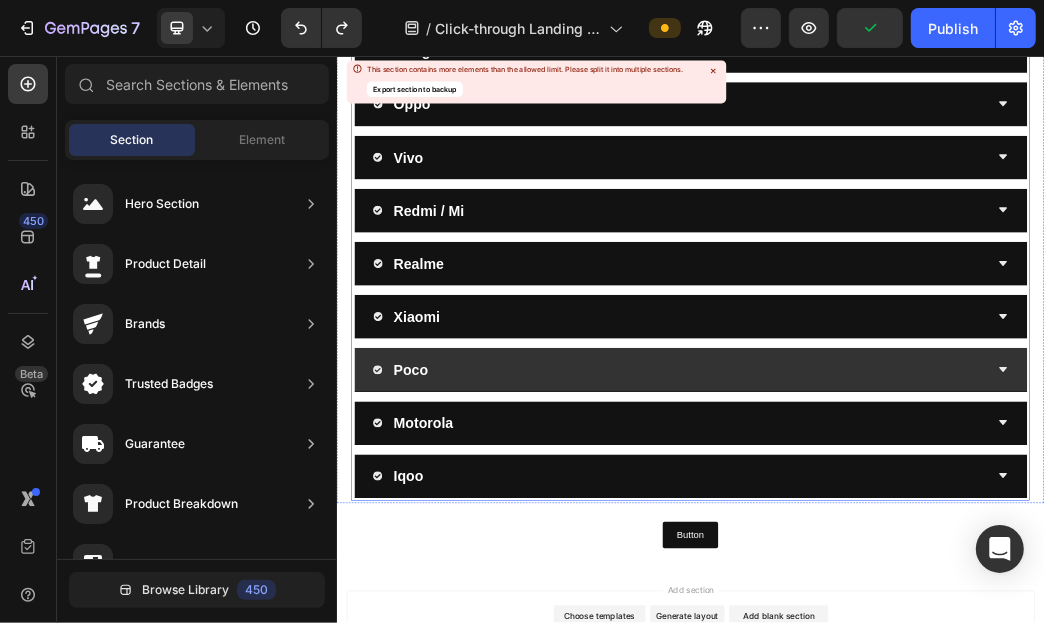 click on "Poco" at bounding box center [919, 587] 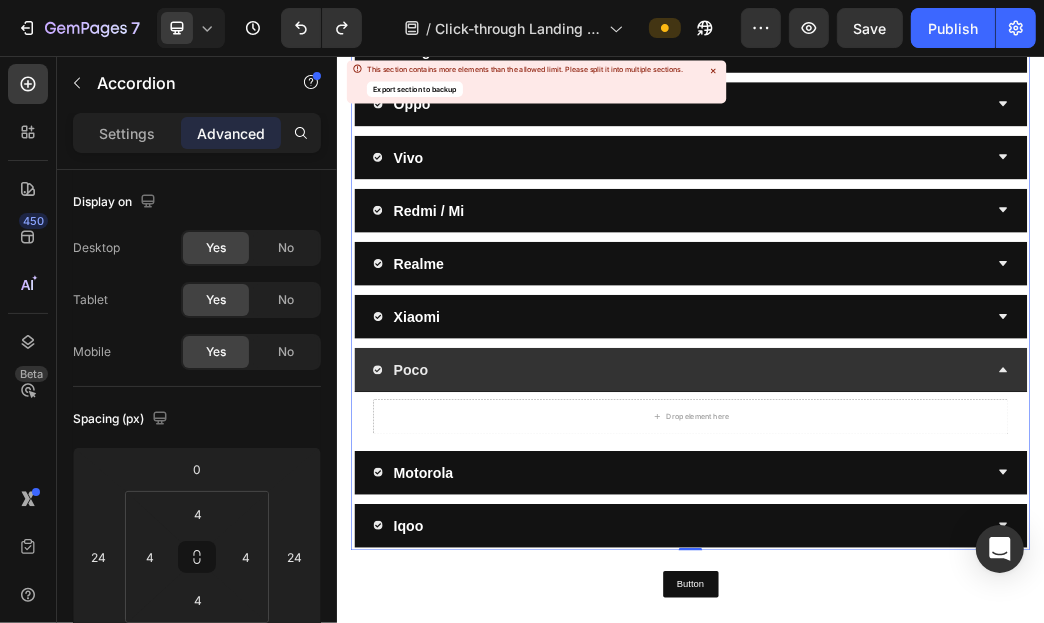 click on "Poco" at bounding box center [936, 588] 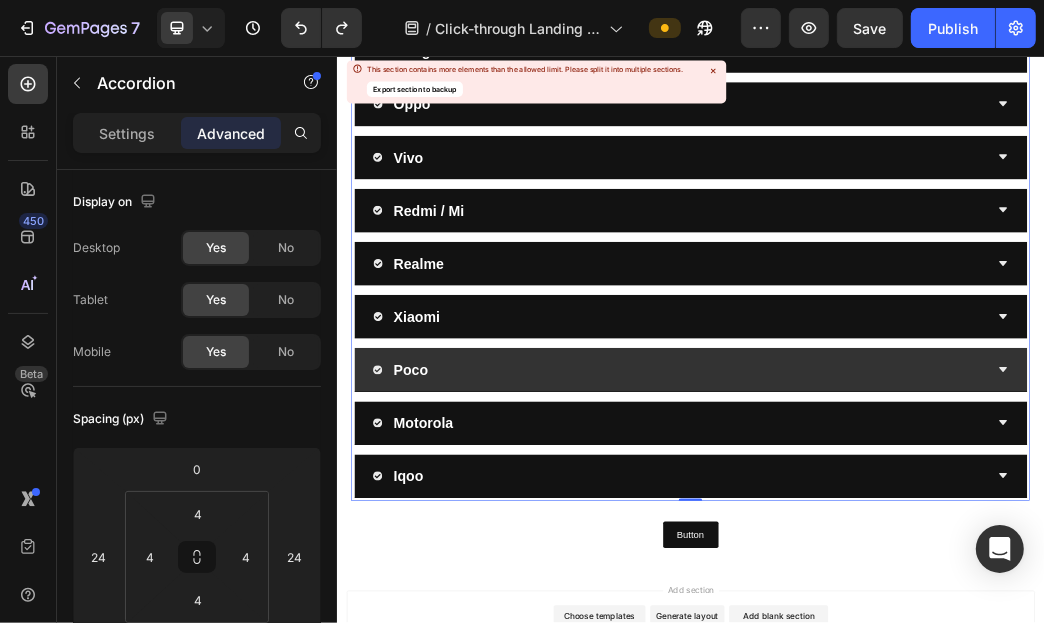 click on "Poco" at bounding box center [936, 588] 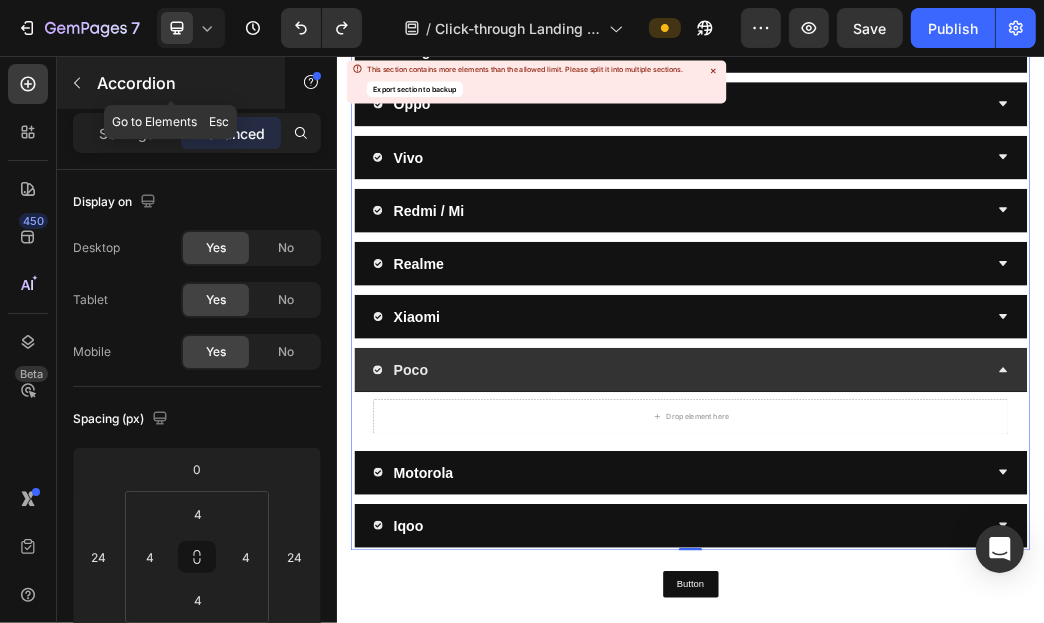 click at bounding box center [77, 83] 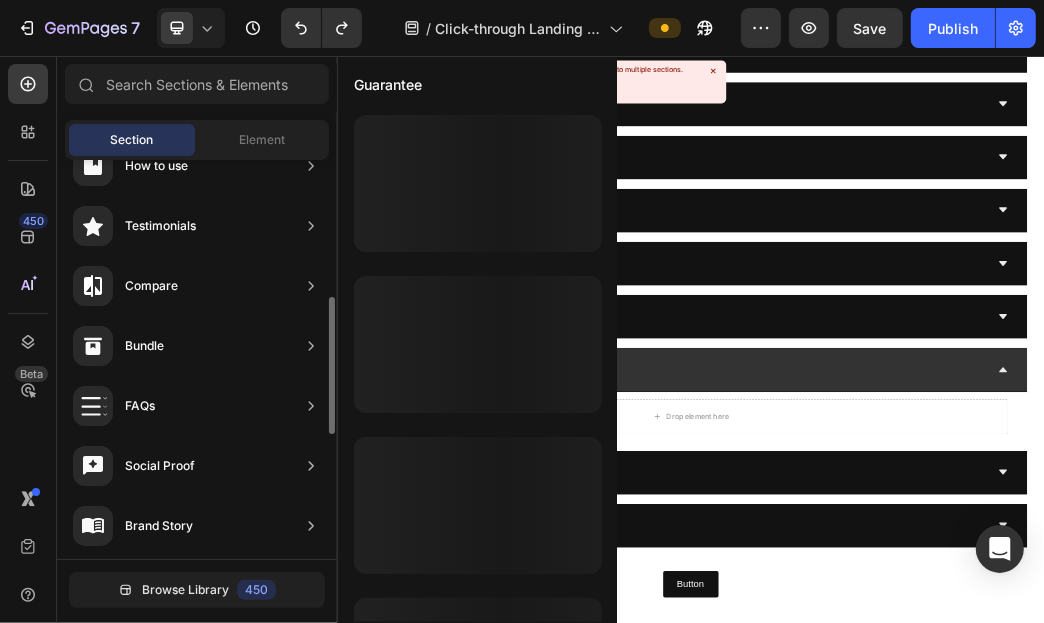 scroll, scrollTop: 760, scrollLeft: 0, axis: vertical 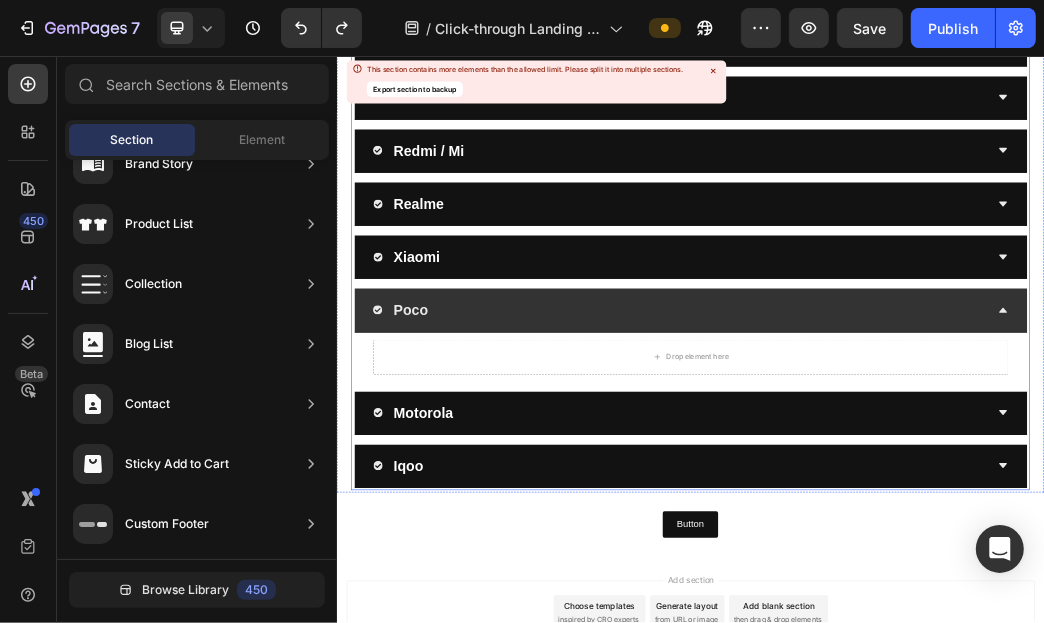 click on "Poco" at bounding box center [919, 486] 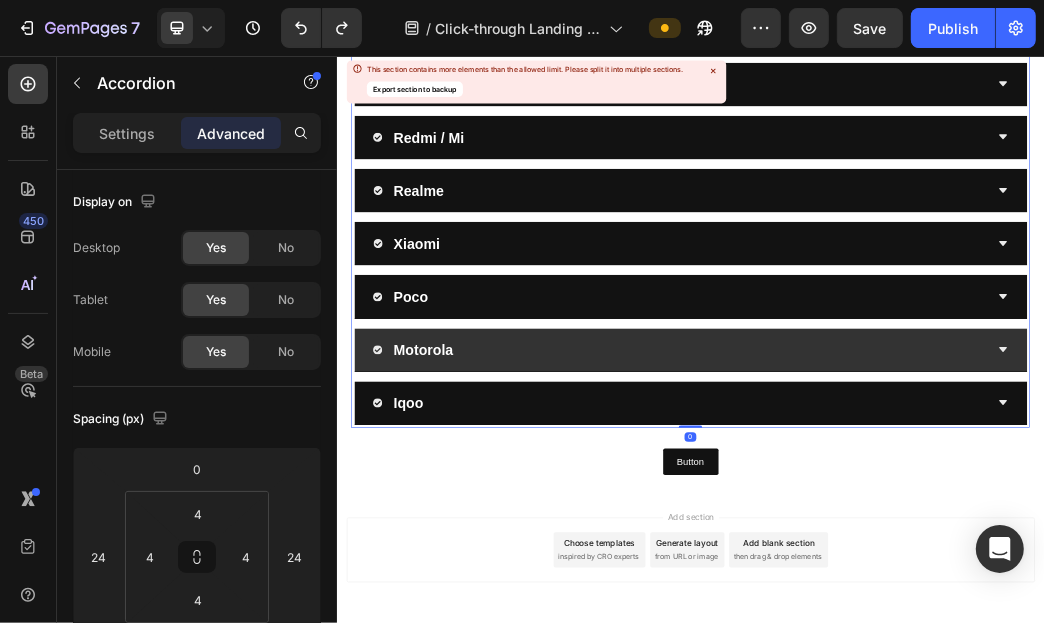 scroll, scrollTop: 587, scrollLeft: 0, axis: vertical 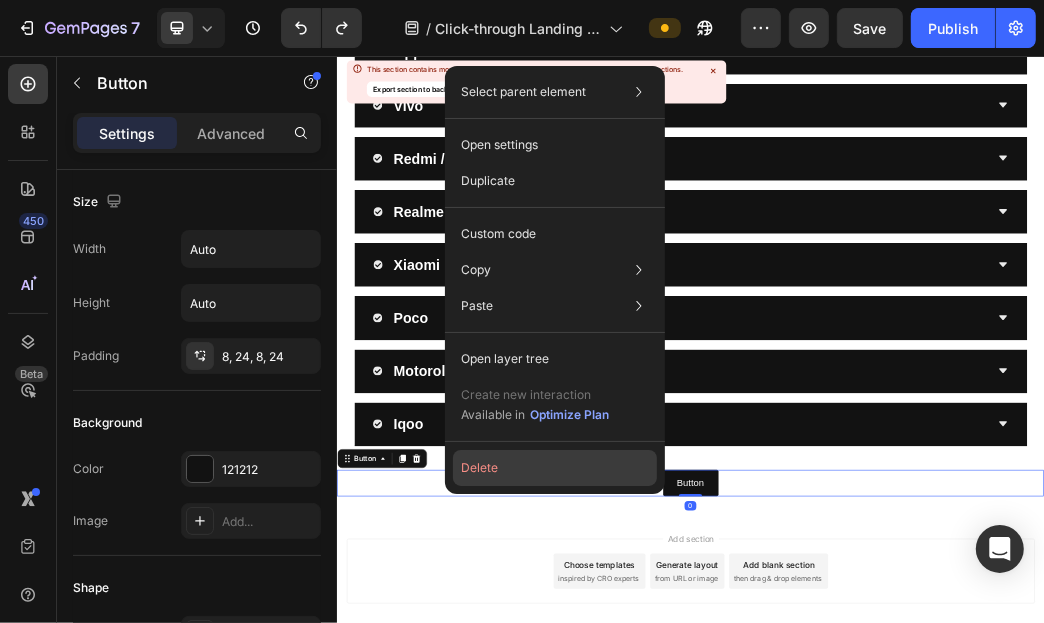 click on "Delete" 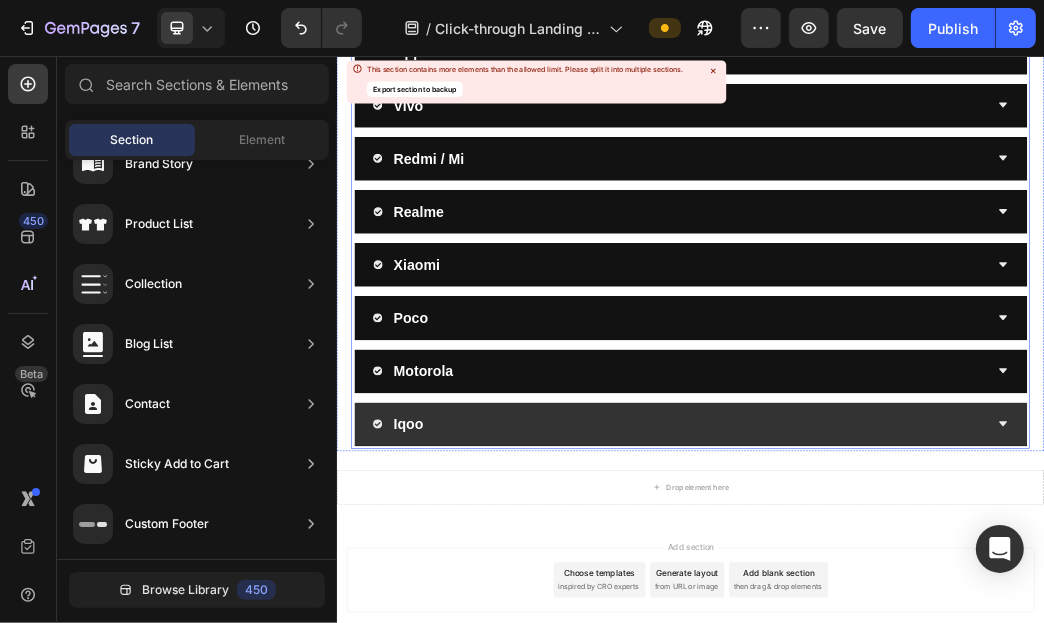 click on "Iqoo" at bounding box center (919, 680) 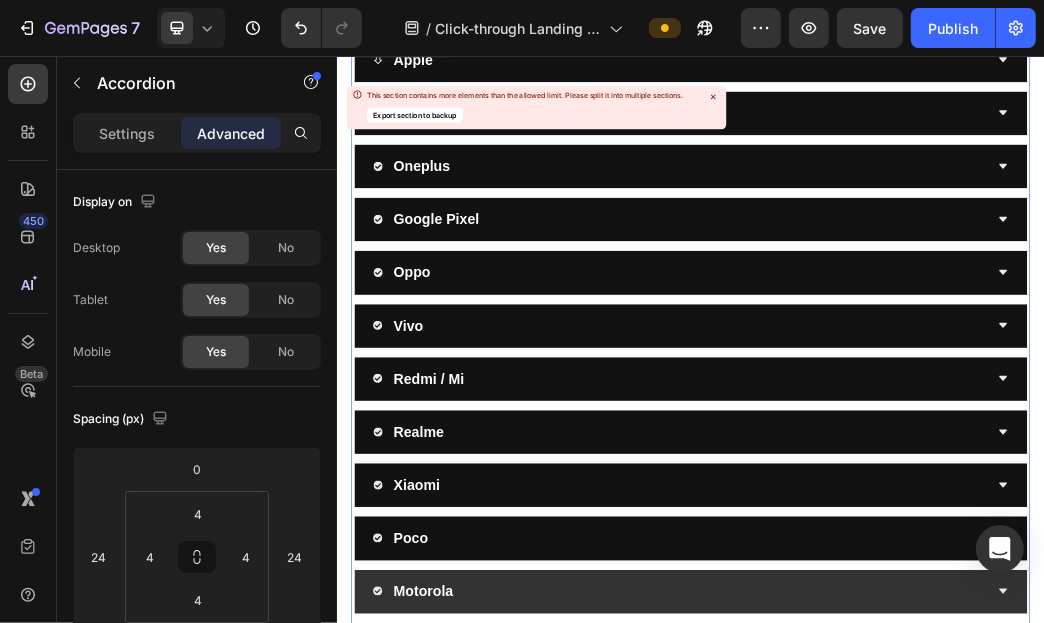 scroll, scrollTop: 86, scrollLeft: 0, axis: vertical 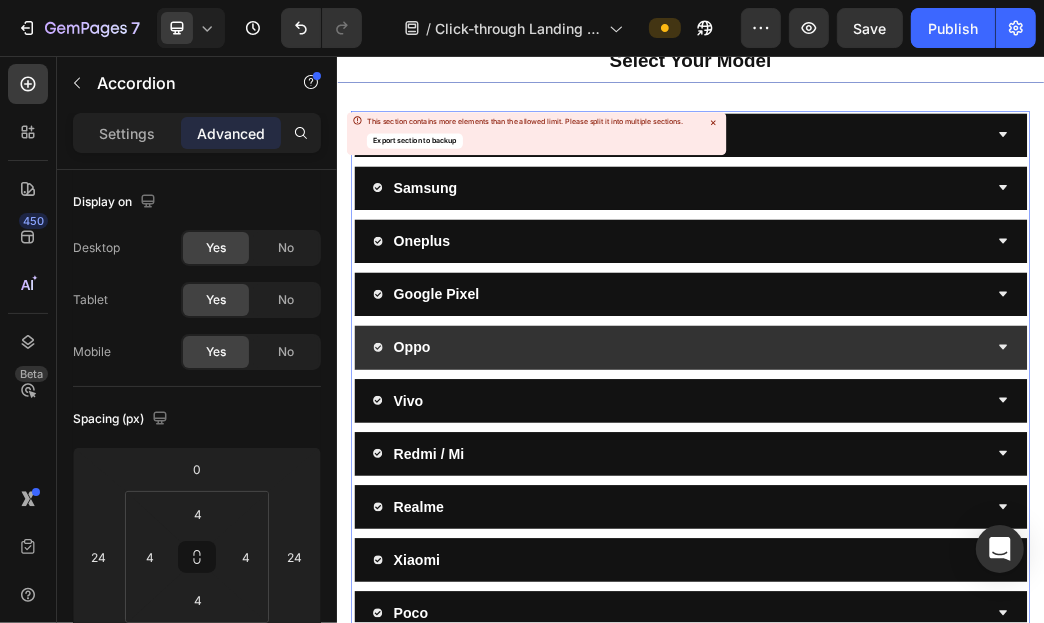 click on "Oppo" at bounding box center (919, 549) 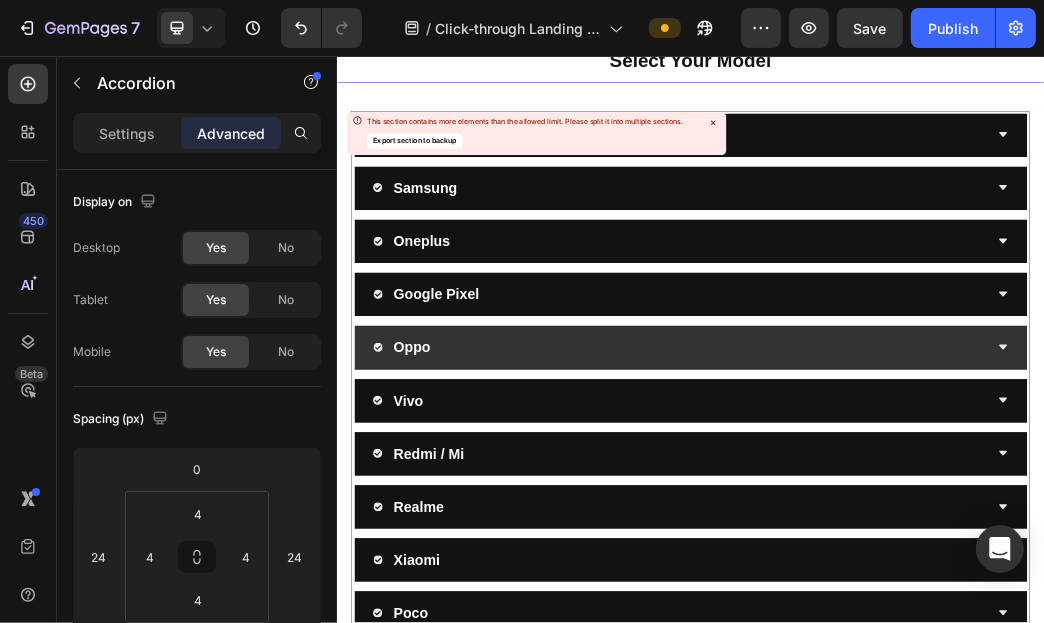 click on "Oppo" at bounding box center (919, 549) 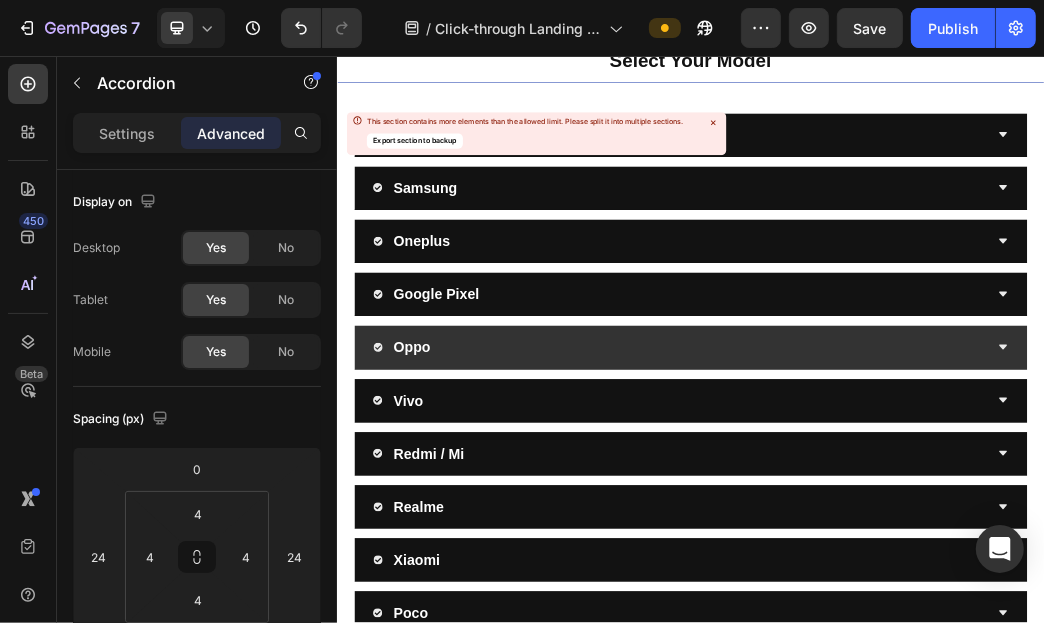 click on "Oppo" at bounding box center (919, 549) 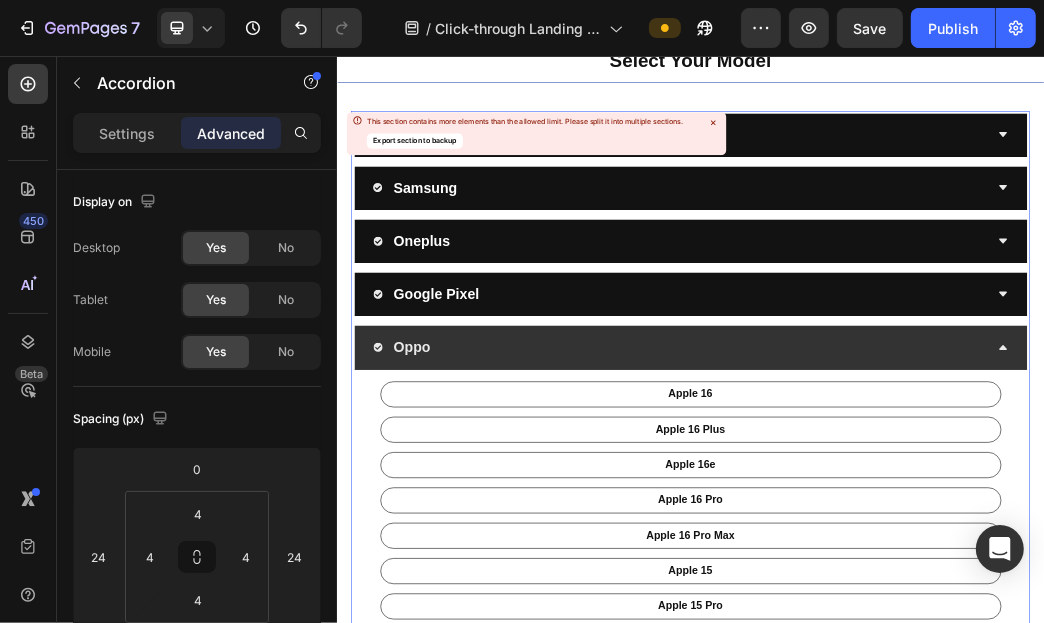 click on "Oppo" at bounding box center (919, 549) 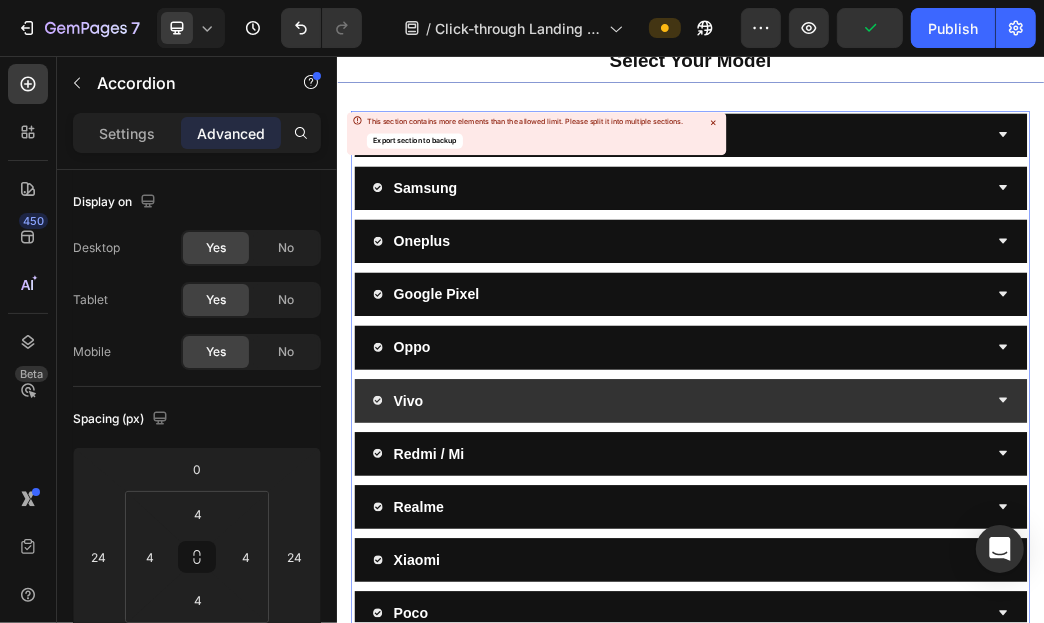 click on "Vivo" at bounding box center (919, 640) 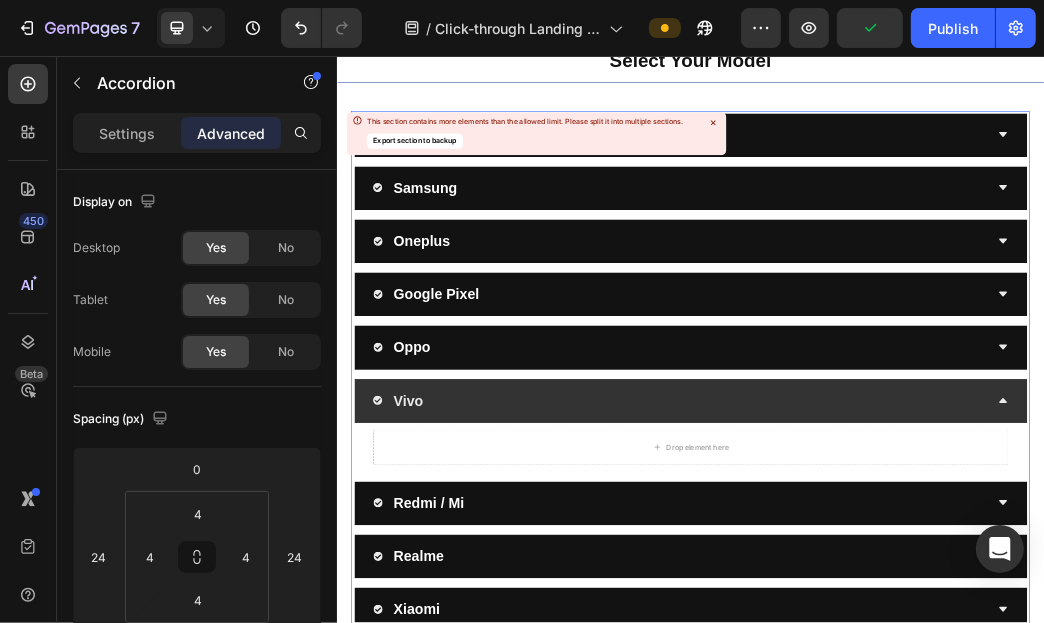 click on "Vivo" at bounding box center [919, 640] 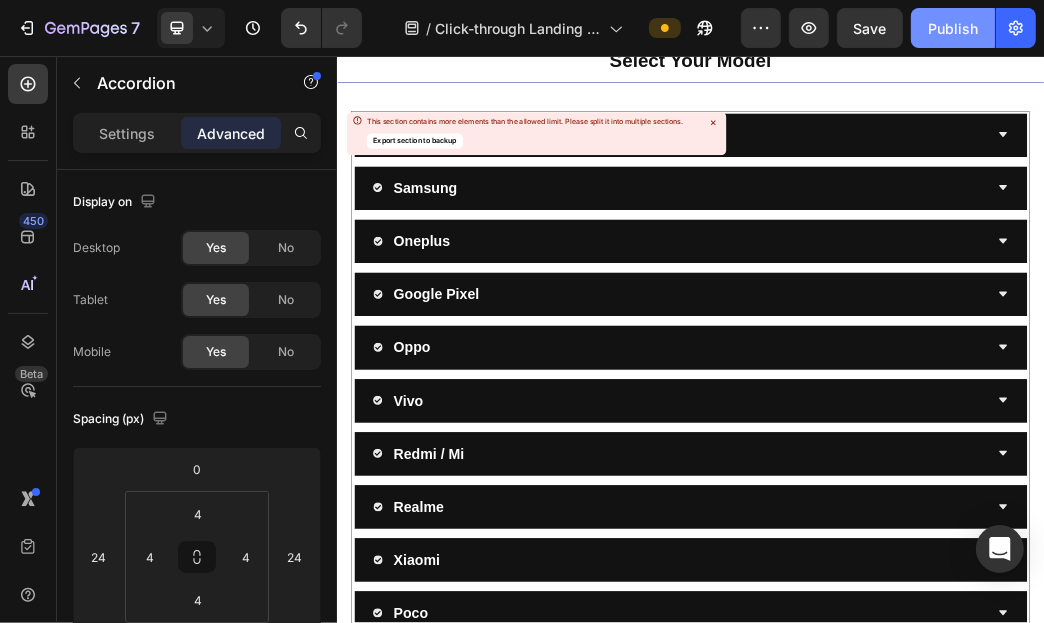 click on "Publish" at bounding box center (953, 28) 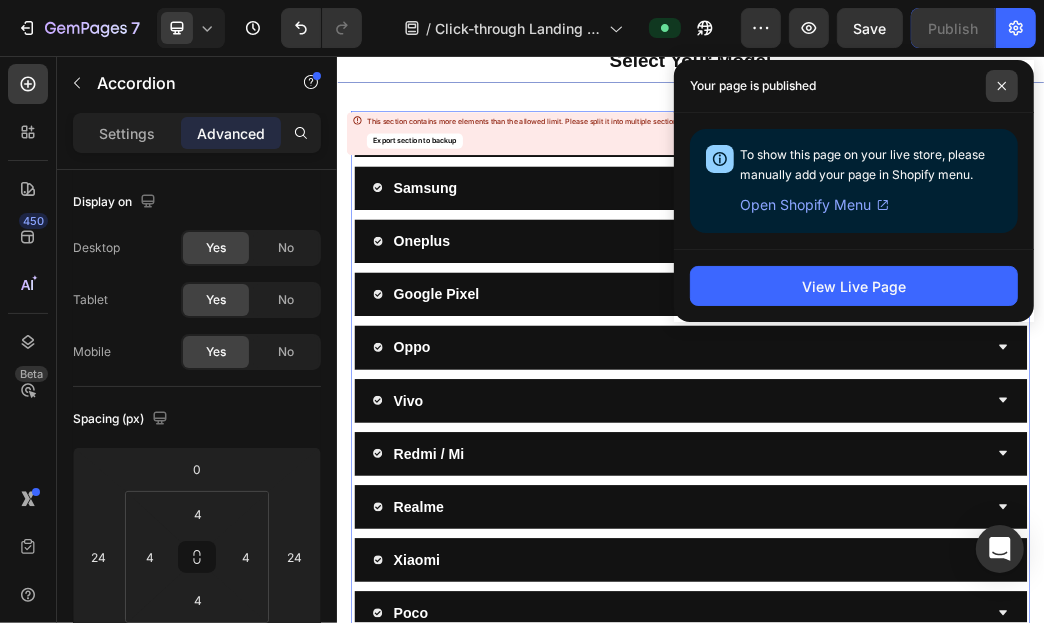 click 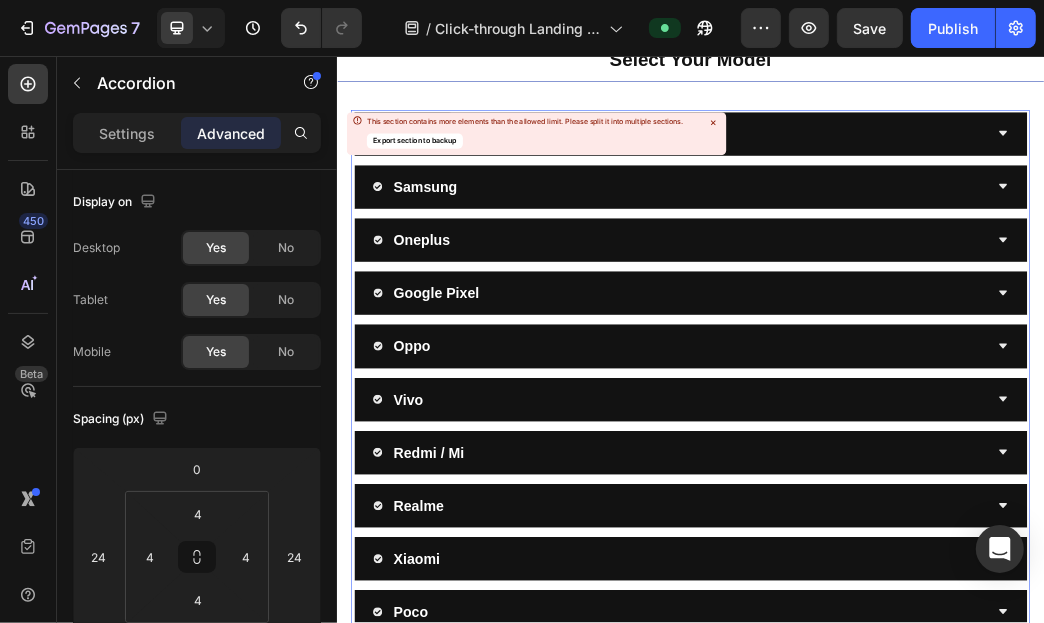 scroll, scrollTop: 86, scrollLeft: 0, axis: vertical 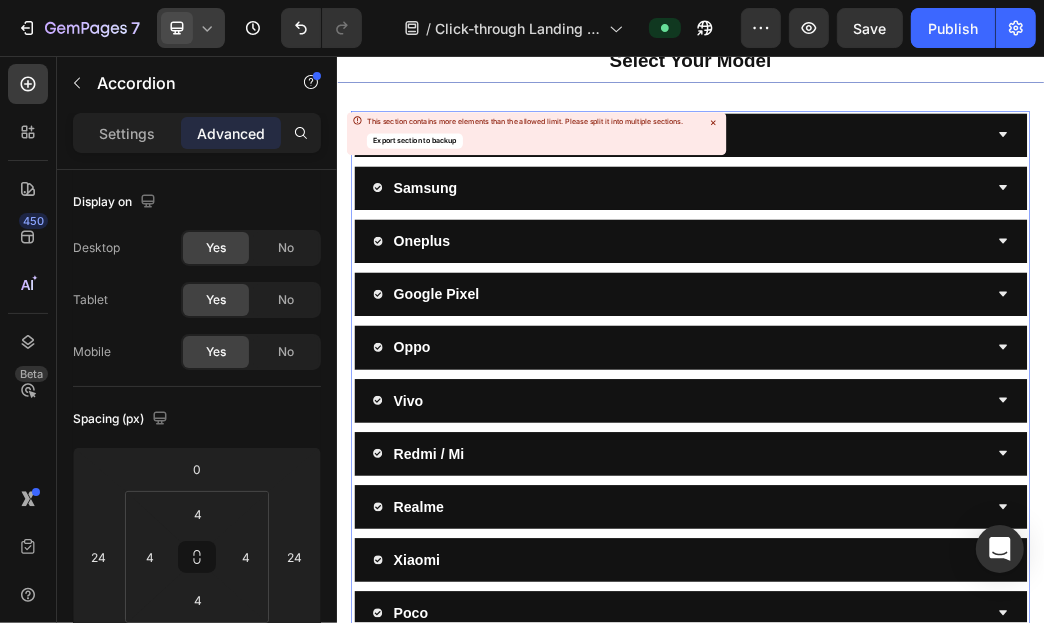 click 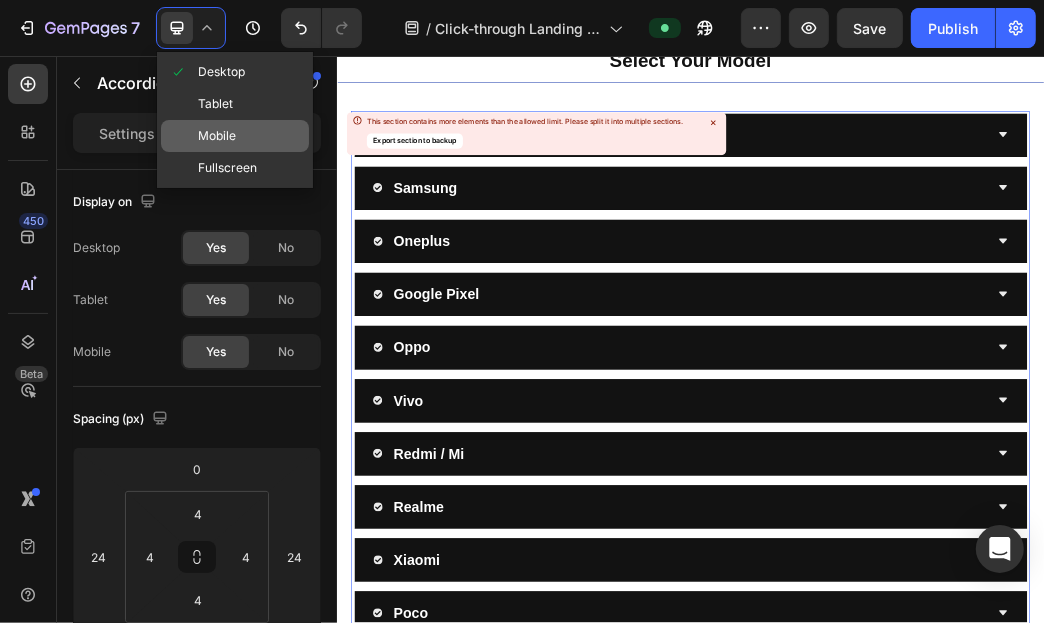 click on "Mobile" at bounding box center [217, 136] 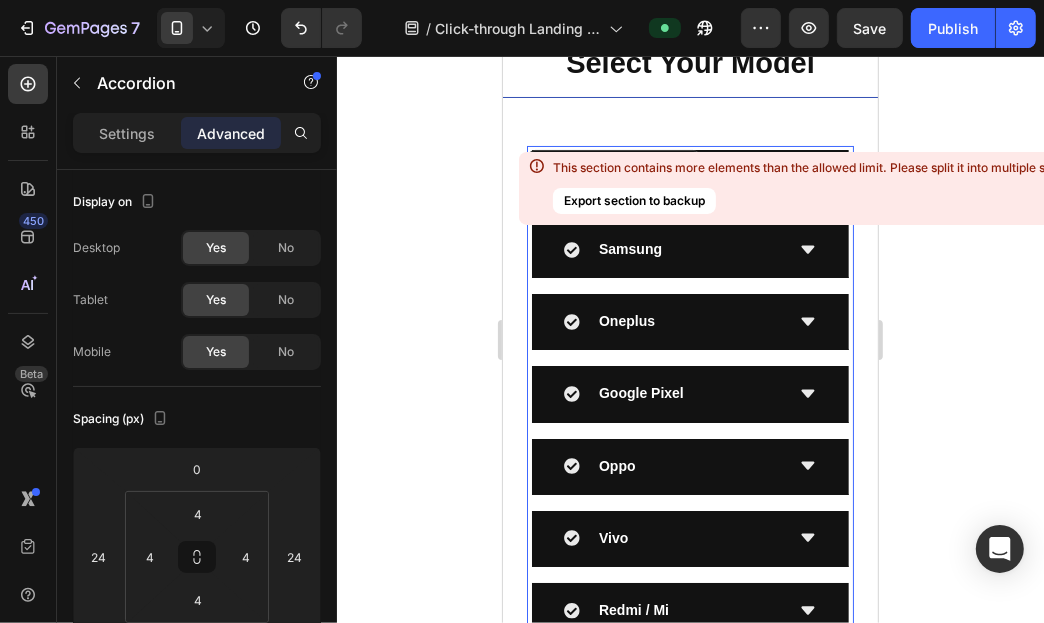 scroll, scrollTop: 105, scrollLeft: 0, axis: vertical 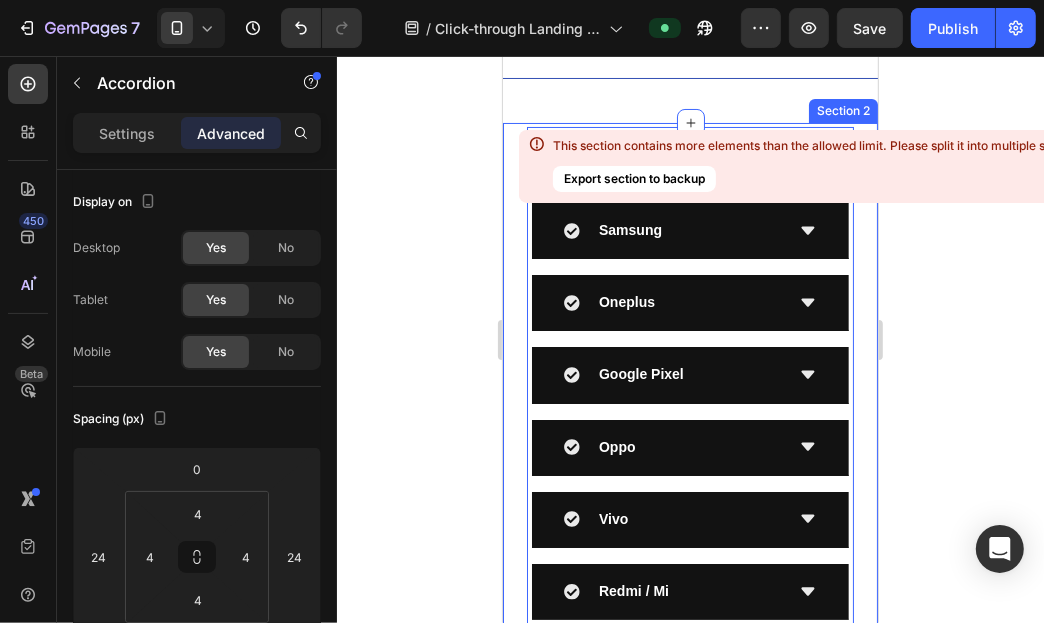 click on "Apple
Samsung
Oneplus
Google Pixel
Oppo
Vivo
Redmi / Mi
Realme
Xiaomi
Poco
Motorola
Iqoo  Accordion   0" at bounding box center (689, 555) 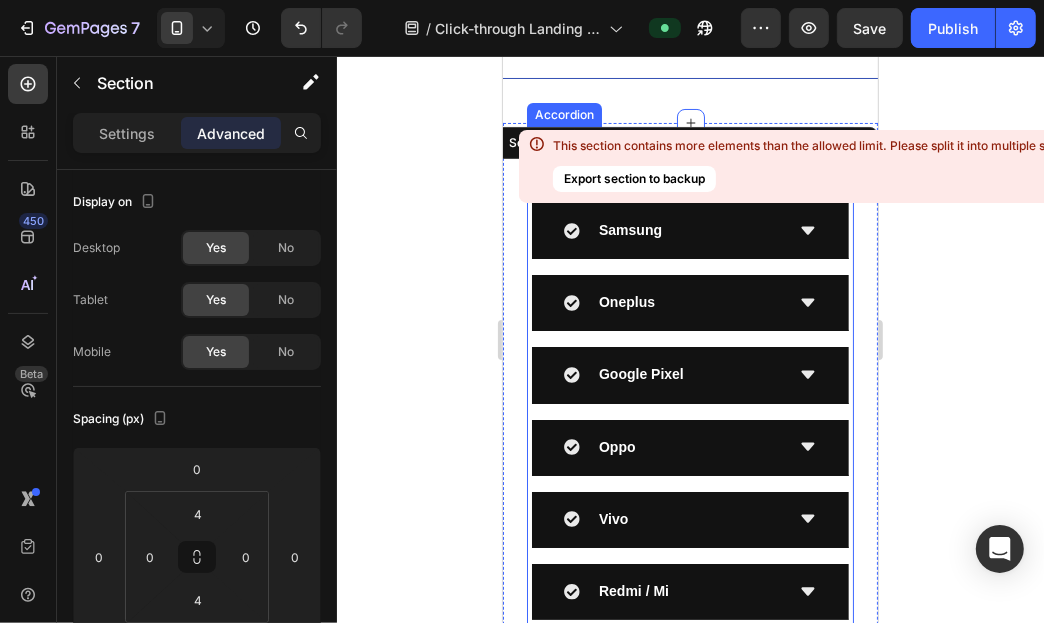 click on "Export section to backup" at bounding box center [634, 179] 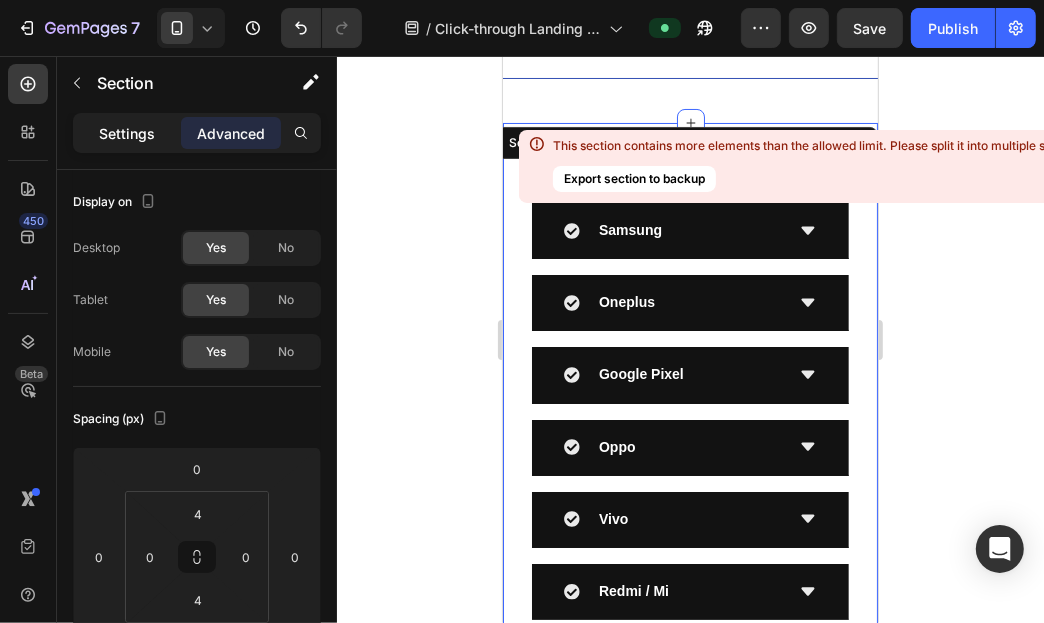click on "Settings" at bounding box center (127, 133) 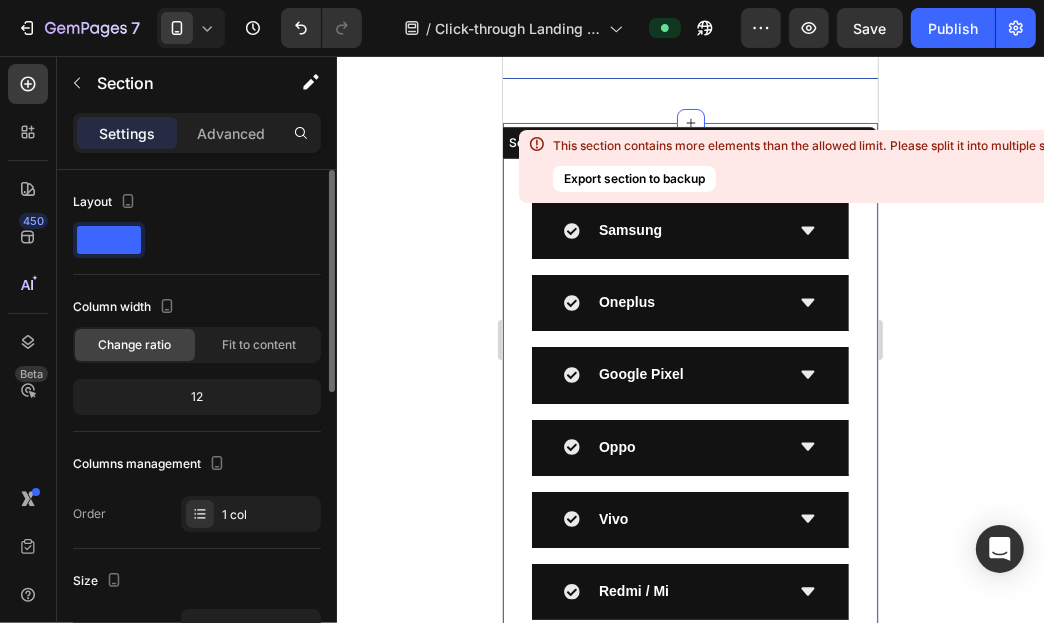 click 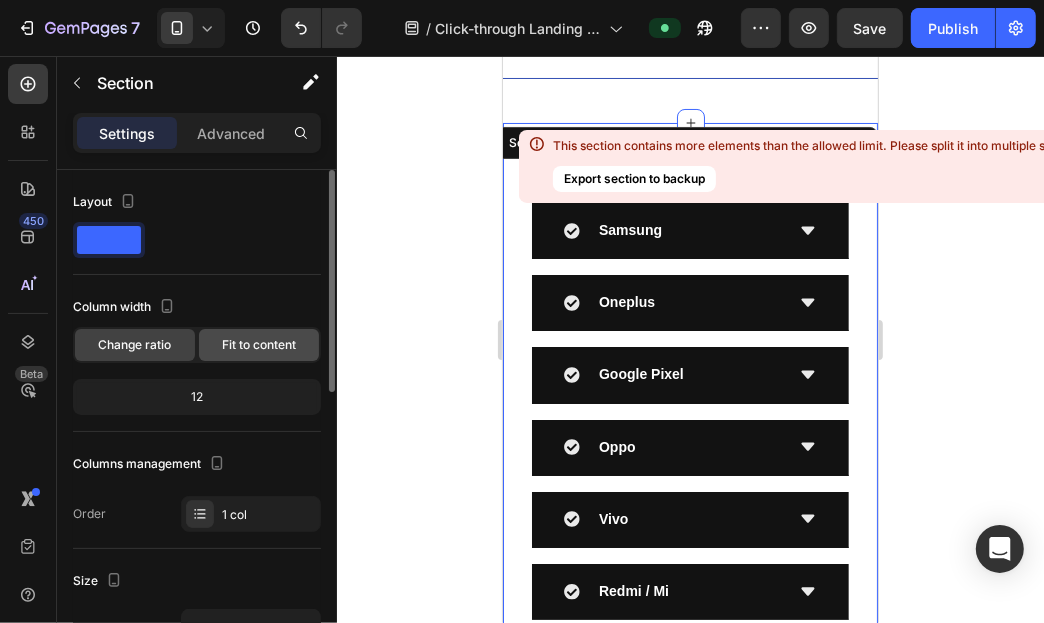 click on "Fit to content" 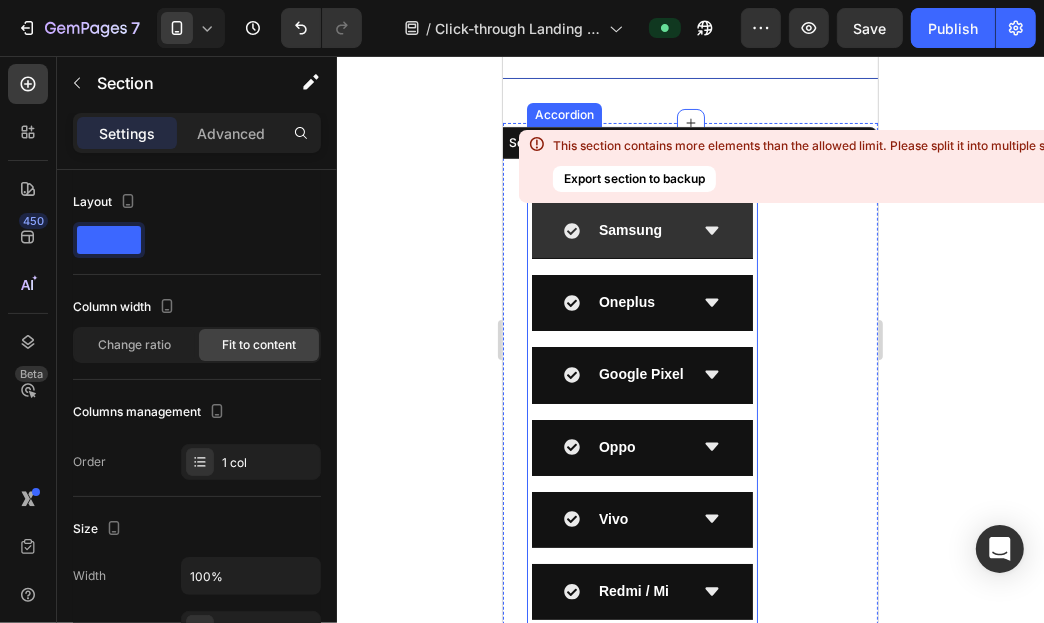 click on "Samsung" at bounding box center (641, 230) 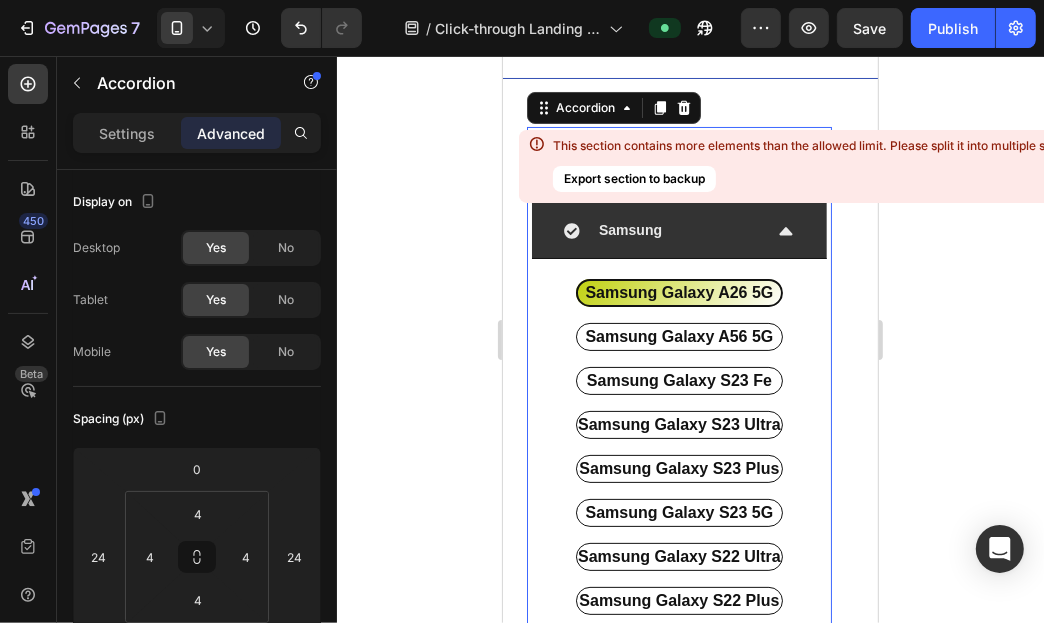 click 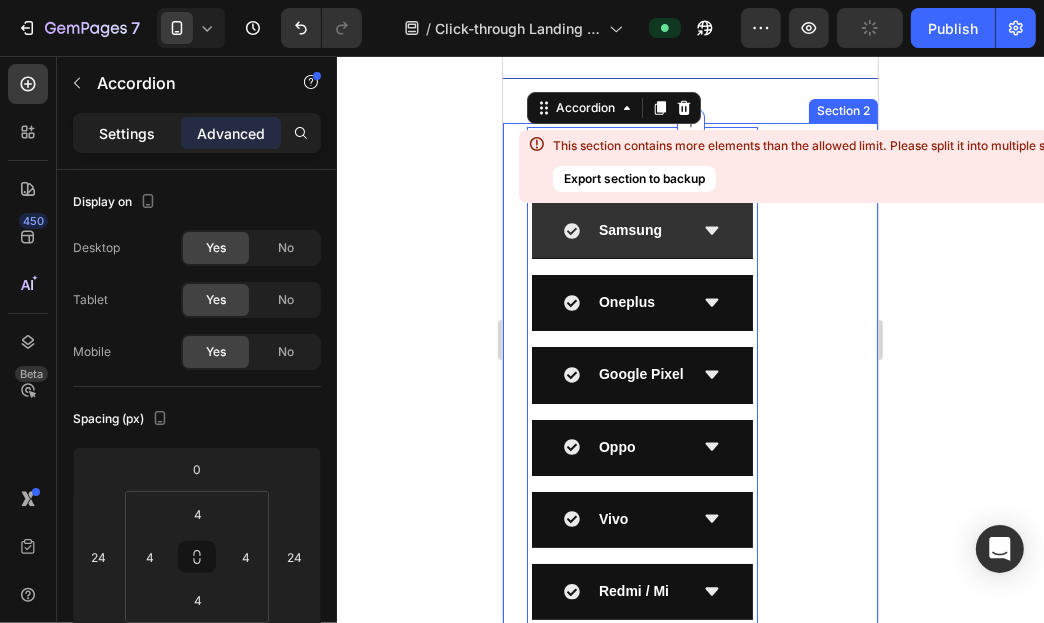 click on "Settings" at bounding box center (127, 133) 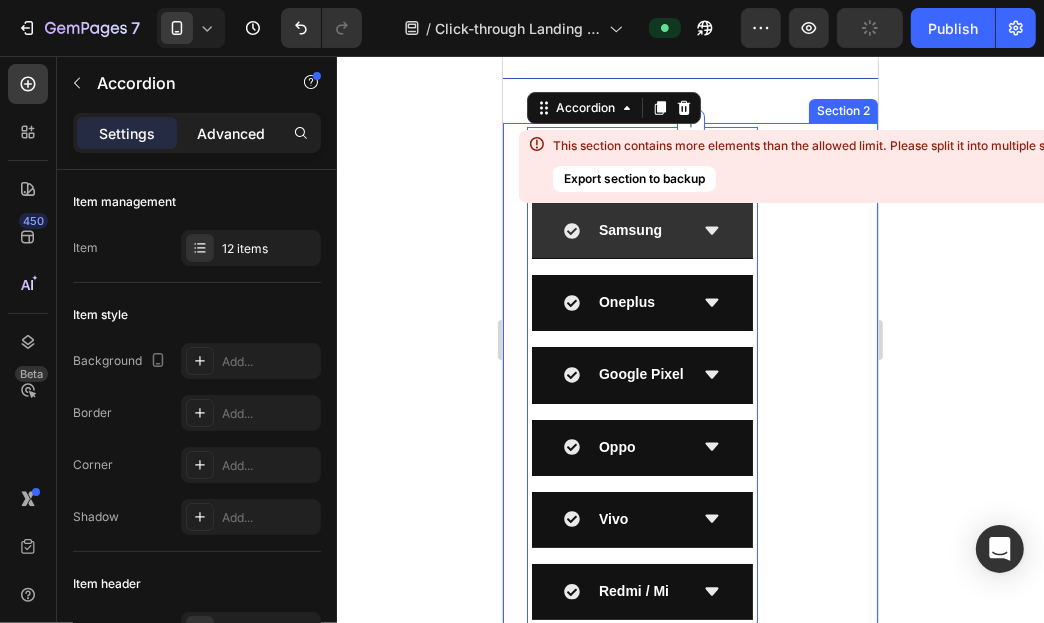 click on "Advanced" at bounding box center [231, 133] 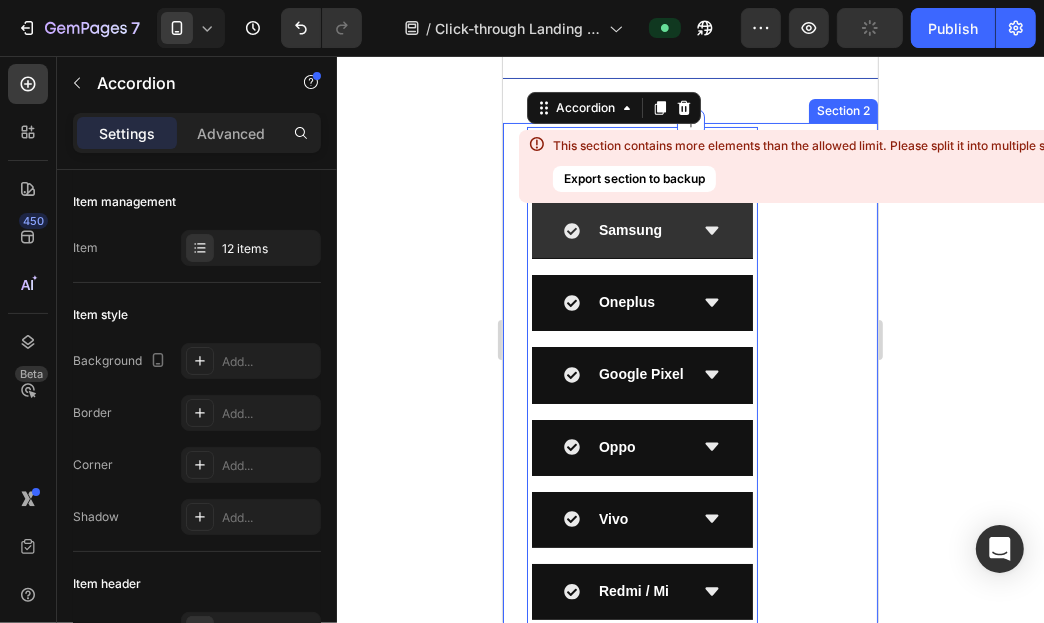 type on "100%" 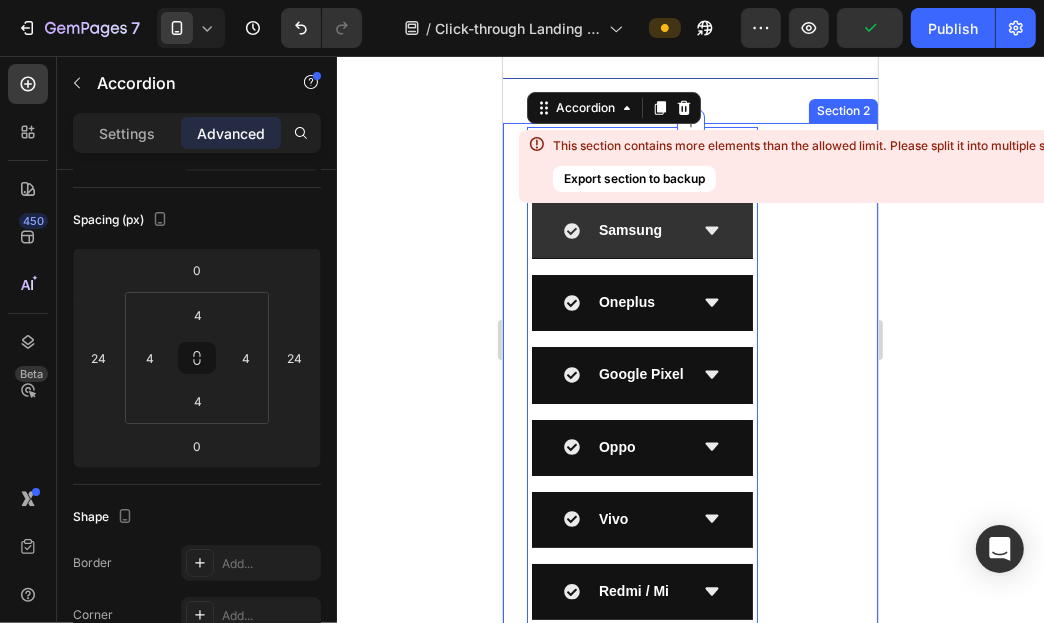 scroll, scrollTop: 0, scrollLeft: 0, axis: both 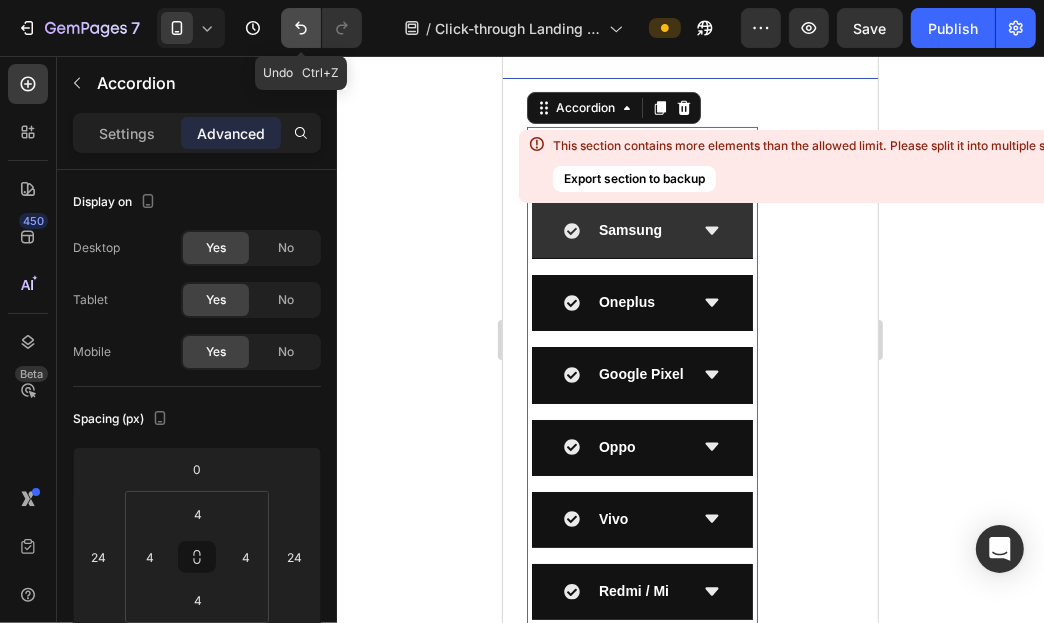click 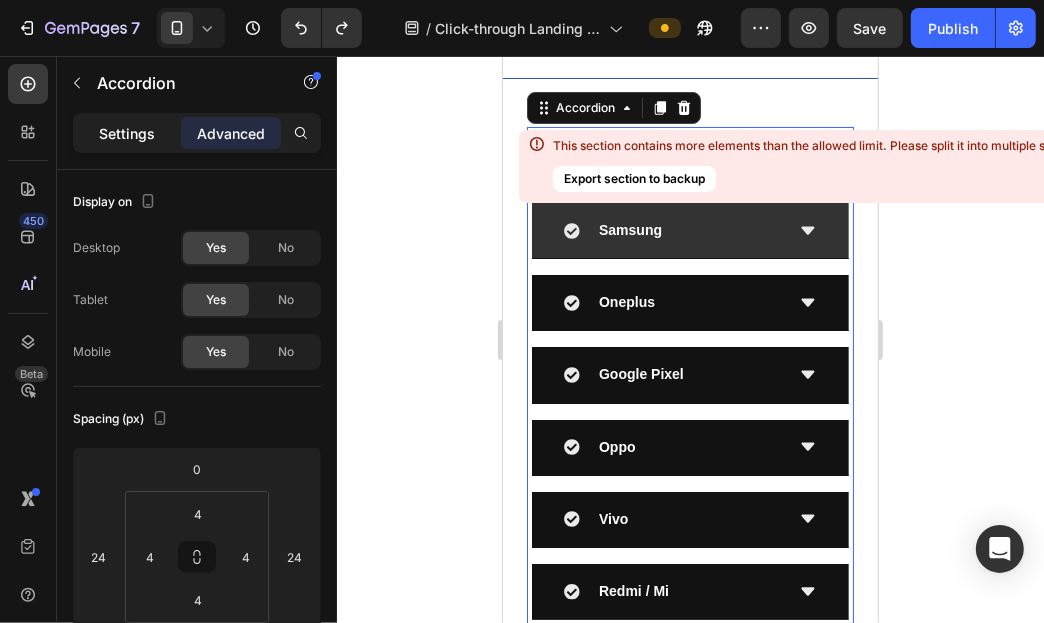 click on "Settings" at bounding box center (127, 133) 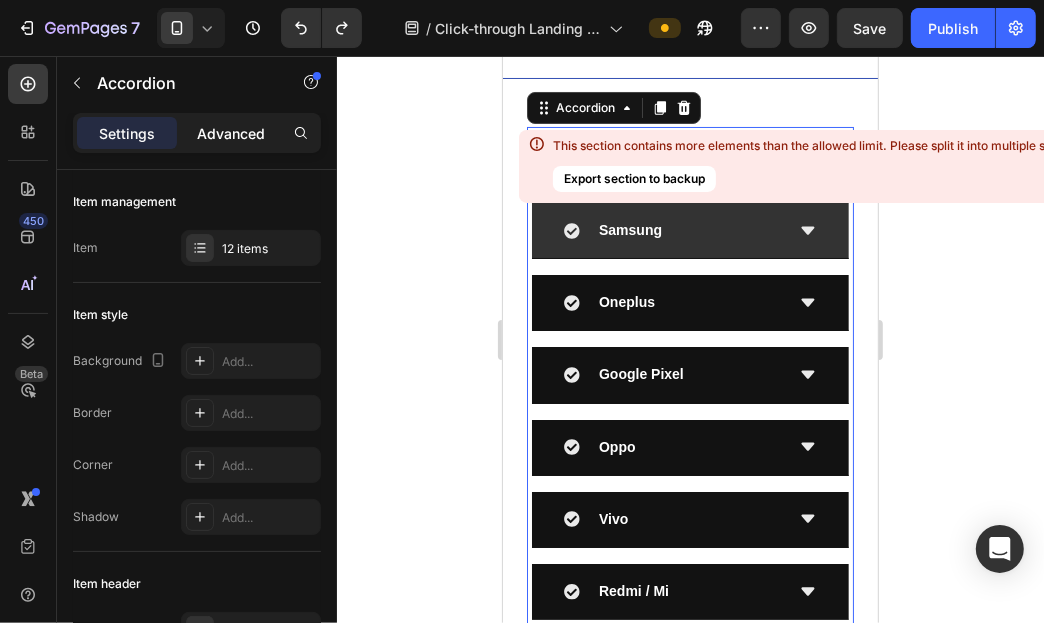 click on "Advanced" at bounding box center (231, 133) 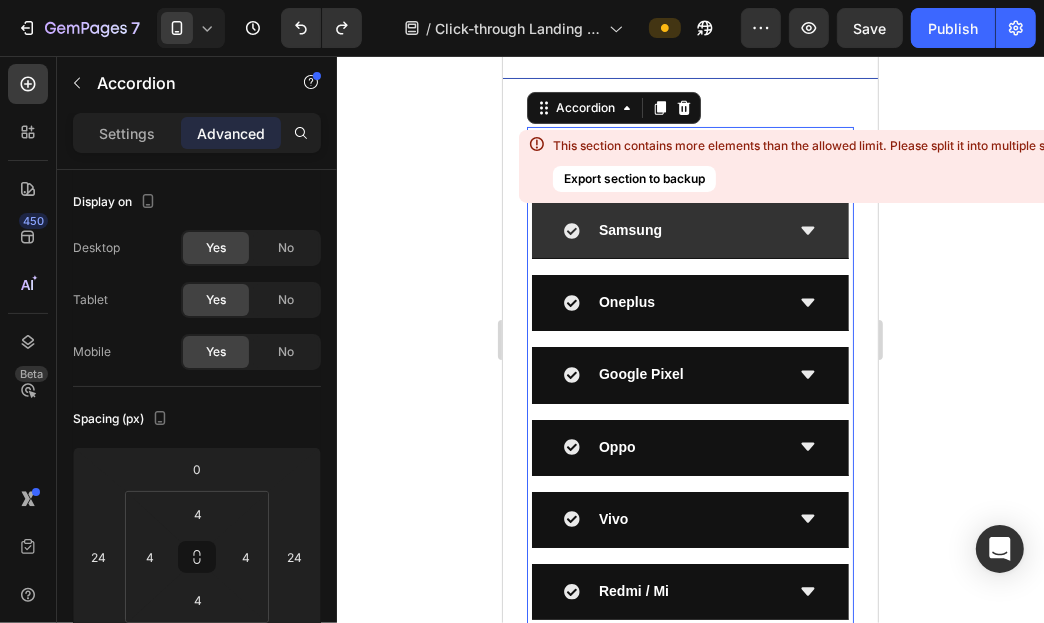 type on "100%" 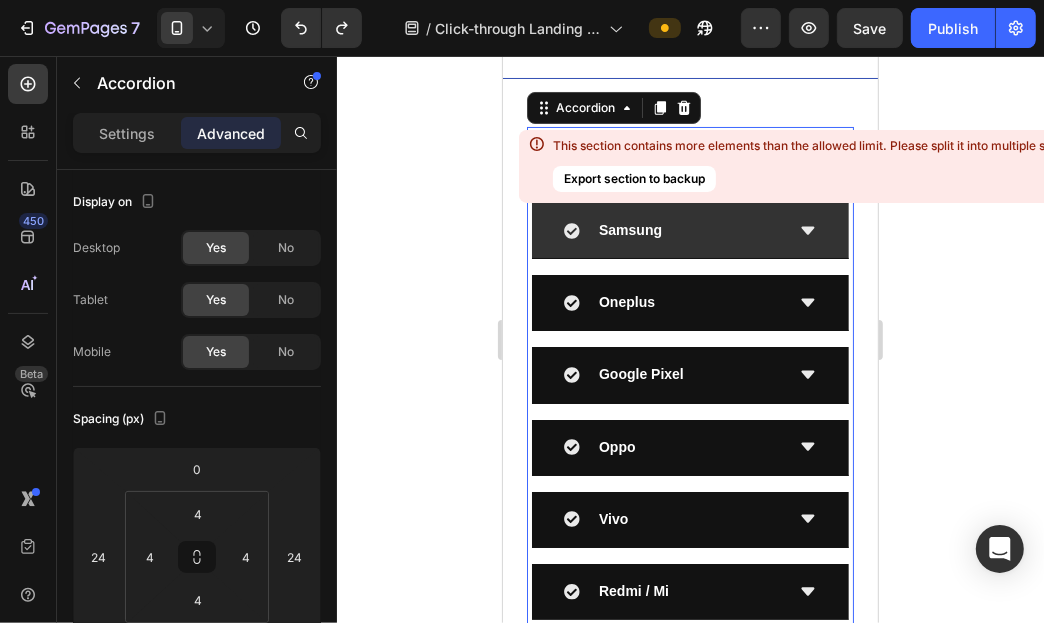 type on "100" 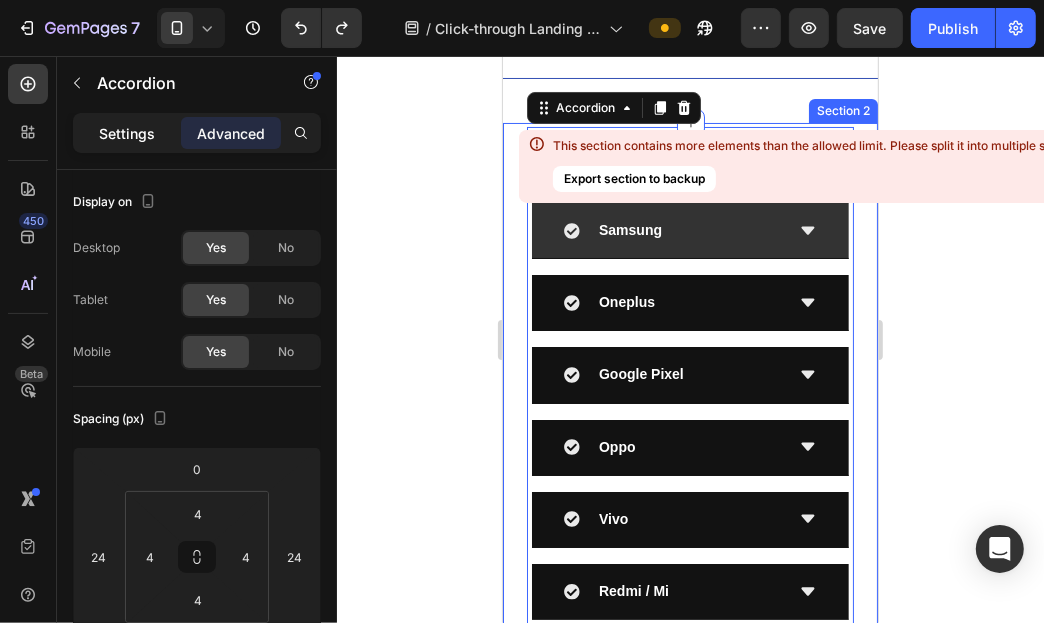 click on "Settings" at bounding box center (127, 133) 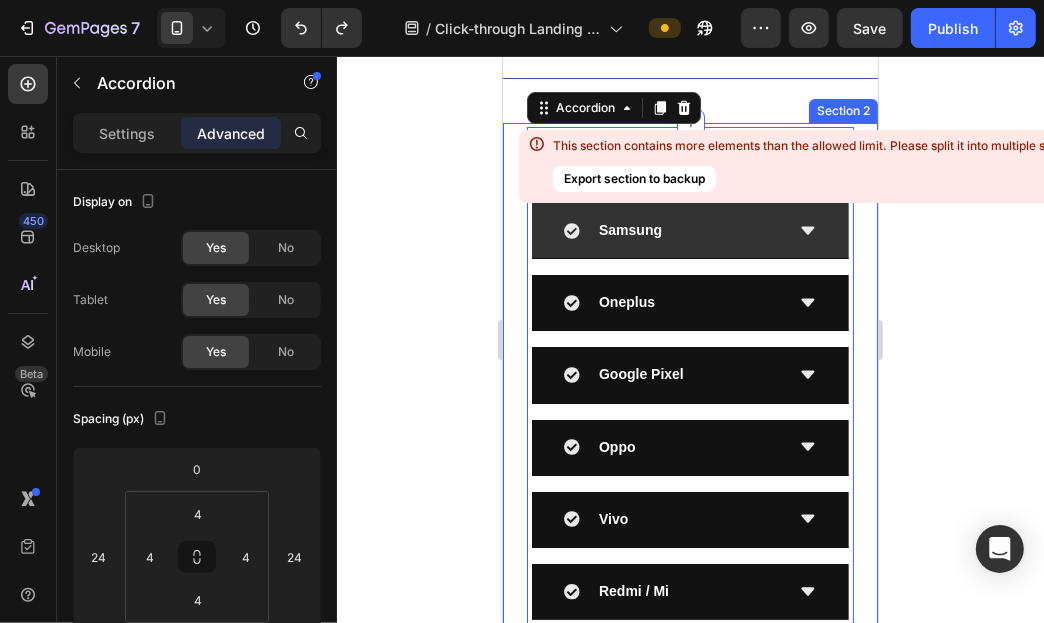 type on "16" 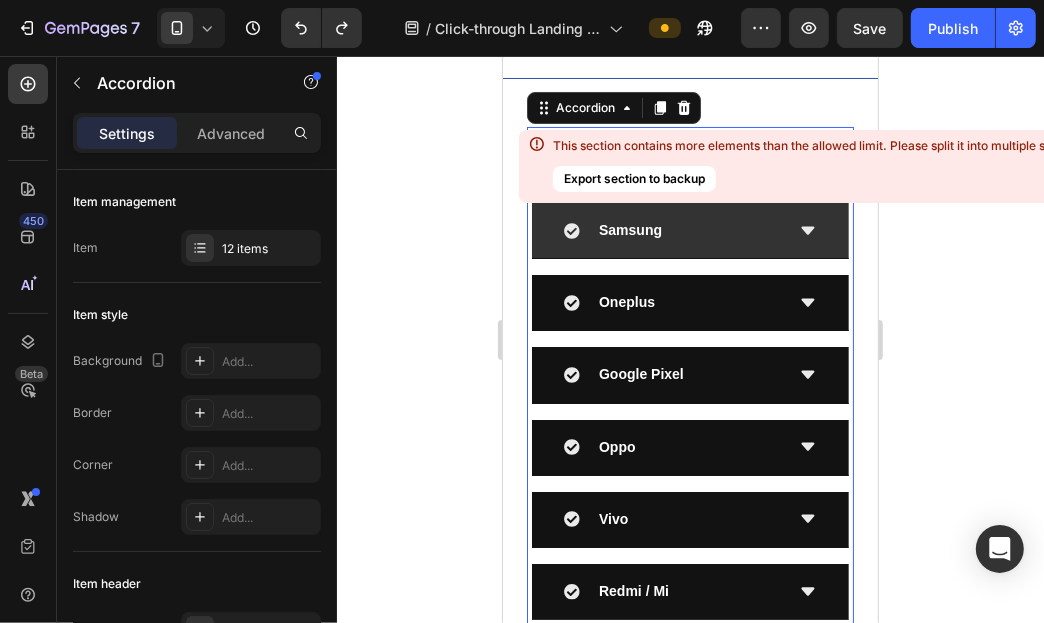 click 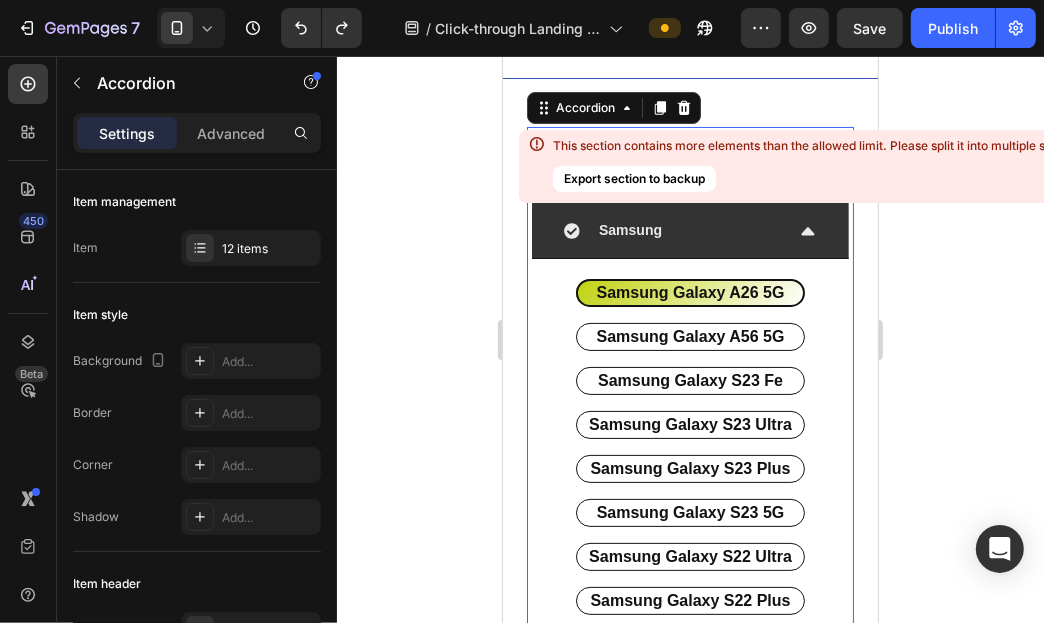 click 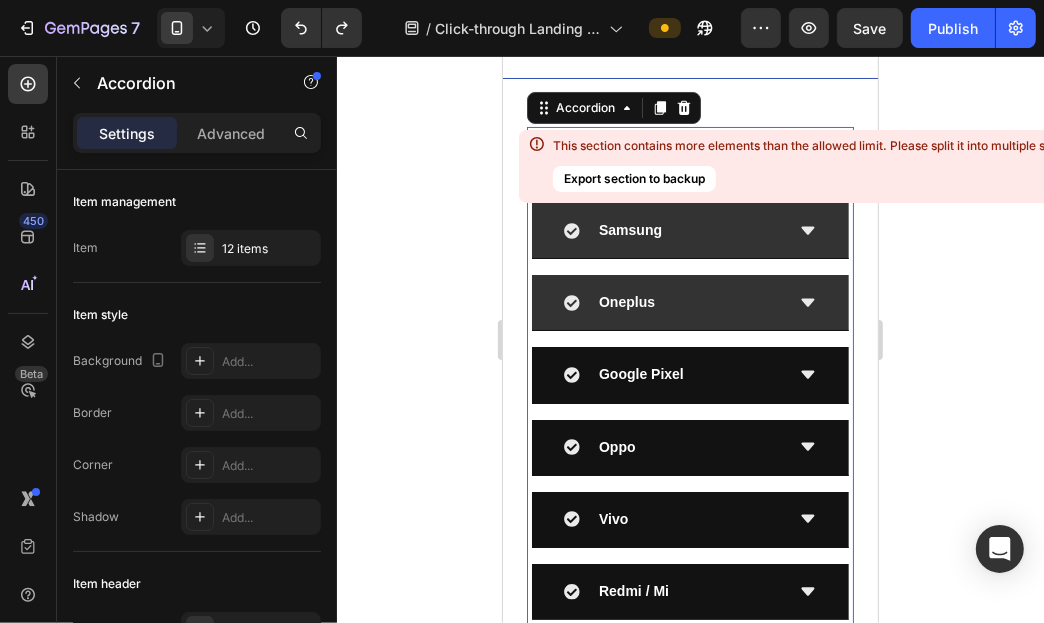 click 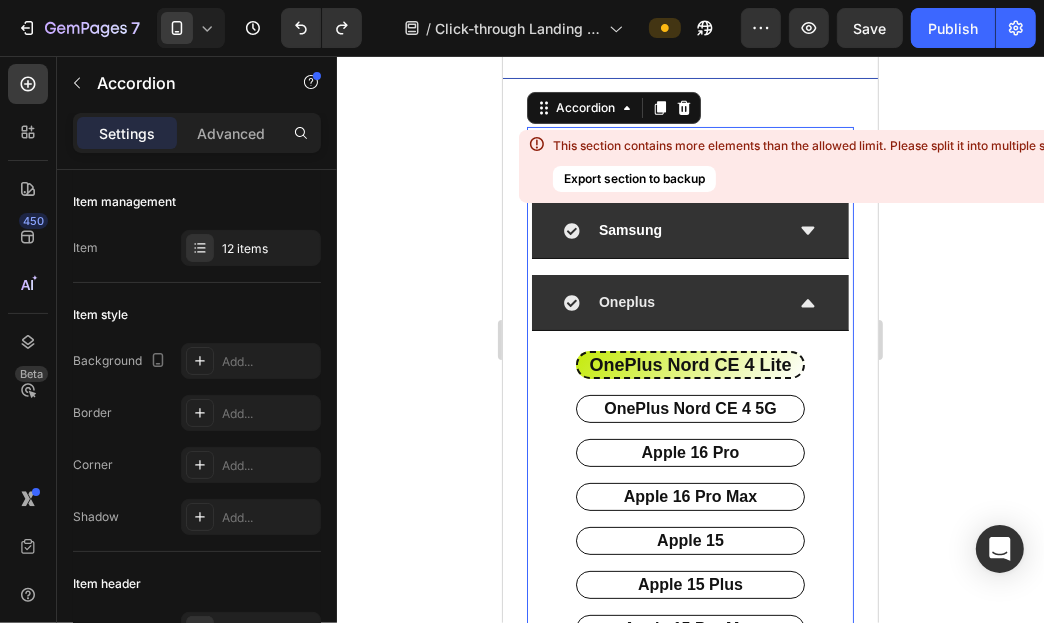 click 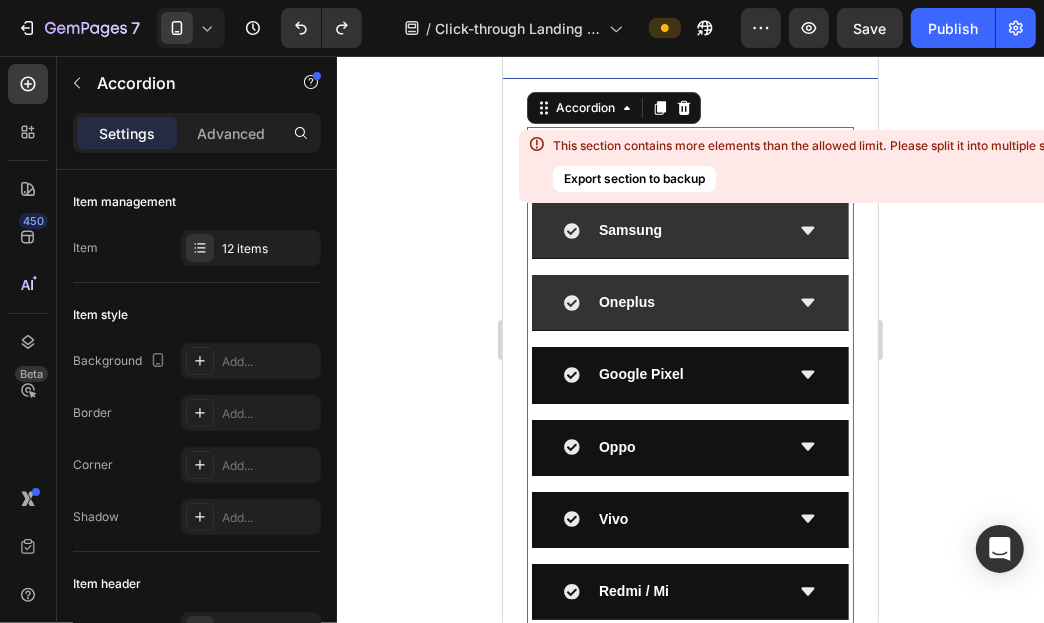 click on "Samsung" at bounding box center [689, 230] 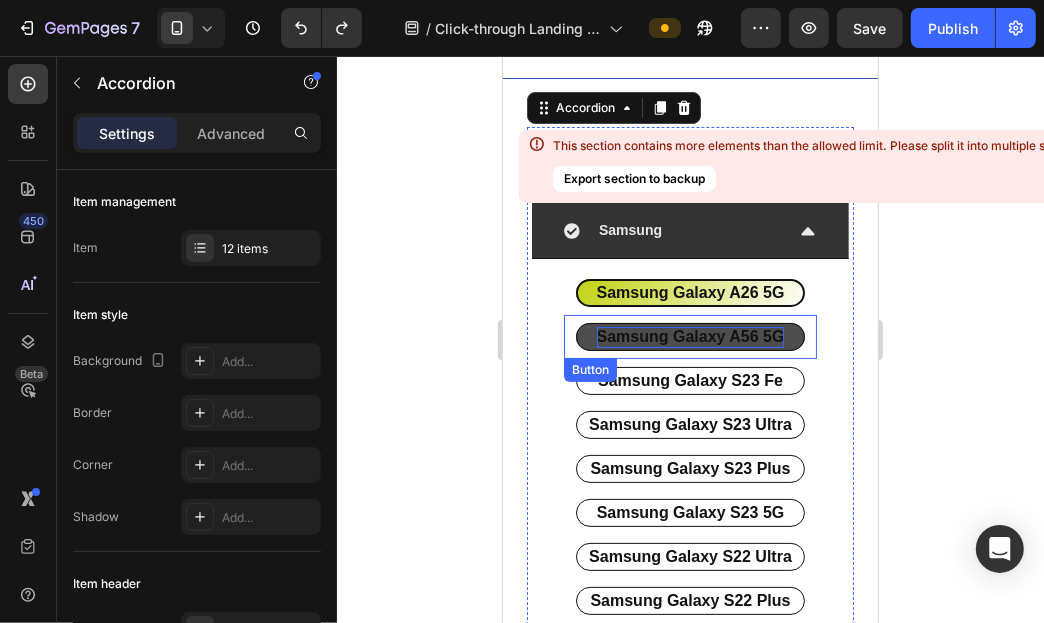 click on "samsung Galaxy a56 5G" at bounding box center [690, 336] 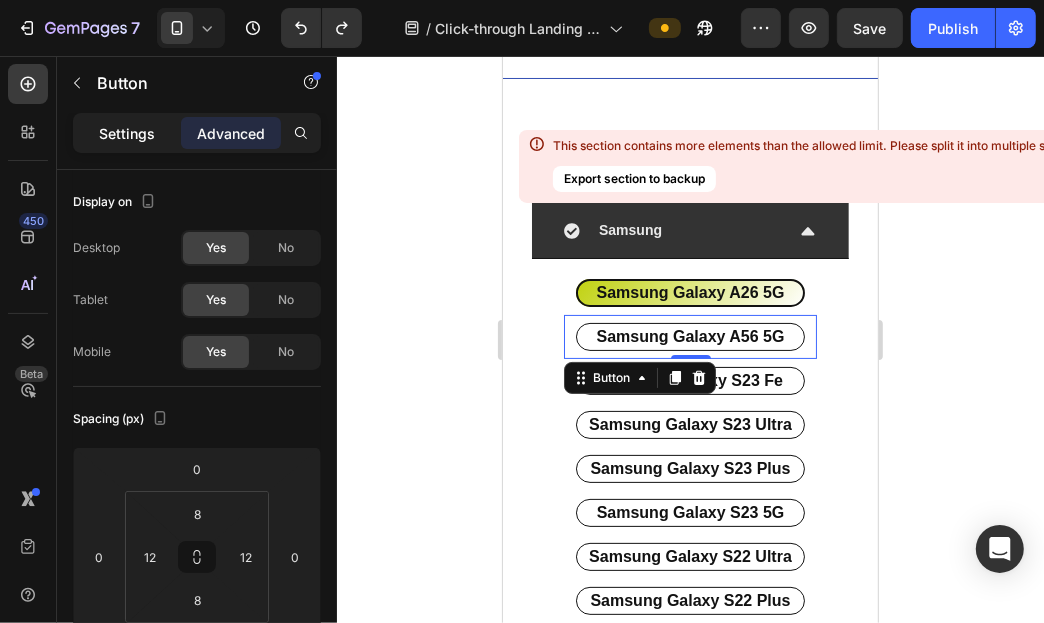 click on "Settings" at bounding box center [127, 133] 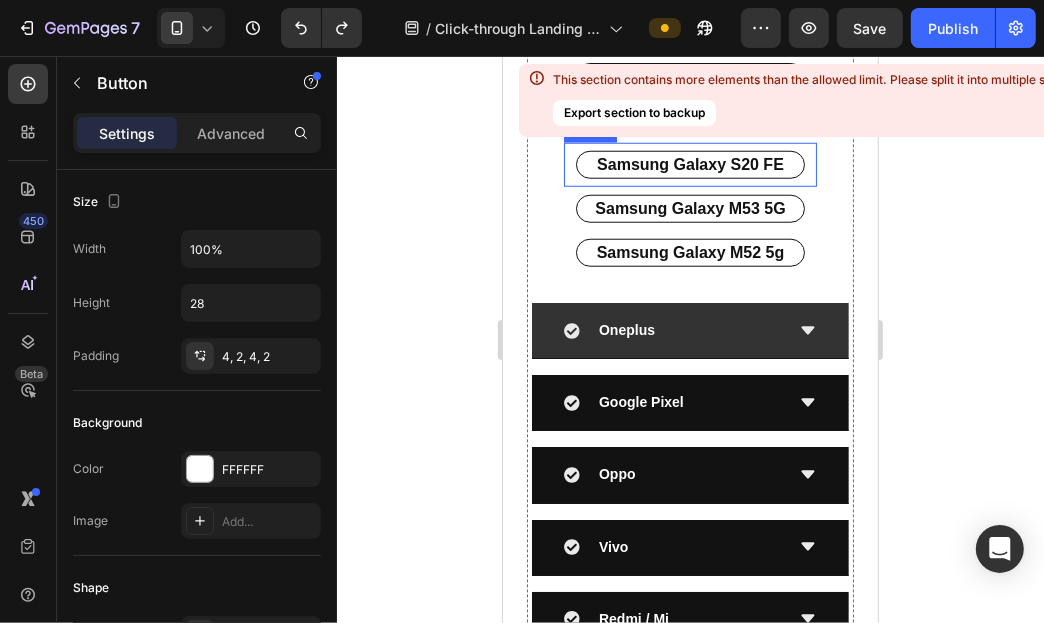 scroll, scrollTop: 1205, scrollLeft: 0, axis: vertical 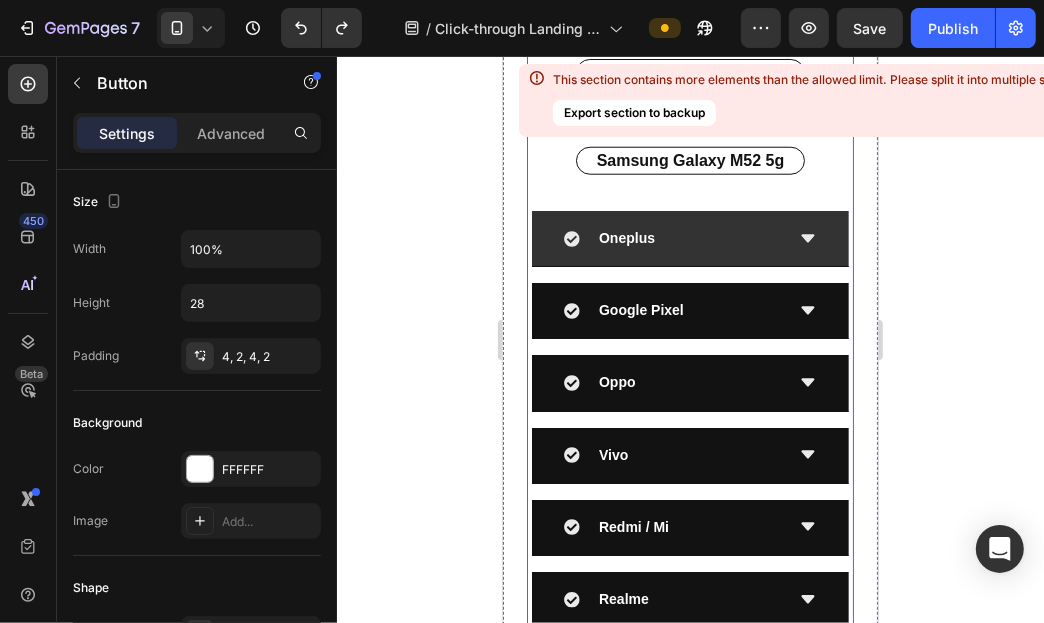 click on "Oneplus" at bounding box center (672, 237) 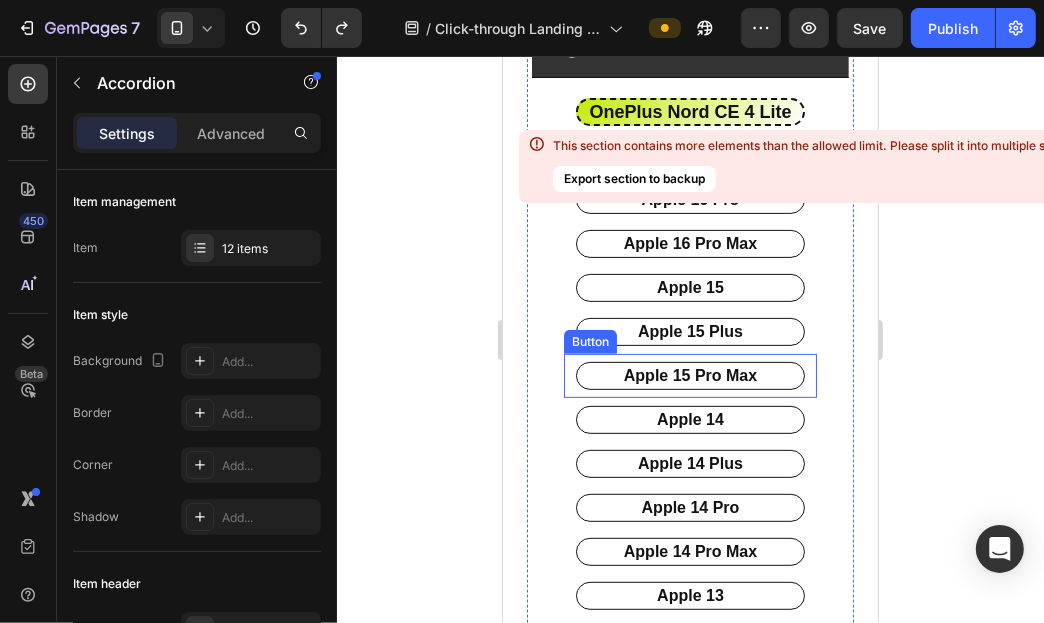 scroll, scrollTop: 105, scrollLeft: 0, axis: vertical 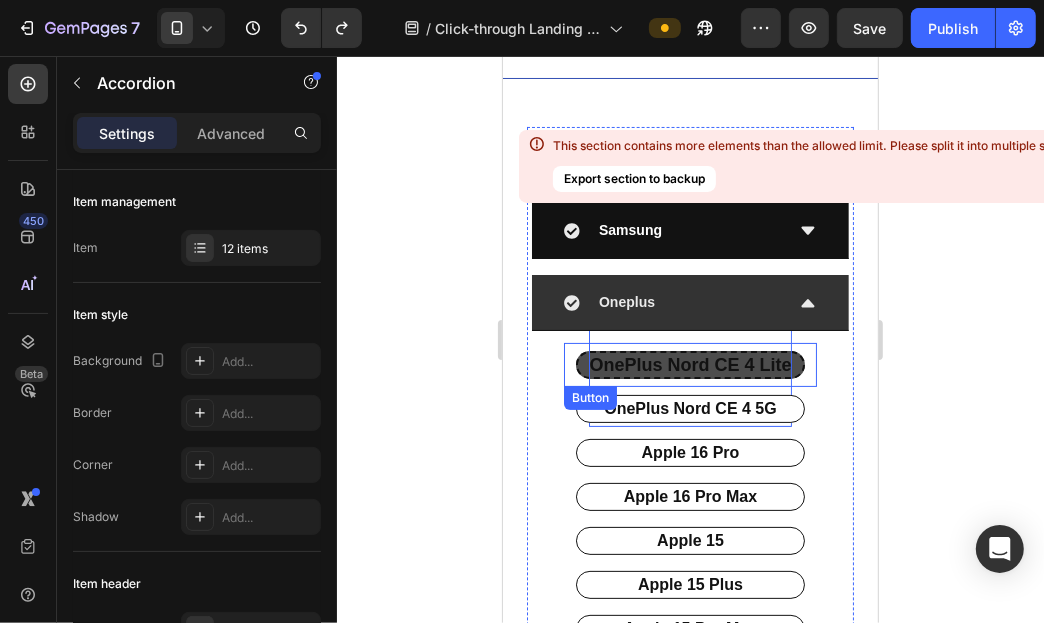 click on "OnePlus Nord CE 4 Lite" at bounding box center [689, 364] 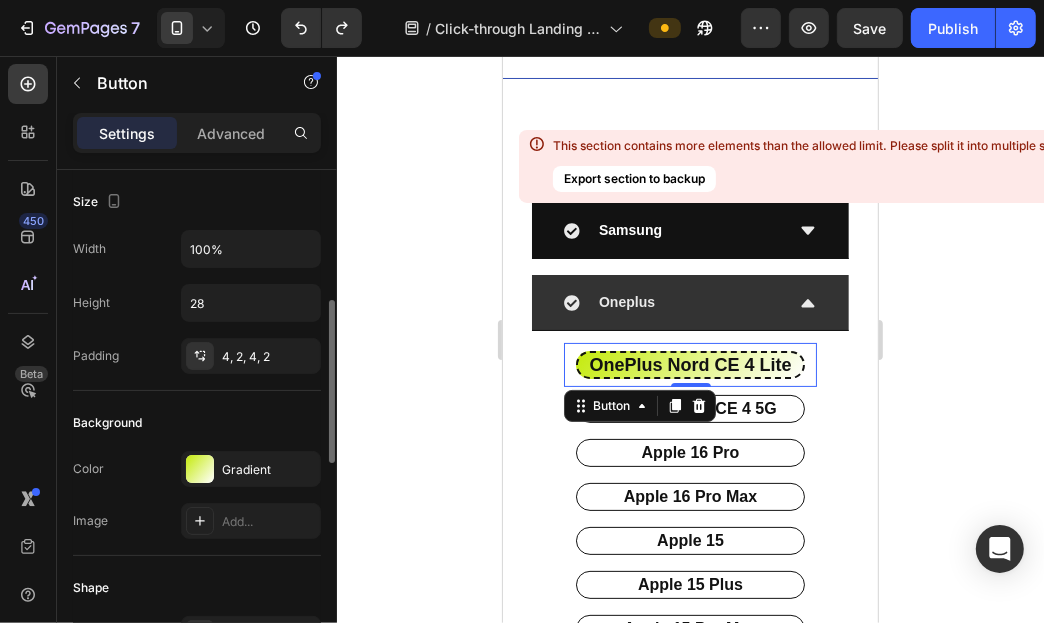scroll, scrollTop: 199, scrollLeft: 0, axis: vertical 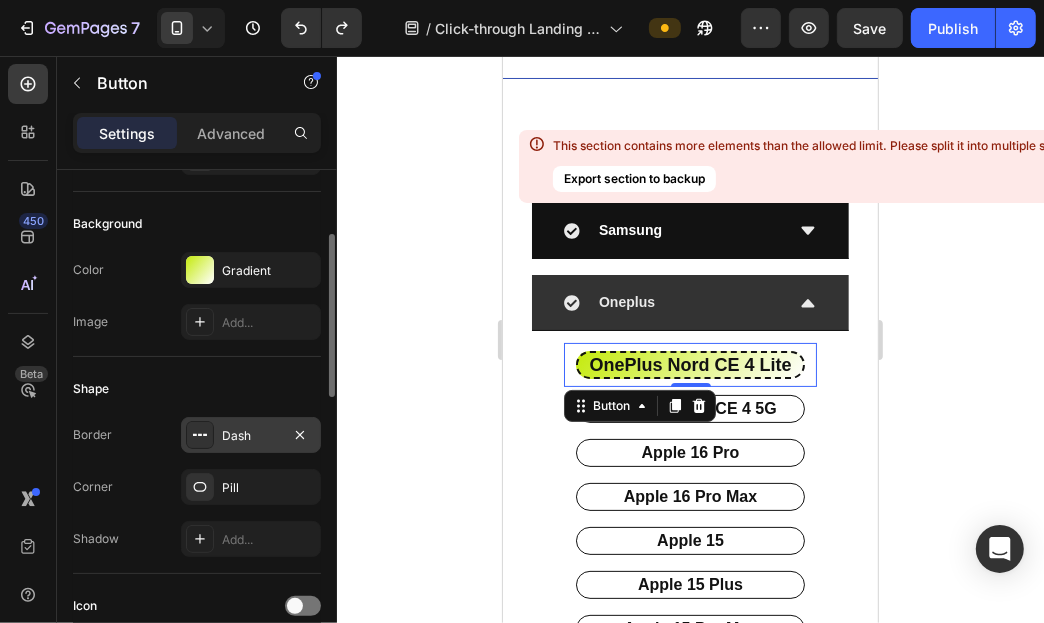 click on "Dash" at bounding box center [251, 436] 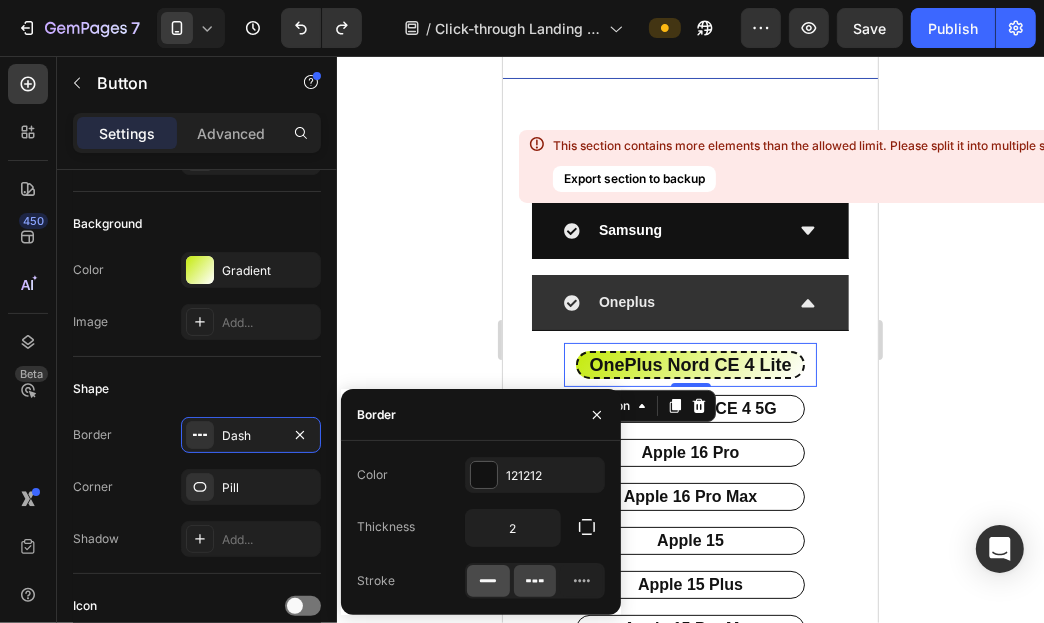 click 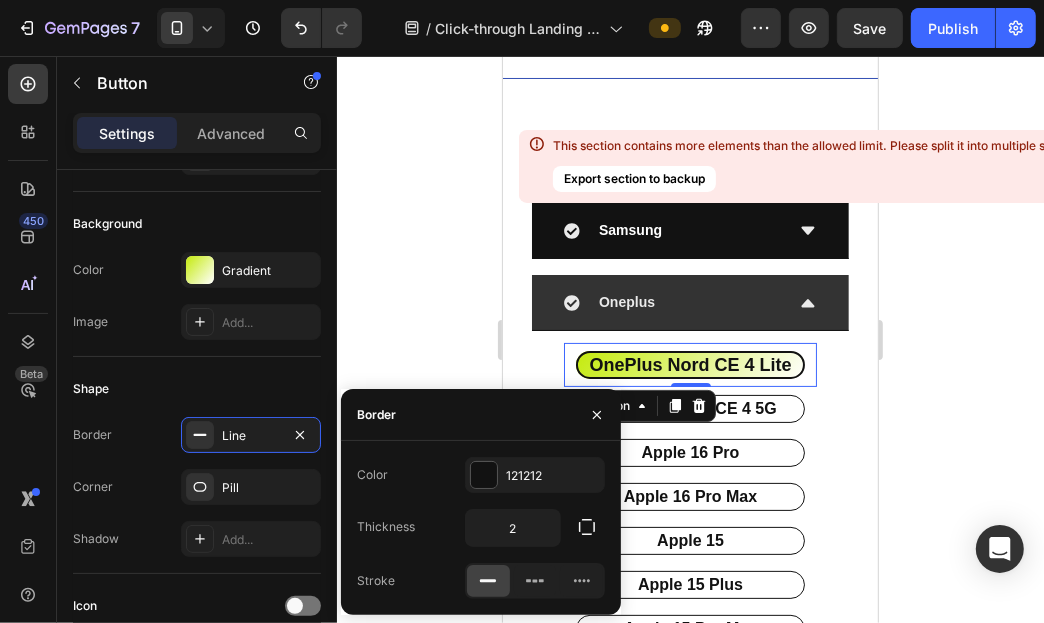 click 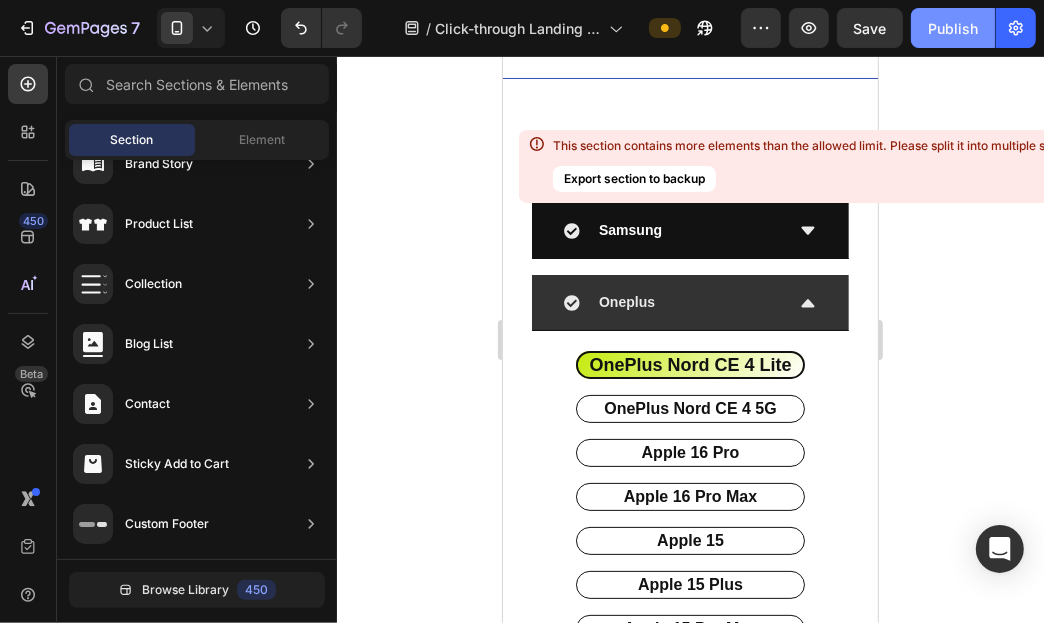 click on "Publish" at bounding box center [953, 28] 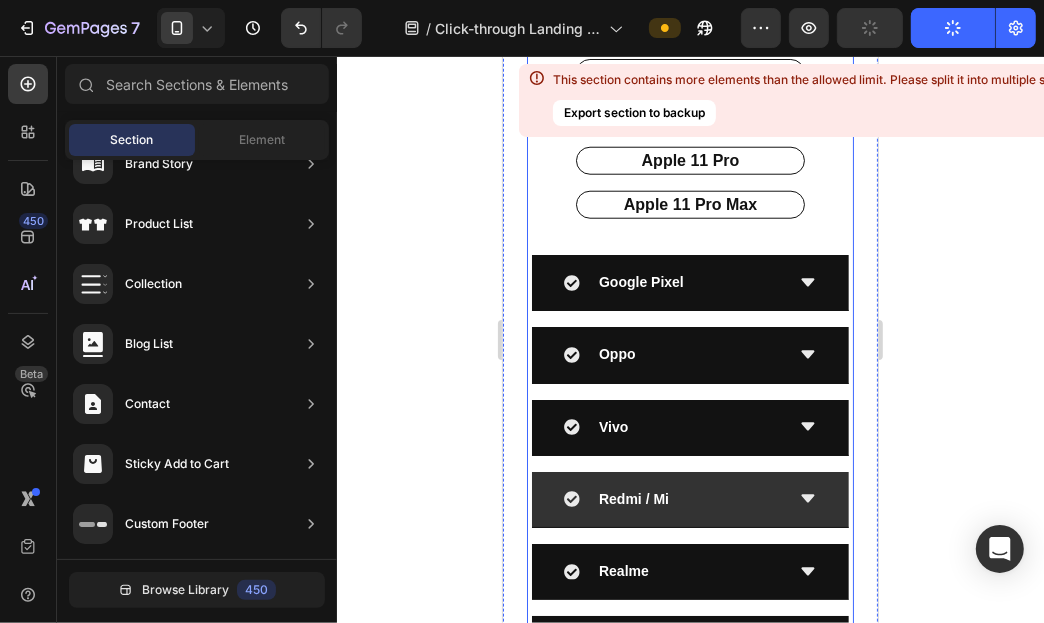 scroll, scrollTop: 1305, scrollLeft: 0, axis: vertical 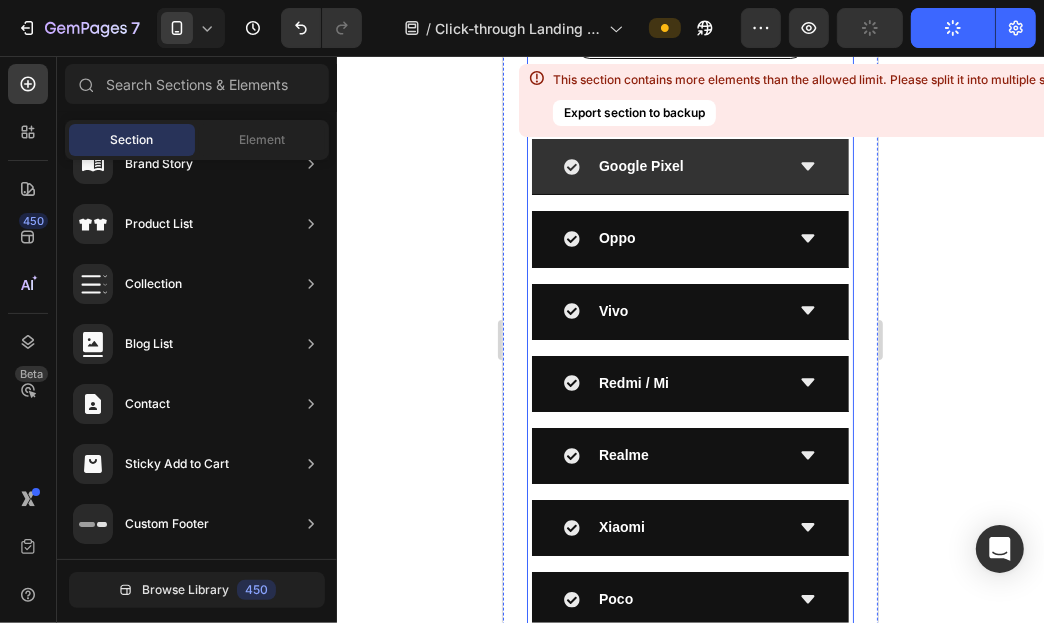 click on "Google Pixel" at bounding box center (672, 165) 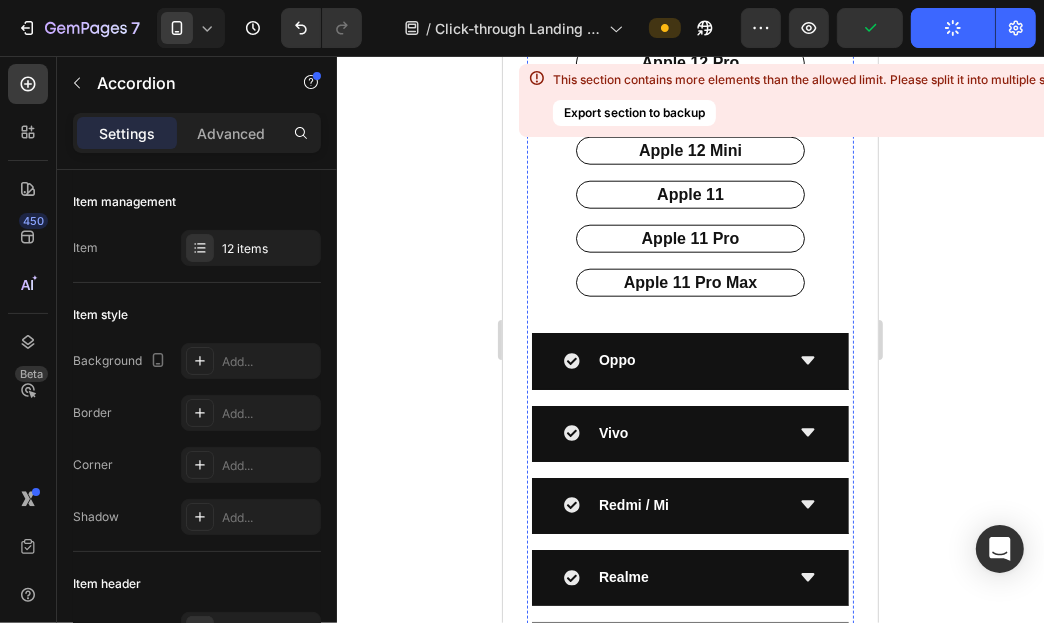 scroll, scrollTop: 1405, scrollLeft: 0, axis: vertical 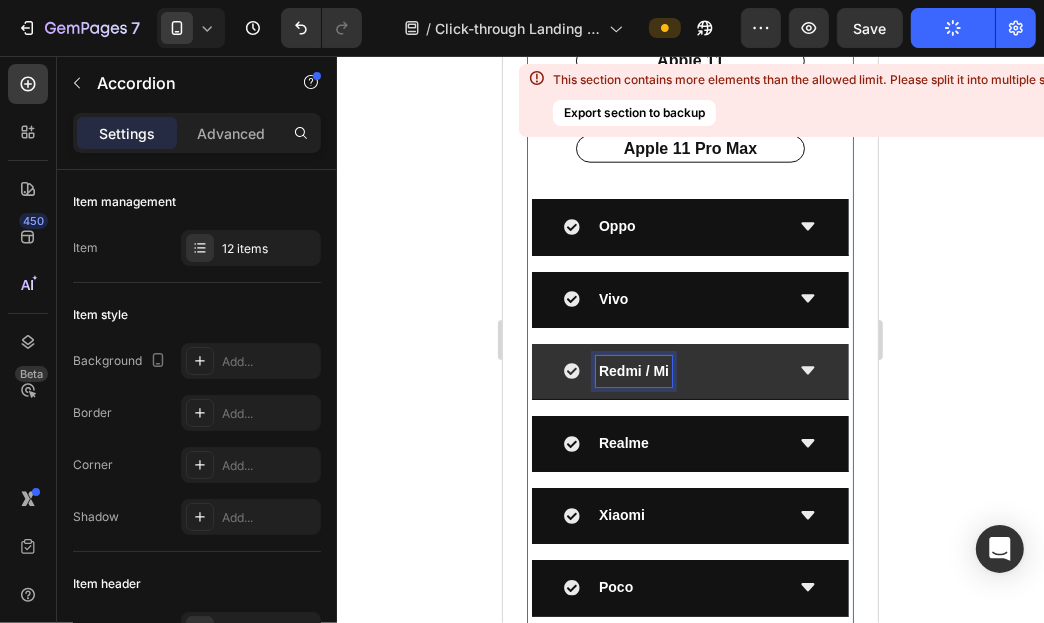 click on "Redmi / Mi" at bounding box center [672, 370] 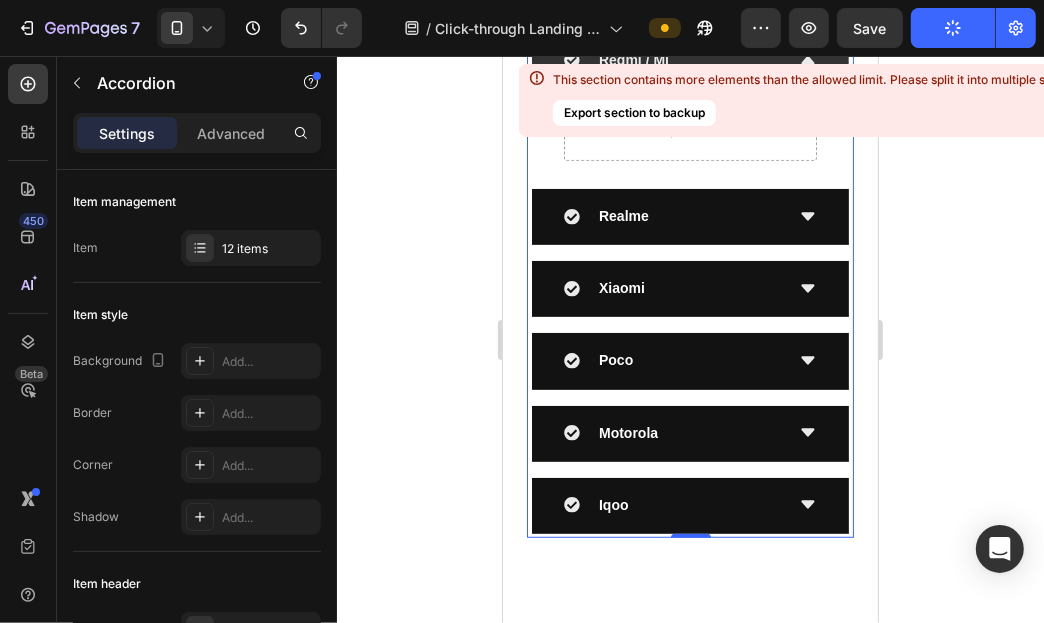 scroll, scrollTop: 473, scrollLeft: 0, axis: vertical 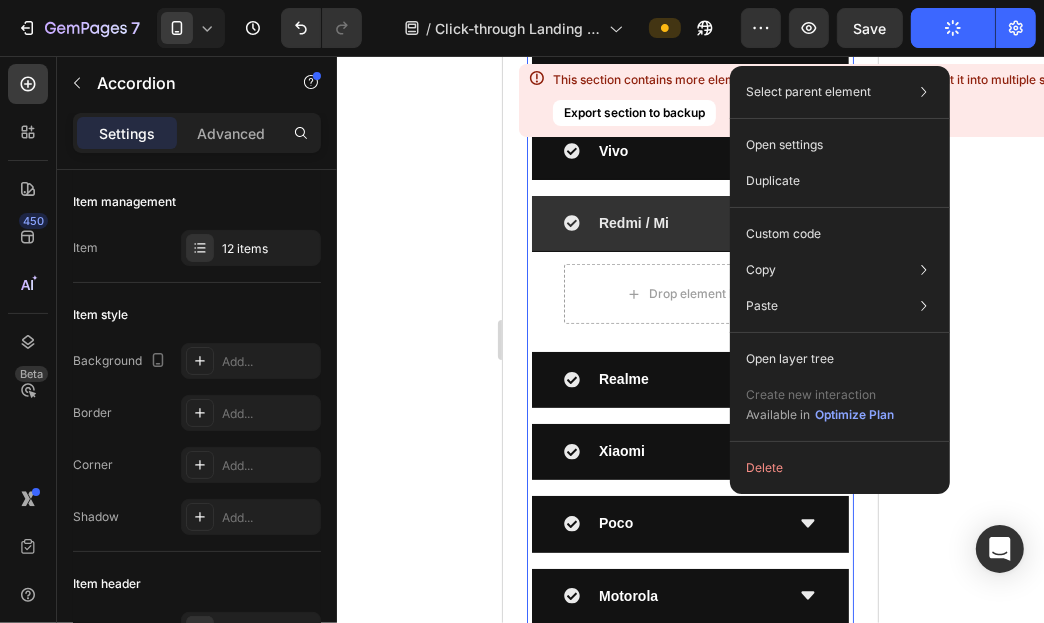 click on "Redmi / Mi" at bounding box center (672, 222) 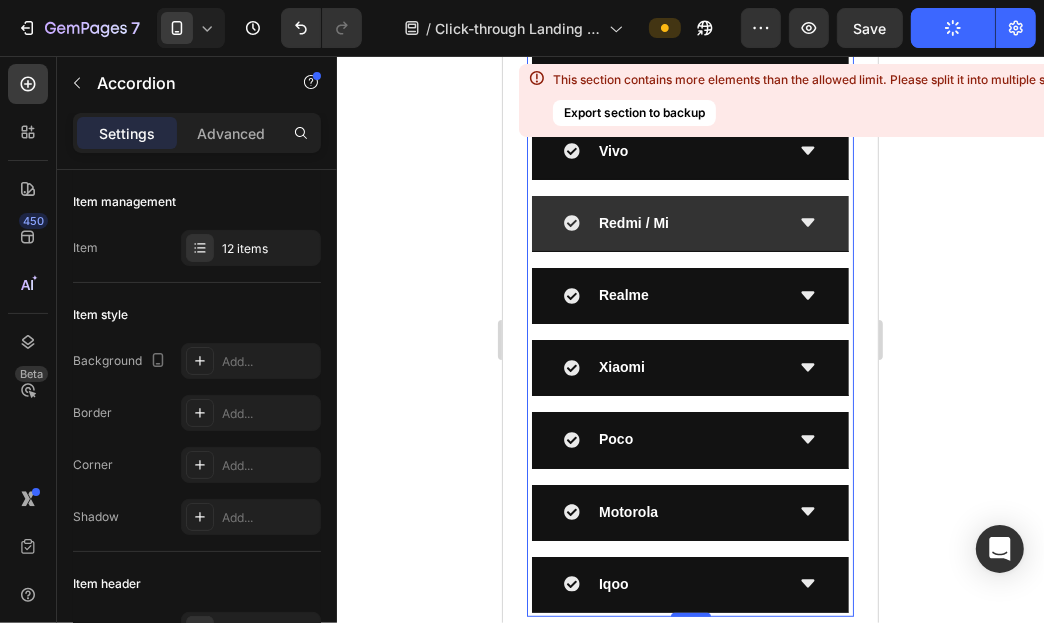 click on "Redmi / Mi" at bounding box center [672, 222] 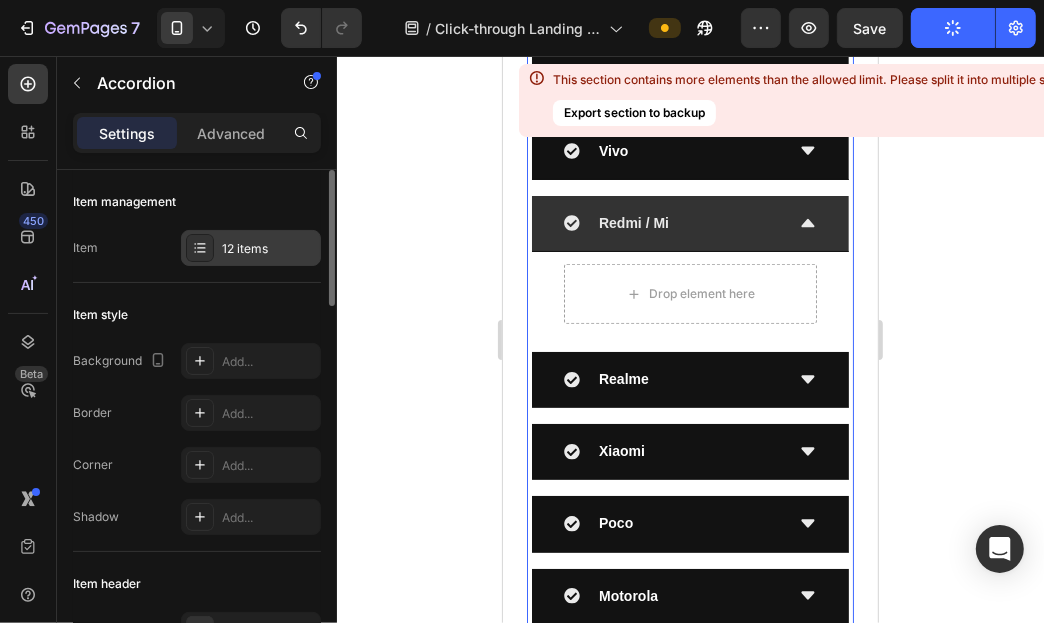 click on "12 items" at bounding box center (269, 249) 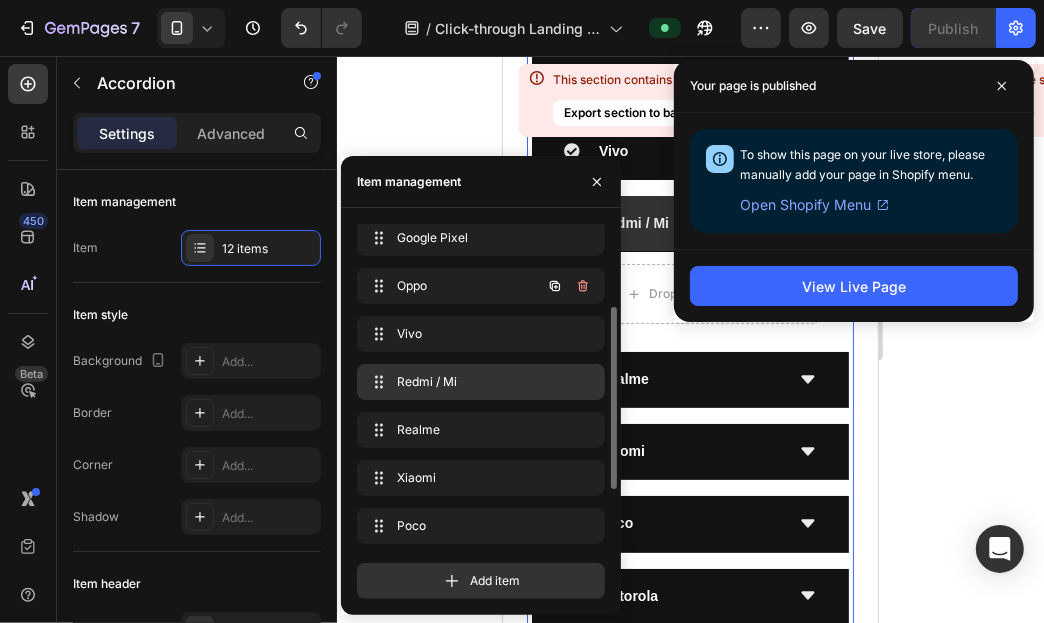scroll, scrollTop: 0, scrollLeft: 0, axis: both 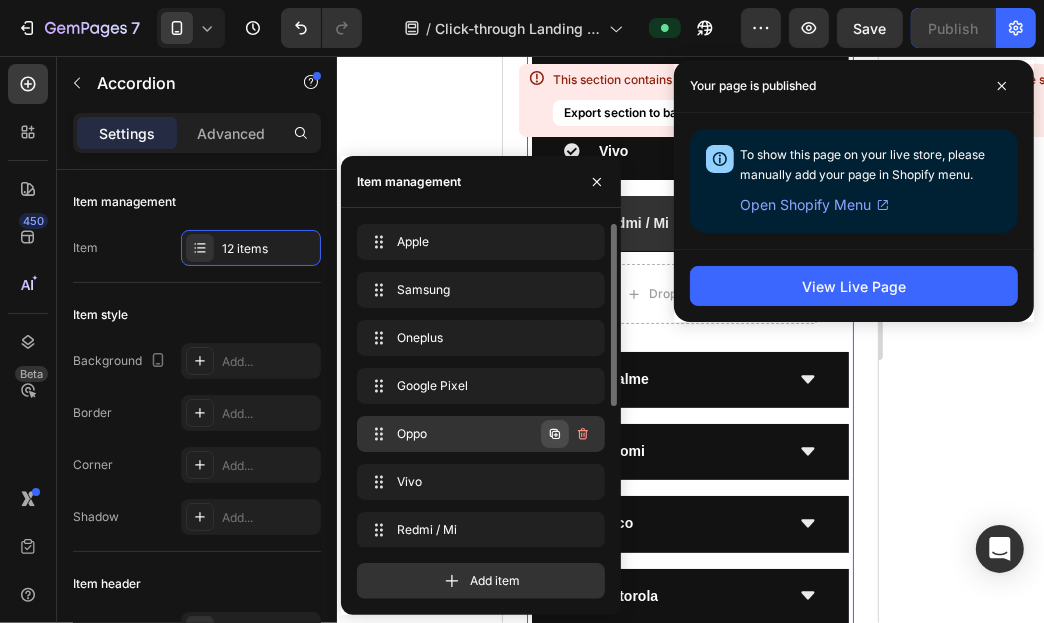 click 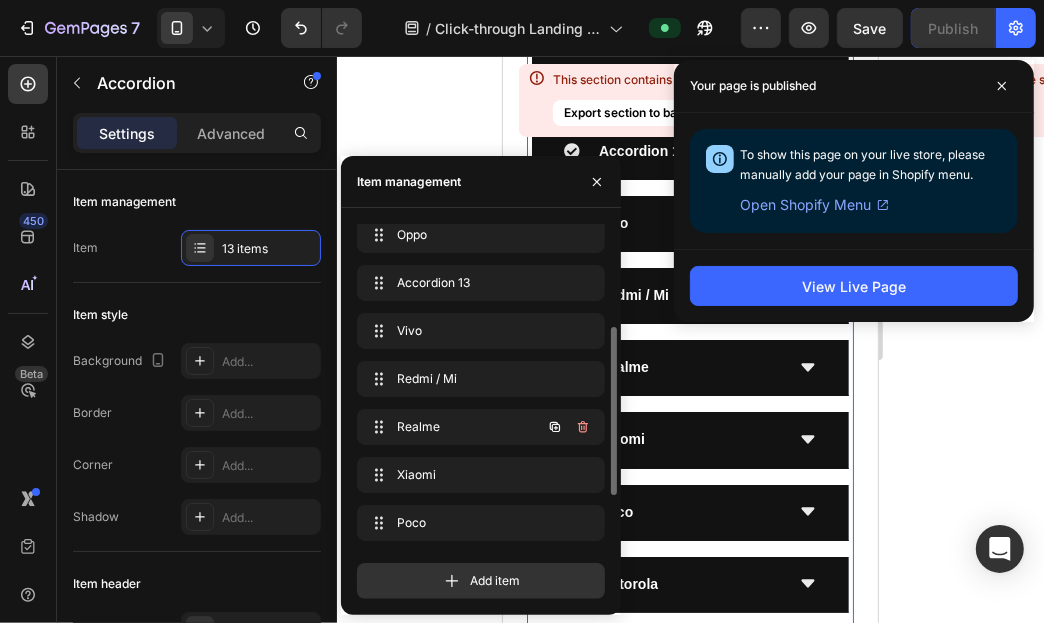 scroll, scrollTop: 0, scrollLeft: 0, axis: both 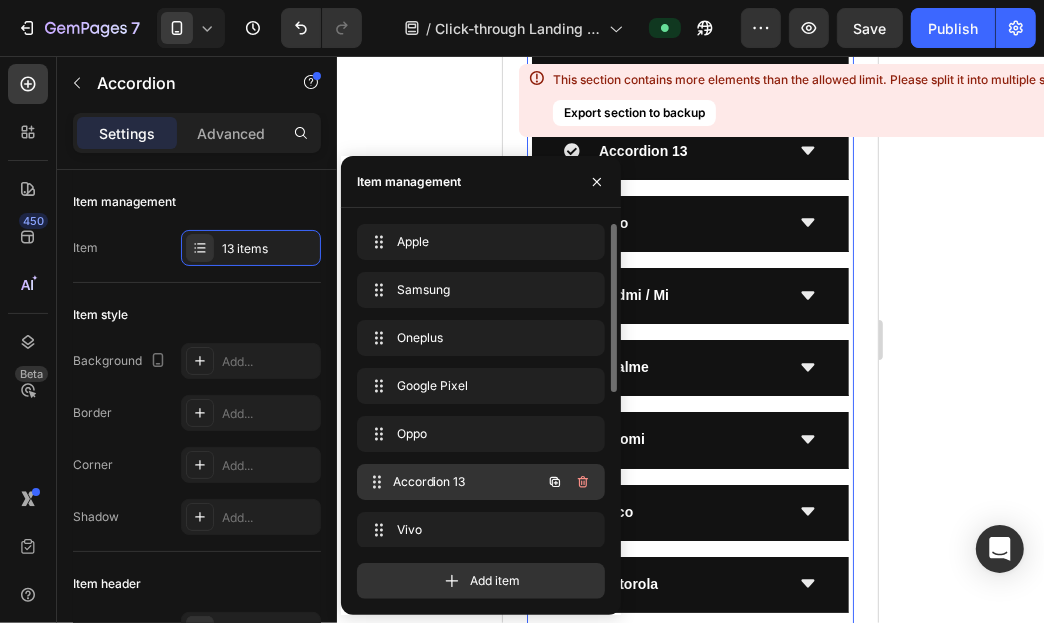 click on "Accordion 13" at bounding box center (467, 482) 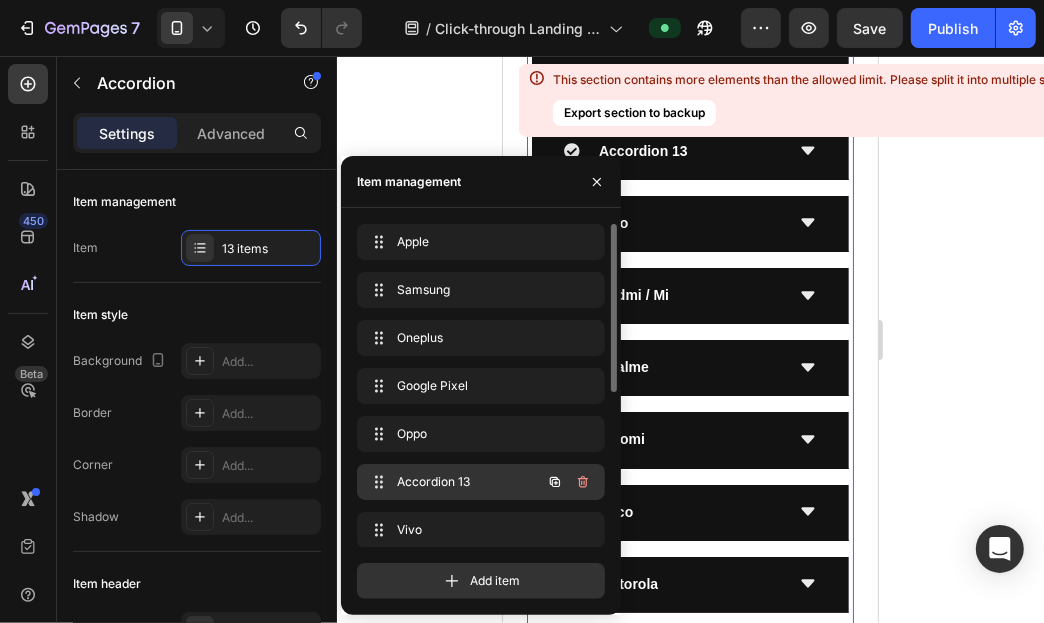 click on "Accordion 13" at bounding box center [453, 482] 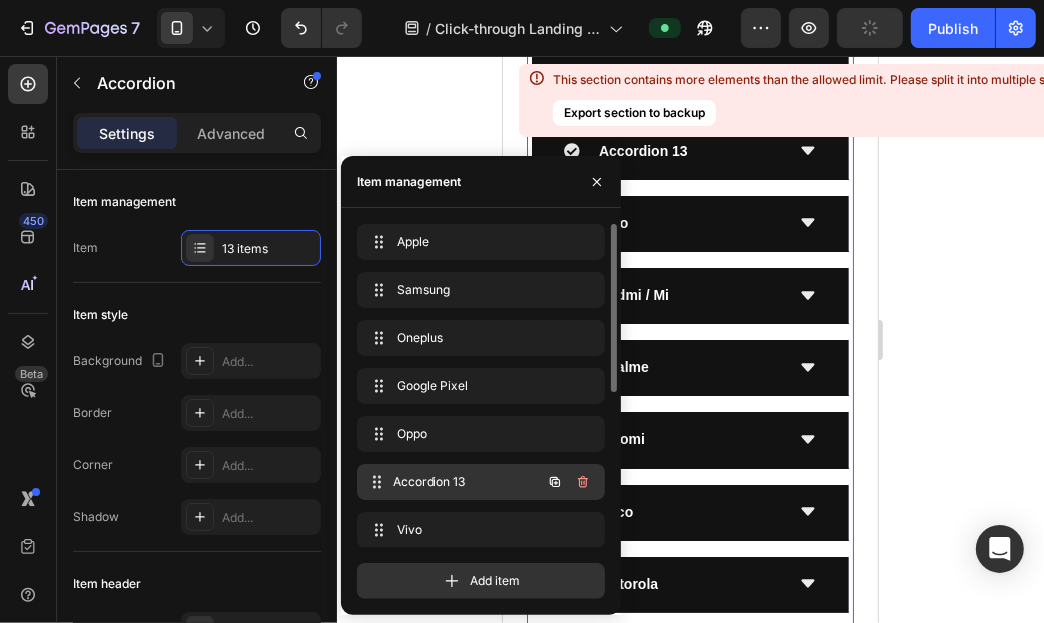 click on "Accordion 13" at bounding box center [467, 482] 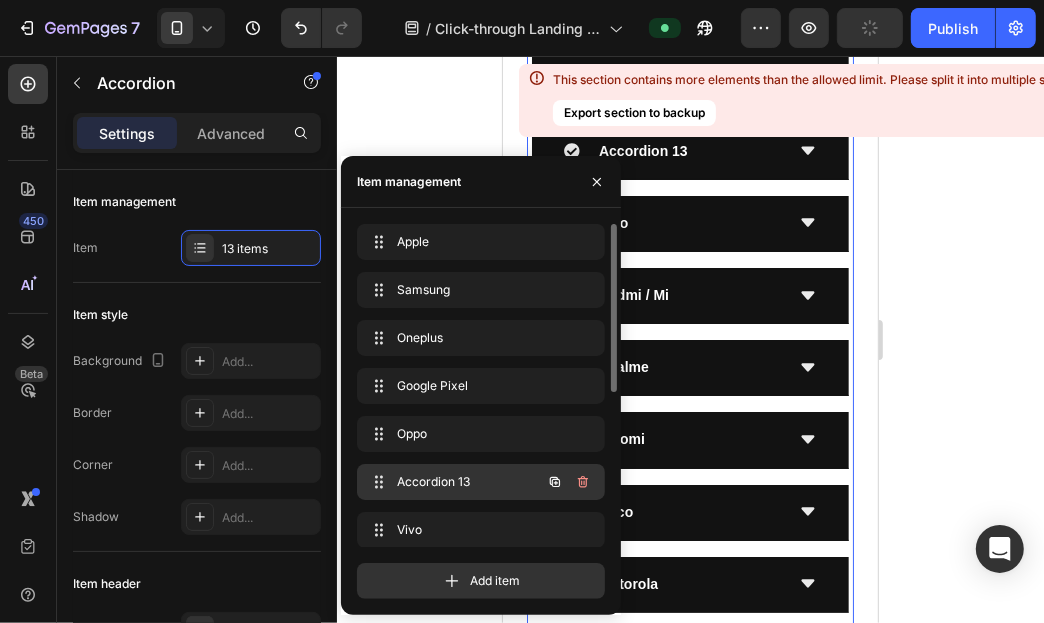 click on "Accordion 13" at bounding box center (453, 482) 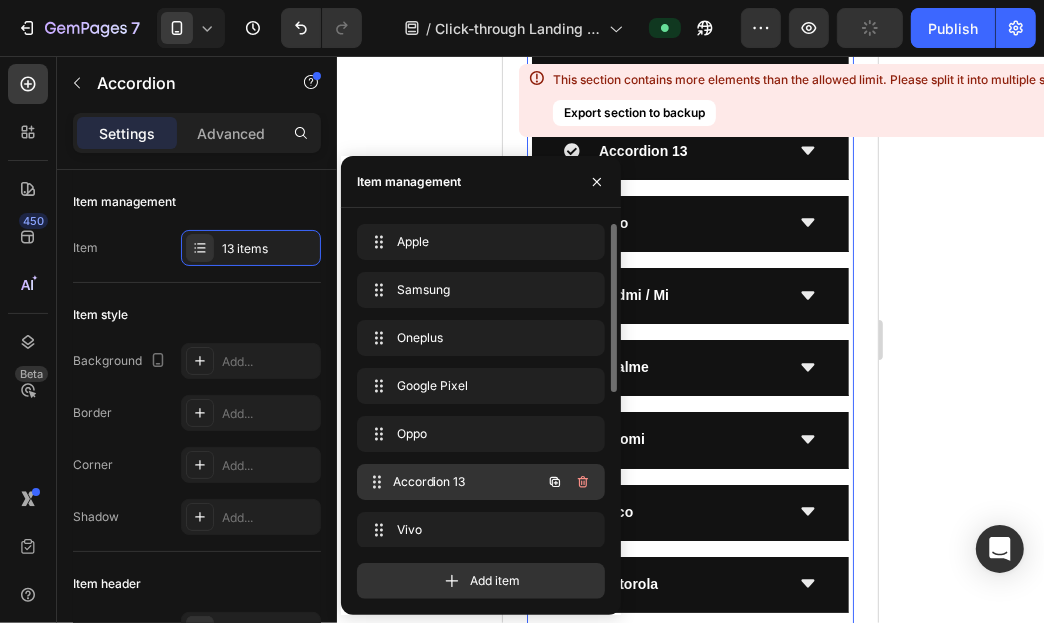 click on "Accordion 13" at bounding box center [467, 482] 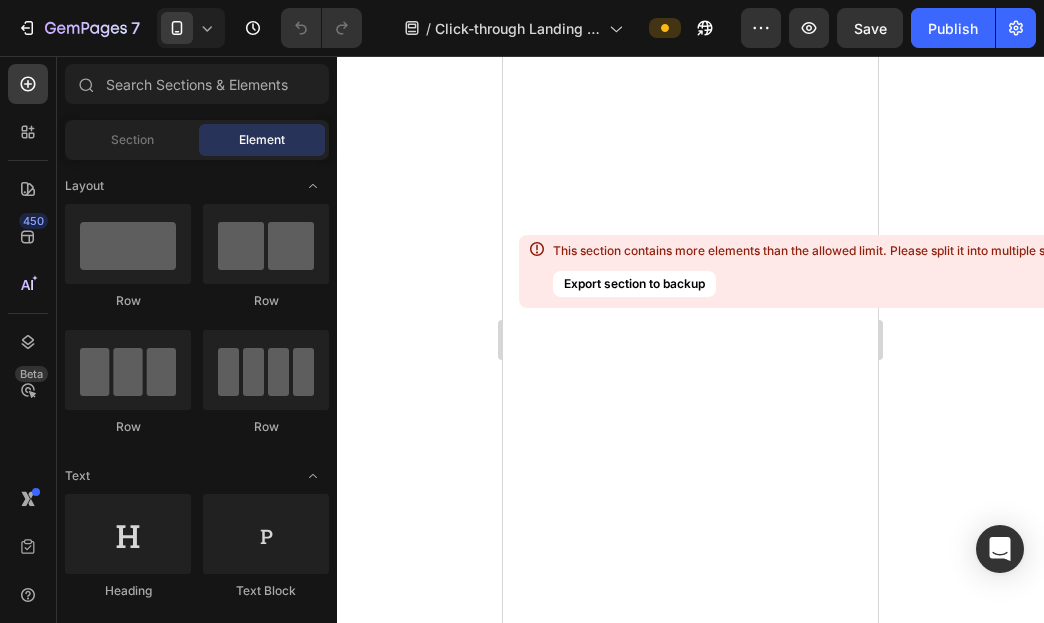 scroll, scrollTop: 0, scrollLeft: 0, axis: both 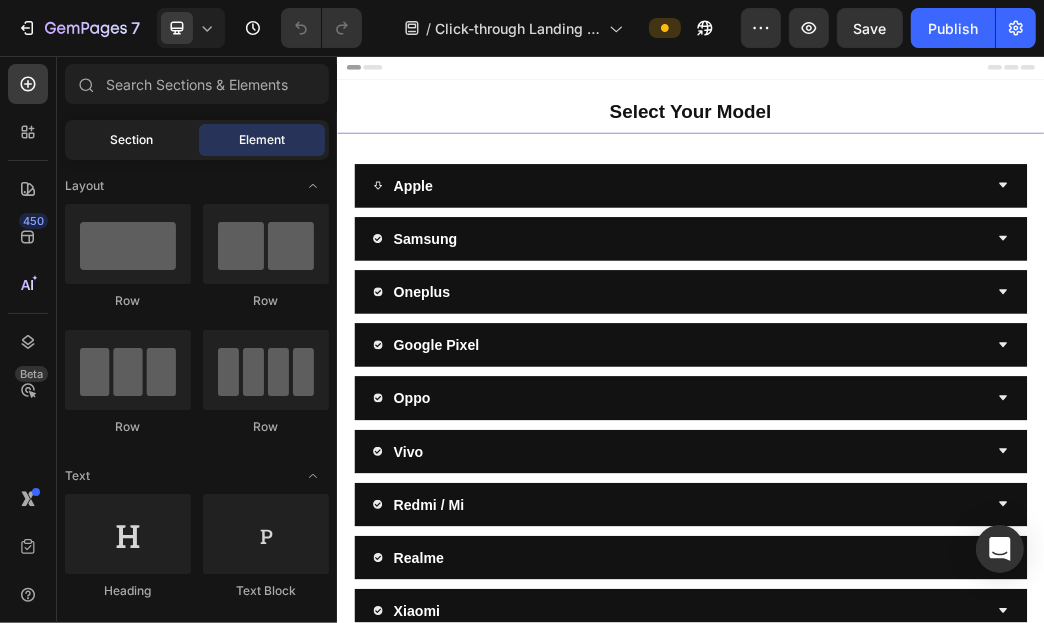 click on "Section" at bounding box center (132, 140) 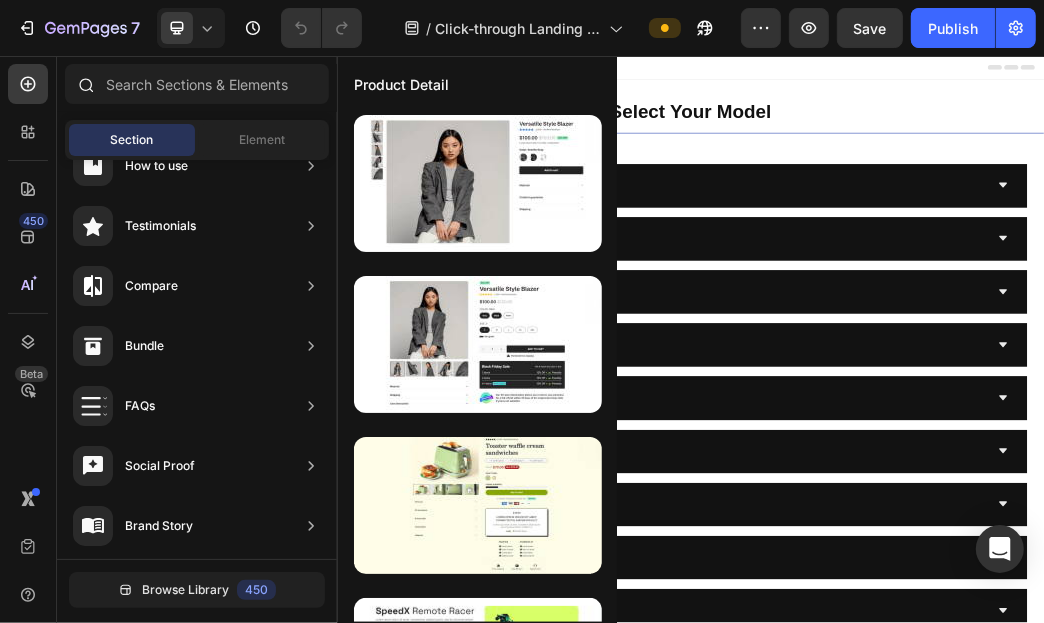 scroll, scrollTop: 0, scrollLeft: 0, axis: both 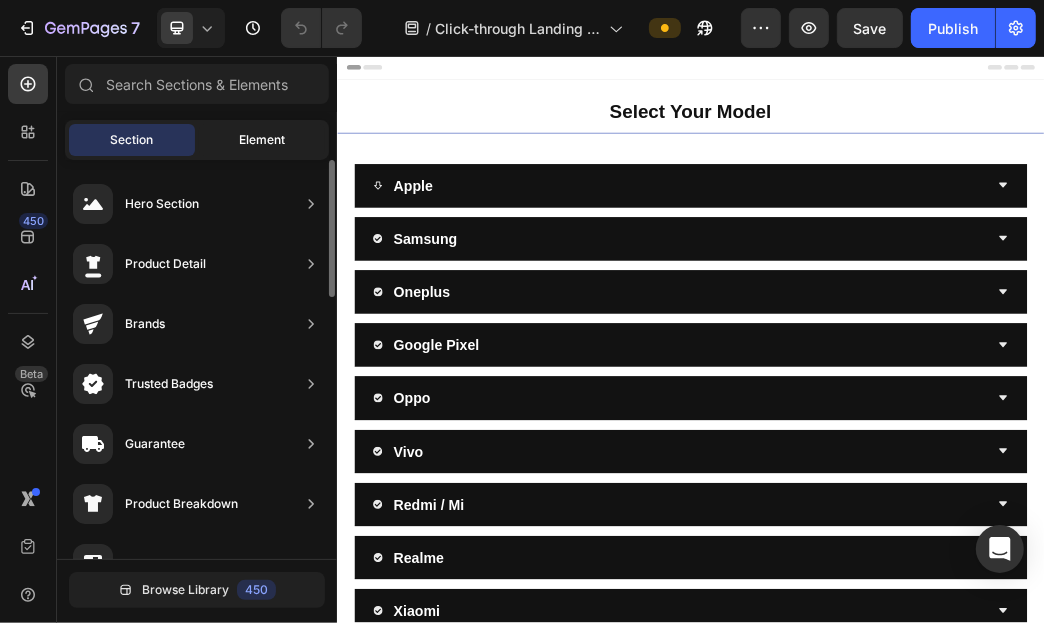 click on "Element" 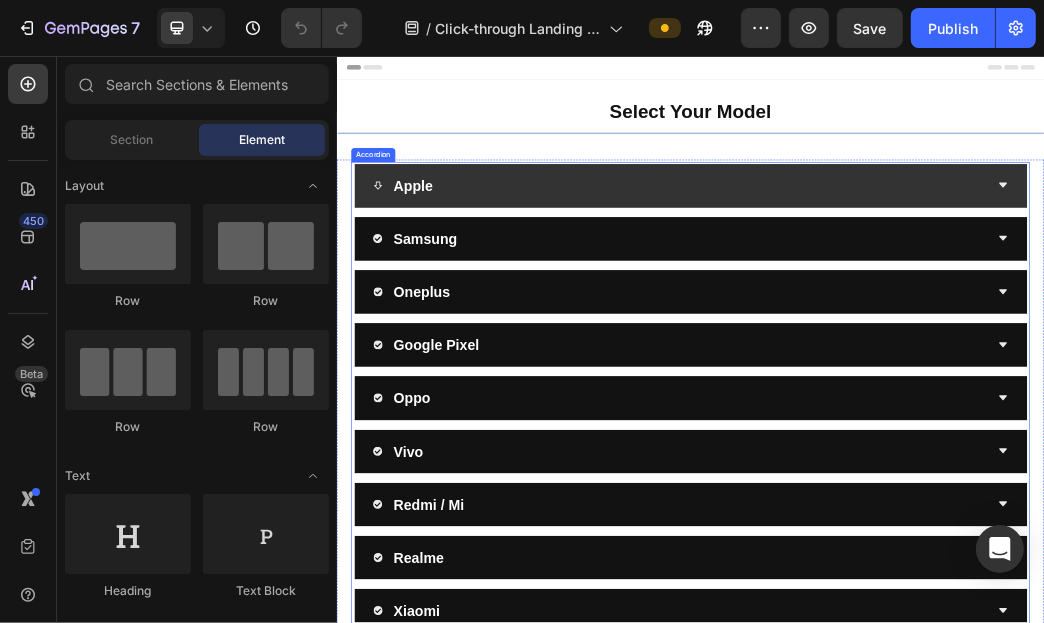click on "Apple" at bounding box center (919, 275) 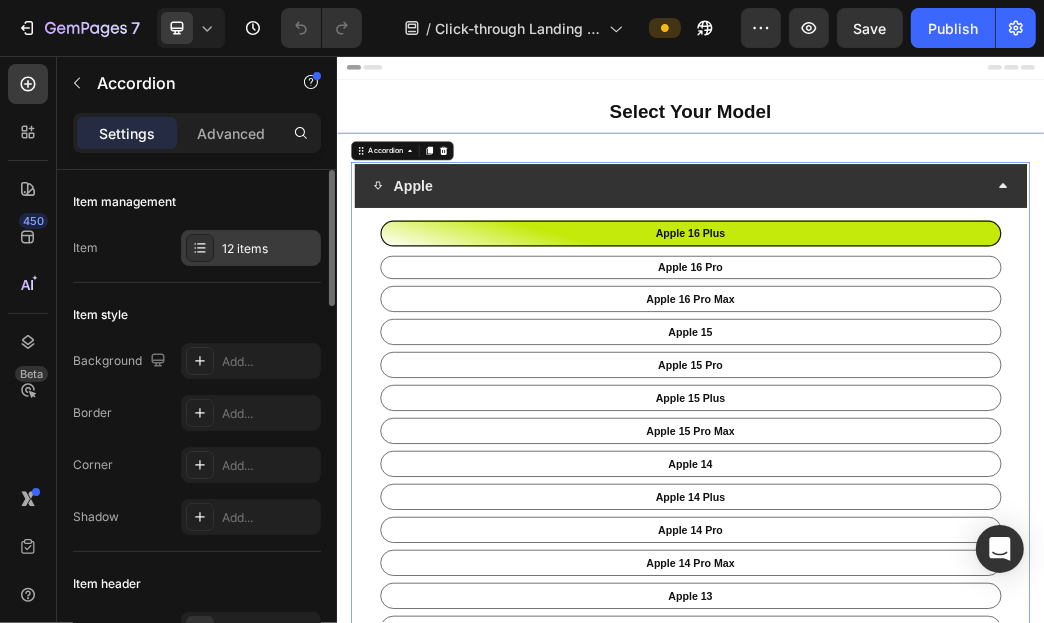 click on "12 items" at bounding box center (269, 249) 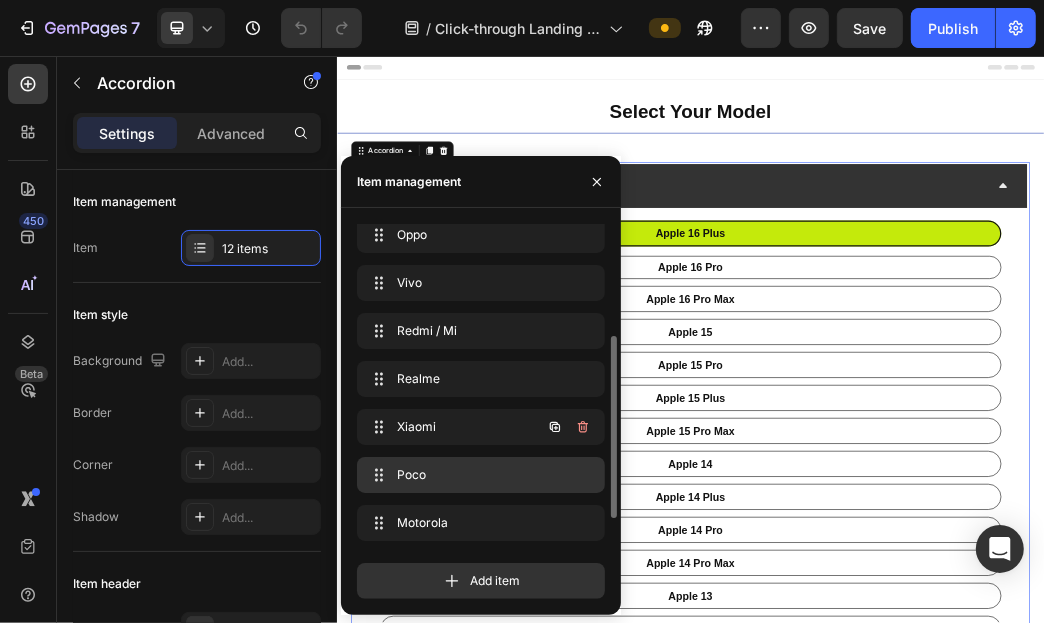 scroll, scrollTop: 248, scrollLeft: 0, axis: vertical 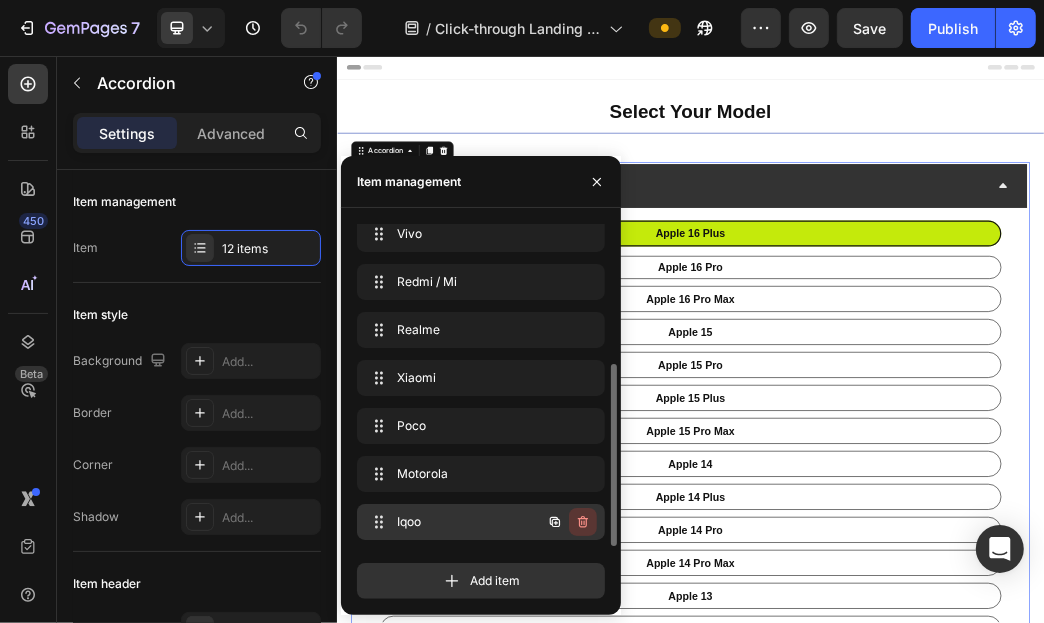 click 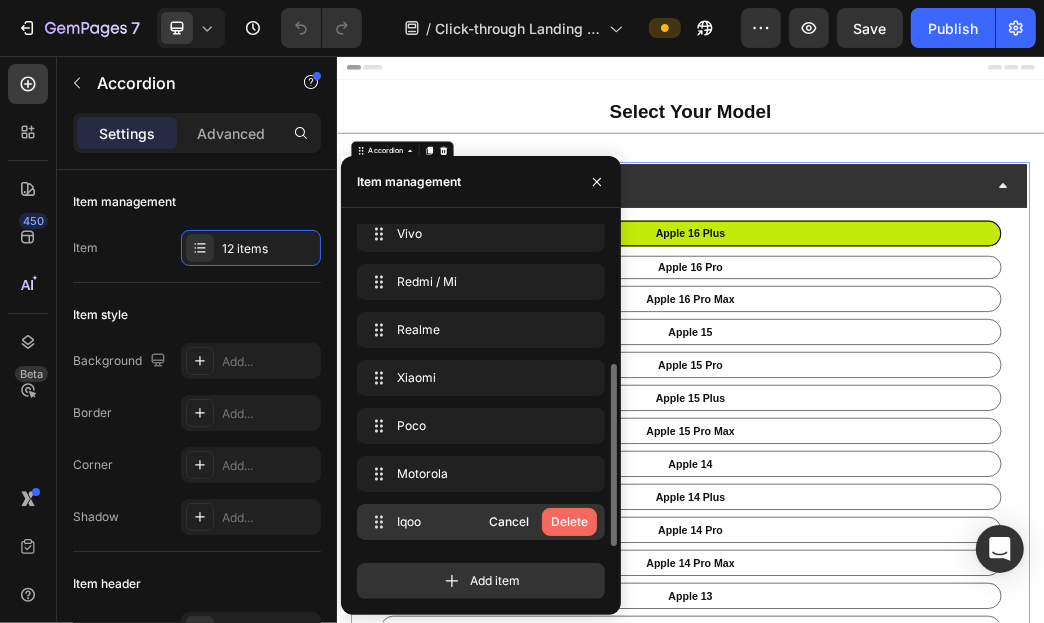click on "Delete" at bounding box center (569, 522) 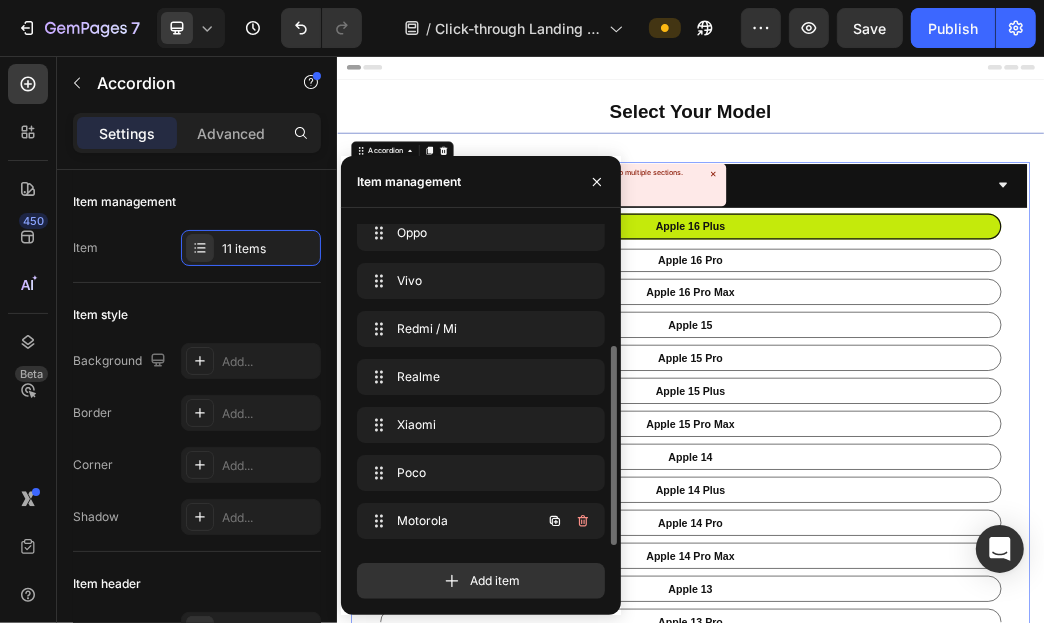 scroll, scrollTop: 200, scrollLeft: 0, axis: vertical 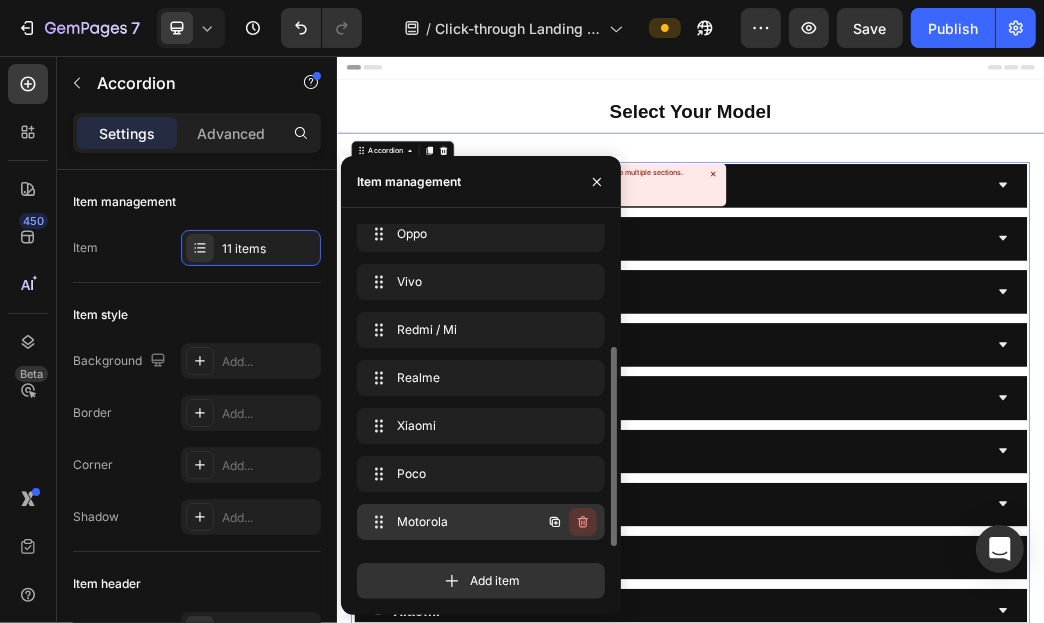 click 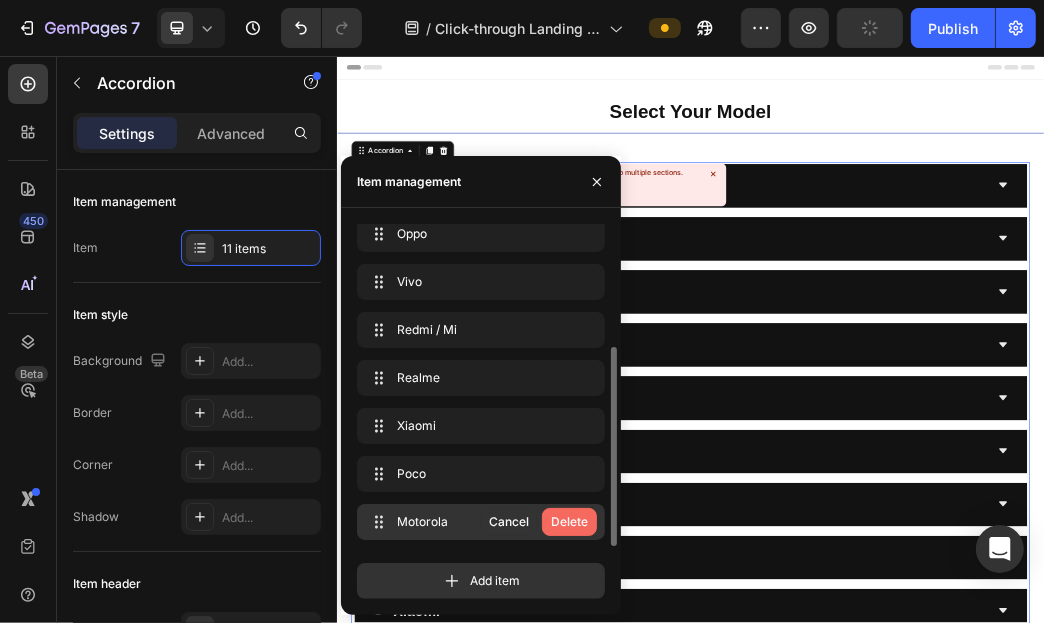 click on "Delete" at bounding box center (569, 522) 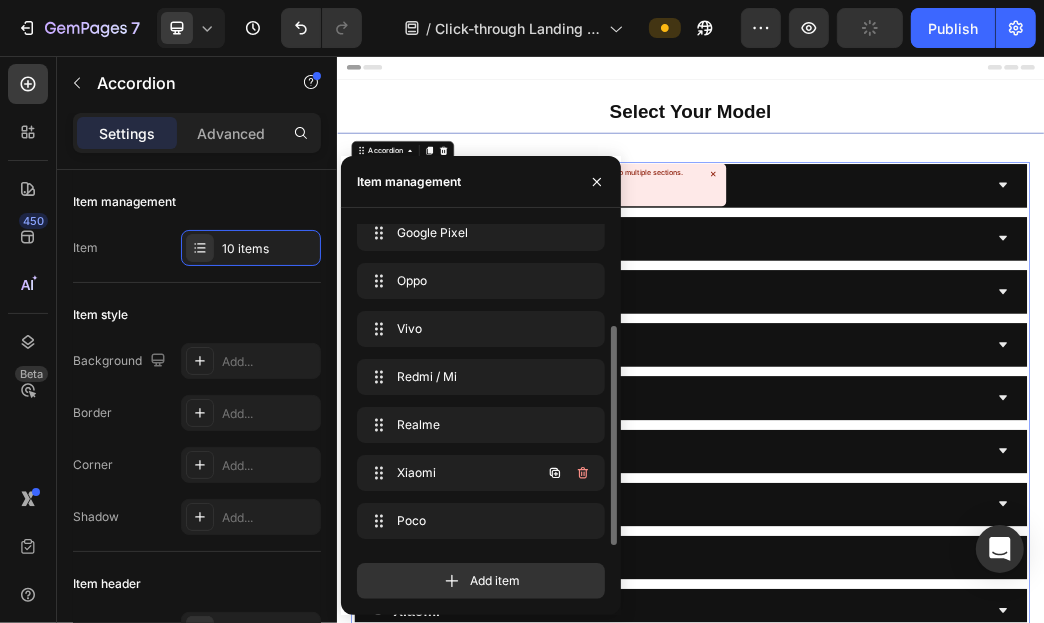 scroll, scrollTop: 152, scrollLeft: 0, axis: vertical 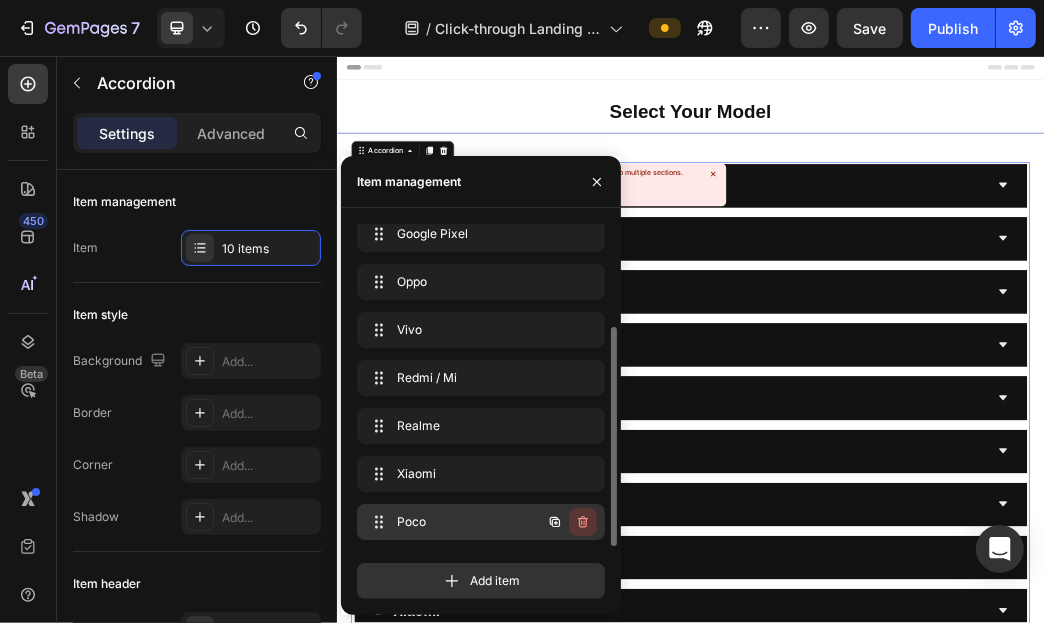 click 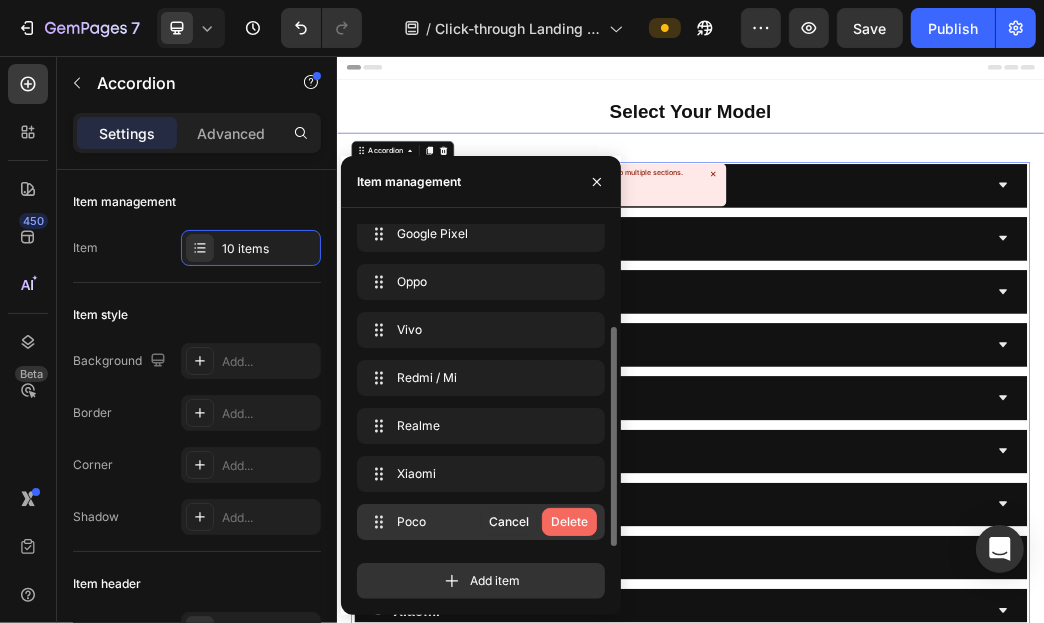 click on "Delete" at bounding box center [569, 522] 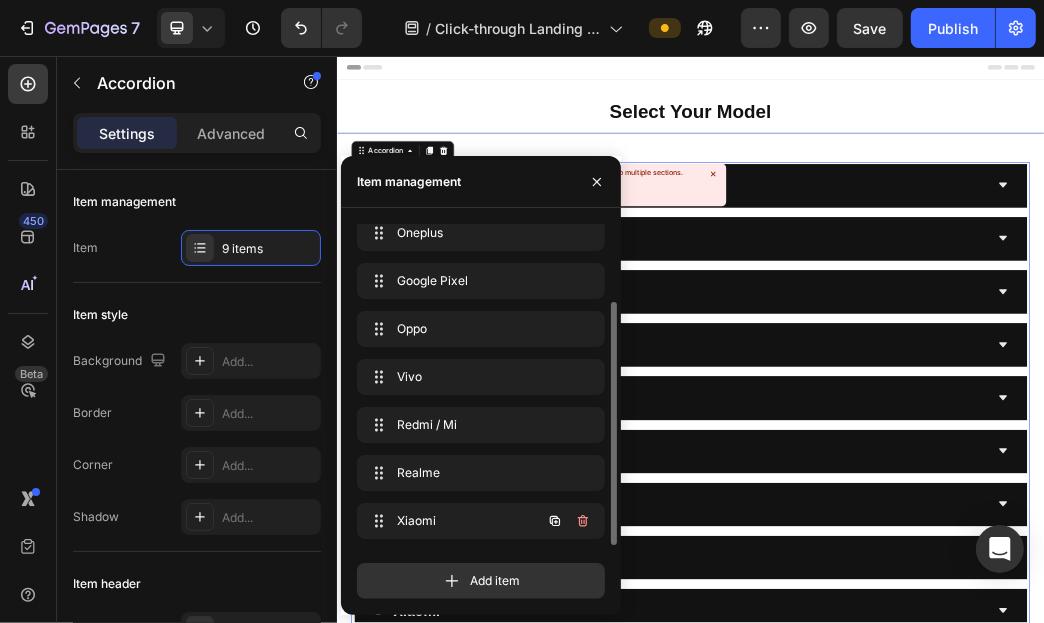 scroll, scrollTop: 104, scrollLeft: 0, axis: vertical 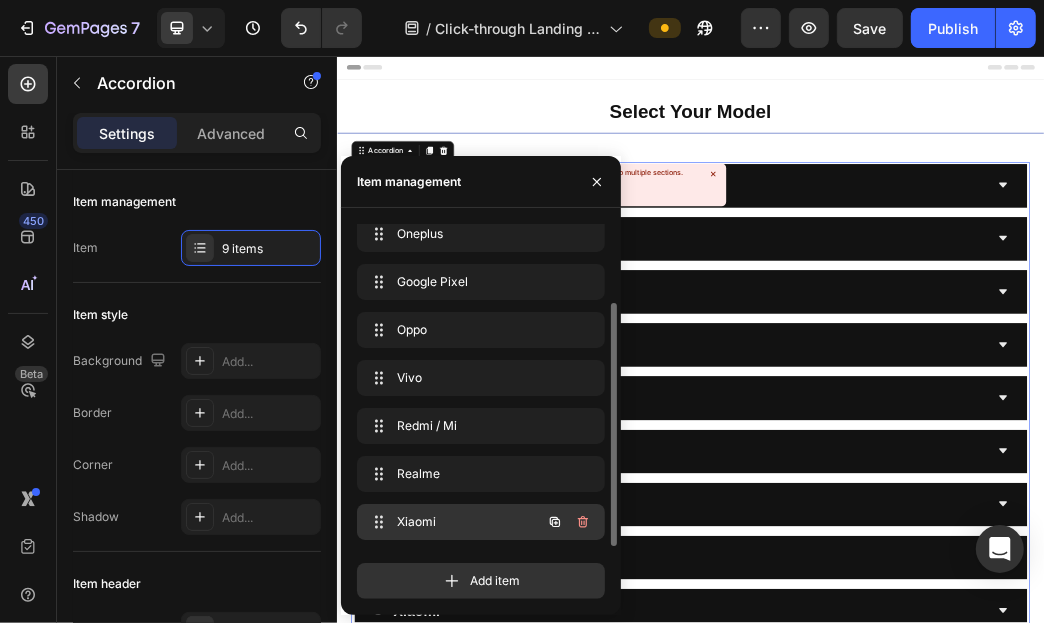 click 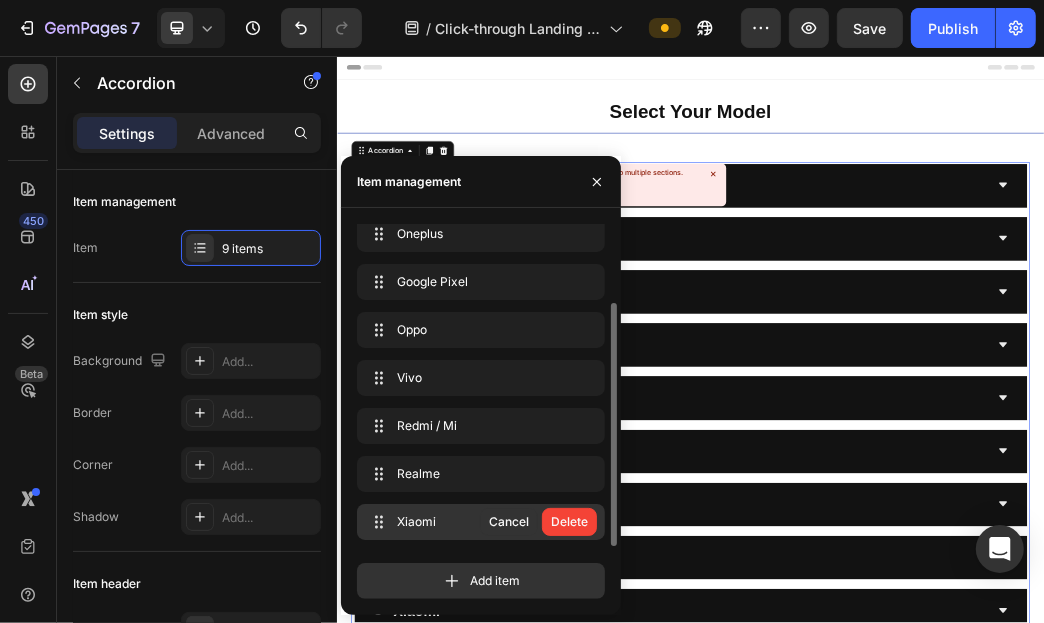 click on "Delete" at bounding box center (569, 522) 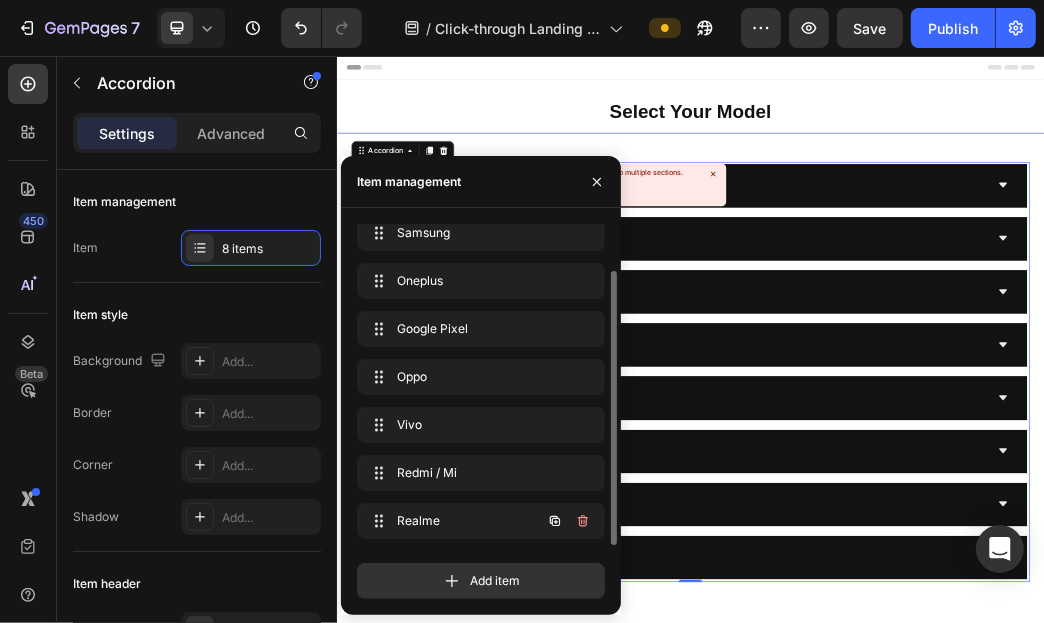 scroll, scrollTop: 56, scrollLeft: 0, axis: vertical 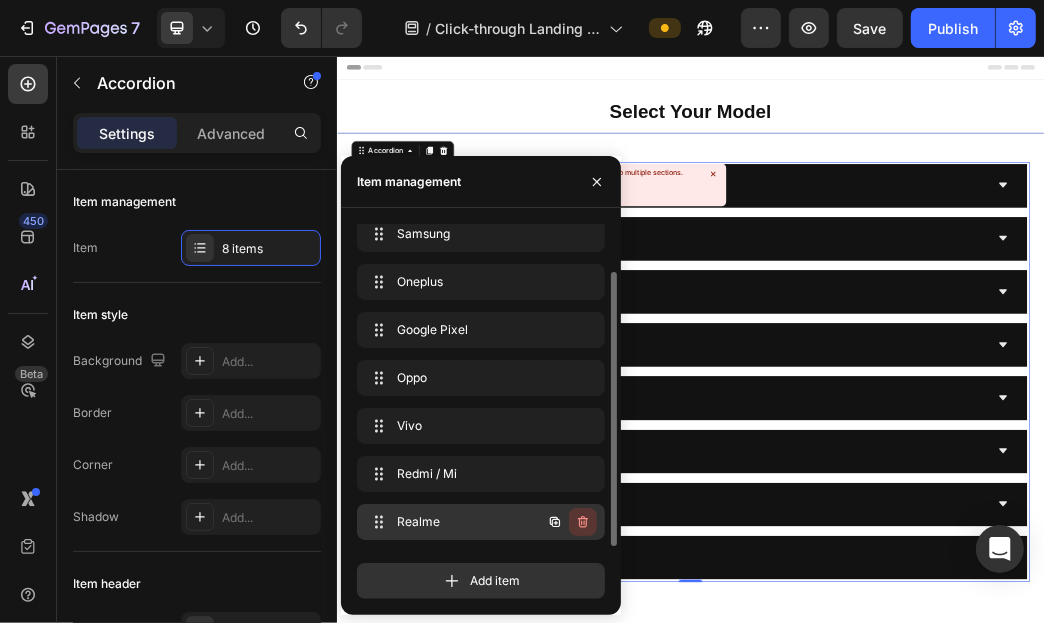 click 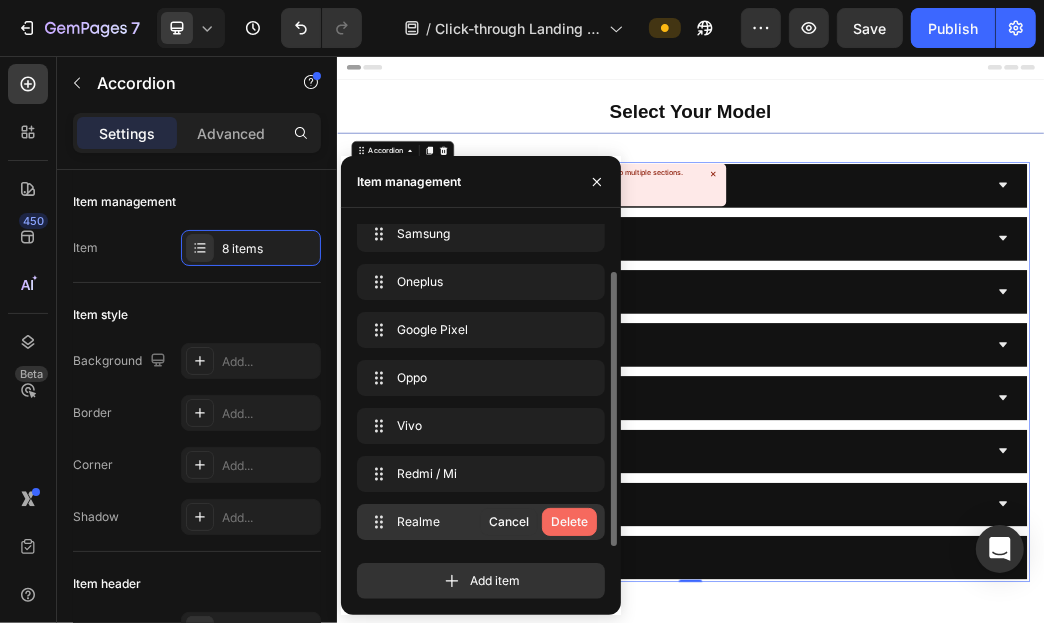 click on "Delete" at bounding box center [569, 522] 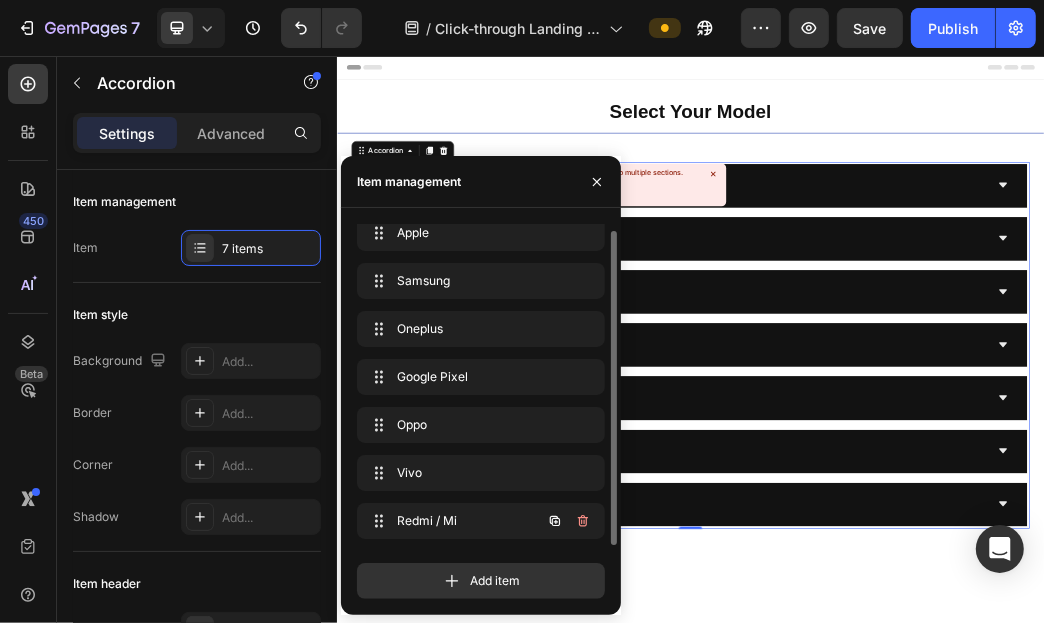 scroll, scrollTop: 8, scrollLeft: 0, axis: vertical 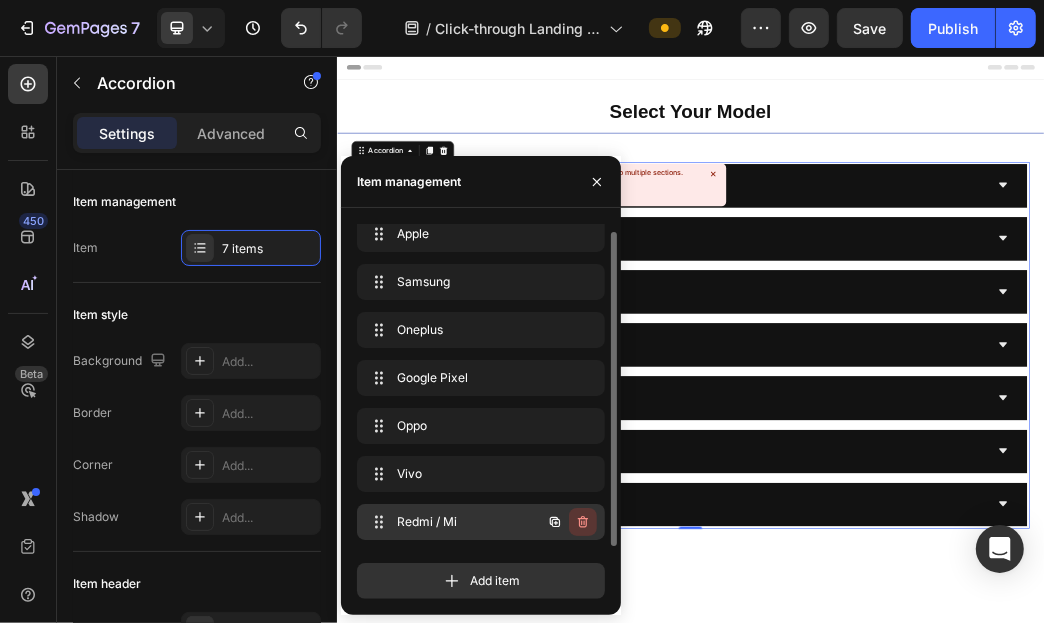 click 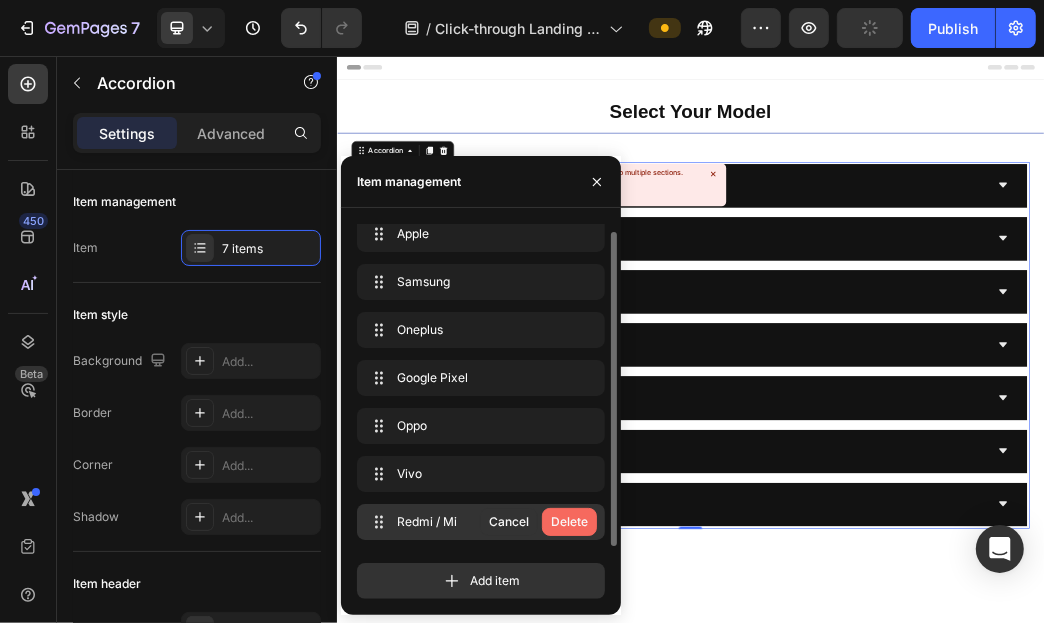 click on "Delete" at bounding box center [569, 522] 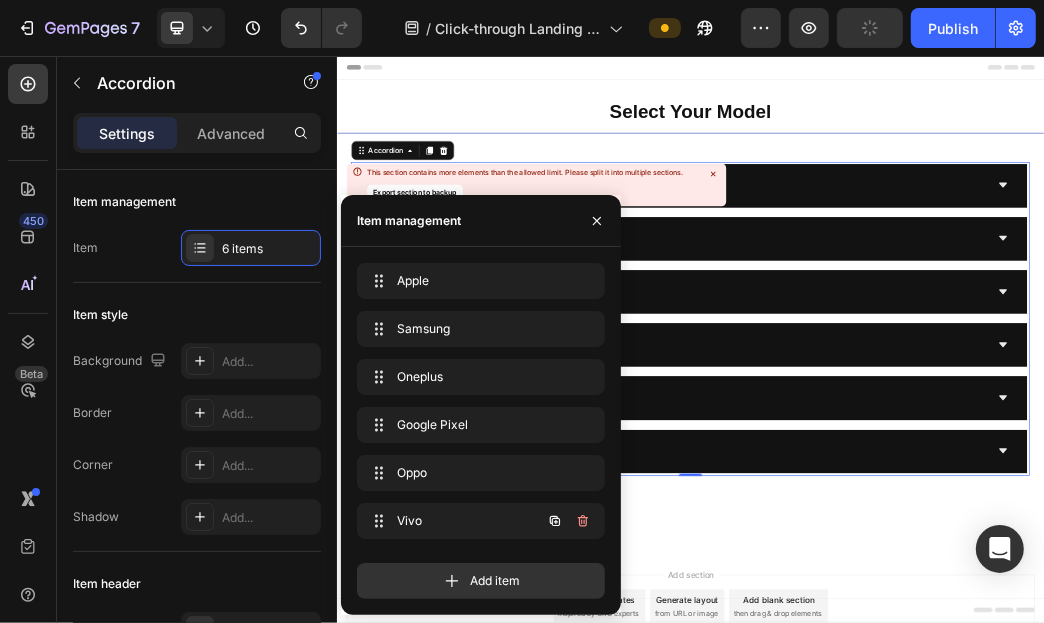 scroll, scrollTop: 0, scrollLeft: 0, axis: both 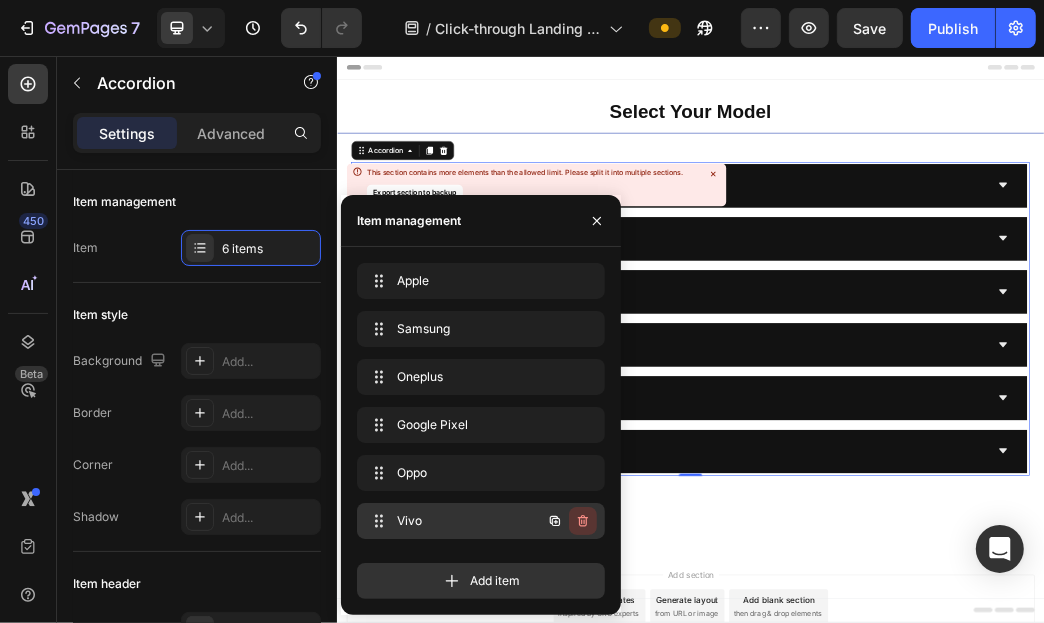 click 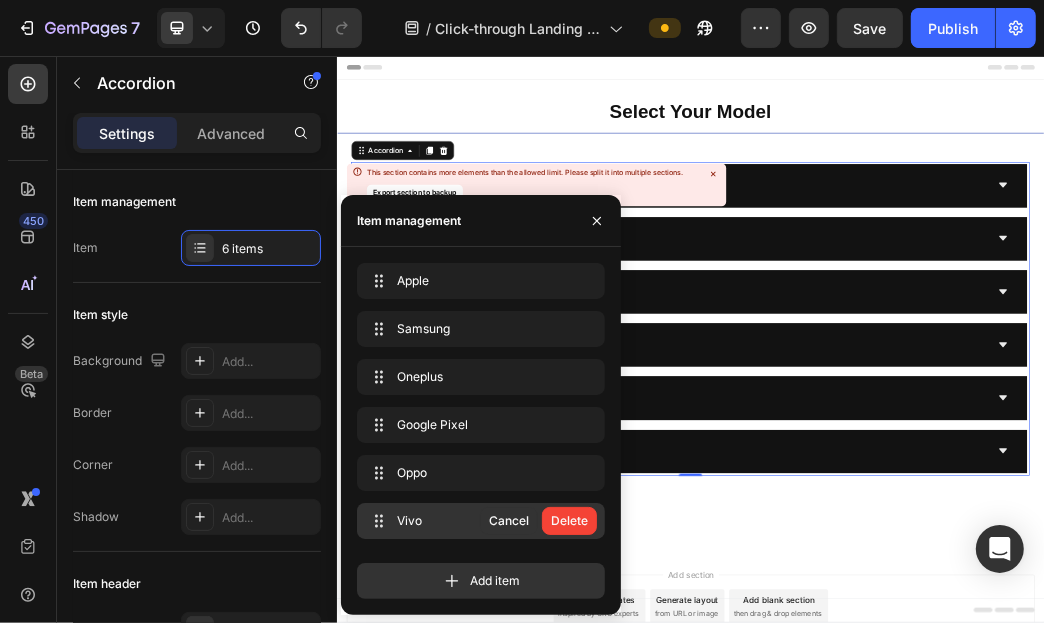 click on "Delete" at bounding box center [569, 521] 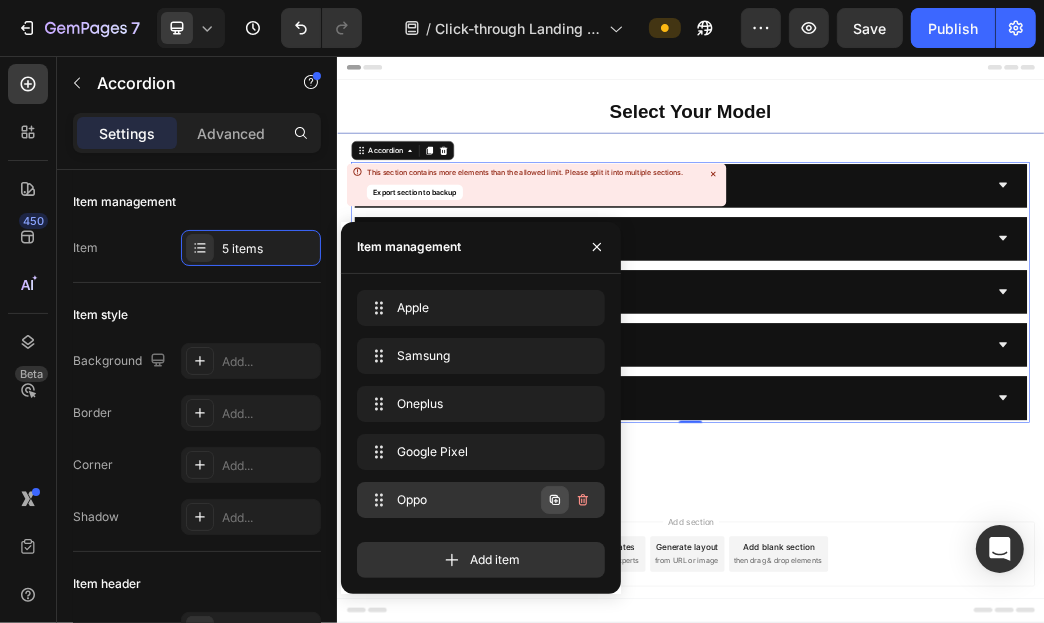 click 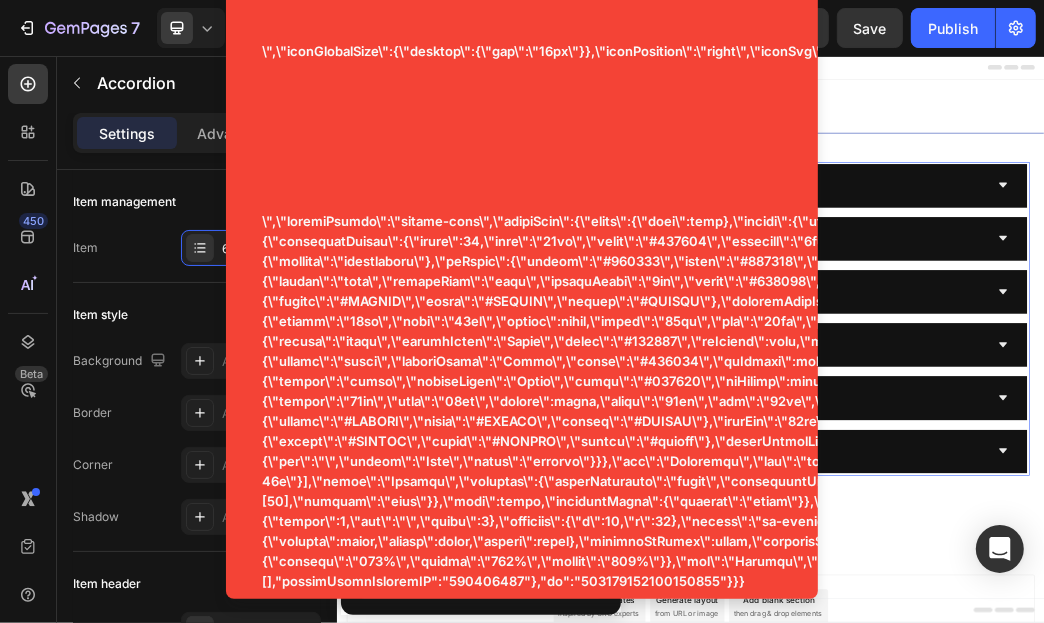 click at bounding box center (936, 834) 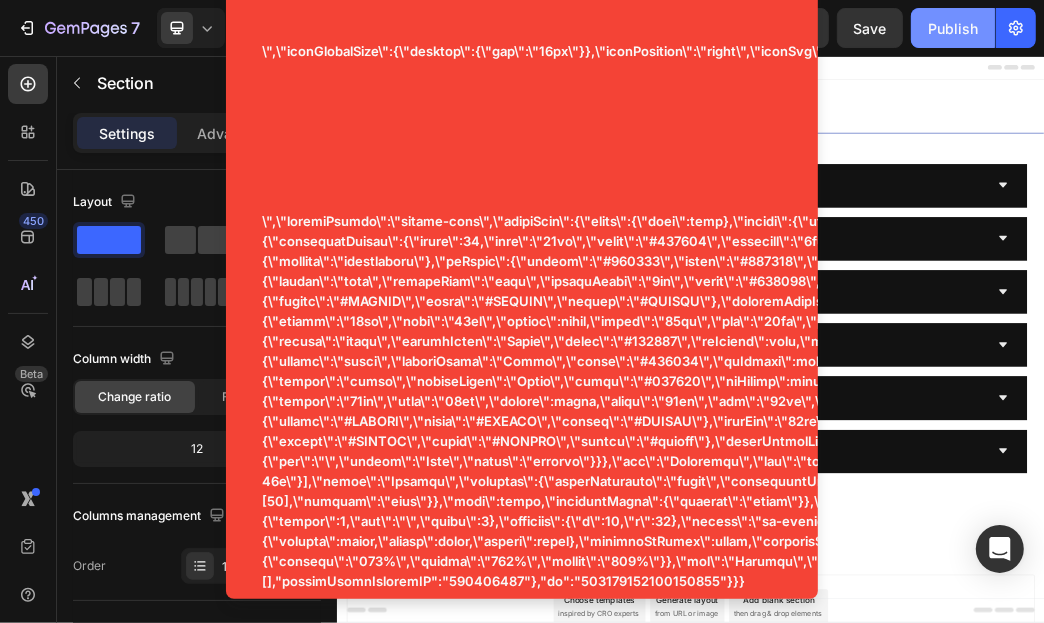 click on "Publish" at bounding box center [953, 28] 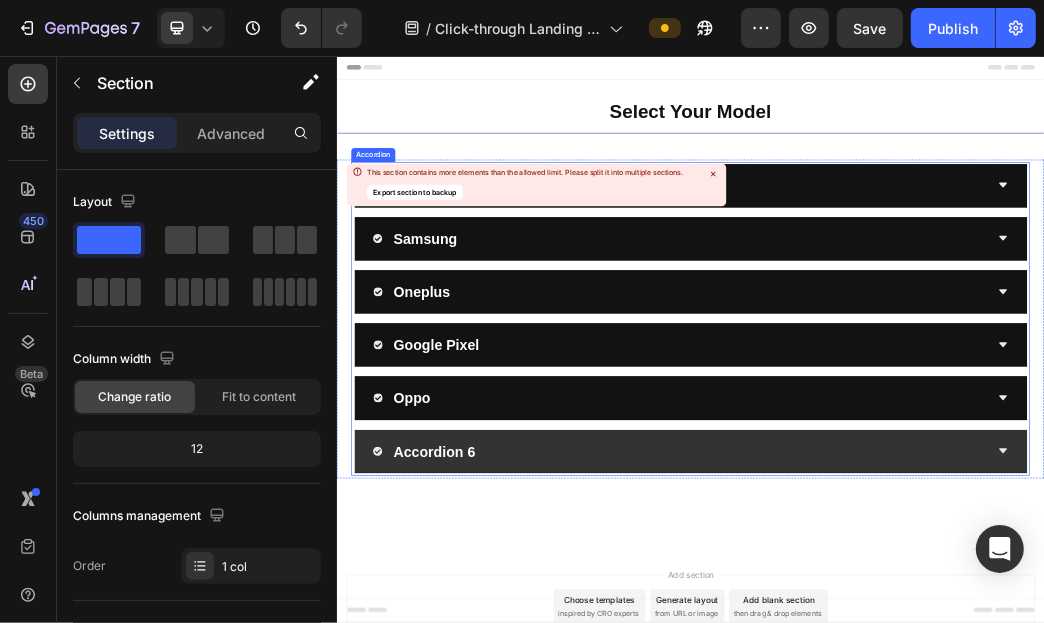 click on "Accordion 6" at bounding box center (501, 726) 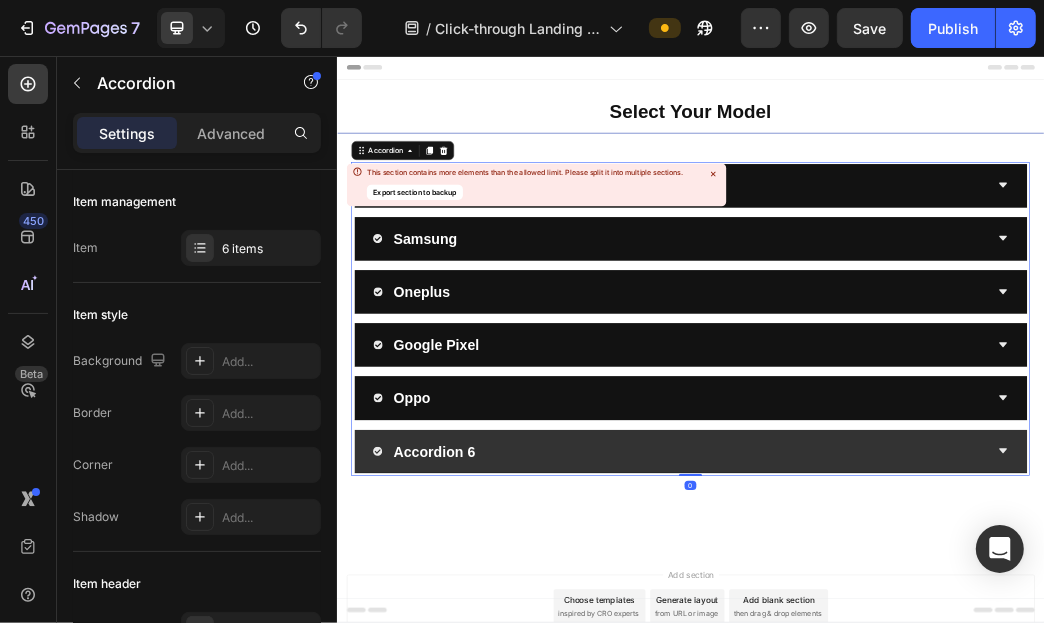 click on "Accordion 6" at bounding box center (936, 727) 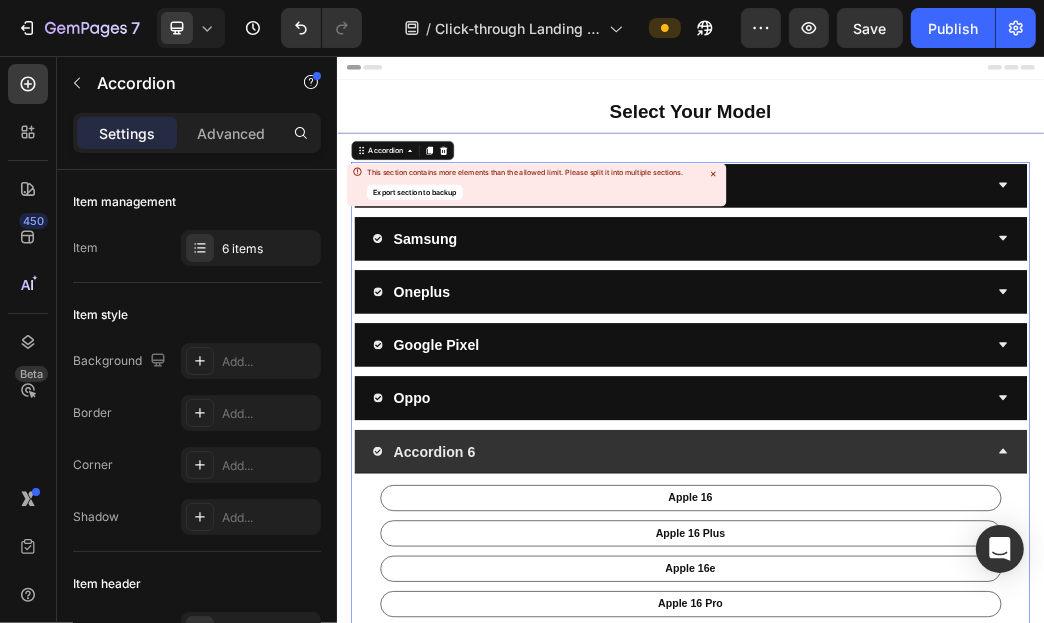 click on "Accordion 6" at bounding box center (501, 726) 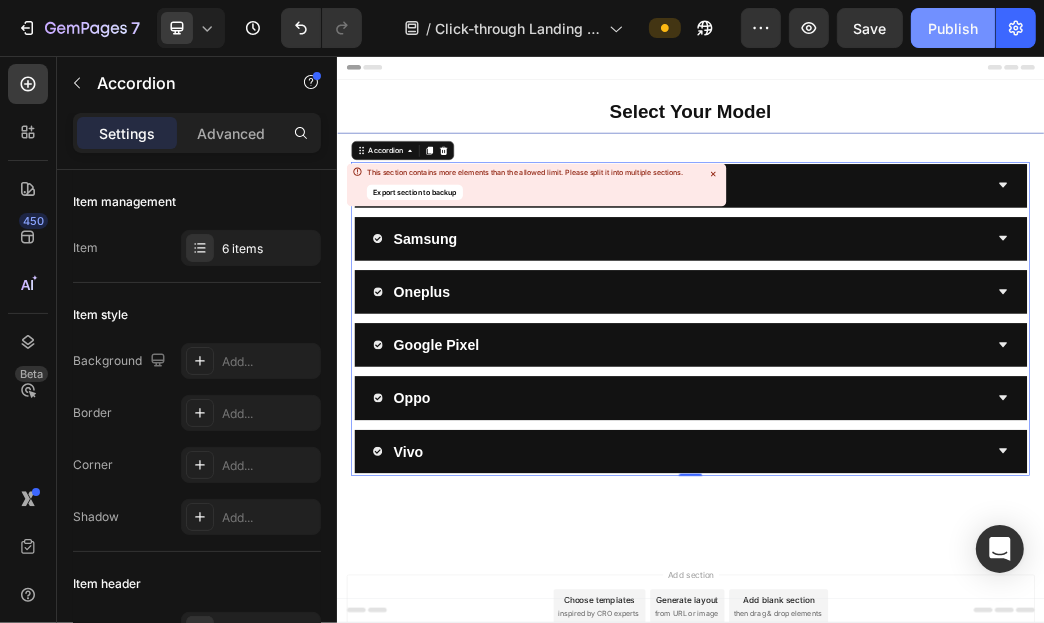 click on "Publish" at bounding box center (953, 28) 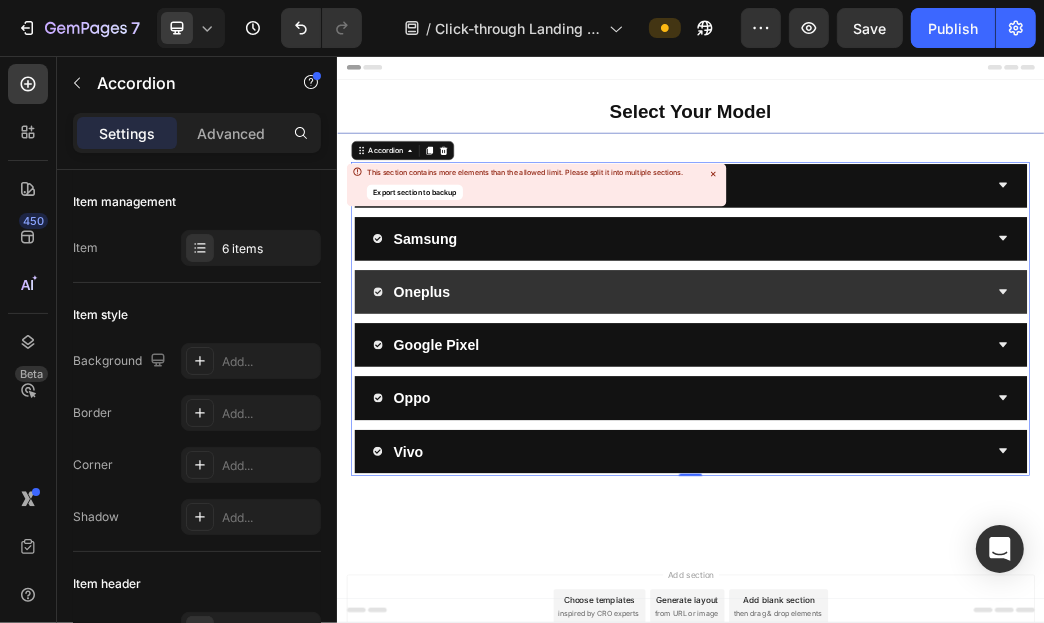 click on "Oneplus" at bounding box center (919, 455) 